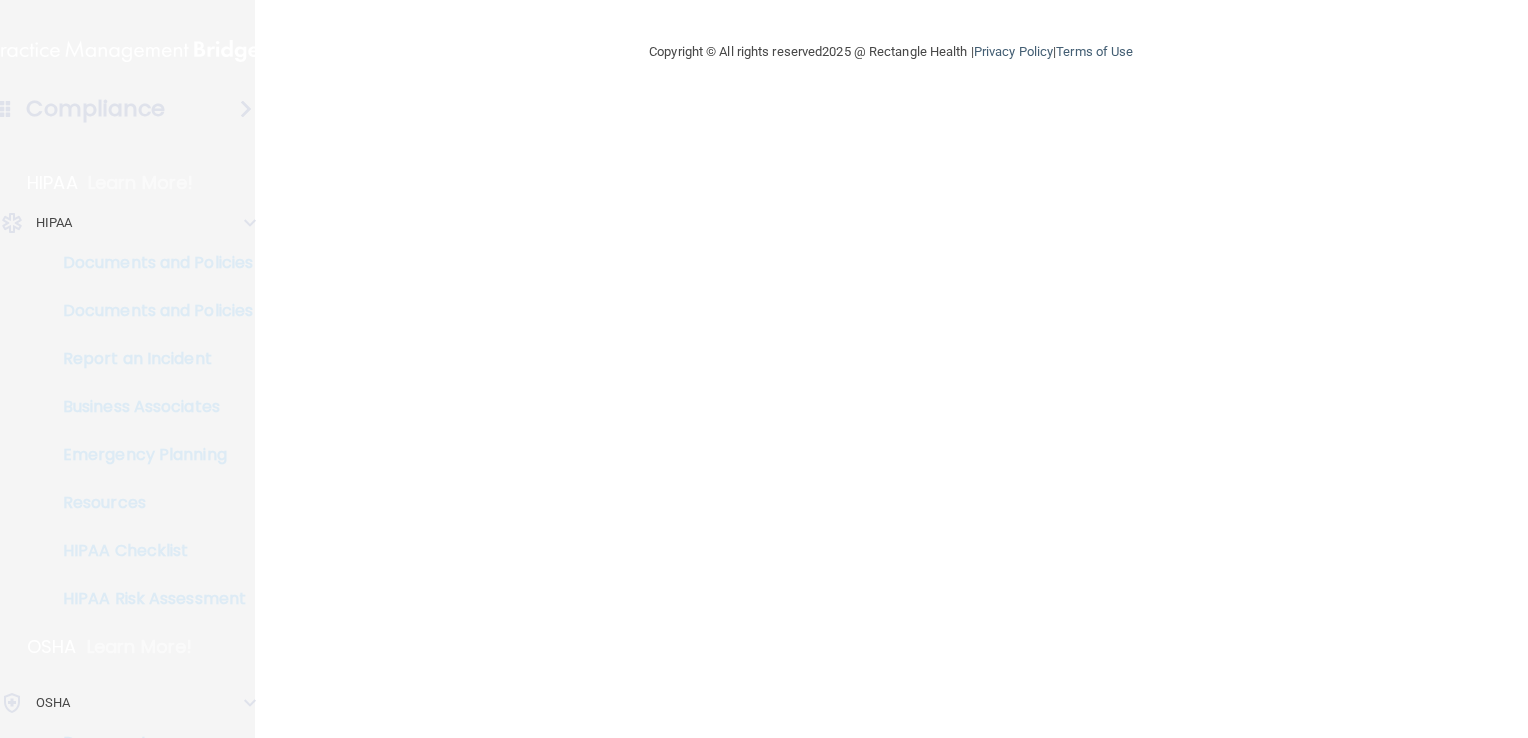 scroll, scrollTop: 0, scrollLeft: 0, axis: both 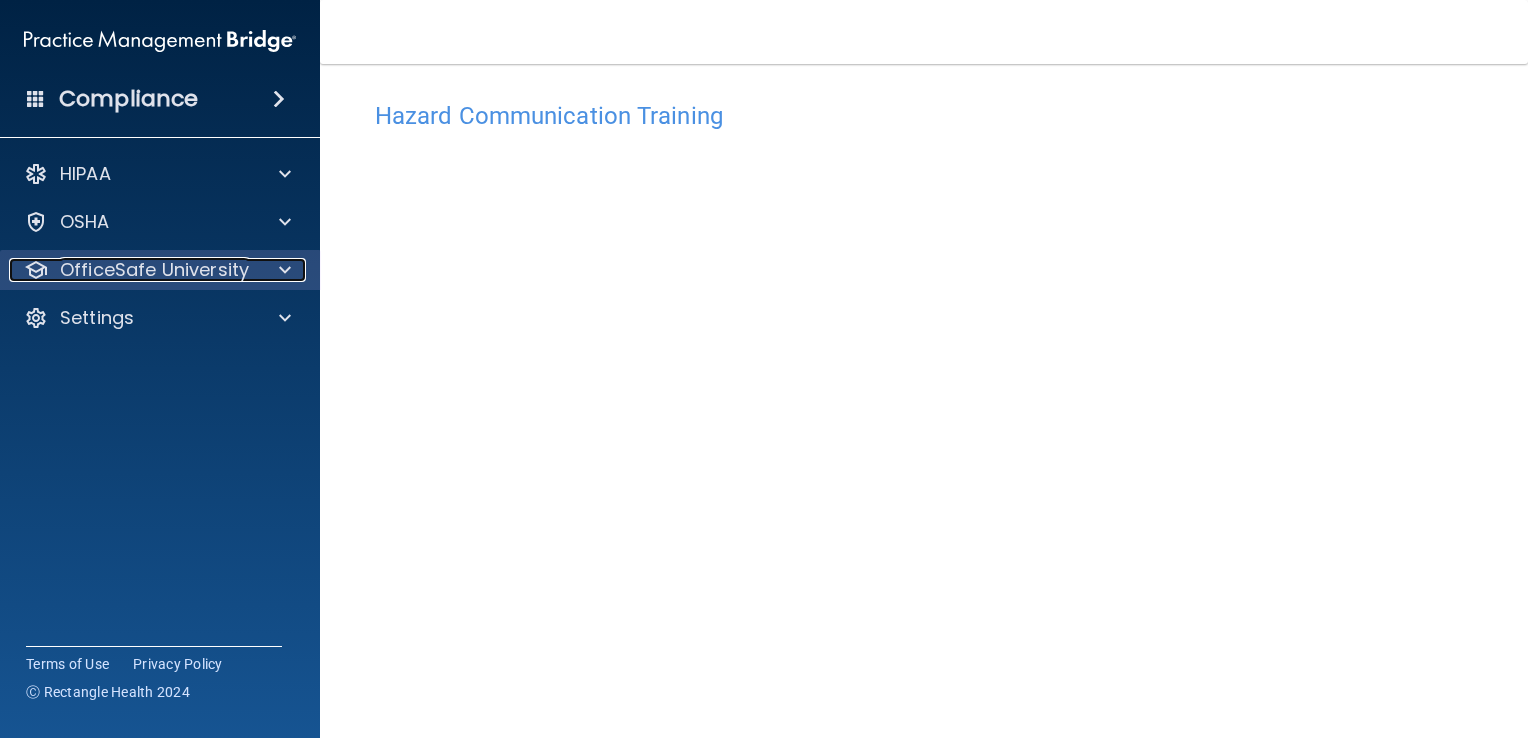 click on "OfficeSafe University" at bounding box center [154, 270] 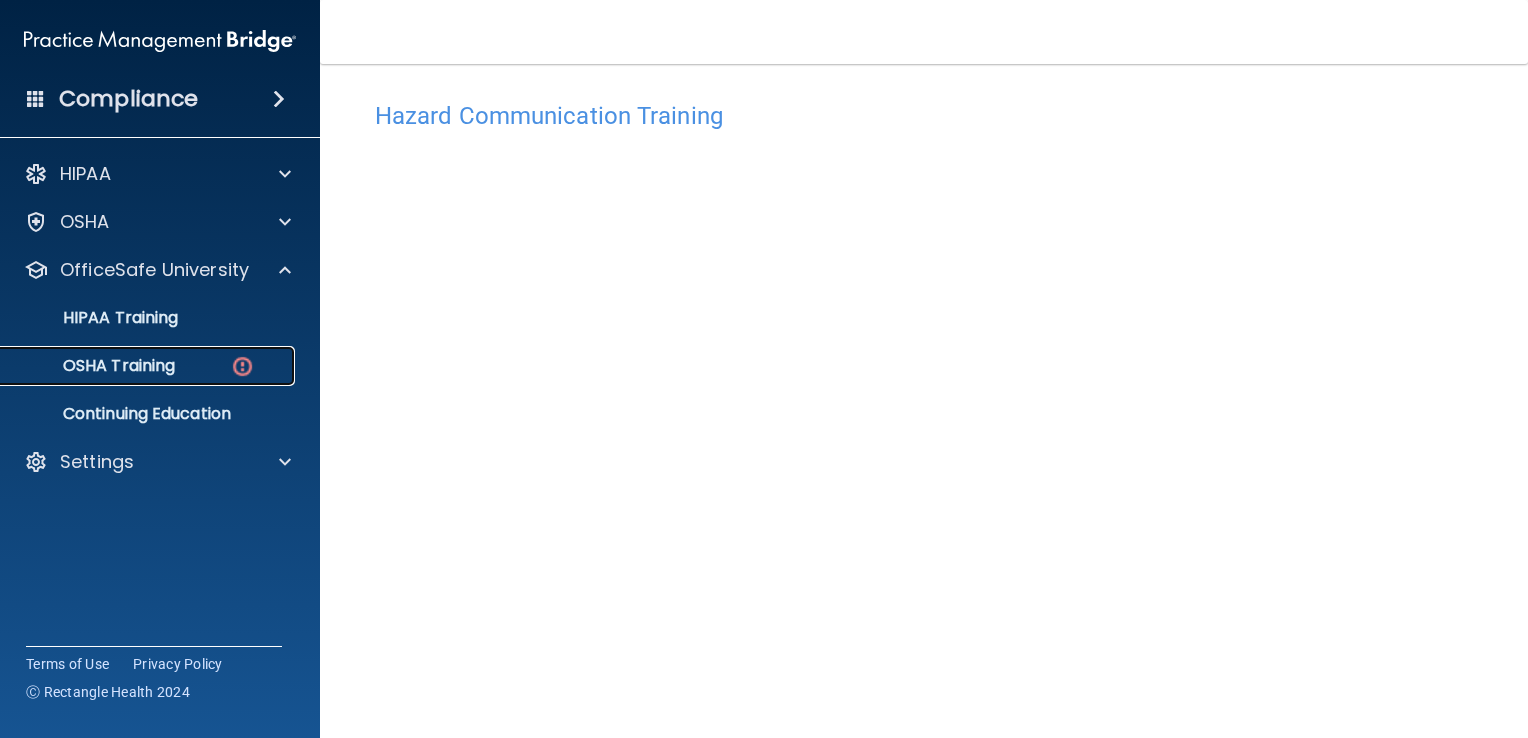 click on "OSHA Training" at bounding box center (137, 366) 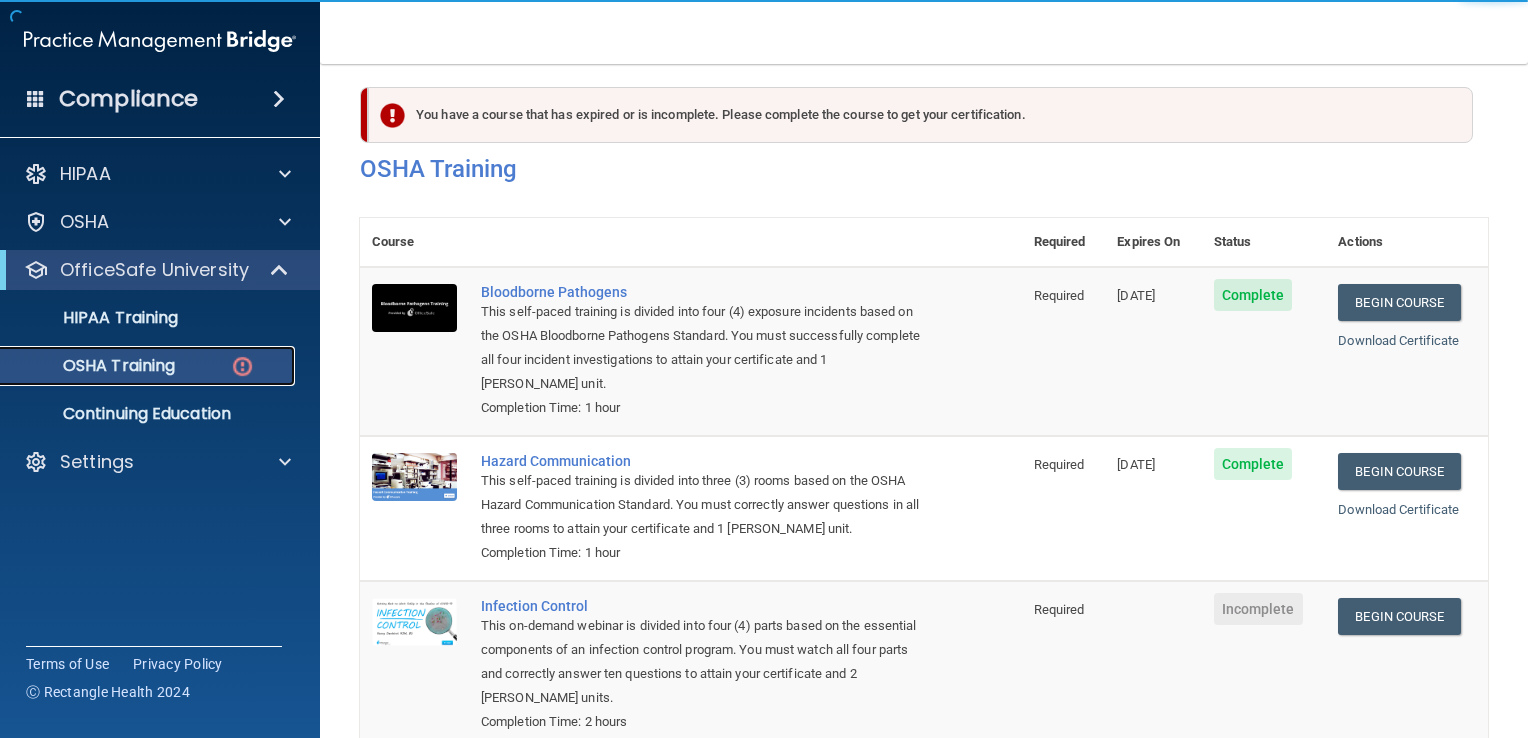 scroll, scrollTop: 276, scrollLeft: 0, axis: vertical 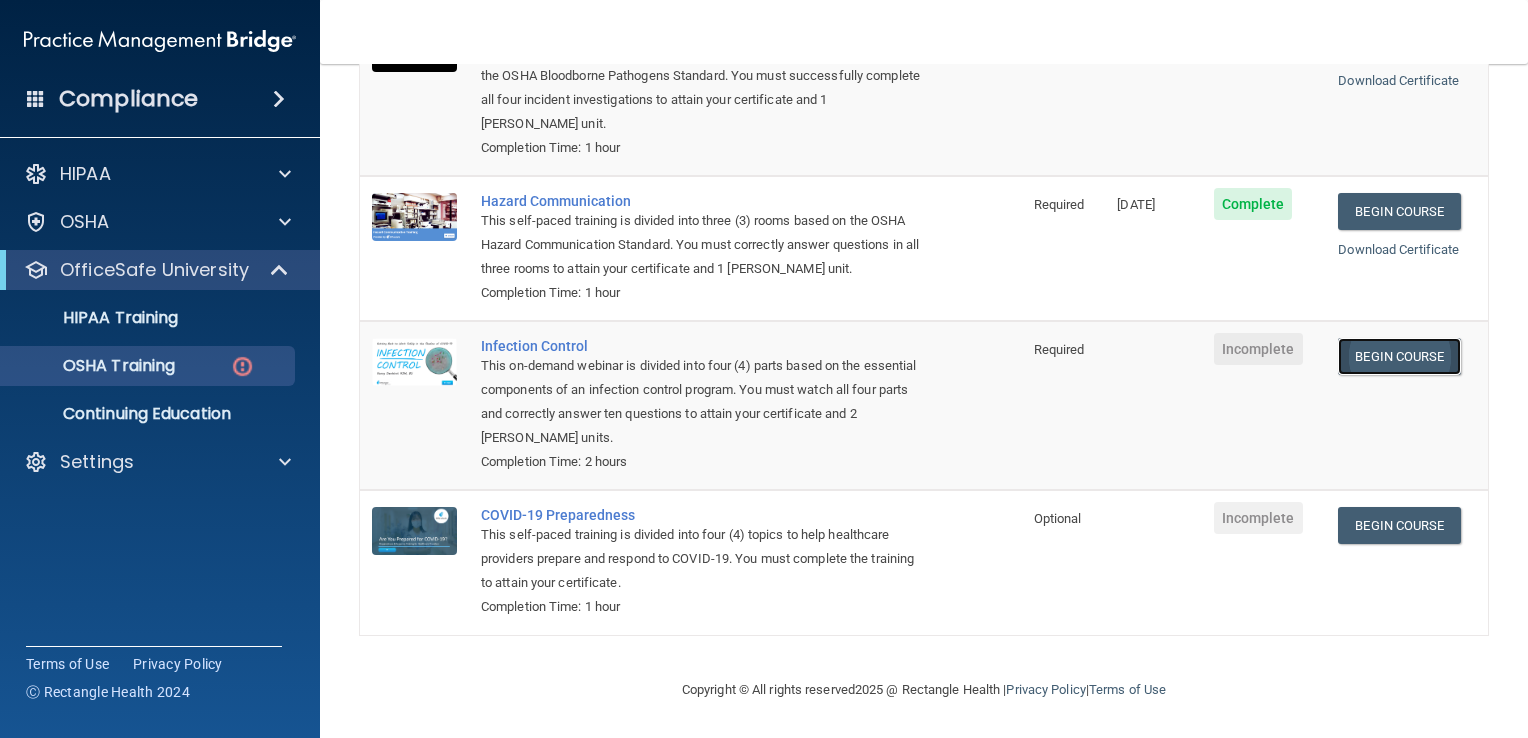 click on "Begin Course" at bounding box center [1399, 356] 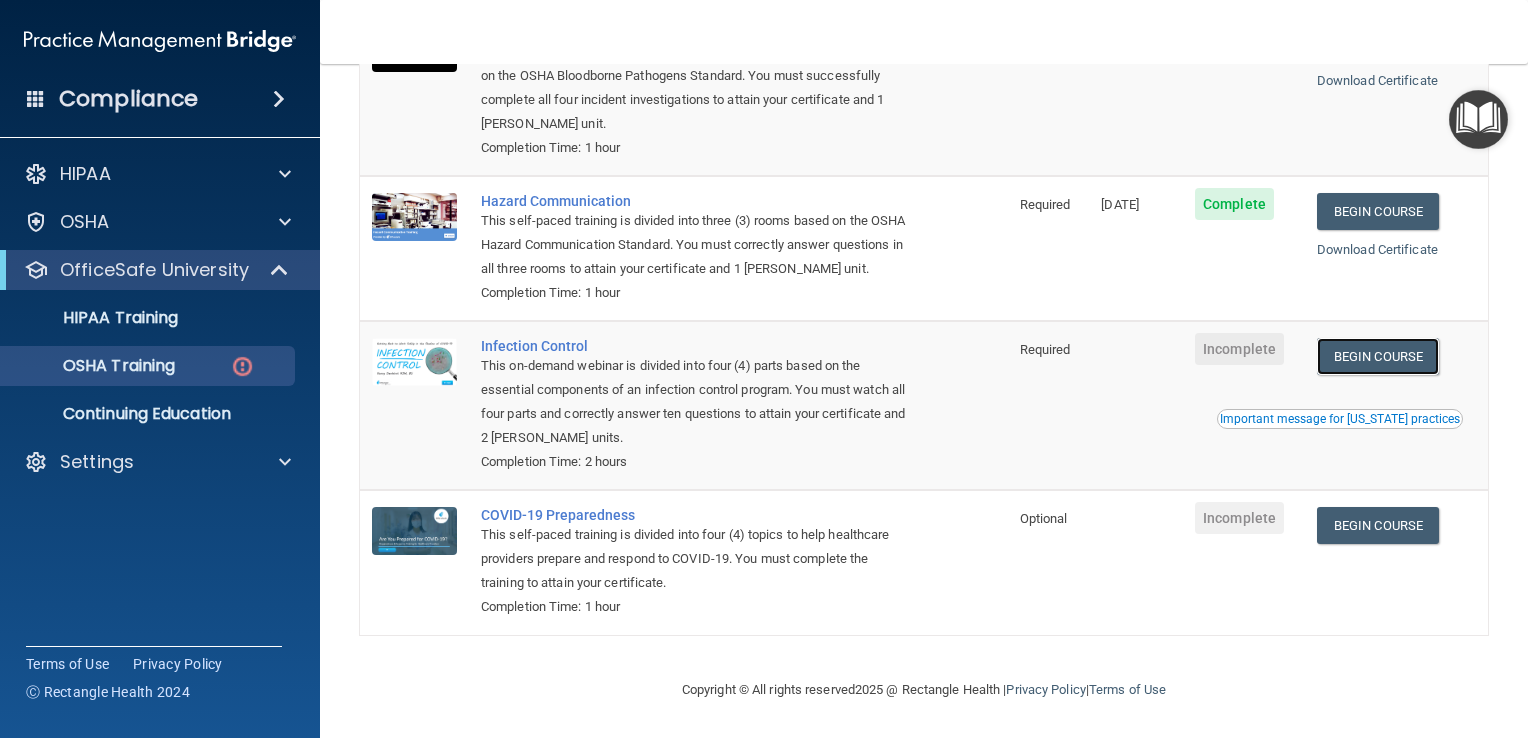 scroll, scrollTop: 300, scrollLeft: 0, axis: vertical 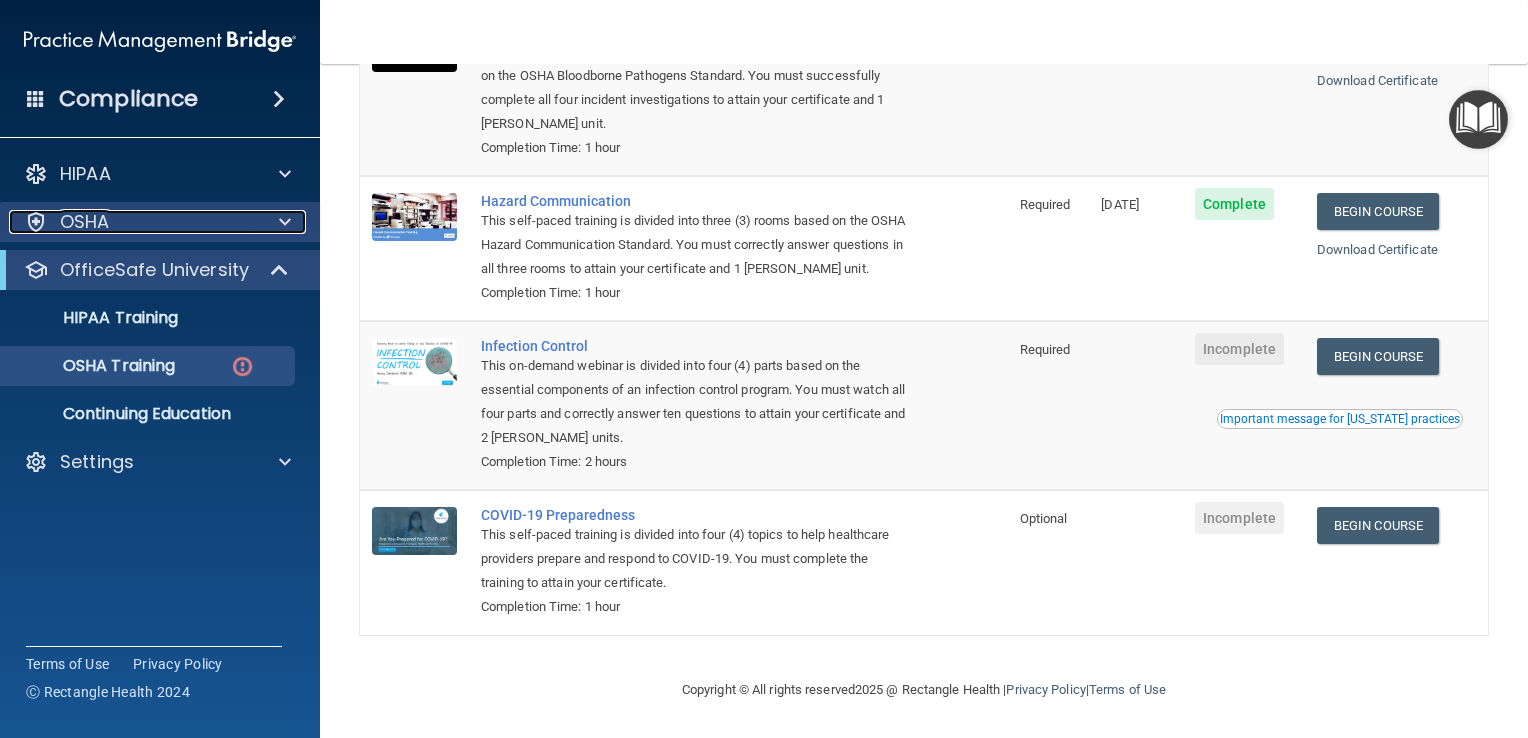 click at bounding box center (285, 222) 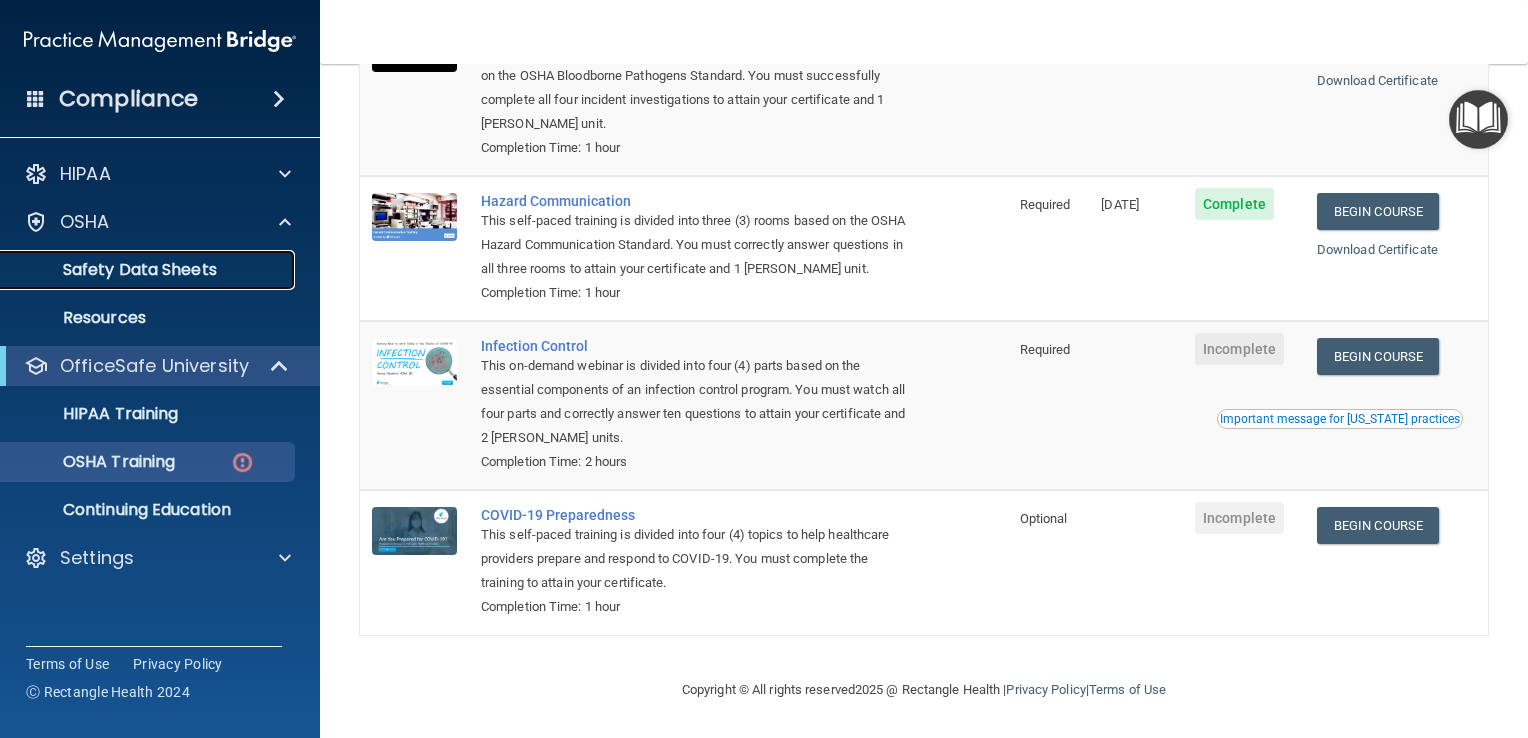 click on "Safety Data Sheets" at bounding box center [137, 270] 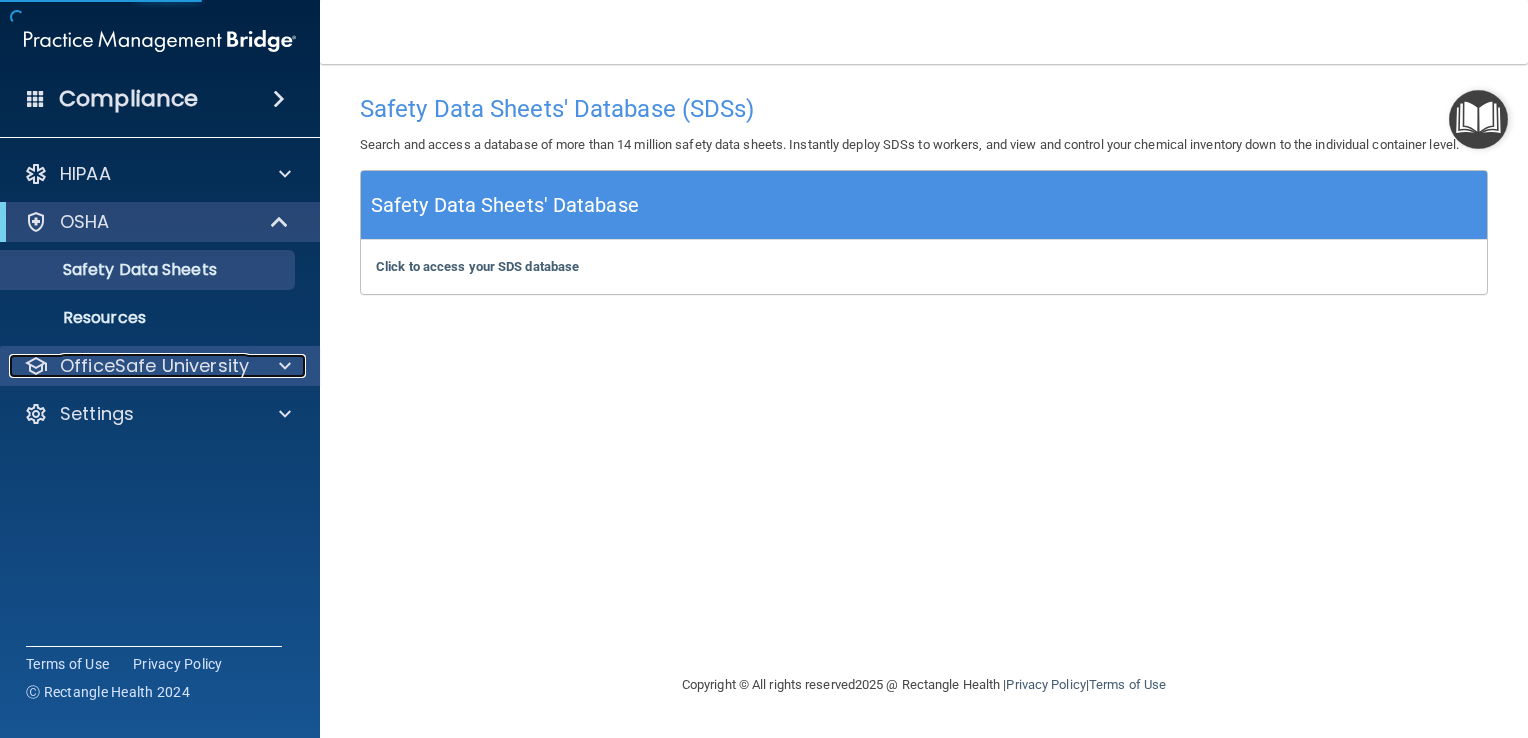 click on "OfficeSafe University" at bounding box center (154, 366) 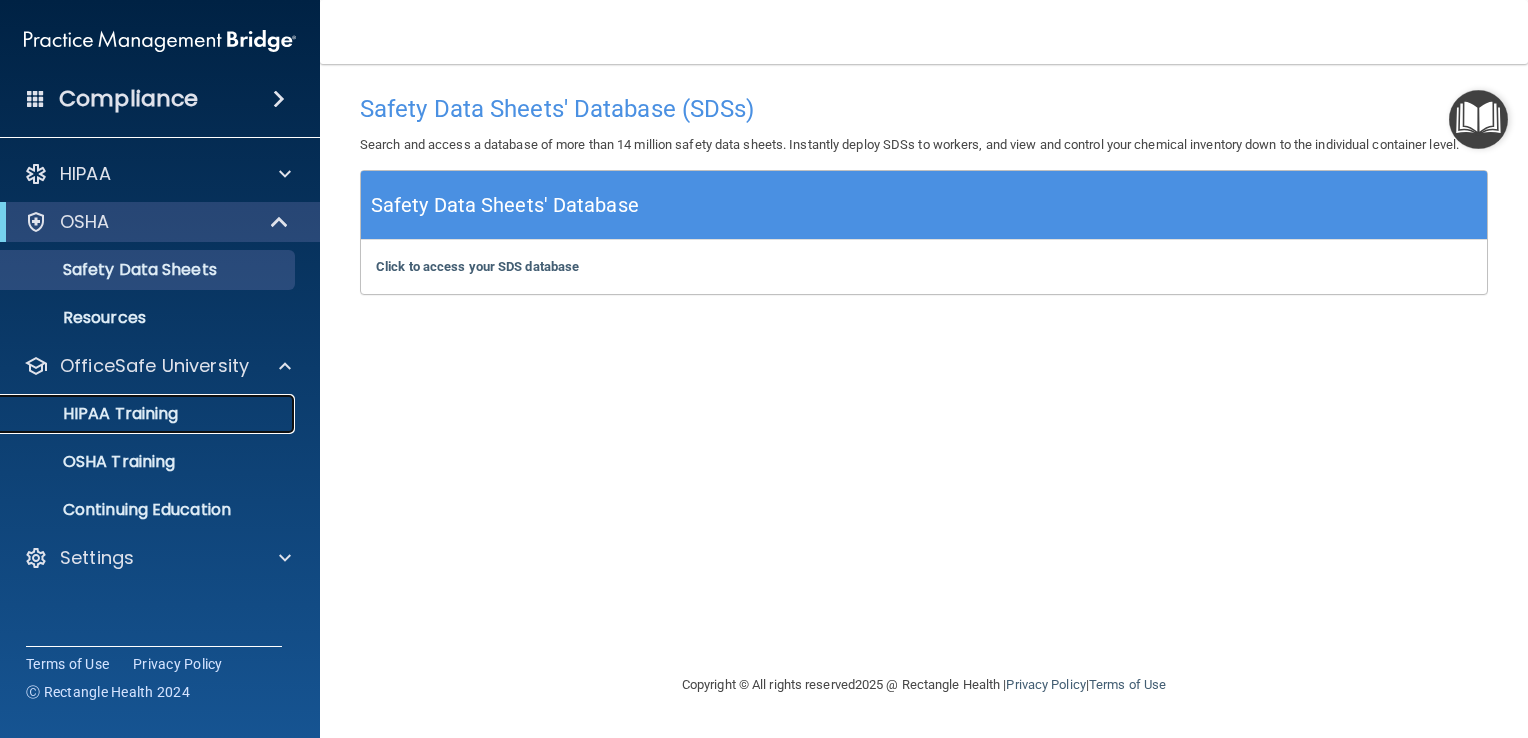 click on "HIPAA Training" at bounding box center (95, 414) 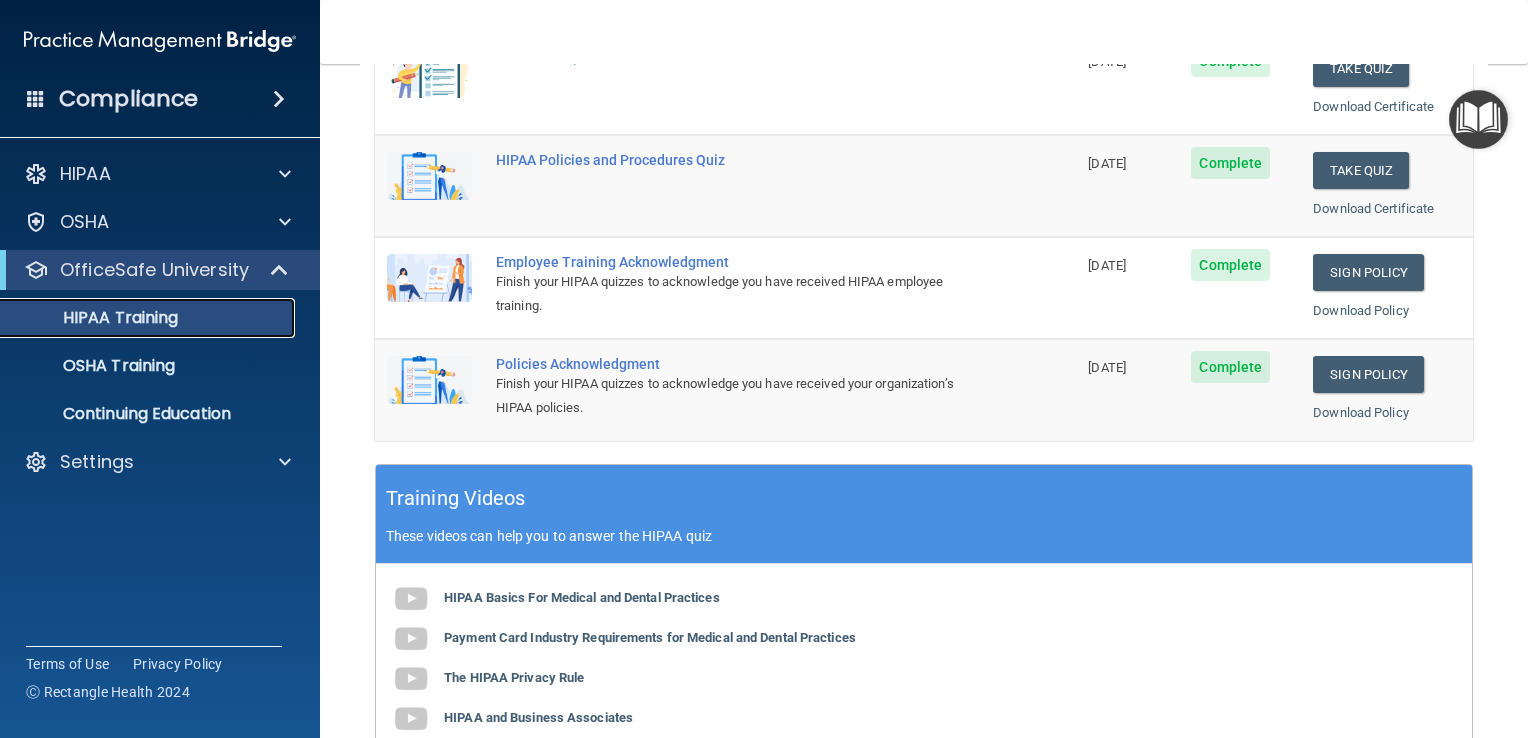 scroll, scrollTop: 0, scrollLeft: 0, axis: both 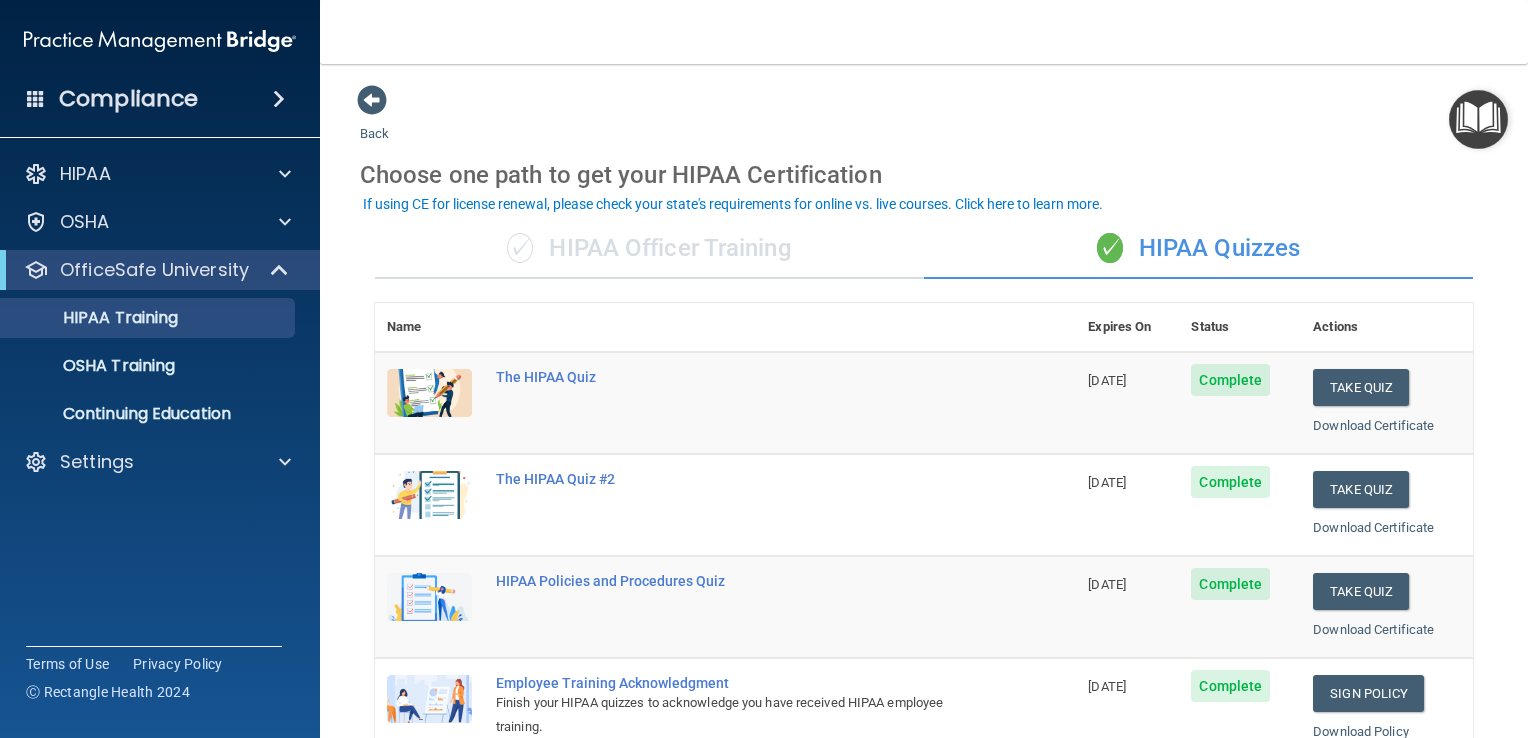 click on "✓   HIPAA Officer Training" at bounding box center (649, 249) 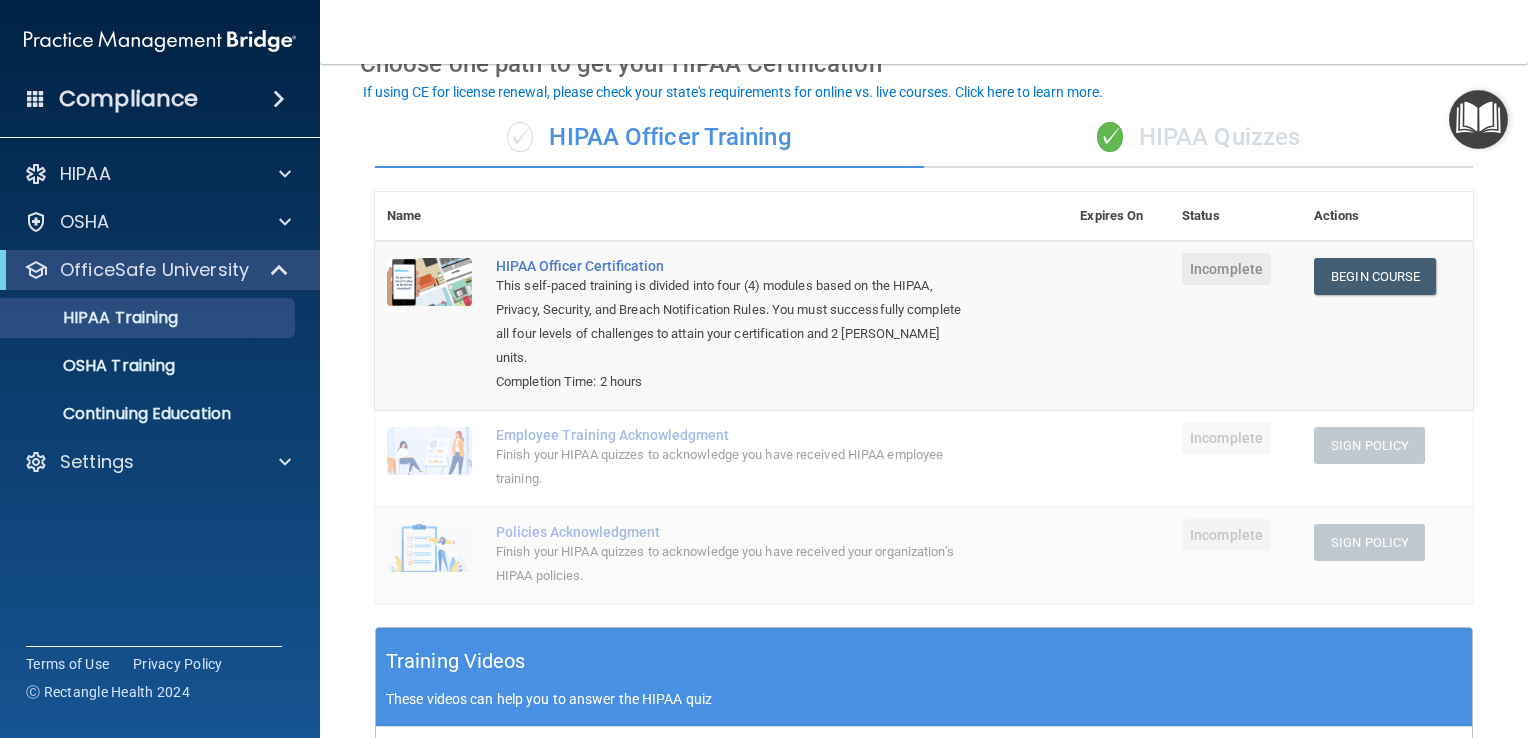 scroll, scrollTop: 110, scrollLeft: 0, axis: vertical 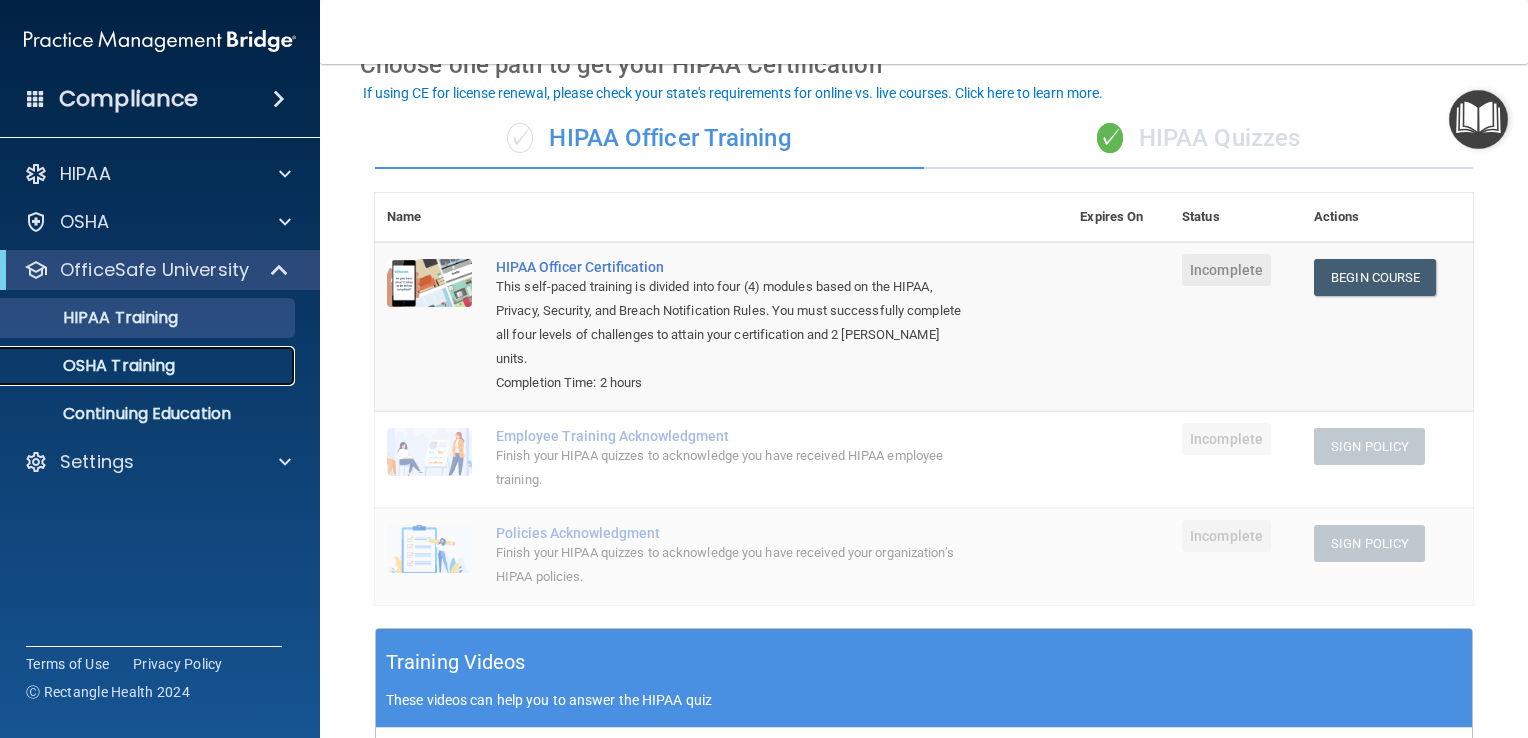 click on "OSHA Training" at bounding box center (137, 366) 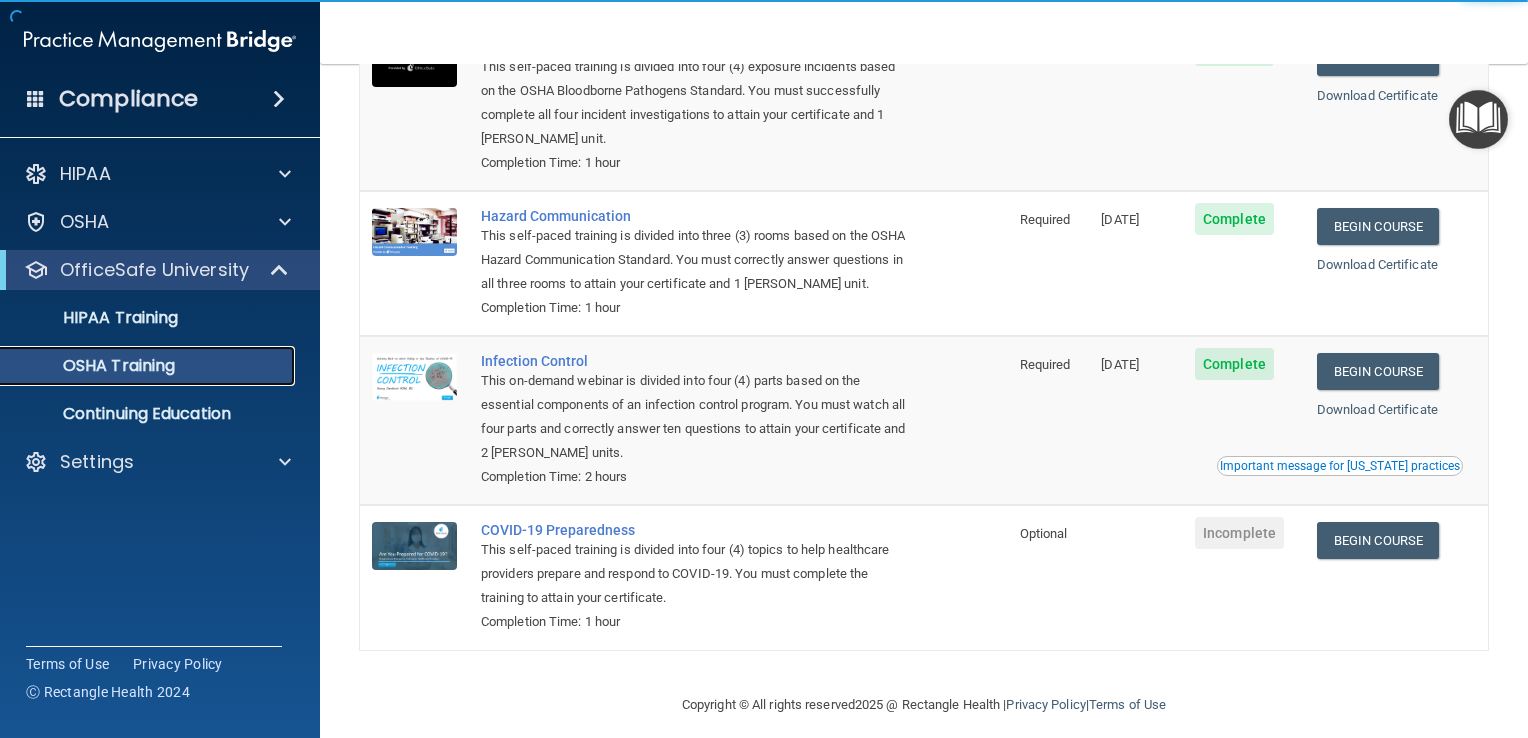 scroll, scrollTop: 244, scrollLeft: 0, axis: vertical 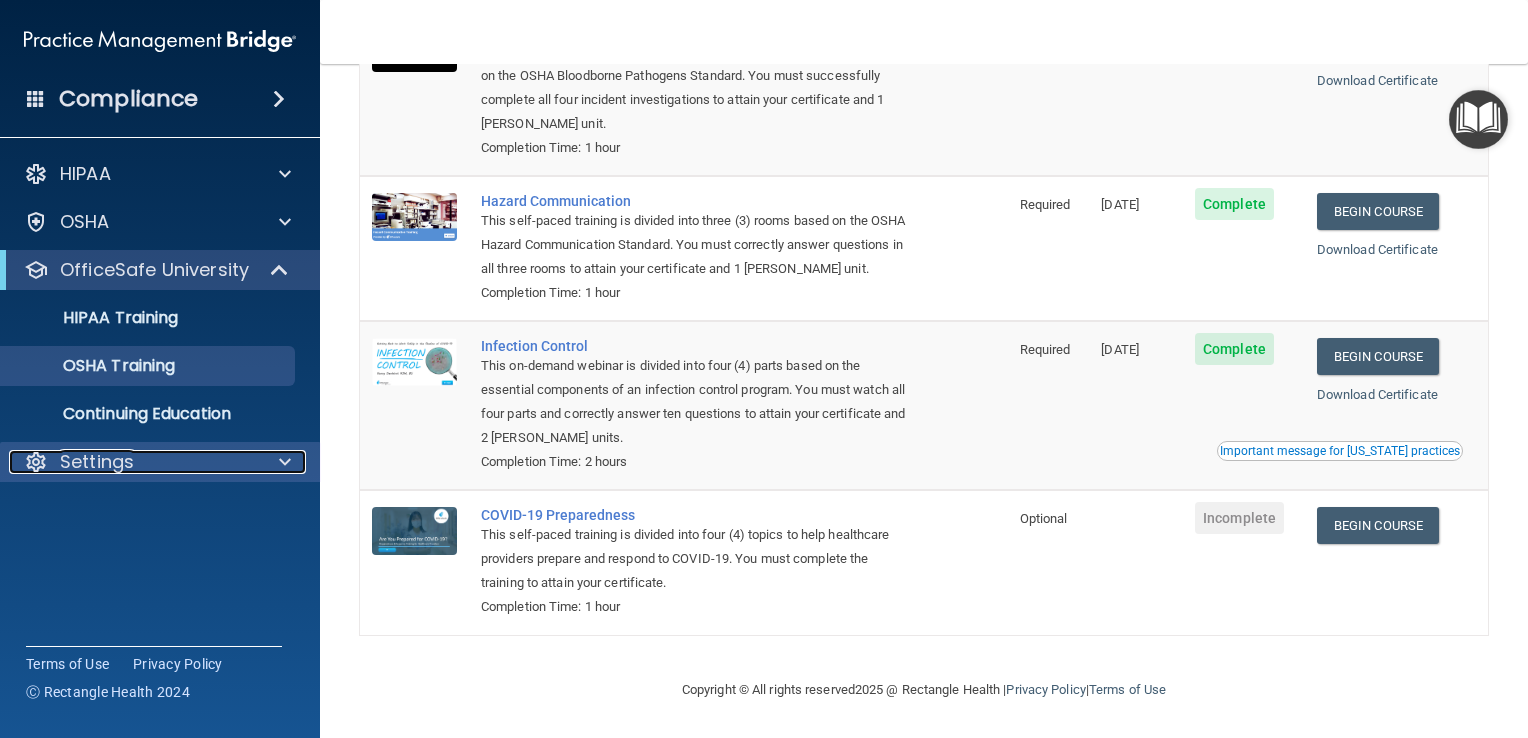 click on "Settings" at bounding box center (97, 462) 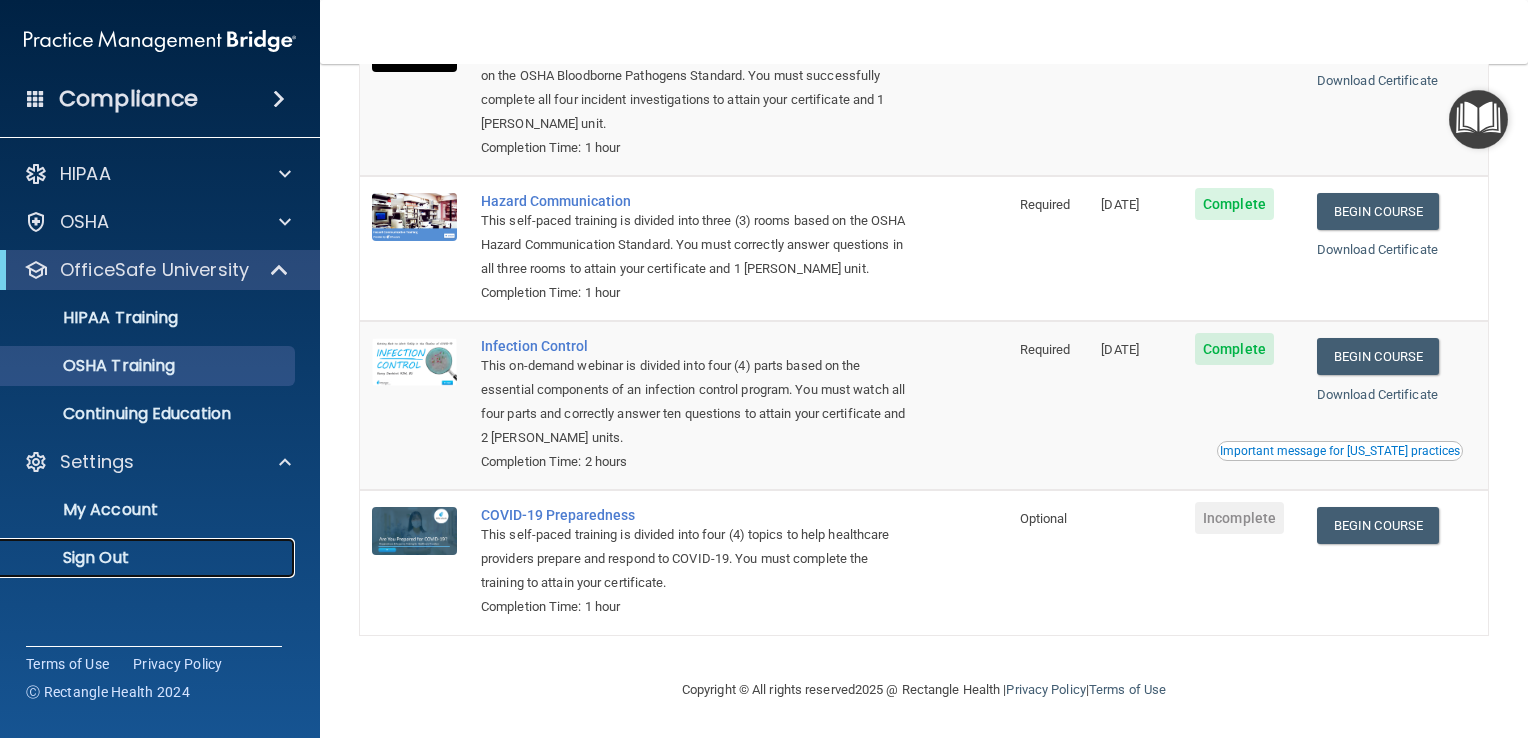 click on "Sign Out" at bounding box center (149, 558) 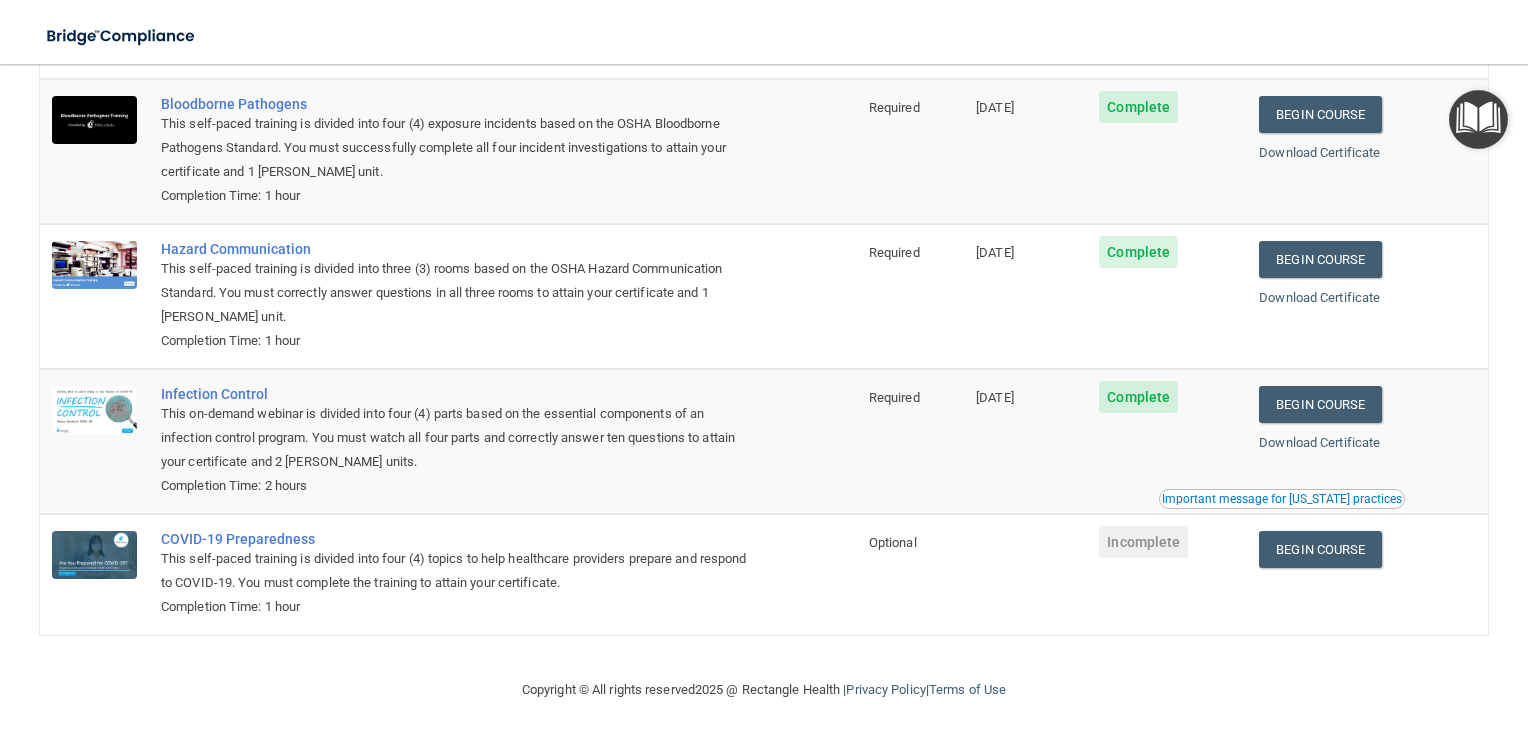 scroll, scrollTop: 0, scrollLeft: 0, axis: both 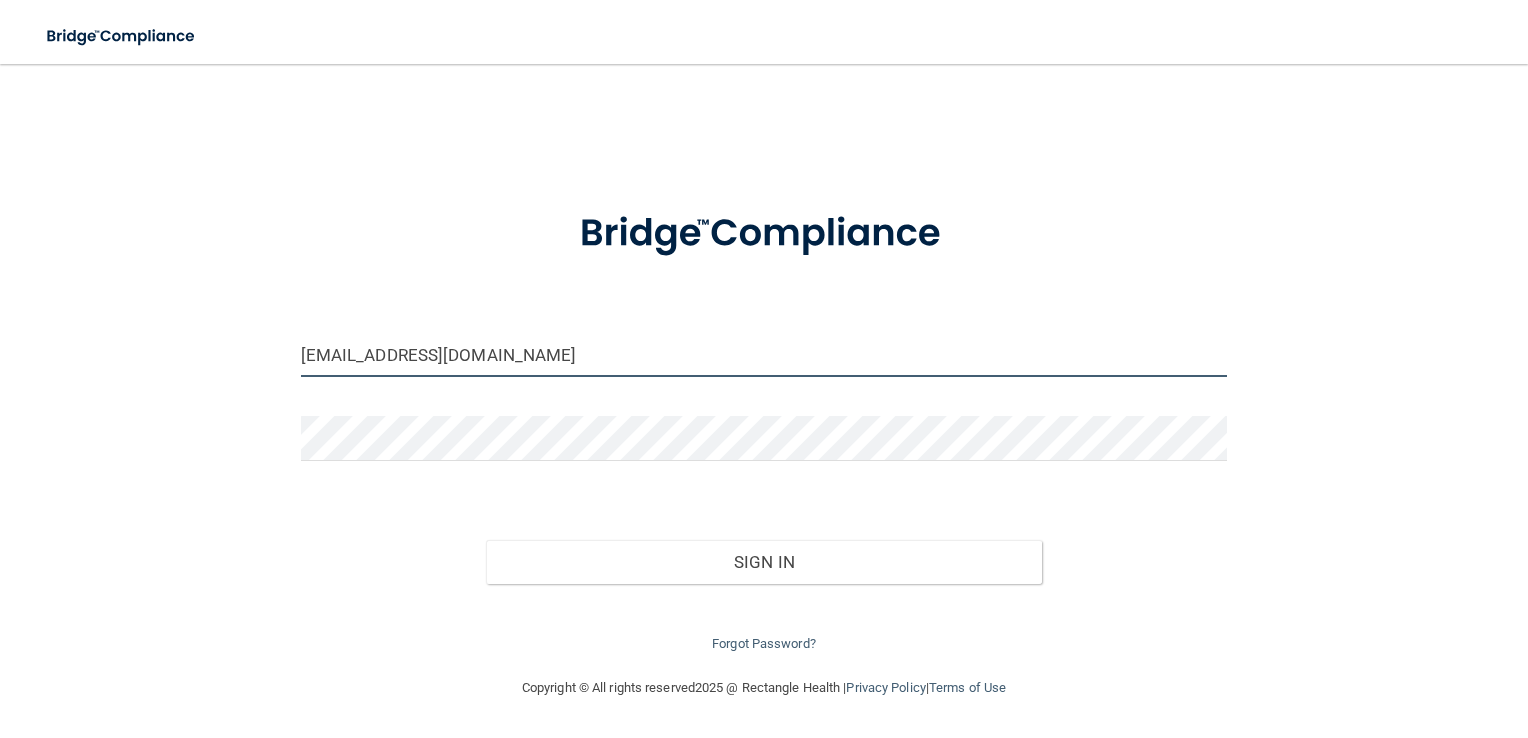 click on "alixoxo1029@gmail.com" at bounding box center [764, 354] 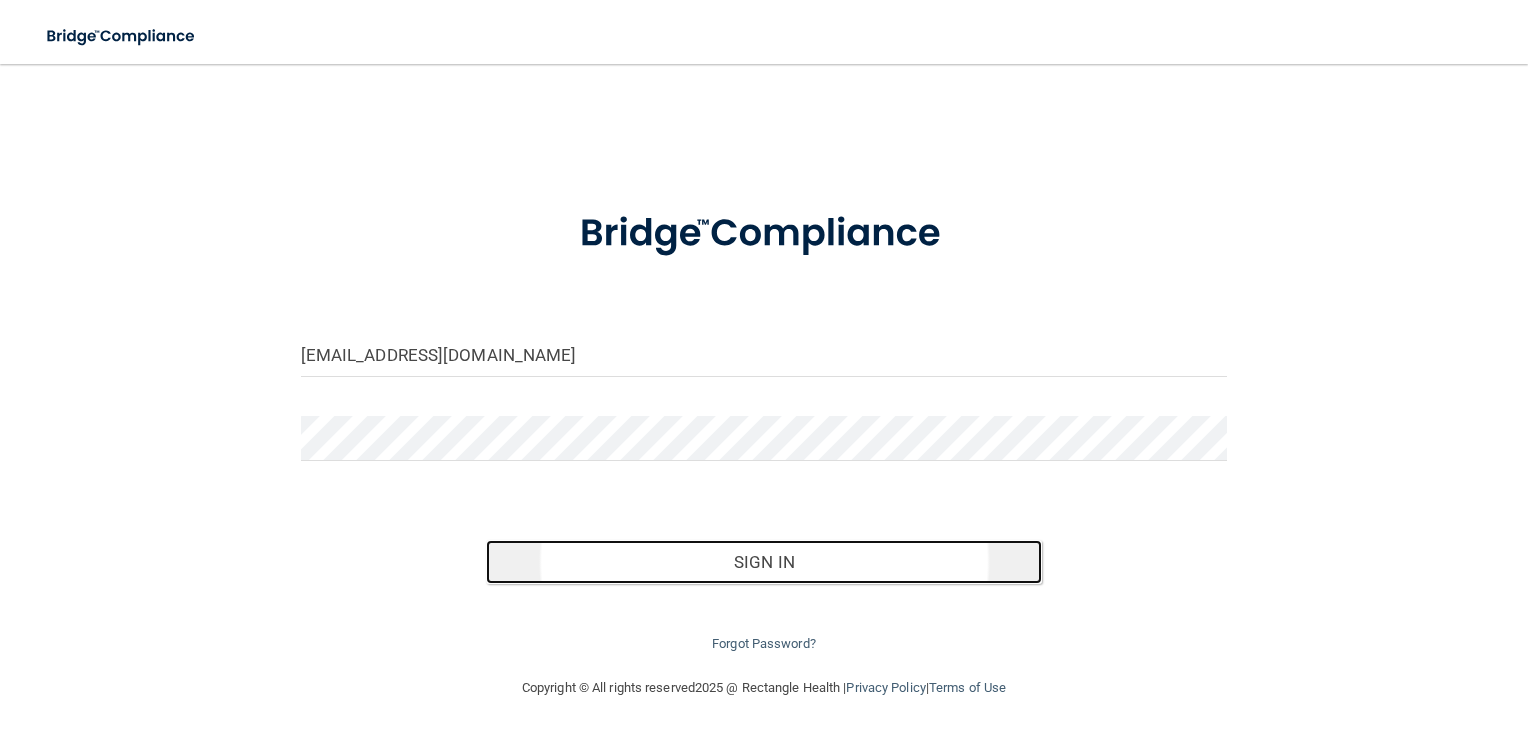 click on "Sign In" at bounding box center (764, 562) 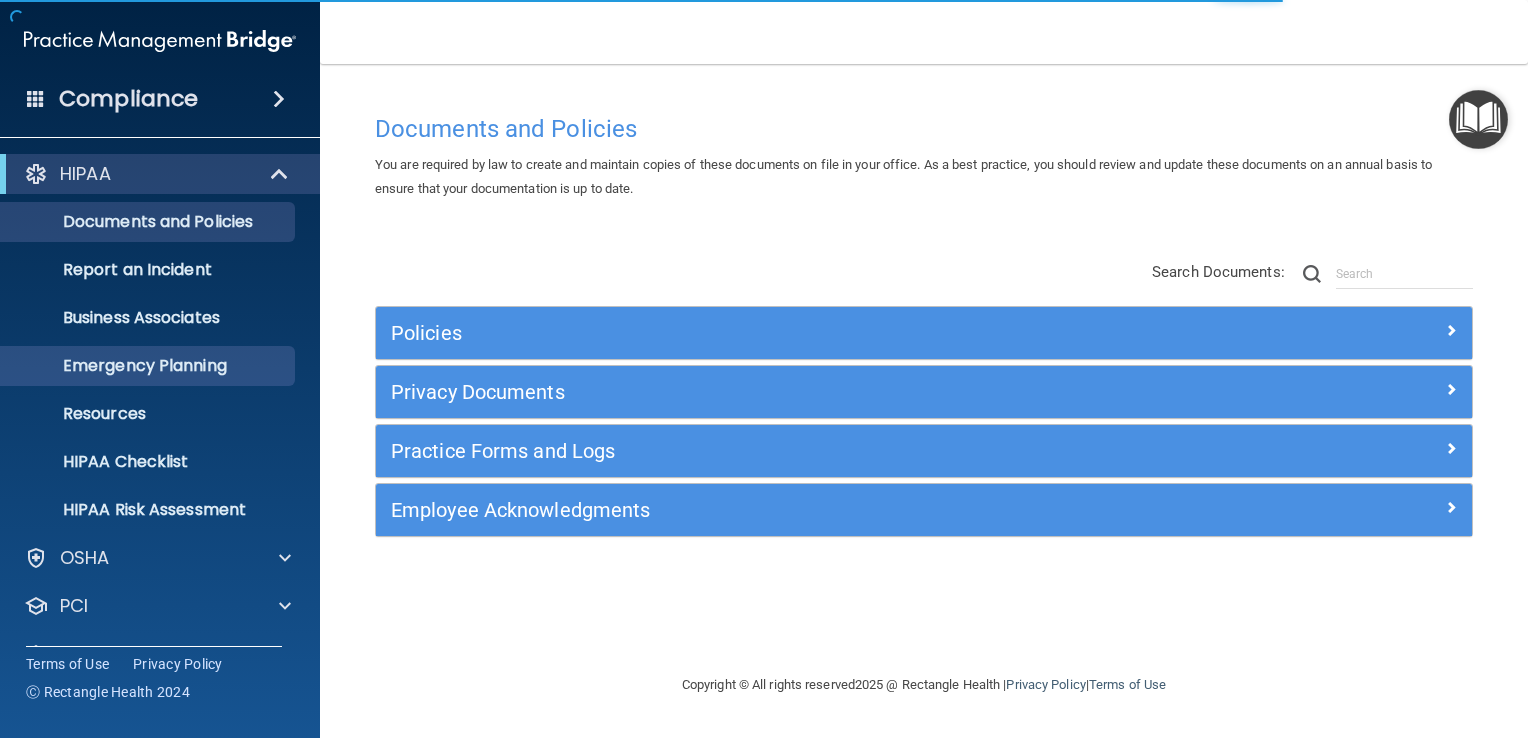 scroll, scrollTop: 91, scrollLeft: 0, axis: vertical 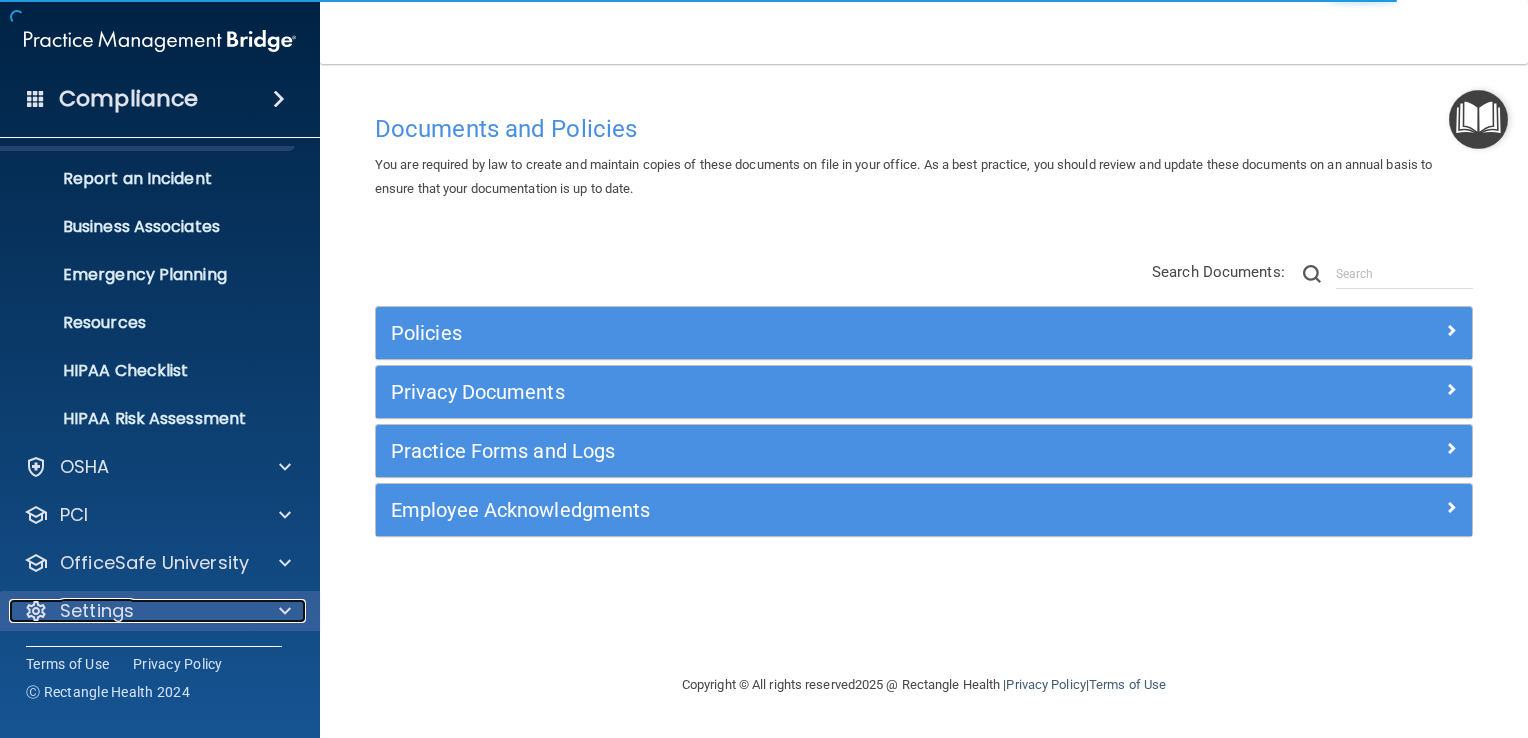 click on "Settings" at bounding box center [133, 611] 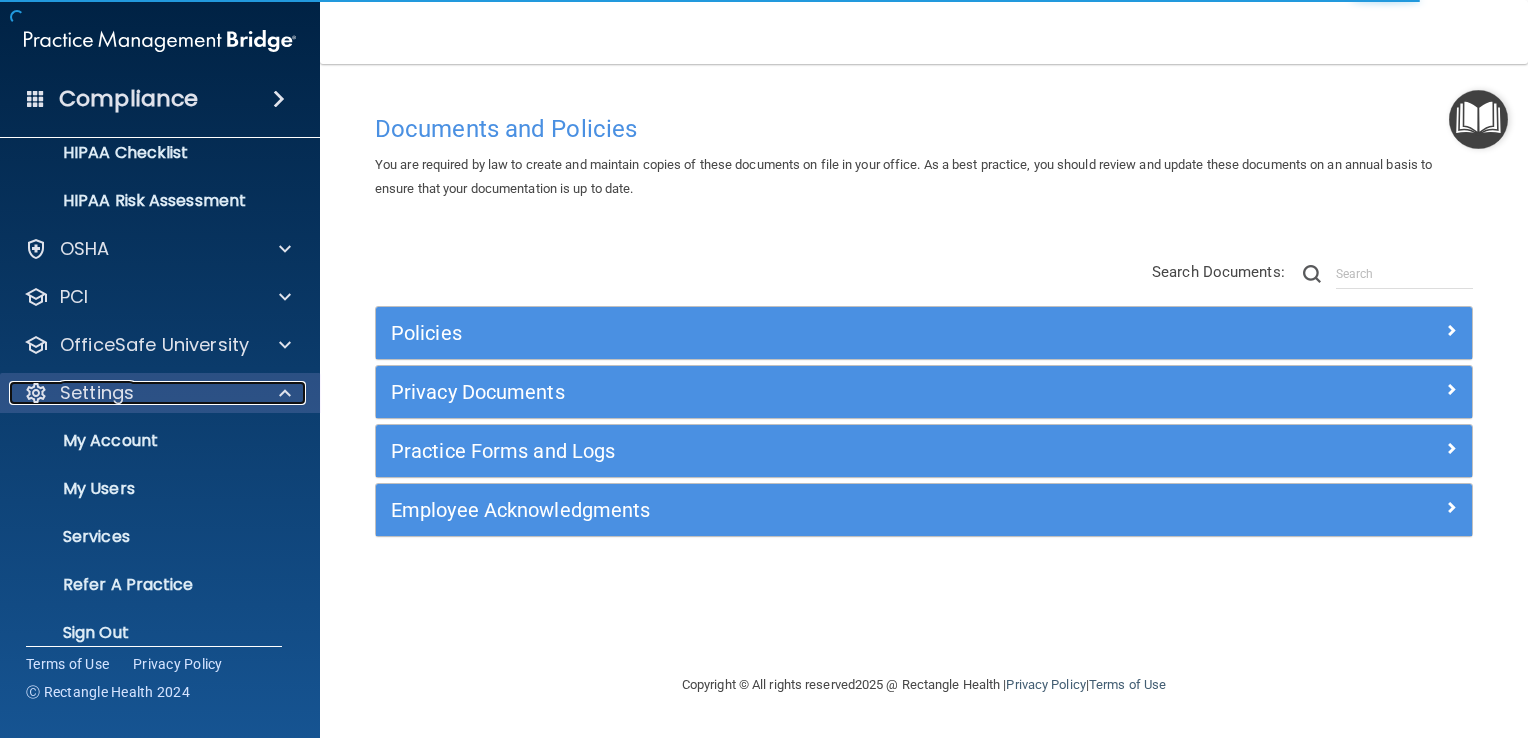 scroll, scrollTop: 331, scrollLeft: 0, axis: vertical 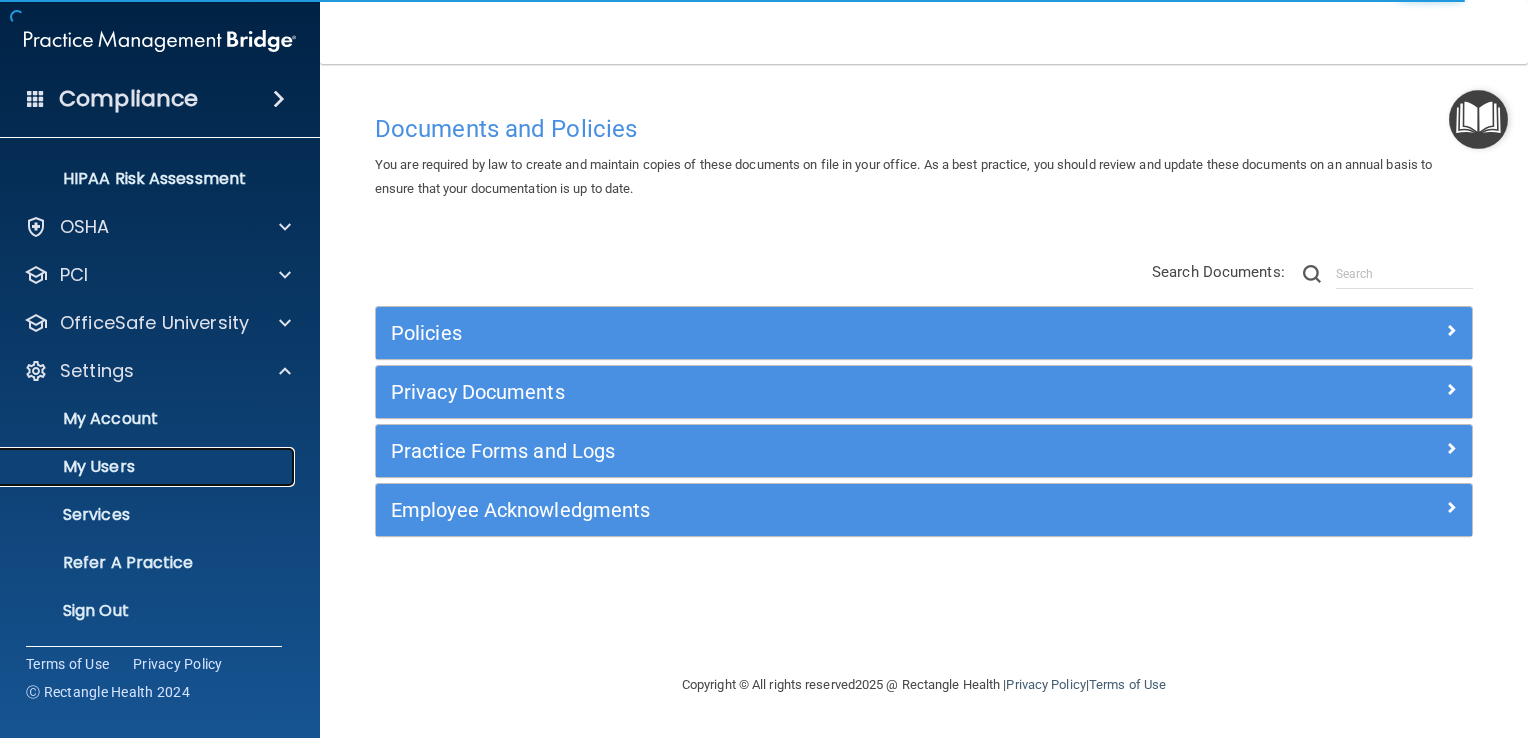 click on "My Users" at bounding box center (149, 467) 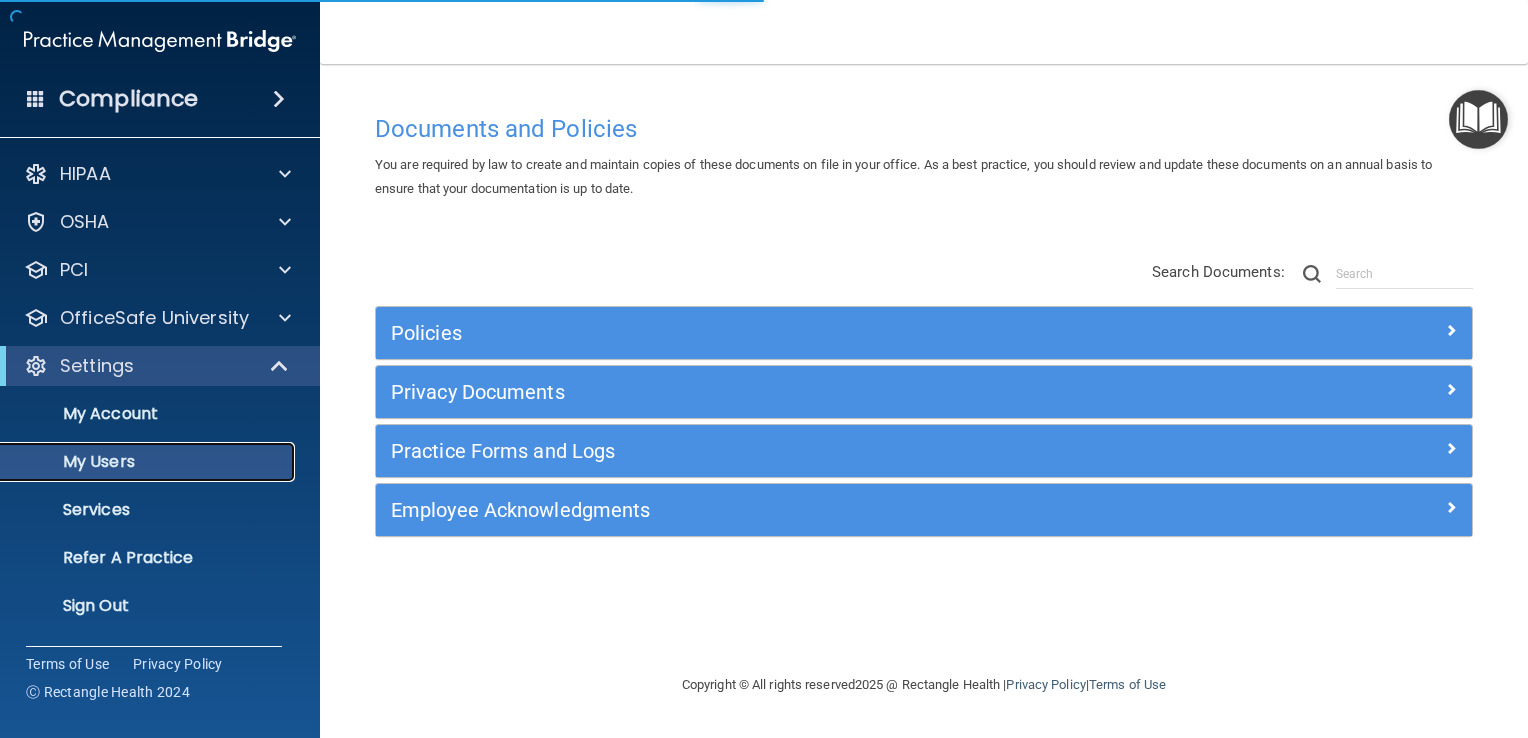 scroll, scrollTop: 0, scrollLeft: 0, axis: both 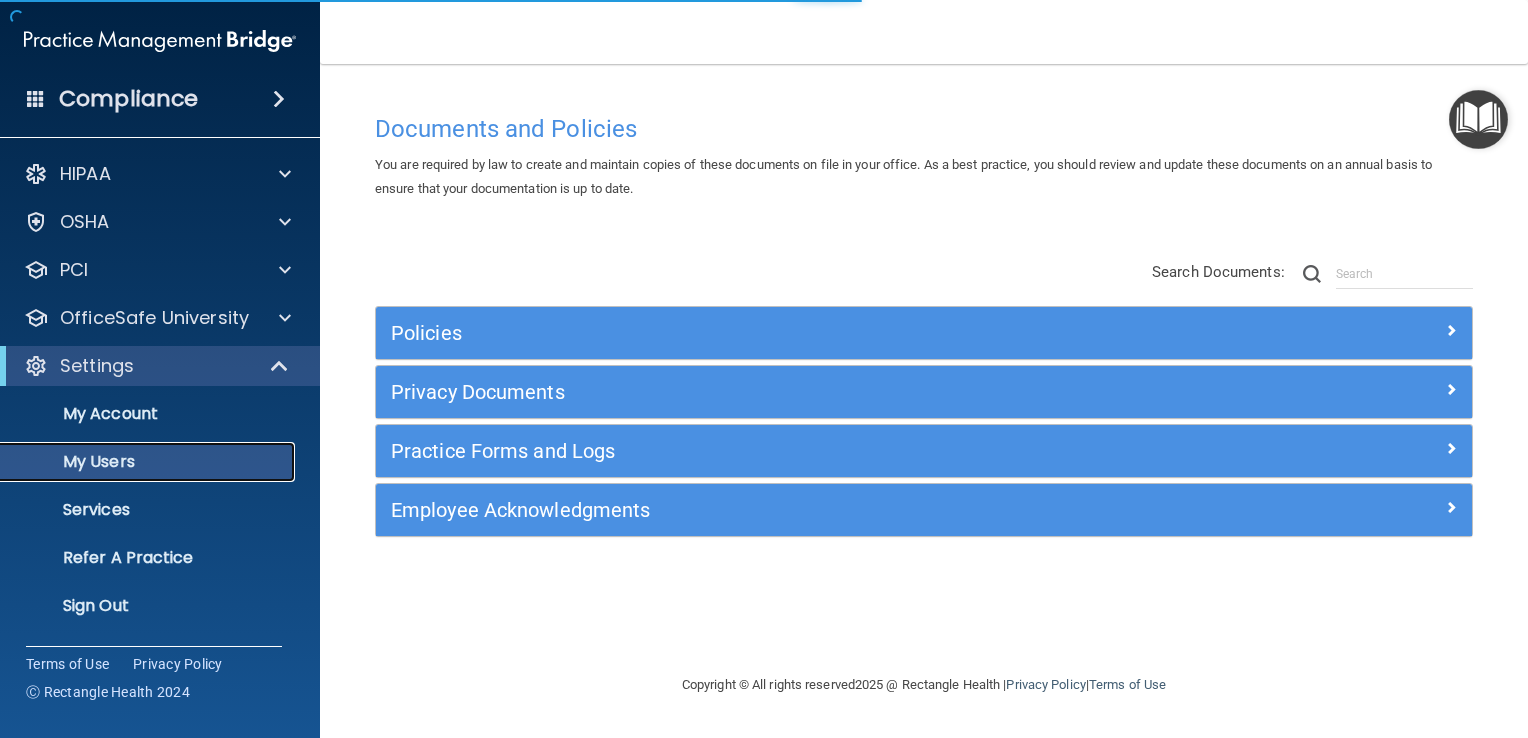 select on "20" 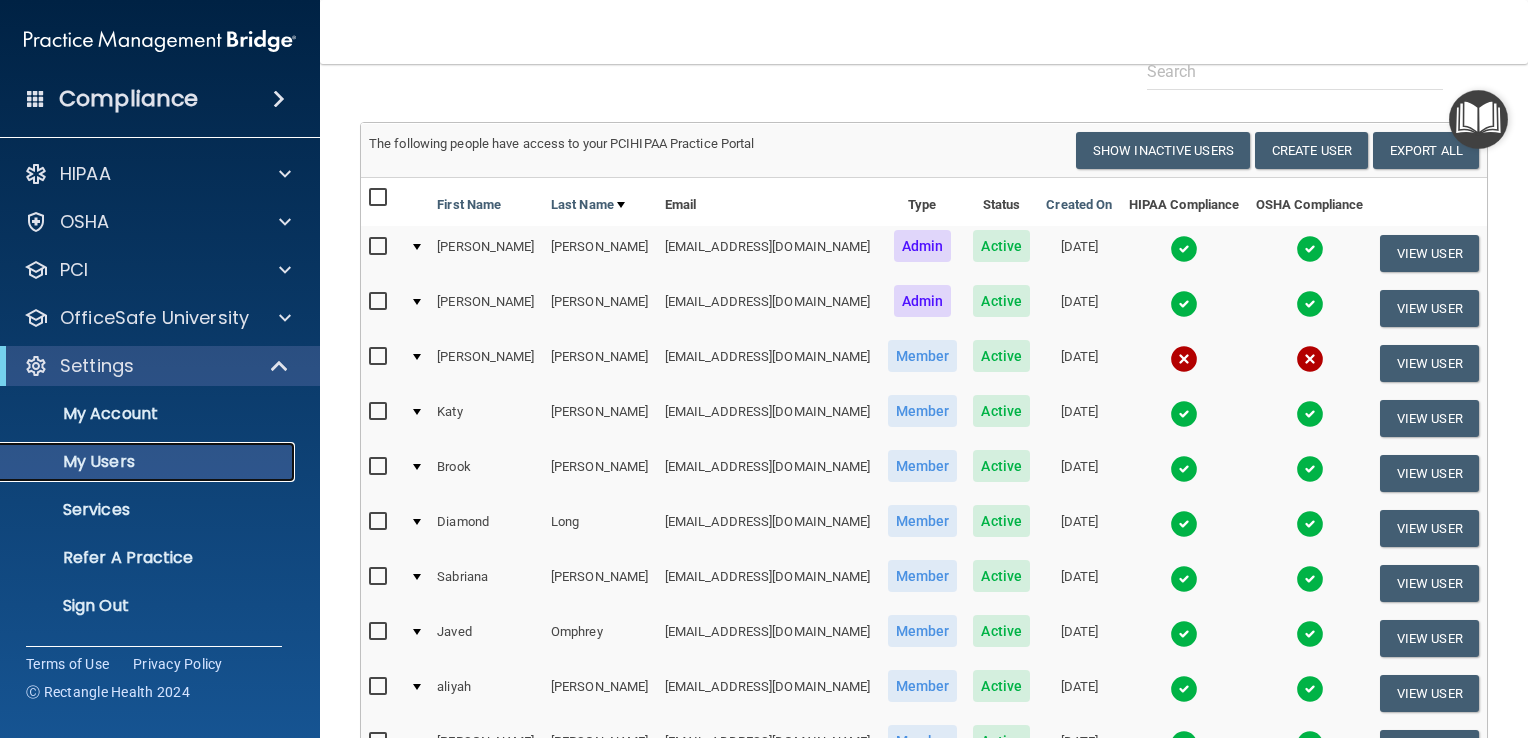 scroll, scrollTop: 104, scrollLeft: 0, axis: vertical 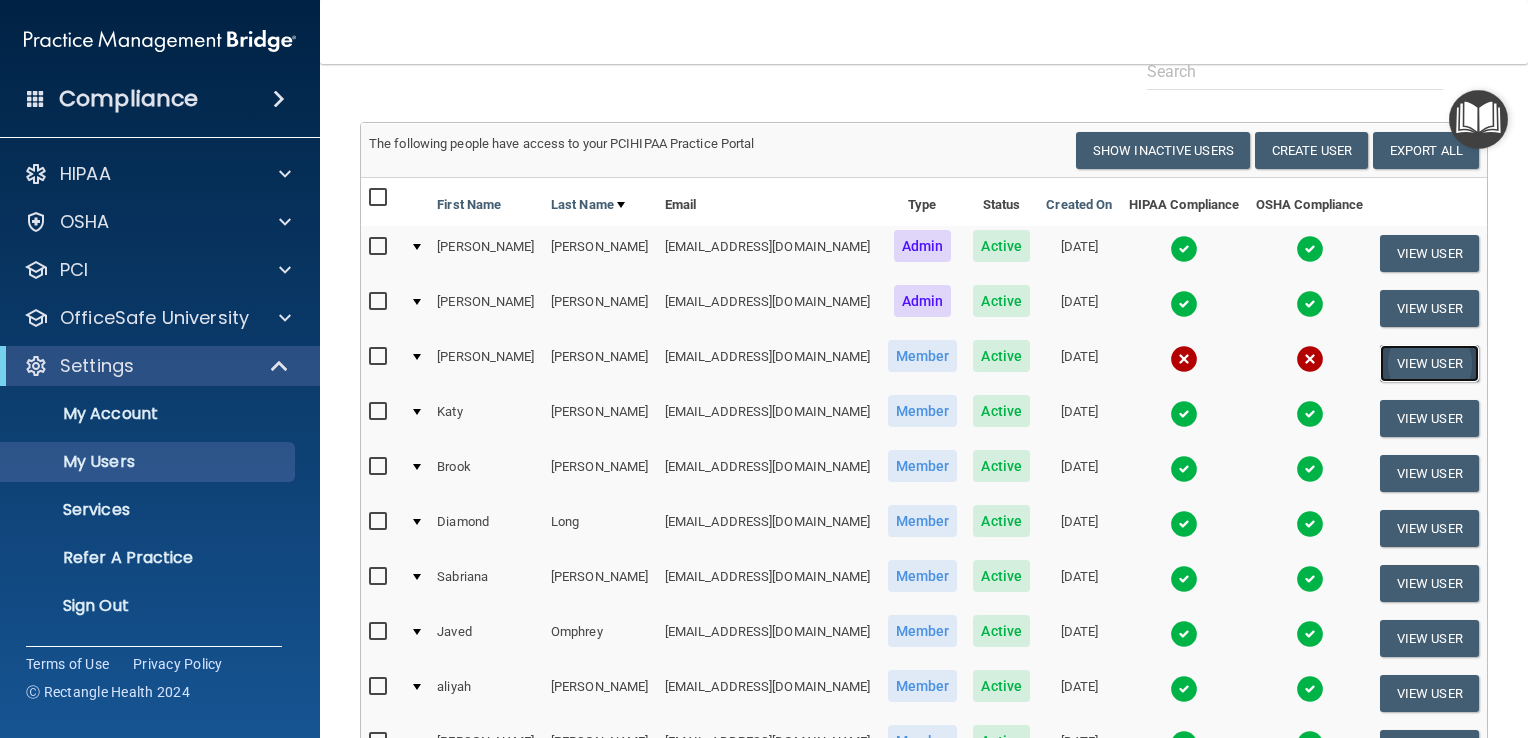 click on "View User" at bounding box center (1429, 363) 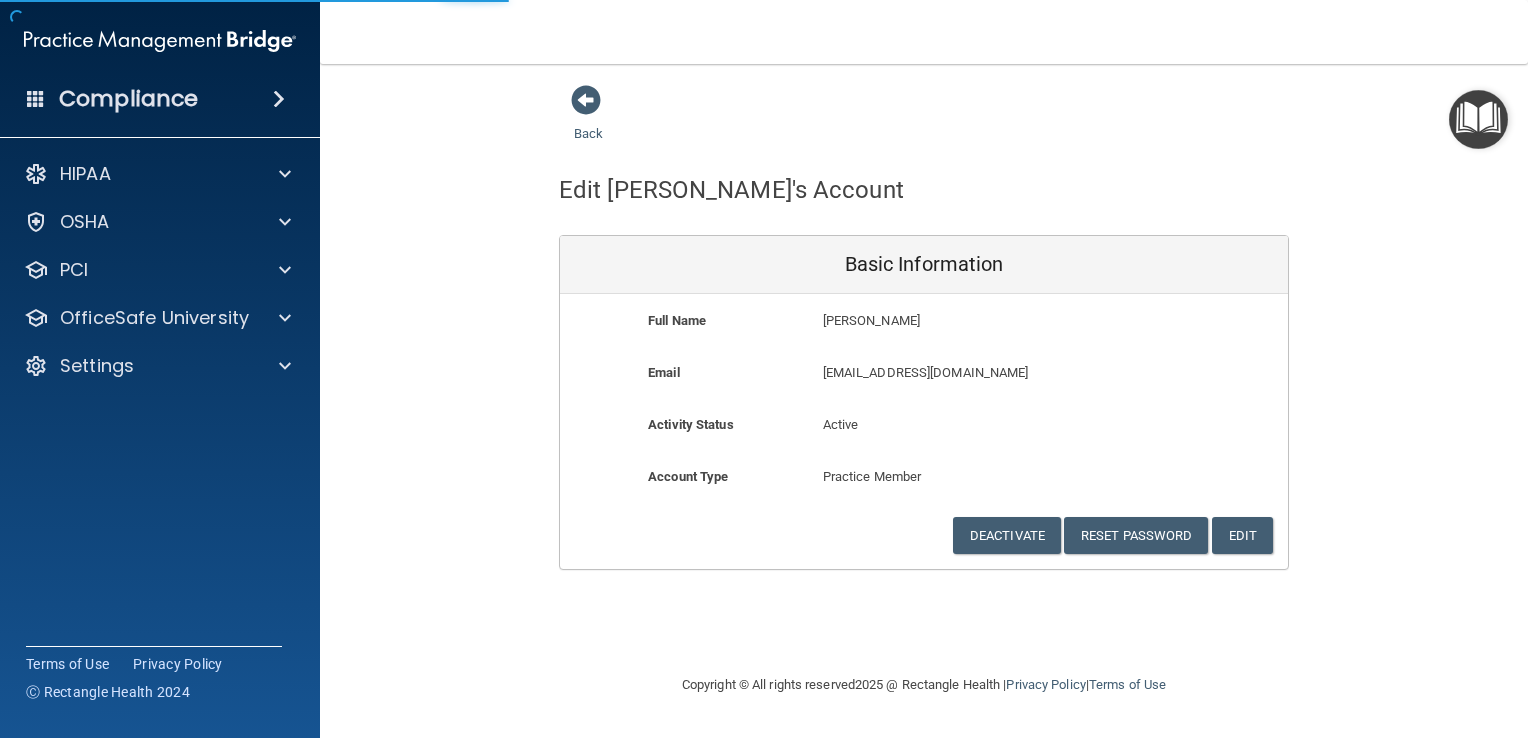 scroll, scrollTop: 0, scrollLeft: 0, axis: both 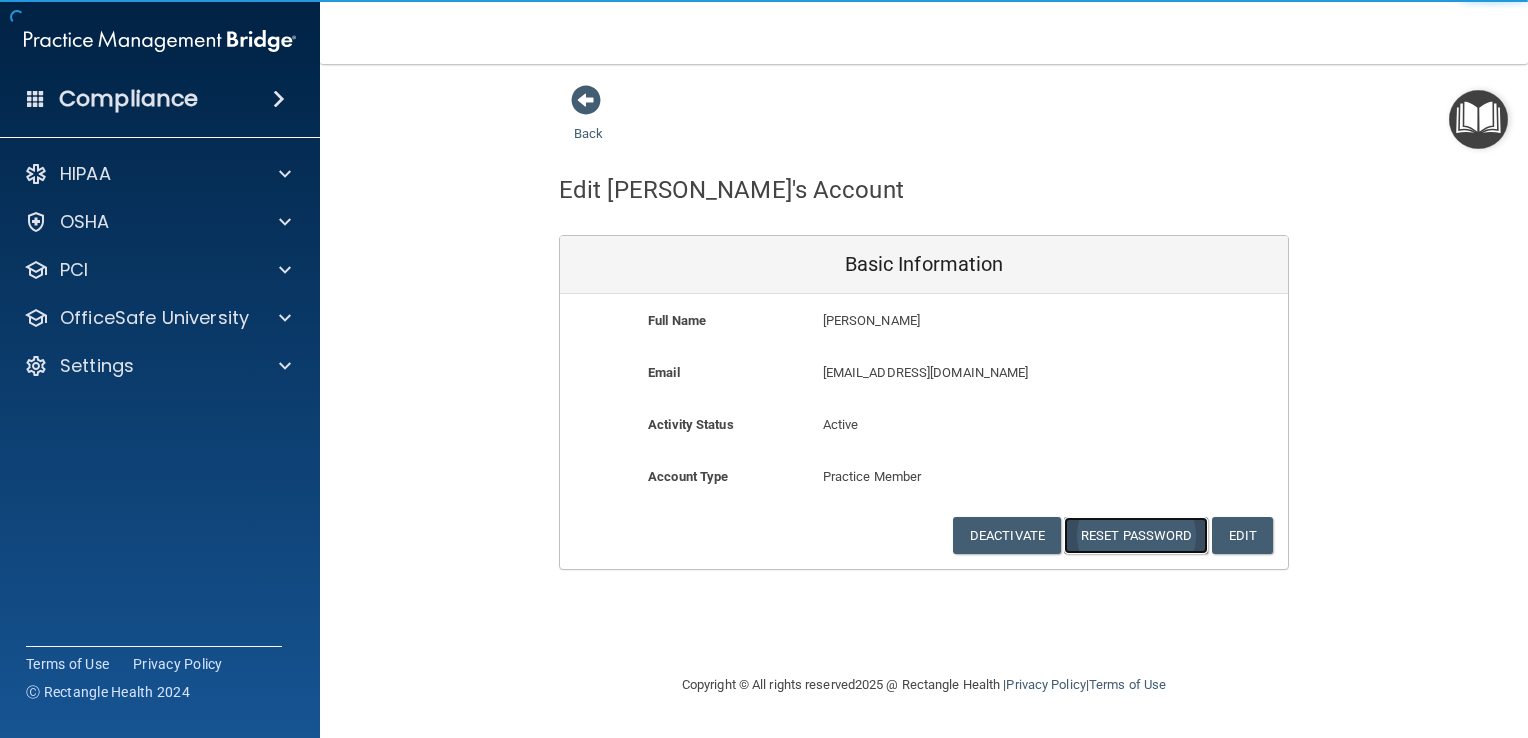 click on "Reset Password" at bounding box center (1136, 535) 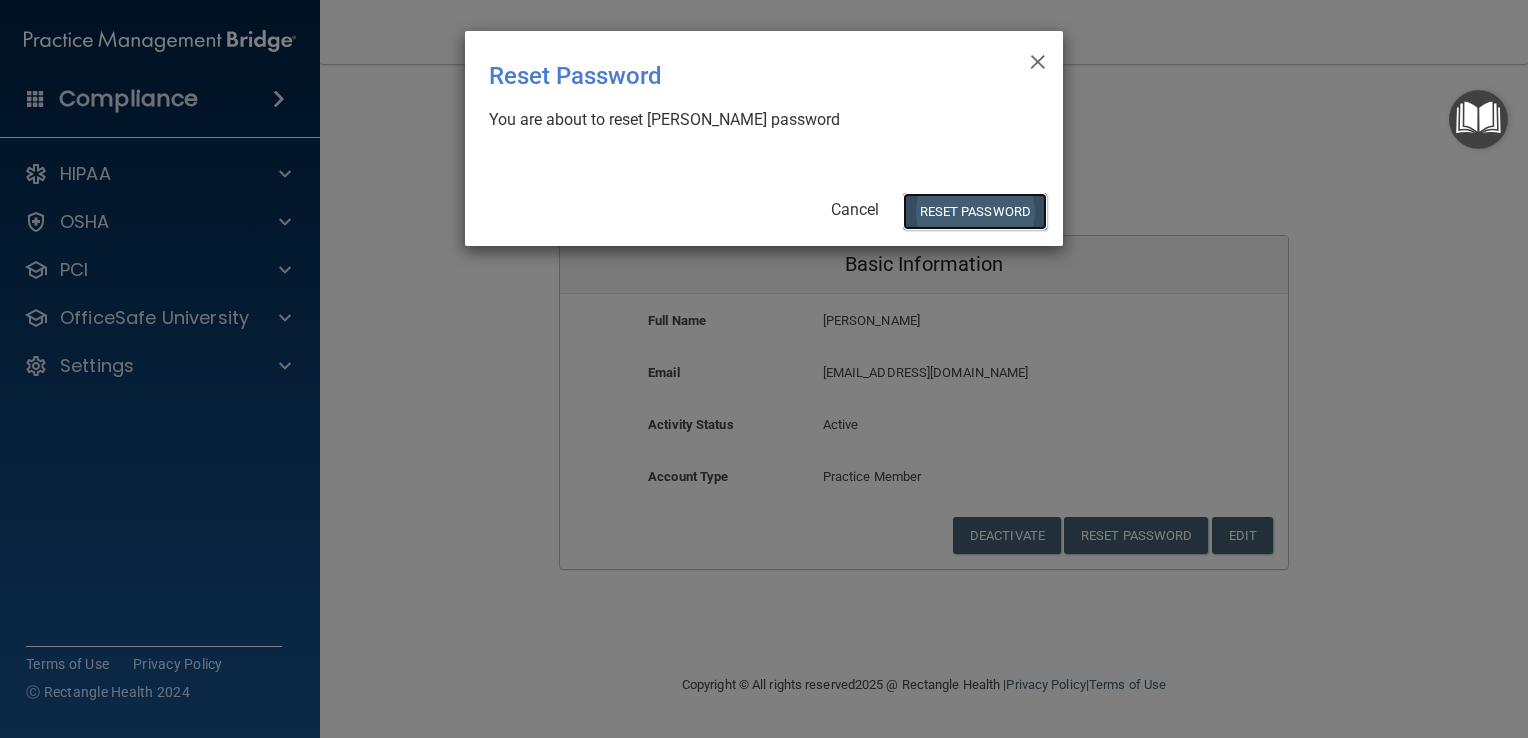 click on "Reset Password" at bounding box center [975, 211] 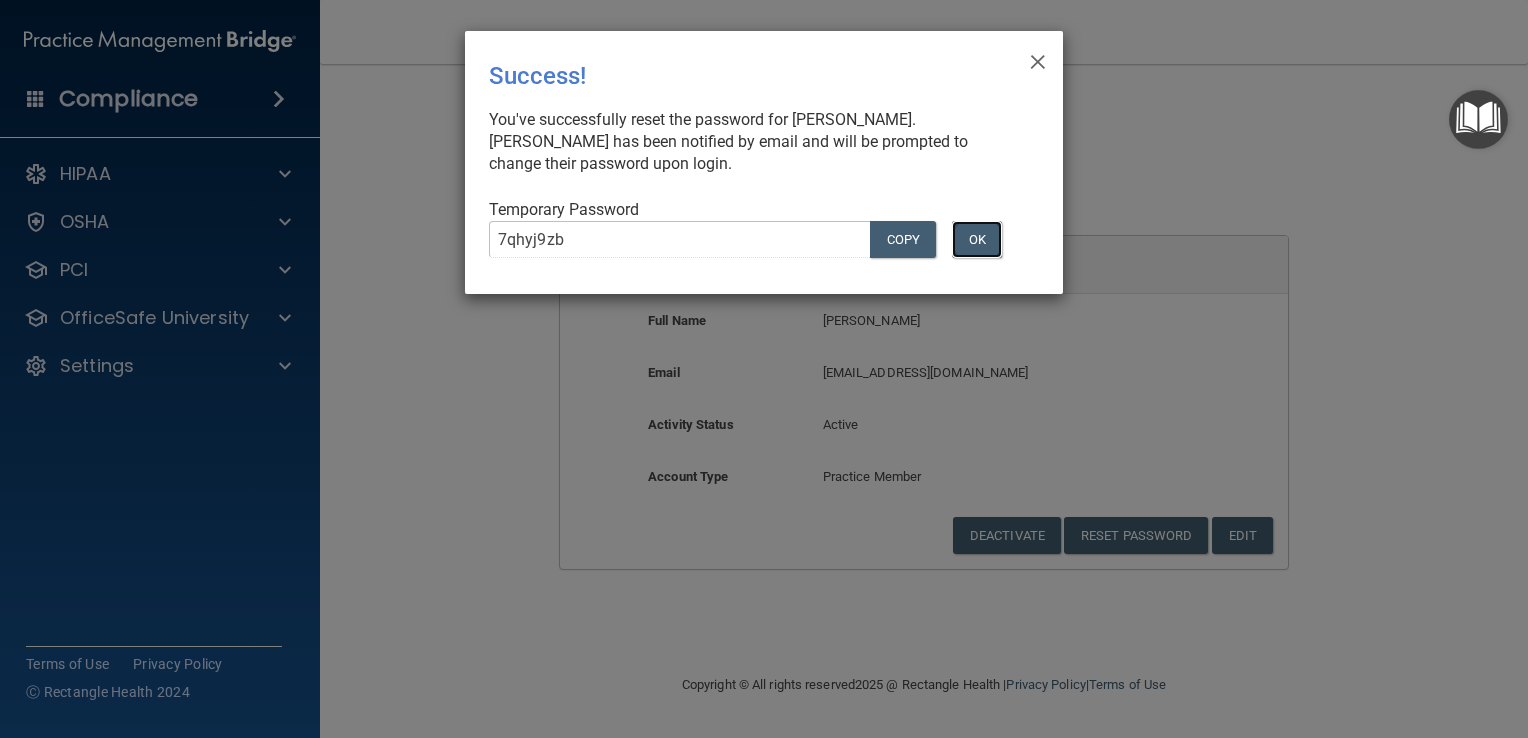 click on "OK" at bounding box center [977, 239] 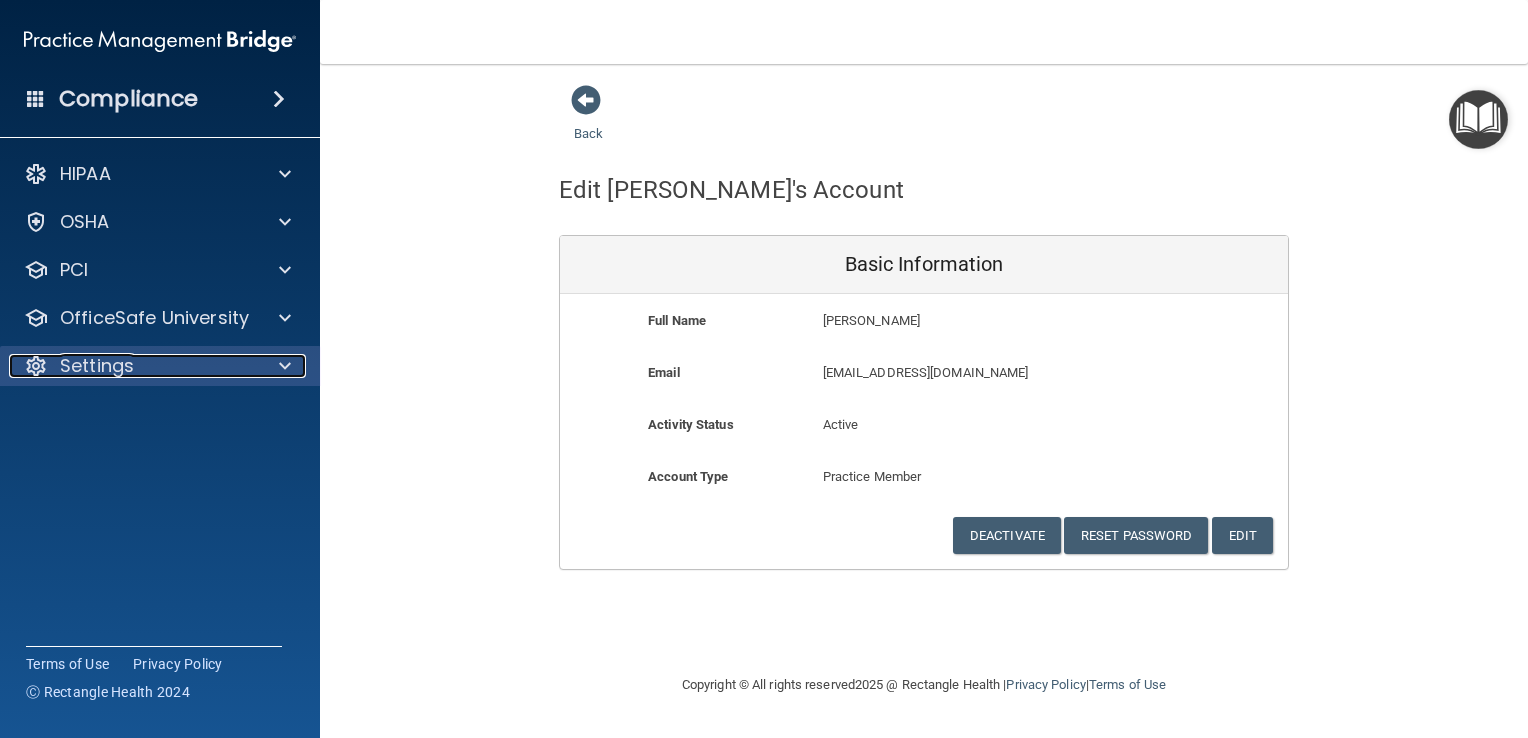 click on "Settings" at bounding box center [97, 366] 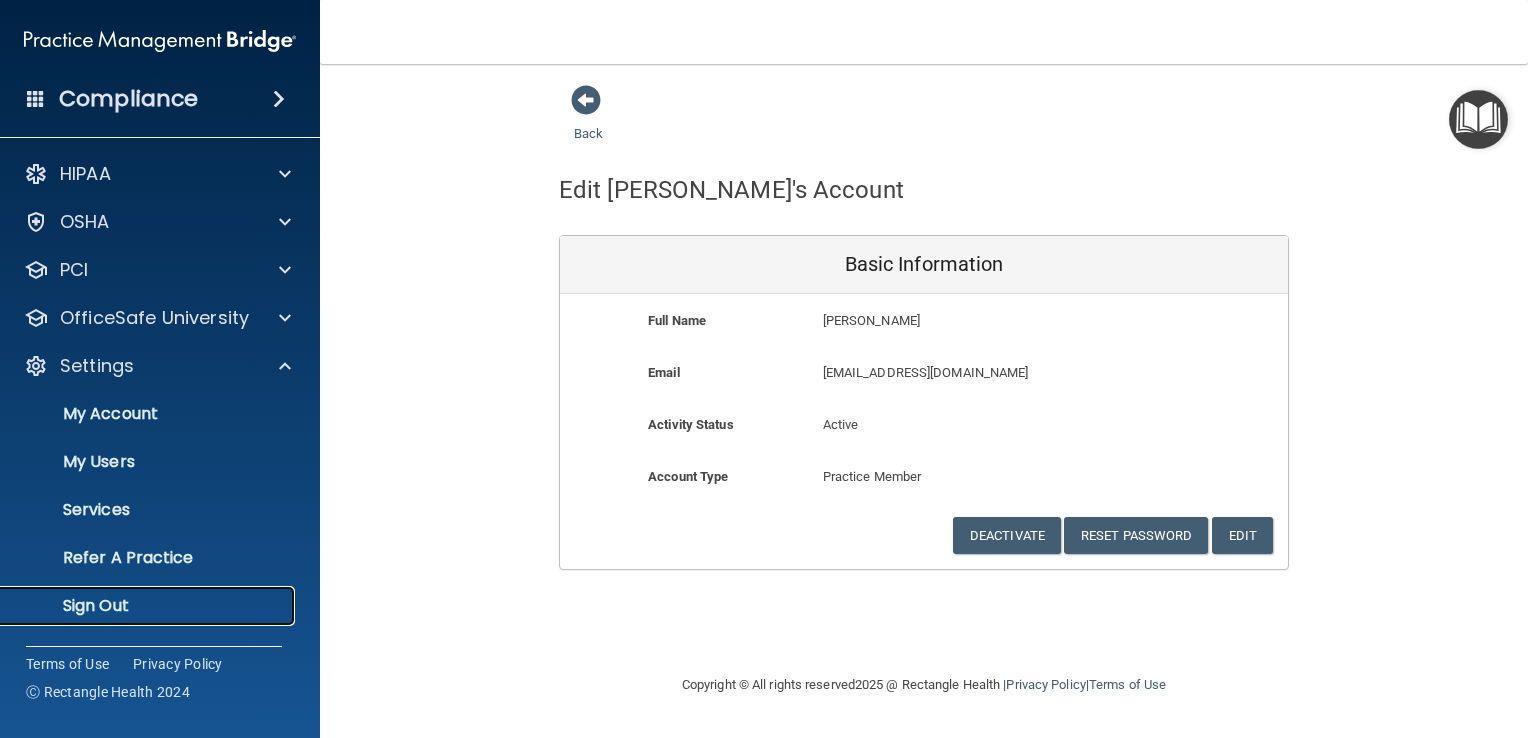 click on "Sign Out" at bounding box center (149, 606) 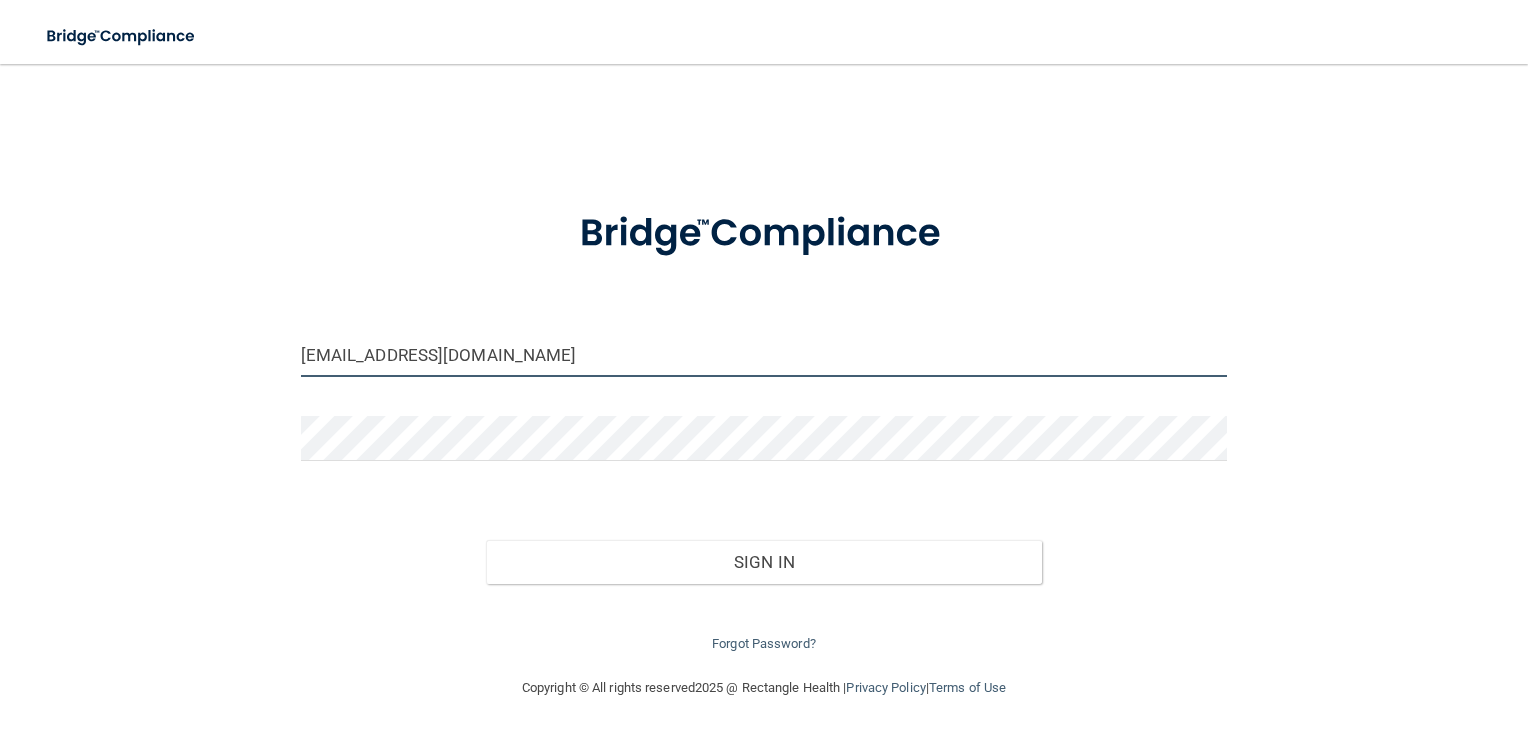 drag, startPoint x: 537, startPoint y: 360, endPoint x: 280, endPoint y: 370, distance: 257.1945 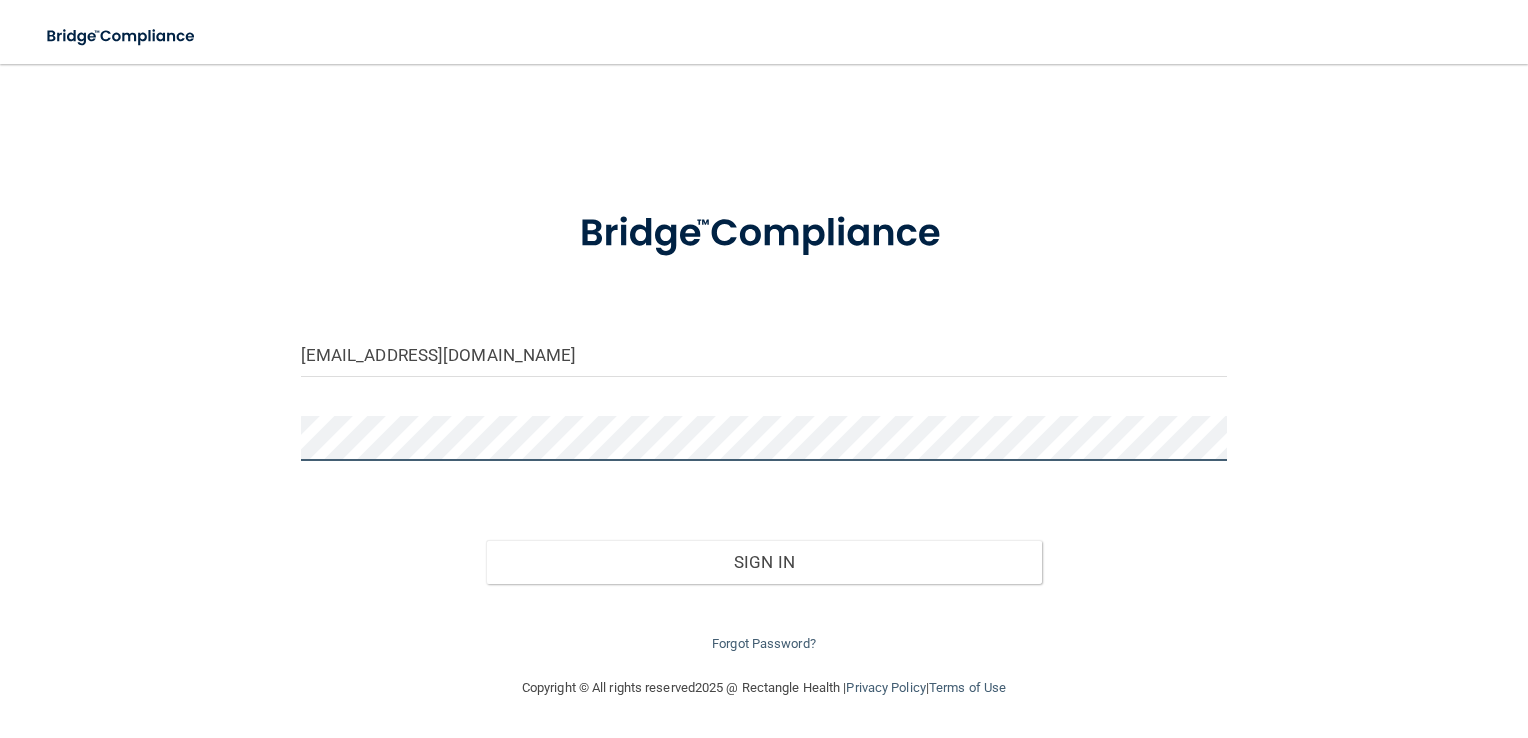 click on "nancyh@painpc.com                                    Invalid email/password.     You don't have permission to access that page.       Sign In            Forgot Password?" at bounding box center (764, 370) 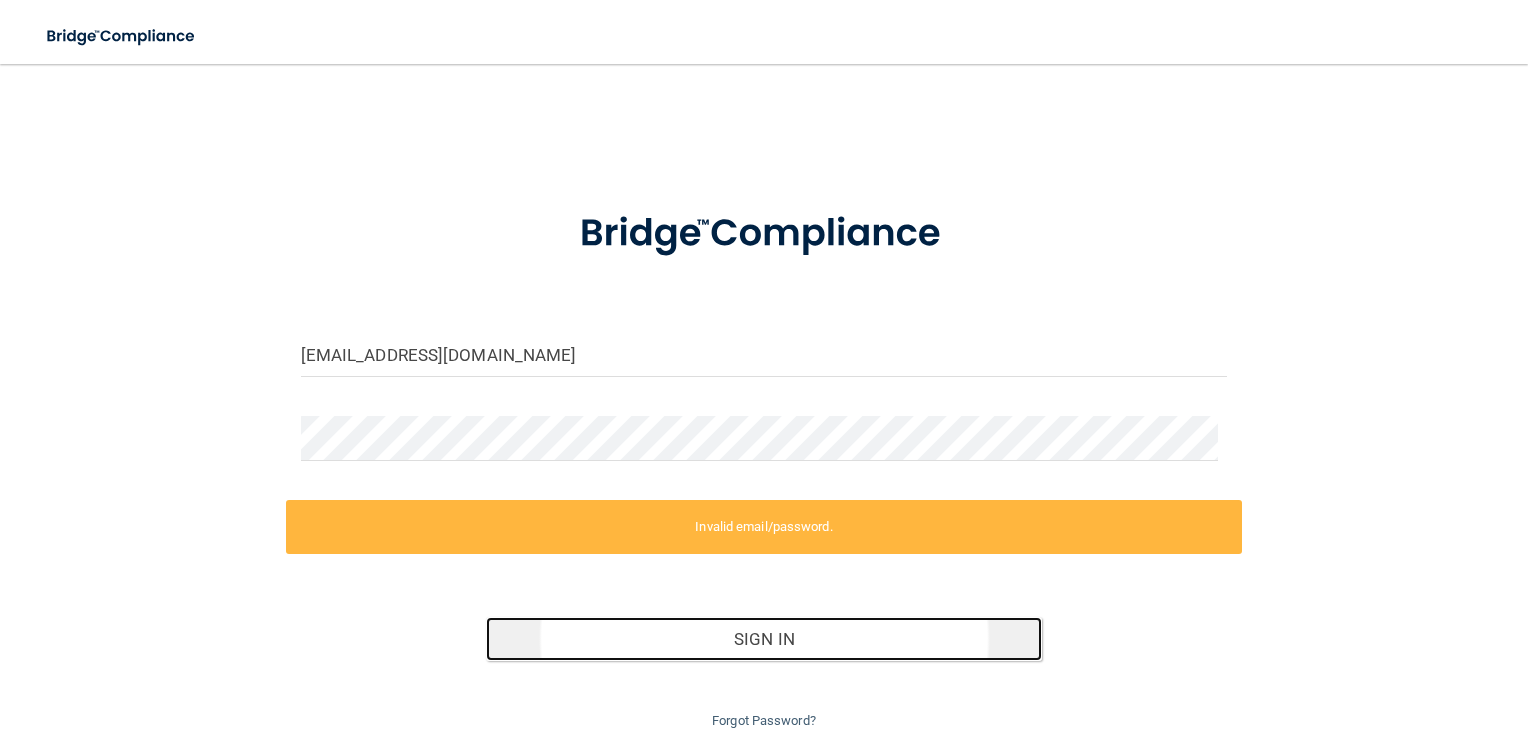 click on "Sign In" at bounding box center [764, 639] 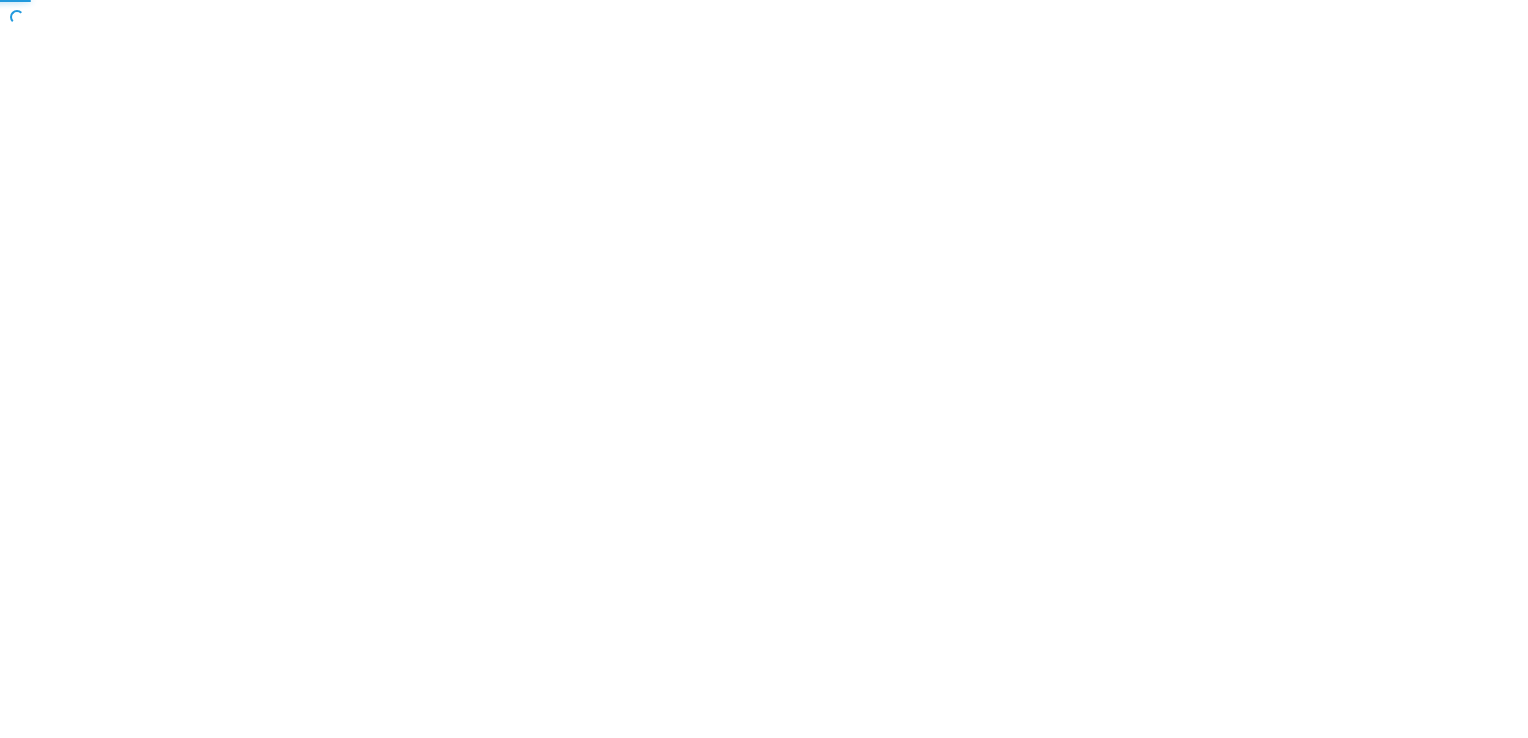 scroll, scrollTop: 0, scrollLeft: 0, axis: both 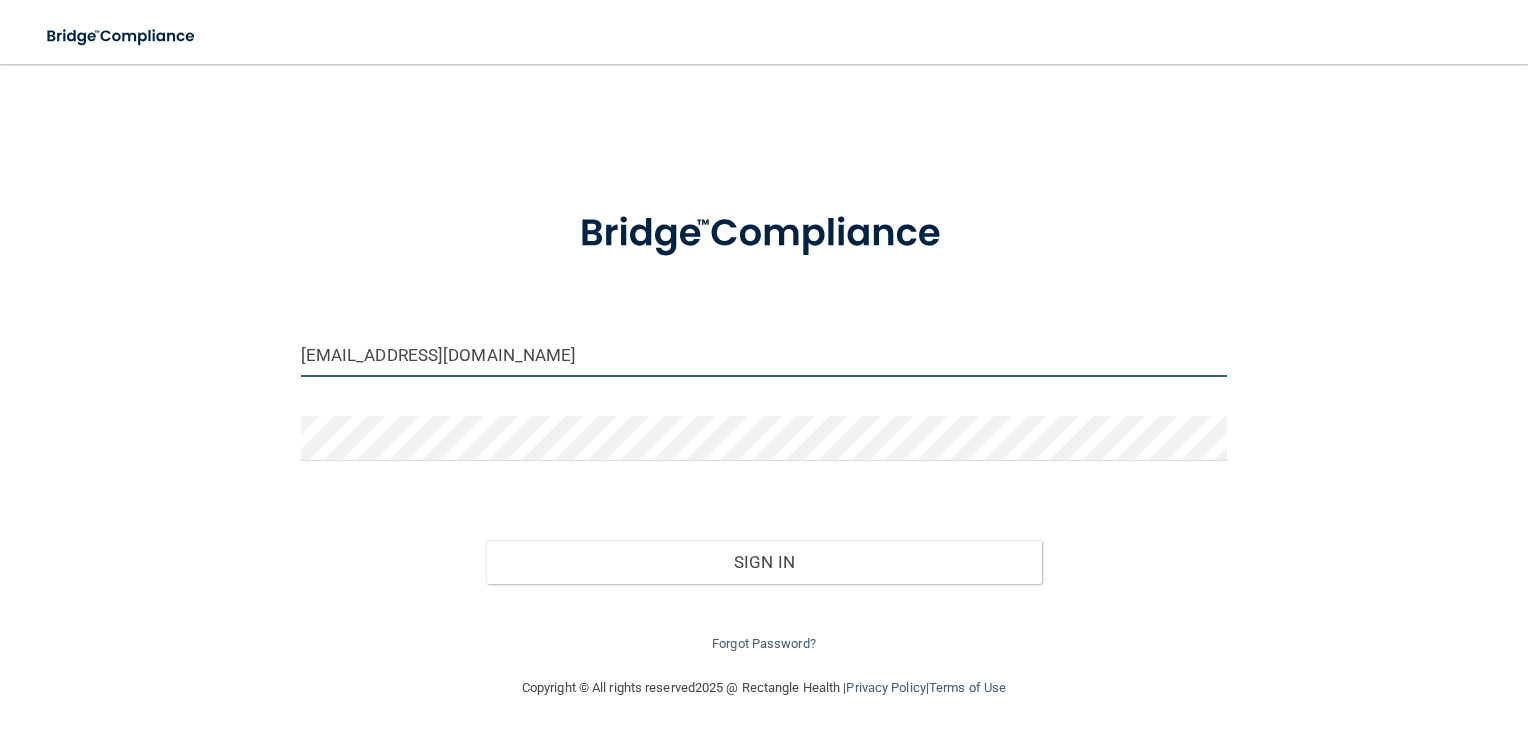 click on "[EMAIL_ADDRESS][DOMAIN_NAME]" at bounding box center (764, 354) 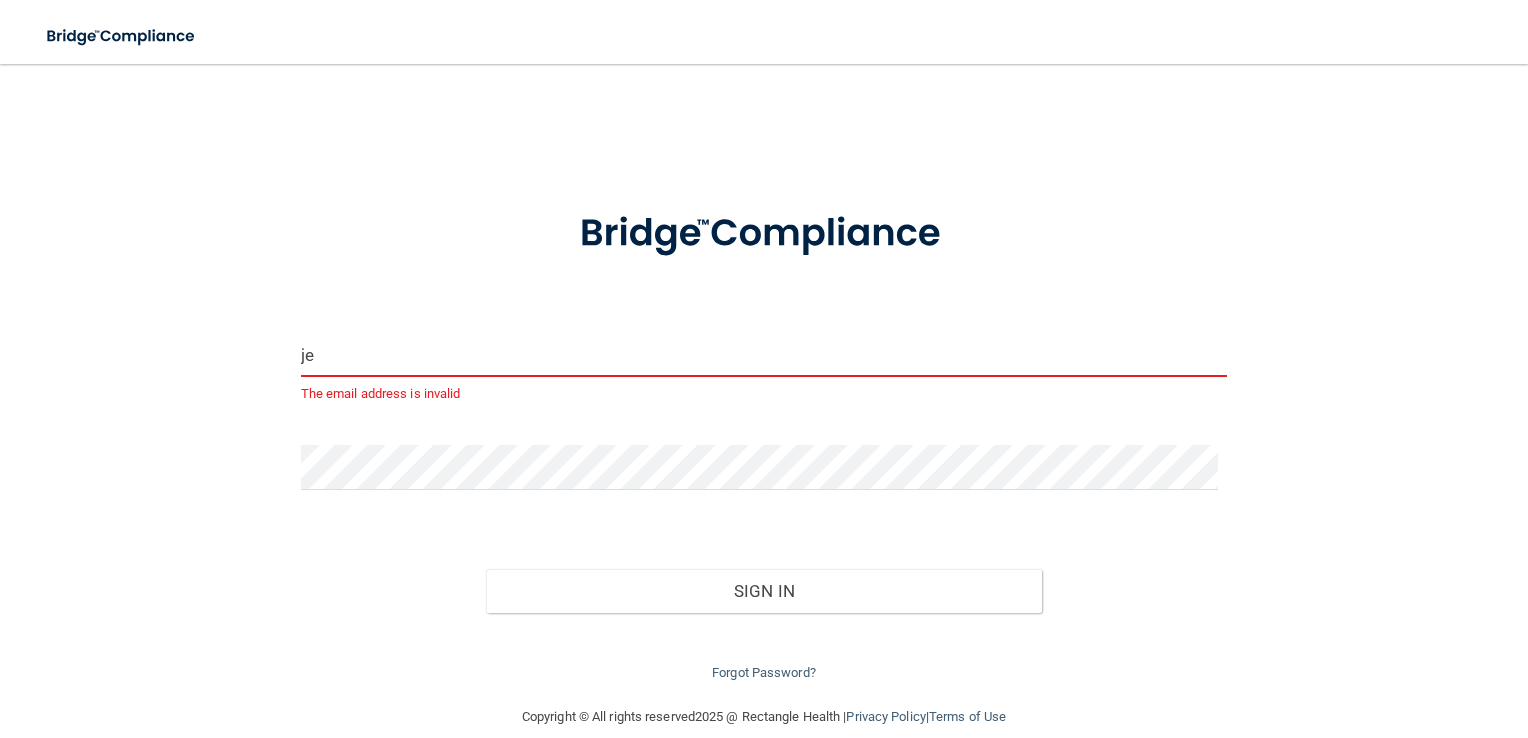 type on "j" 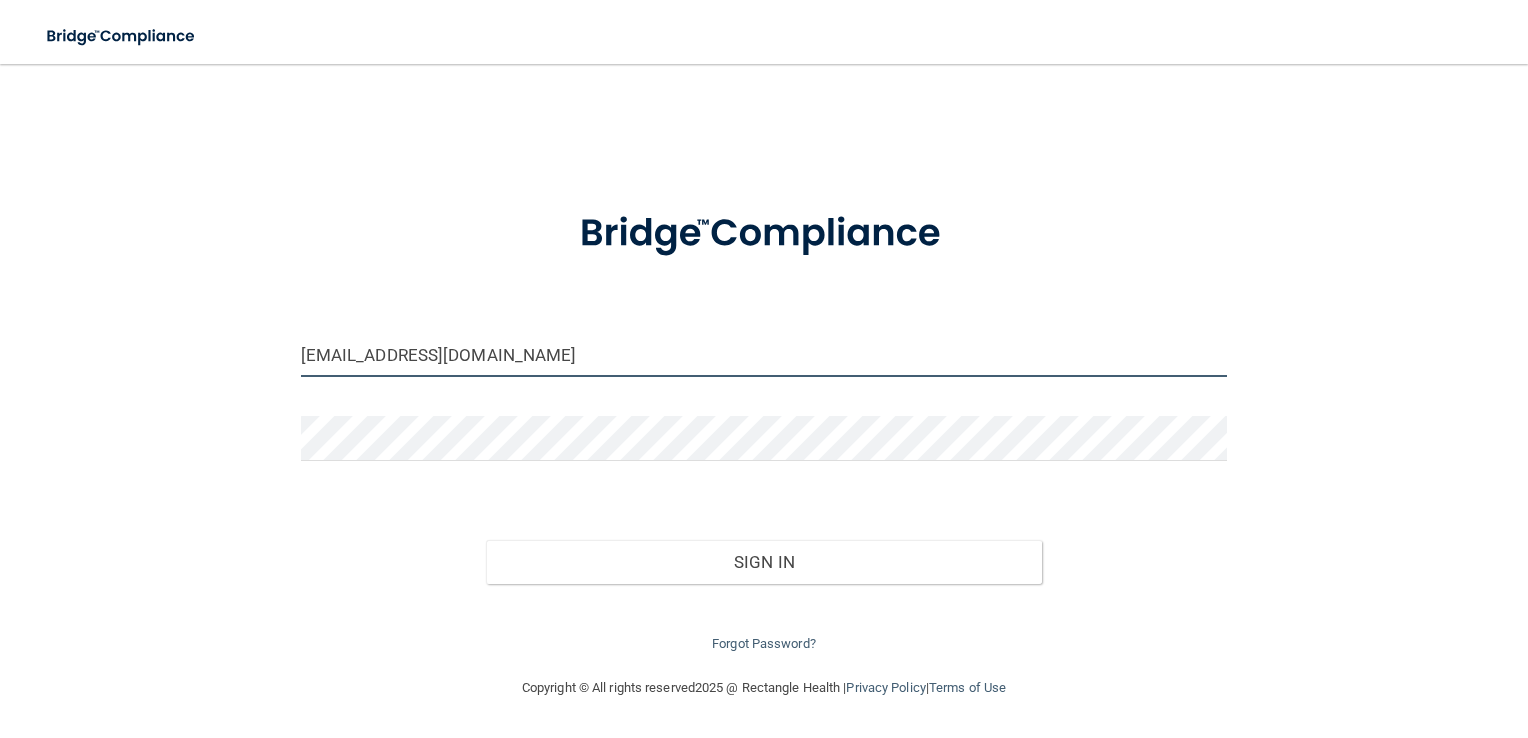 type on "[EMAIL_ADDRESS][DOMAIN_NAME]" 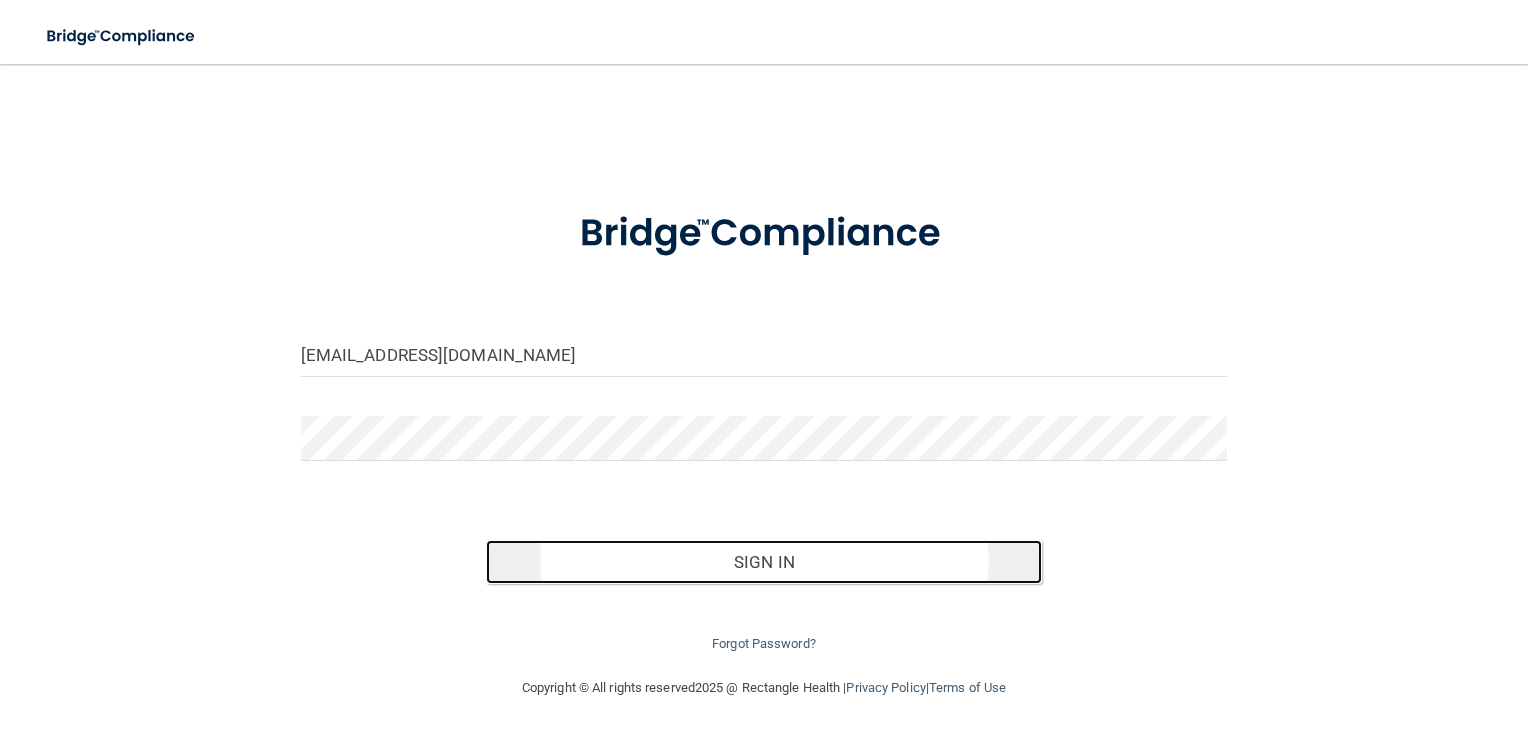 click on "Sign In" at bounding box center [764, 562] 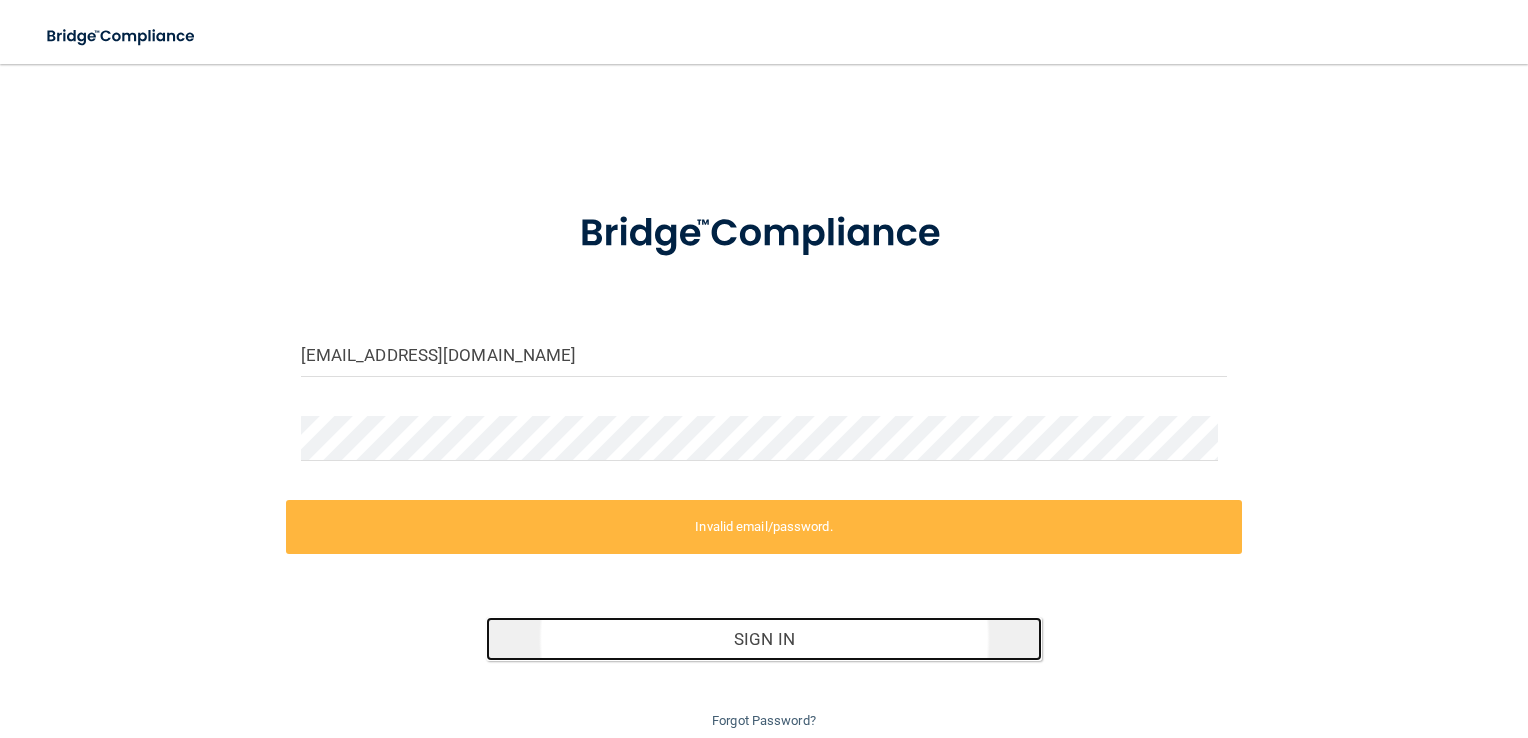 click on "Sign In" at bounding box center (764, 639) 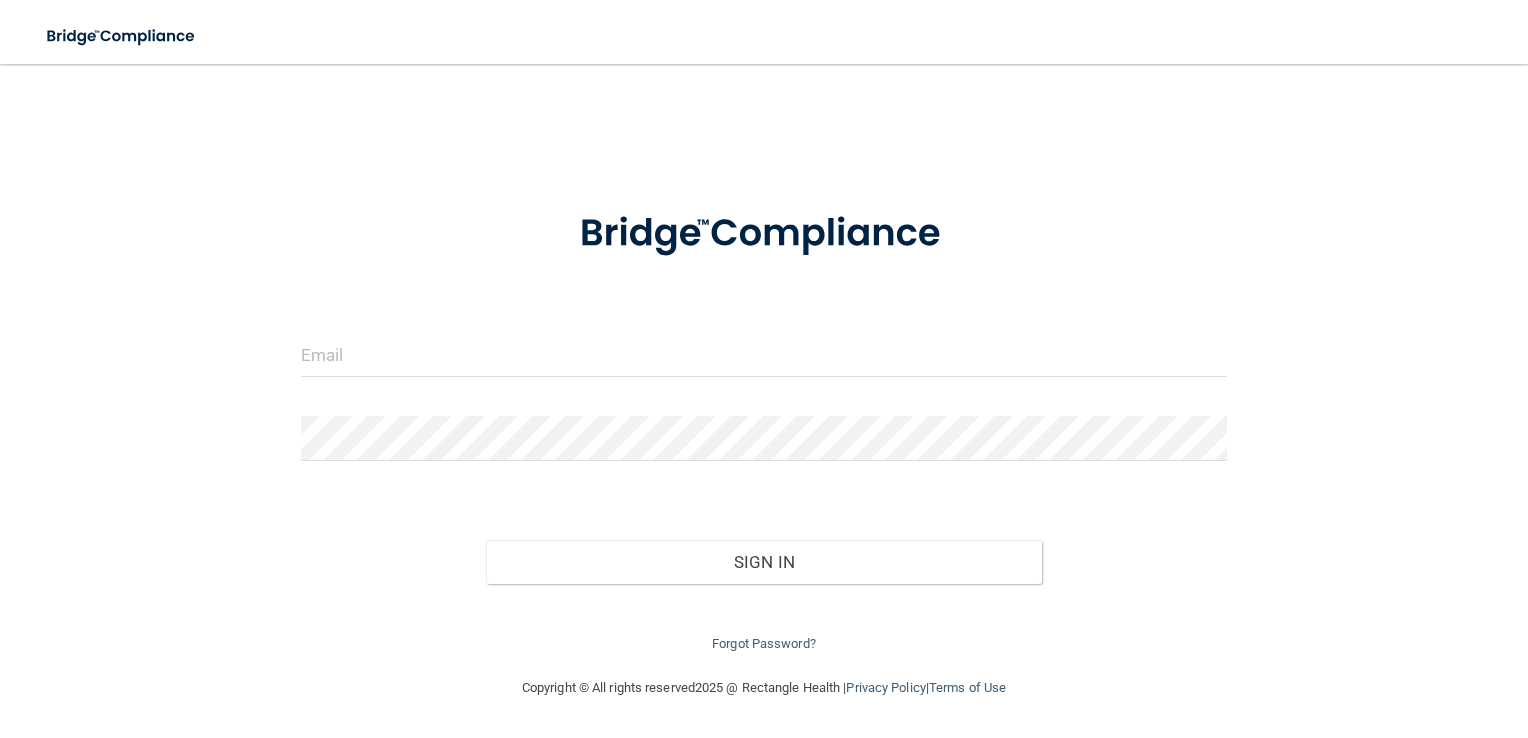 scroll, scrollTop: 0, scrollLeft: 0, axis: both 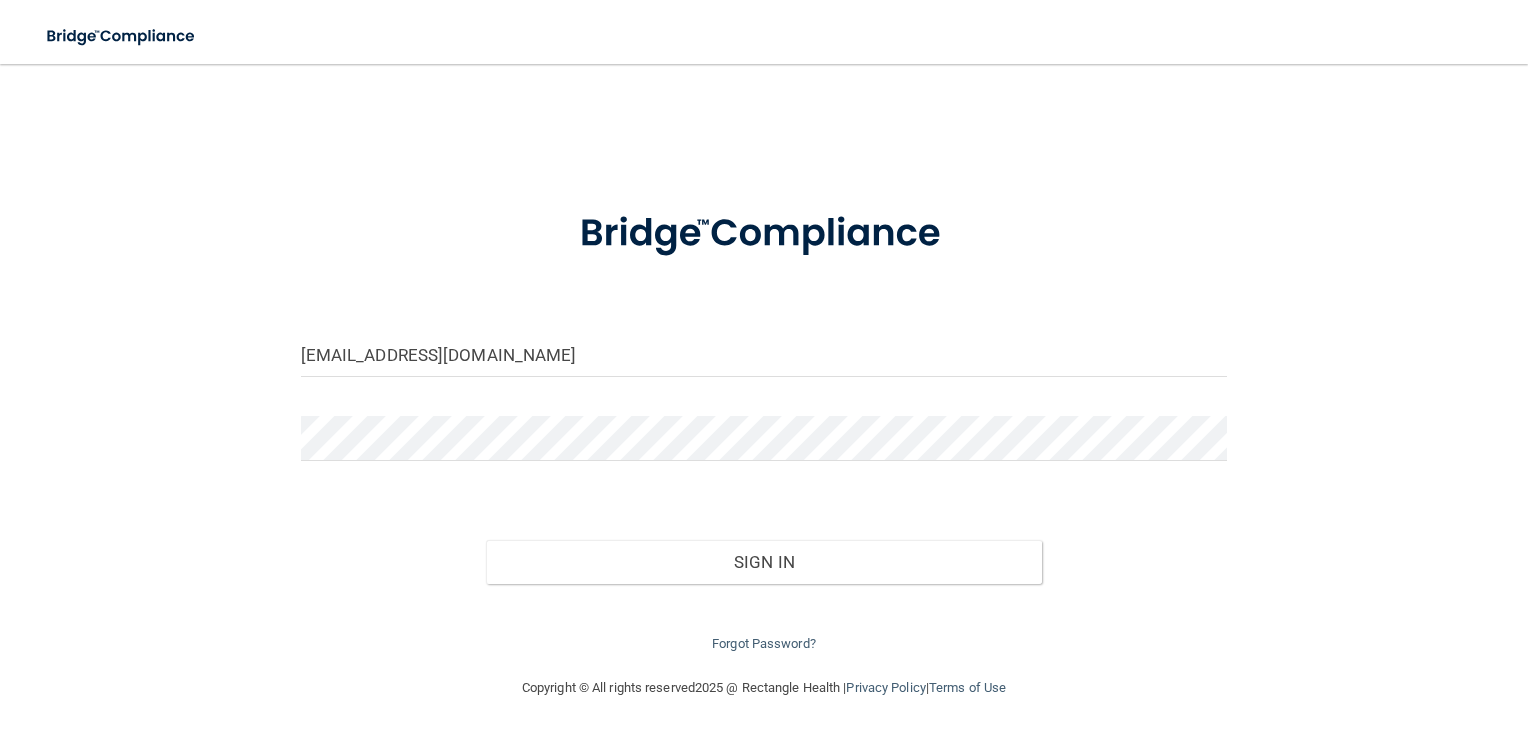 click on "jessicaharris323@yahoo.com" at bounding box center [764, 362] 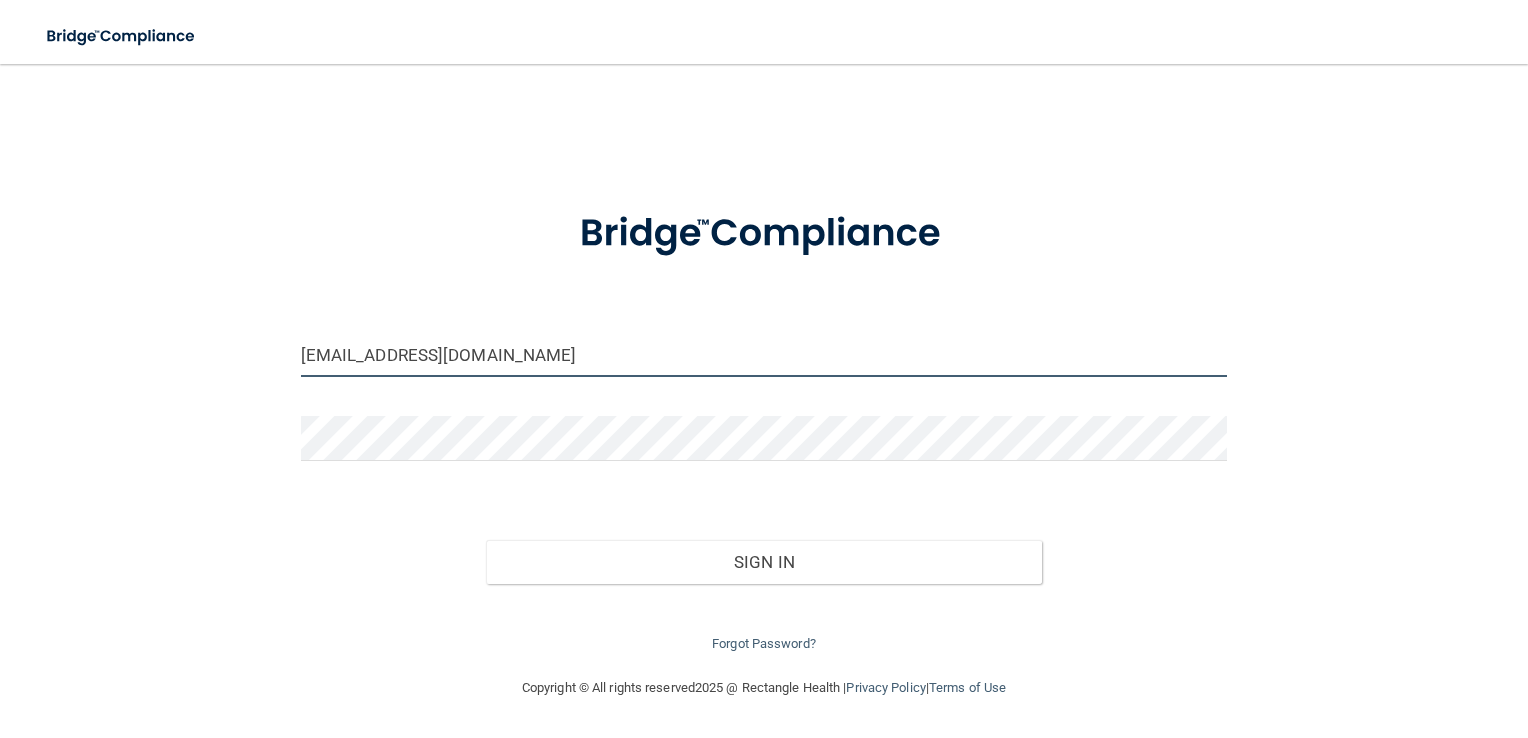 click on "jessicaharris323@yahoo.com" at bounding box center [764, 354] 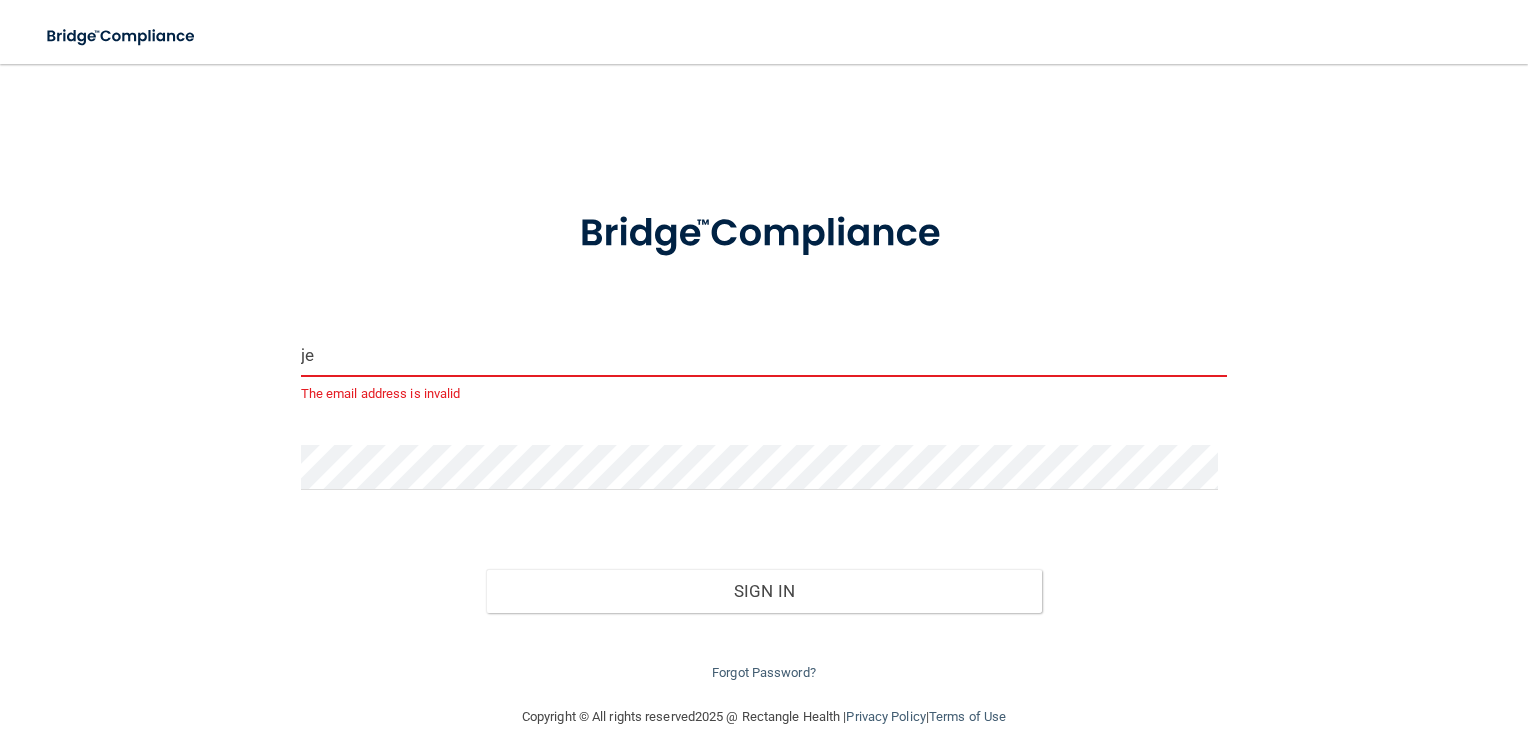 type on "j" 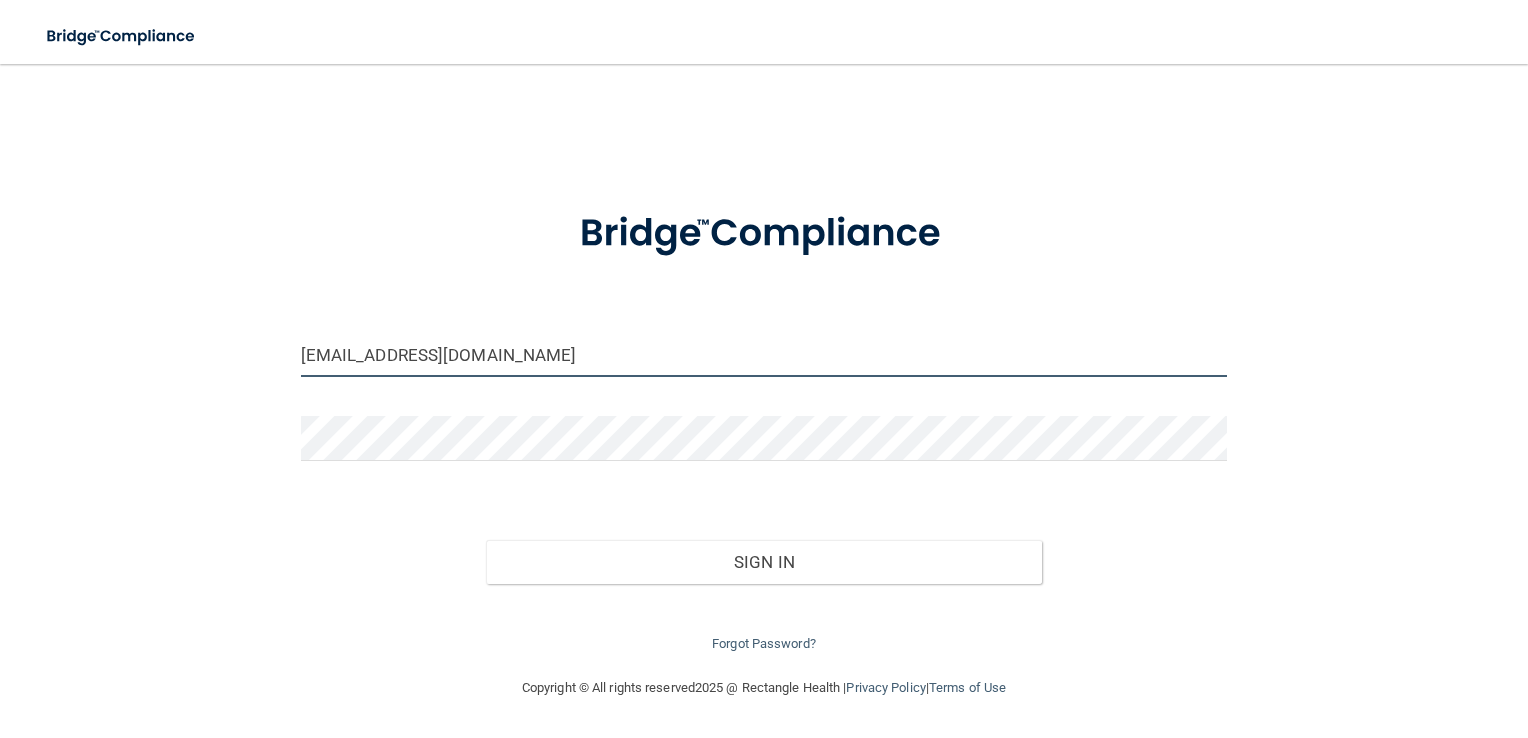 type on "[EMAIL_ADDRESS][DOMAIN_NAME]" 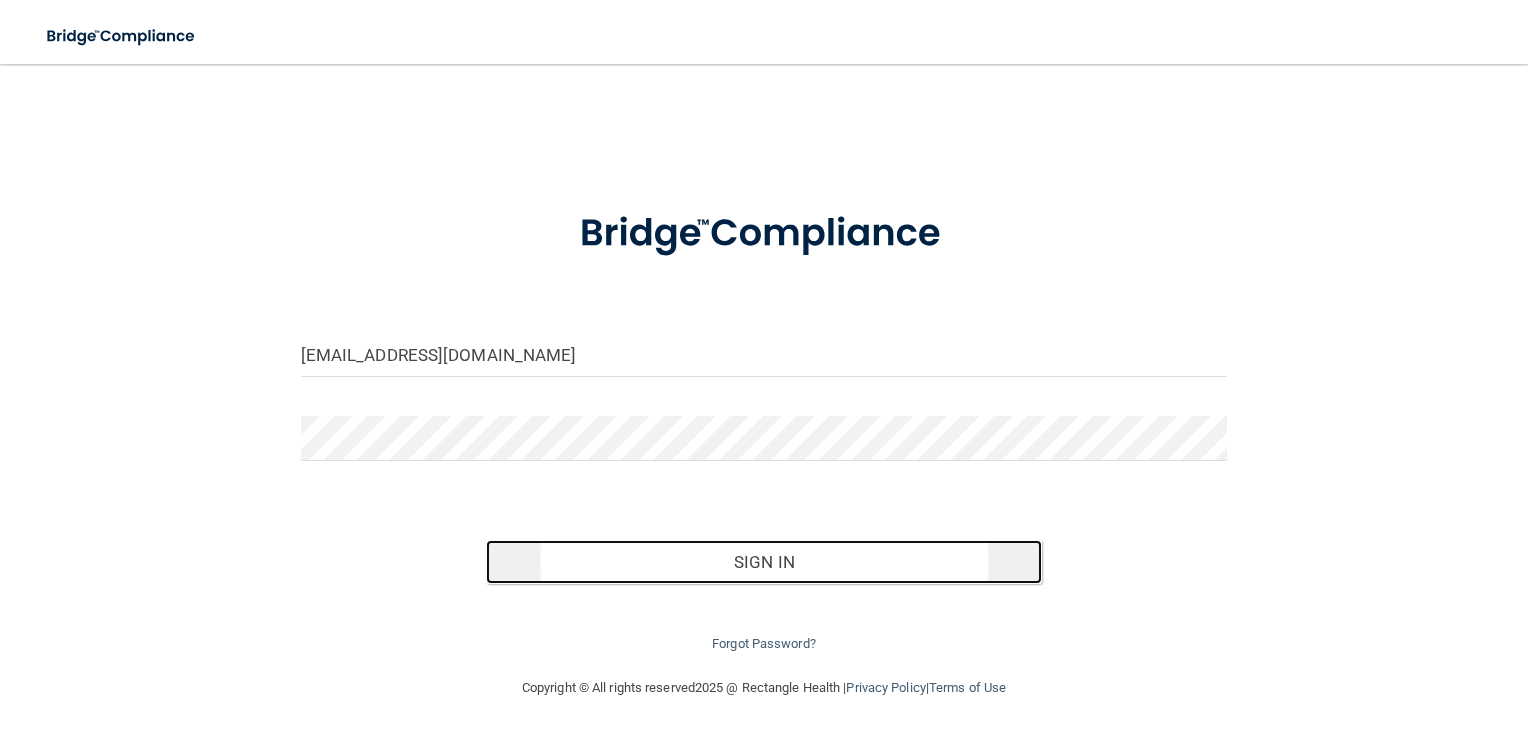 click on "Sign In" at bounding box center [764, 562] 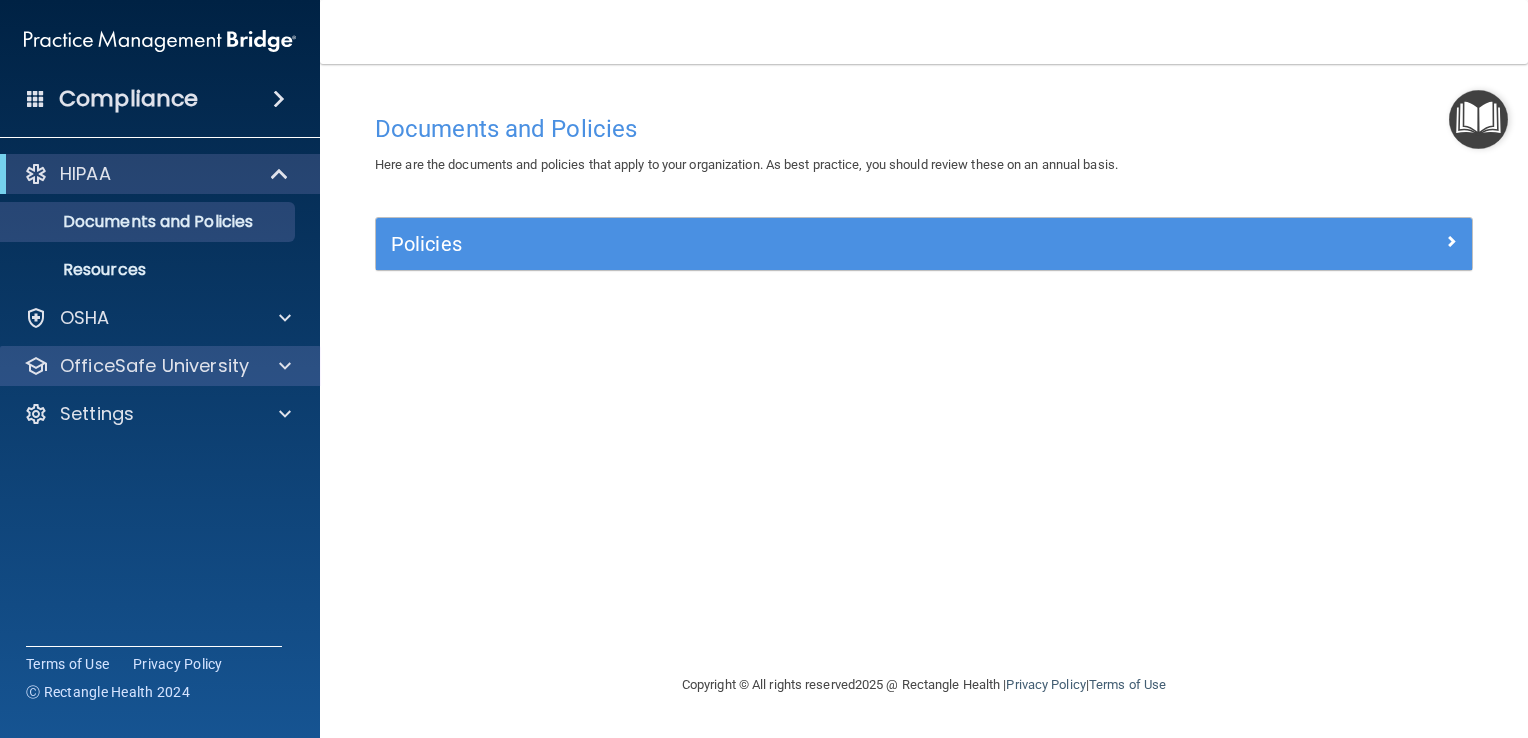 click on "OfficeSafe University" at bounding box center (160, 366) 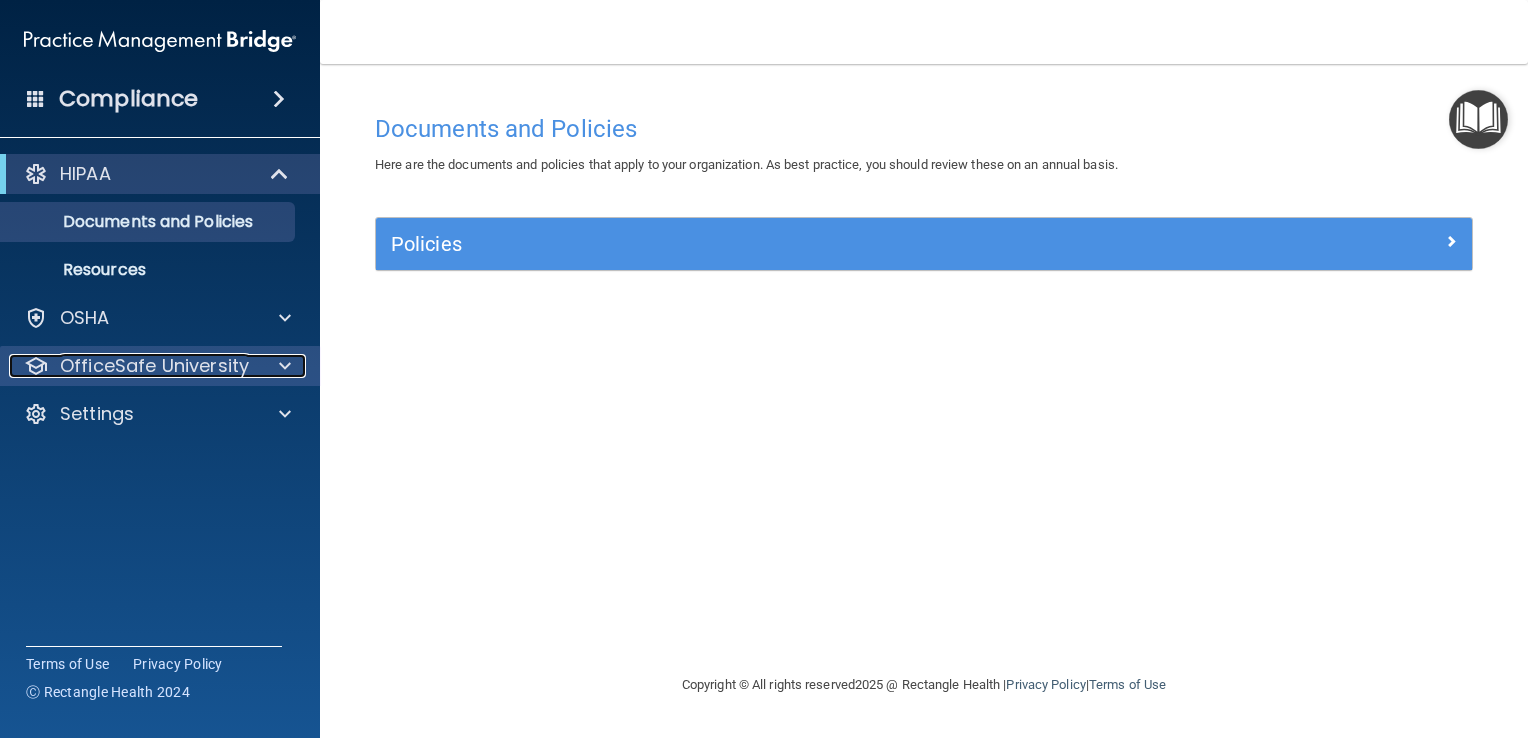 click on "OfficeSafe University" at bounding box center [154, 366] 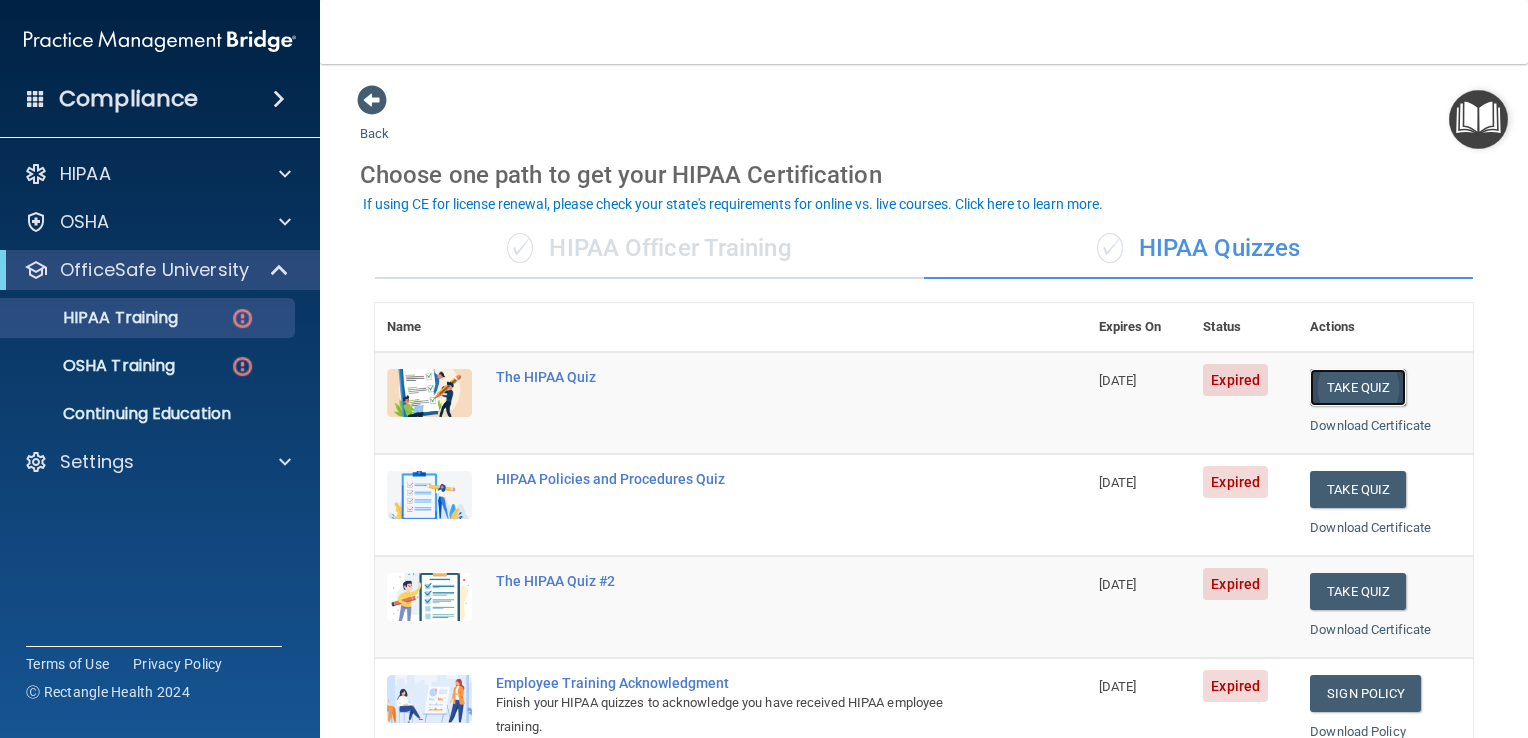 click on "Take Quiz" at bounding box center (1358, 387) 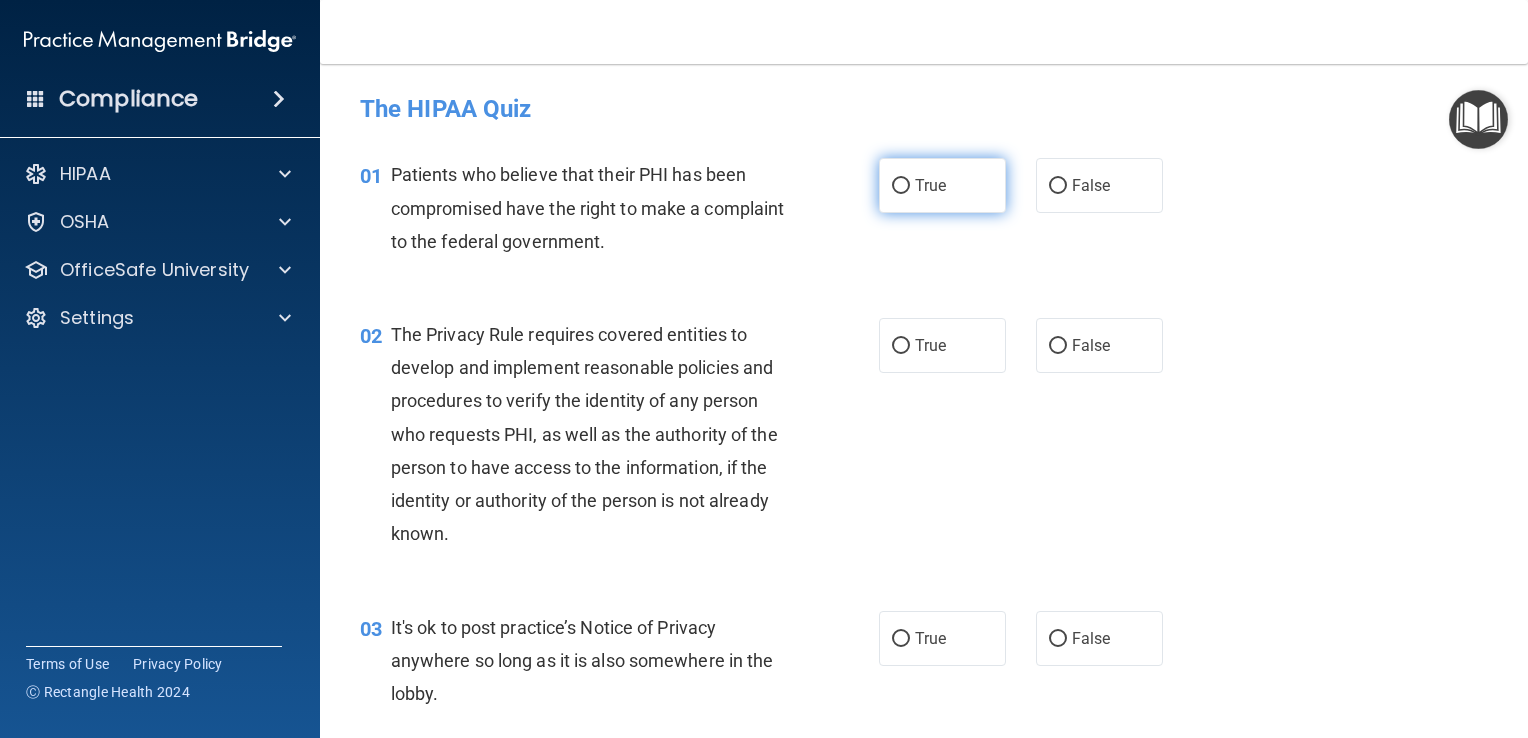 click on "True" at bounding box center (942, 185) 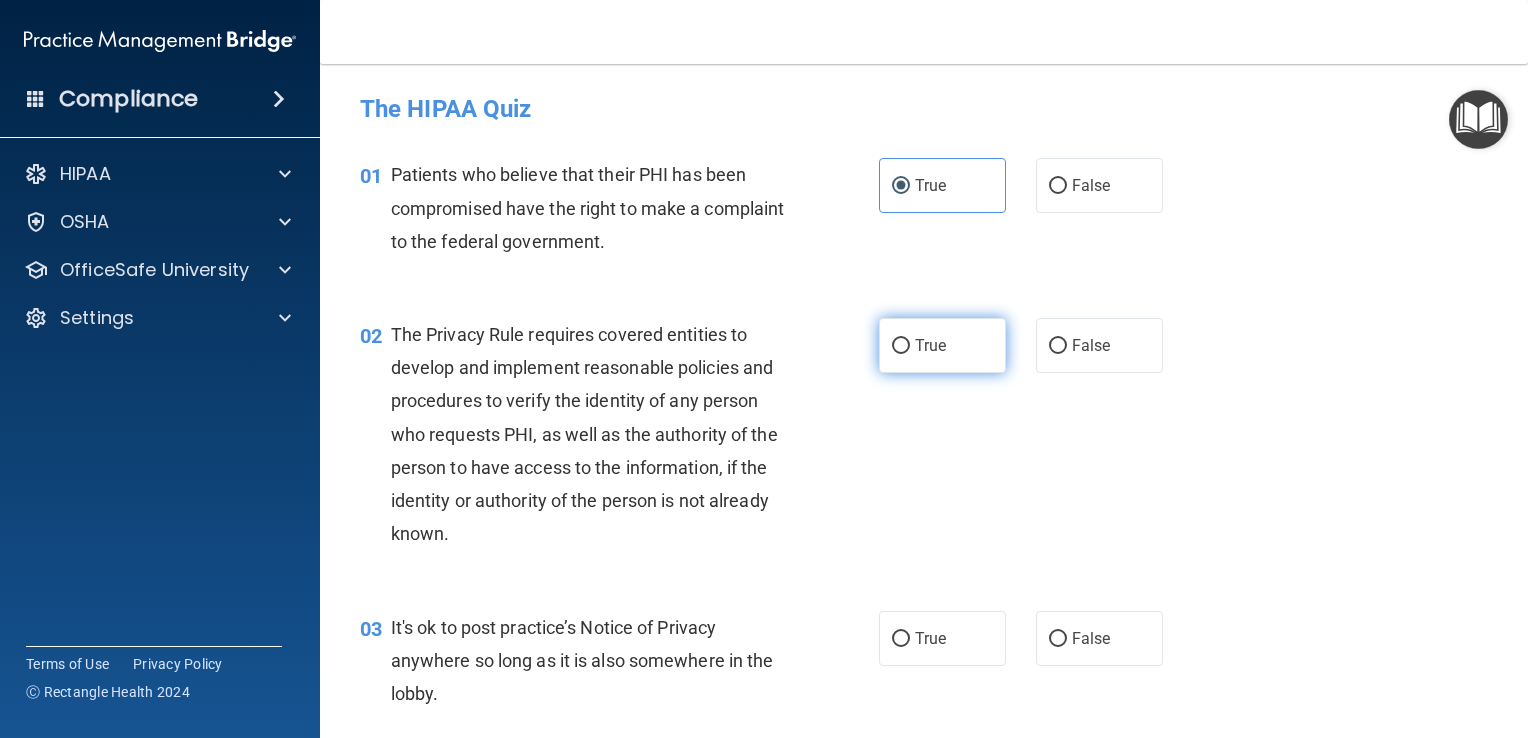 click on "True" at bounding box center (942, 345) 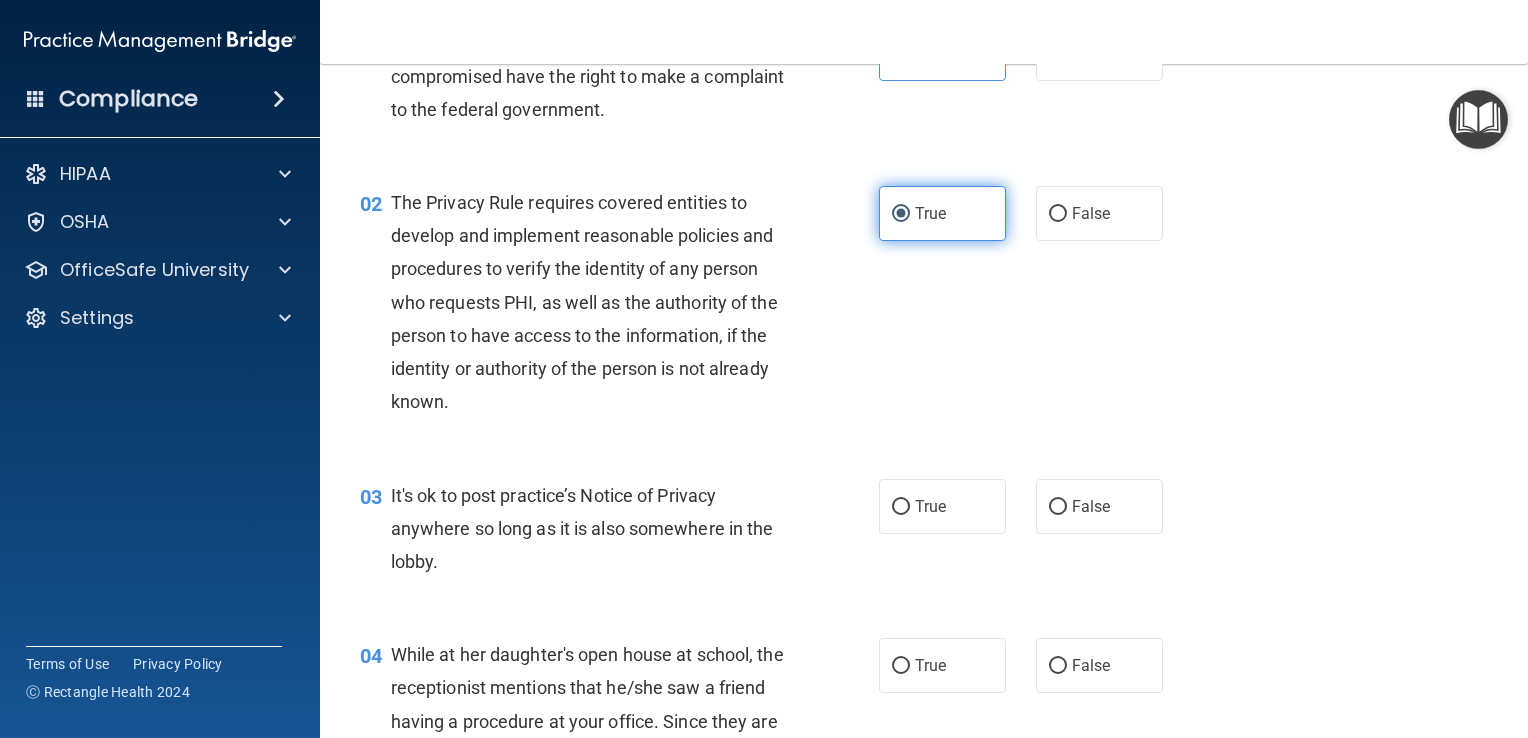 scroll, scrollTop: 208, scrollLeft: 0, axis: vertical 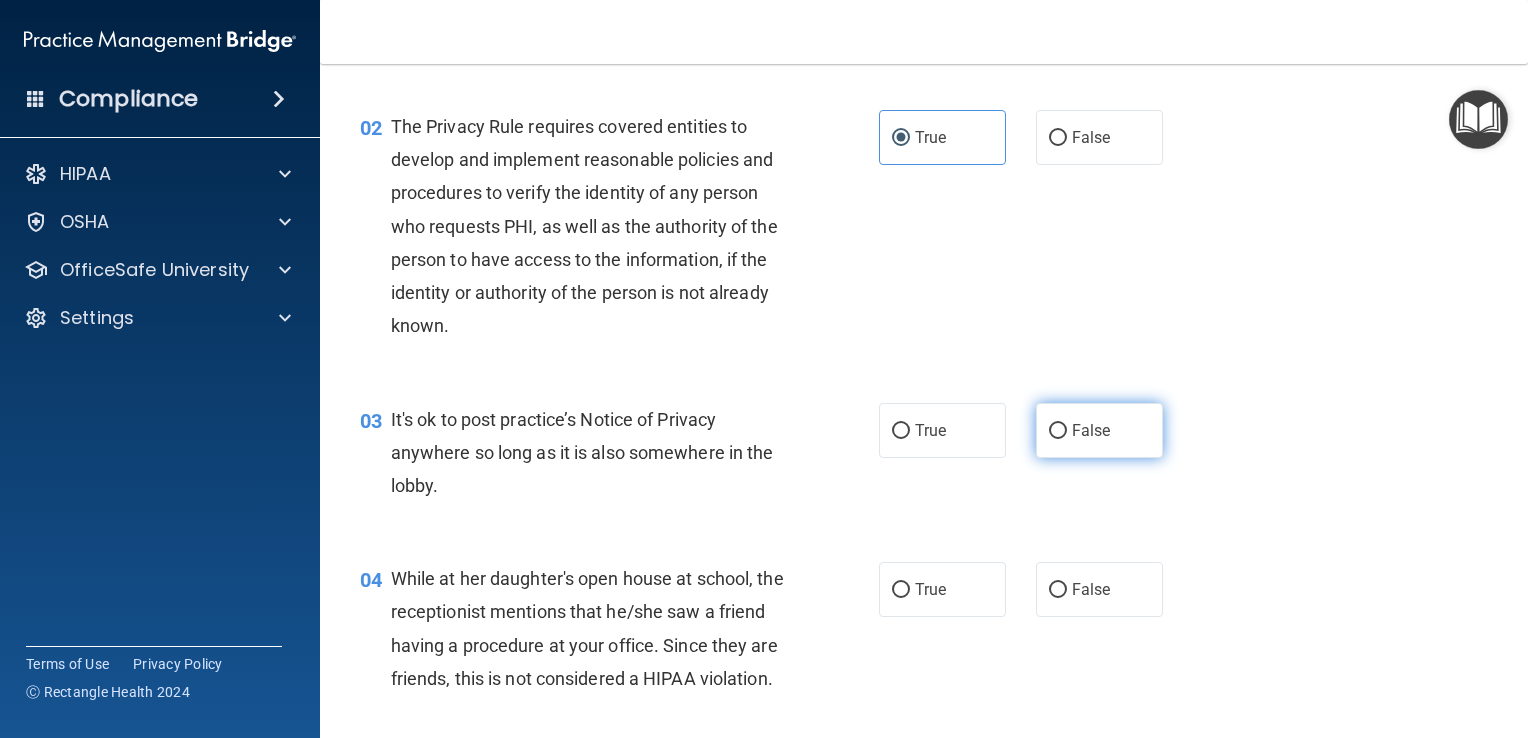 click on "False" at bounding box center (1099, 430) 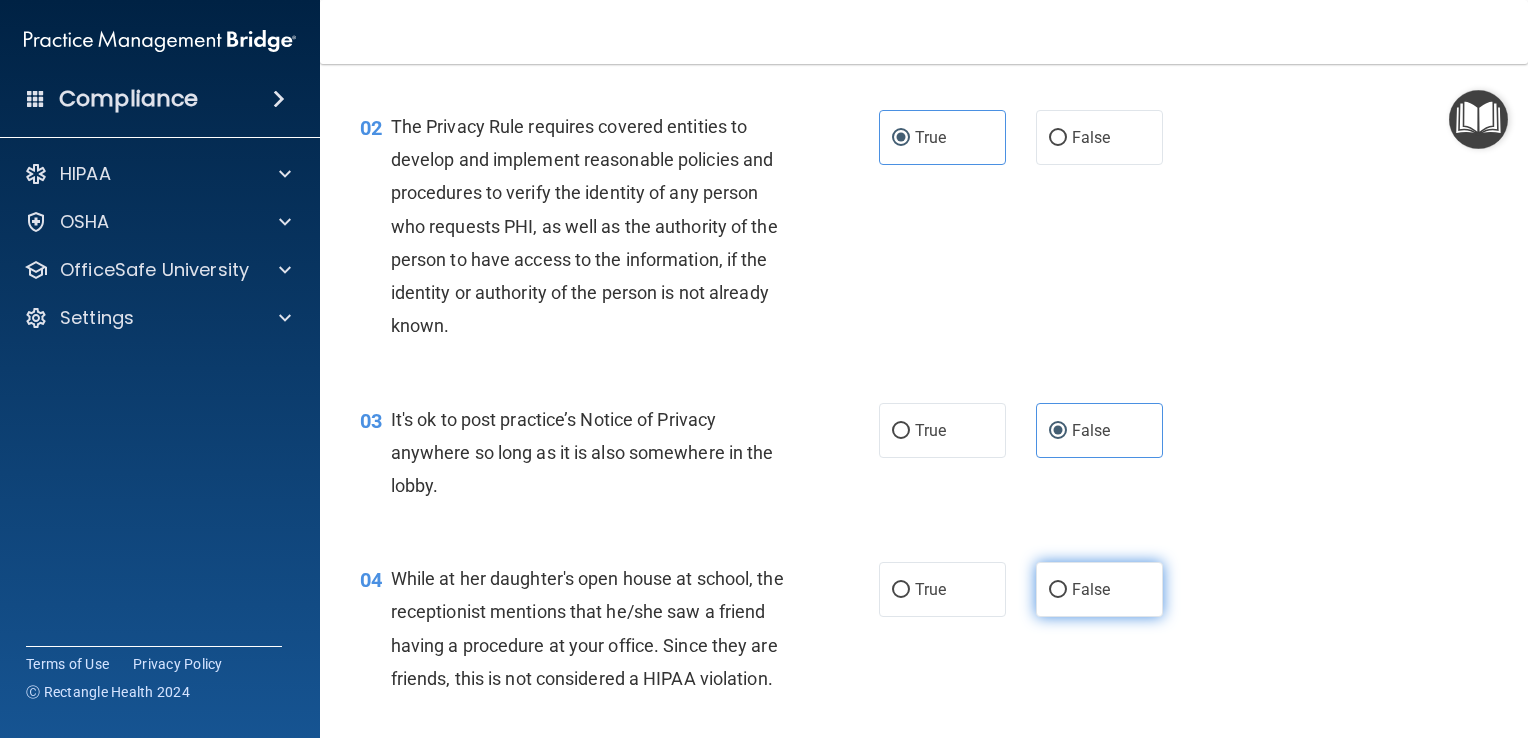 click on "False" at bounding box center [1099, 589] 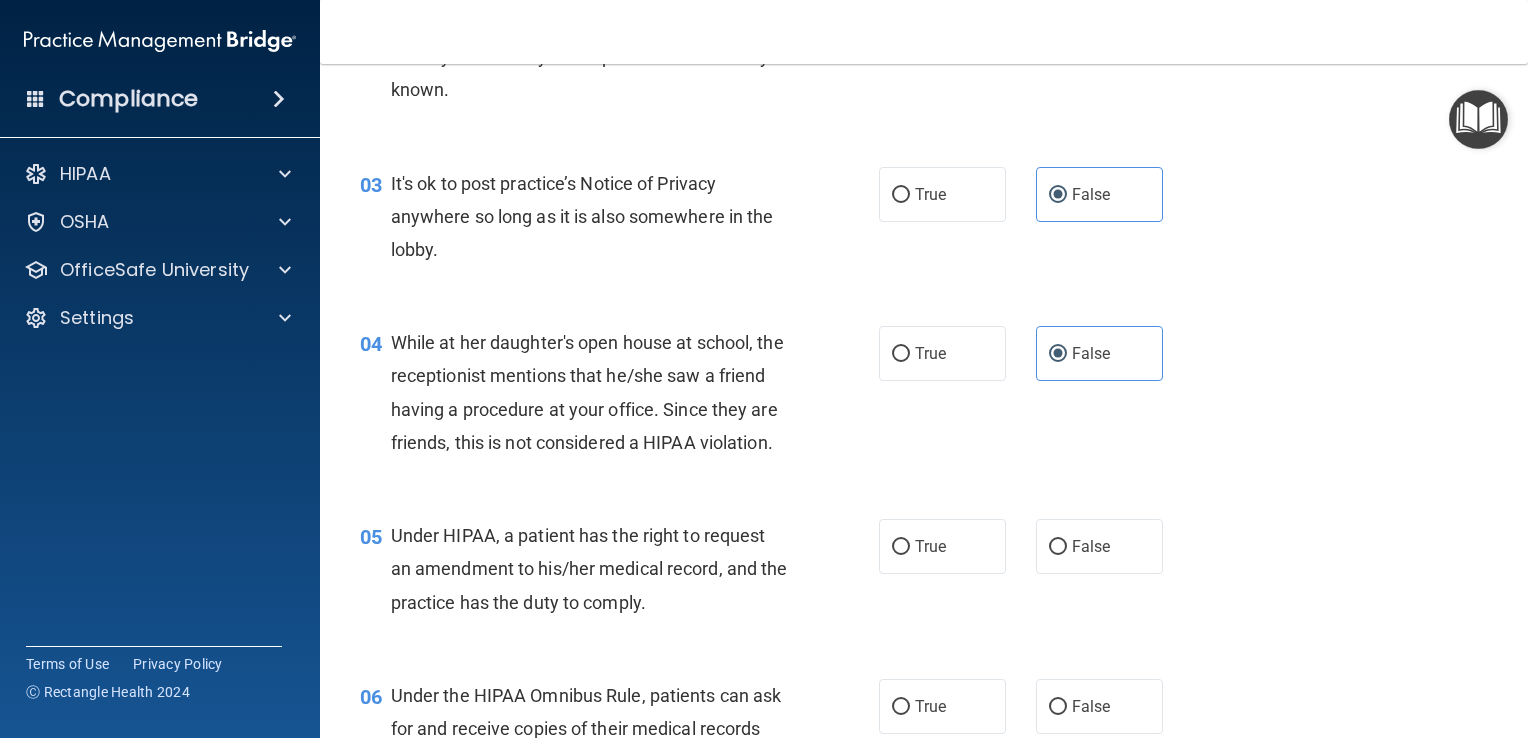 scroll, scrollTop: 460, scrollLeft: 0, axis: vertical 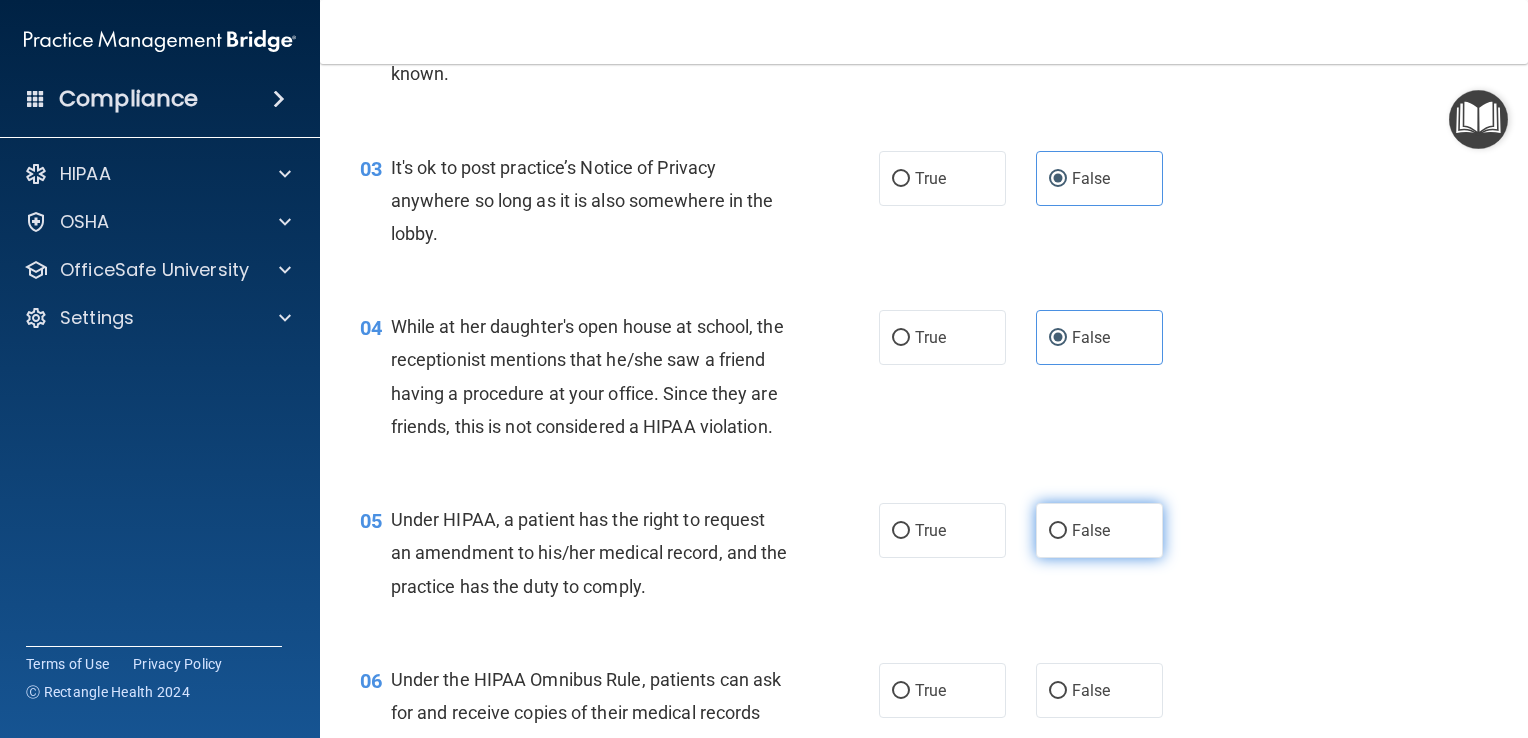click on "False" at bounding box center (1099, 530) 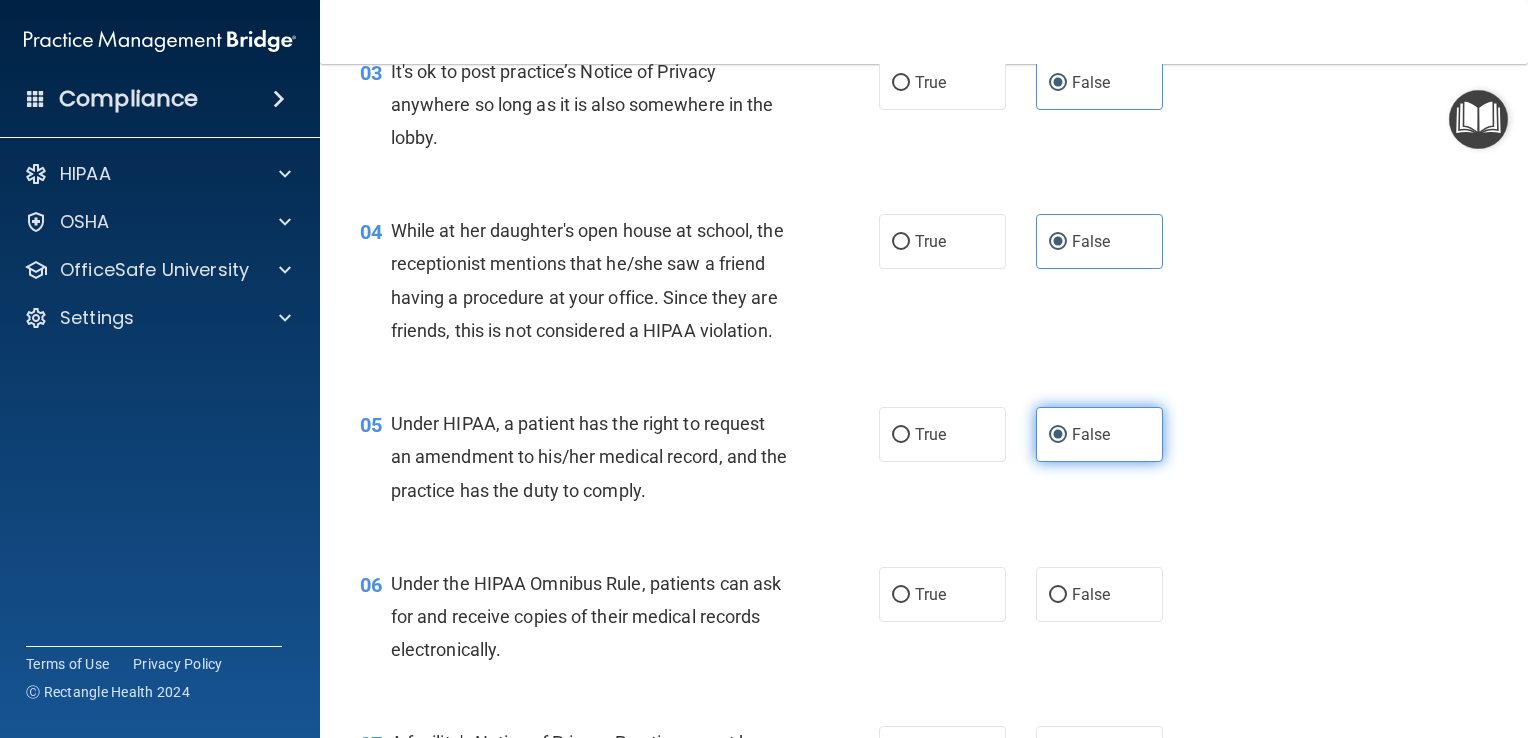 scroll, scrollTop: 556, scrollLeft: 0, axis: vertical 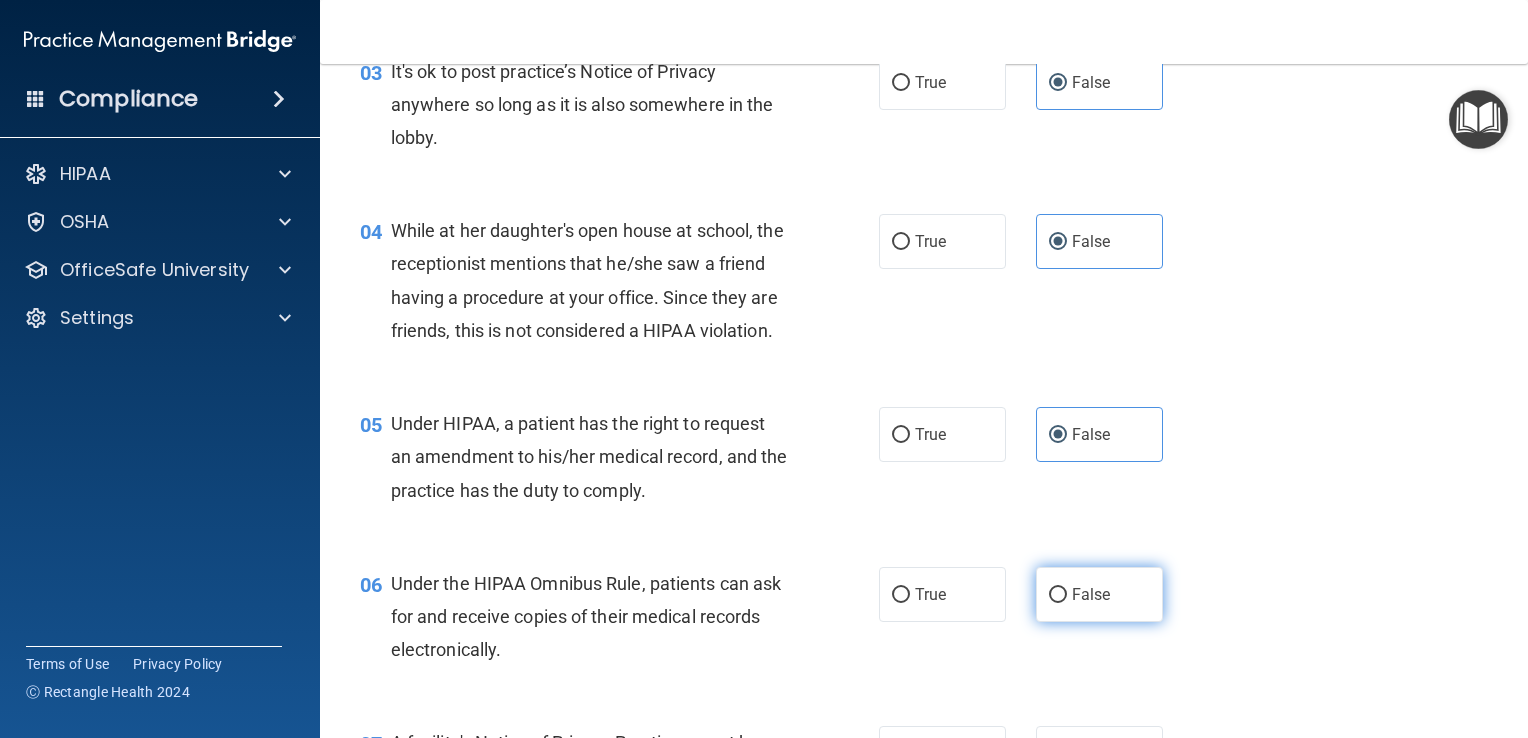 click on "False" at bounding box center (1099, 594) 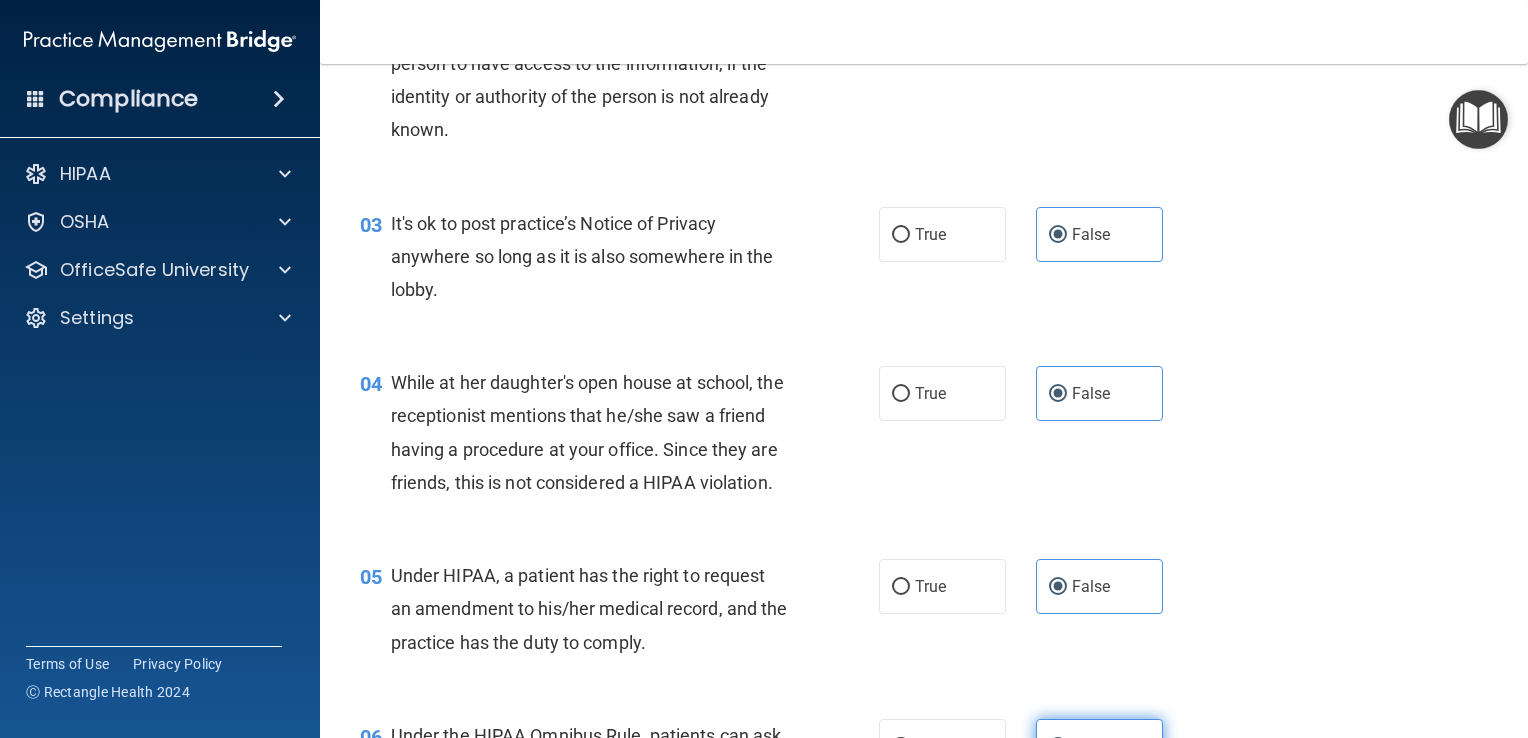 scroll, scrollTop: 408, scrollLeft: 0, axis: vertical 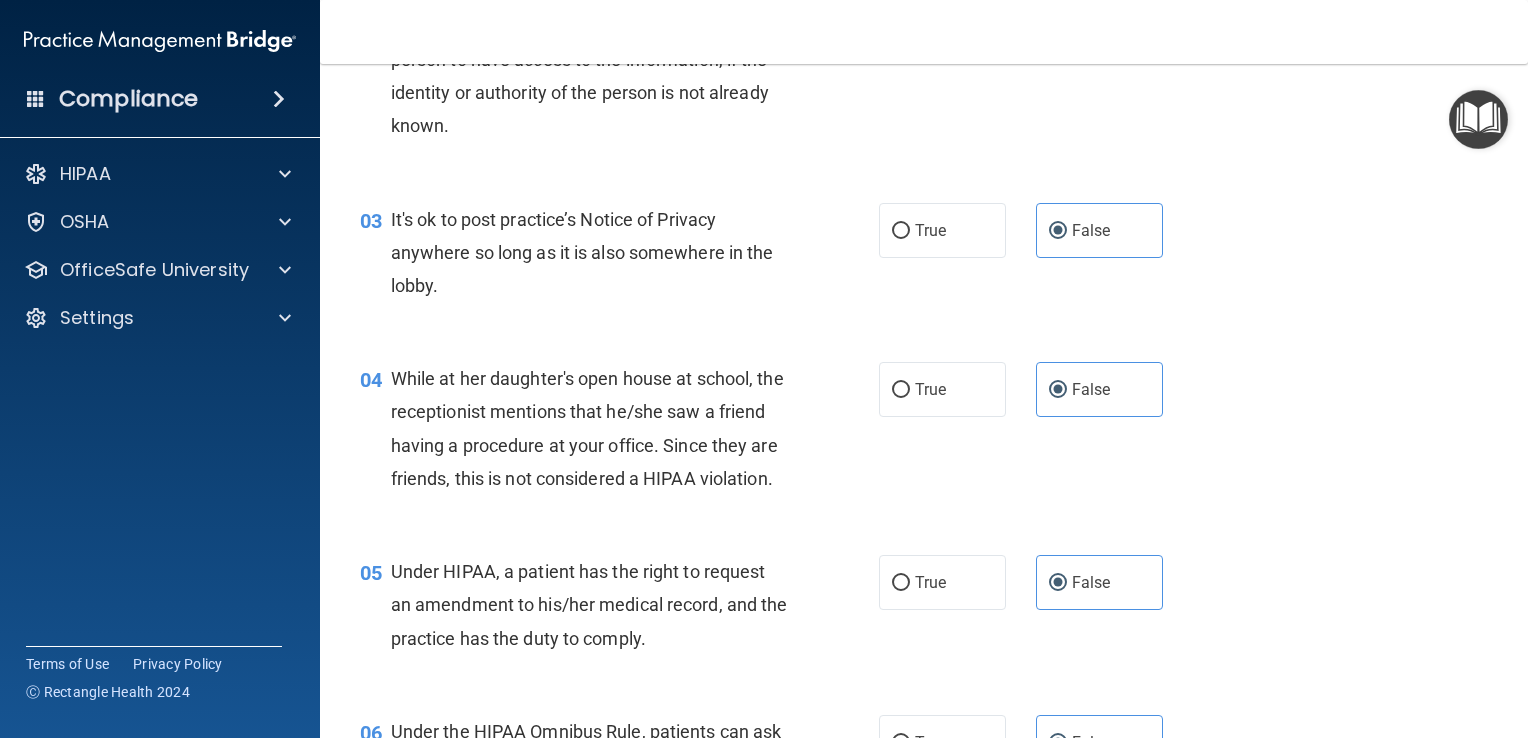 click on "04       While at her daughter's open house at school, the receptionist mentions that he/she saw a friend having a procedure at your office.  Since they are friends, this is not considered a HIPAA violation.                 True           False" at bounding box center (924, 433) 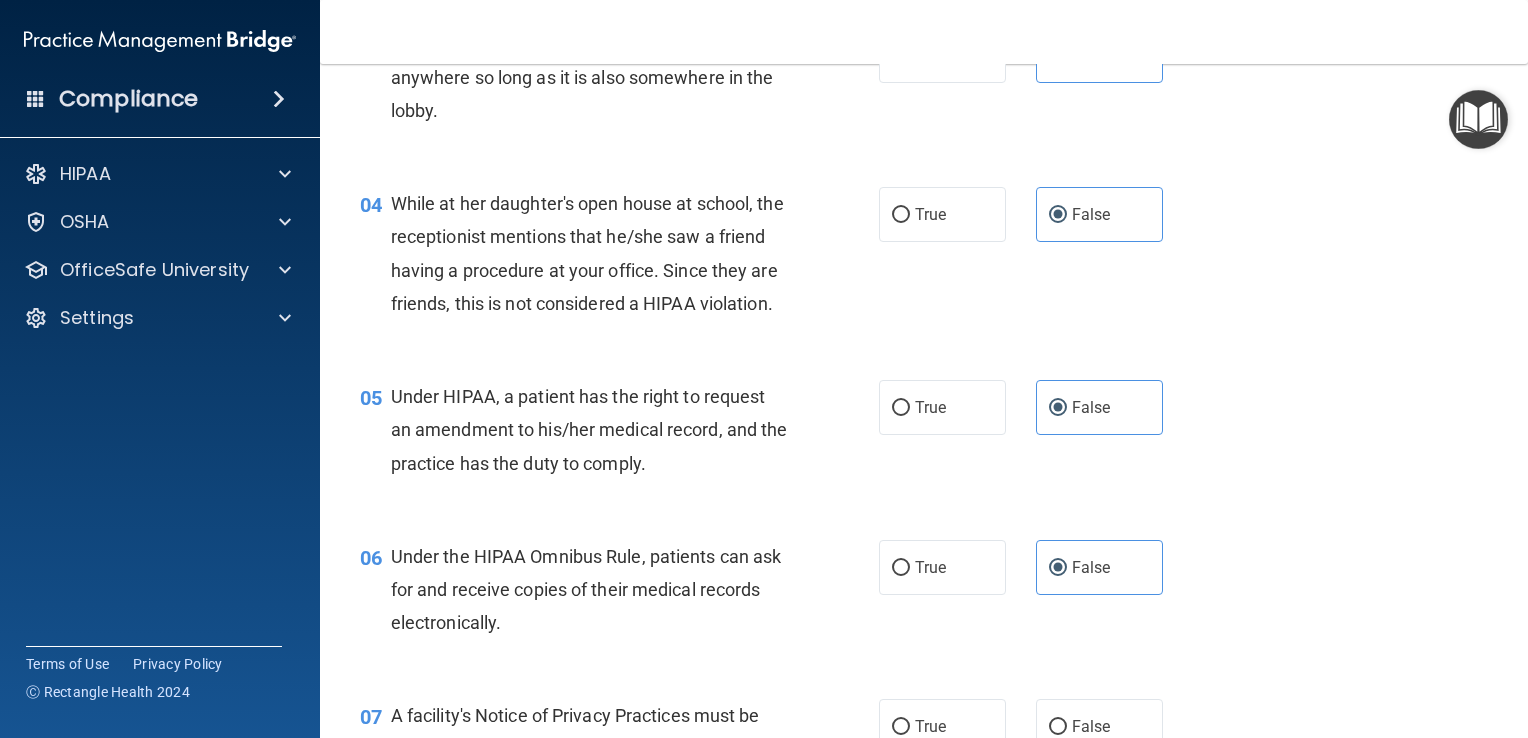 scroll, scrollTop: 644, scrollLeft: 0, axis: vertical 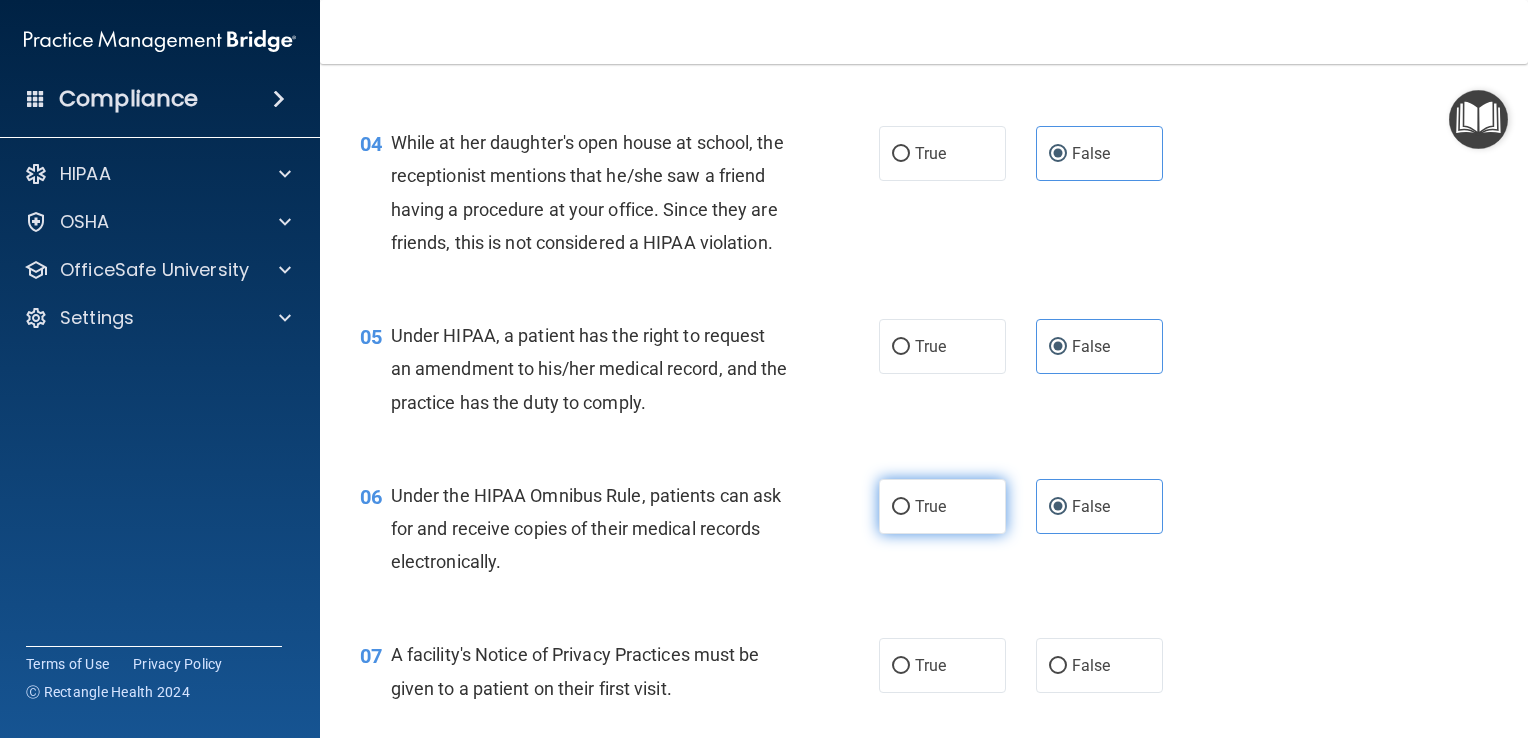 click on "True" at bounding box center [942, 506] 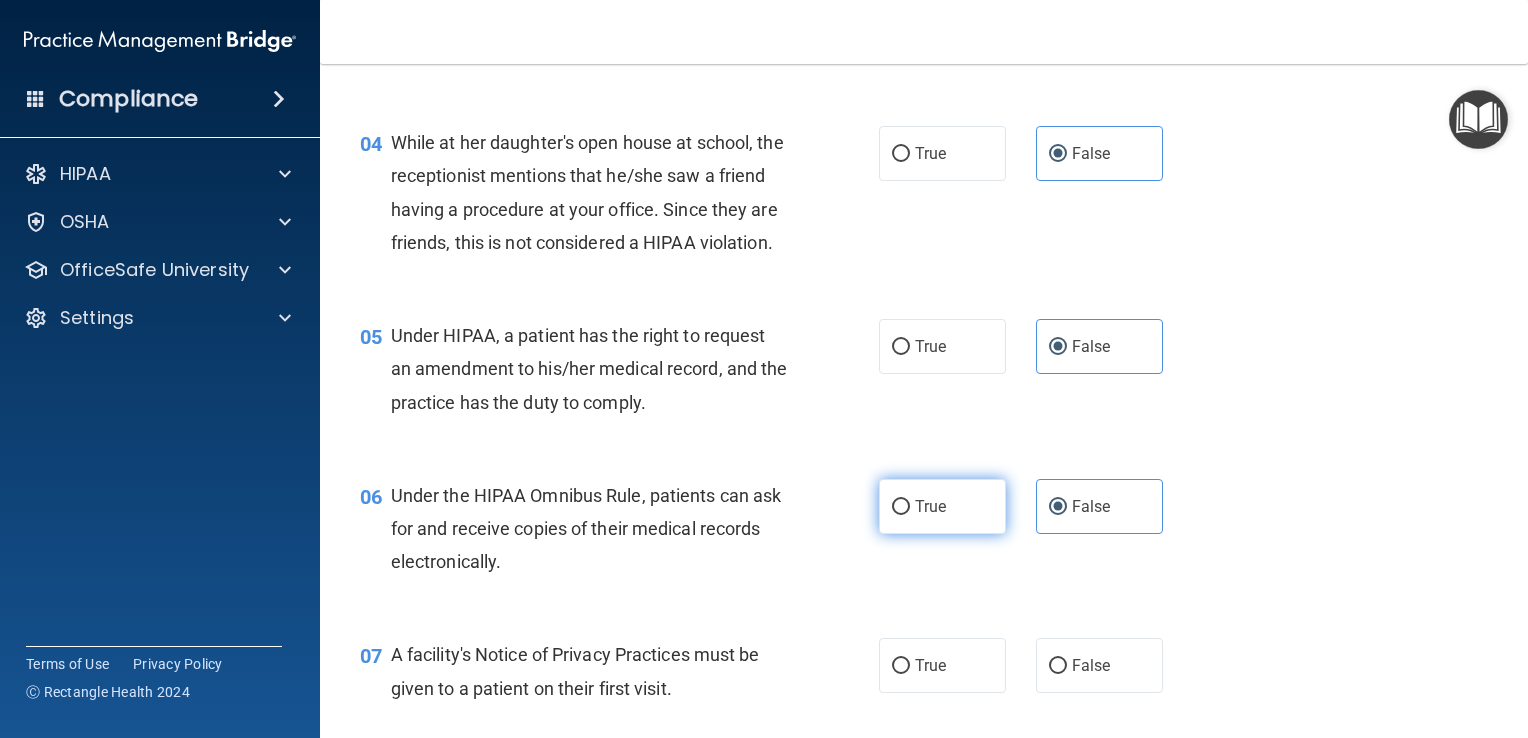 radio on "true" 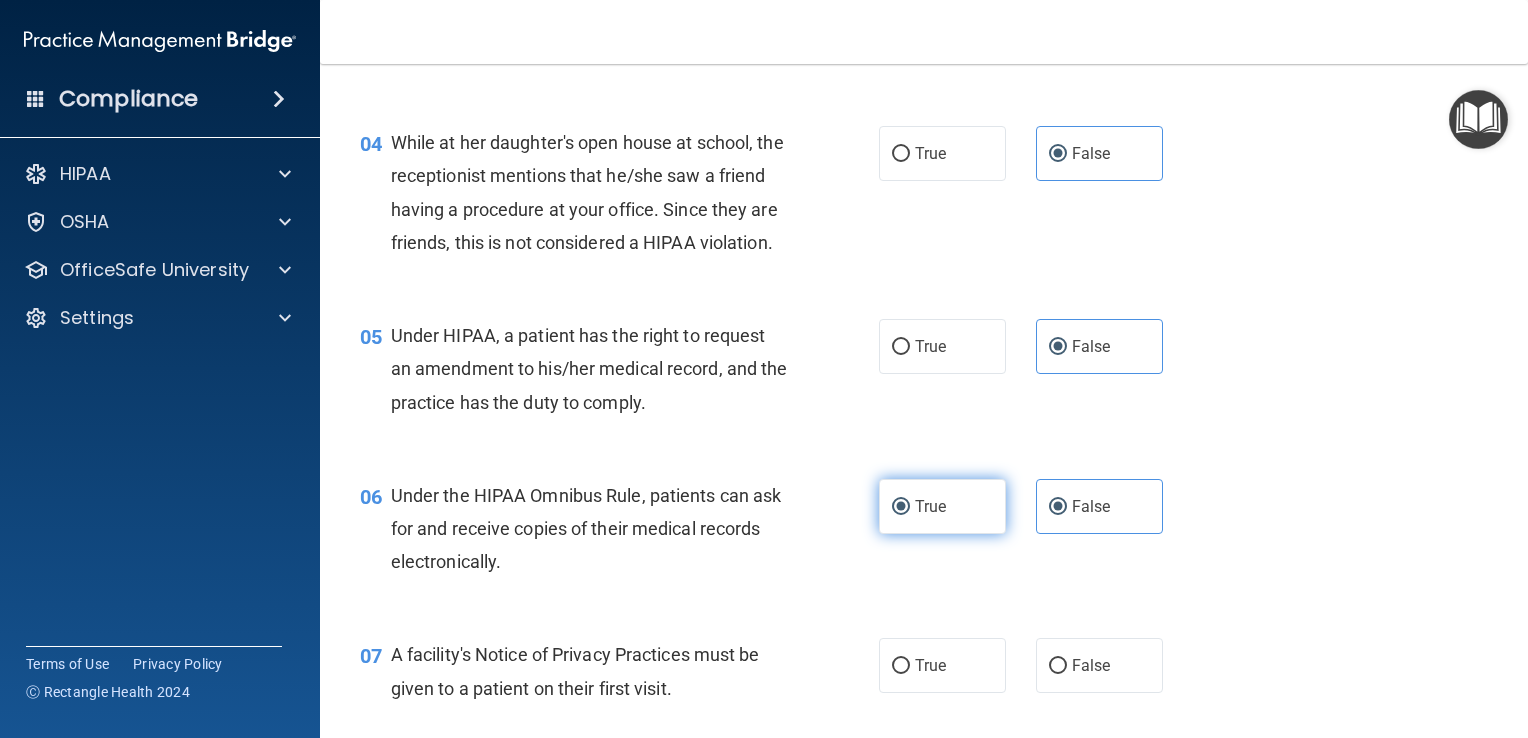 radio on "false" 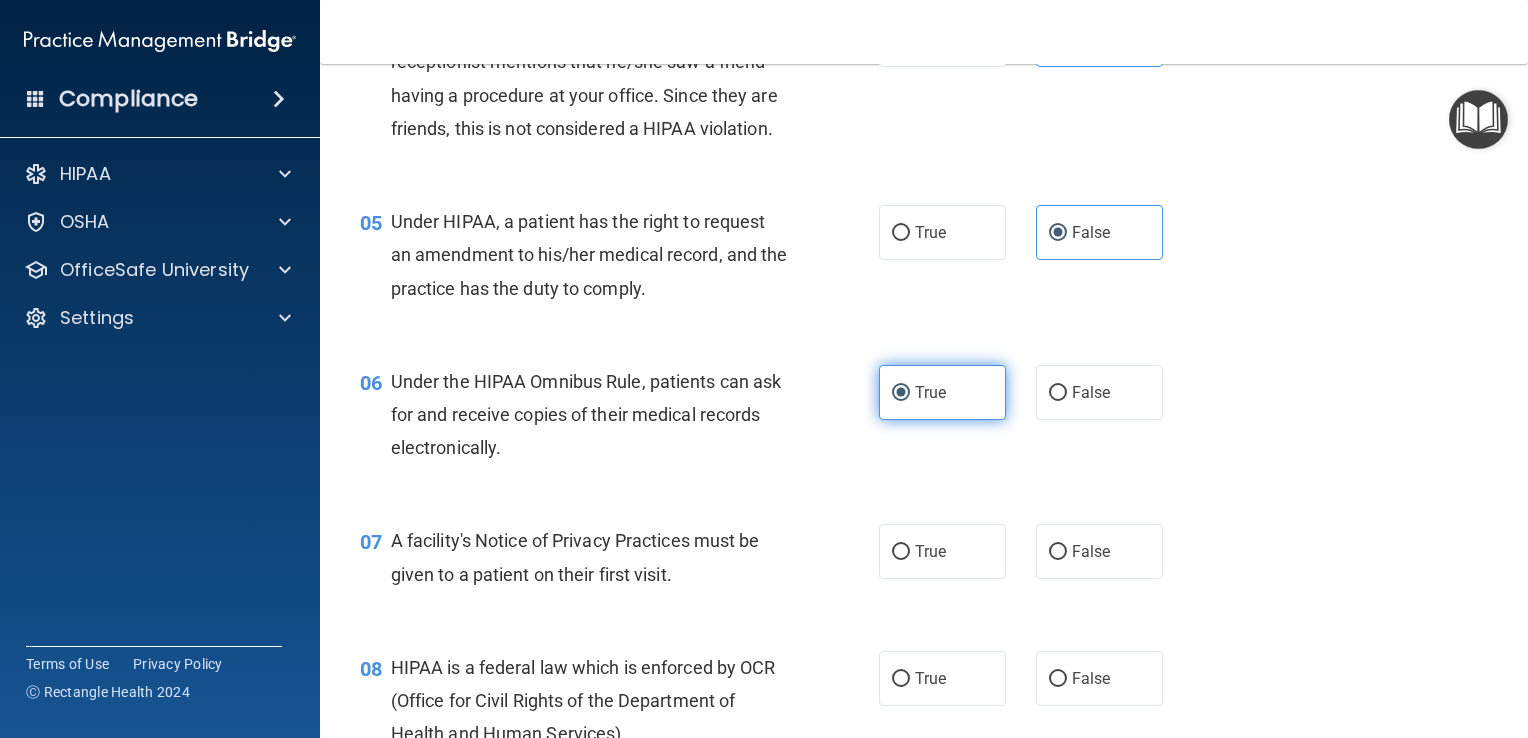 scroll, scrollTop: 775, scrollLeft: 0, axis: vertical 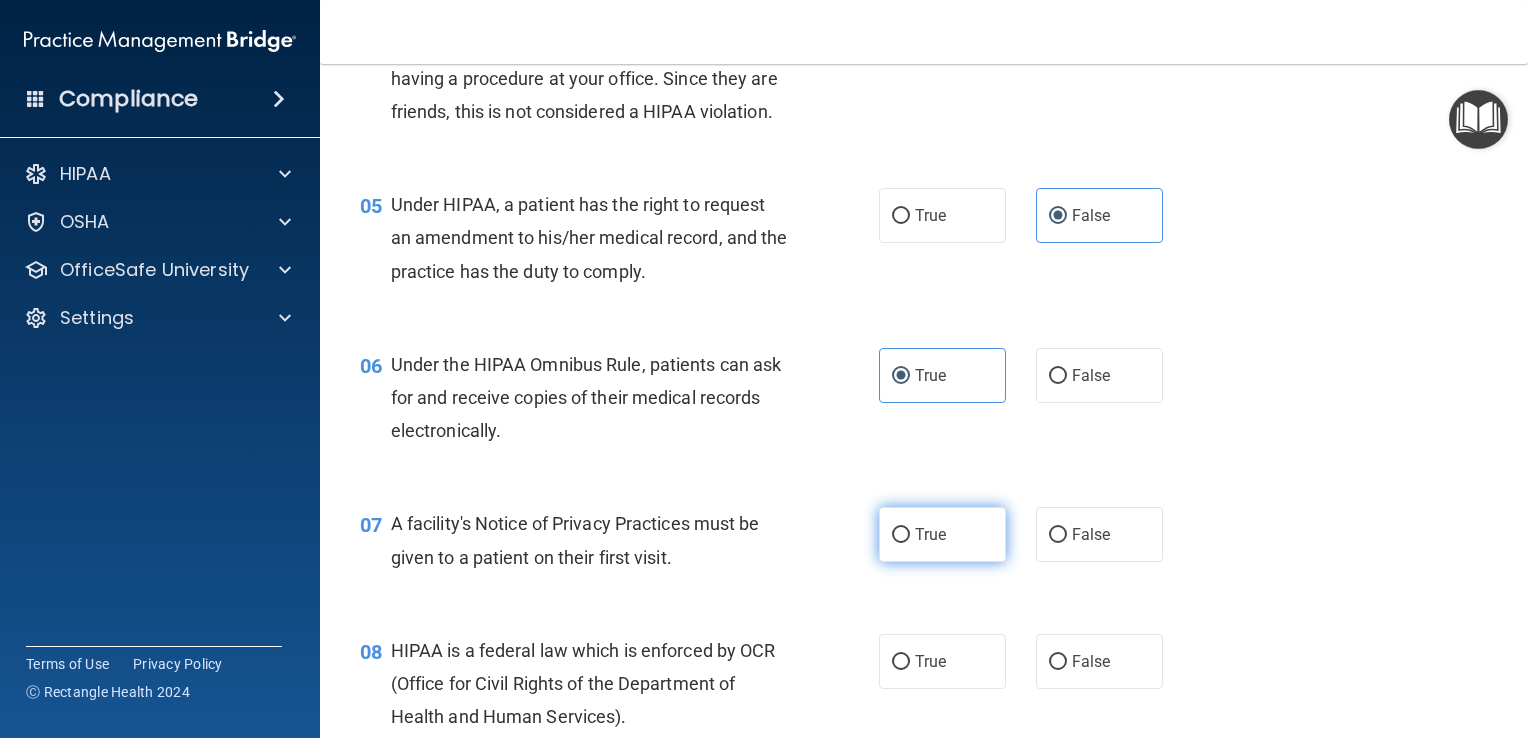click on "True" at bounding box center (942, 534) 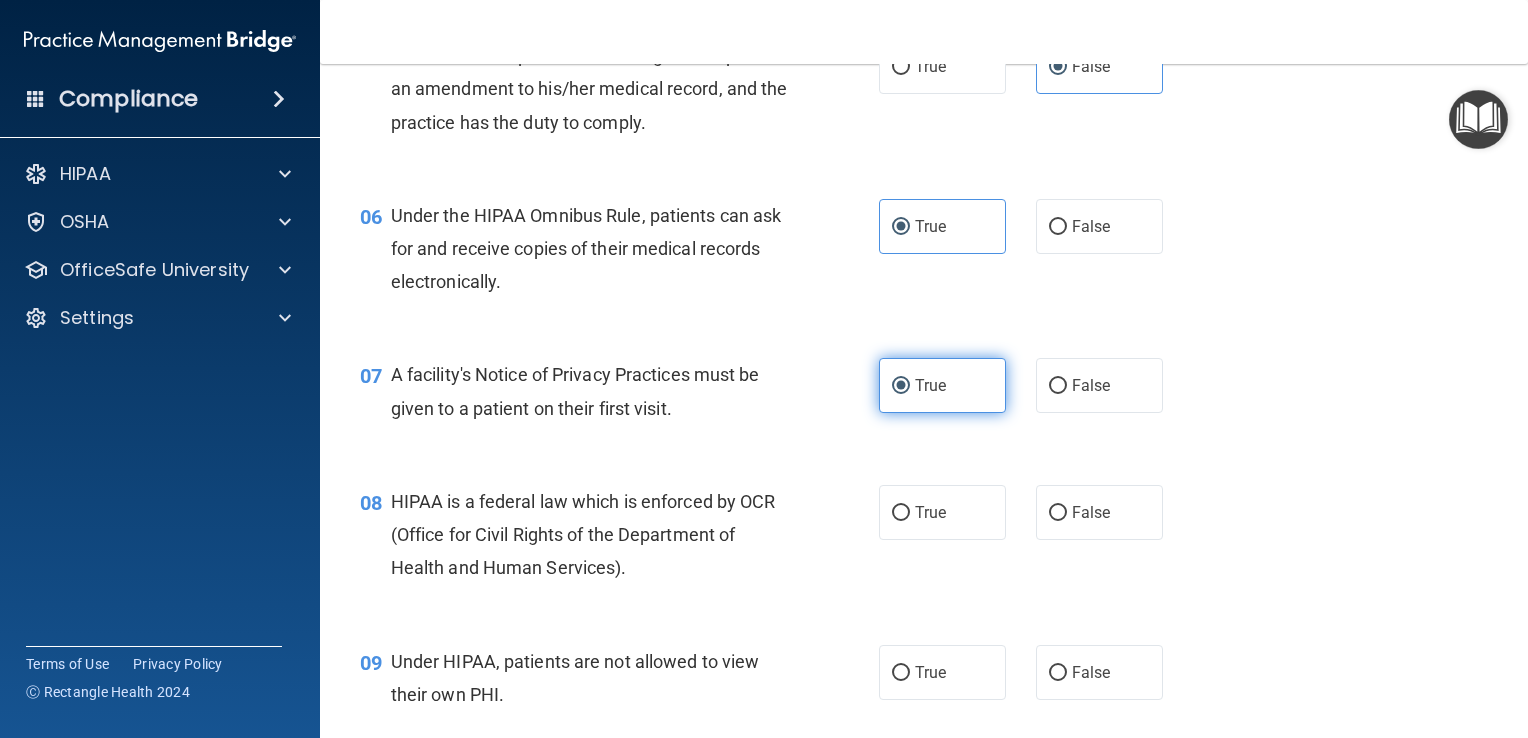 scroll, scrollTop: 926, scrollLeft: 0, axis: vertical 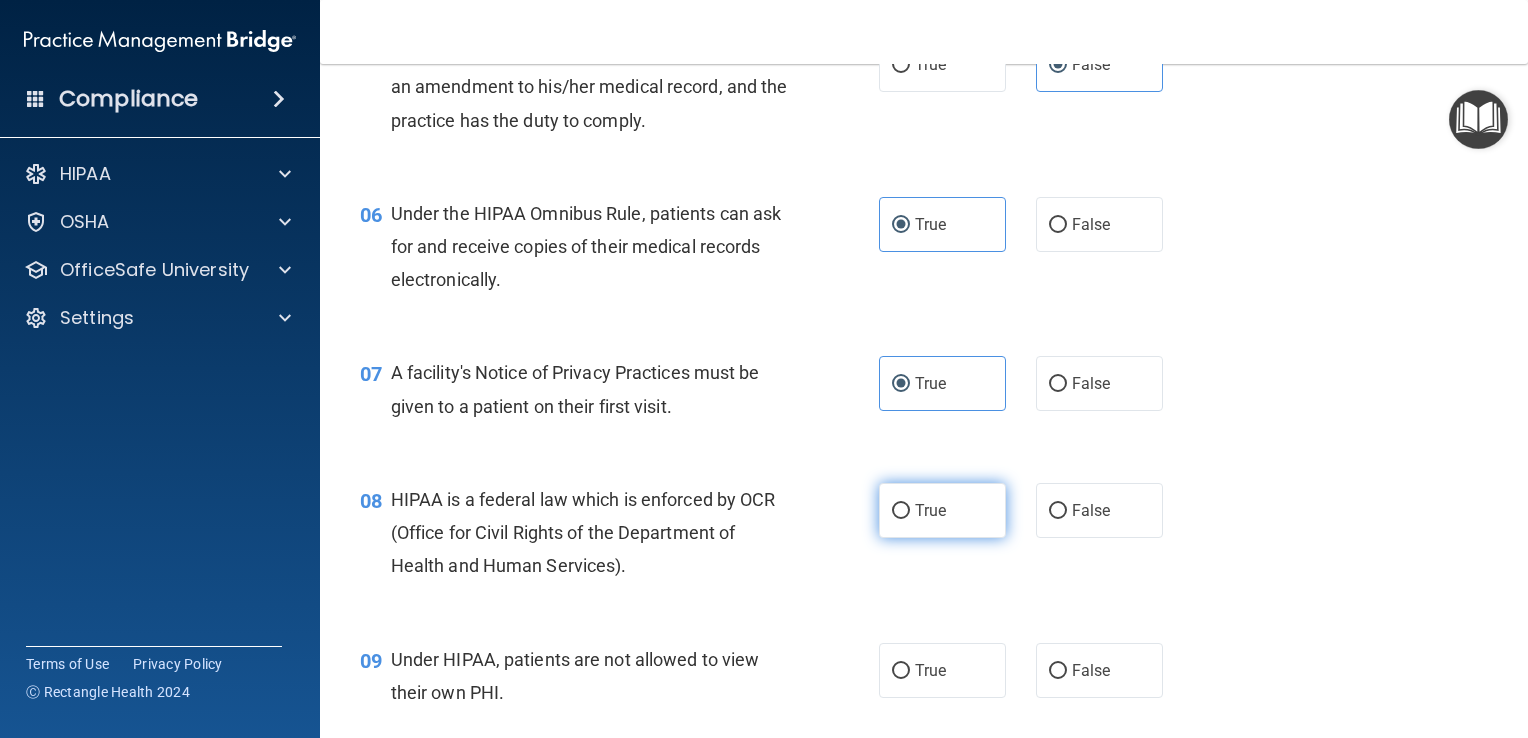 click on "True" at bounding box center [942, 510] 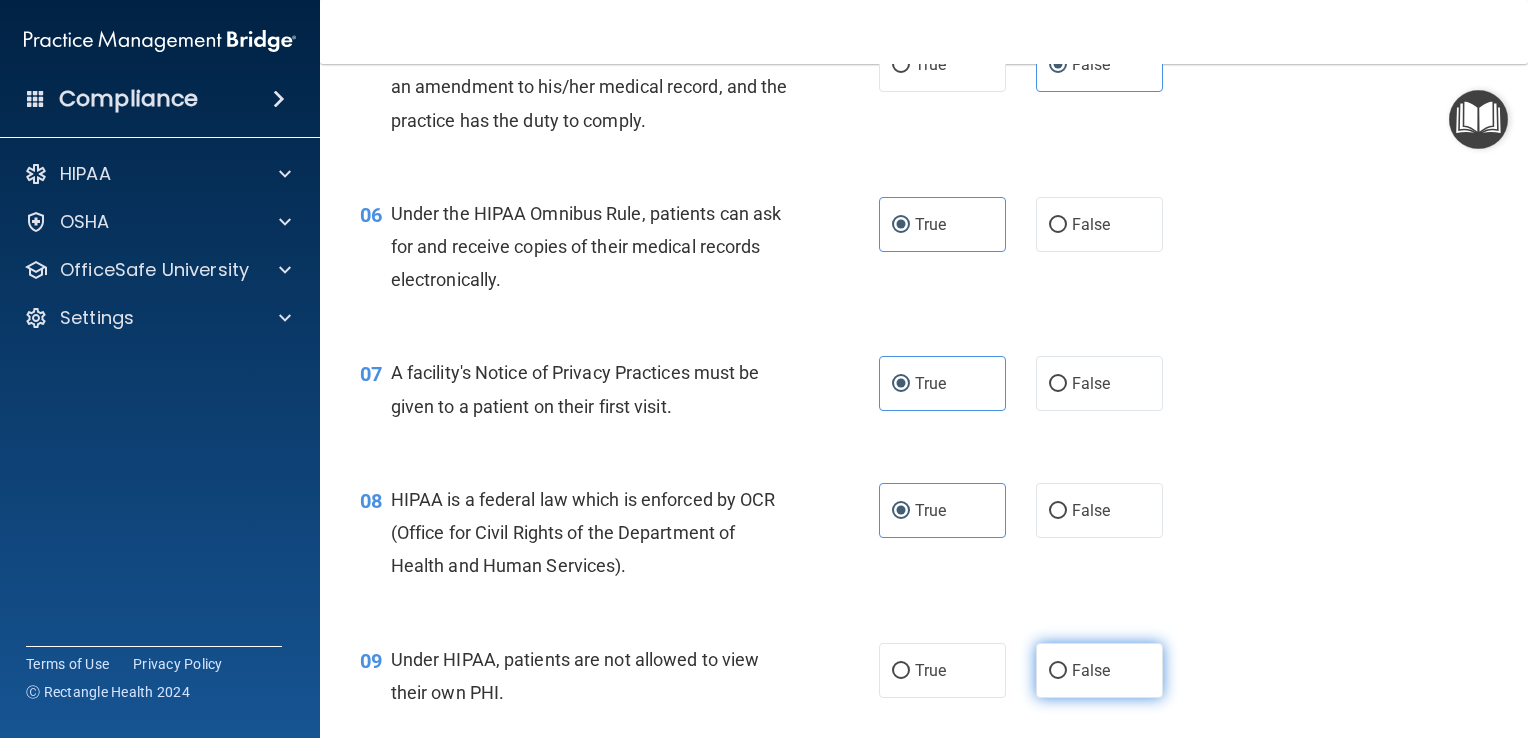 click on "False" at bounding box center [1099, 670] 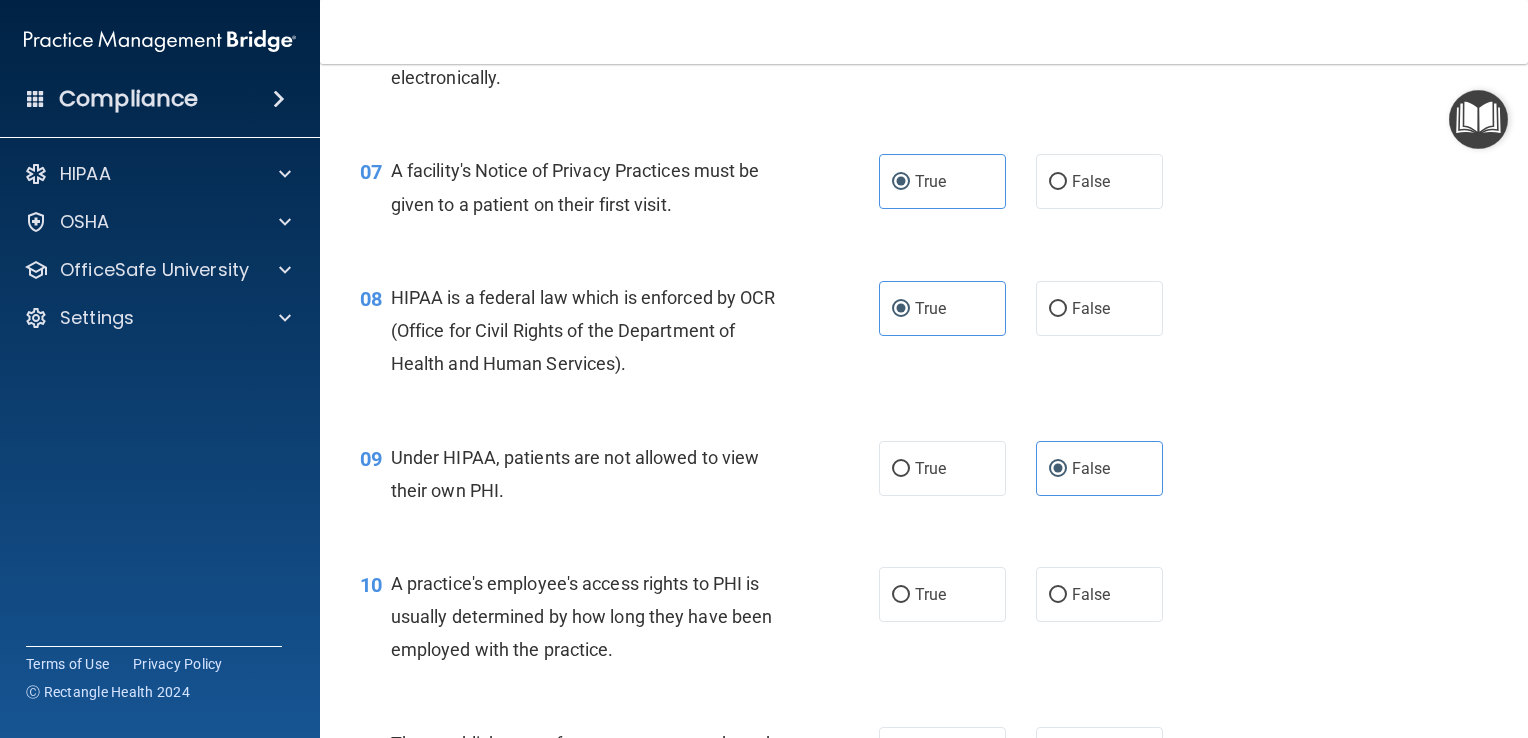 scroll, scrollTop: 1184, scrollLeft: 0, axis: vertical 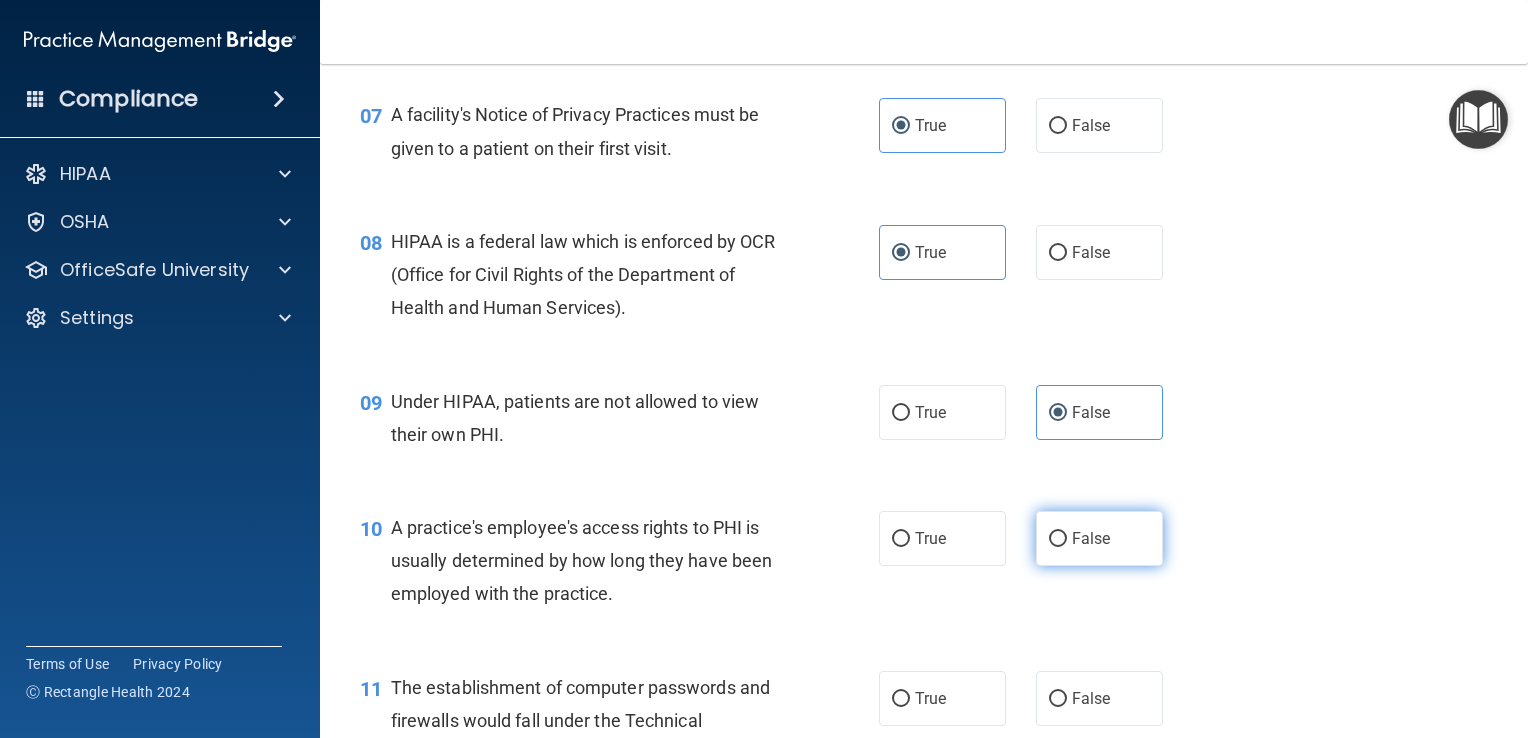 click on "False" at bounding box center [1099, 538] 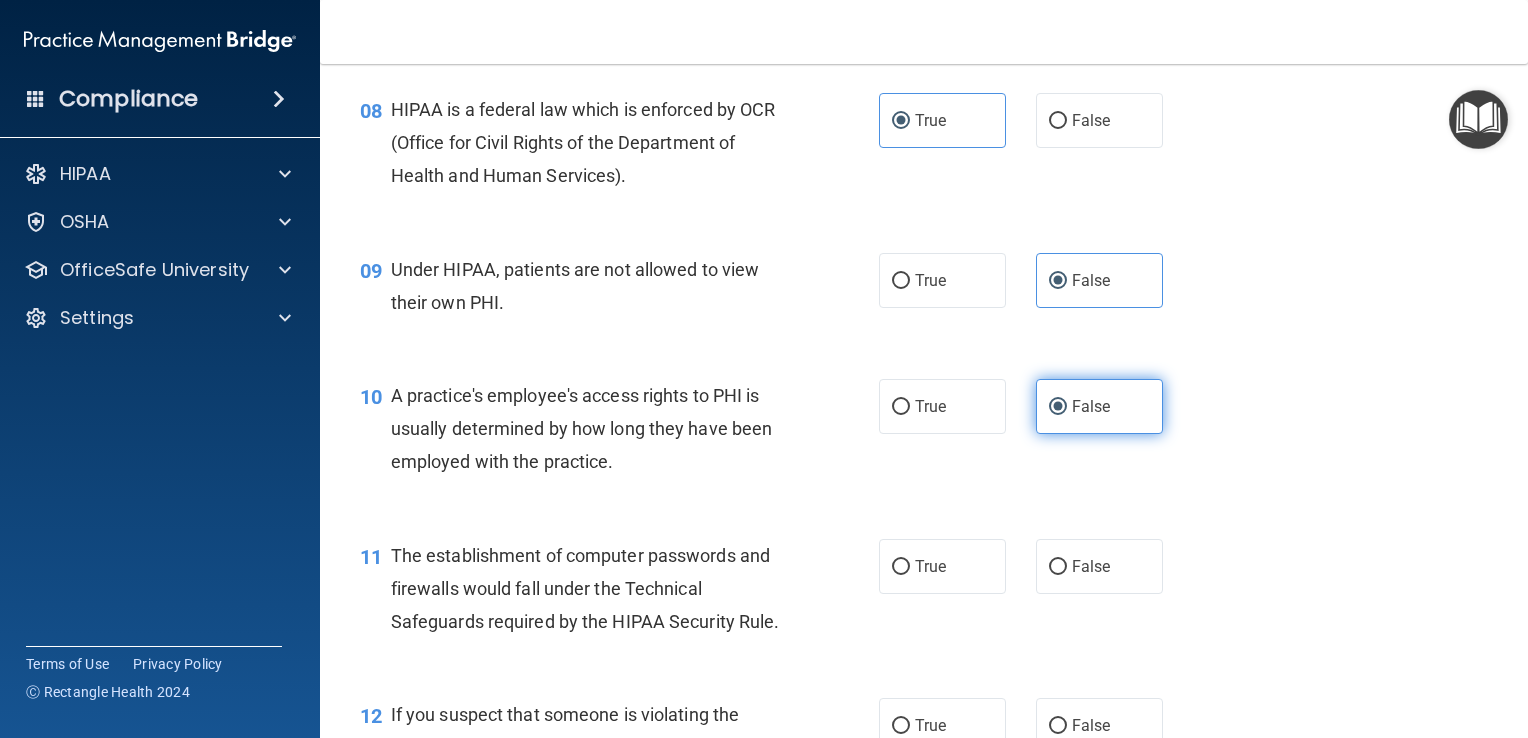scroll, scrollTop: 1316, scrollLeft: 0, axis: vertical 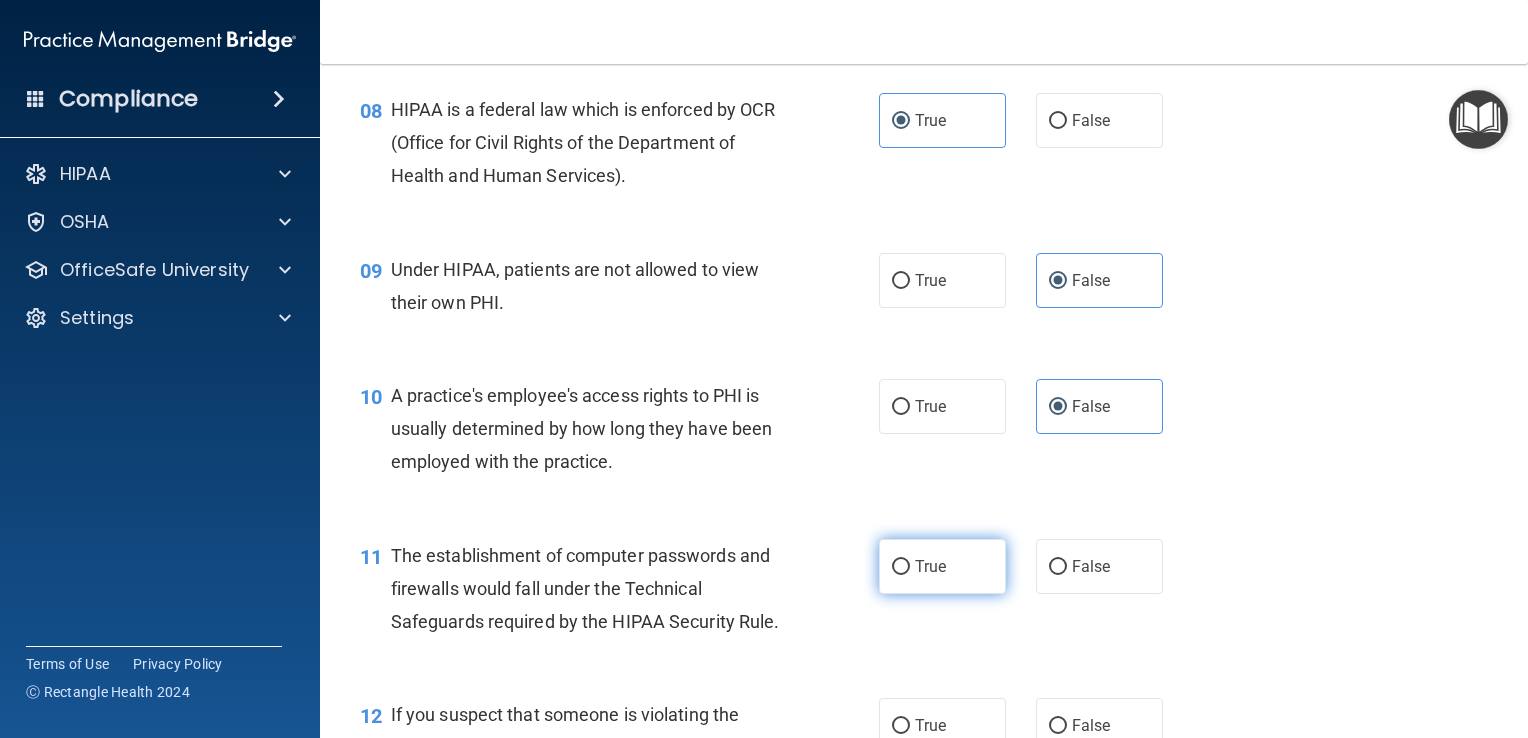 click on "True" at bounding box center (942, 566) 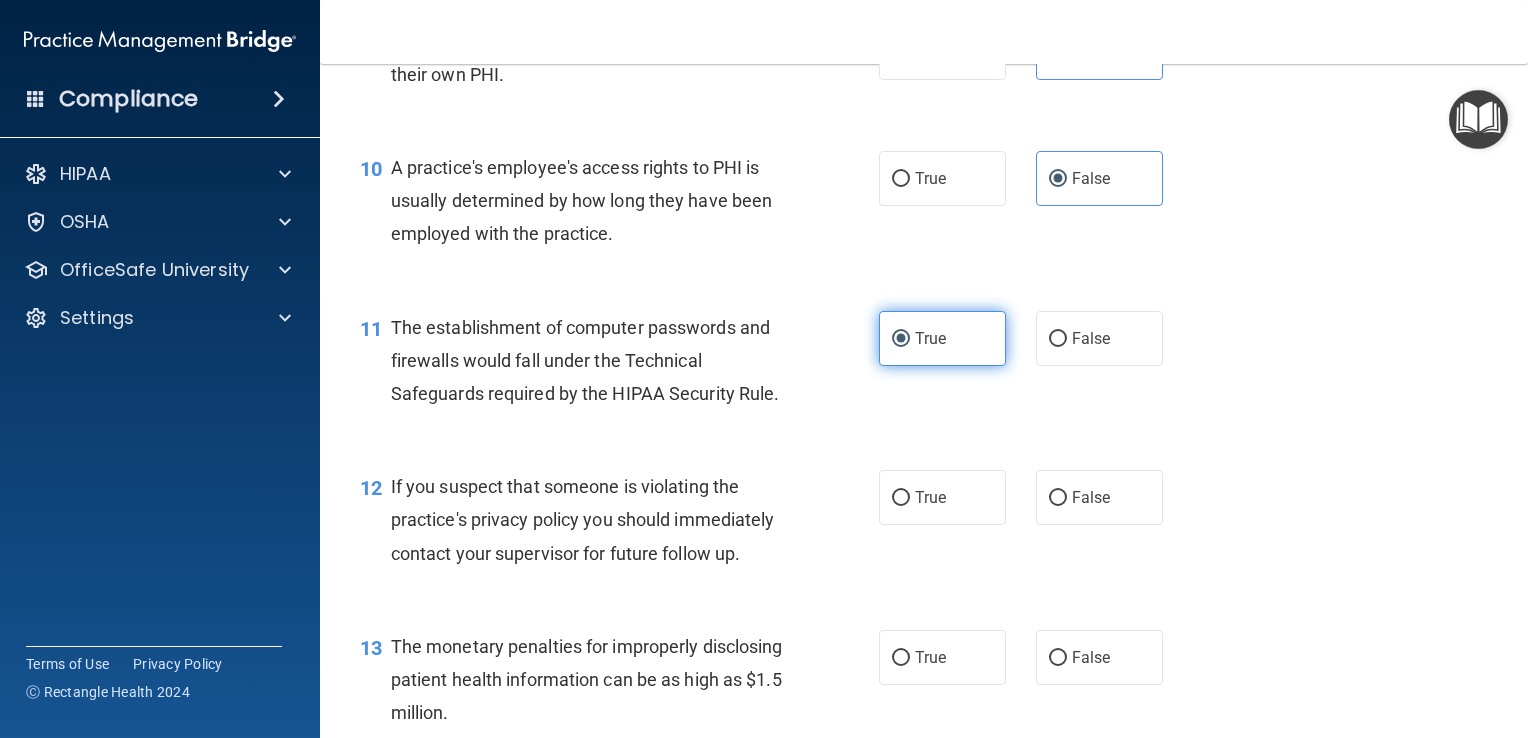 scroll, scrollTop: 1546, scrollLeft: 0, axis: vertical 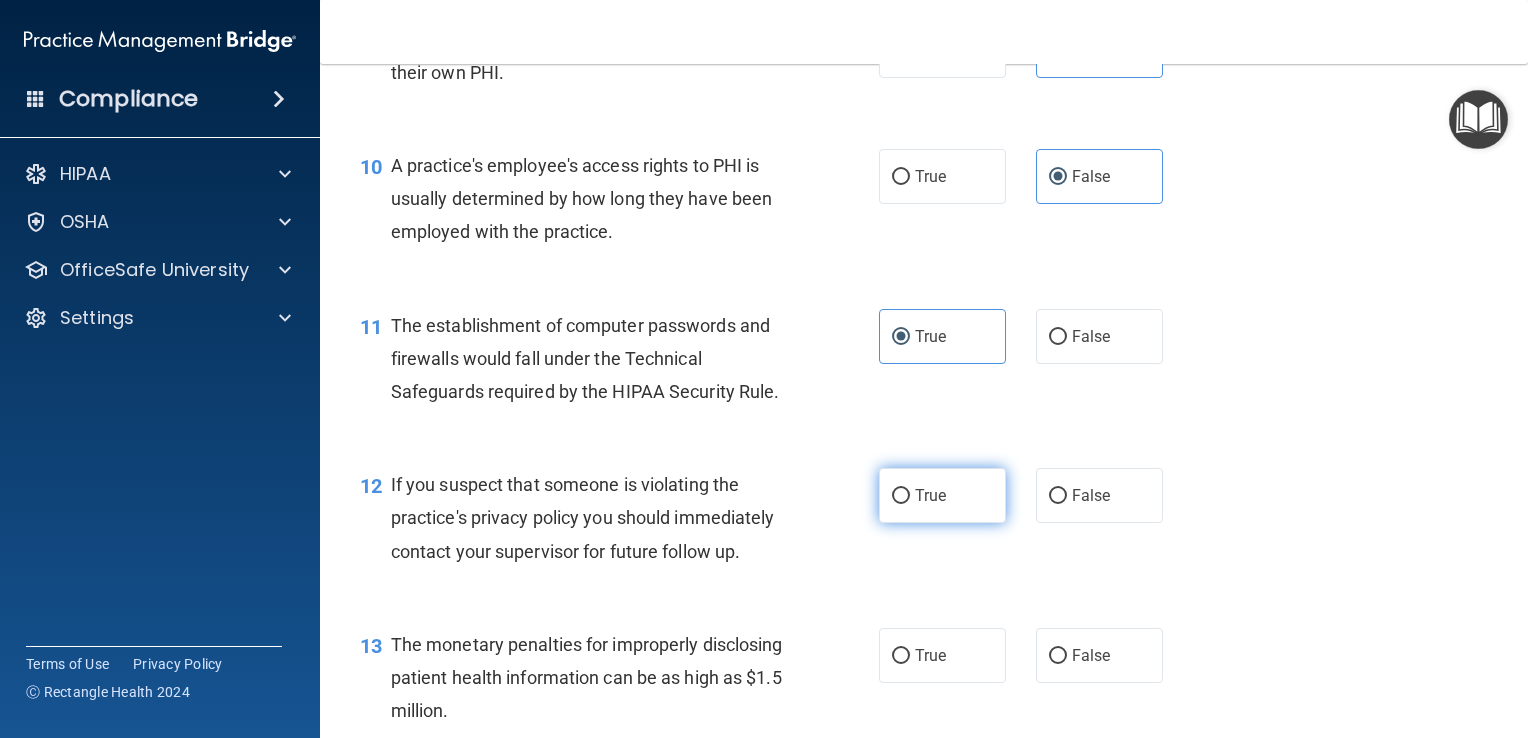 click on "True" at bounding box center [942, 495] 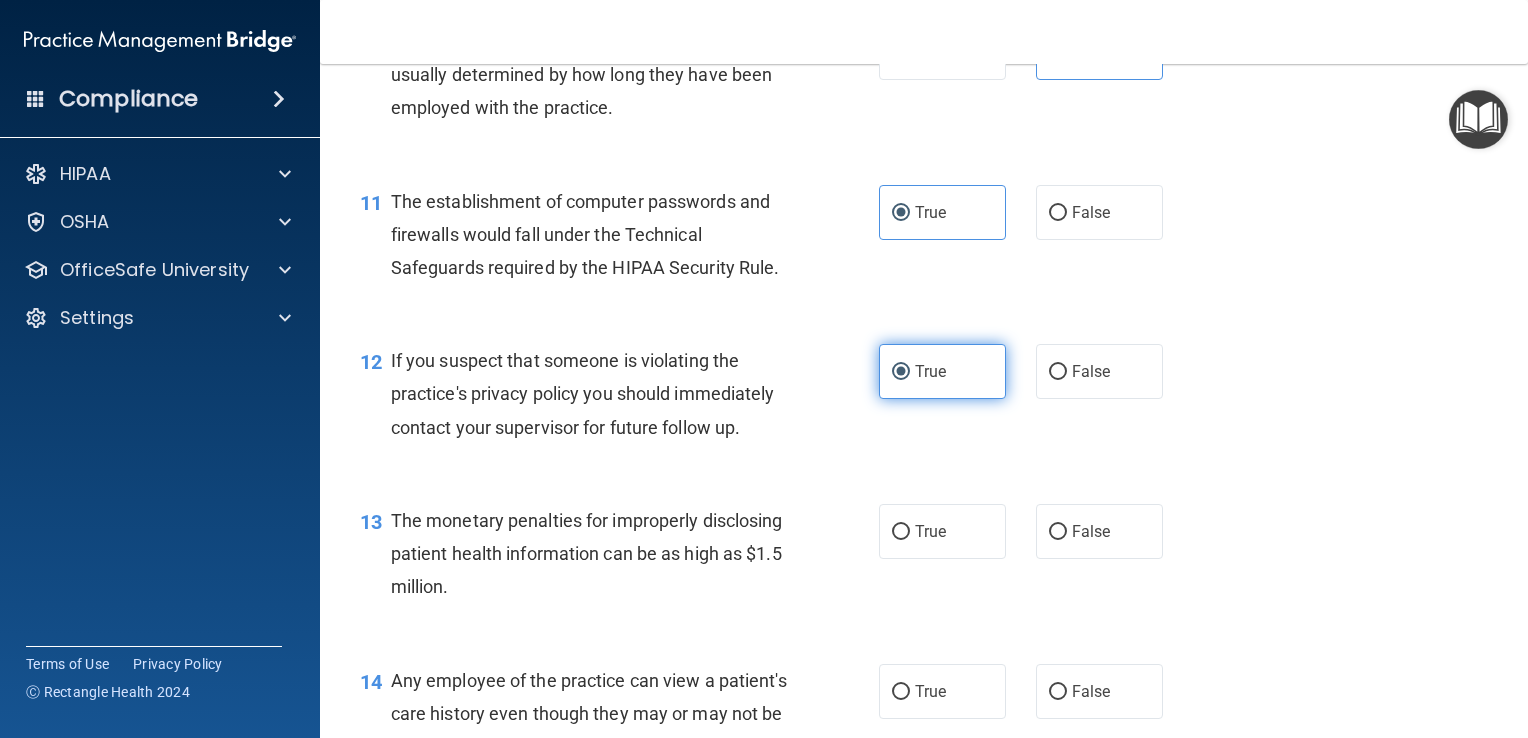 scroll, scrollTop: 1692, scrollLeft: 0, axis: vertical 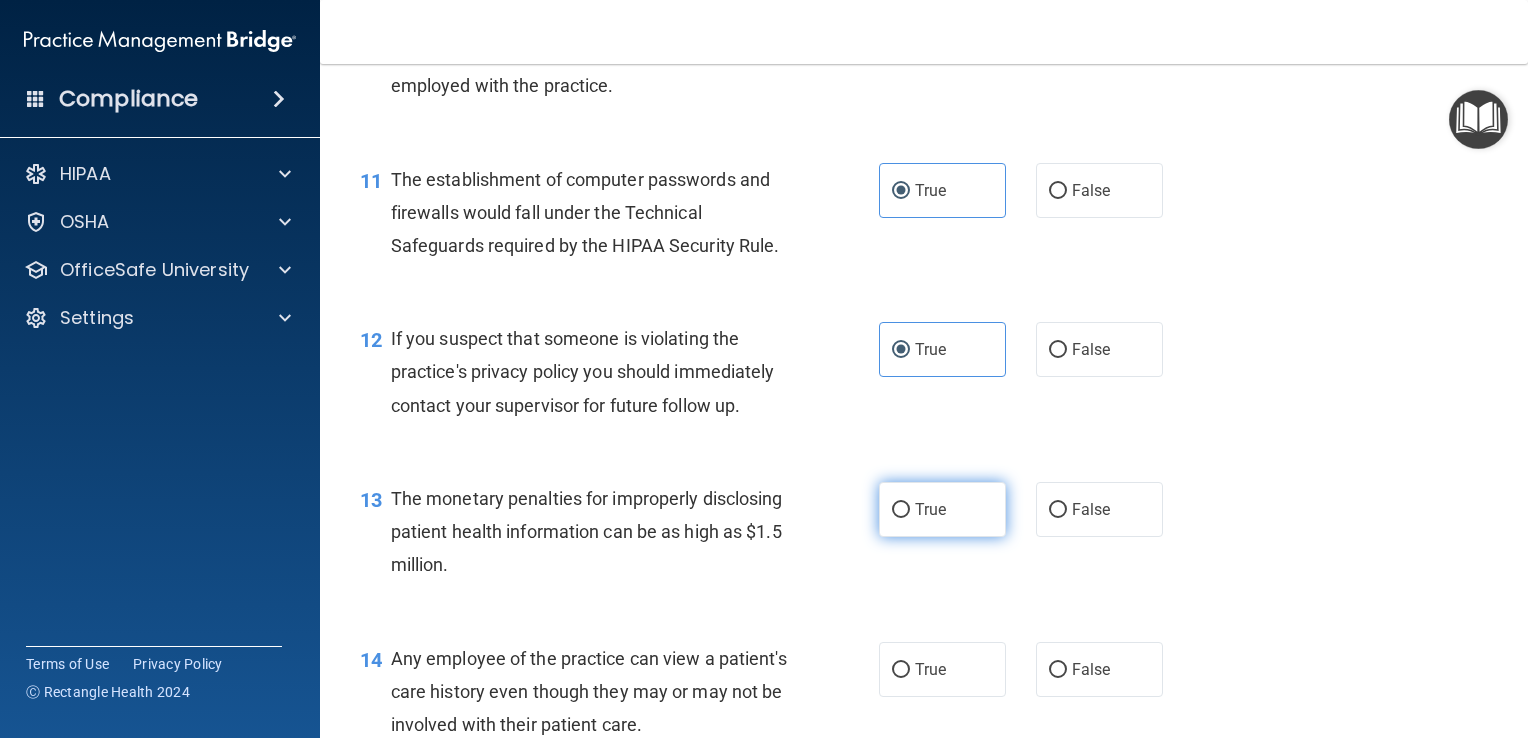 click on "True" at bounding box center [942, 509] 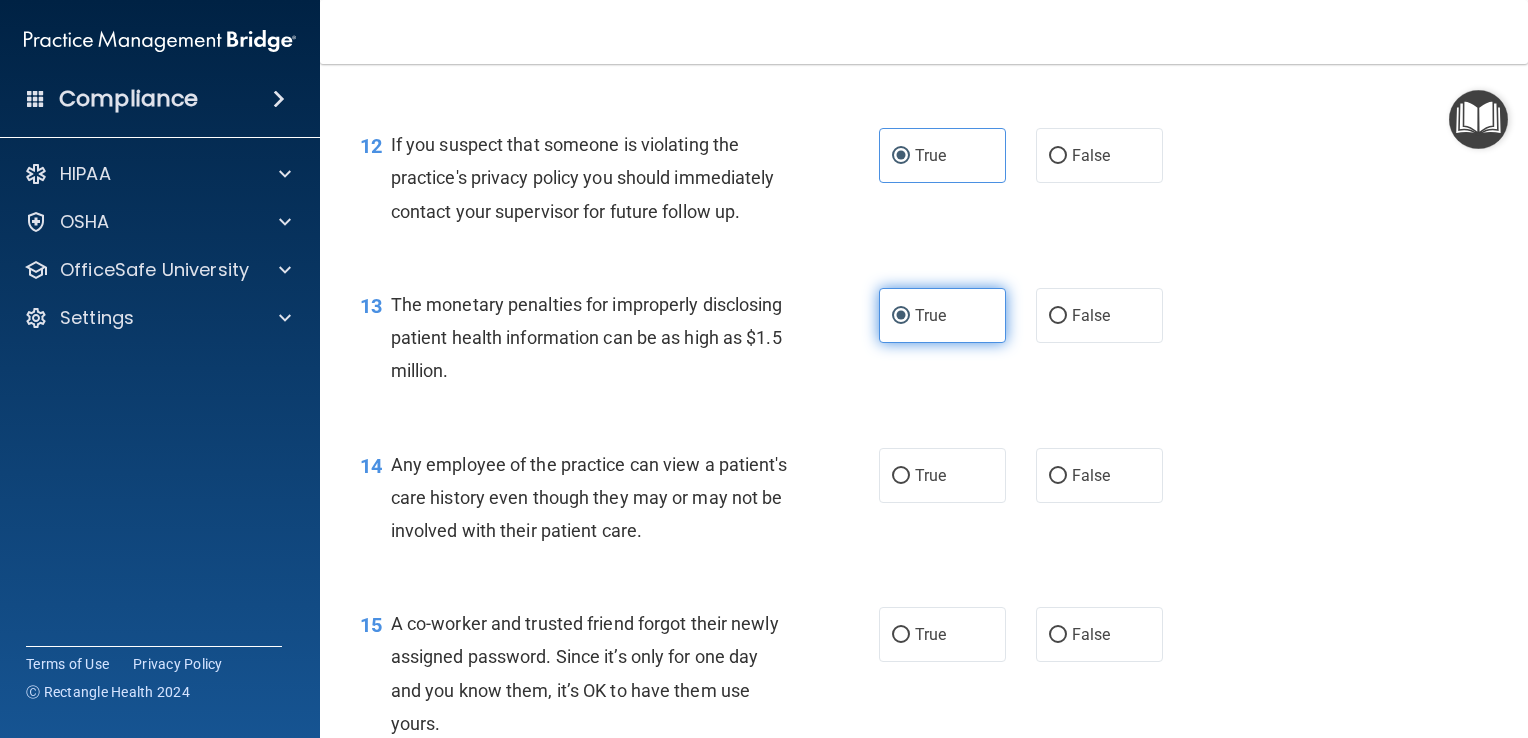 scroll, scrollTop: 1904, scrollLeft: 0, axis: vertical 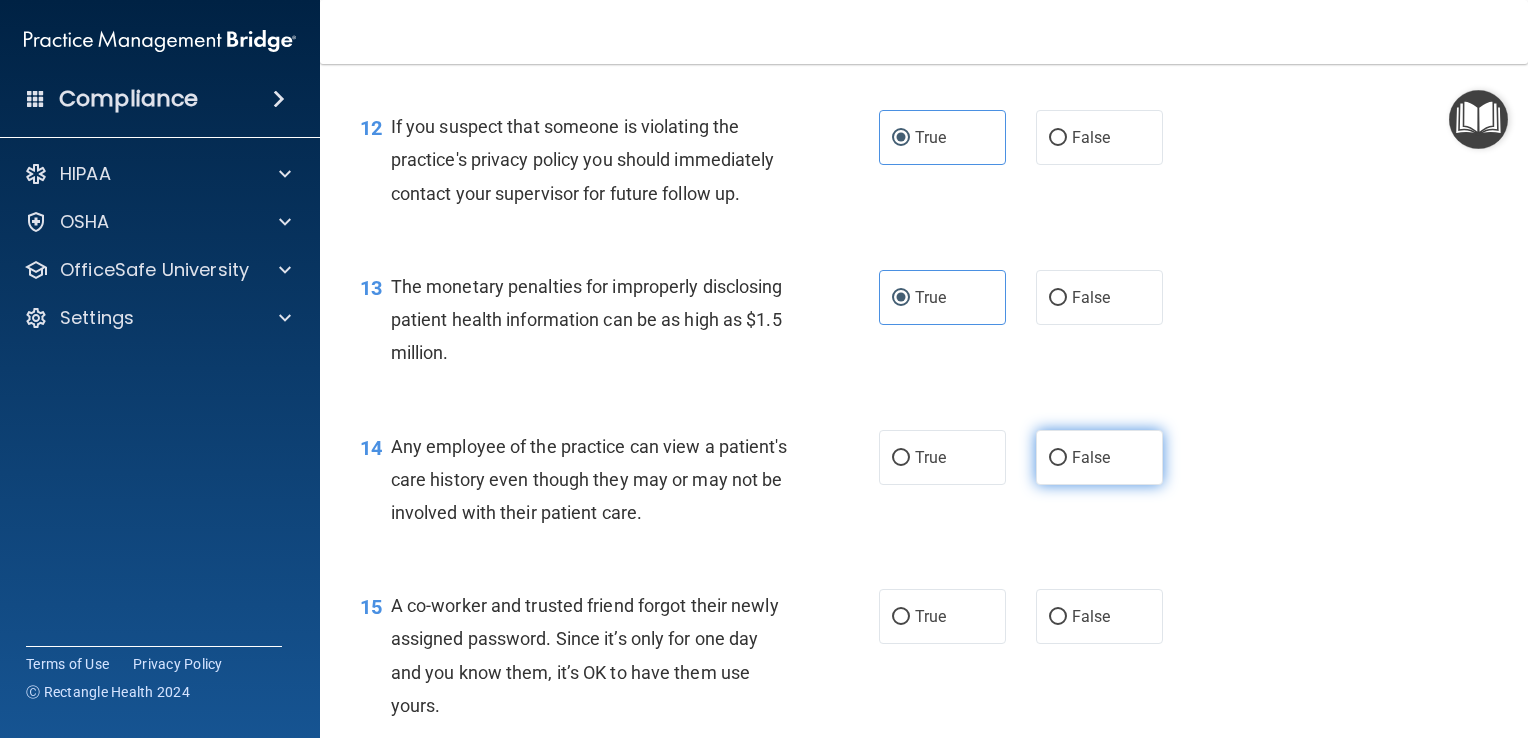 click on "False" at bounding box center [1099, 457] 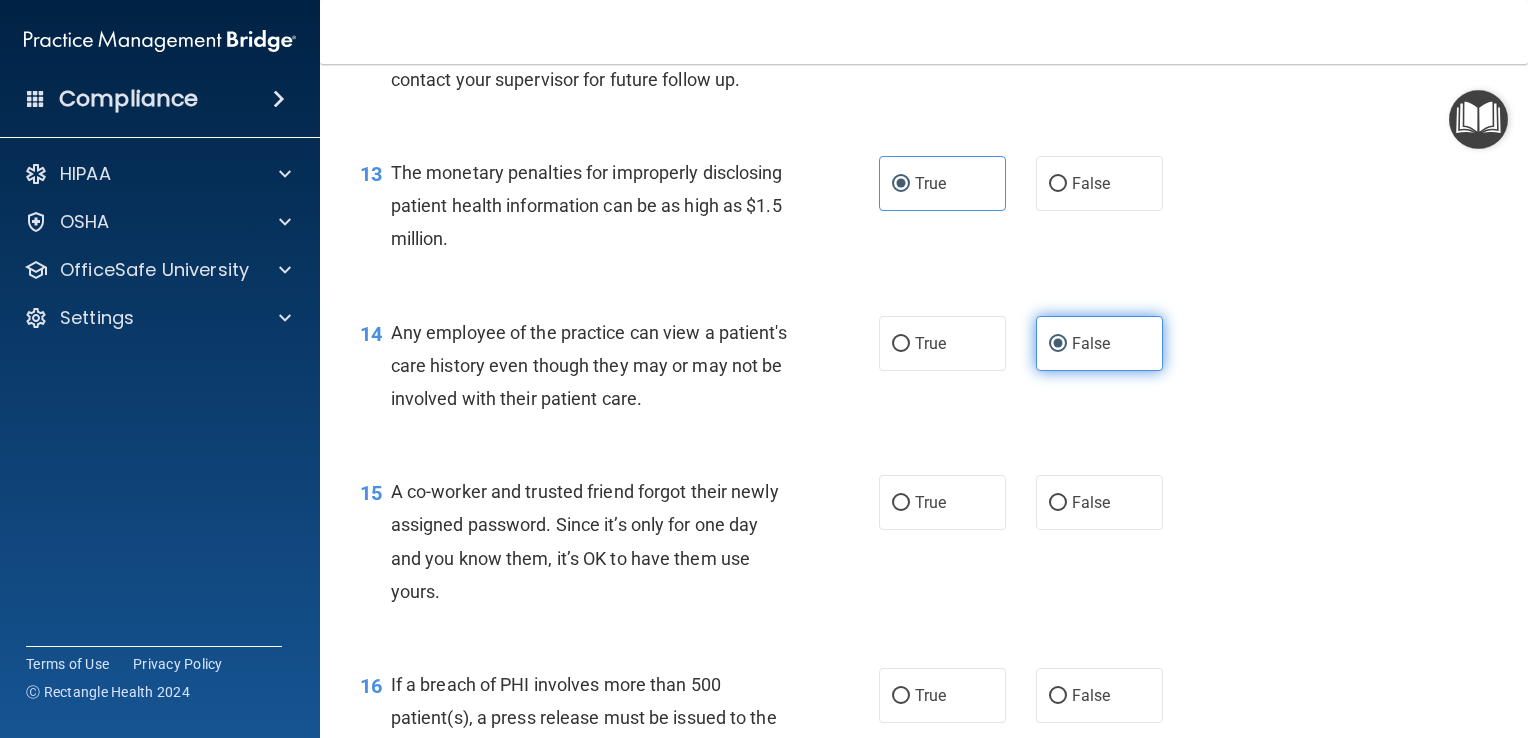 scroll, scrollTop: 2016, scrollLeft: 0, axis: vertical 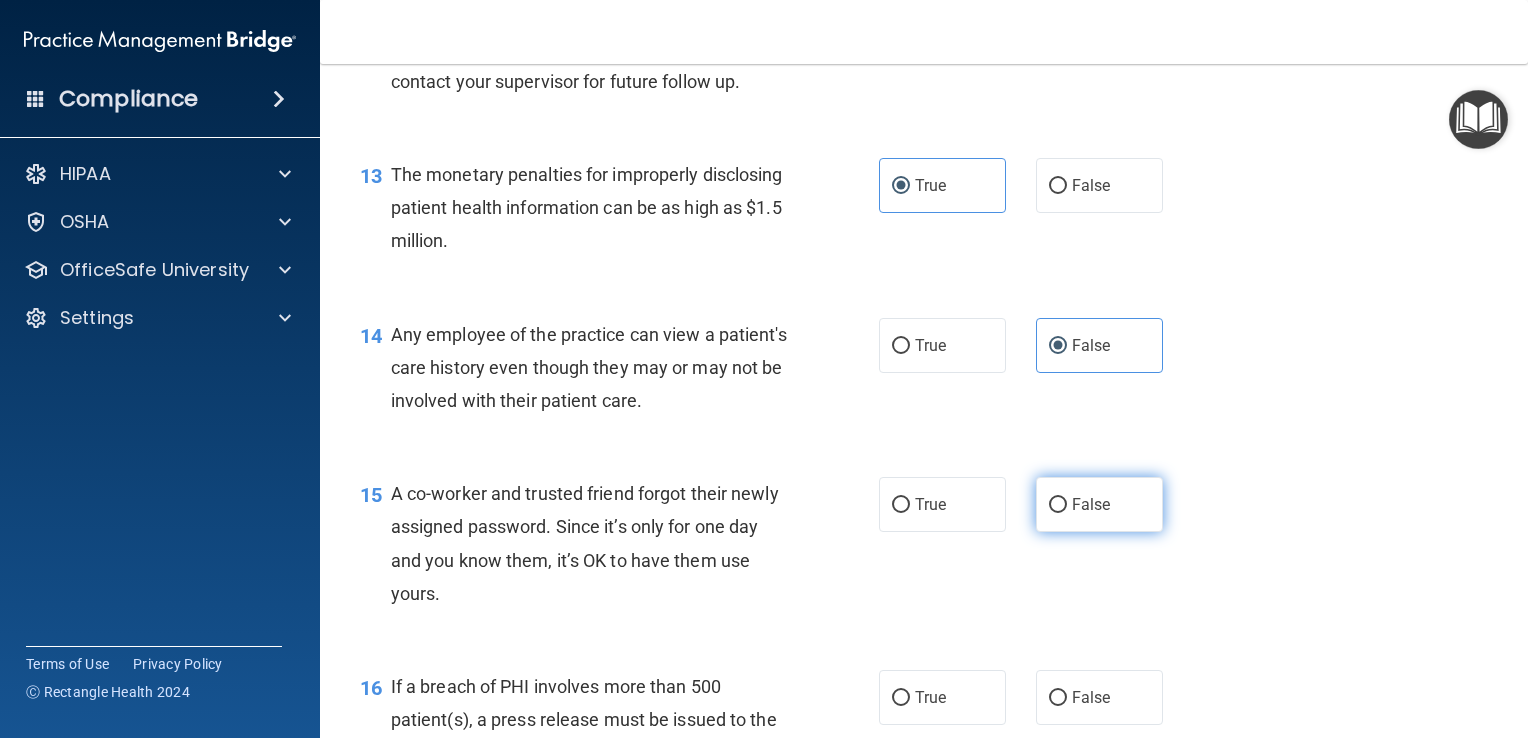 click on "False" at bounding box center (1099, 504) 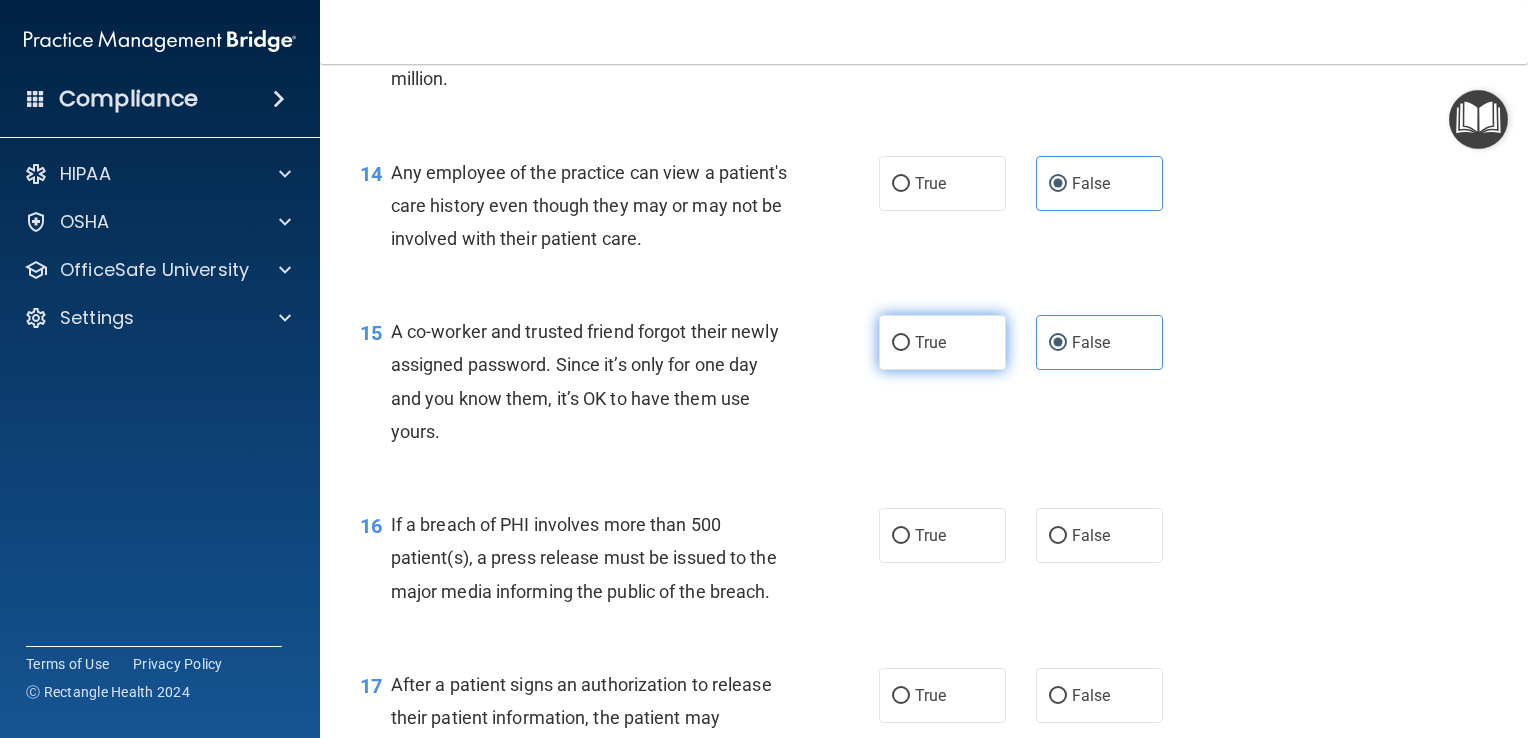 scroll, scrollTop: 2188, scrollLeft: 0, axis: vertical 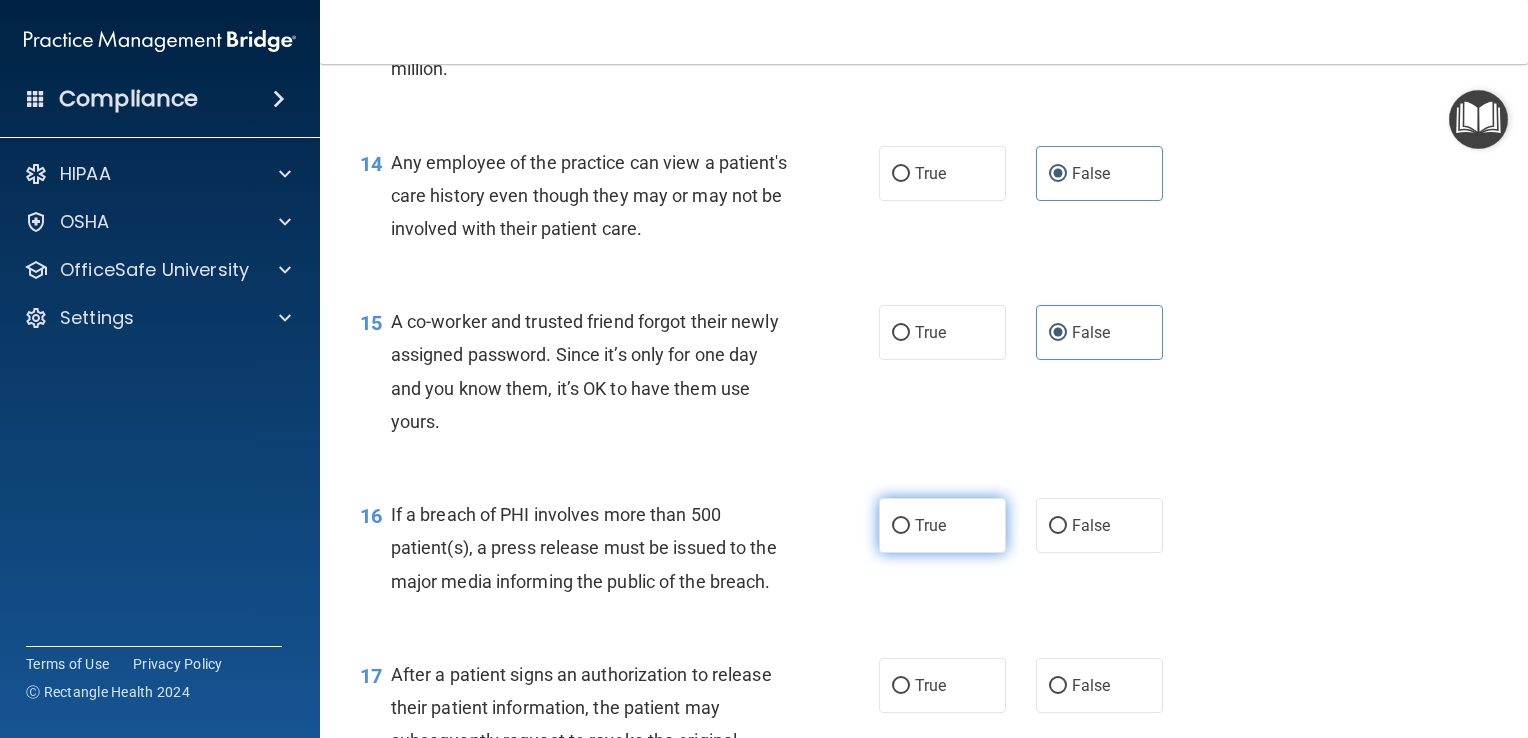 click on "True" at bounding box center (942, 525) 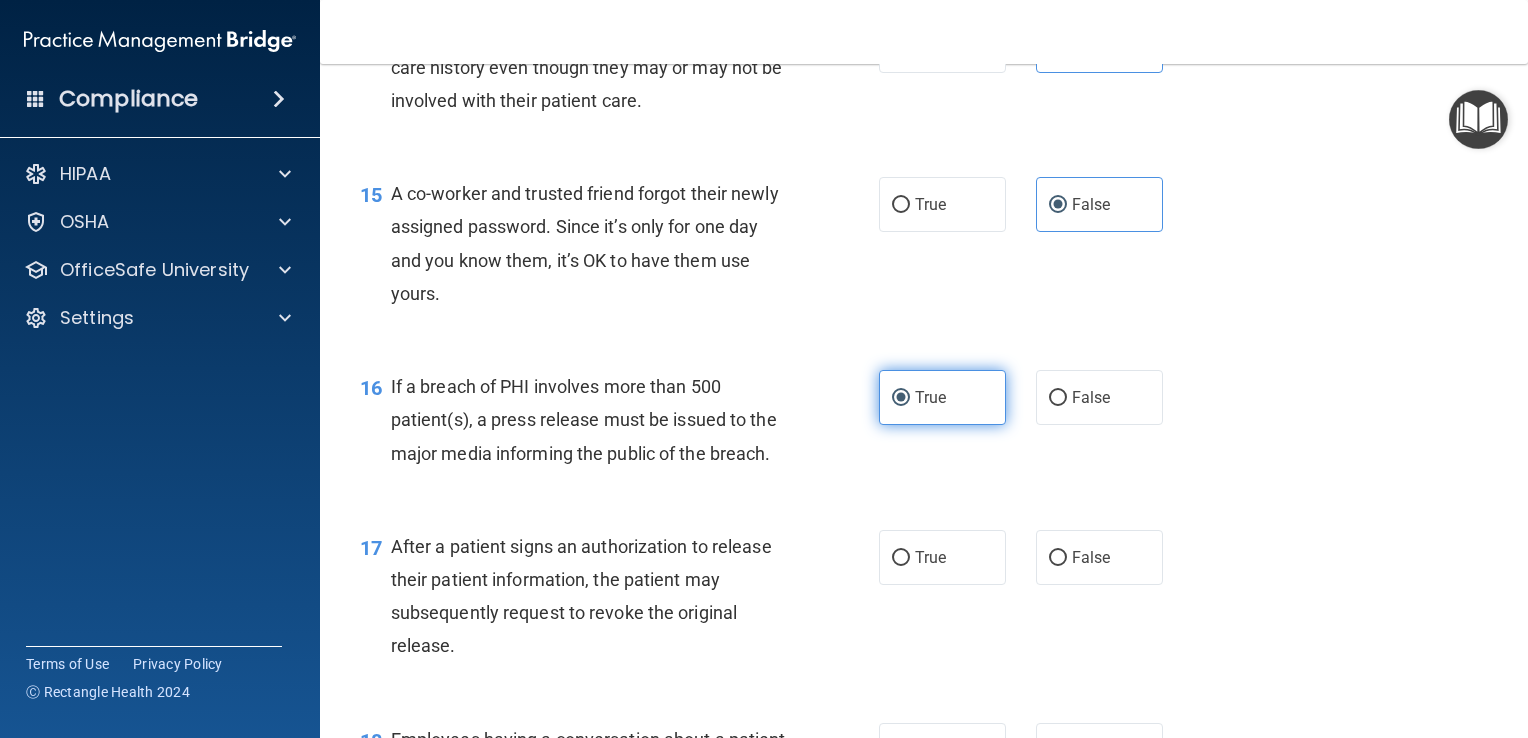 scroll, scrollTop: 2346, scrollLeft: 0, axis: vertical 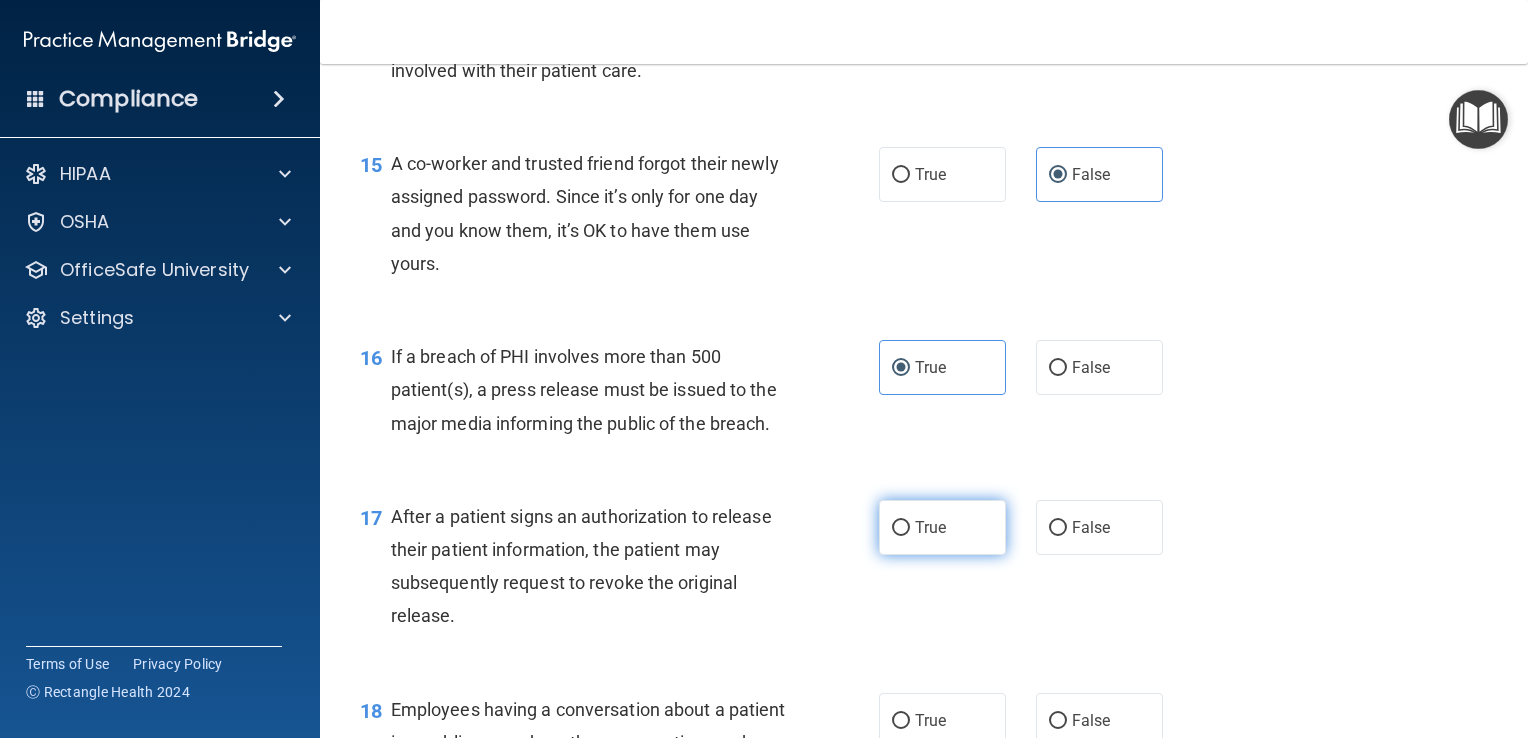 click on "True" at bounding box center (930, 527) 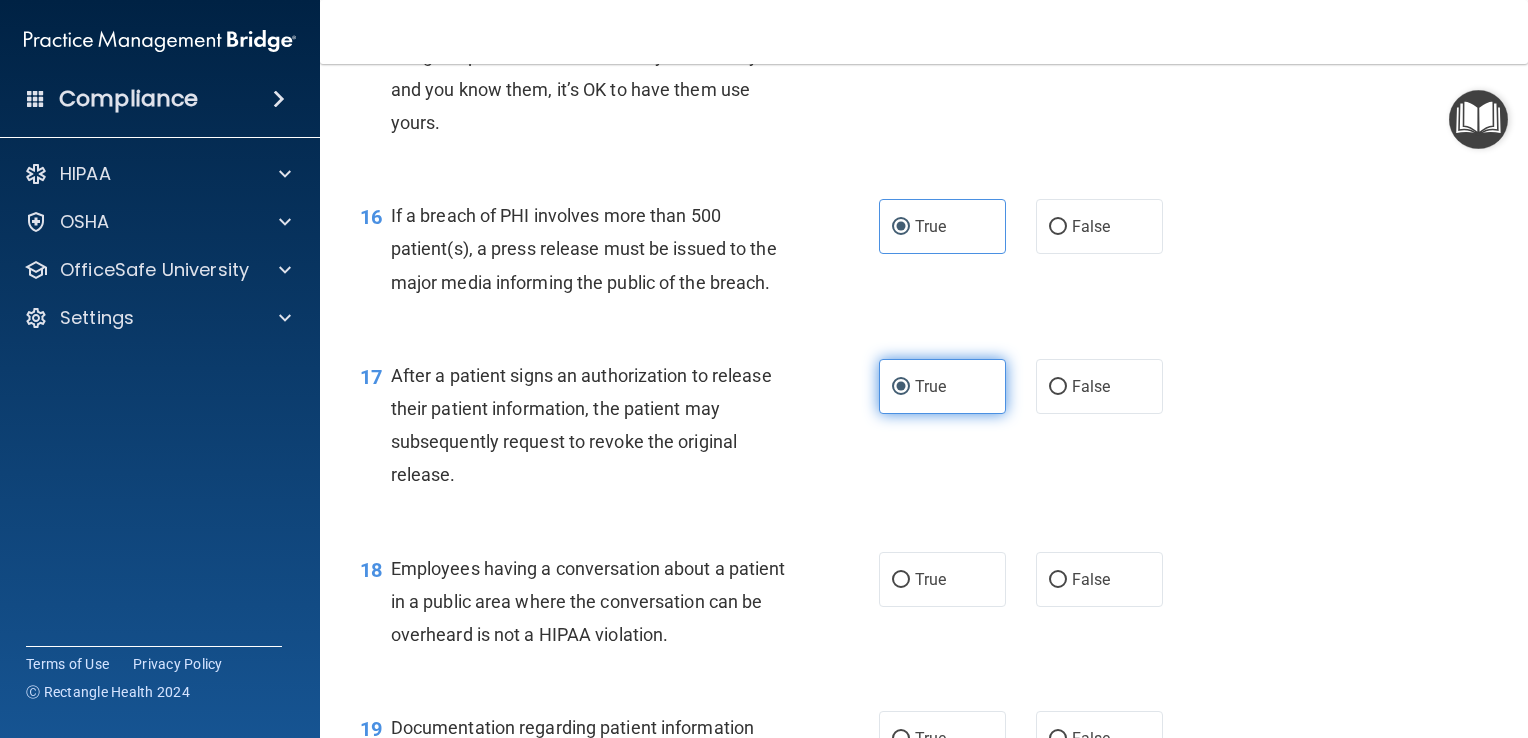 scroll, scrollTop: 2560, scrollLeft: 0, axis: vertical 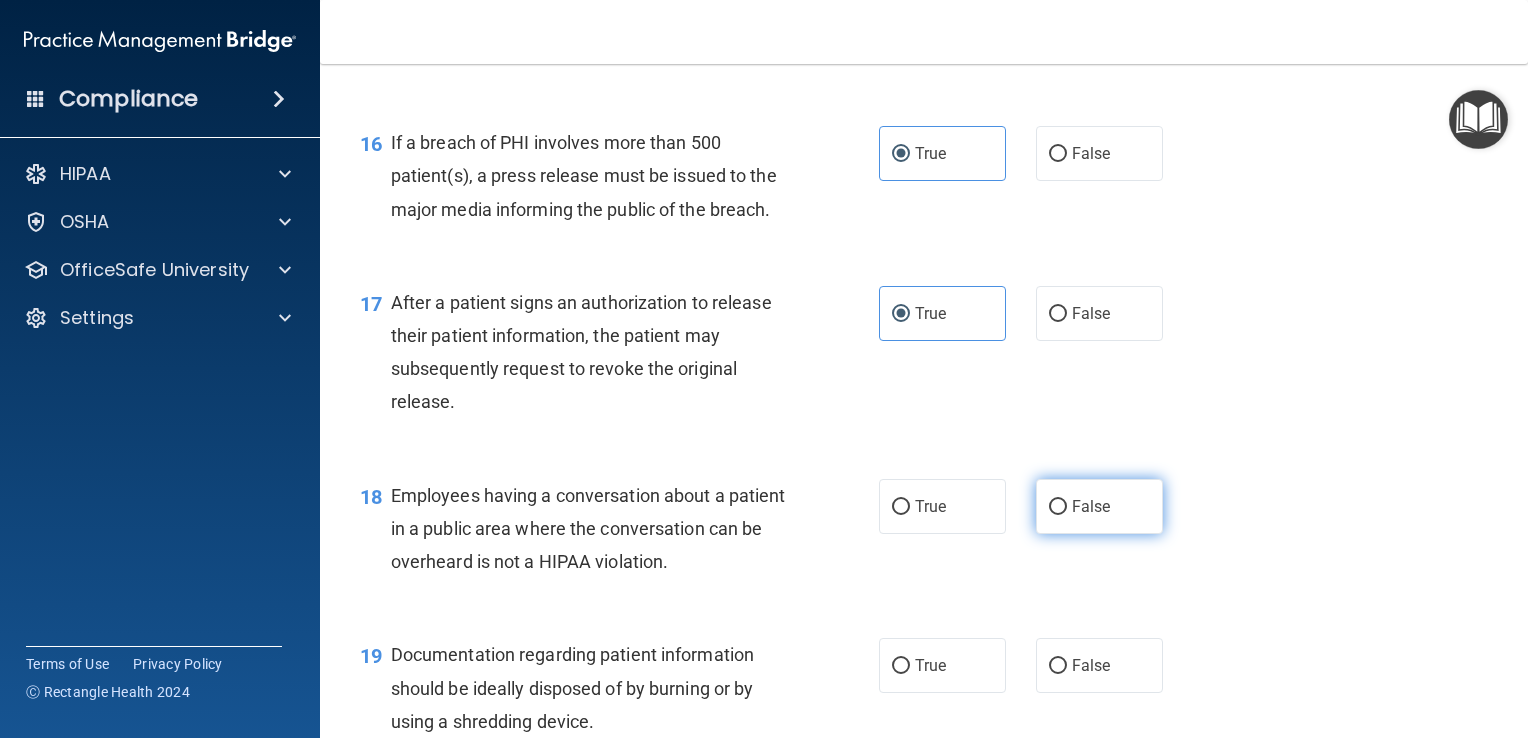 click on "False" at bounding box center [1099, 506] 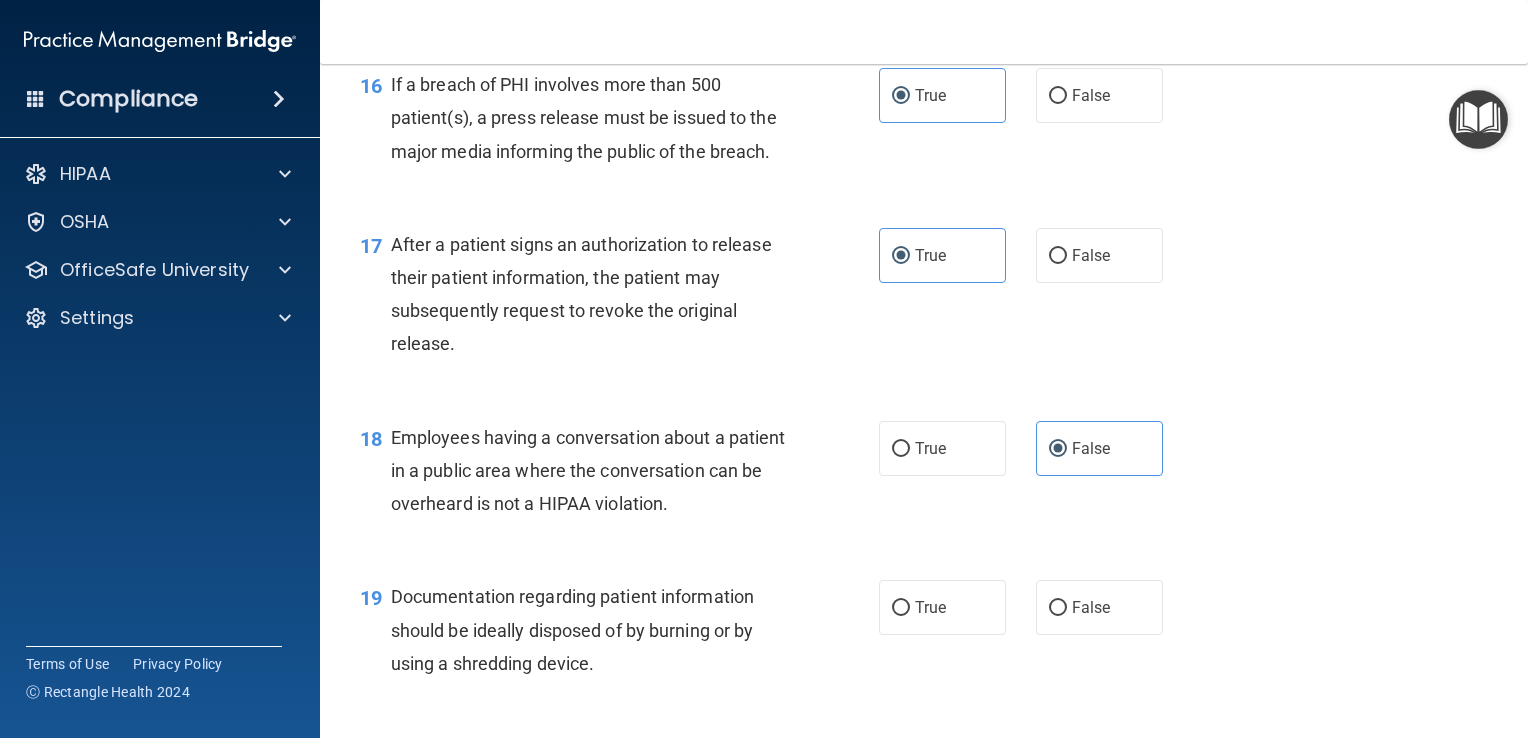 scroll, scrollTop: 2616, scrollLeft: 0, axis: vertical 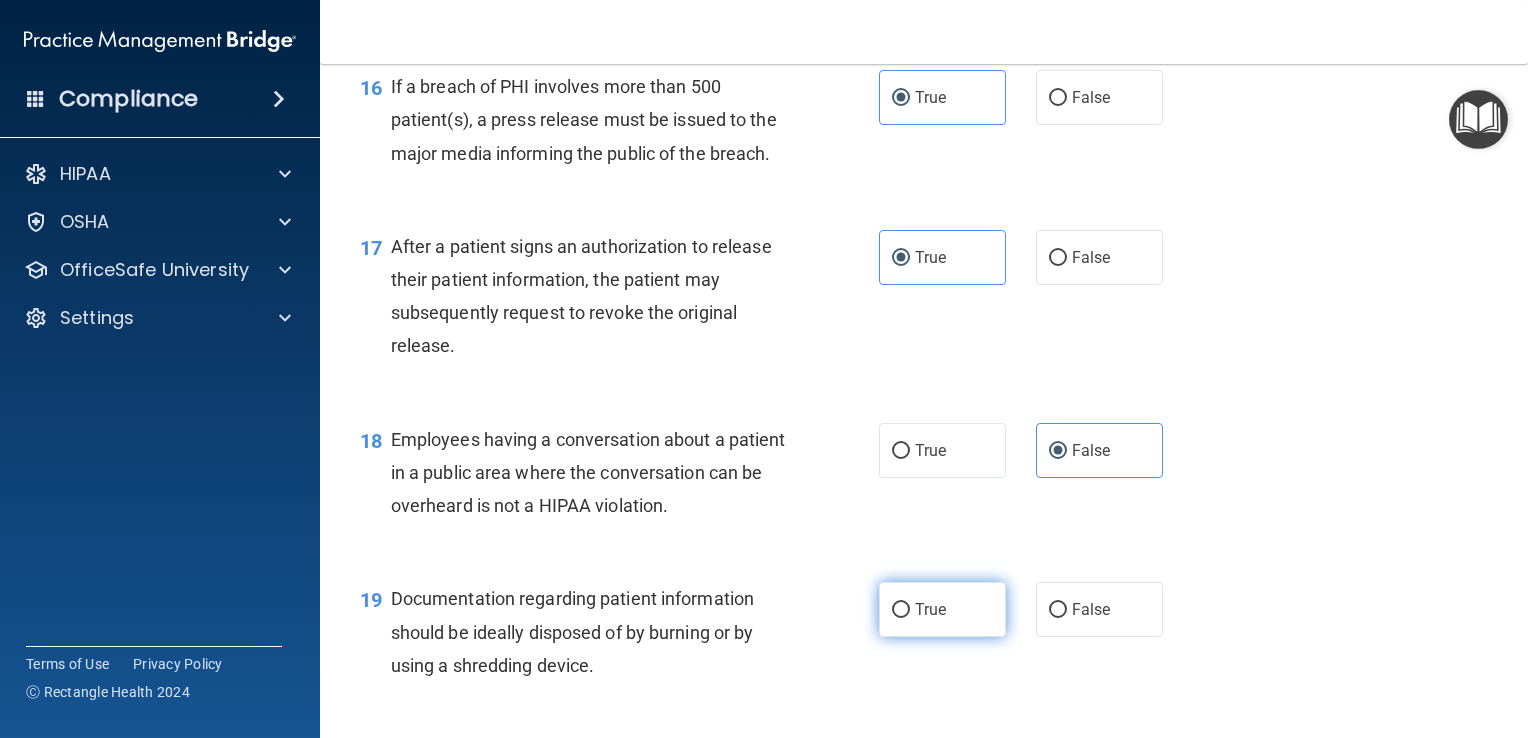 click on "True" at bounding box center (930, 609) 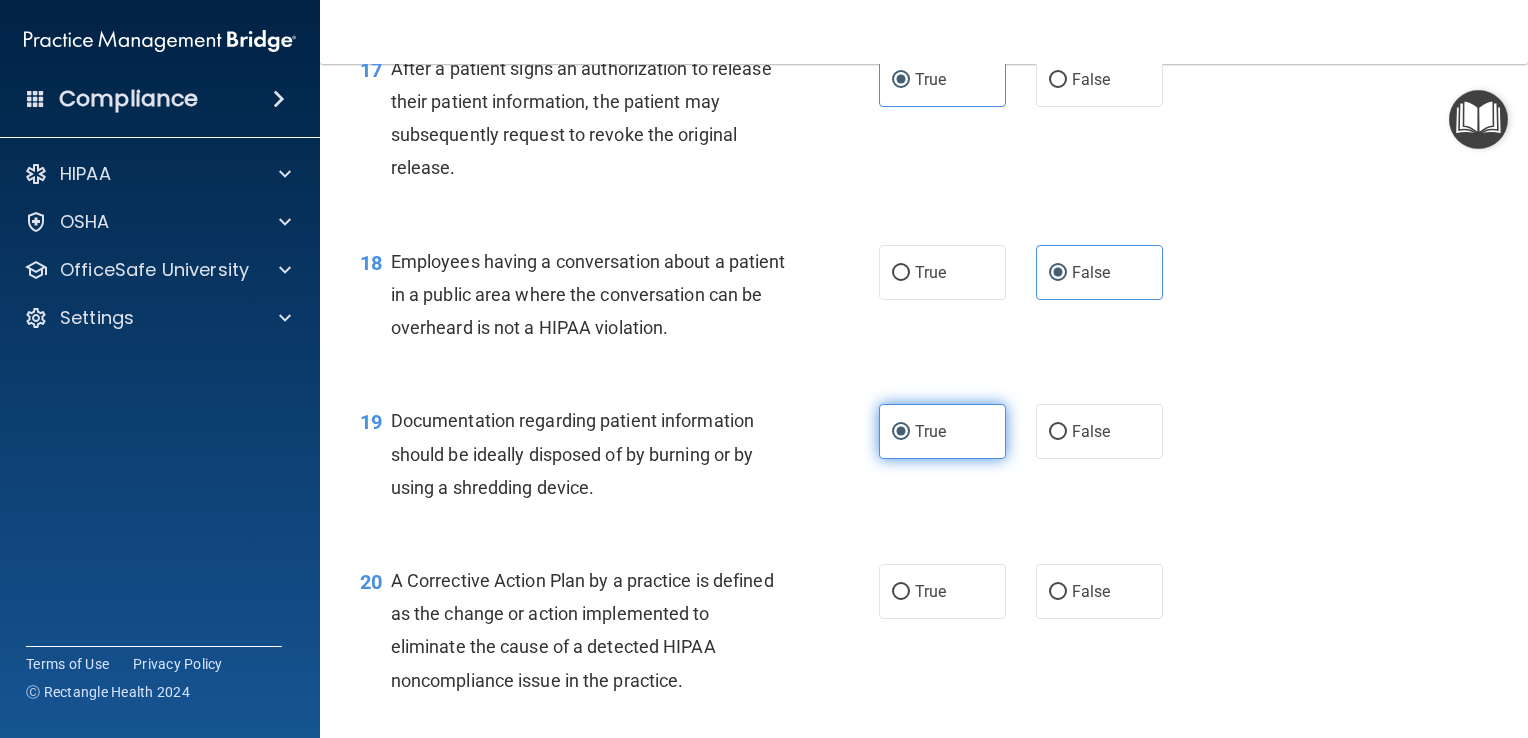 scroll, scrollTop: 2792, scrollLeft: 0, axis: vertical 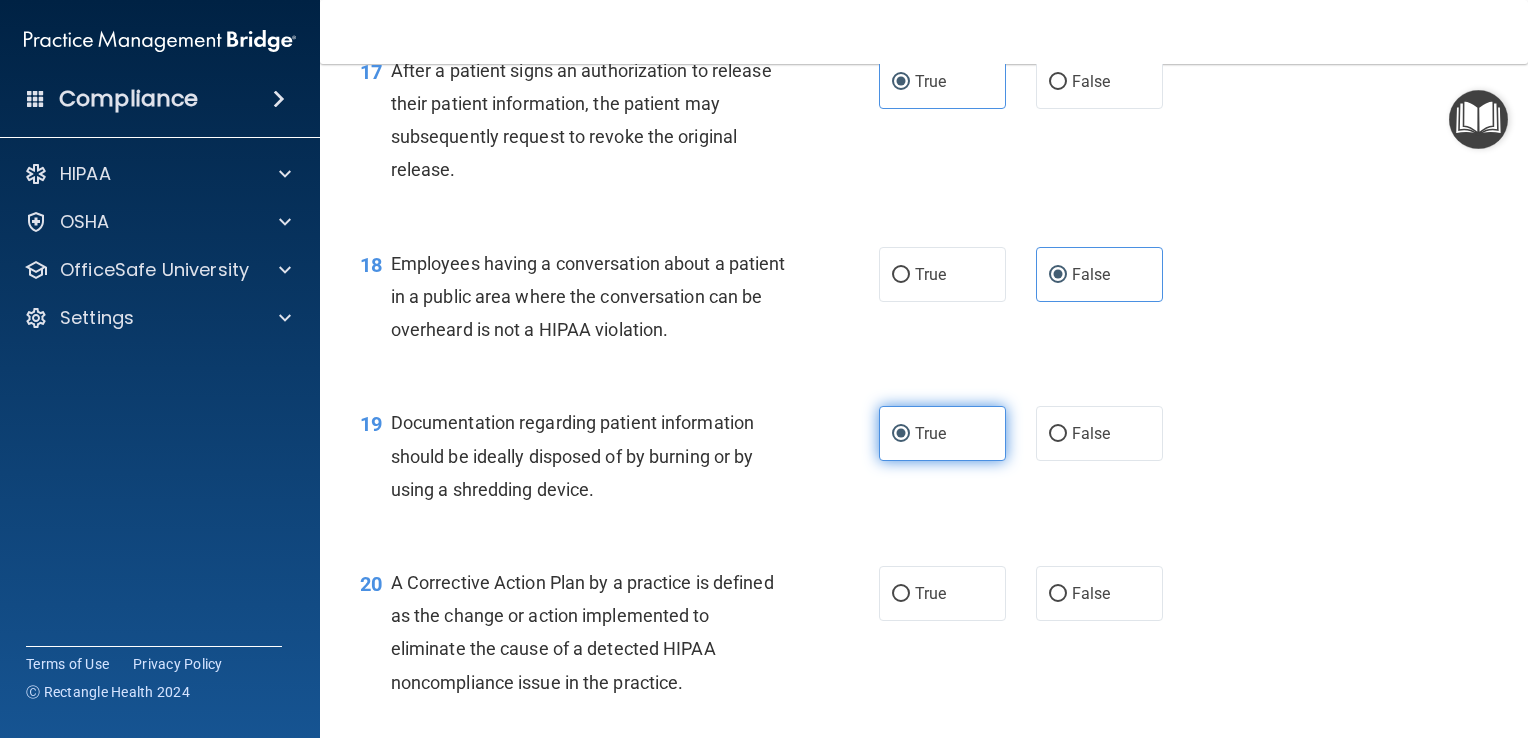 click on "True" at bounding box center [942, 593] 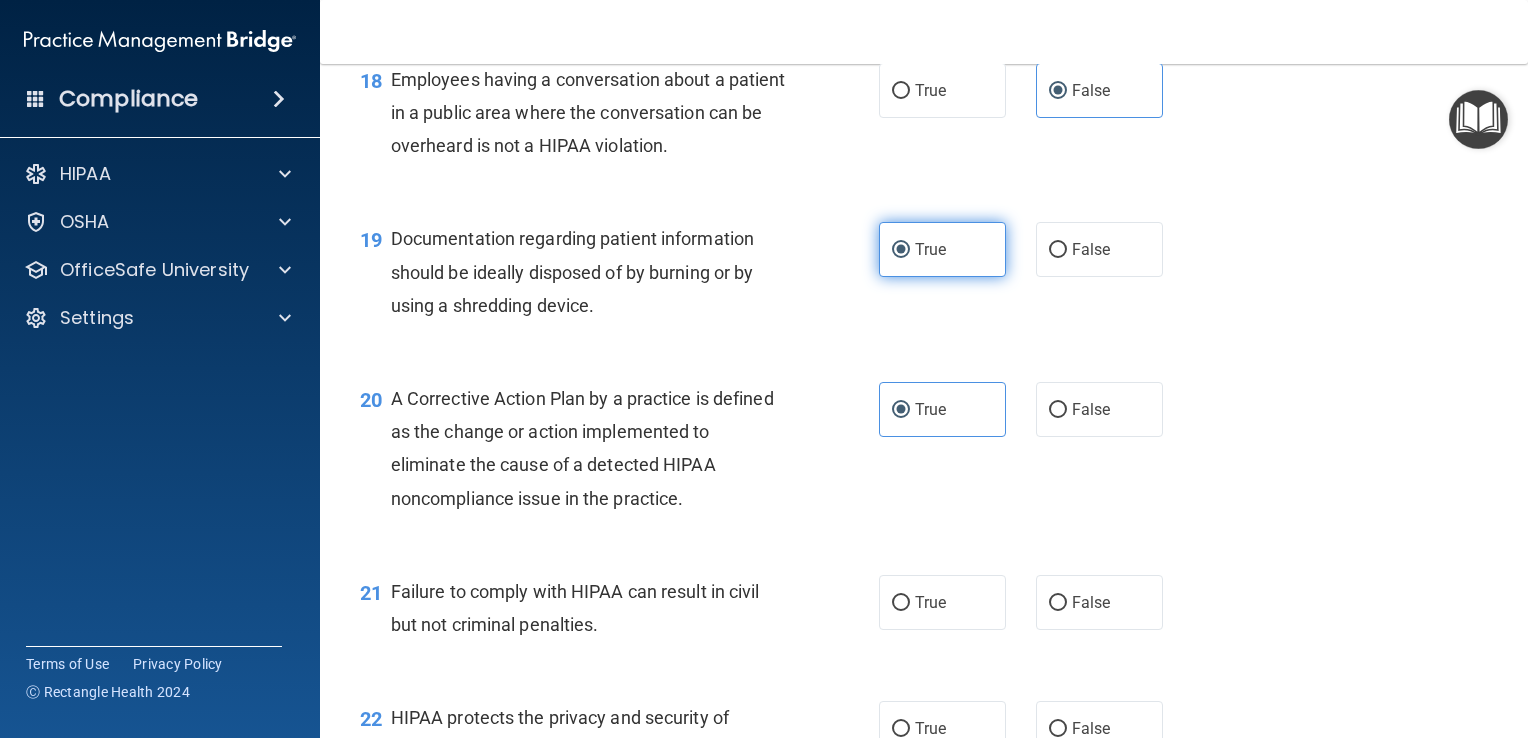 scroll, scrollTop: 2988, scrollLeft: 0, axis: vertical 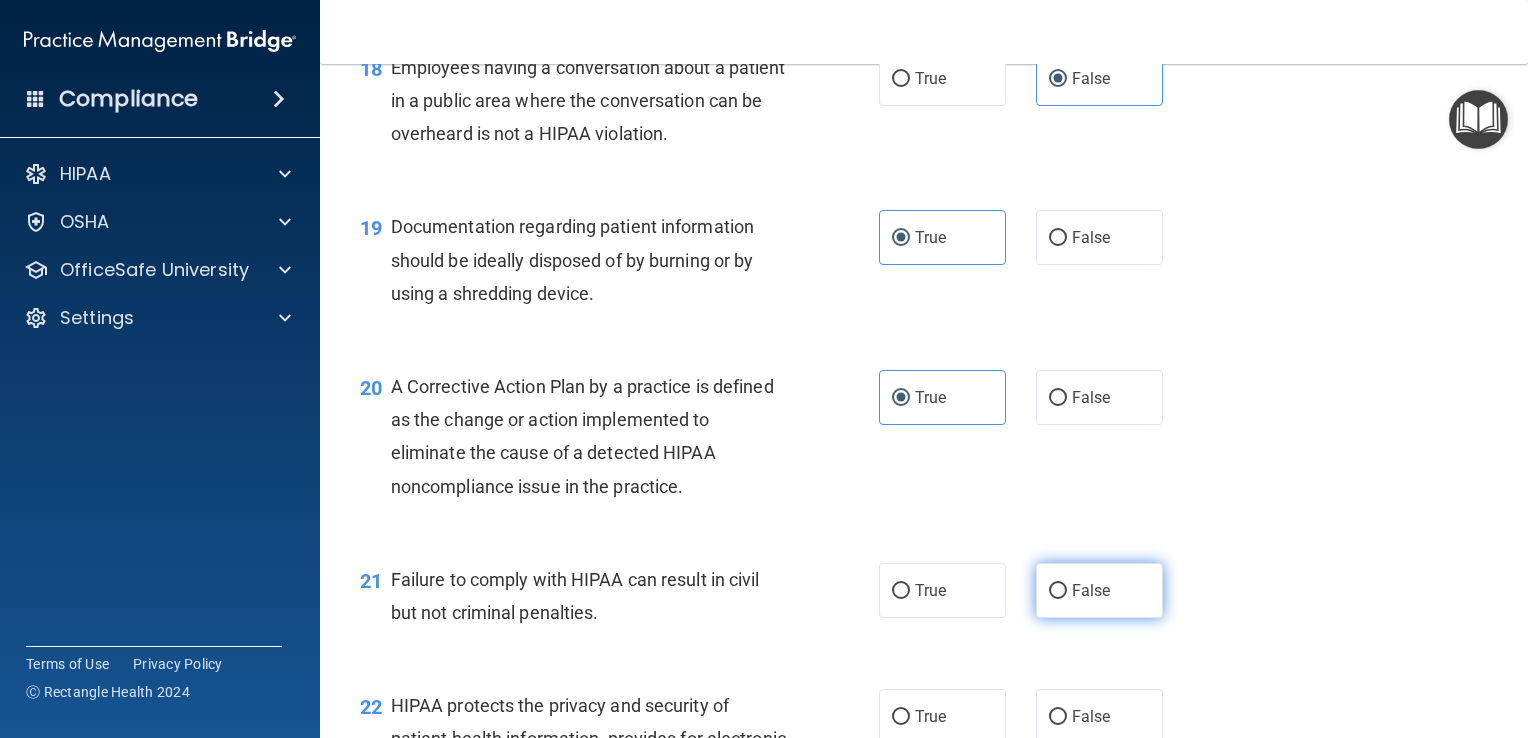 click on "False" at bounding box center [1099, 590] 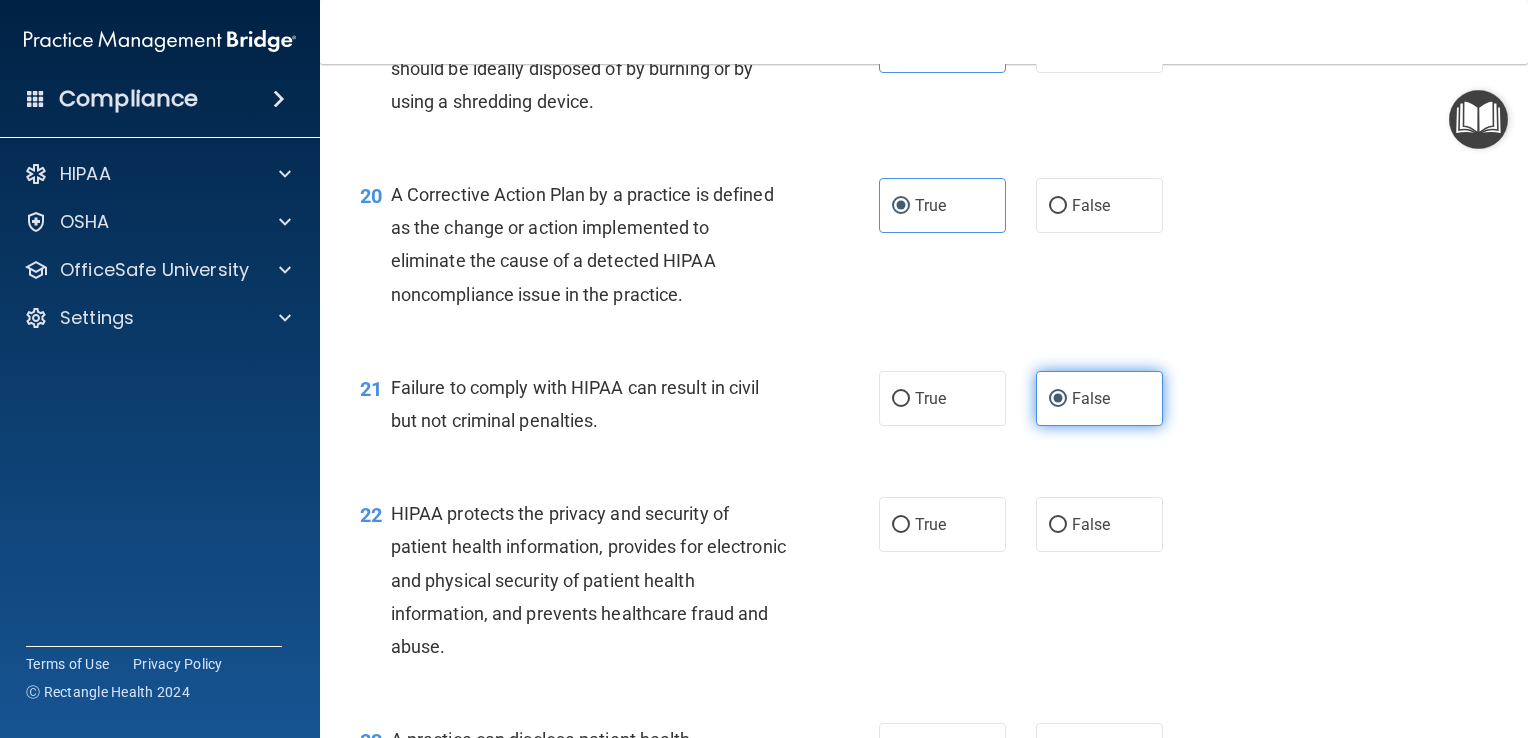 scroll, scrollTop: 3224, scrollLeft: 0, axis: vertical 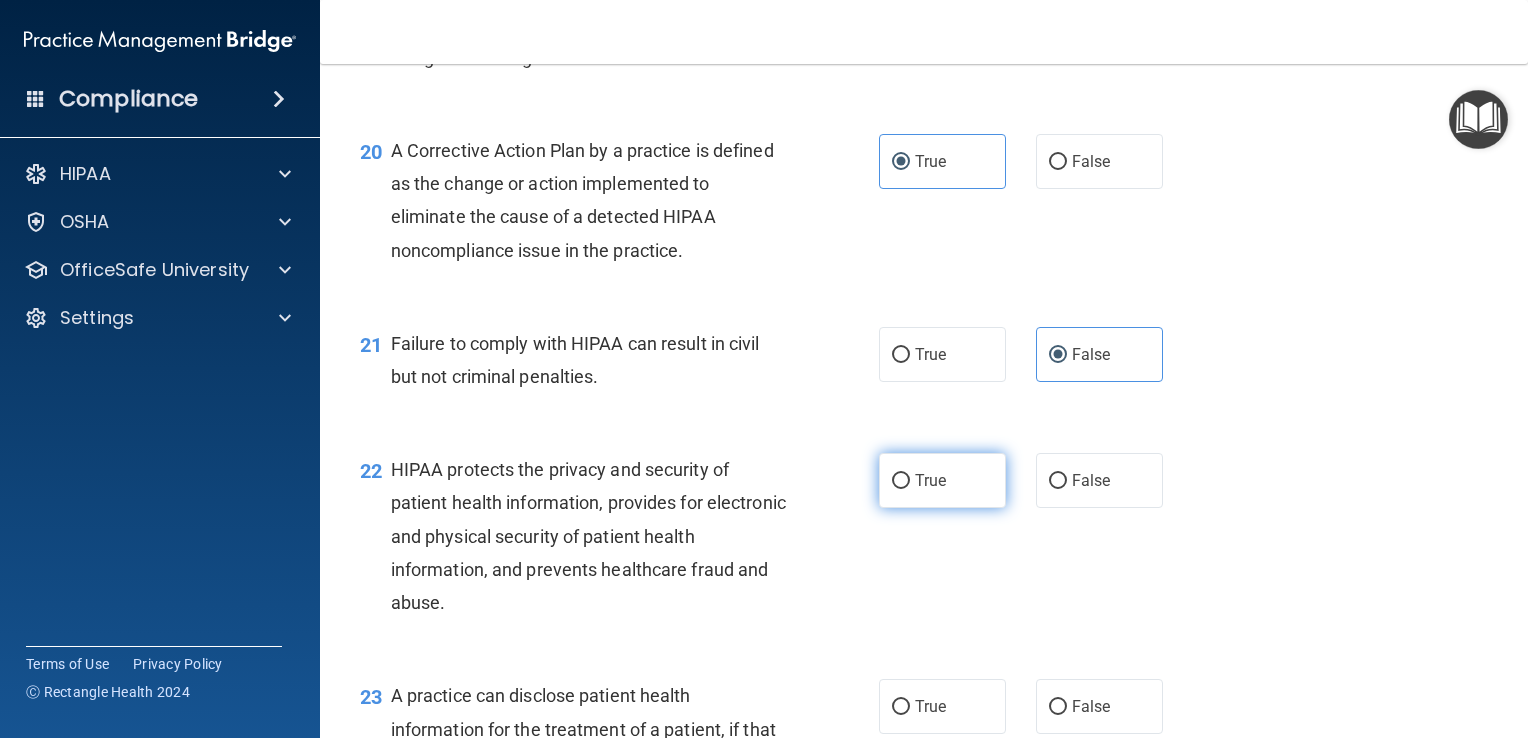 click on "True" at bounding box center (942, 480) 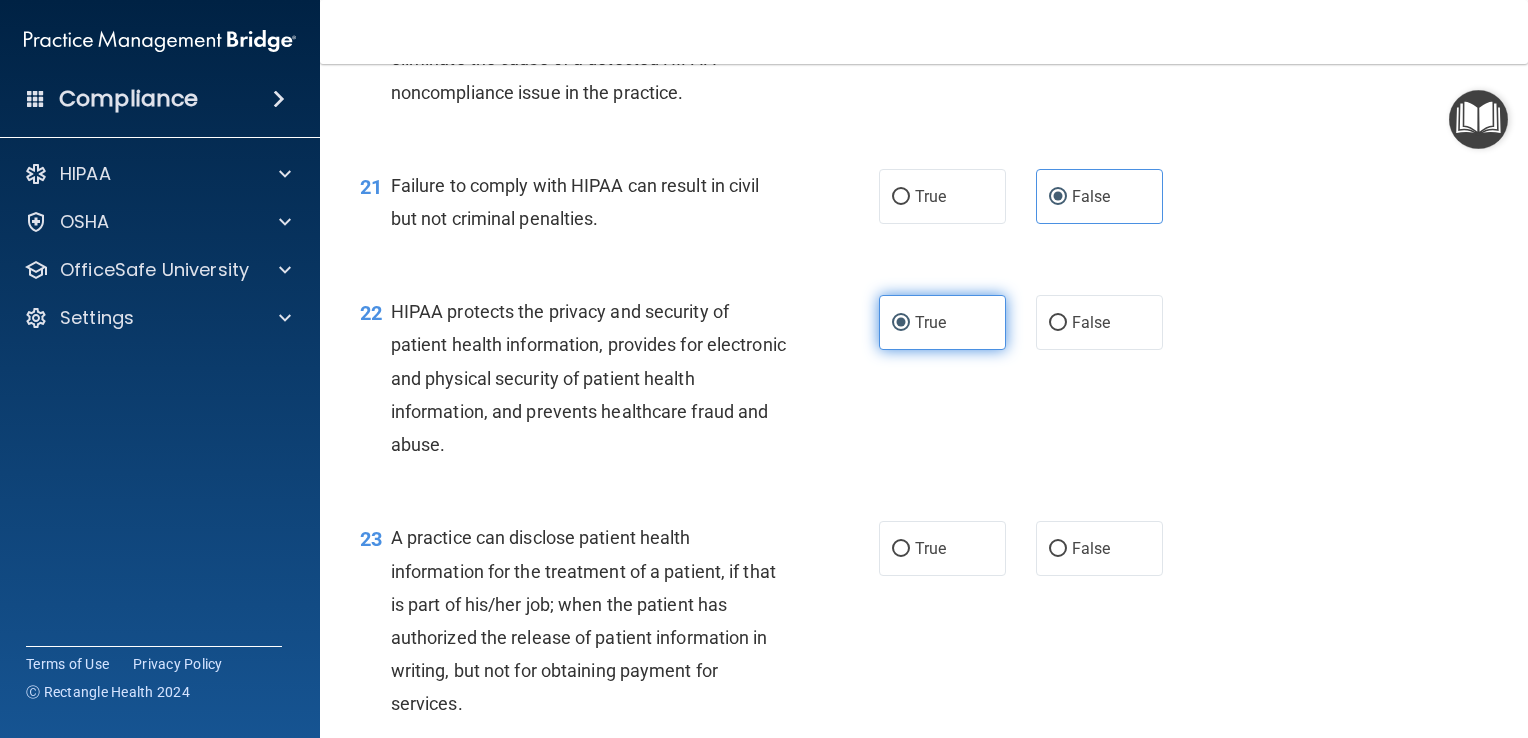 scroll, scrollTop: 3390, scrollLeft: 0, axis: vertical 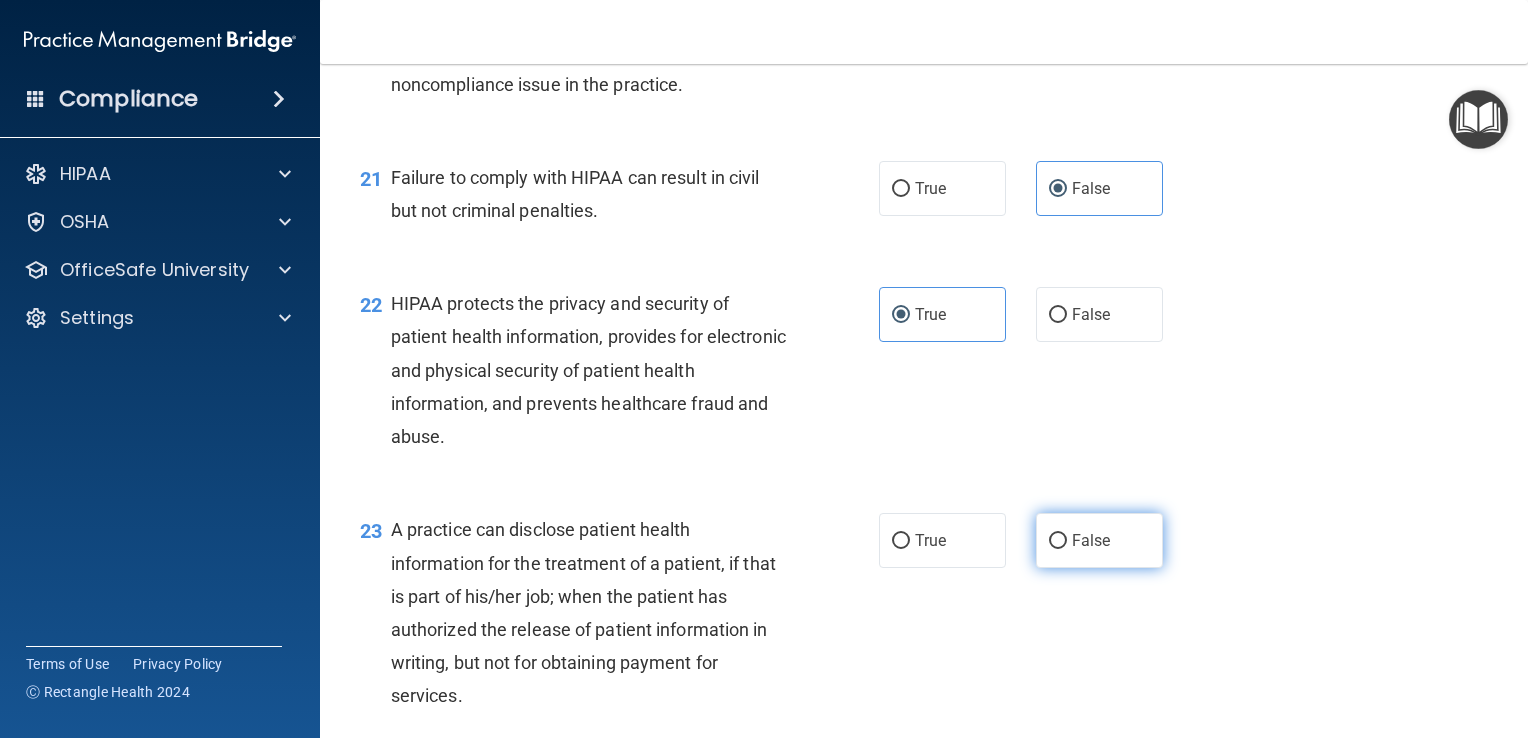 click on "False" at bounding box center (1091, 540) 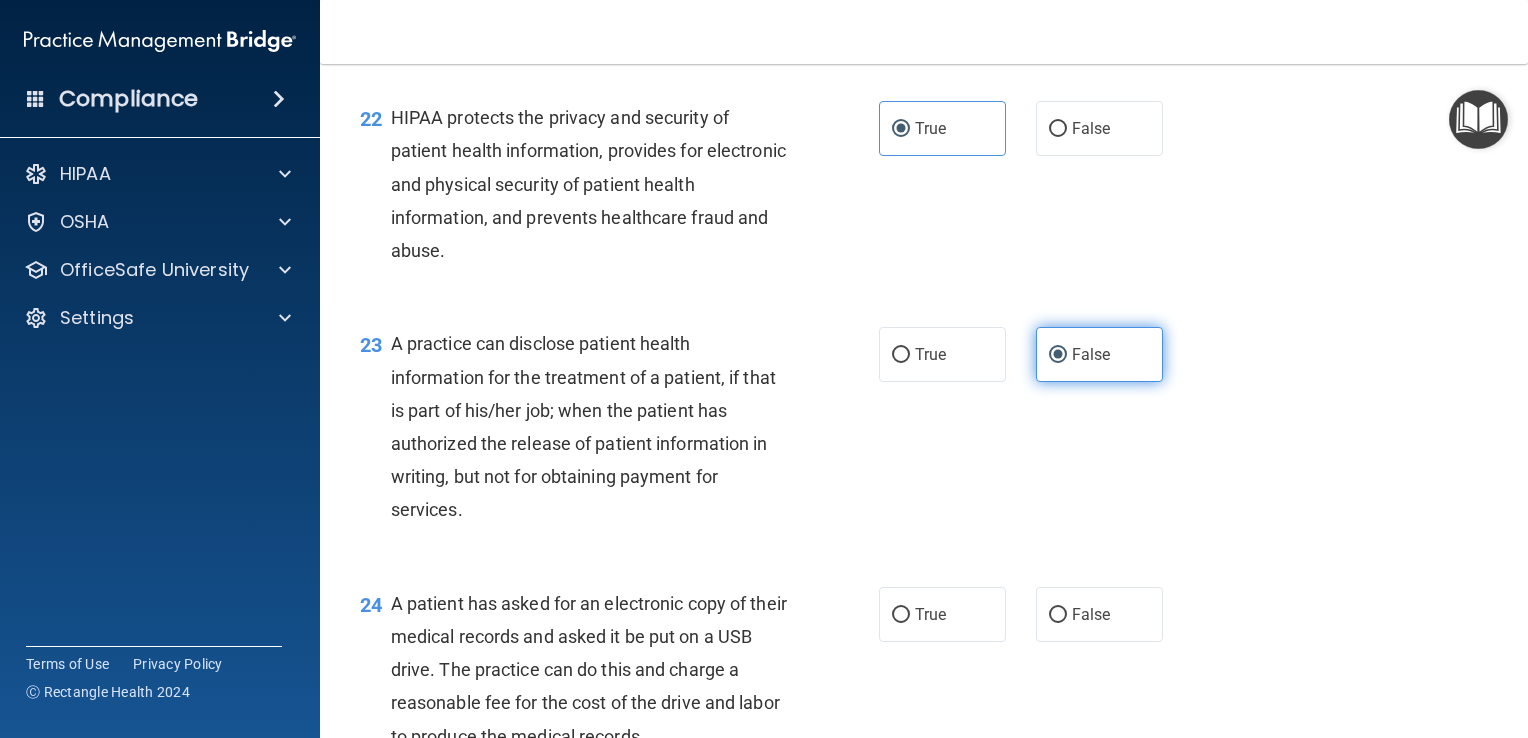 scroll, scrollTop: 3590, scrollLeft: 0, axis: vertical 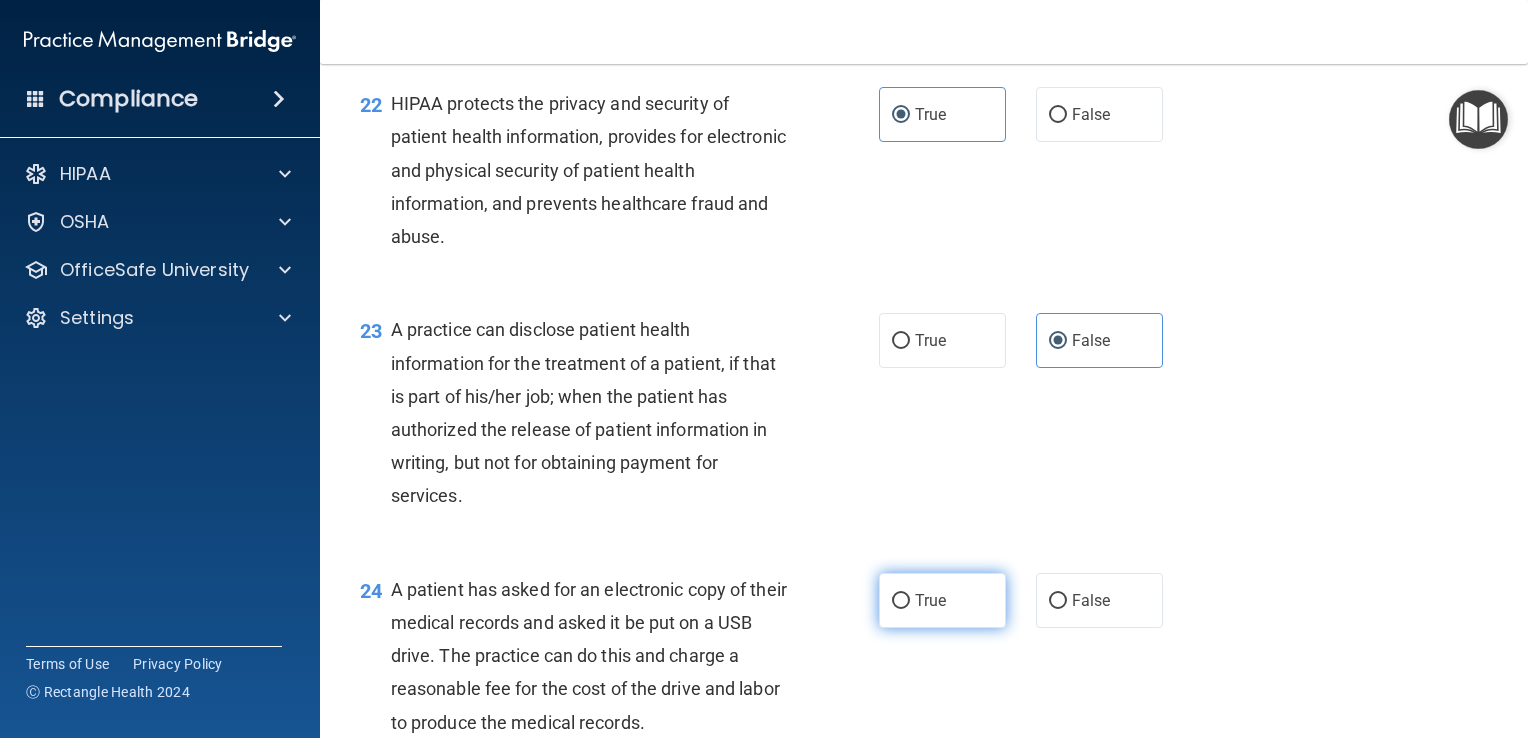 click on "True" at bounding box center (930, 600) 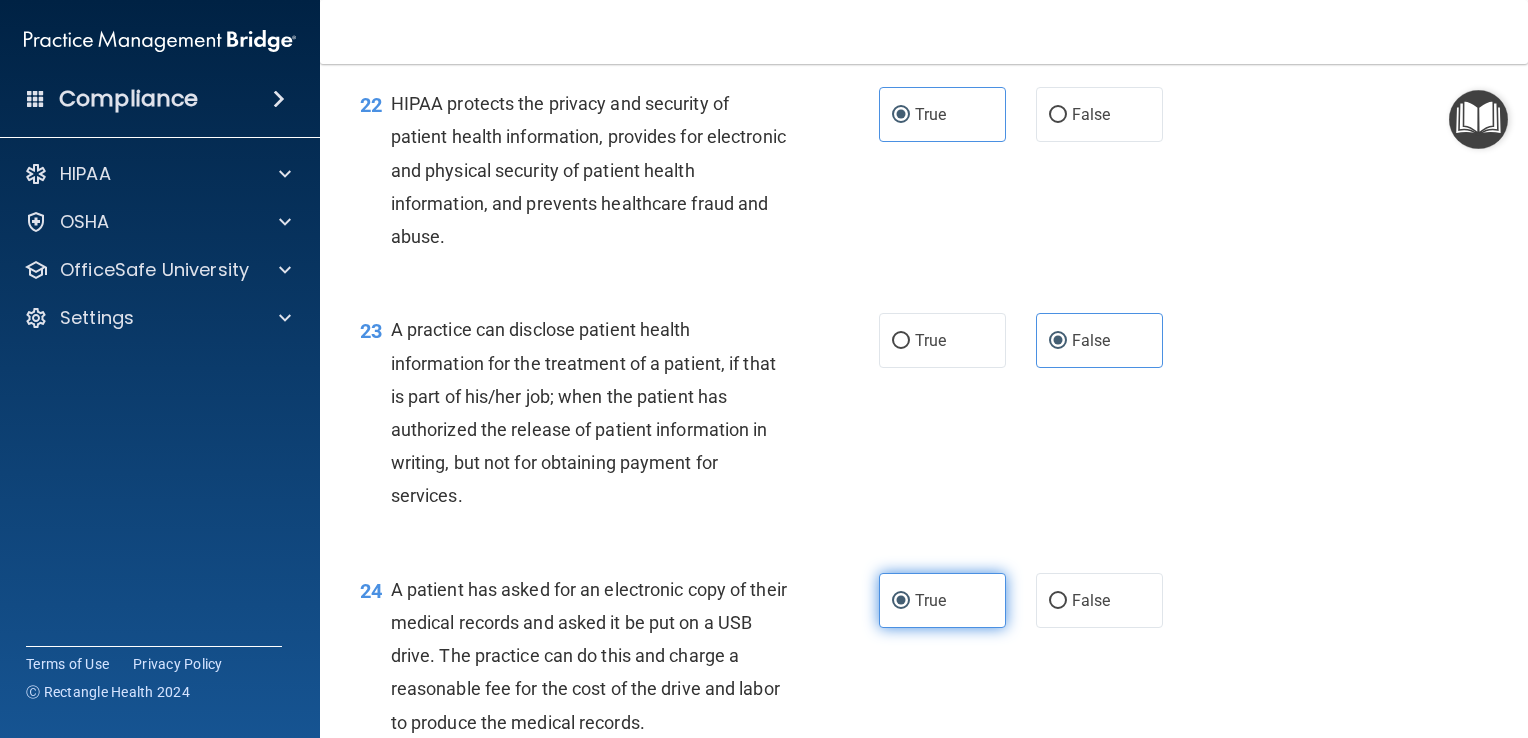 scroll, scrollTop: 3774, scrollLeft: 0, axis: vertical 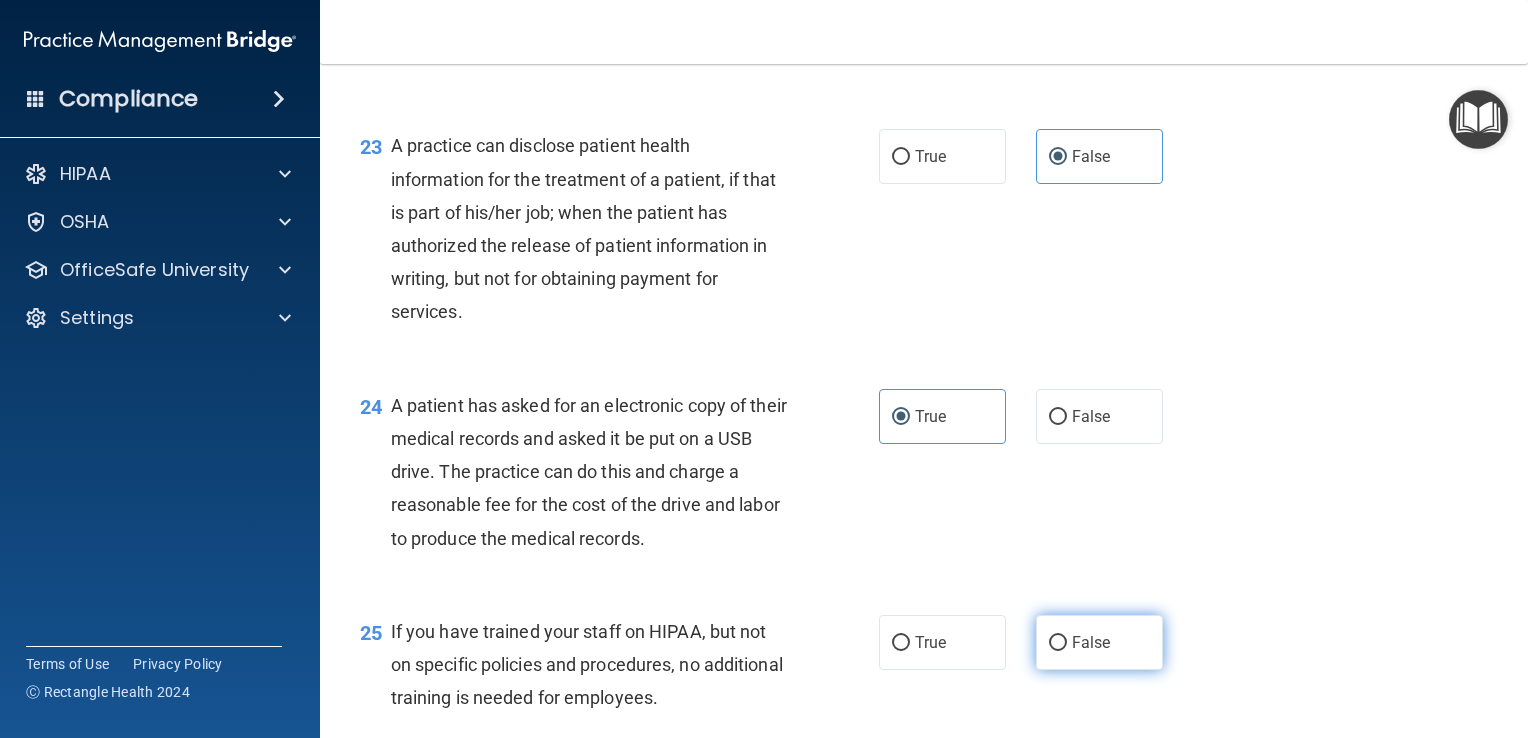 click on "False" at bounding box center (1099, 642) 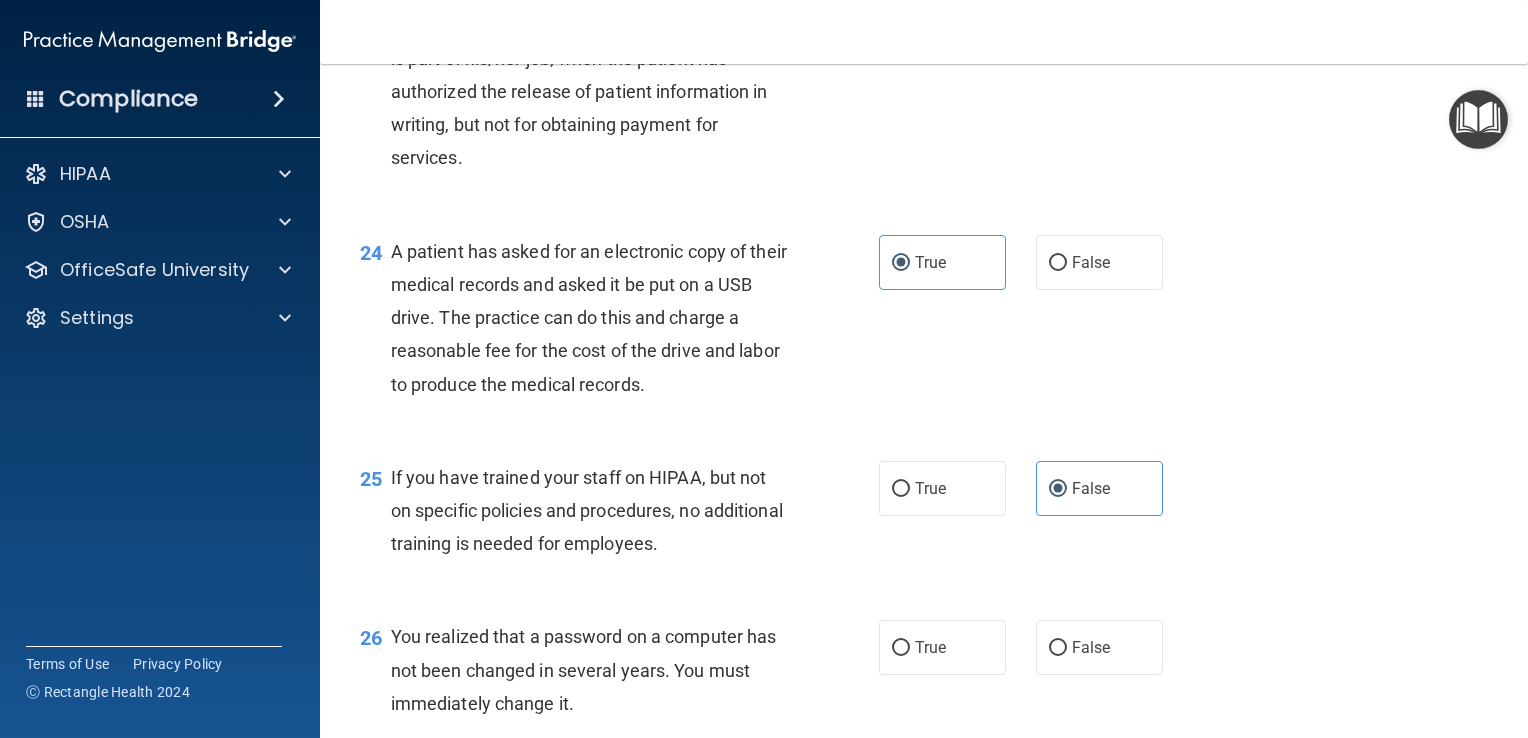 scroll, scrollTop: 3978, scrollLeft: 0, axis: vertical 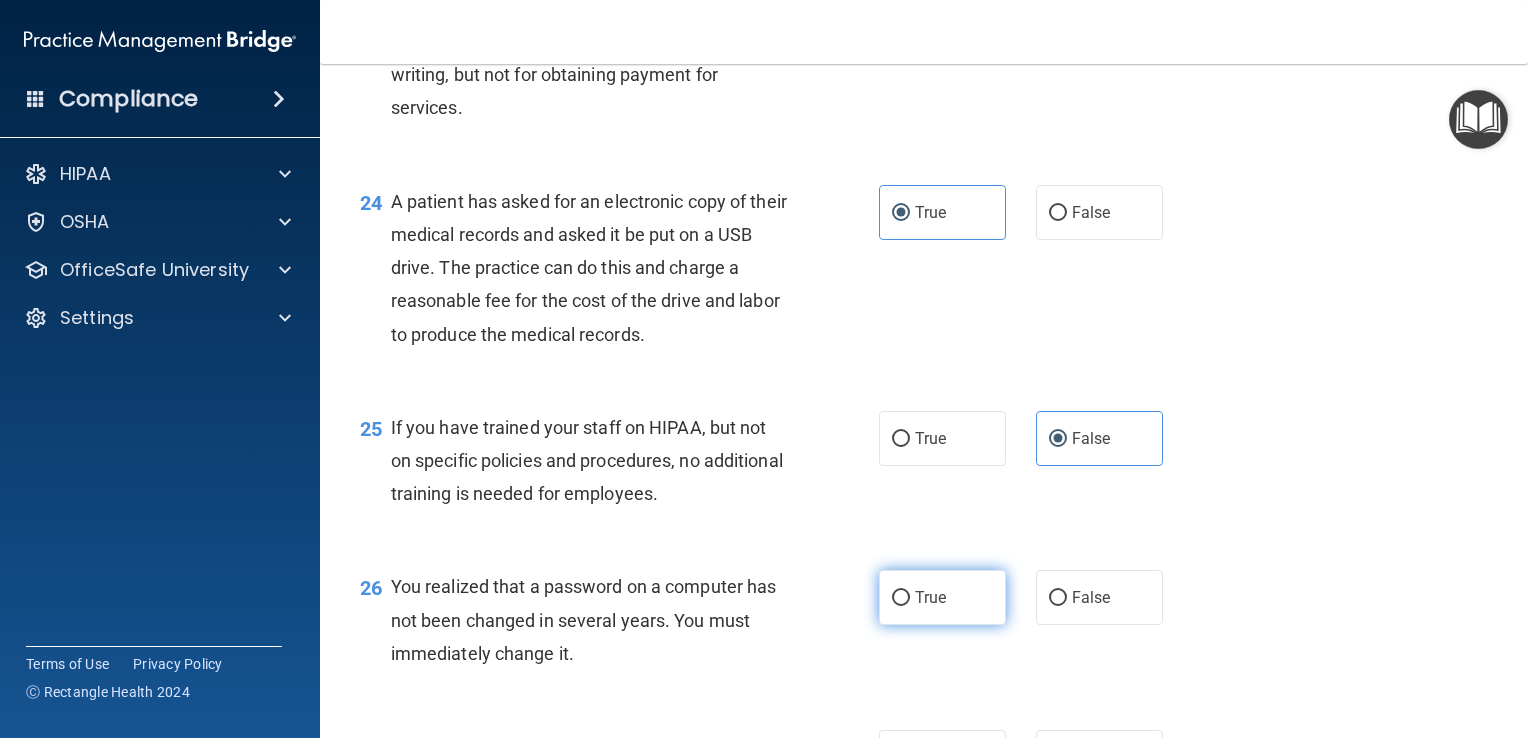 click on "True" at bounding box center [930, 597] 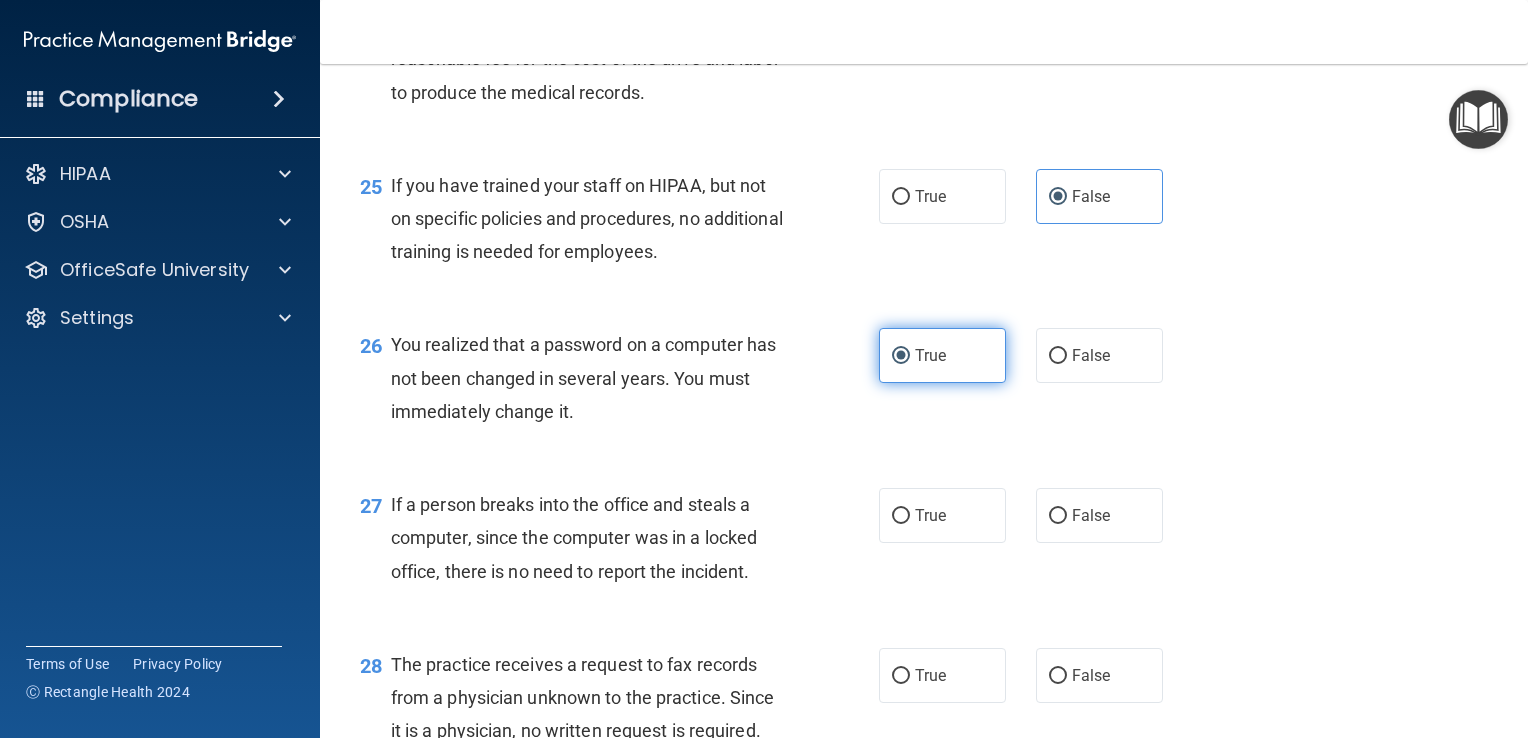 scroll, scrollTop: 4226, scrollLeft: 0, axis: vertical 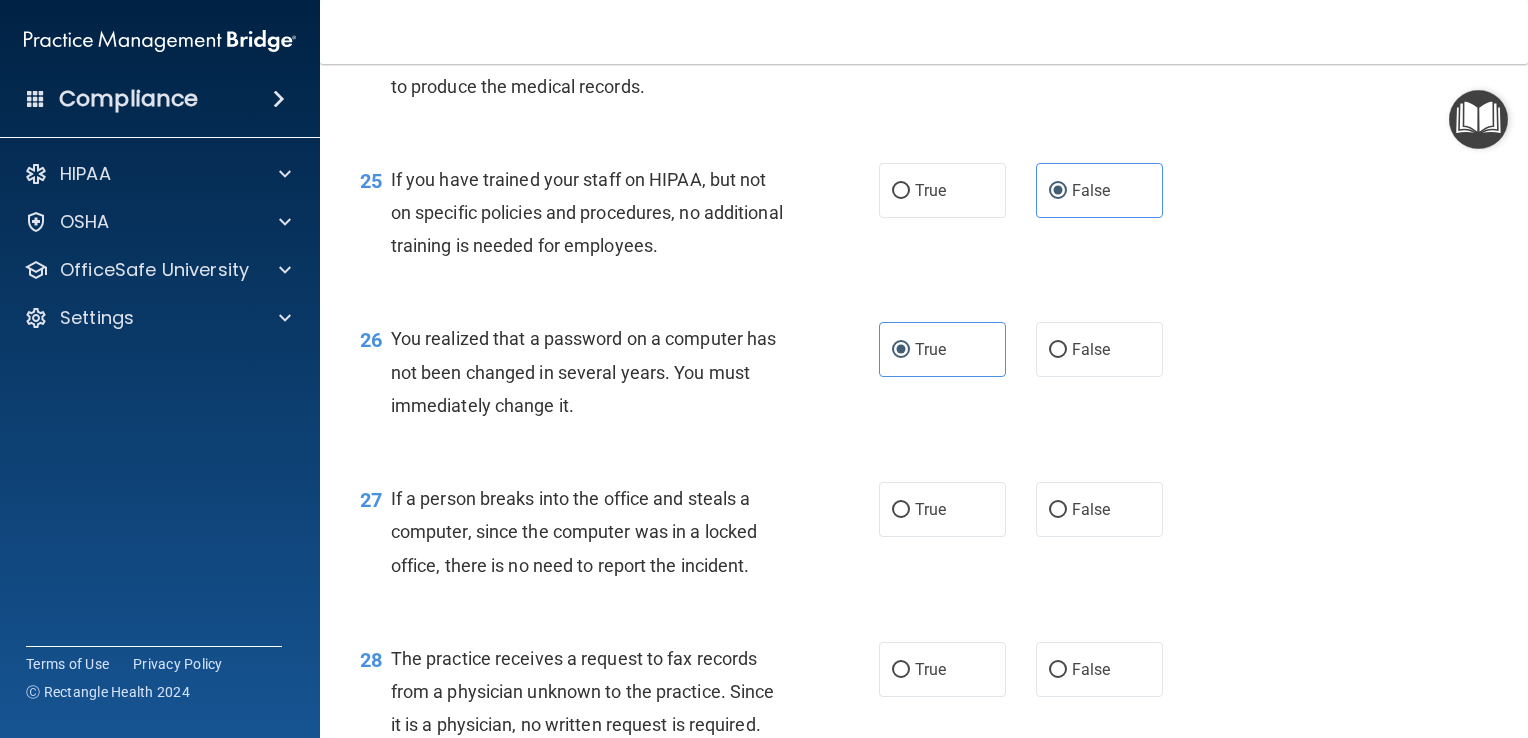 click on "27       If a person breaks into the office and steals a computer, since the computer was in a locked office, there is no need to report the incident.                 True           False" at bounding box center (924, 537) 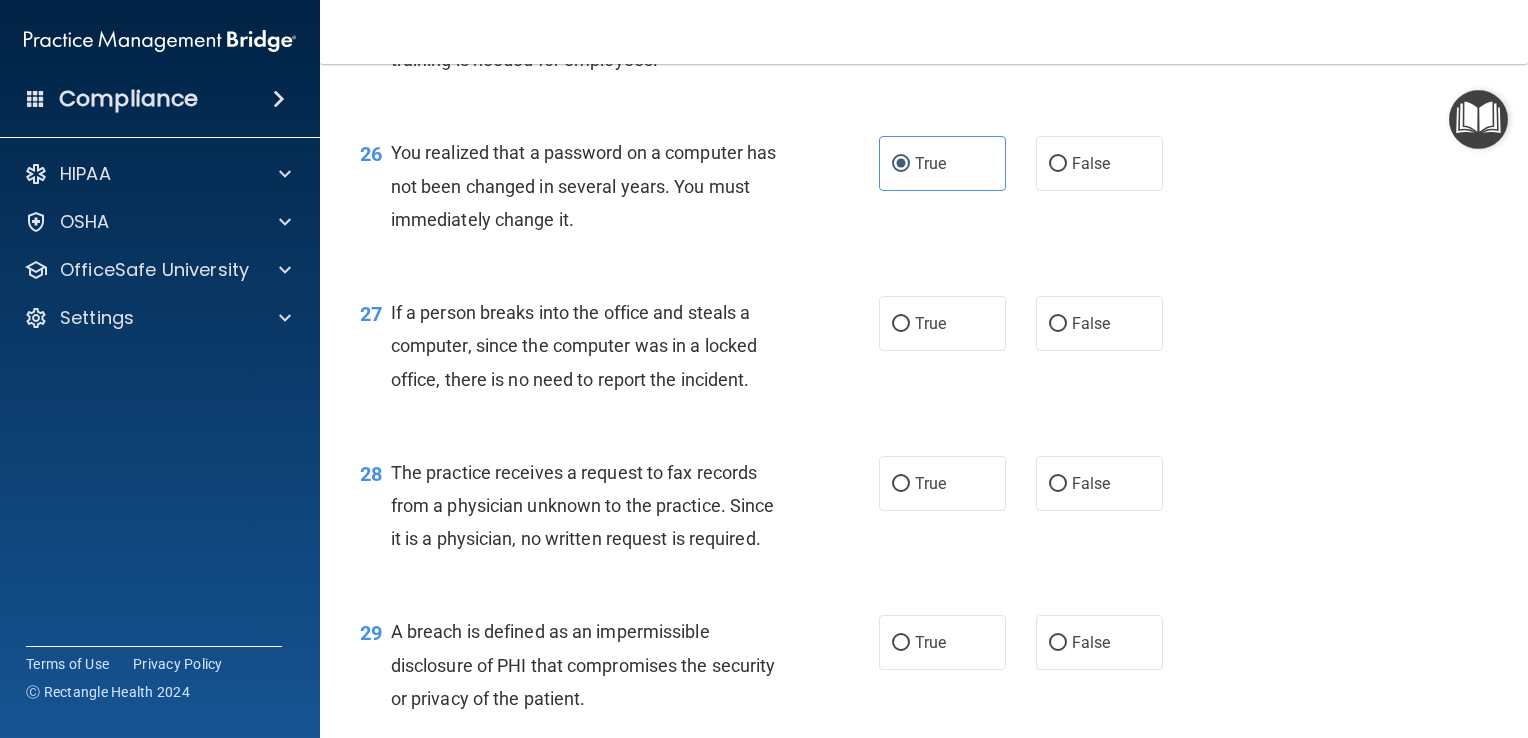 scroll, scrollTop: 4414, scrollLeft: 0, axis: vertical 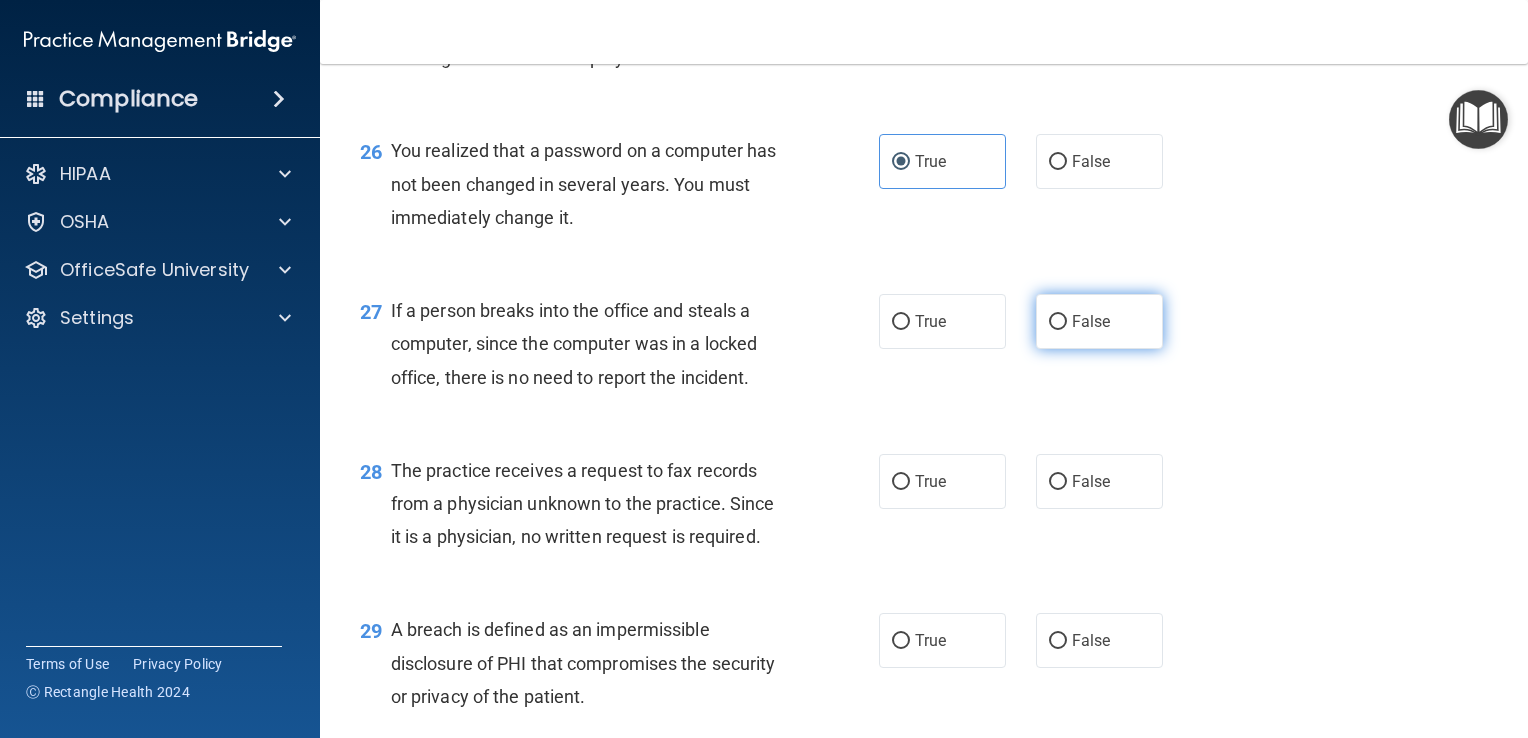 click on "False" at bounding box center (1099, 321) 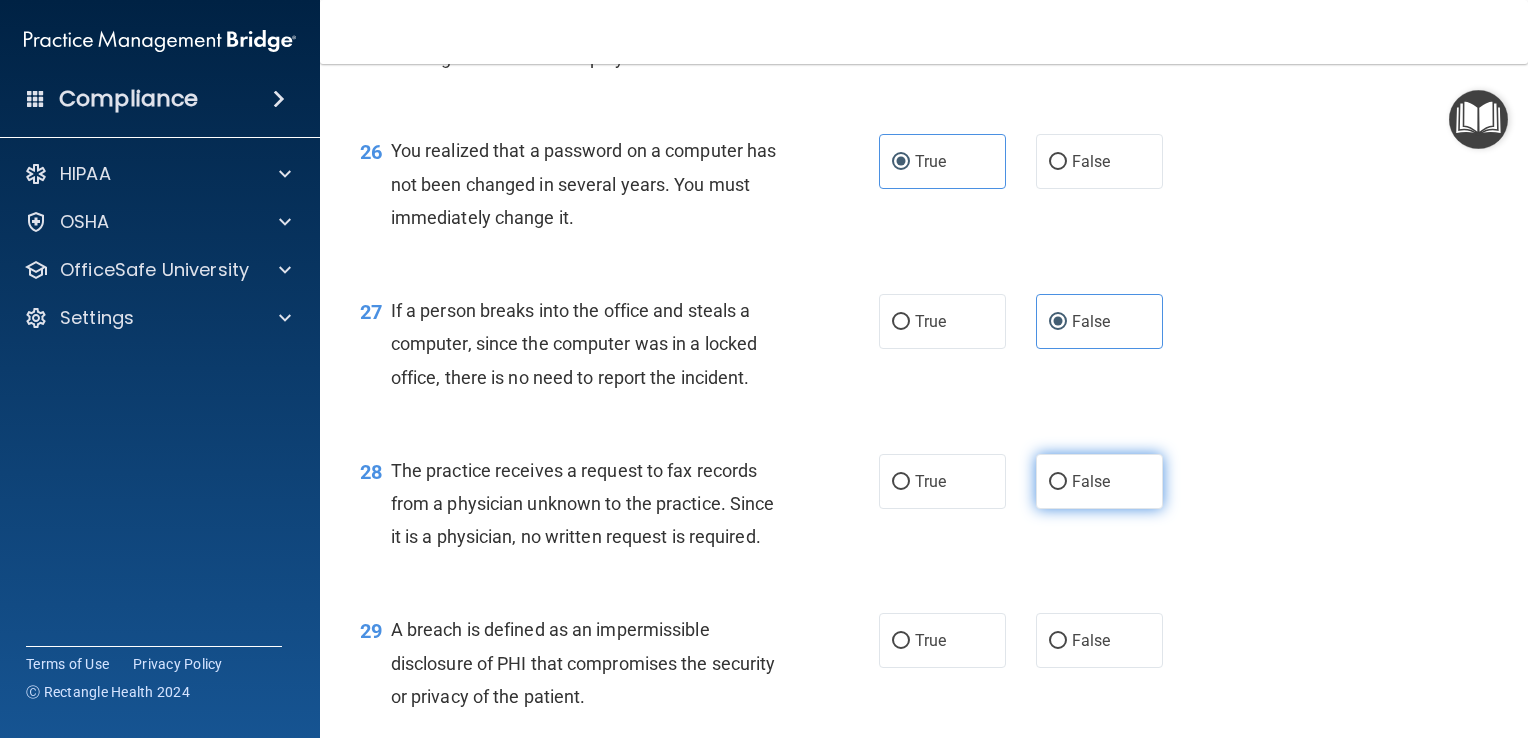 click on "False" at bounding box center (1099, 481) 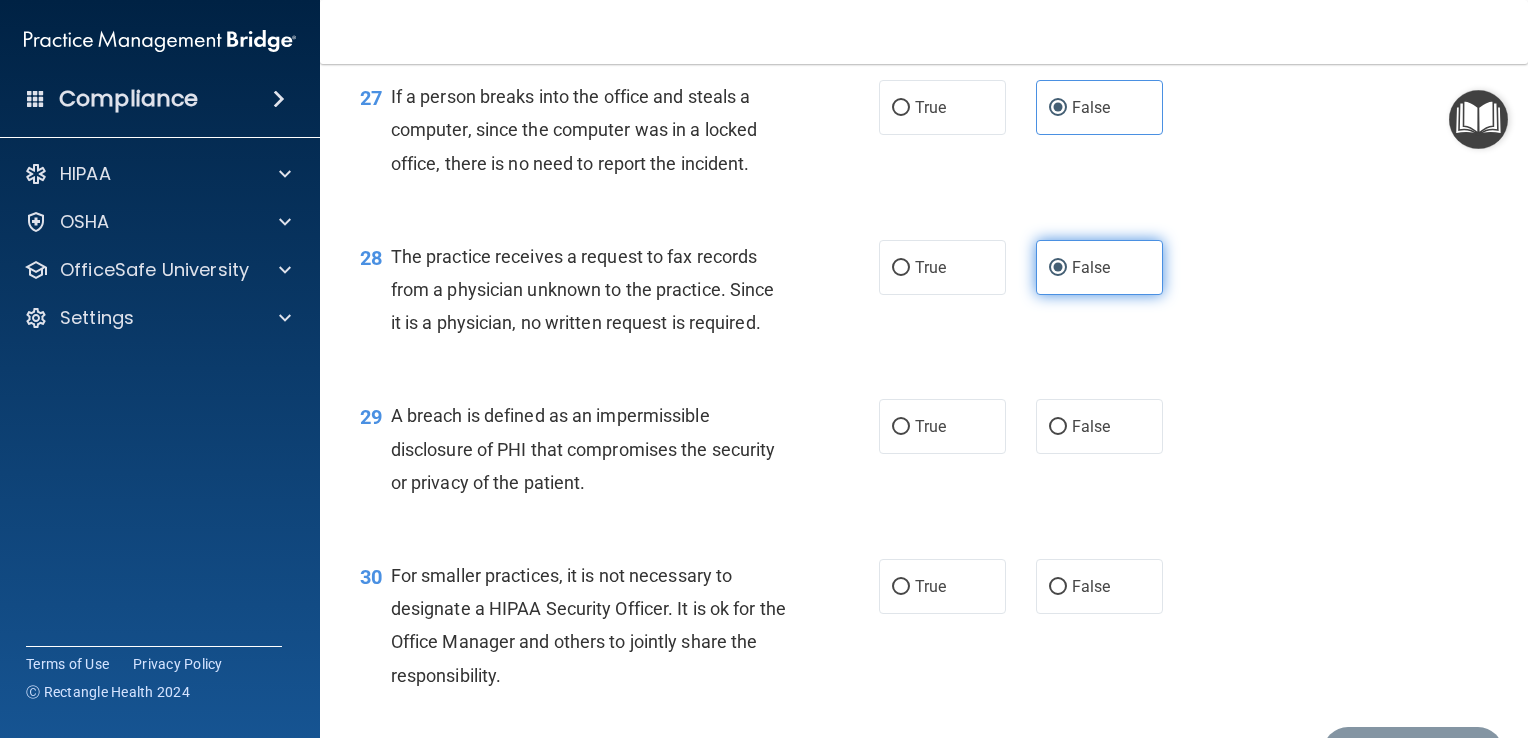 scroll, scrollTop: 4628, scrollLeft: 0, axis: vertical 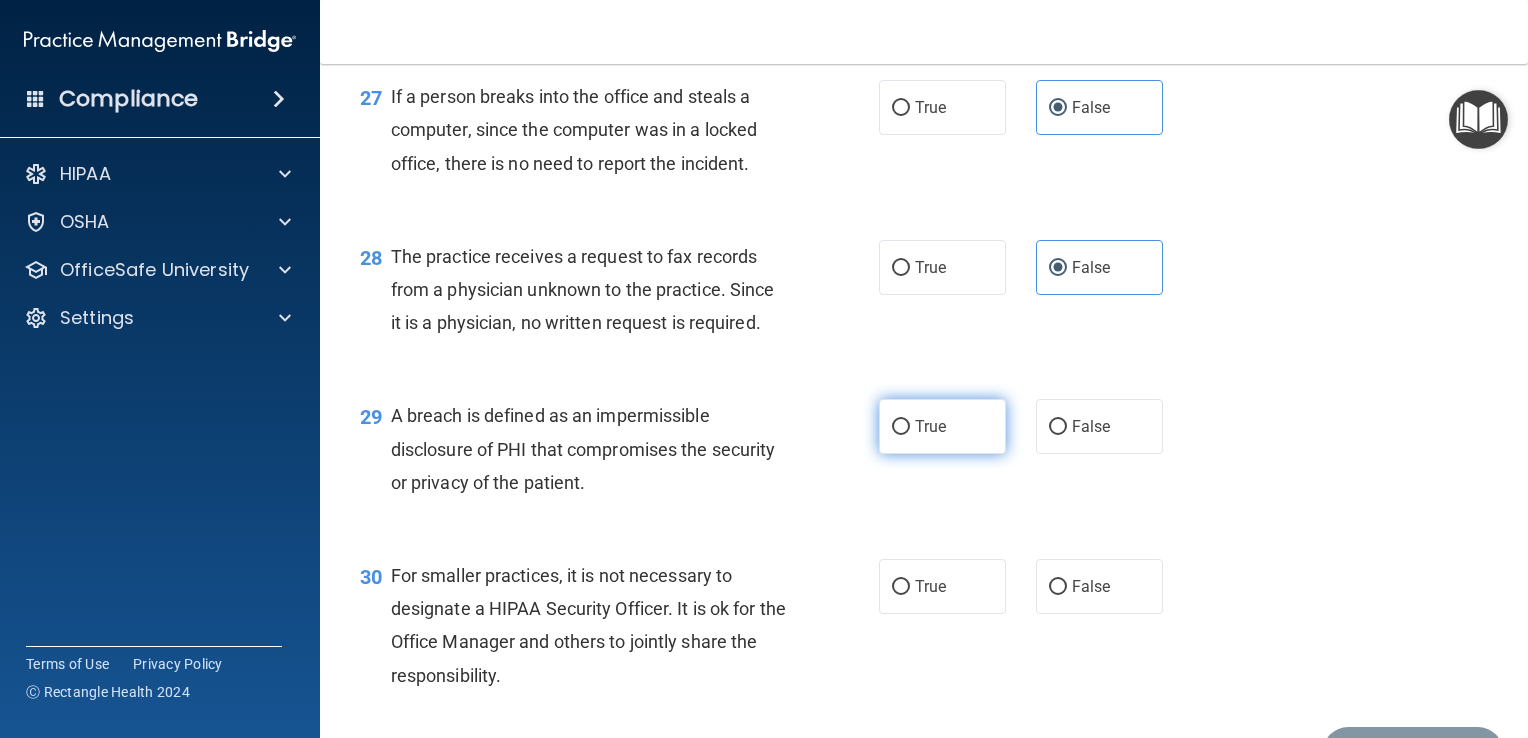 click on "True" at bounding box center (942, 426) 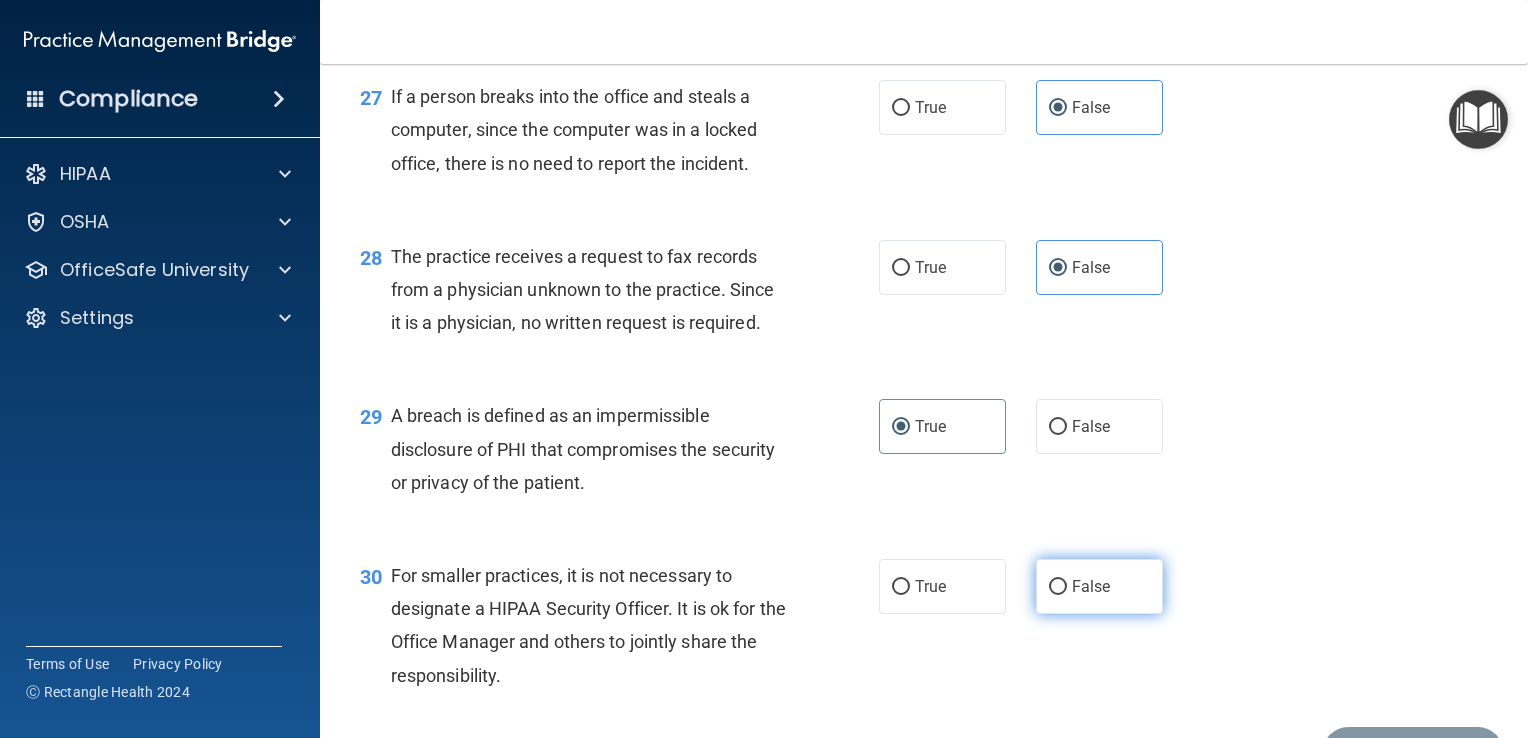 click on "False" at bounding box center [1099, 586] 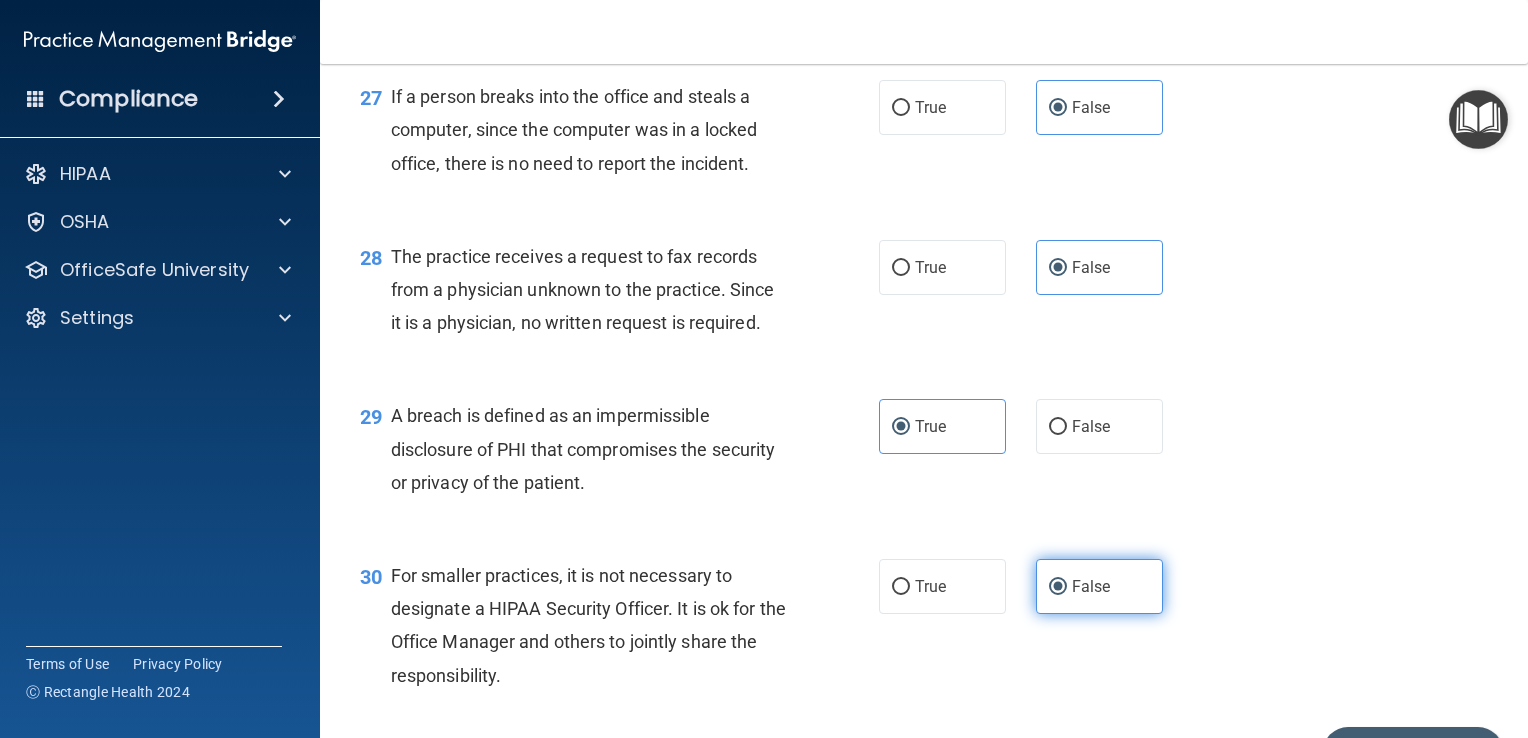 scroll, scrollTop: 4780, scrollLeft: 0, axis: vertical 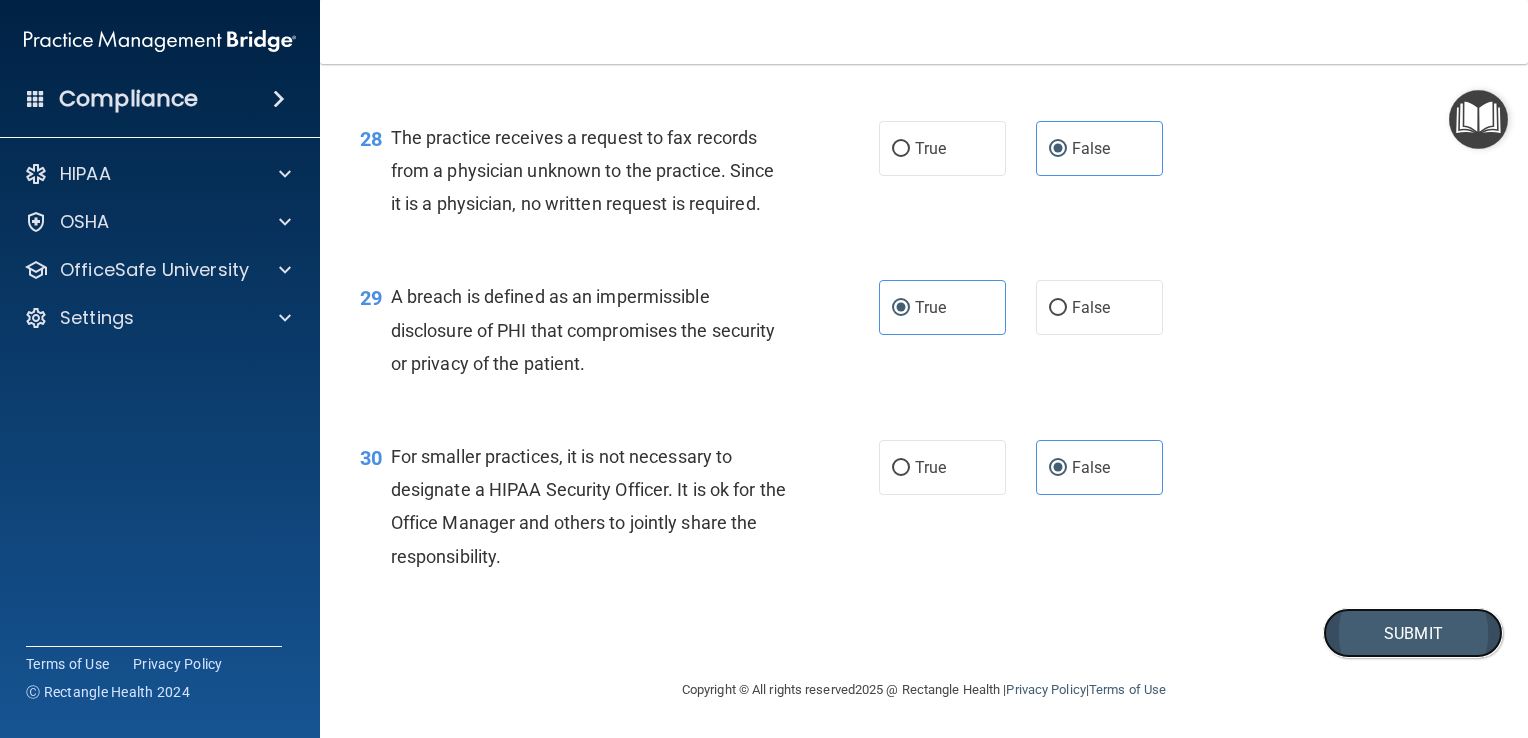click on "Submit" at bounding box center (1413, 633) 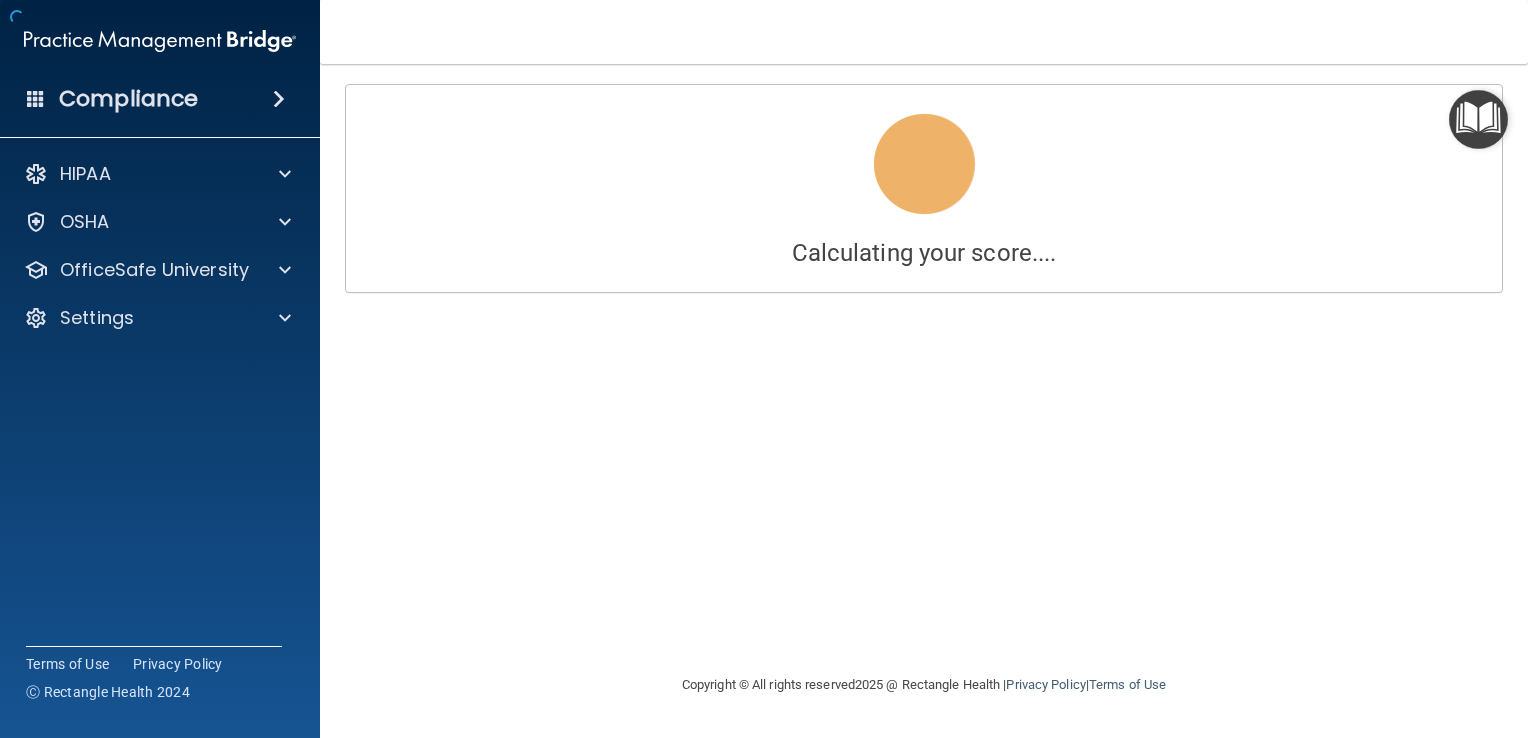 scroll, scrollTop: 0, scrollLeft: 0, axis: both 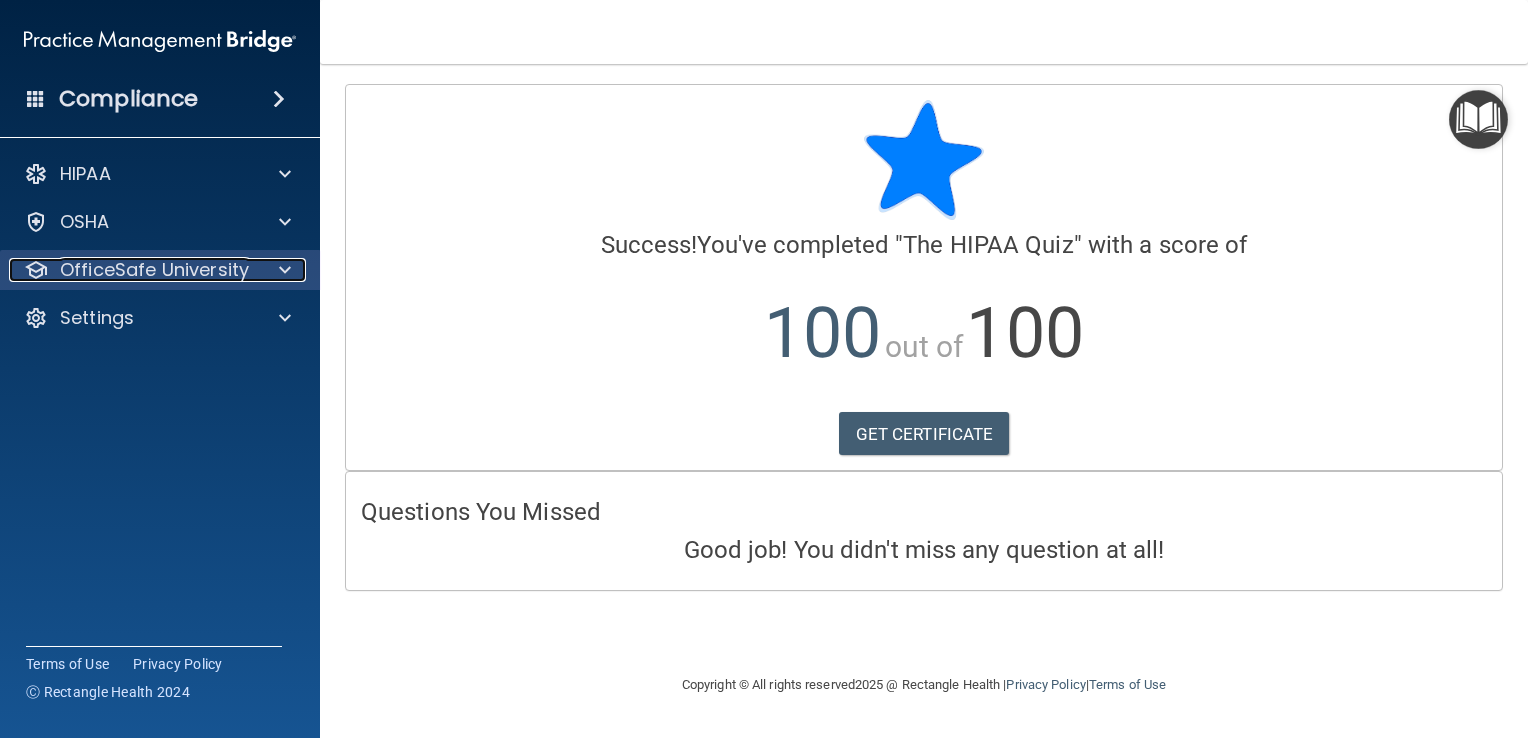 click on "OfficeSafe University" at bounding box center (133, 270) 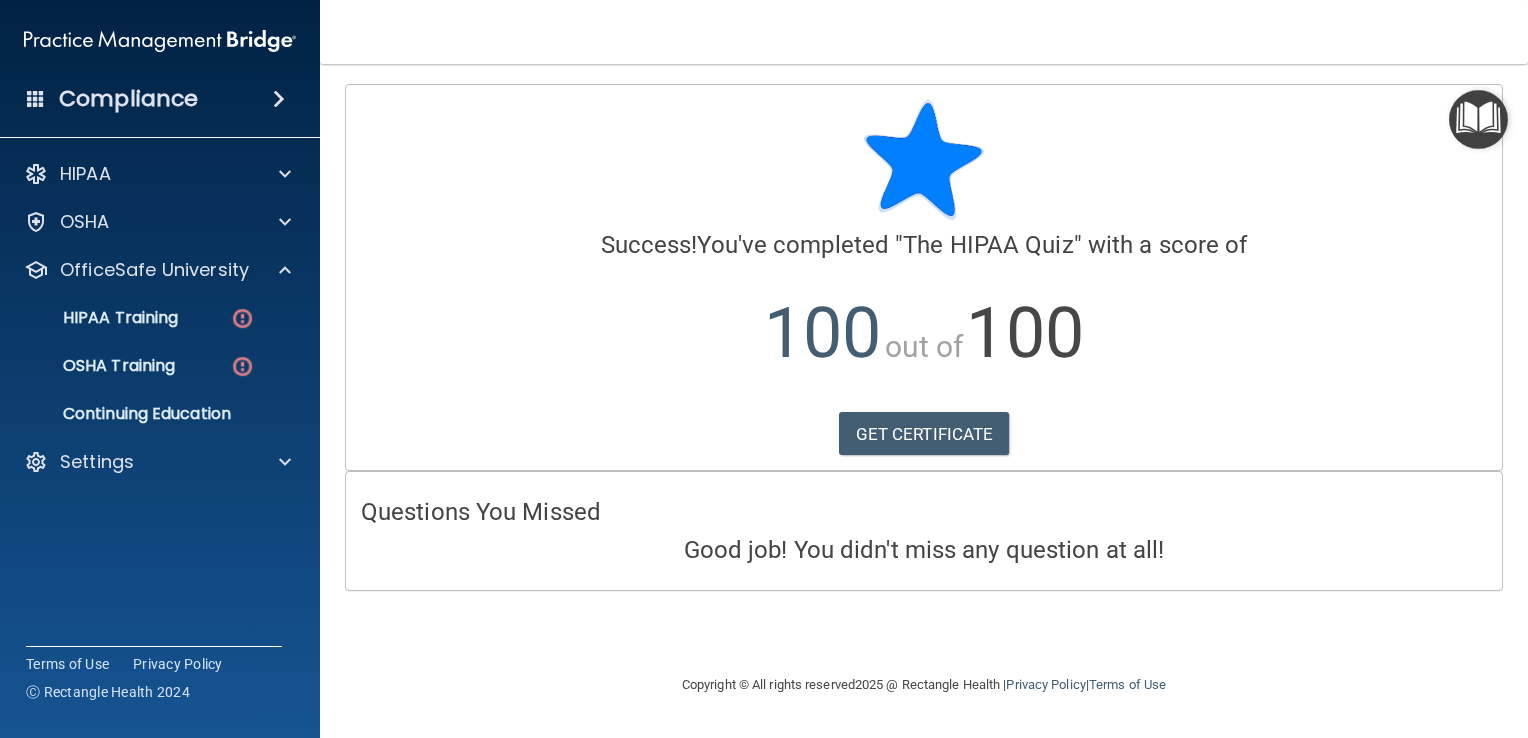 click on "HIPAA Training                   OSHA Training                   Continuing Education" at bounding box center [161, 362] 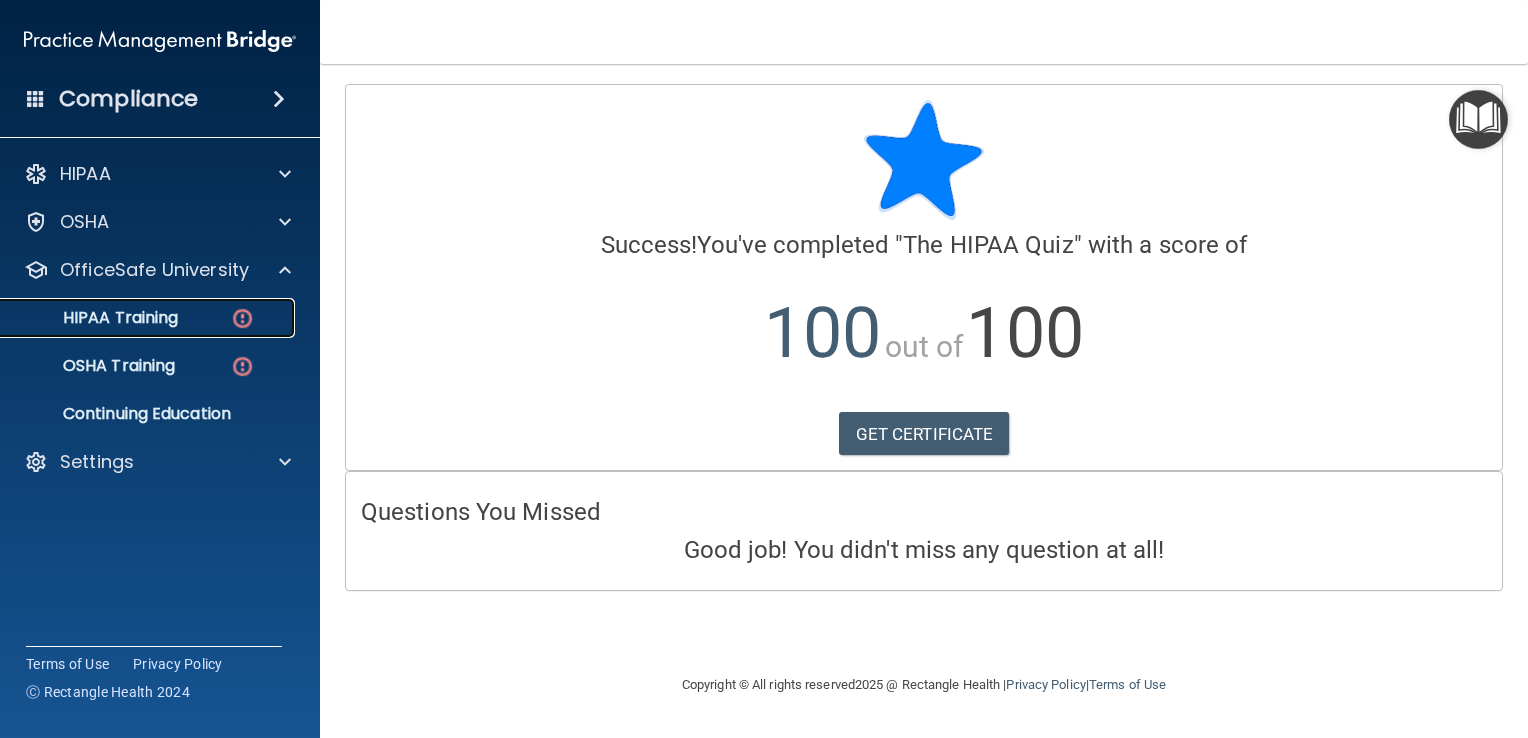 click at bounding box center [242, 318] 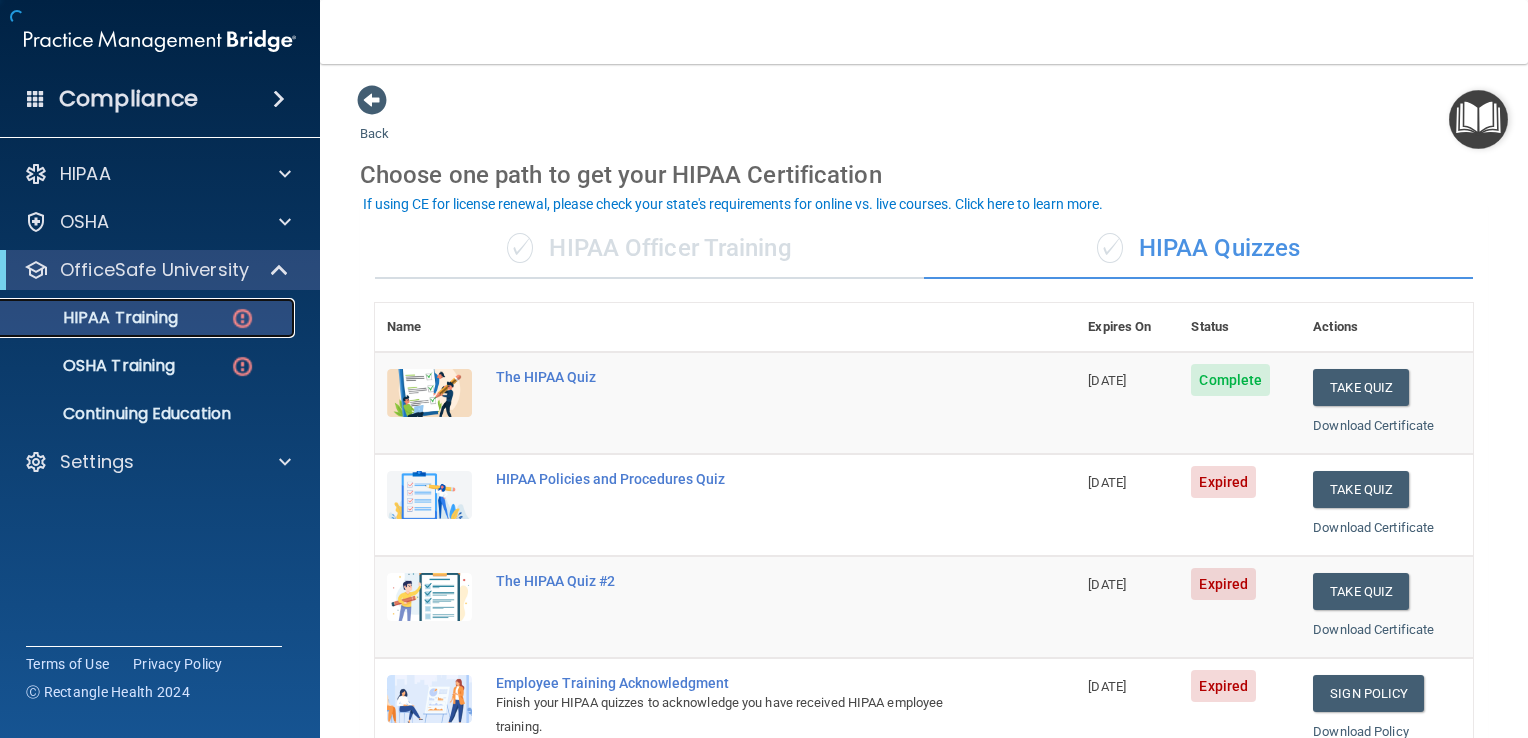 click on "HIPAA Training" at bounding box center (137, 318) 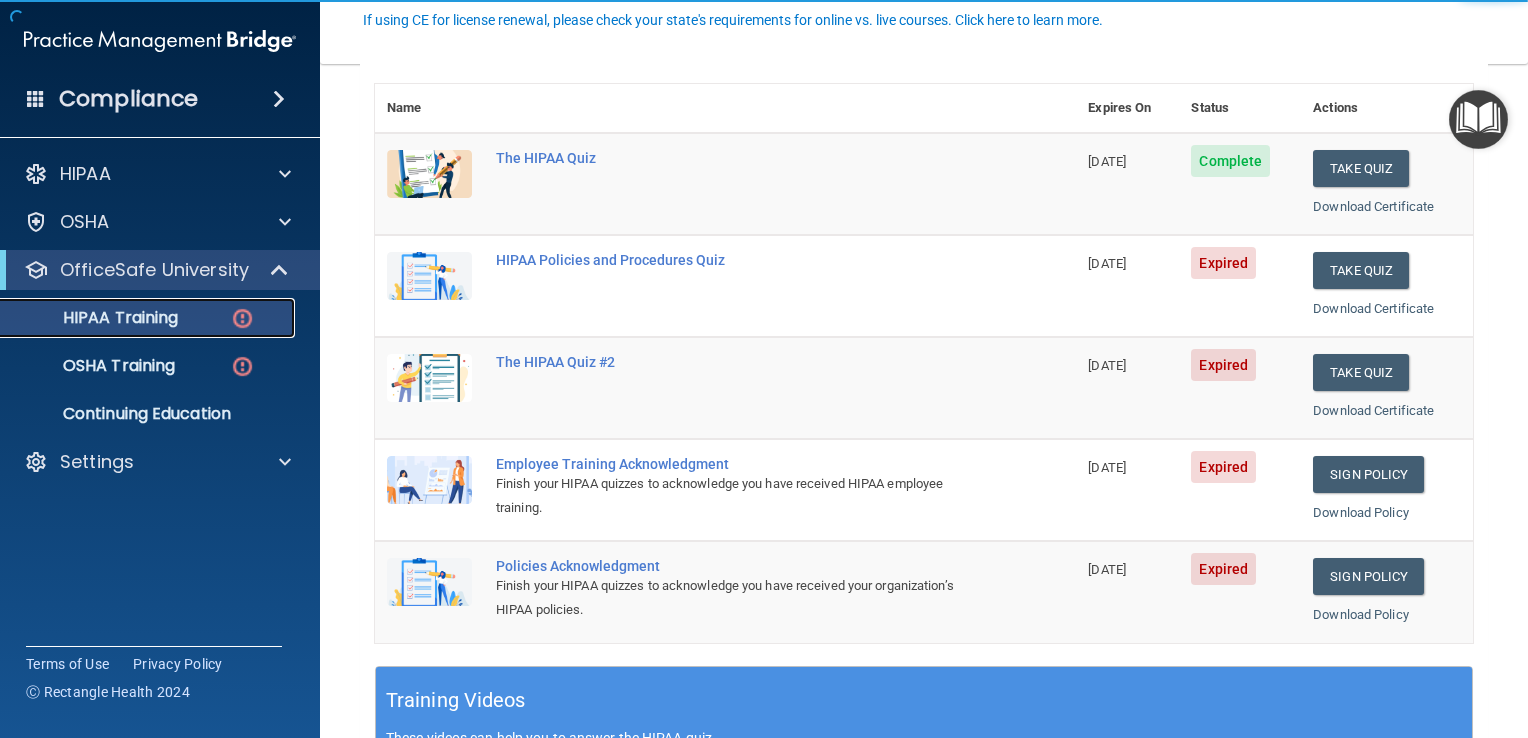 scroll, scrollTop: 230, scrollLeft: 0, axis: vertical 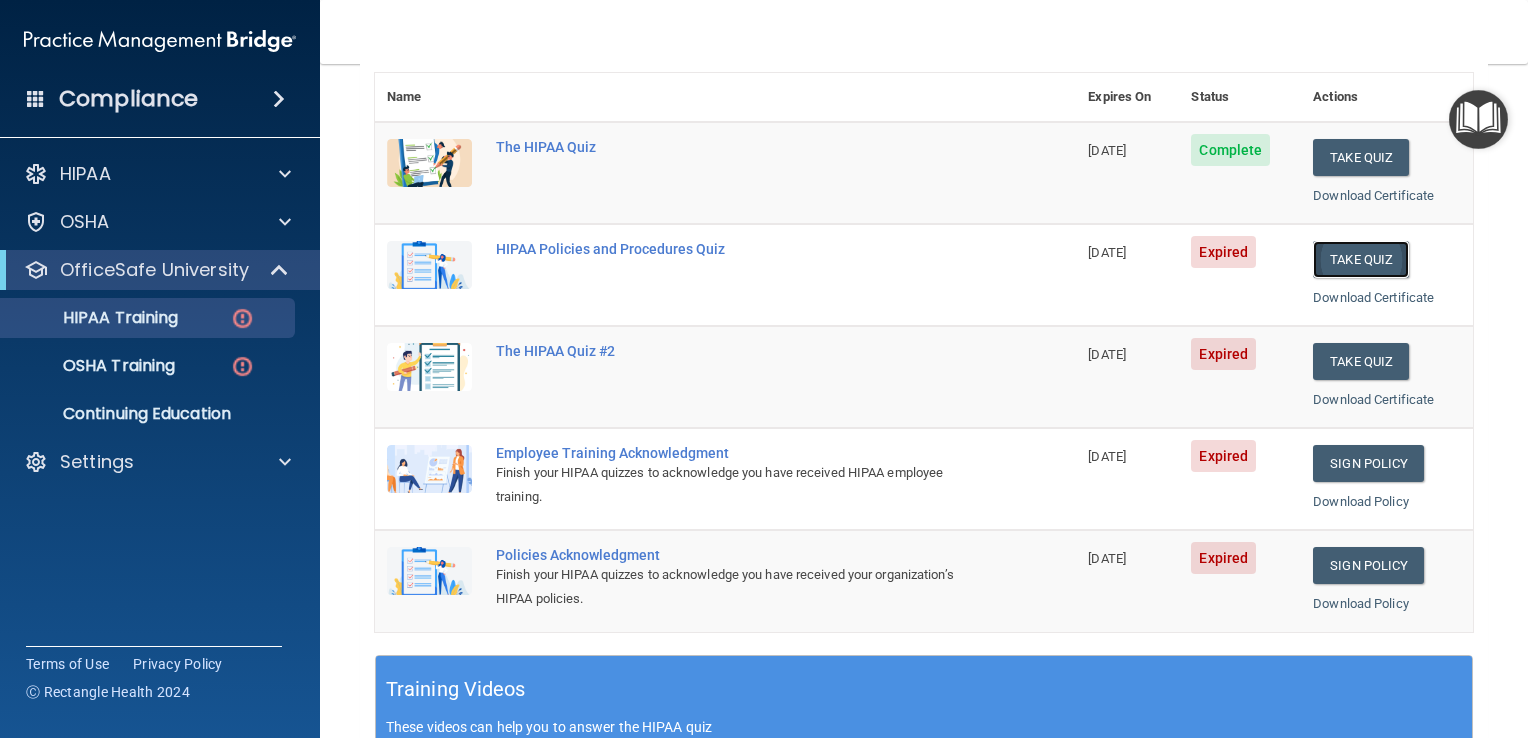 click on "Take Quiz" at bounding box center (1361, 259) 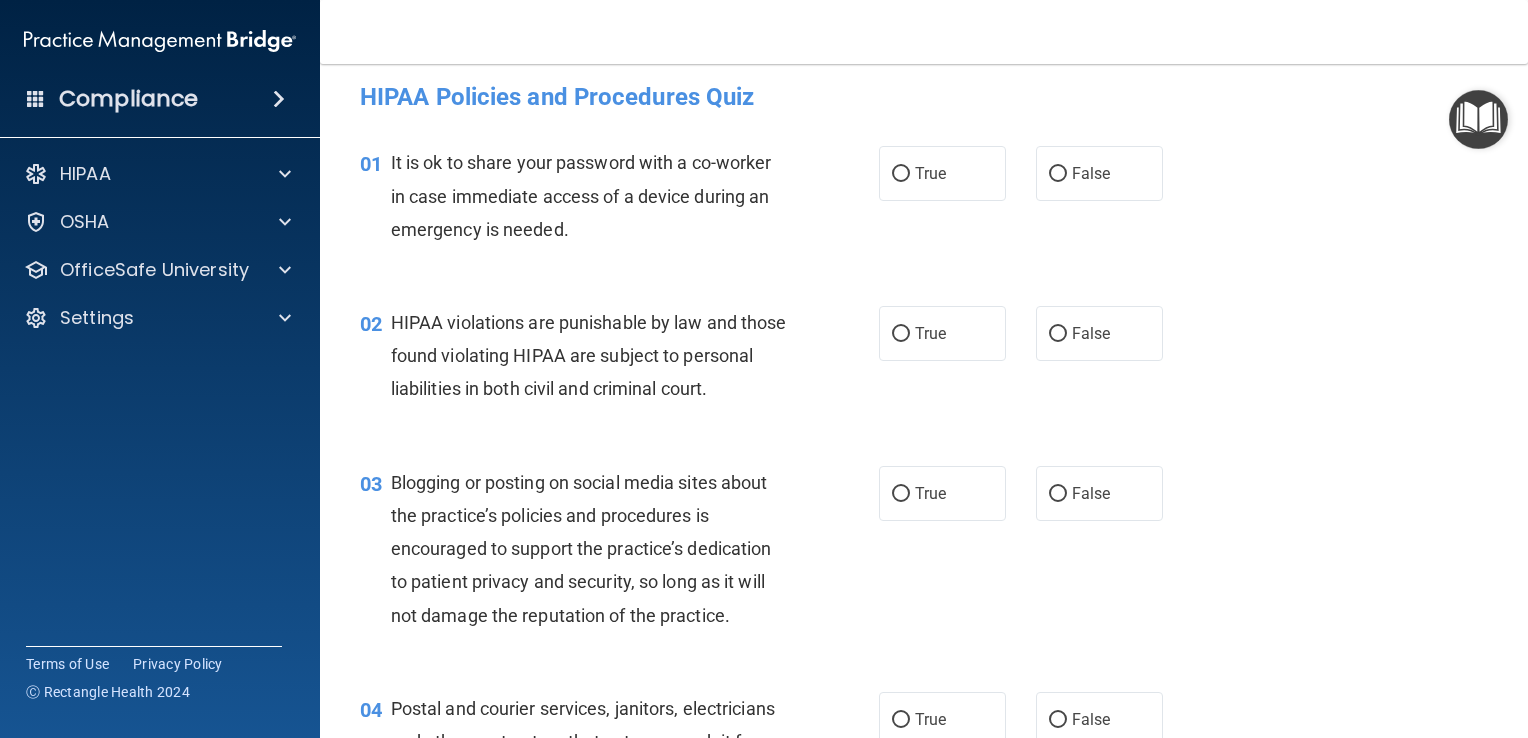 scroll, scrollTop: 10, scrollLeft: 0, axis: vertical 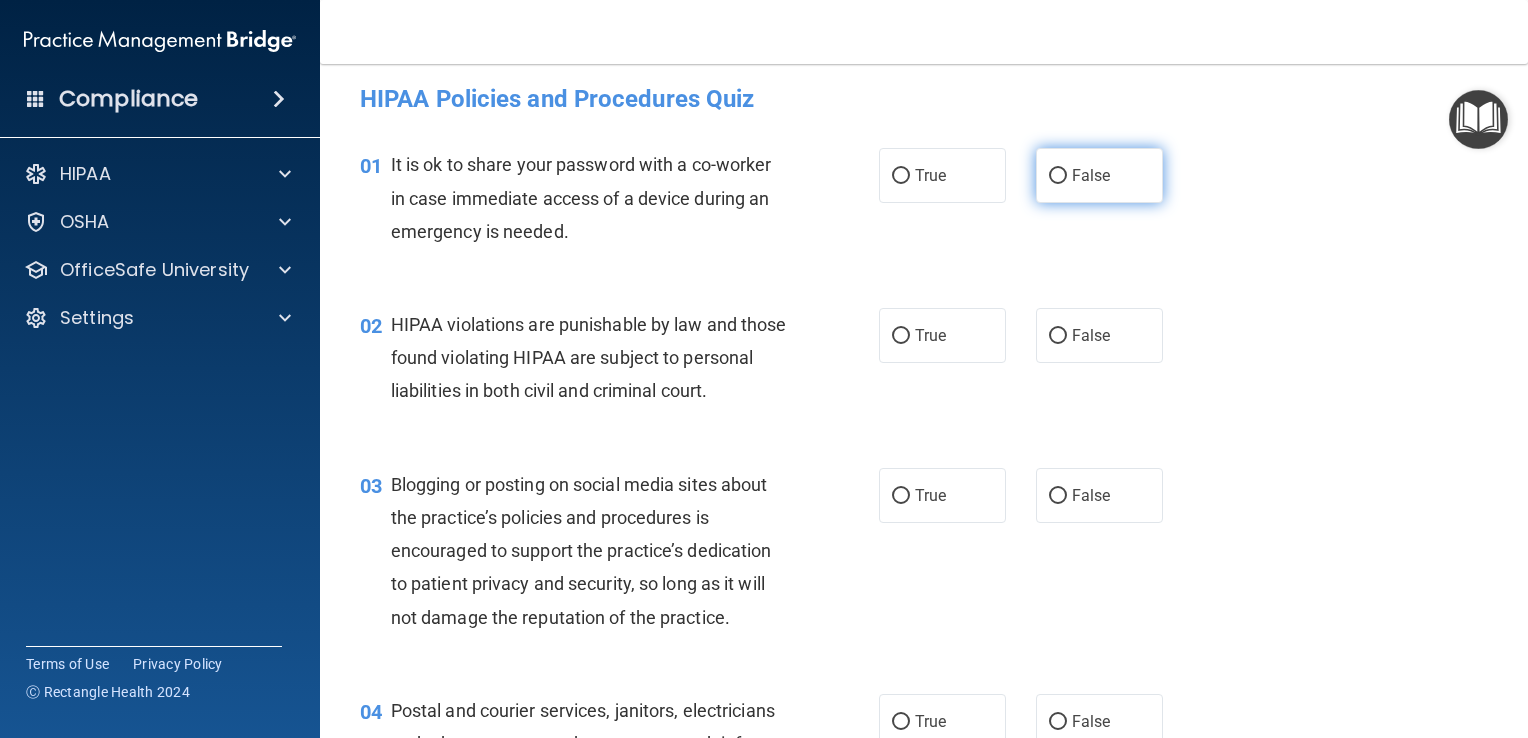 click on "False" at bounding box center (1099, 175) 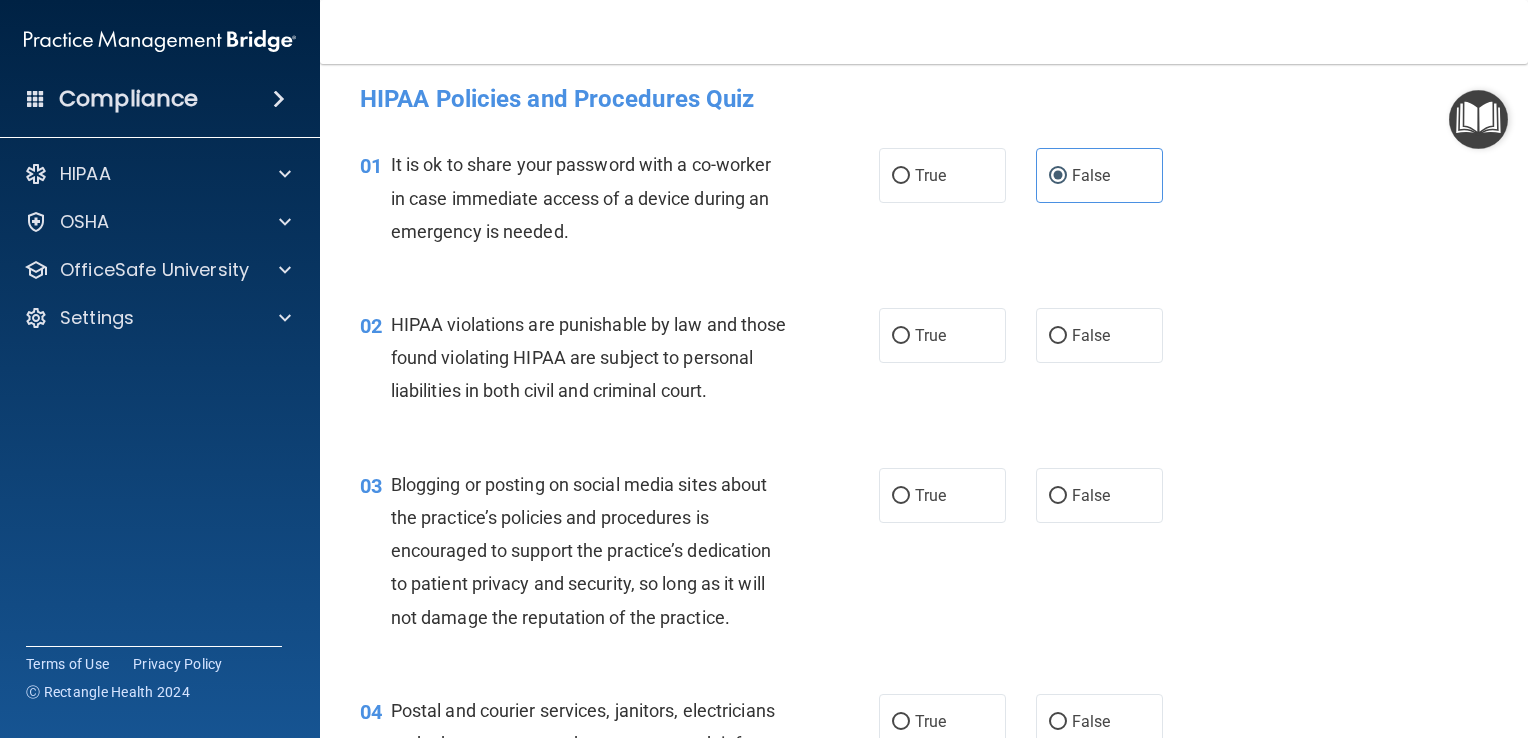 click on "02       HIPAA violations are punishable by law and those found violating HIPAA are subject to personal liabilities in both civil and criminal court.                  True           False" at bounding box center [924, 363] 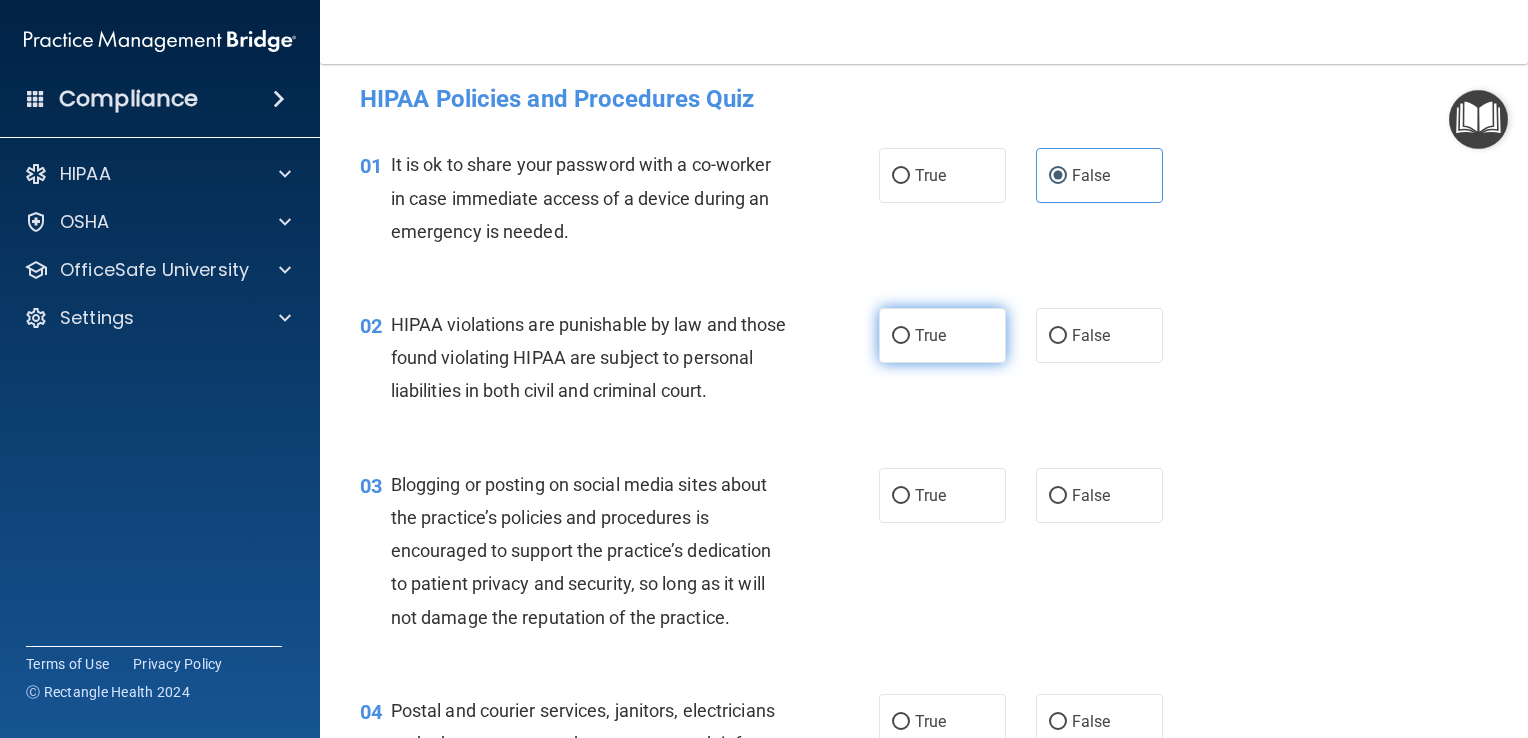 click on "True" at bounding box center [942, 335] 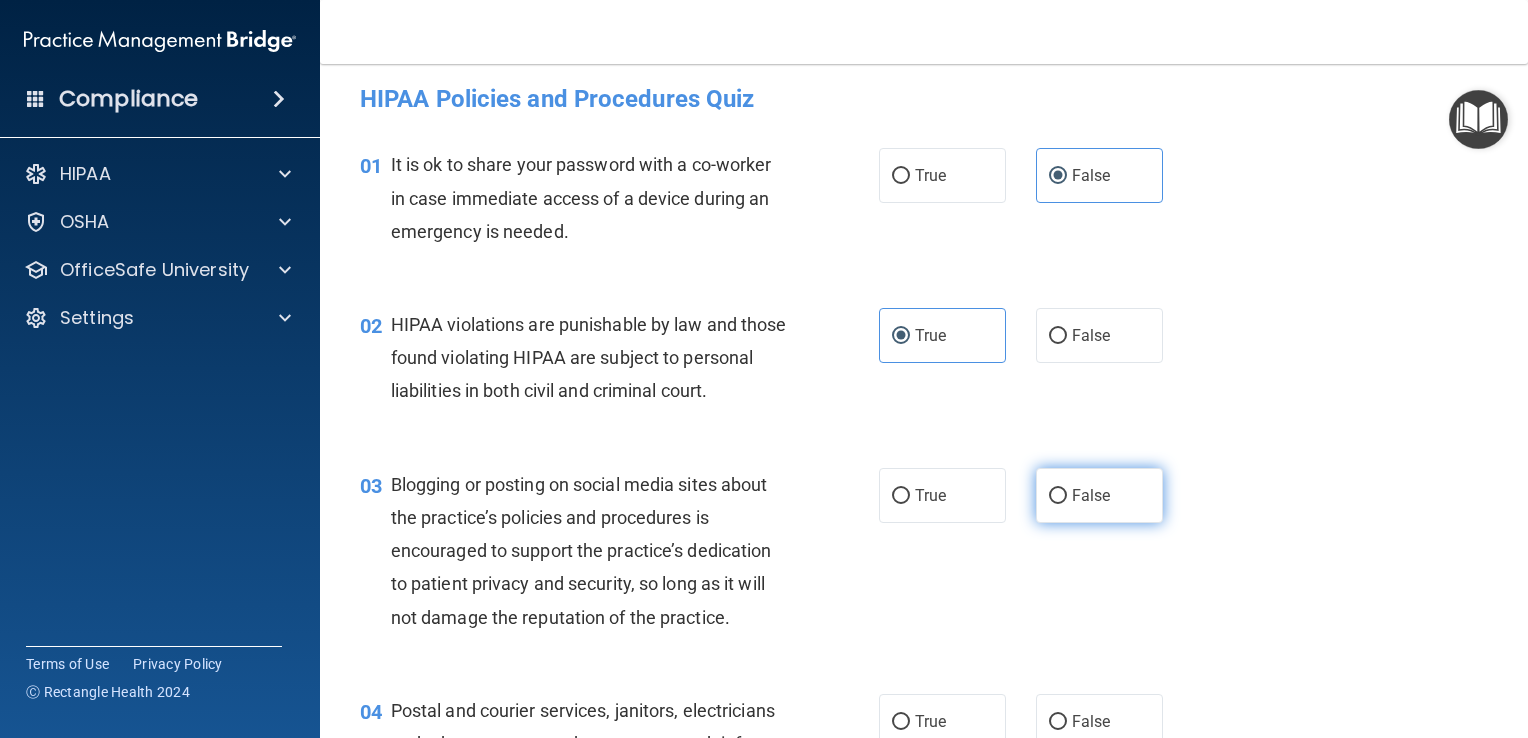 click on "False" at bounding box center (1091, 495) 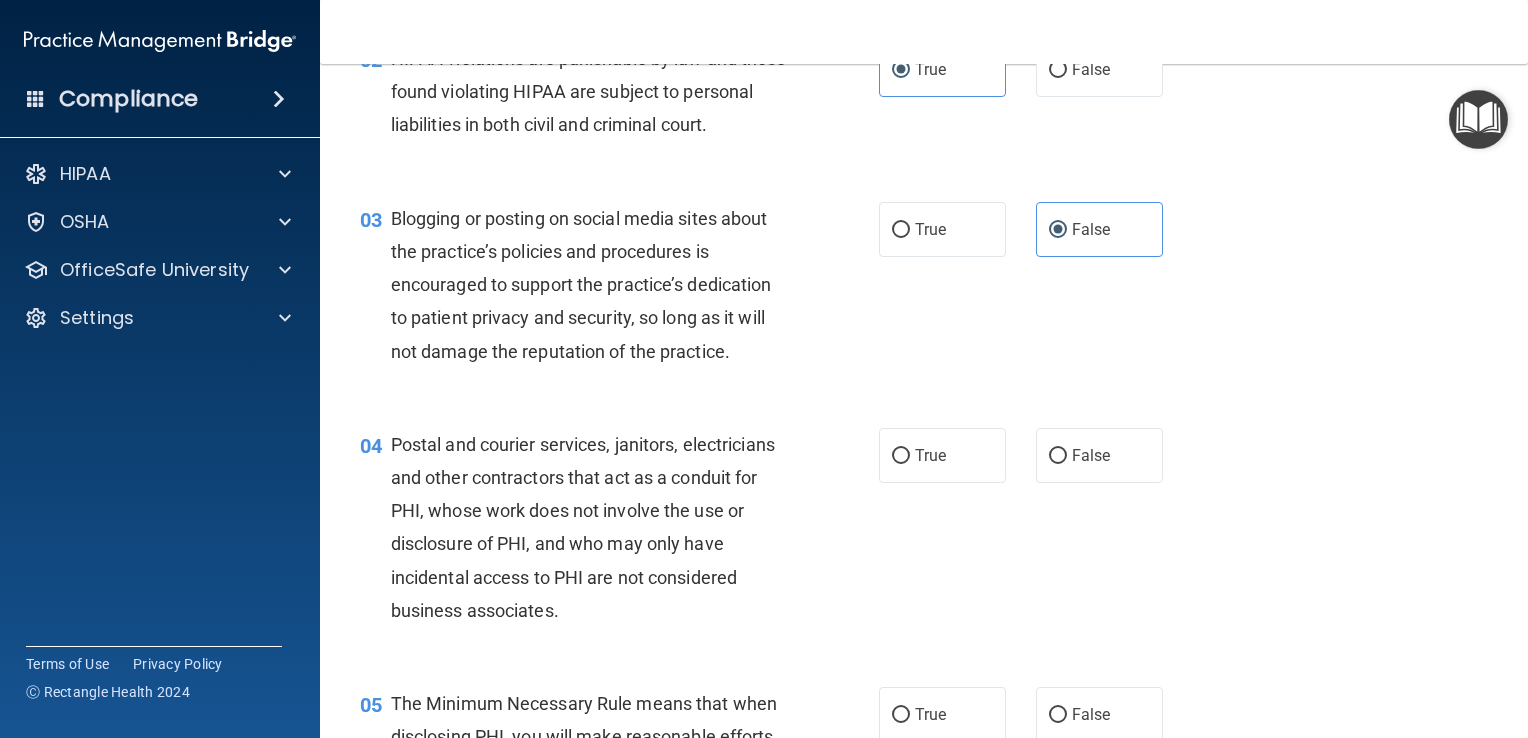 click on "True" at bounding box center [942, 455] 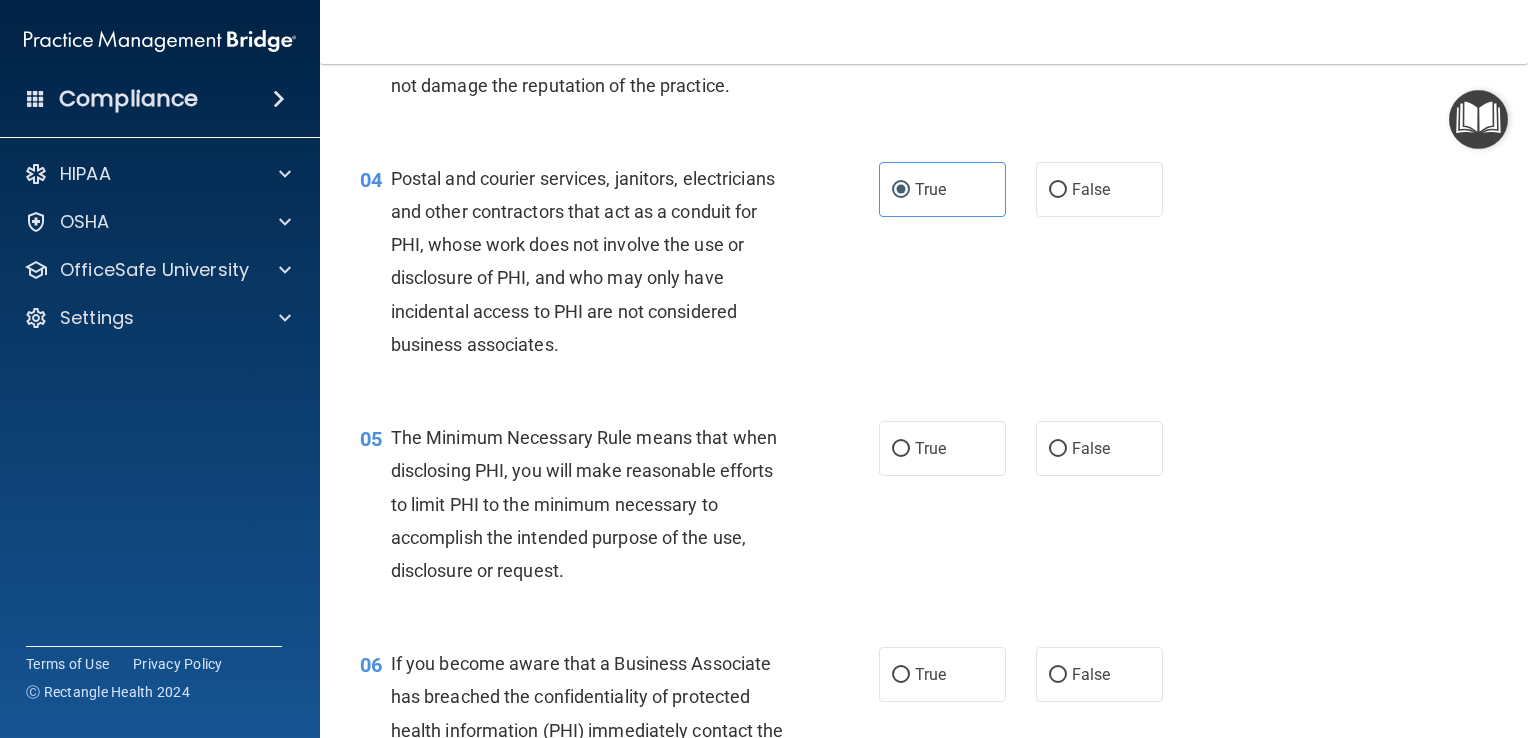 scroll, scrollTop: 544, scrollLeft: 0, axis: vertical 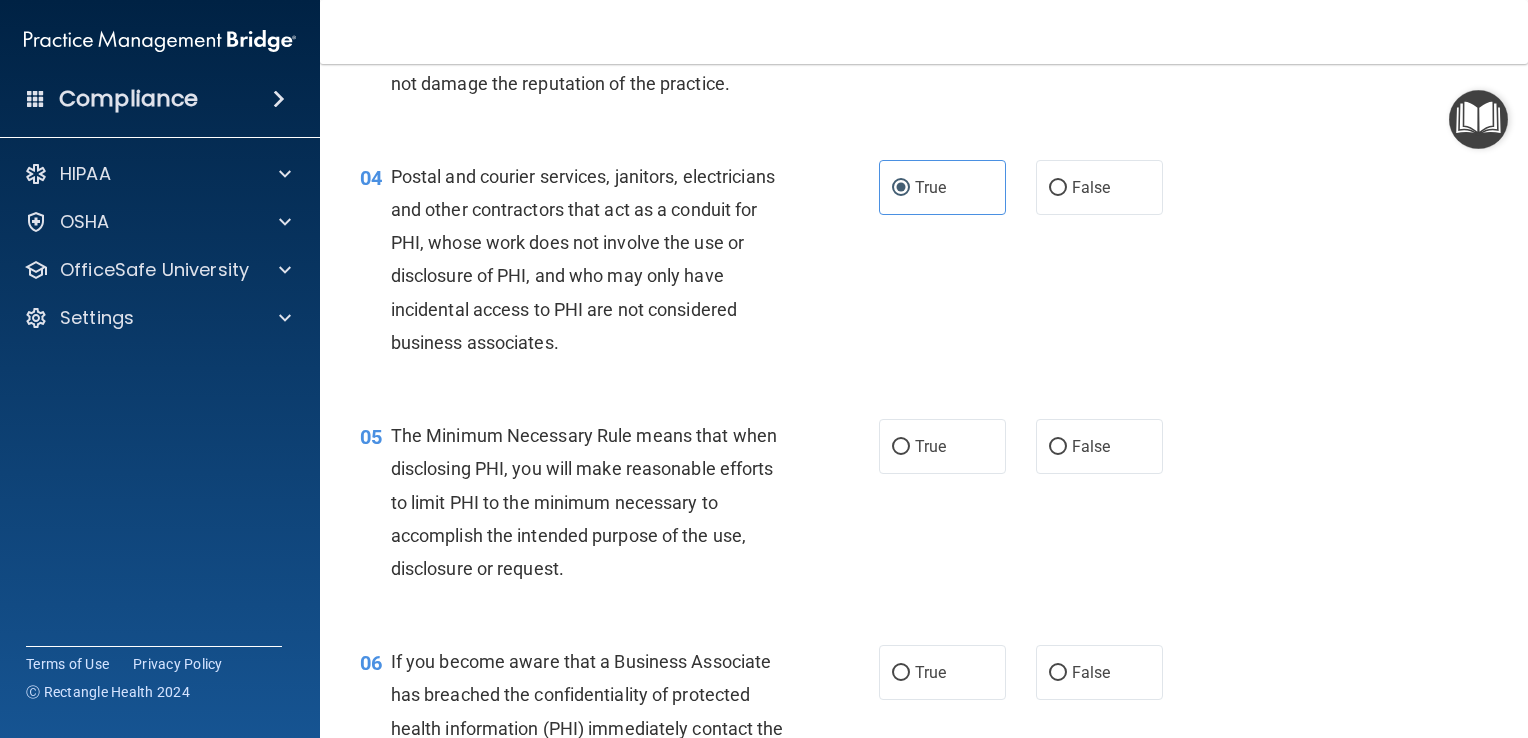click on "True" at bounding box center [930, 446] 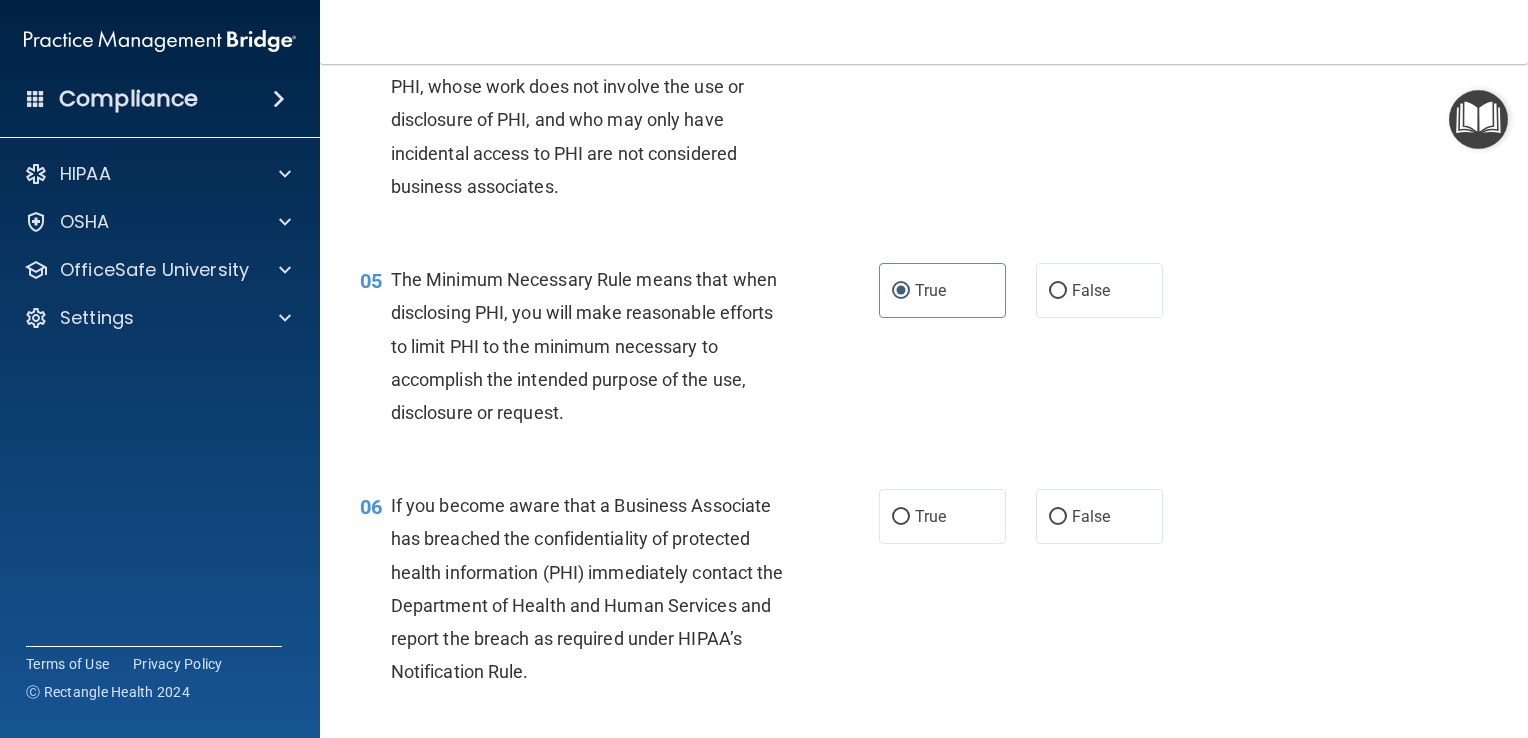 scroll, scrollTop: 700, scrollLeft: 0, axis: vertical 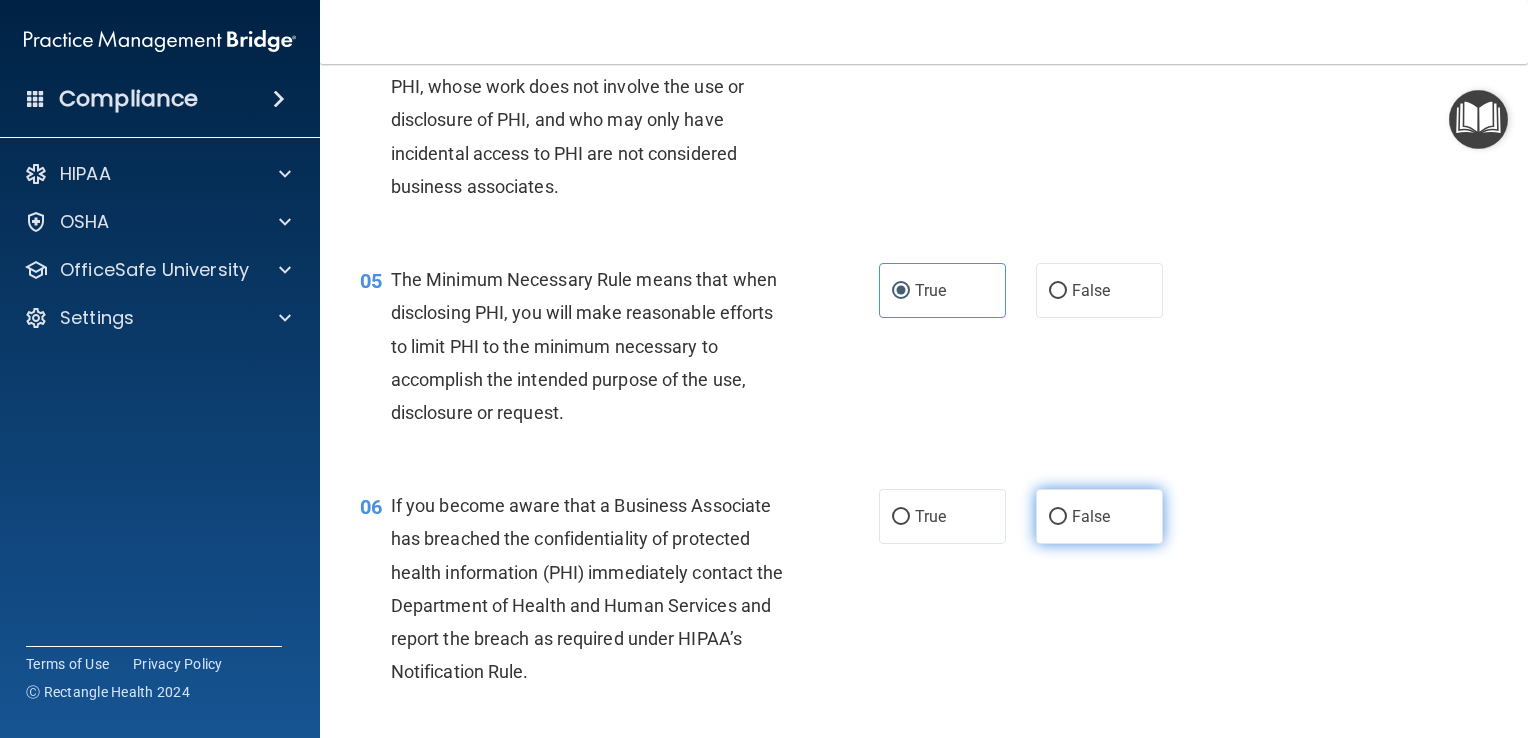 click on "False" at bounding box center [1091, 516] 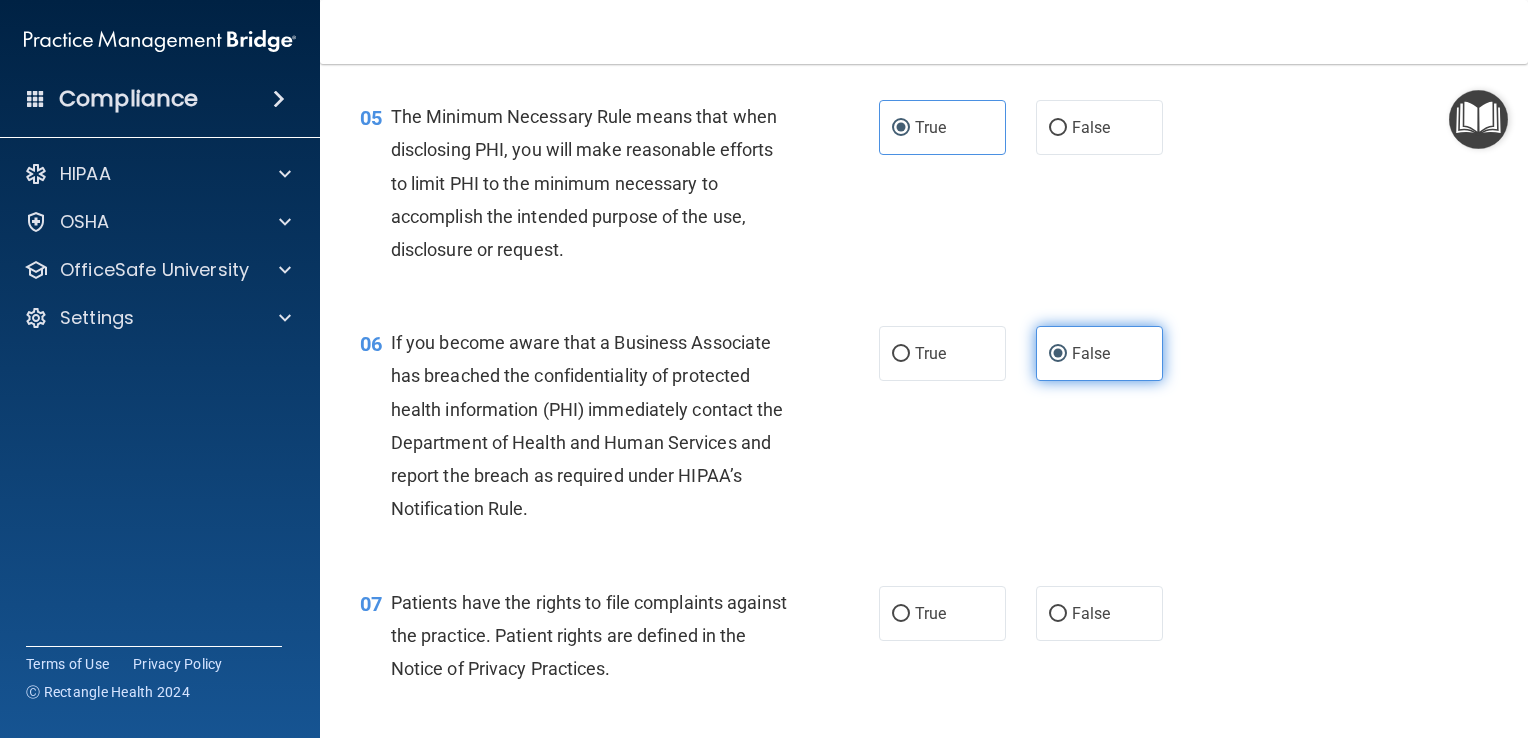 scroll, scrollTop: 864, scrollLeft: 0, axis: vertical 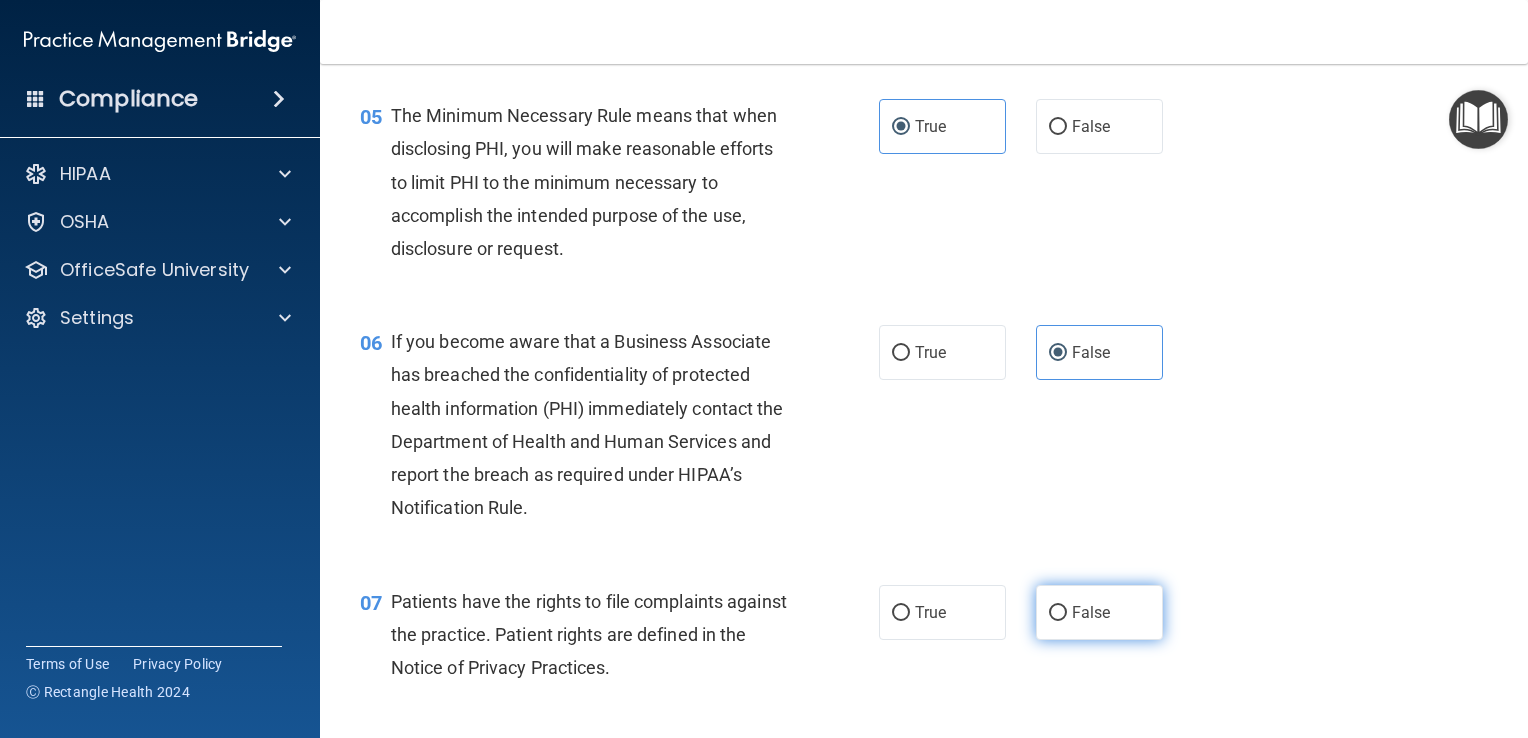 click on "False" at bounding box center (1099, 612) 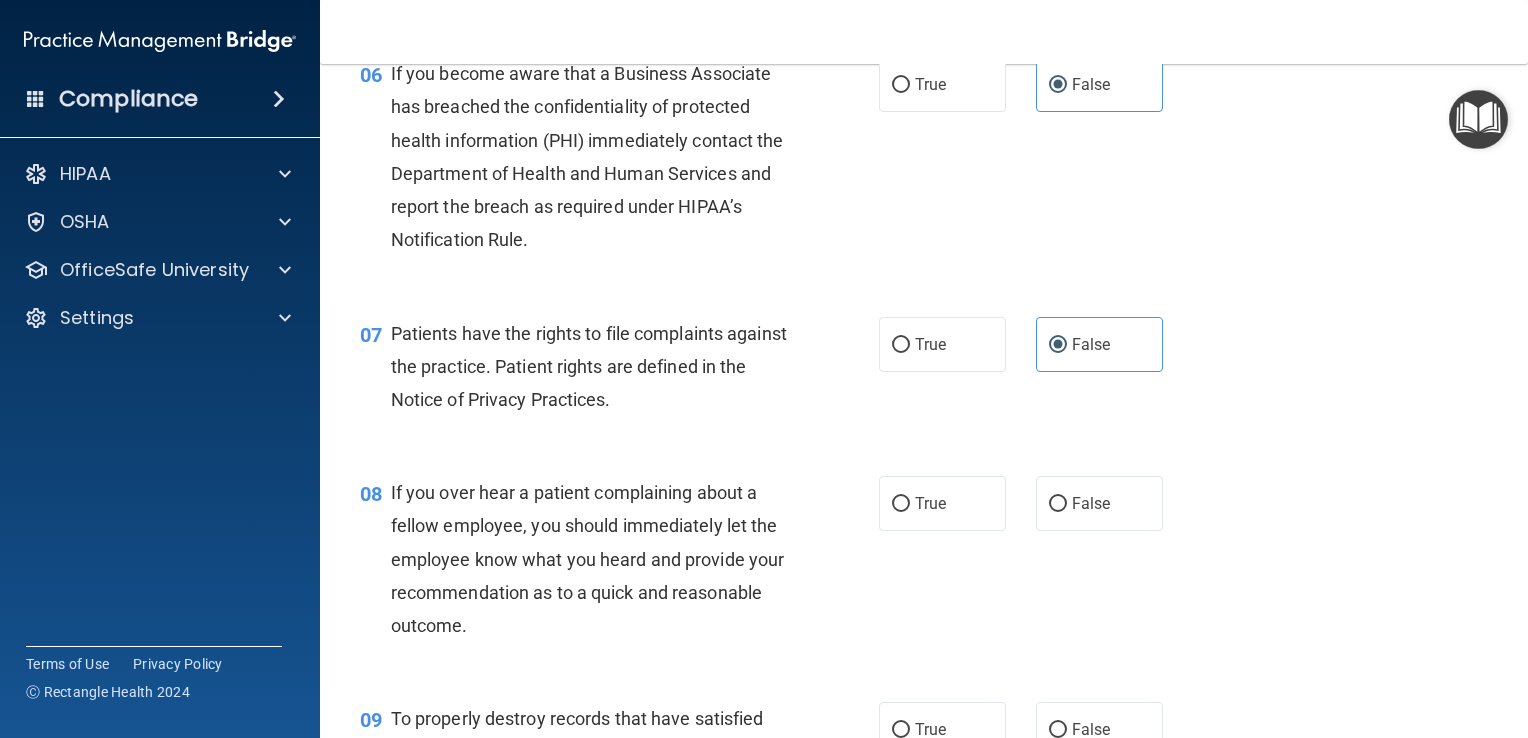 scroll, scrollTop: 1168, scrollLeft: 0, axis: vertical 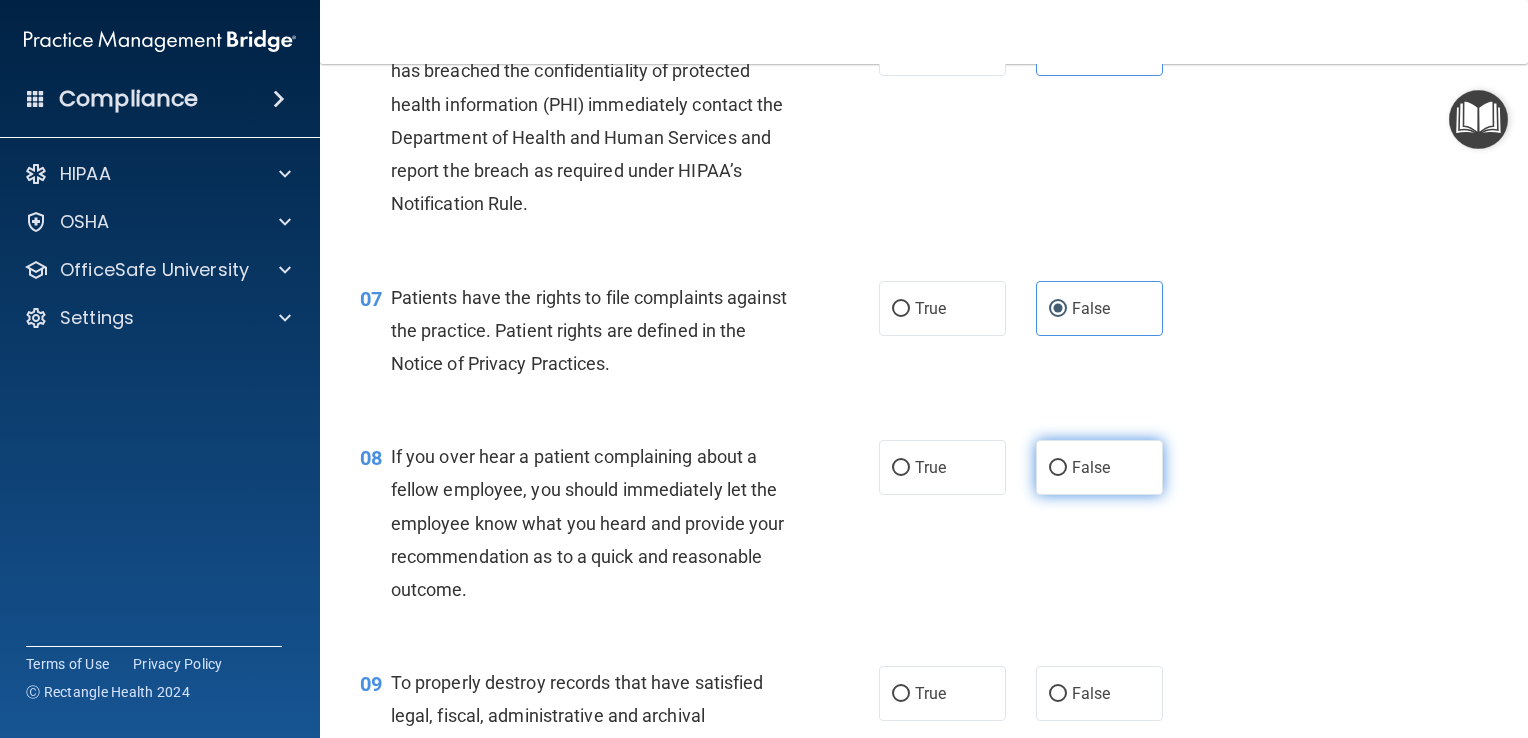 click on "False" at bounding box center [1058, 468] 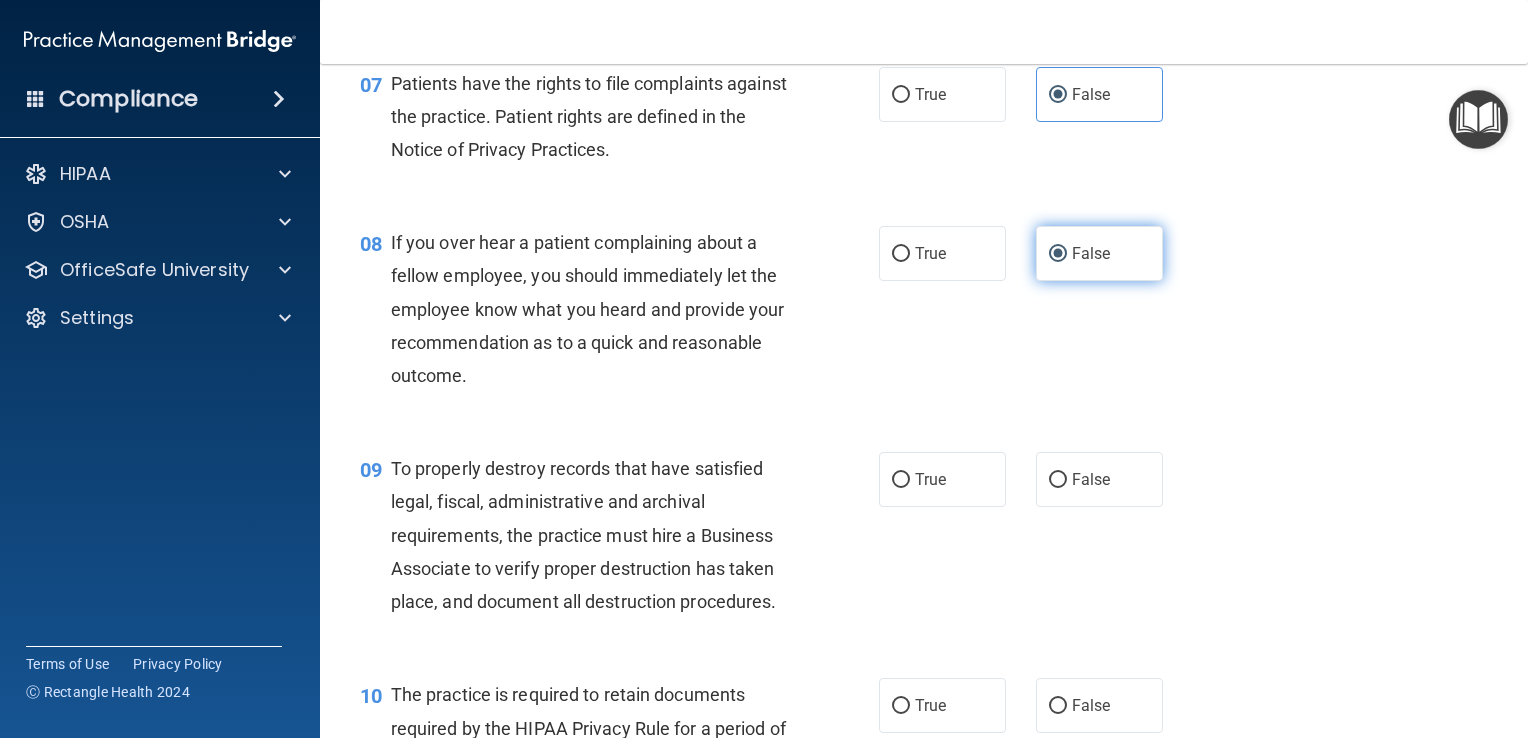 scroll, scrollTop: 1411, scrollLeft: 0, axis: vertical 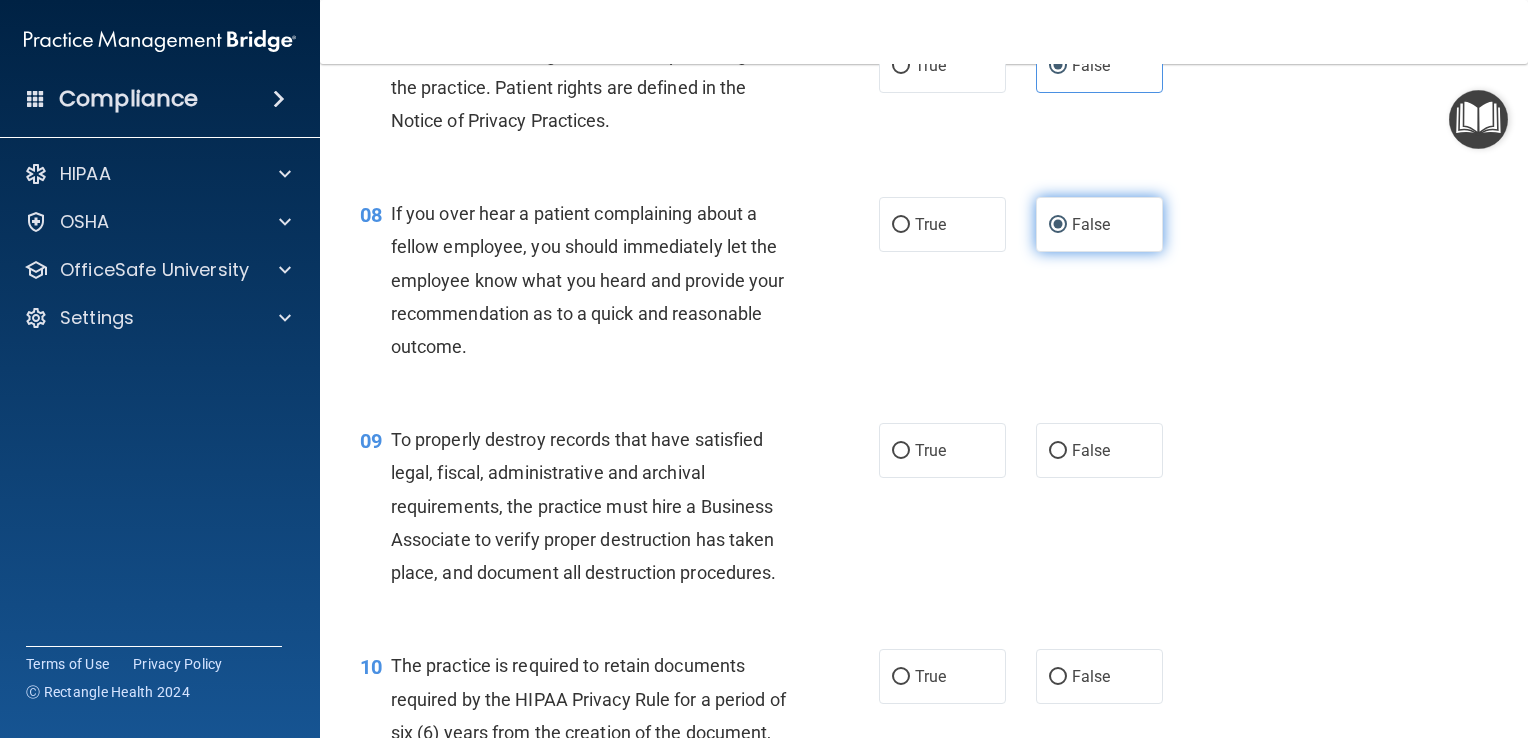 click on "False" at bounding box center [1099, 450] 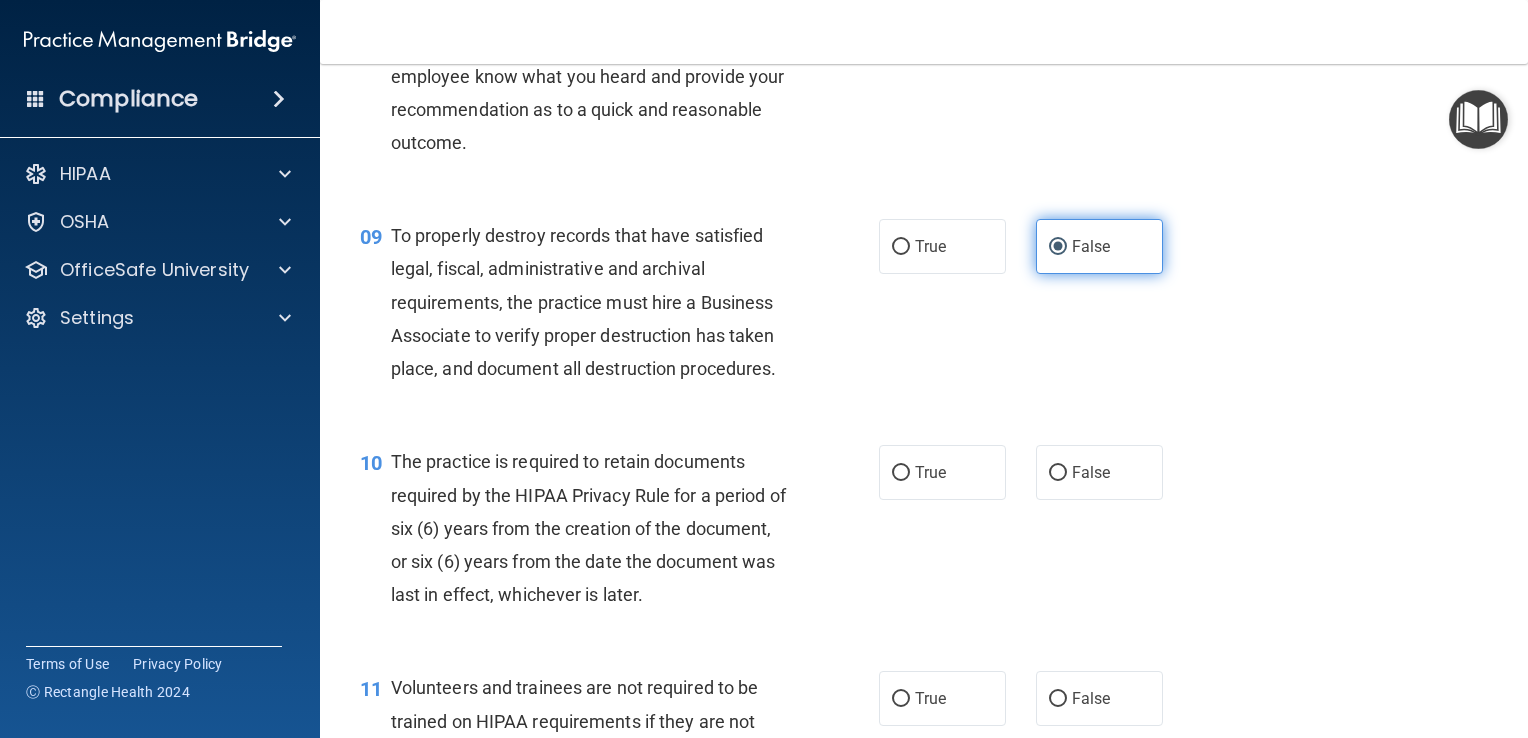 scroll, scrollTop: 1615, scrollLeft: 0, axis: vertical 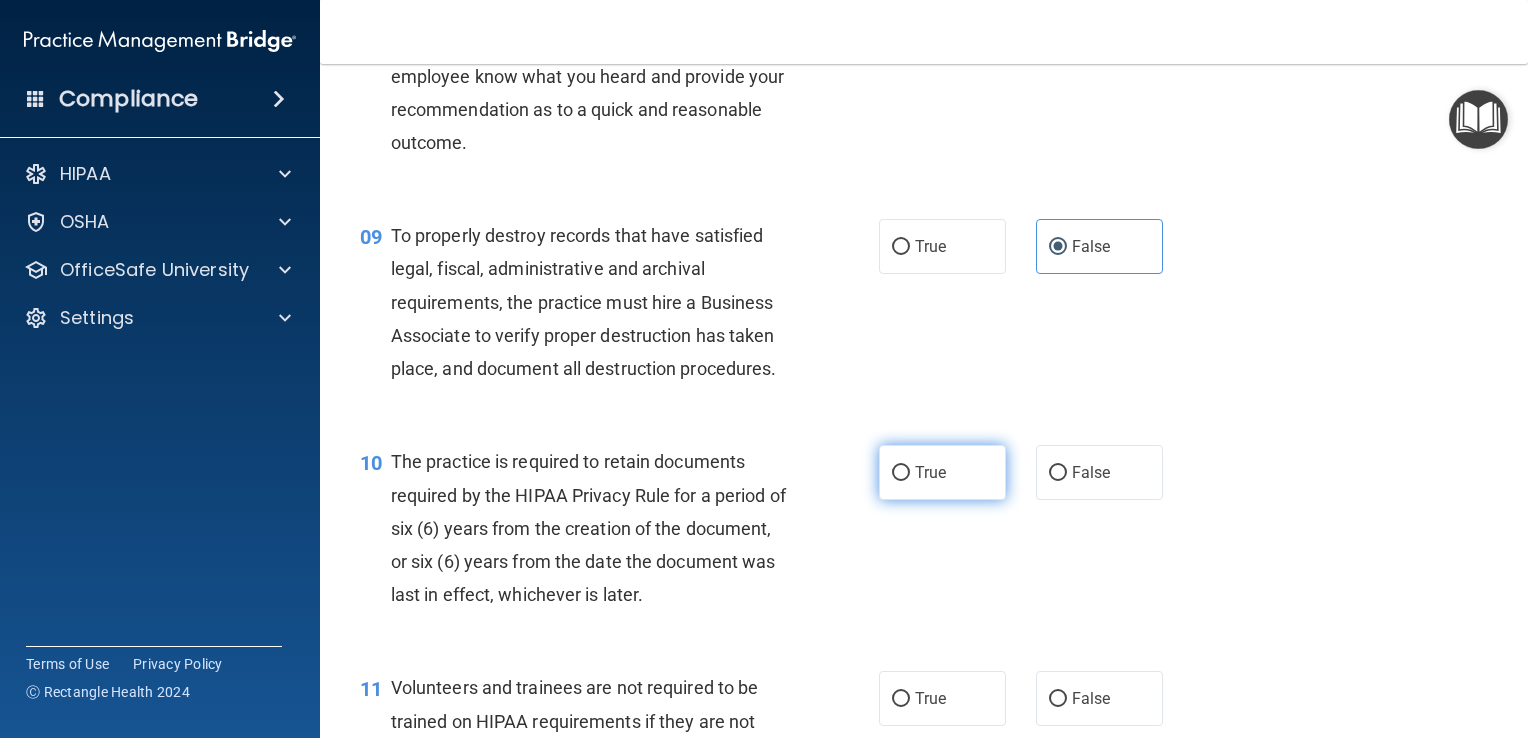 click on "True" at bounding box center (942, 472) 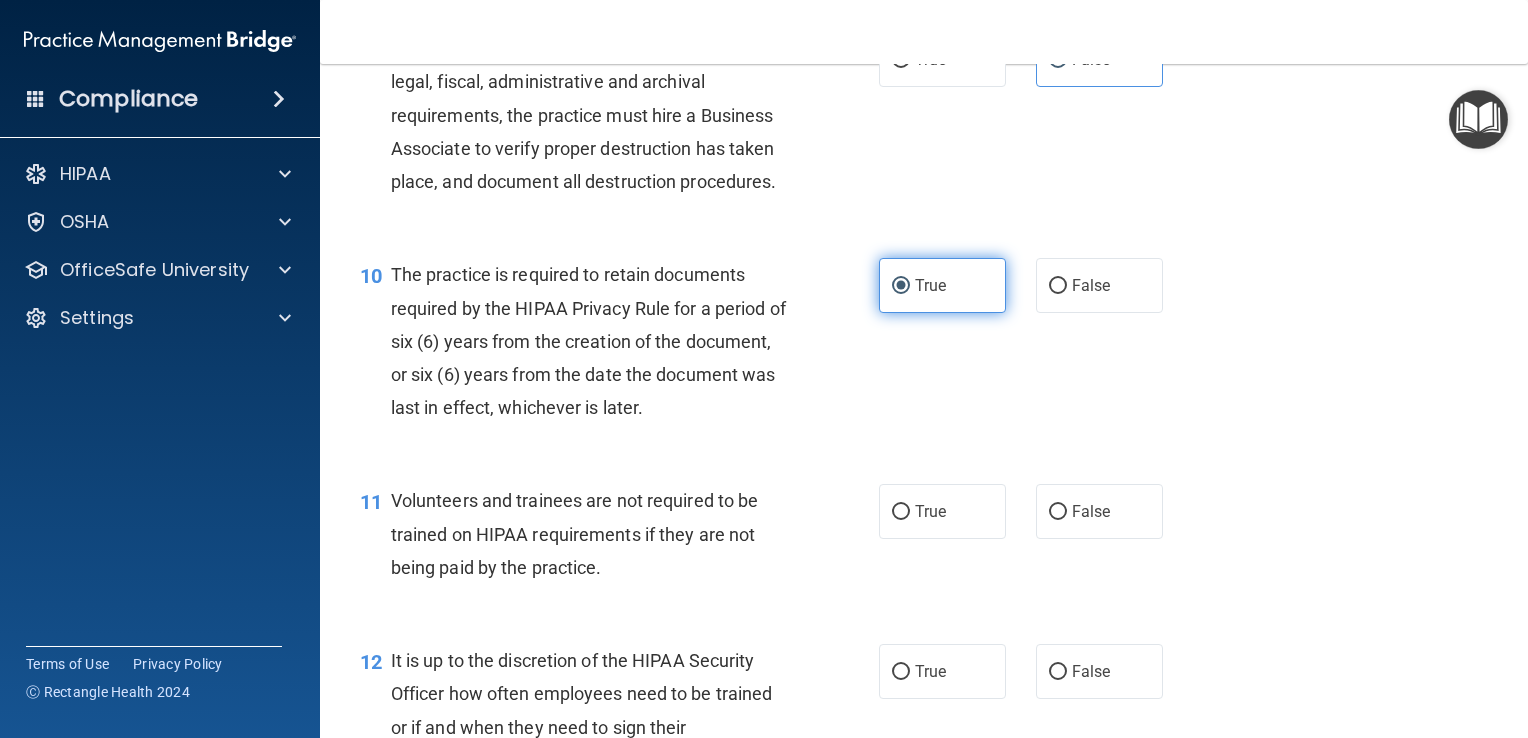 scroll, scrollTop: 1840, scrollLeft: 0, axis: vertical 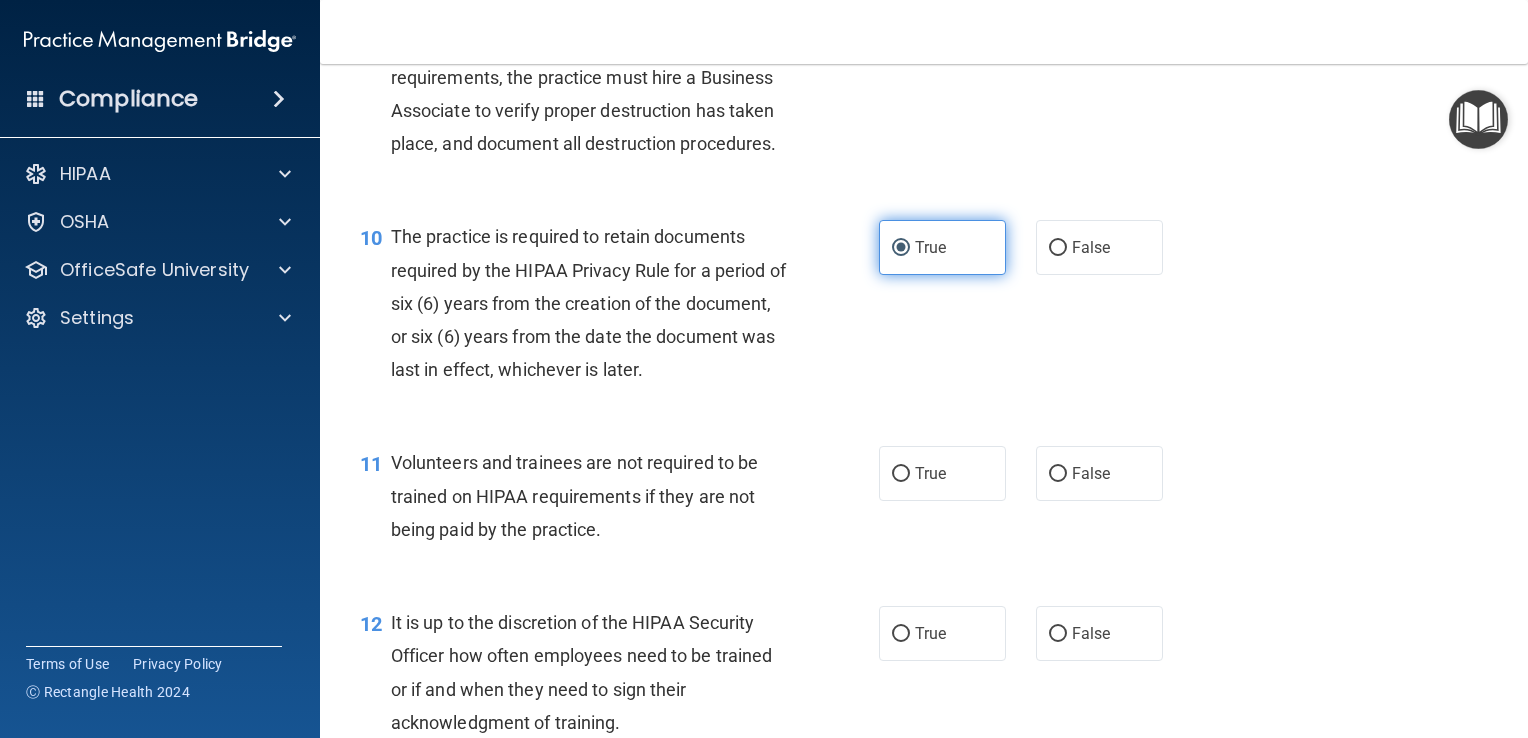 click on "True" at bounding box center (942, 473) 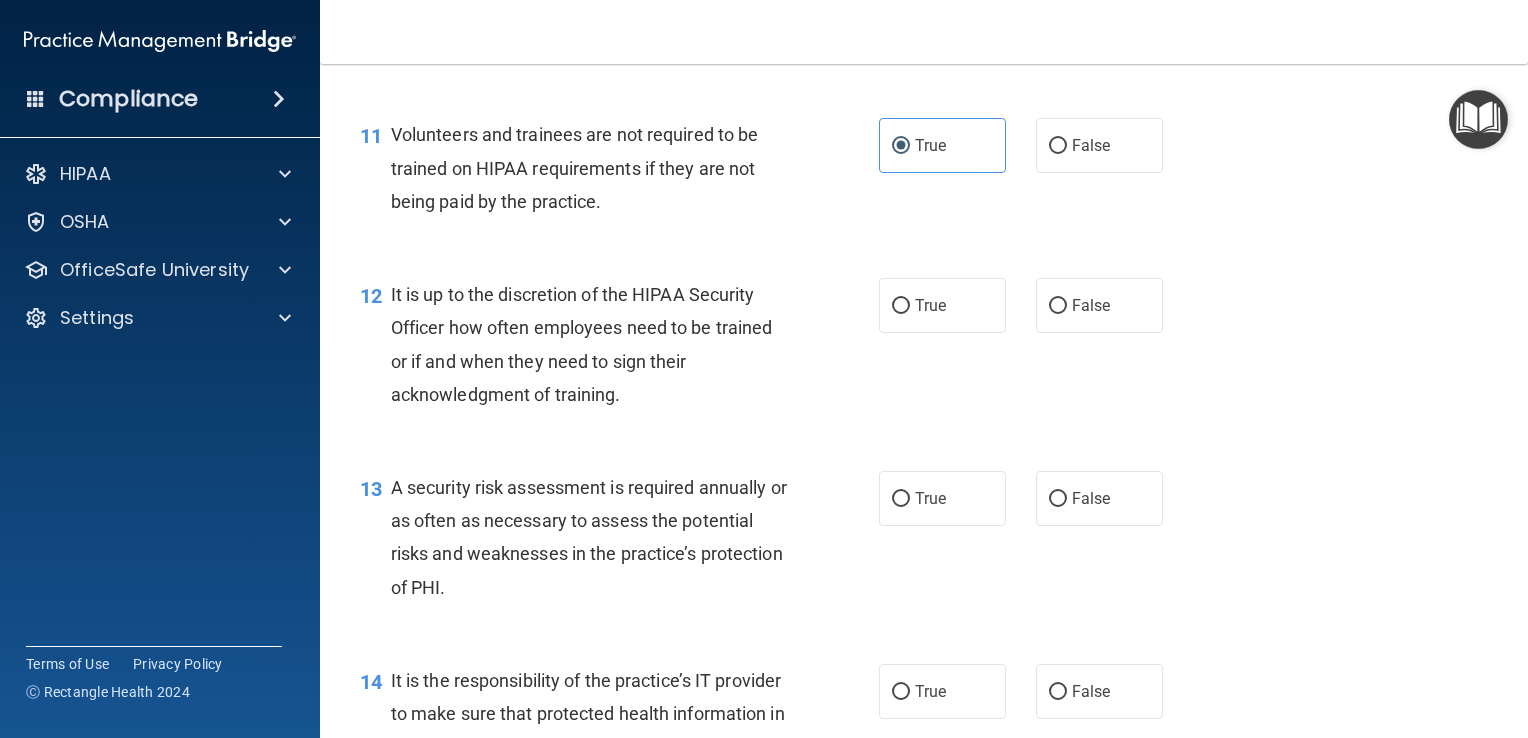 scroll, scrollTop: 2167, scrollLeft: 0, axis: vertical 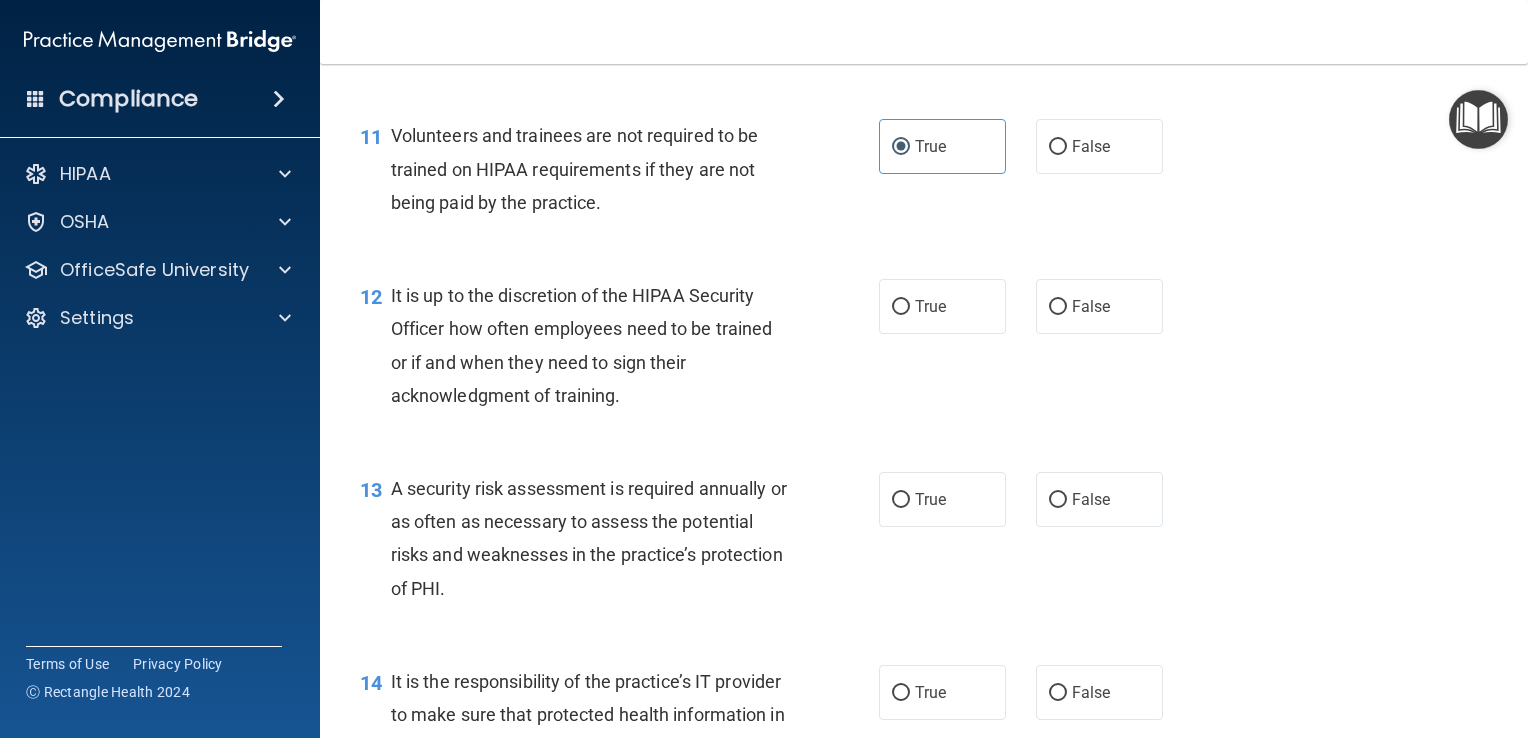 click on "13       A security risk assessment is required annually or as often as necessary to assess the potential risks and weaknesses in the practice’s protection of PHI.                 True           False" at bounding box center (924, 543) 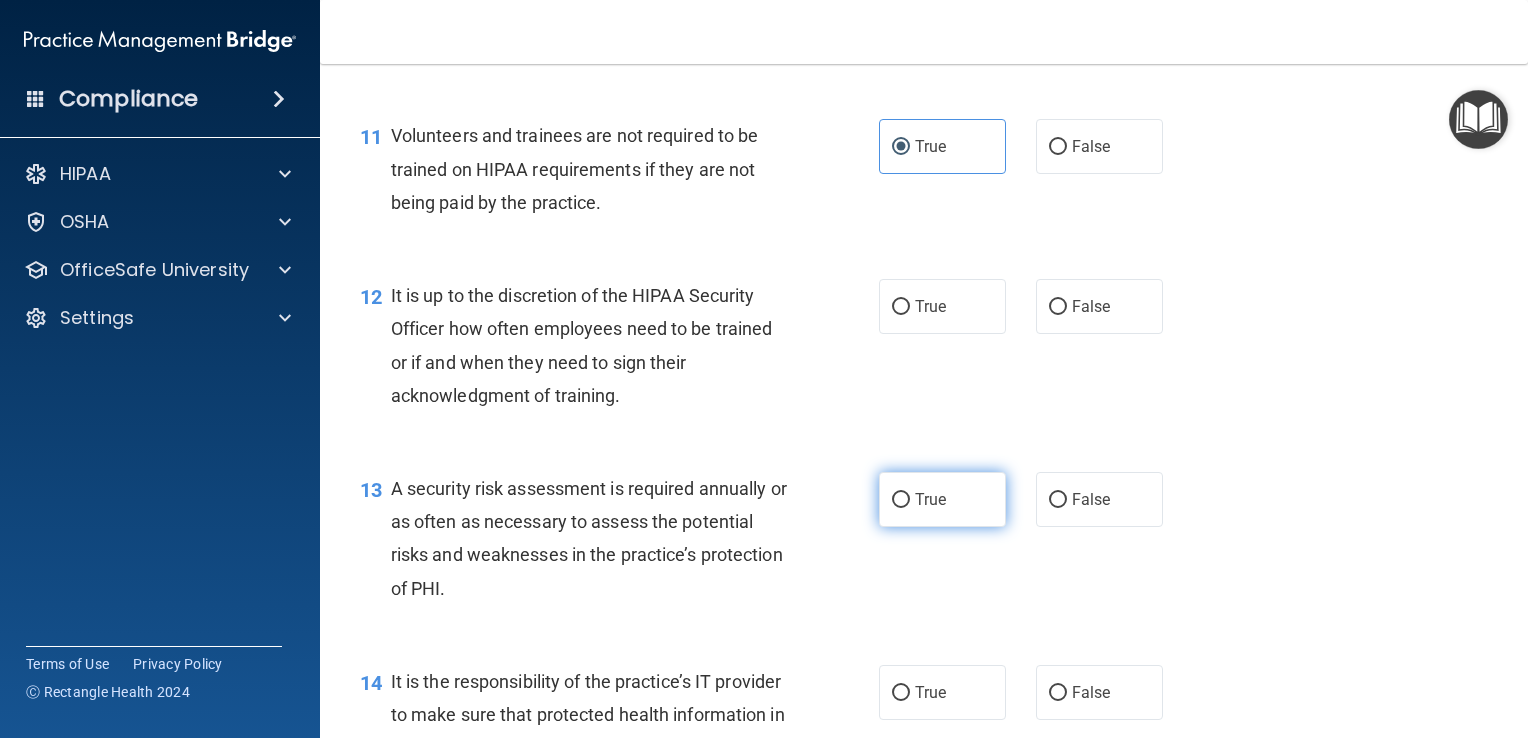 click on "True" at bounding box center (942, 499) 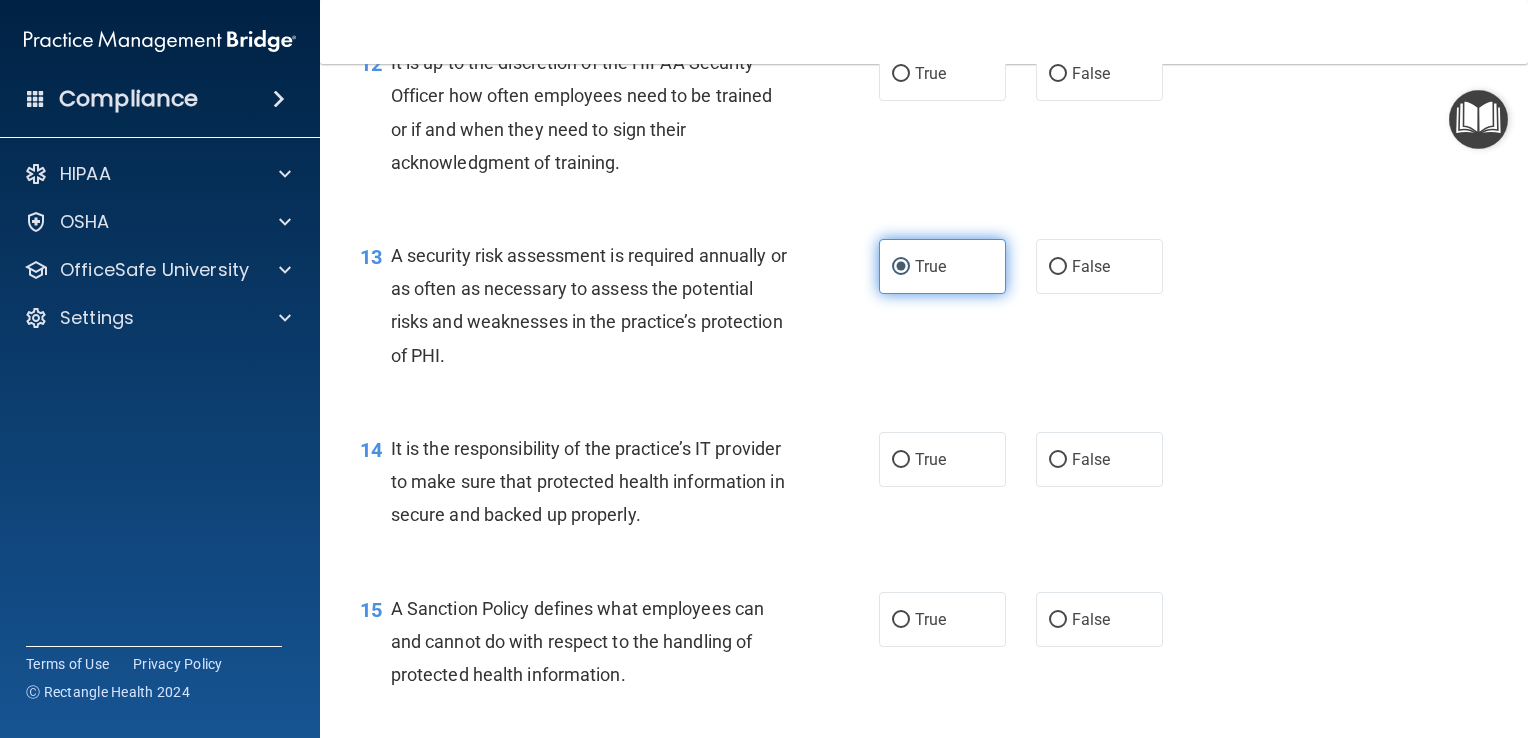 scroll, scrollTop: 2408, scrollLeft: 0, axis: vertical 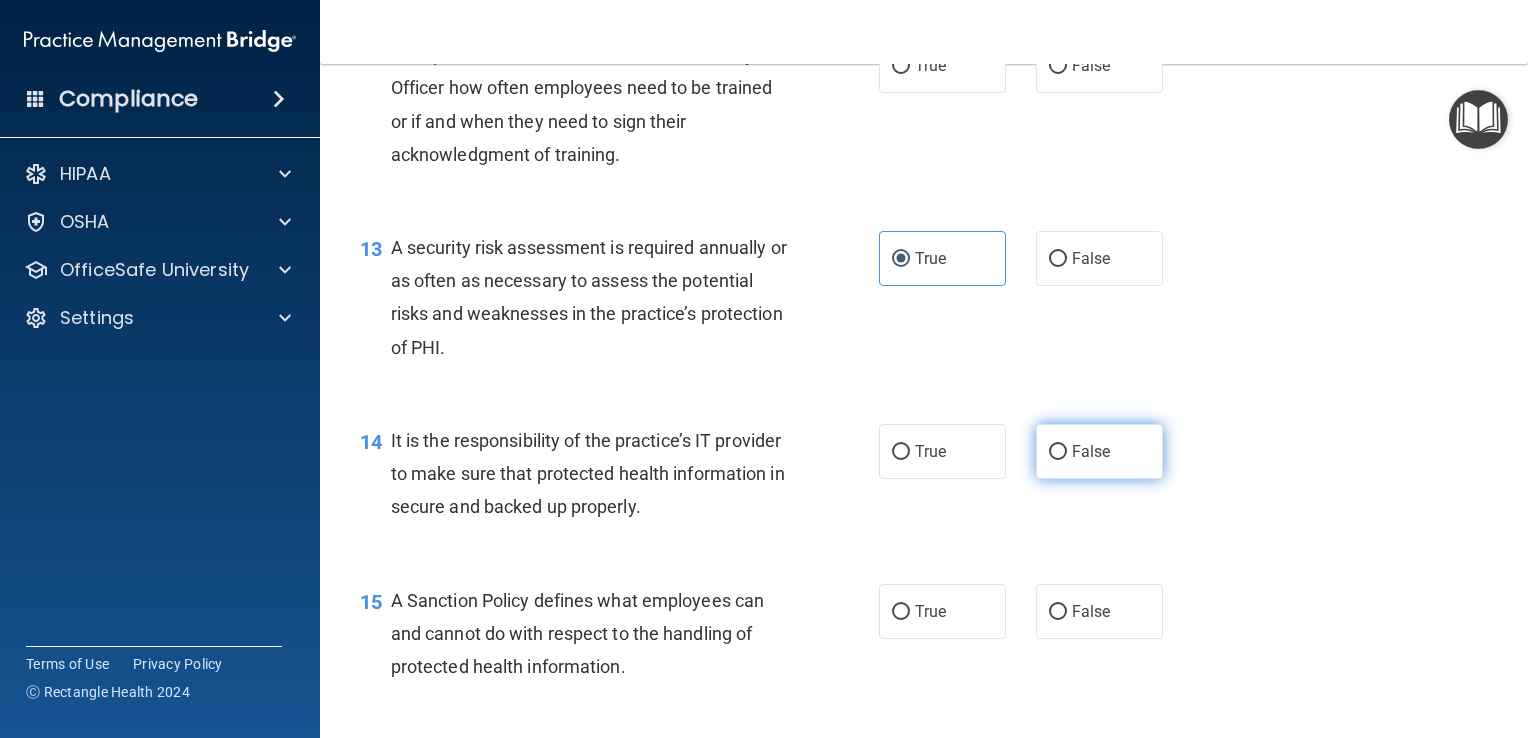 click on "False" at bounding box center (1091, 451) 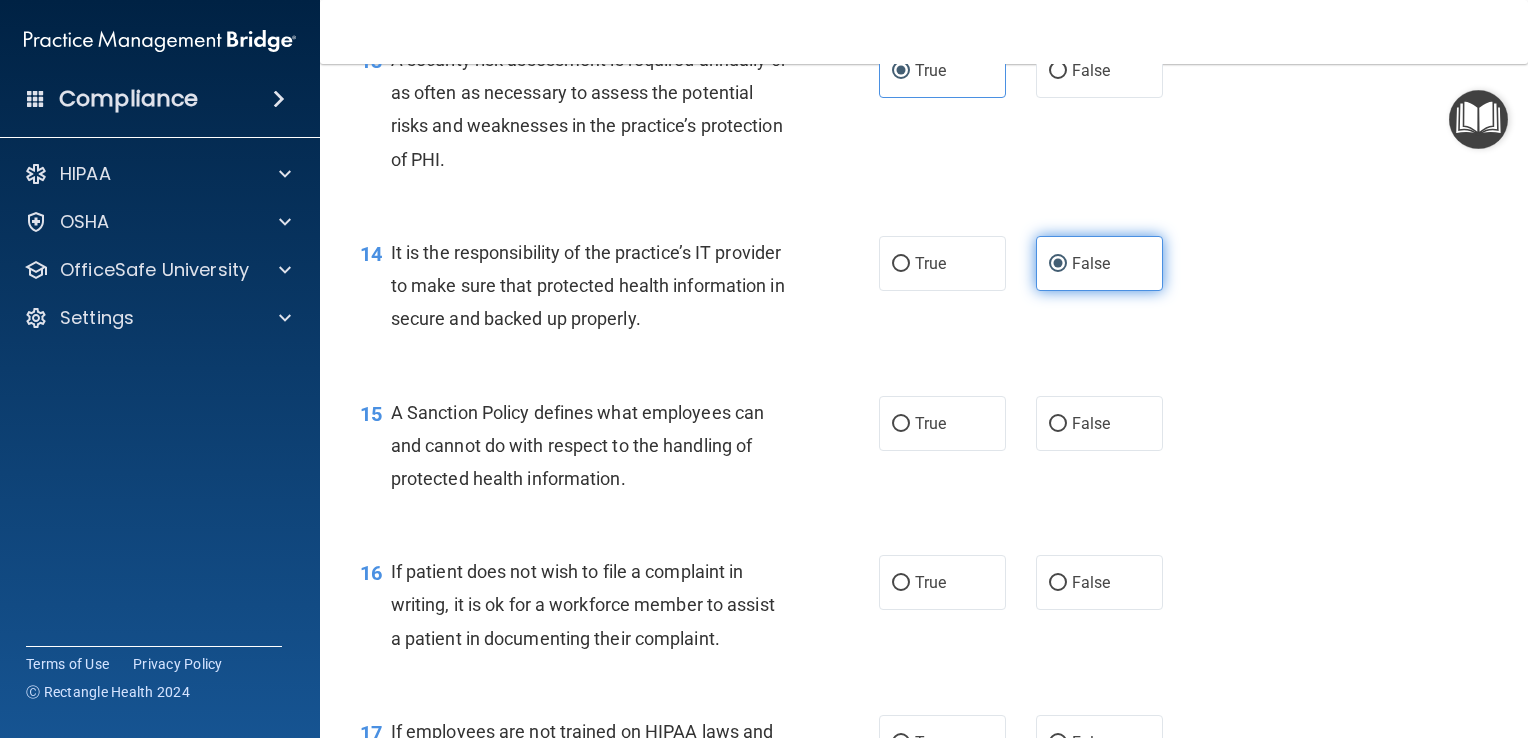 scroll, scrollTop: 2600, scrollLeft: 0, axis: vertical 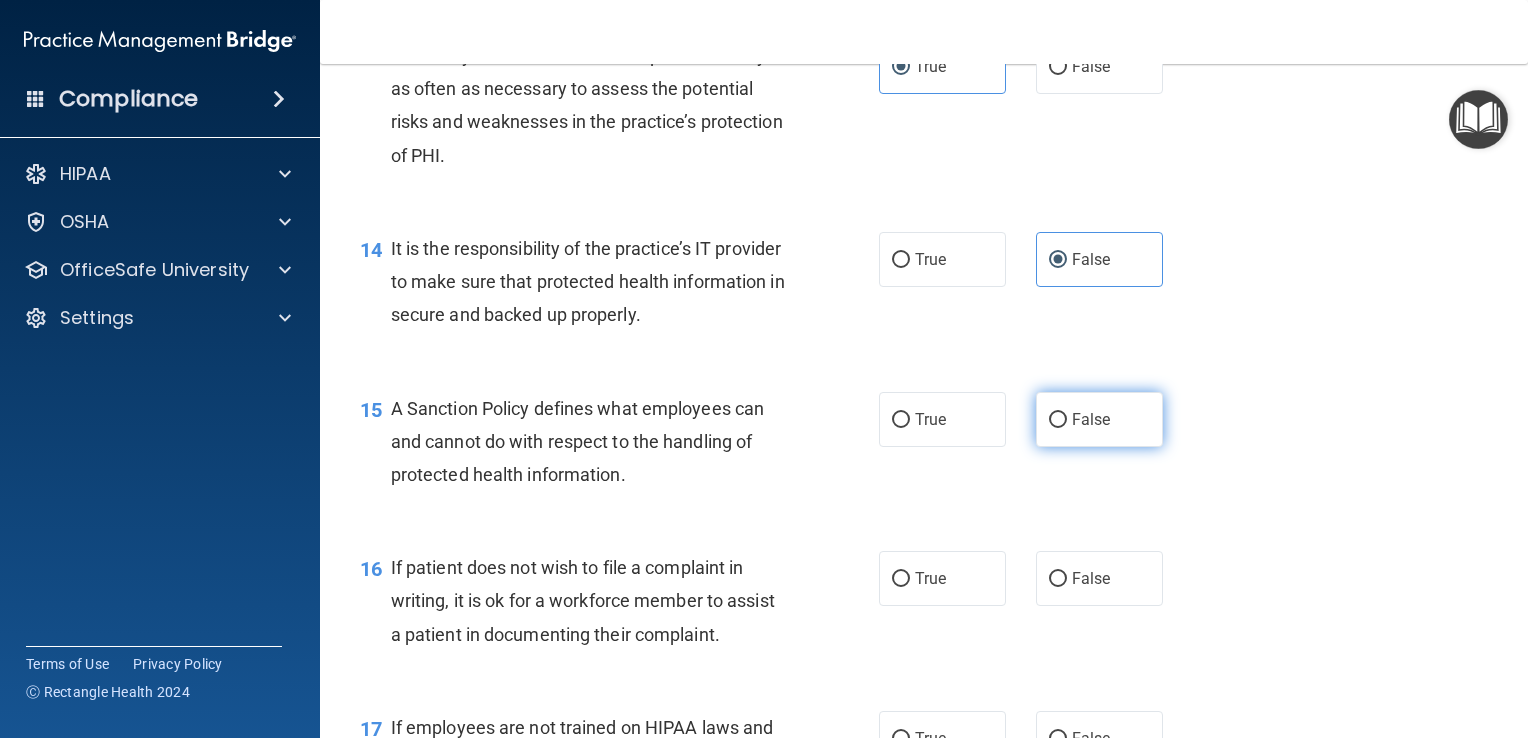 click on "False" at bounding box center (1099, 419) 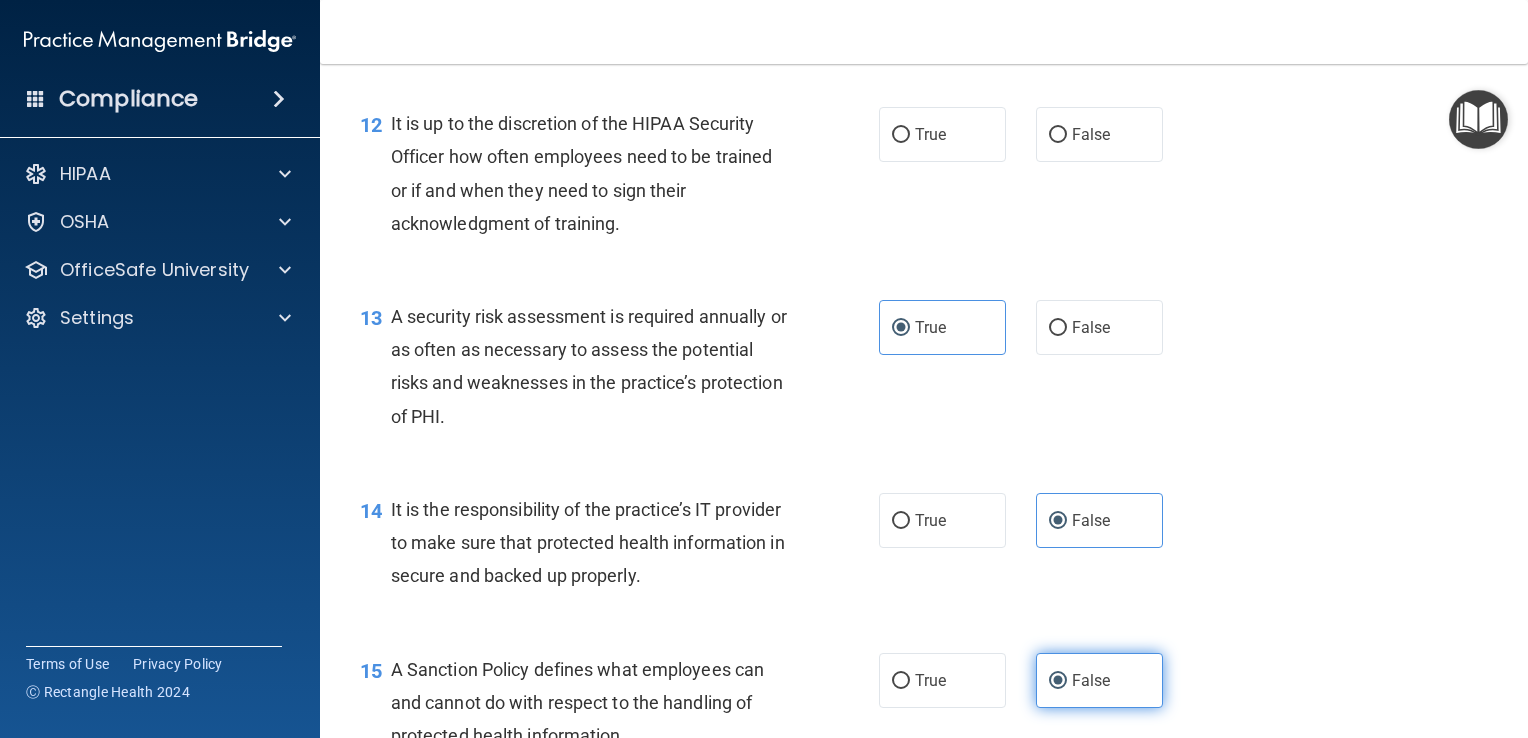 scroll, scrollTop: 2322, scrollLeft: 0, axis: vertical 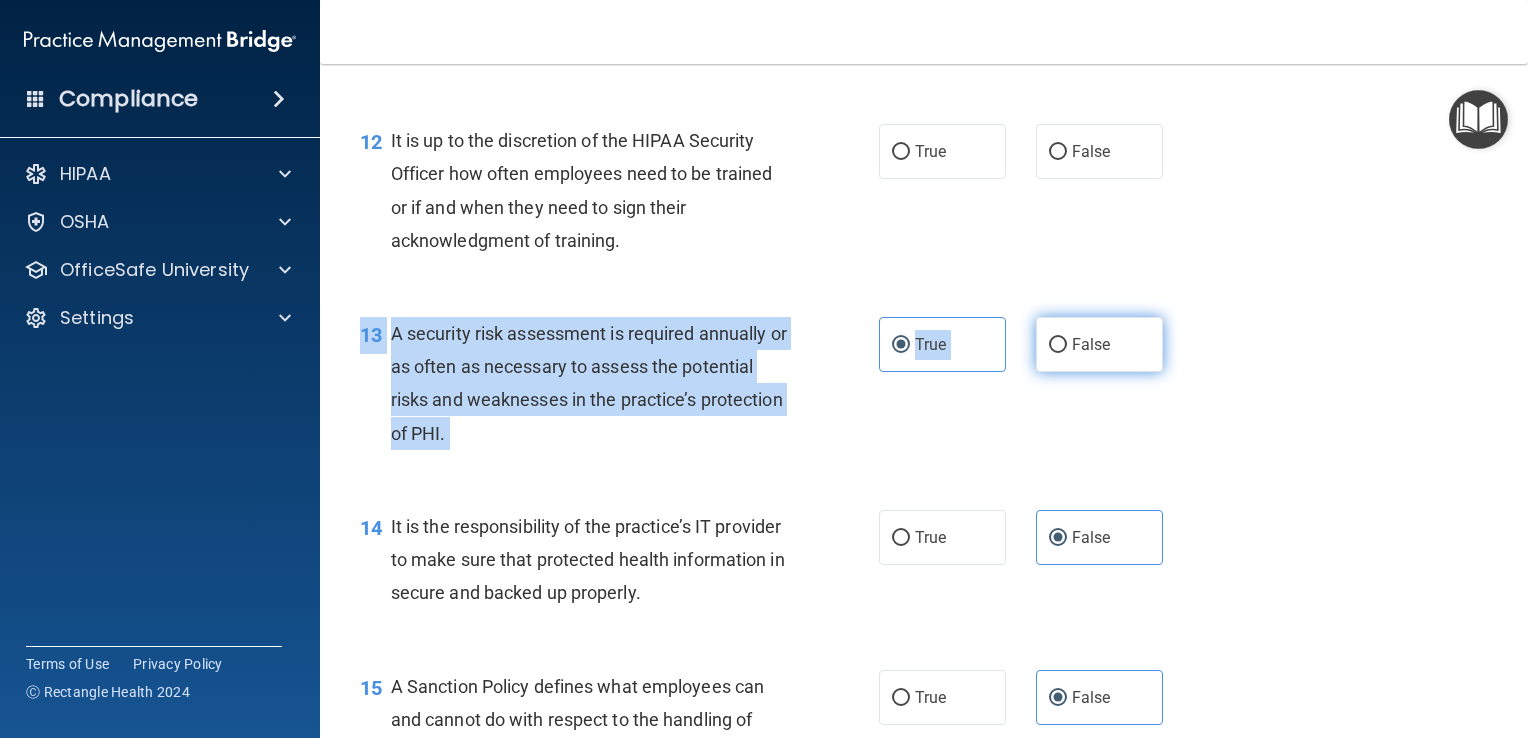drag, startPoint x: 1067, startPoint y: 413, endPoint x: 1057, endPoint y: 393, distance: 22.36068 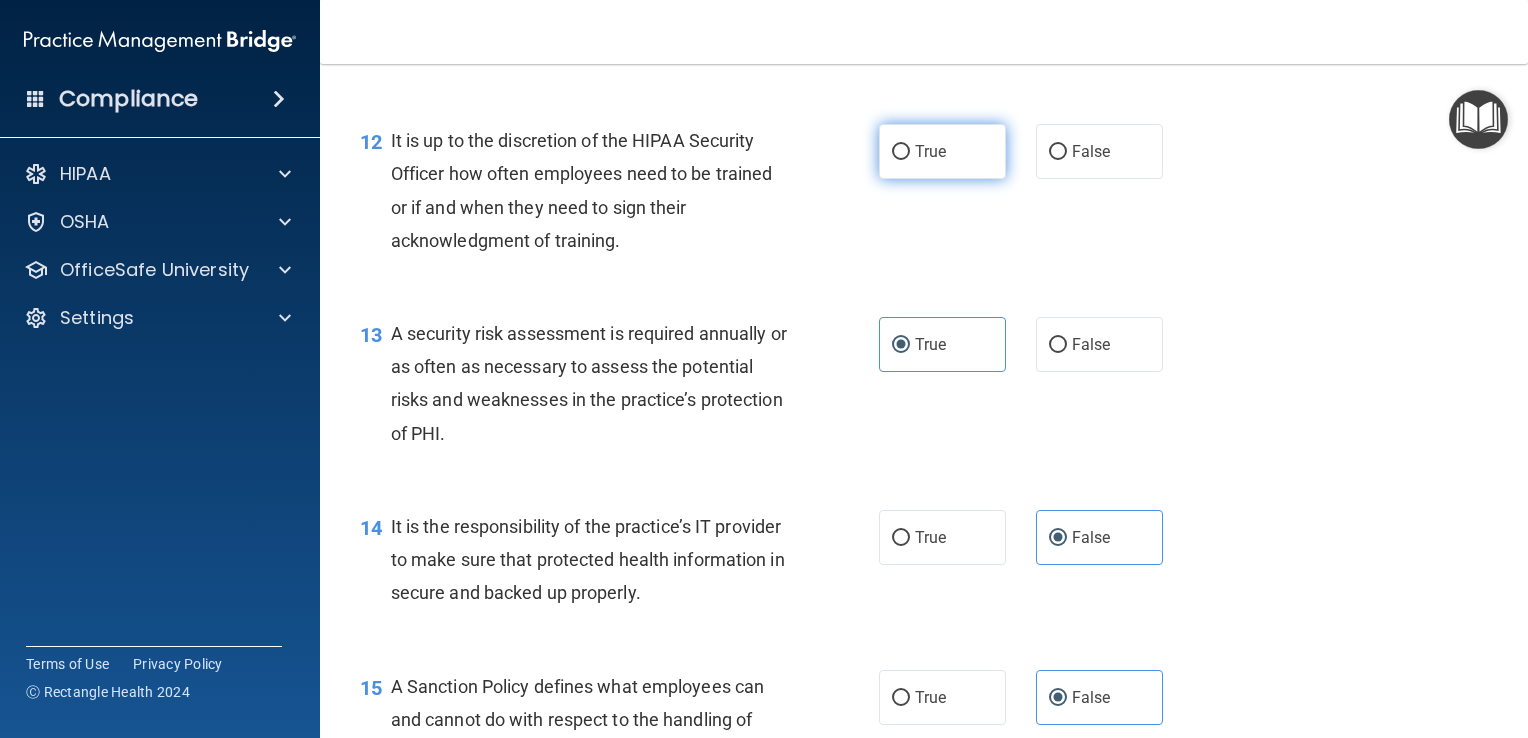 click on "True" at bounding box center [942, 151] 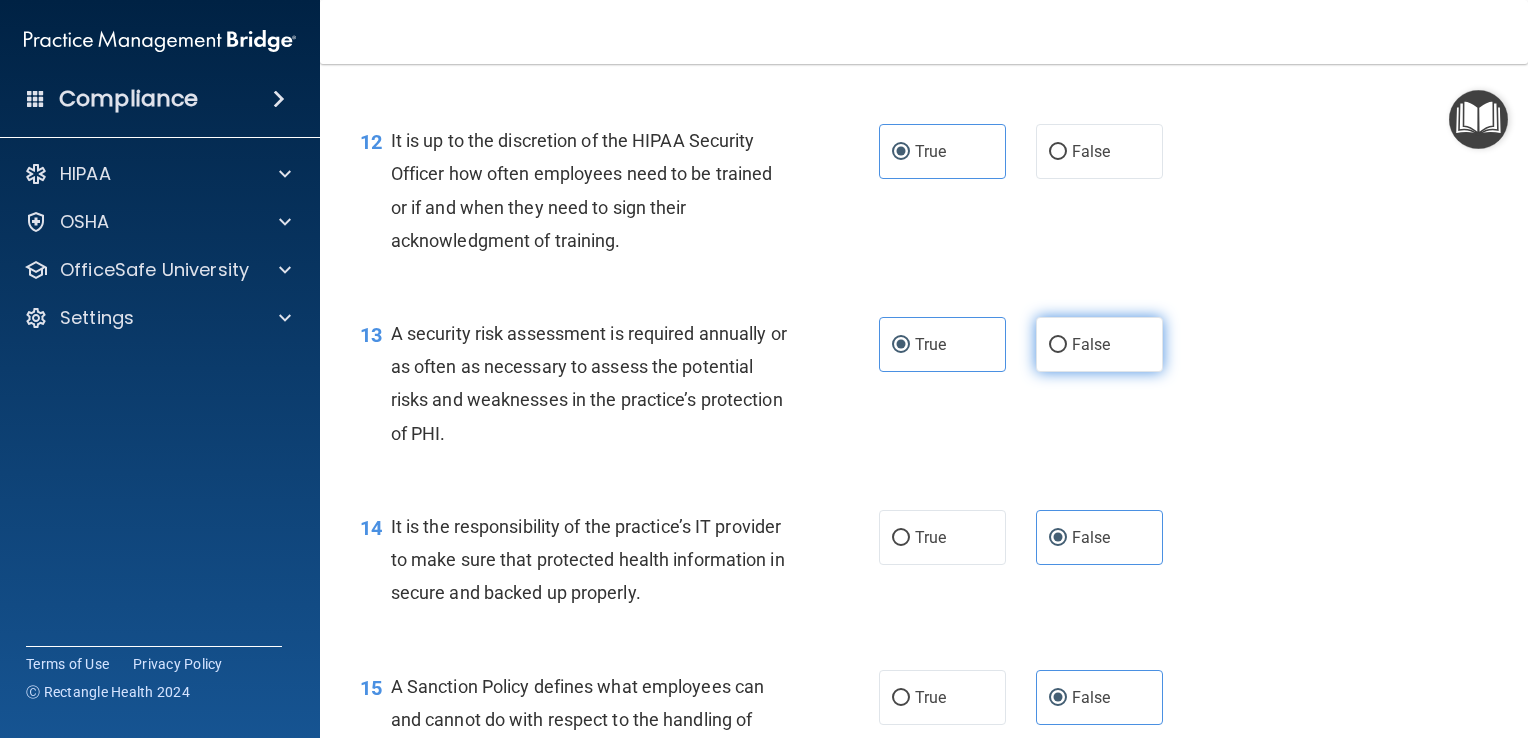 click on "False" at bounding box center (1058, 345) 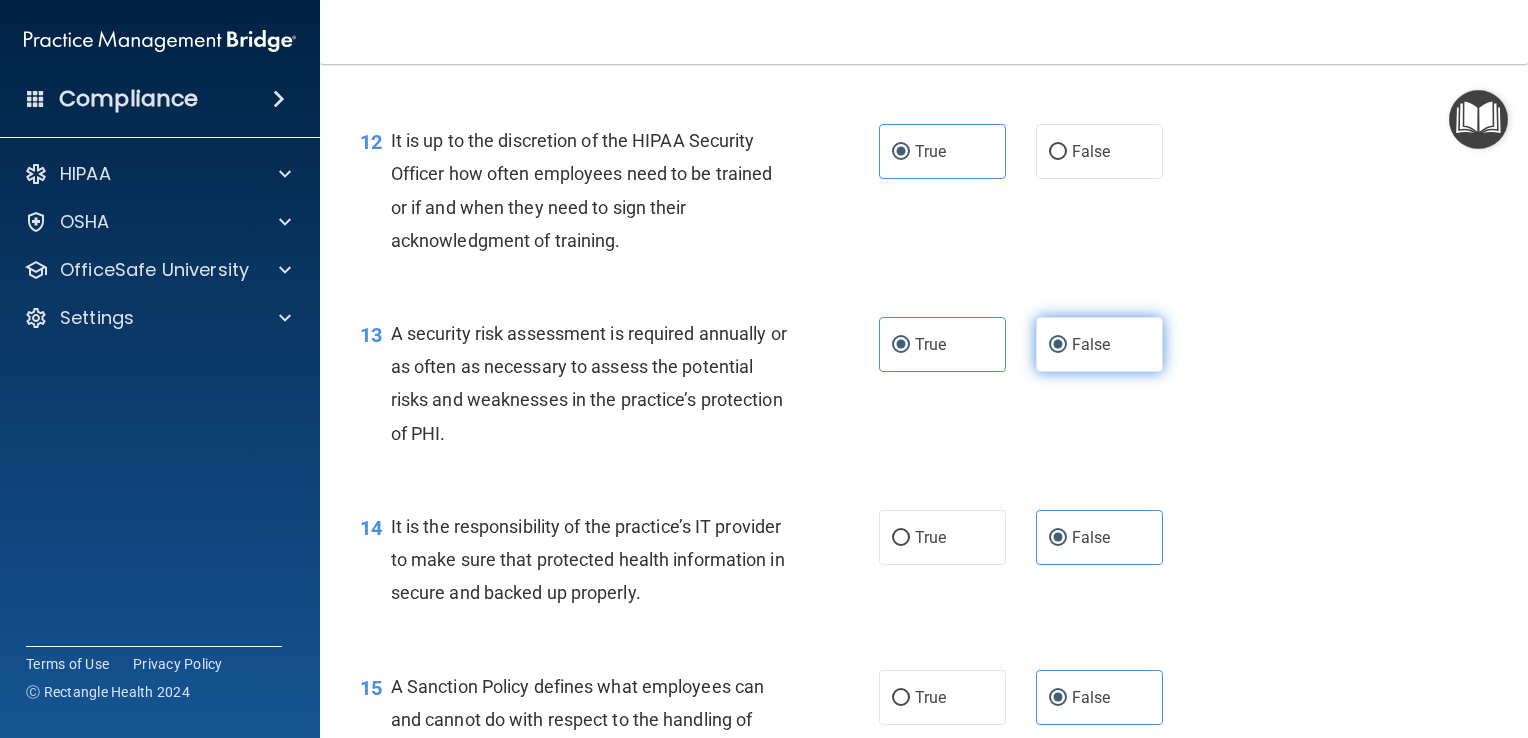 radio on "false" 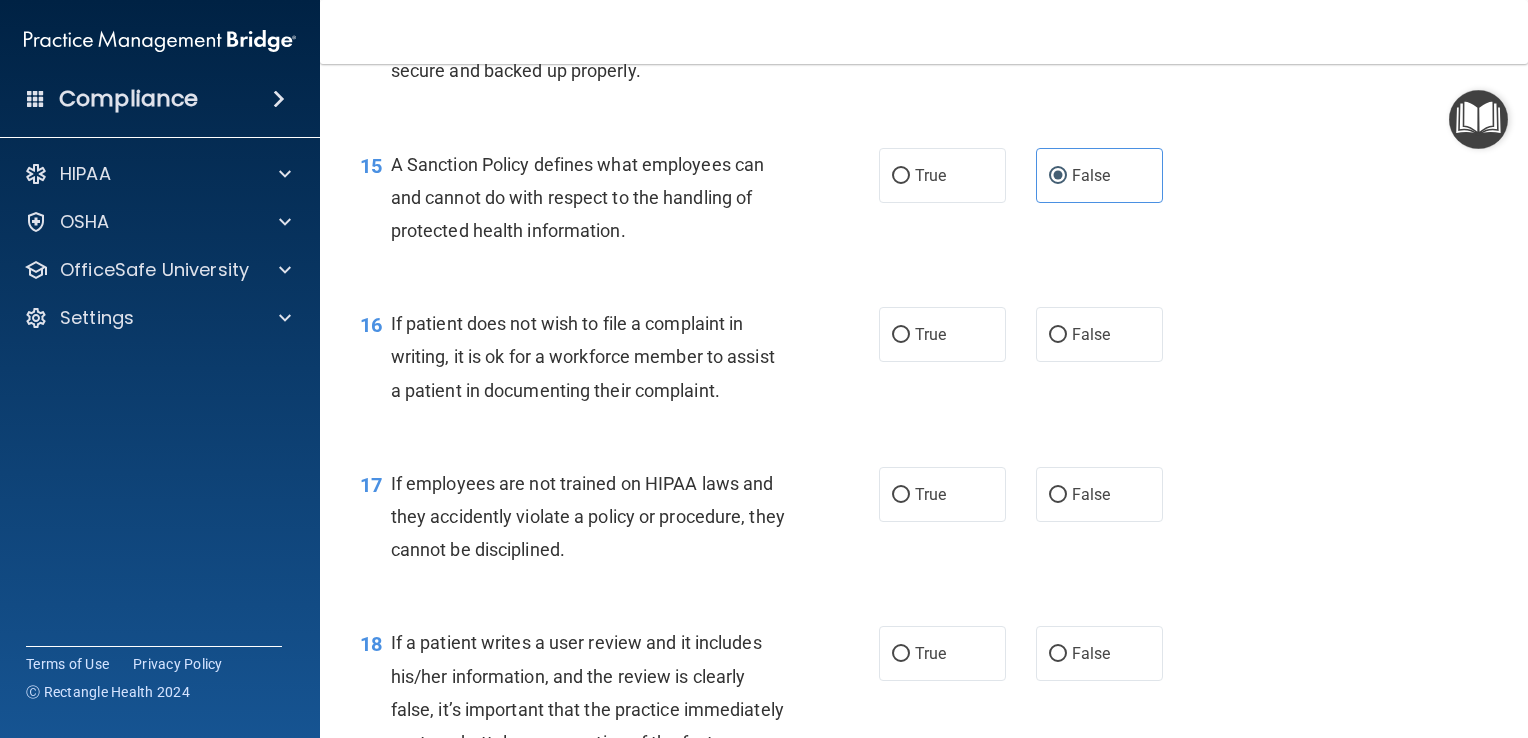 scroll, scrollTop: 2844, scrollLeft: 0, axis: vertical 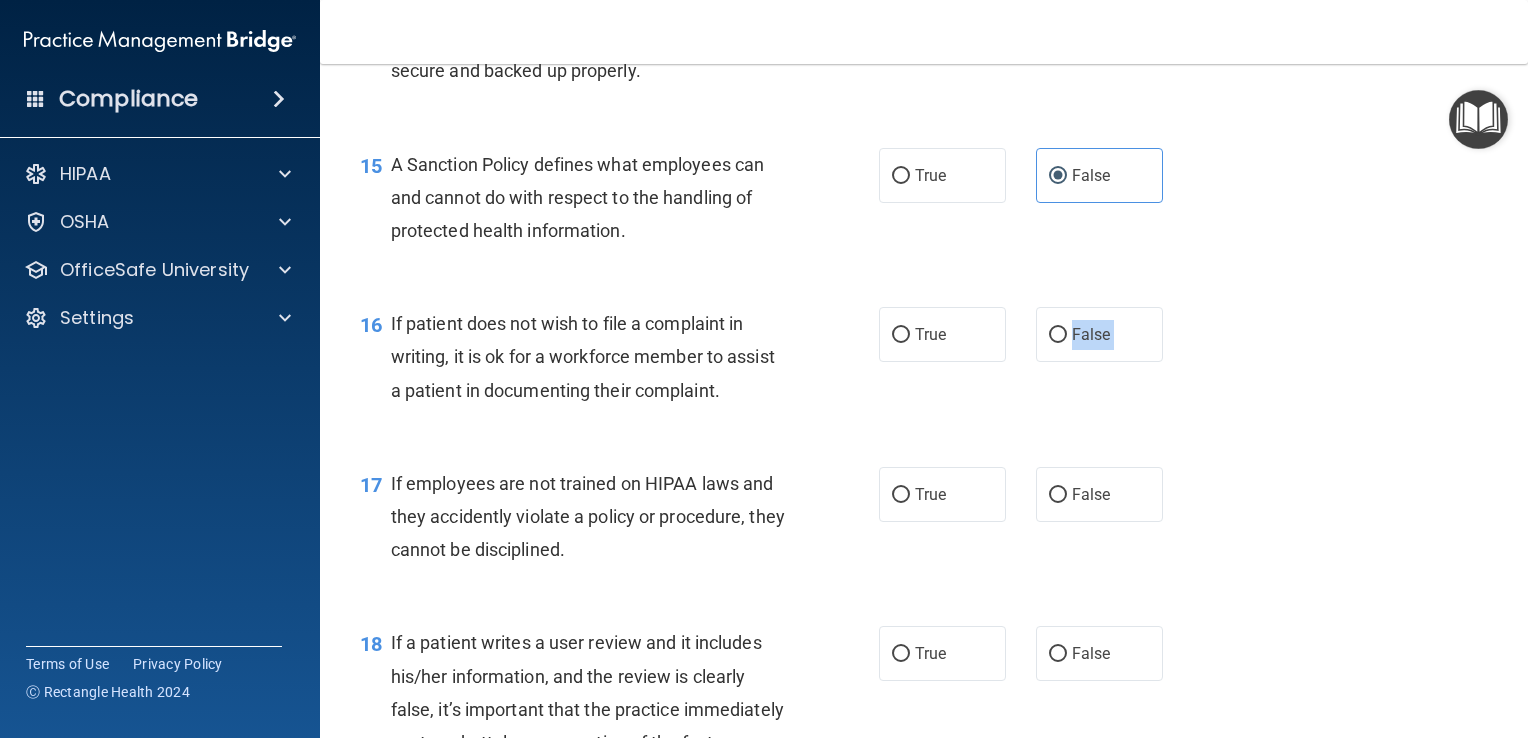 drag, startPoint x: 985, startPoint y: 379, endPoint x: 978, endPoint y: 494, distance: 115.212845 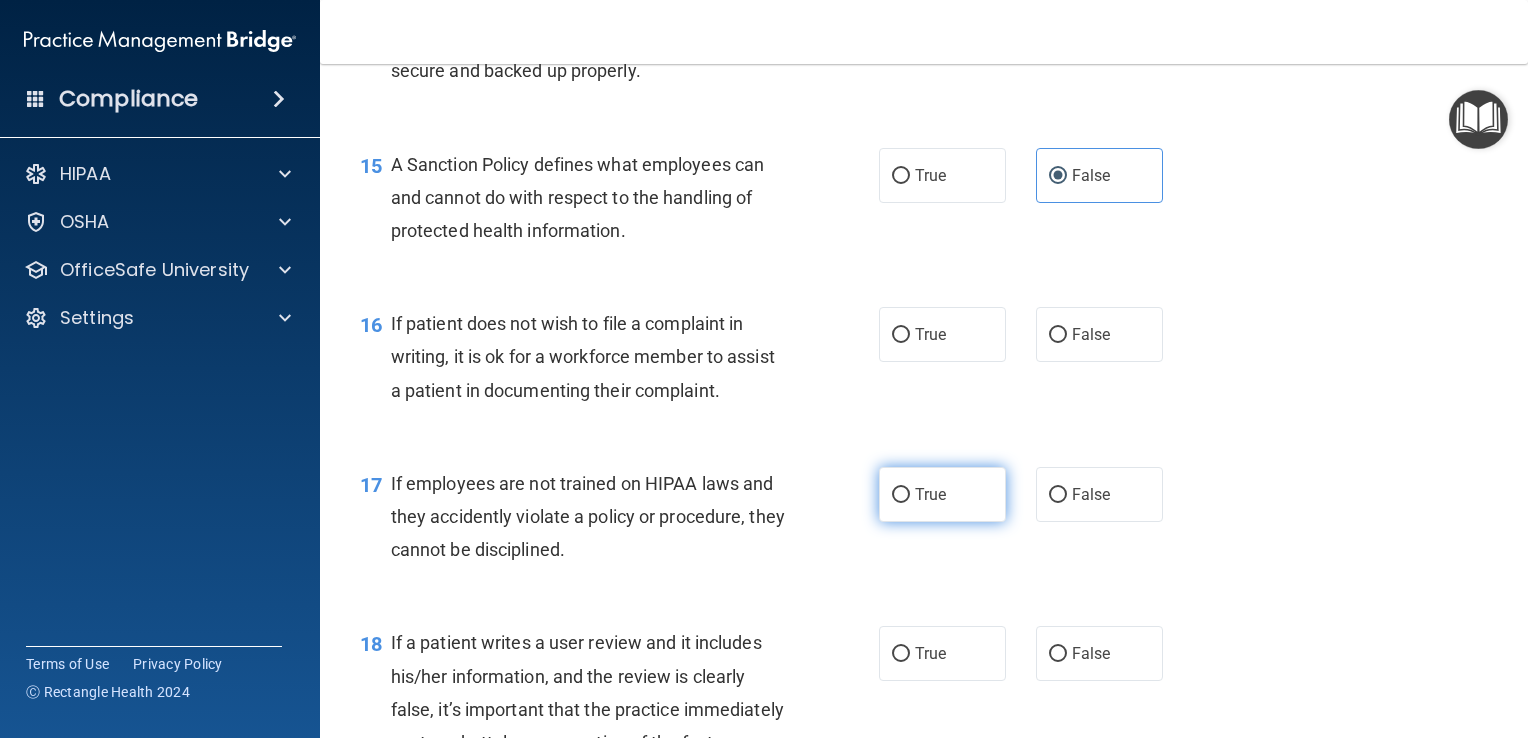 drag, startPoint x: 978, startPoint y: 494, endPoint x: 940, endPoint y: 537, distance: 57.384666 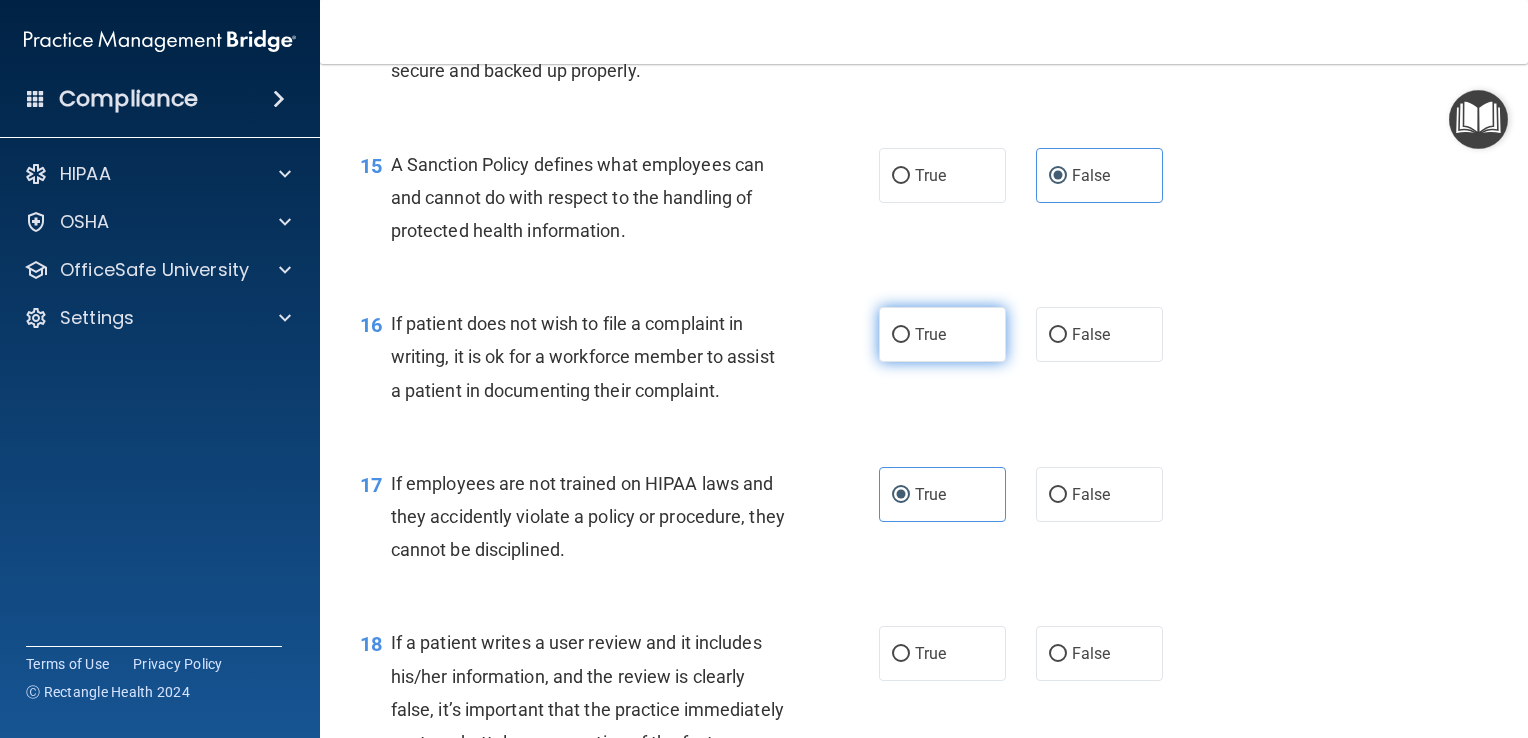 click on "True" at bounding box center [942, 334] 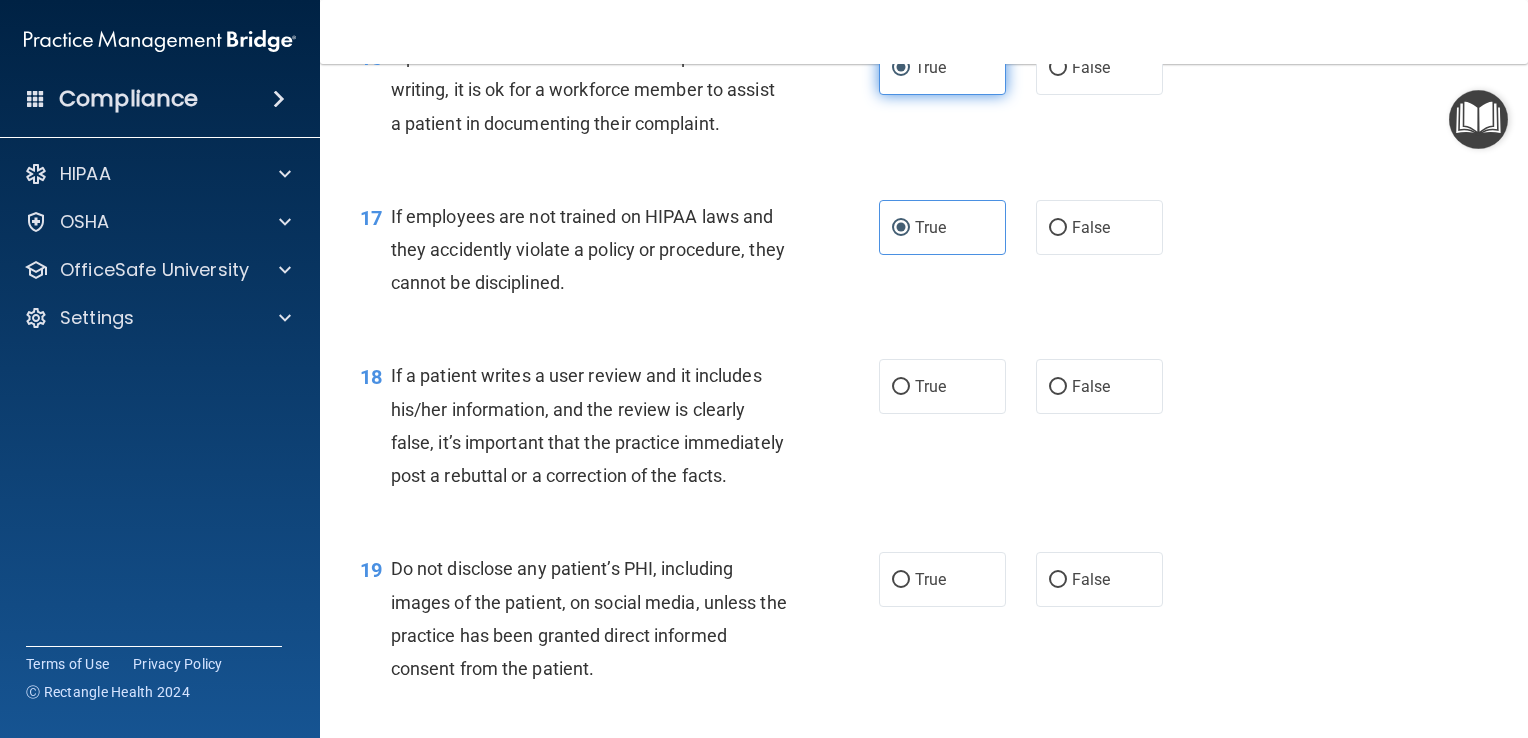 scroll, scrollTop: 3112, scrollLeft: 0, axis: vertical 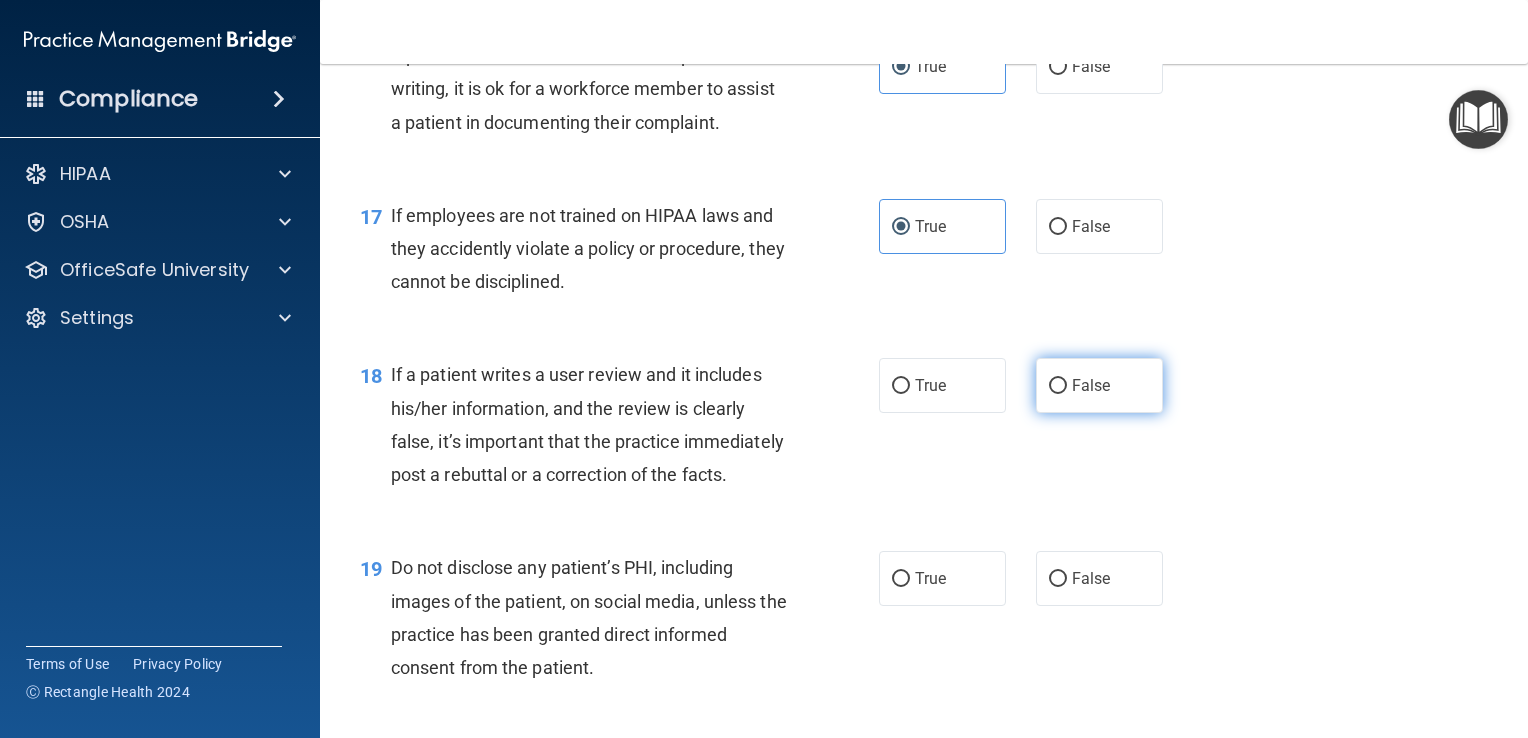 click on "False" at bounding box center (1099, 385) 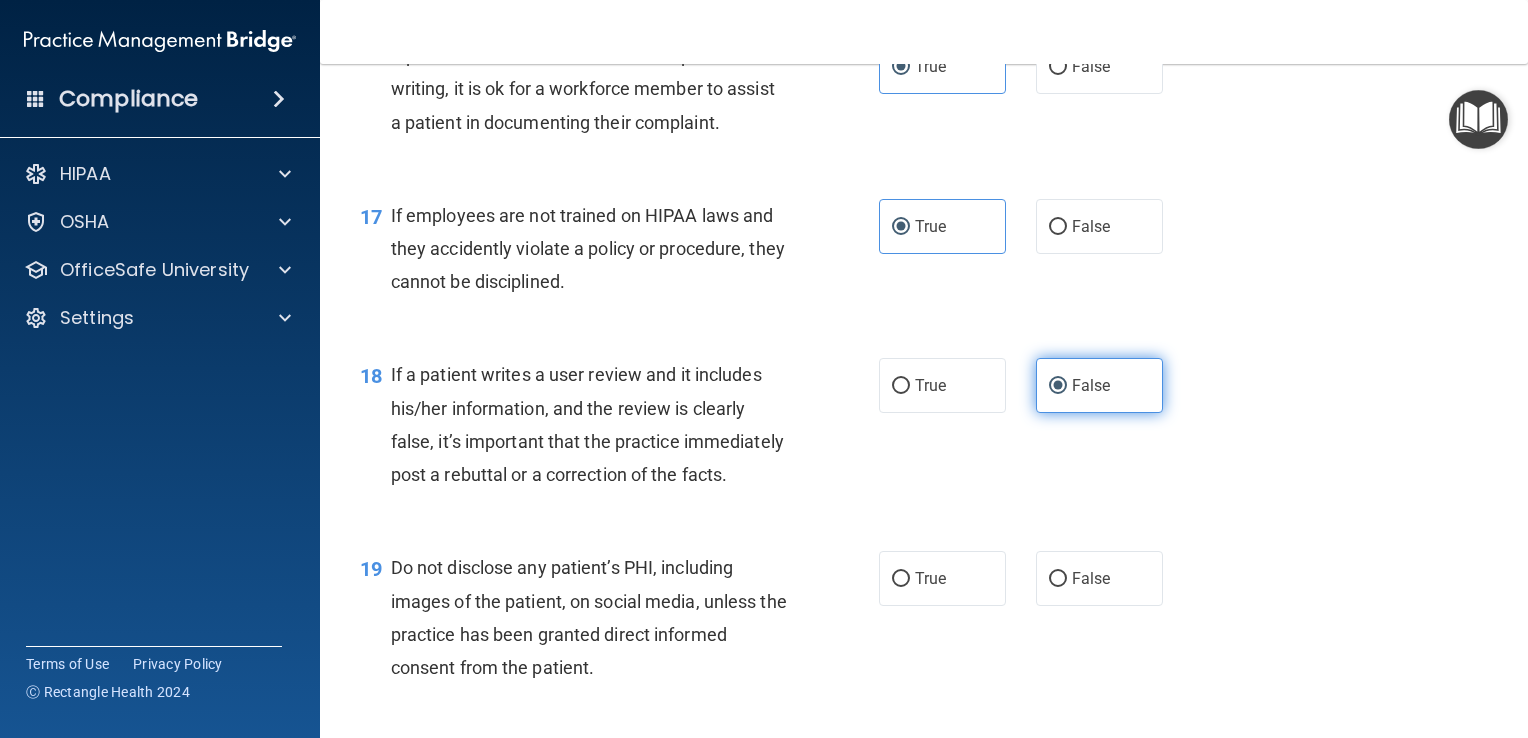 scroll, scrollTop: 3460, scrollLeft: 0, axis: vertical 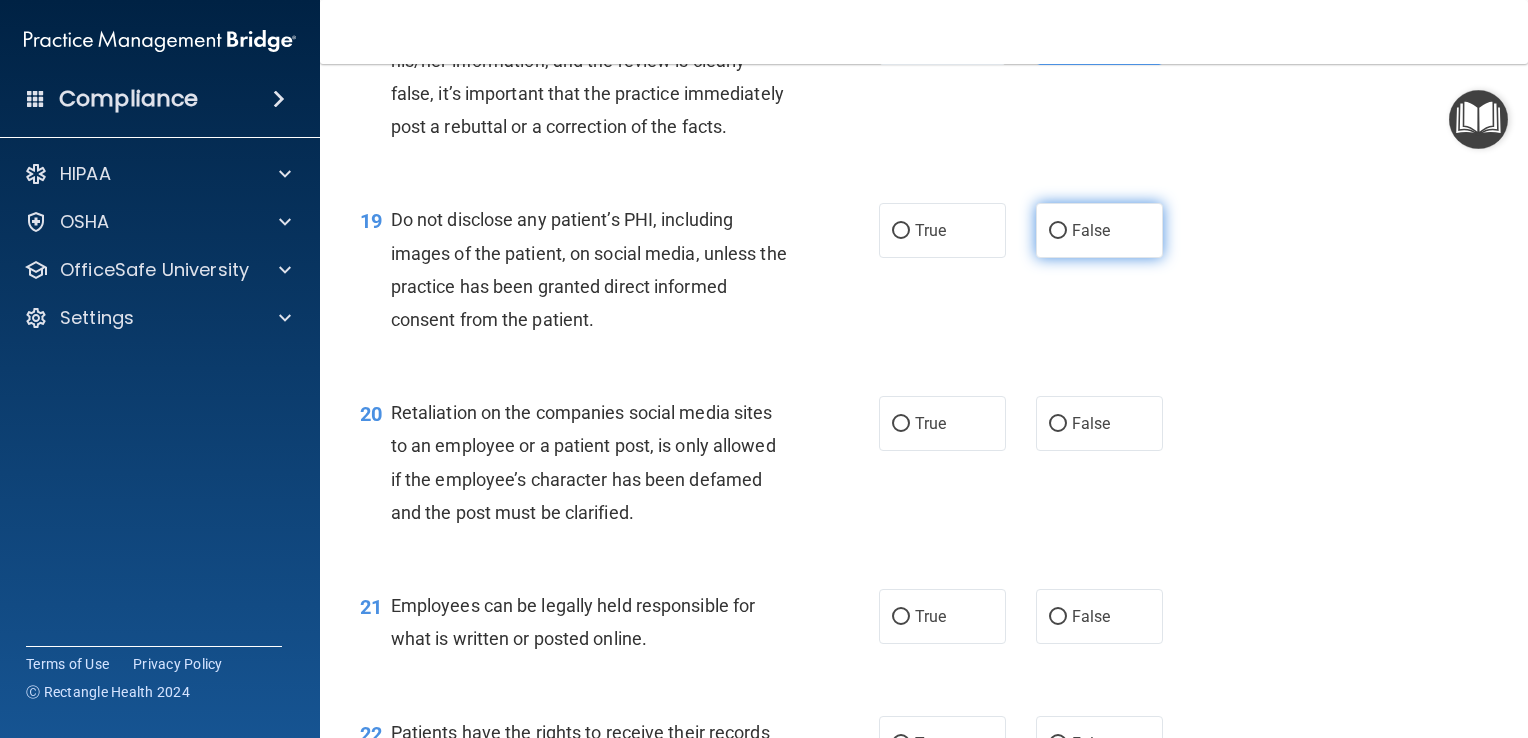 click on "False" at bounding box center [1091, 230] 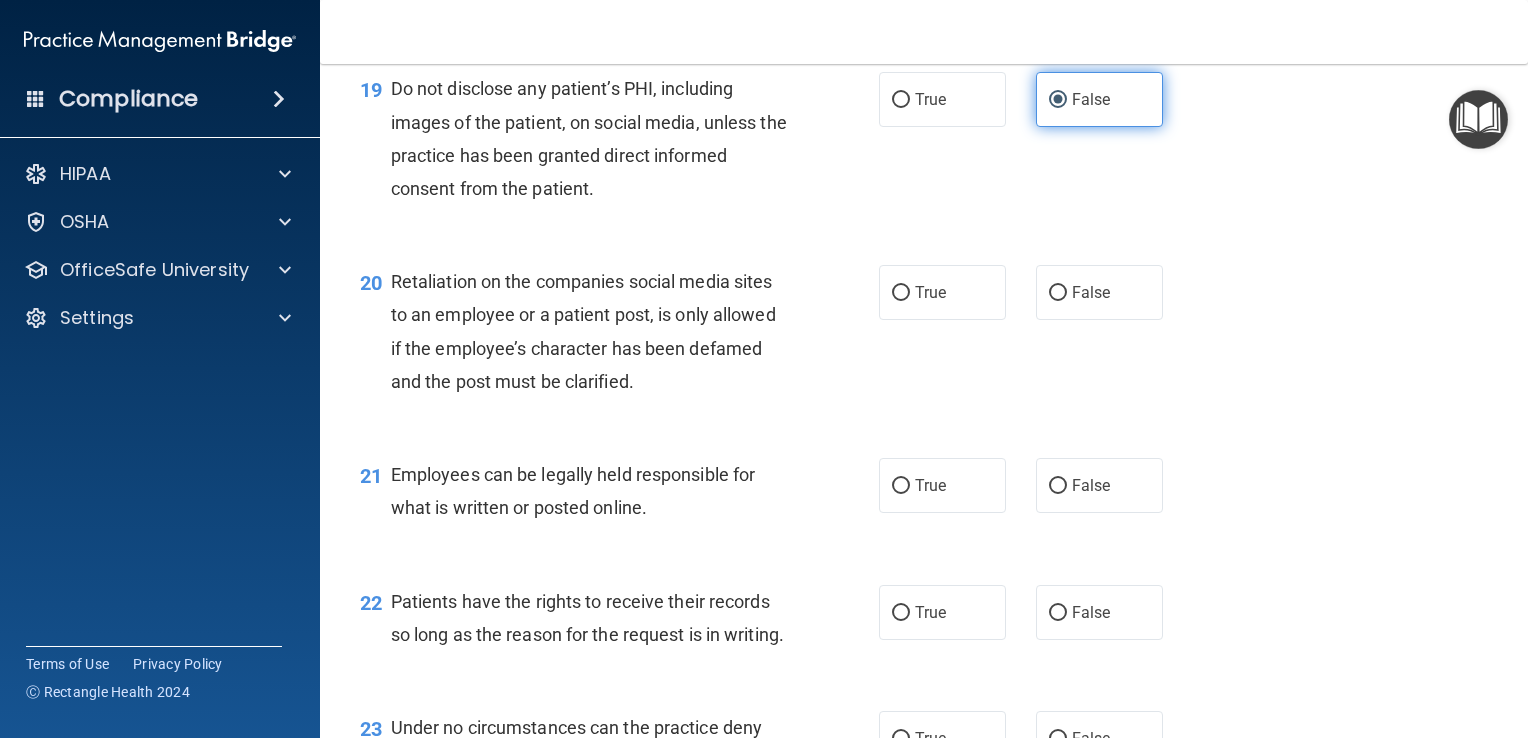 scroll, scrollTop: 3596, scrollLeft: 0, axis: vertical 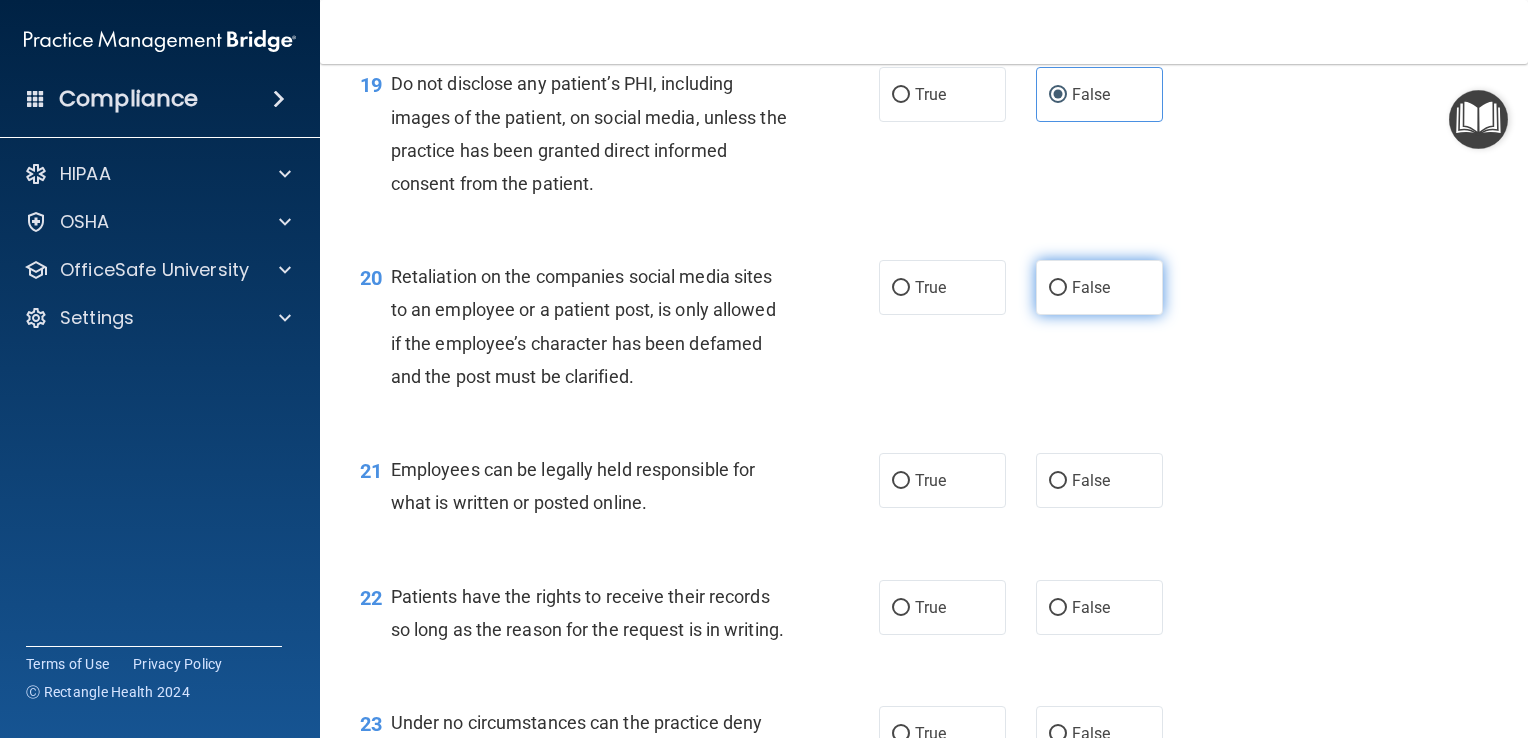 click on "False" at bounding box center [1099, 287] 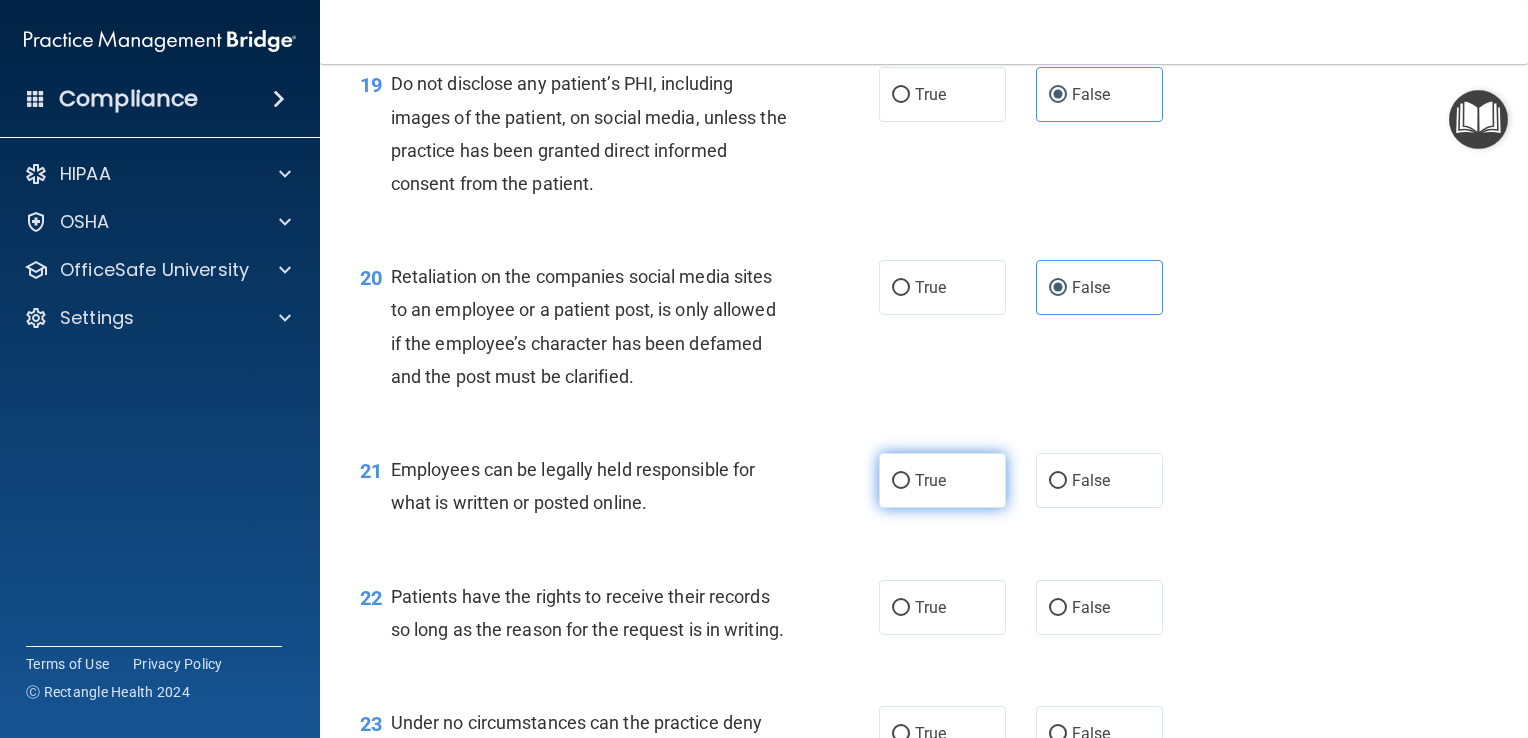 click on "True" at bounding box center (942, 480) 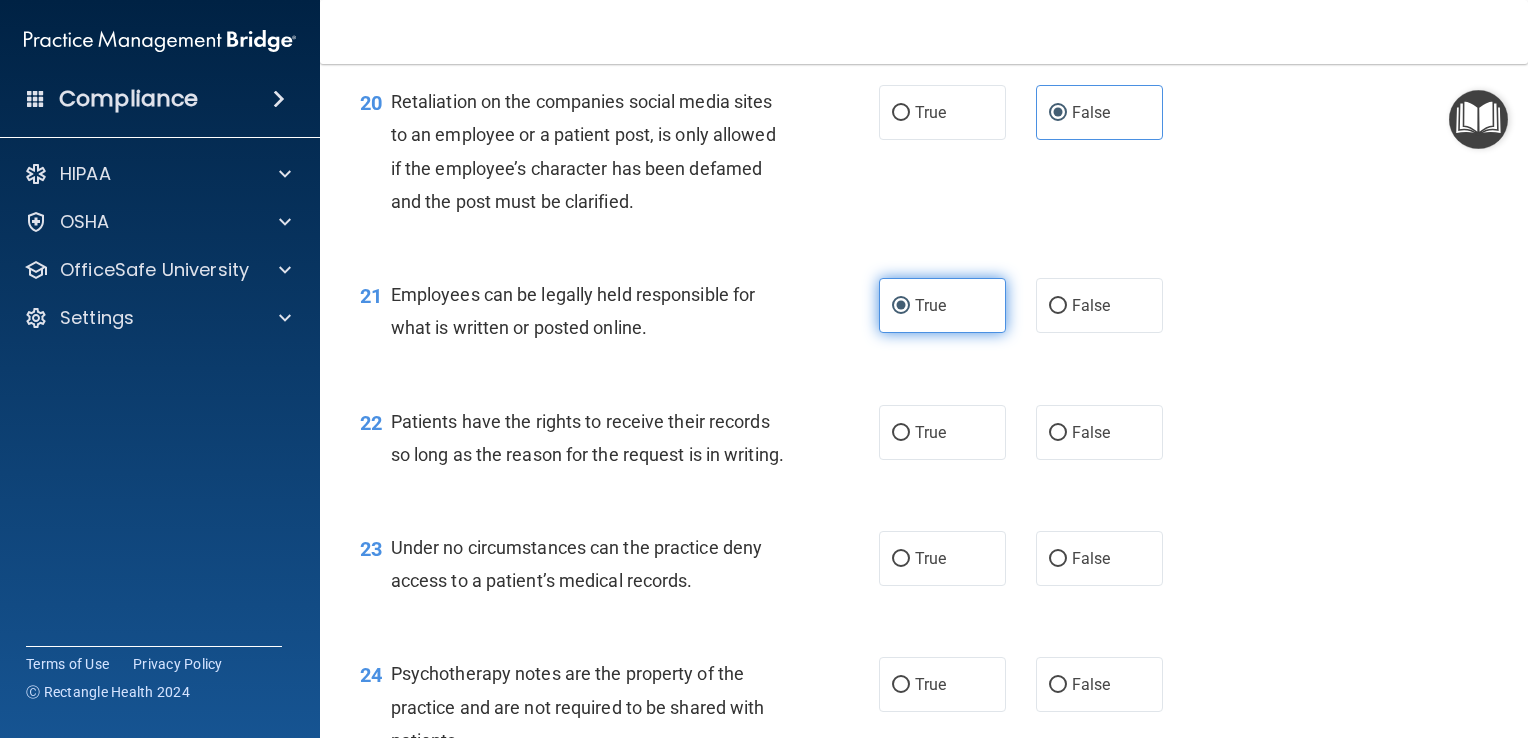 scroll, scrollTop: 3772, scrollLeft: 0, axis: vertical 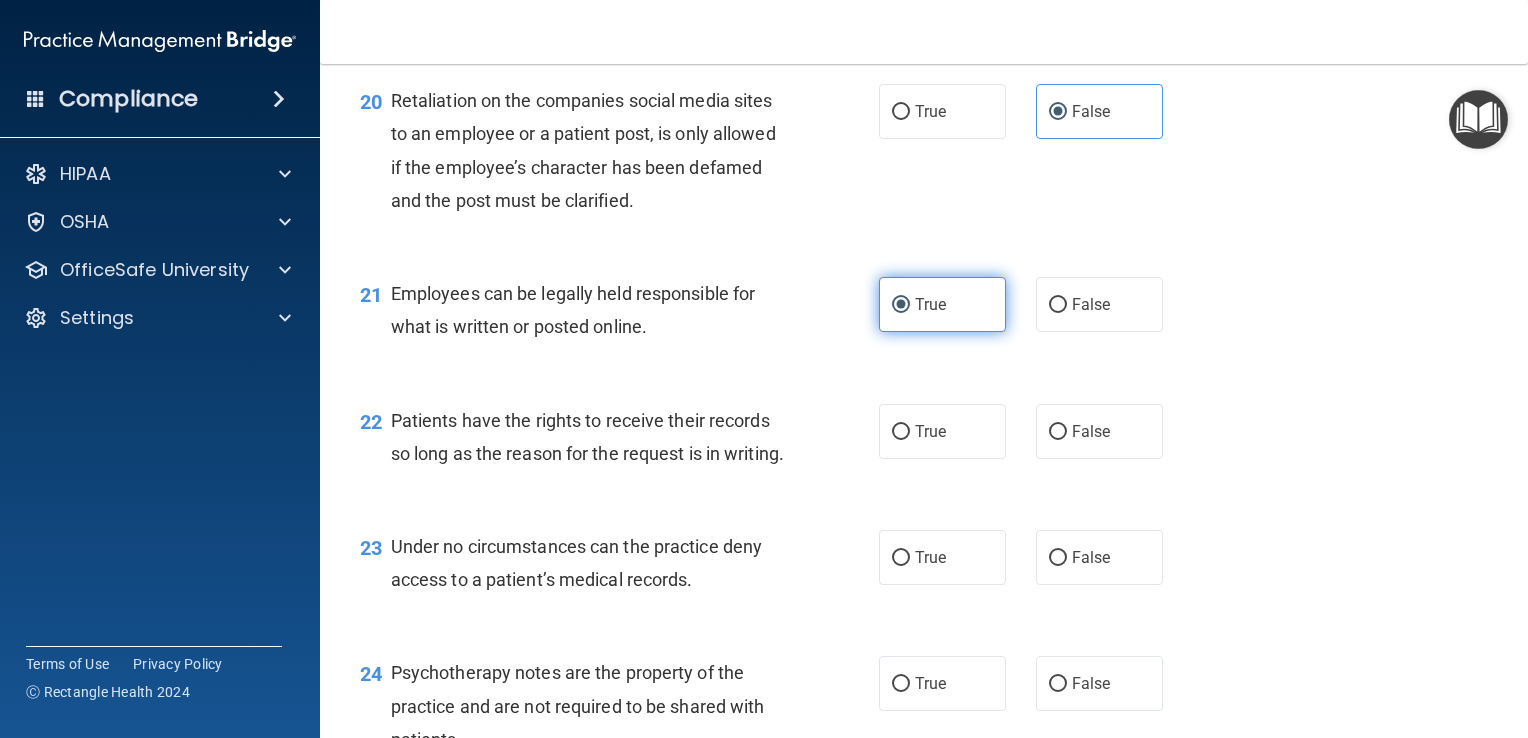 click on "True" at bounding box center [942, 431] 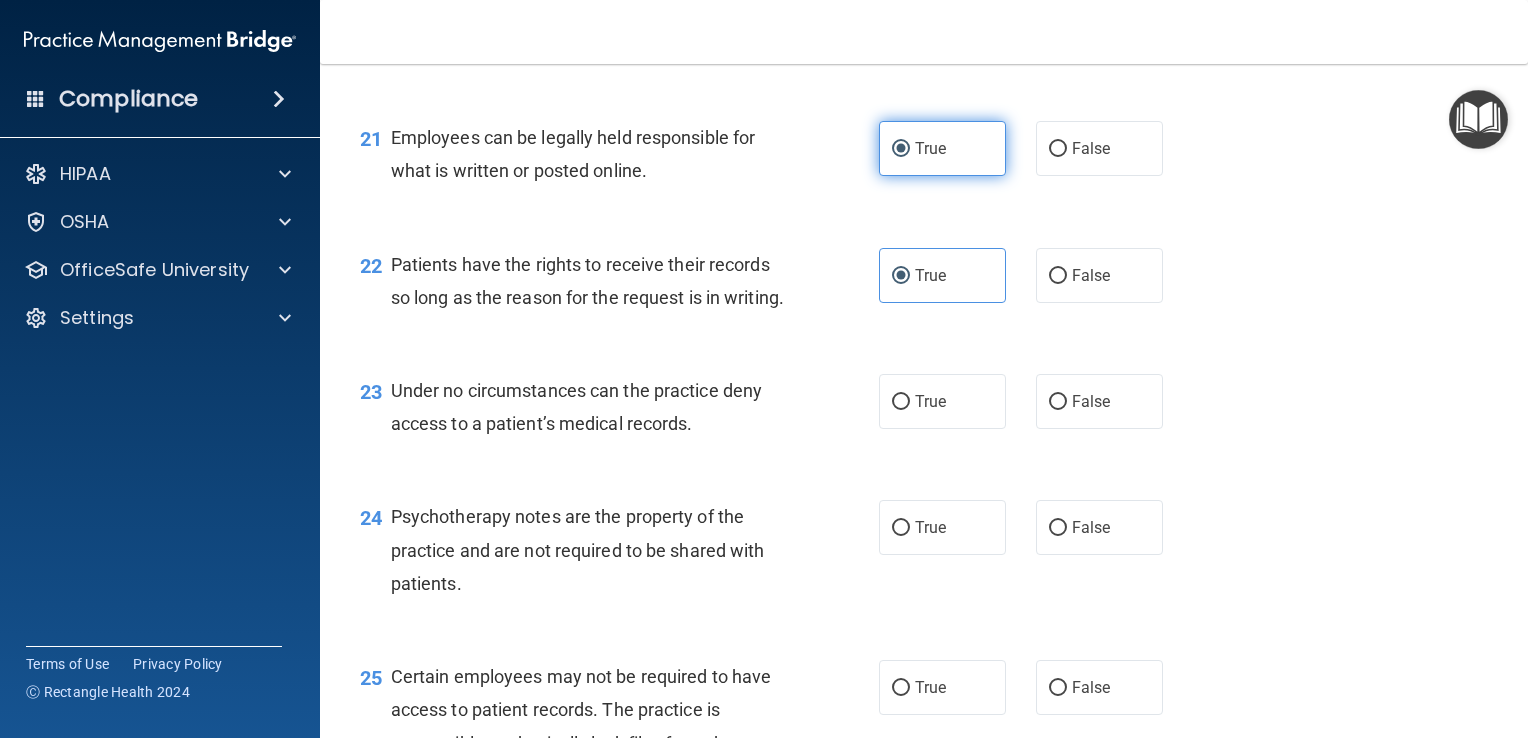 scroll, scrollTop: 3999, scrollLeft: 0, axis: vertical 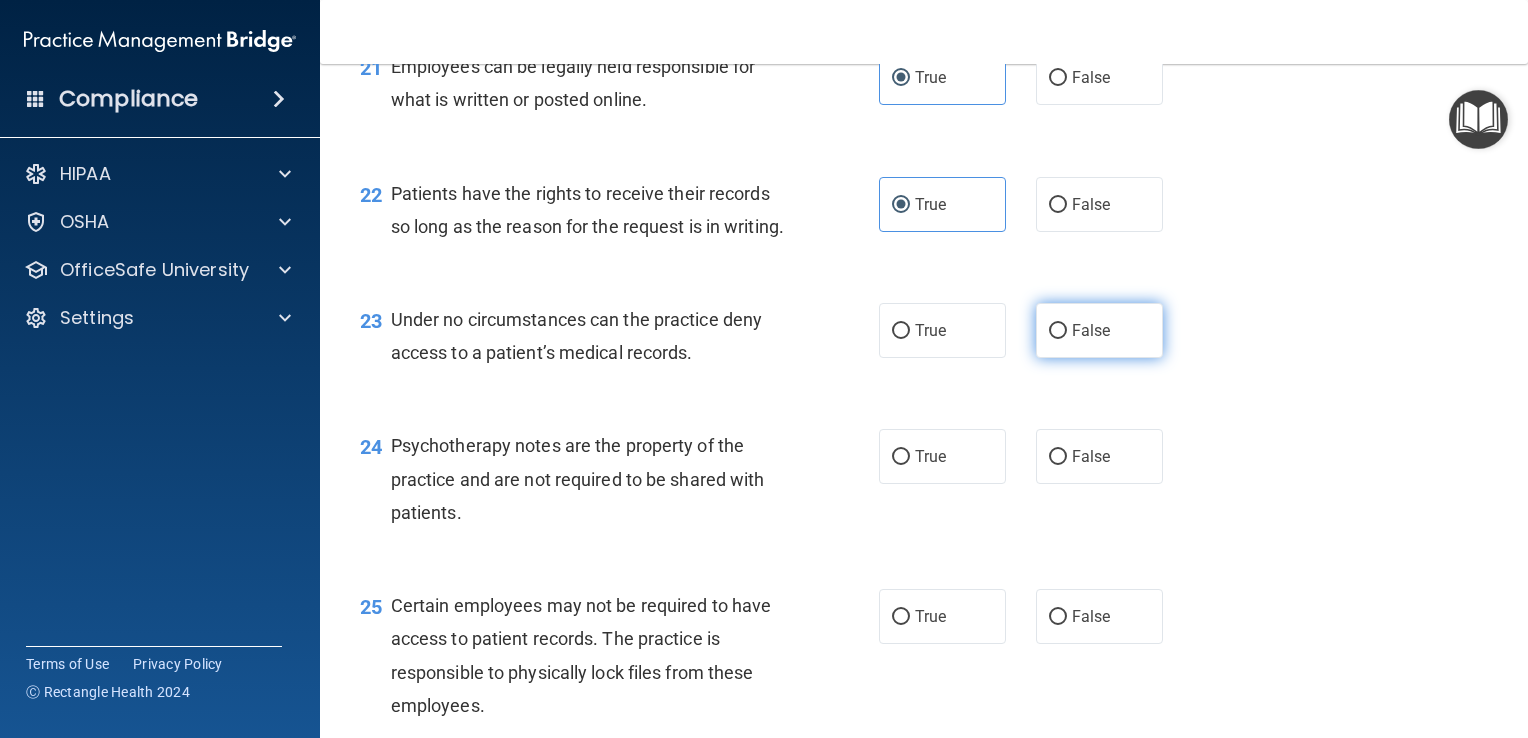 click on "False" at bounding box center (1099, 330) 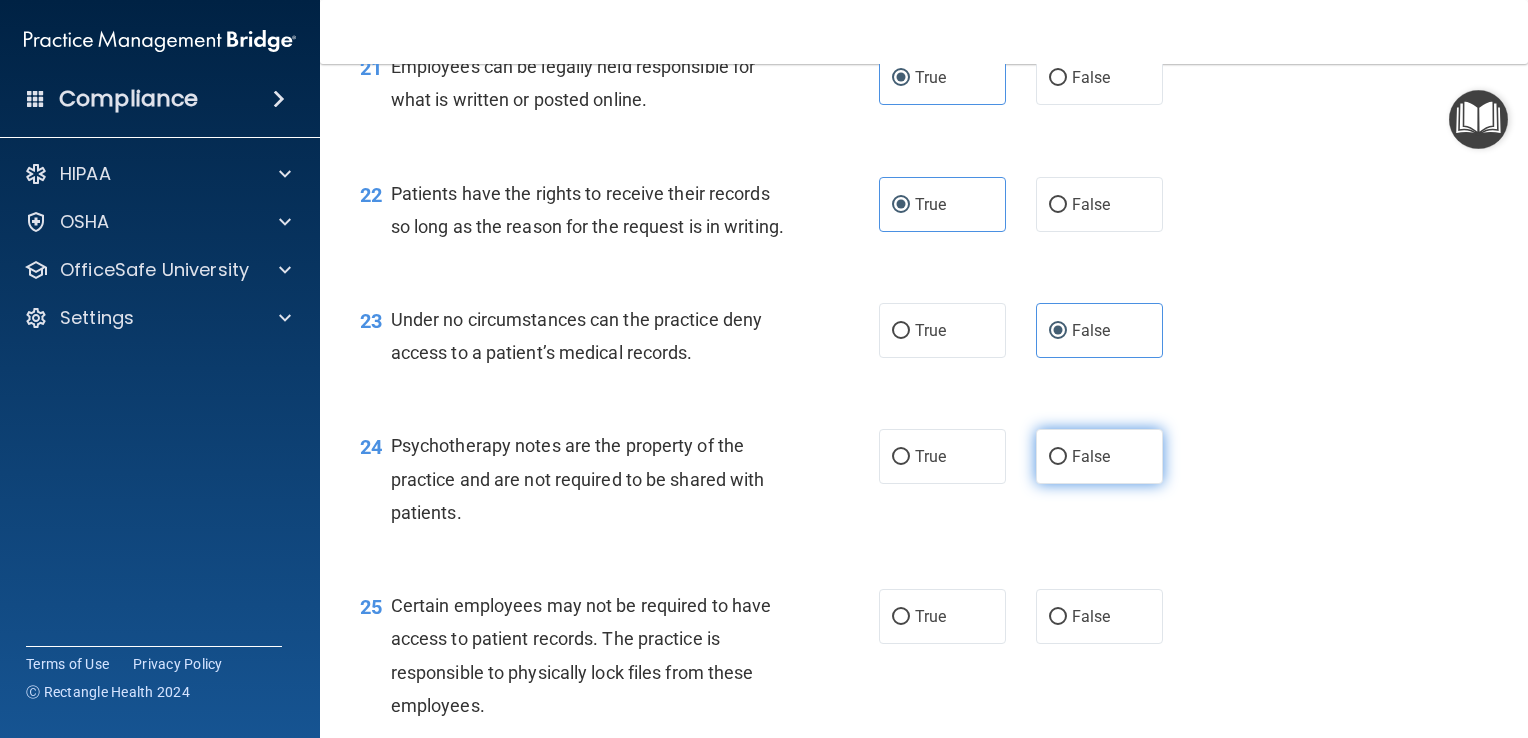 click on "False" at bounding box center [1091, 456] 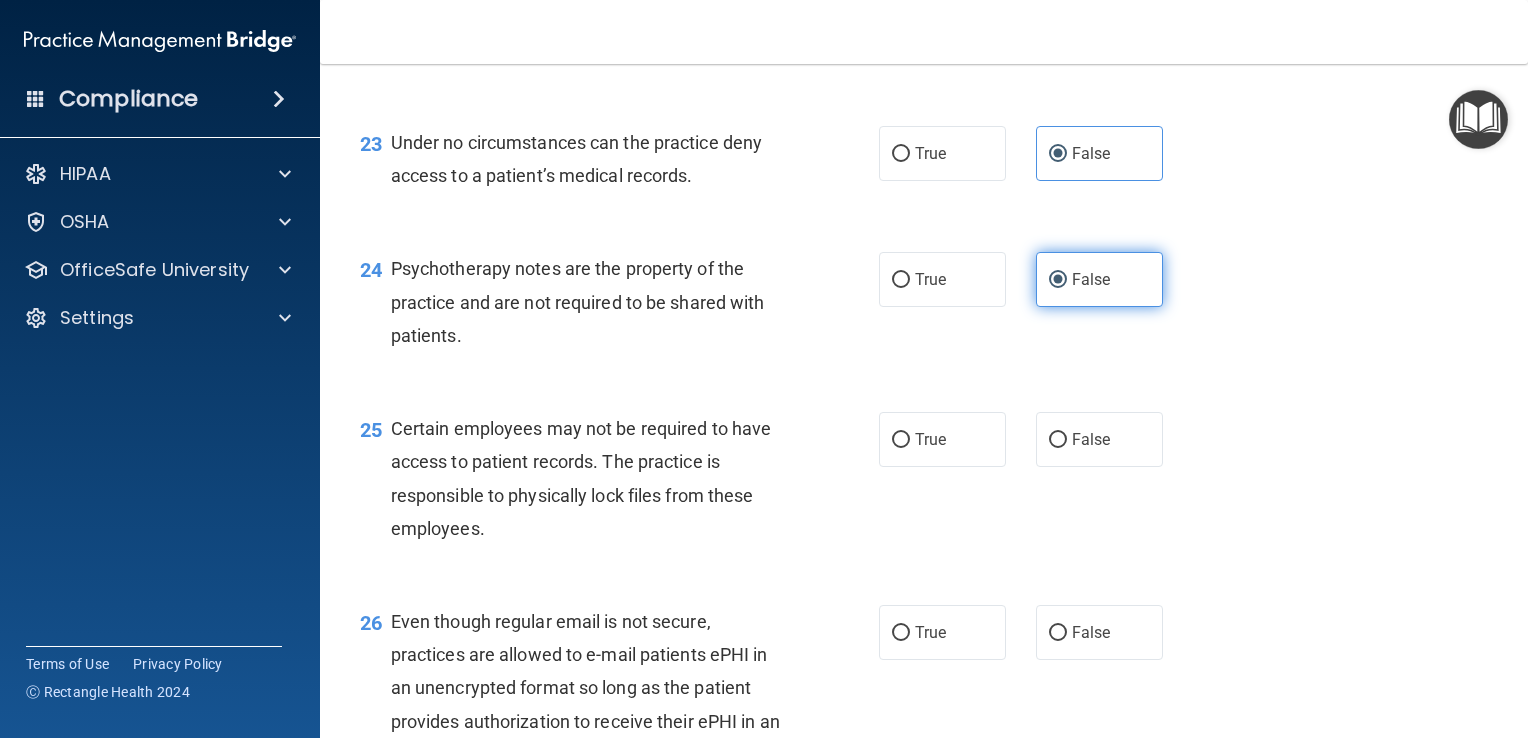scroll, scrollTop: 4178, scrollLeft: 0, axis: vertical 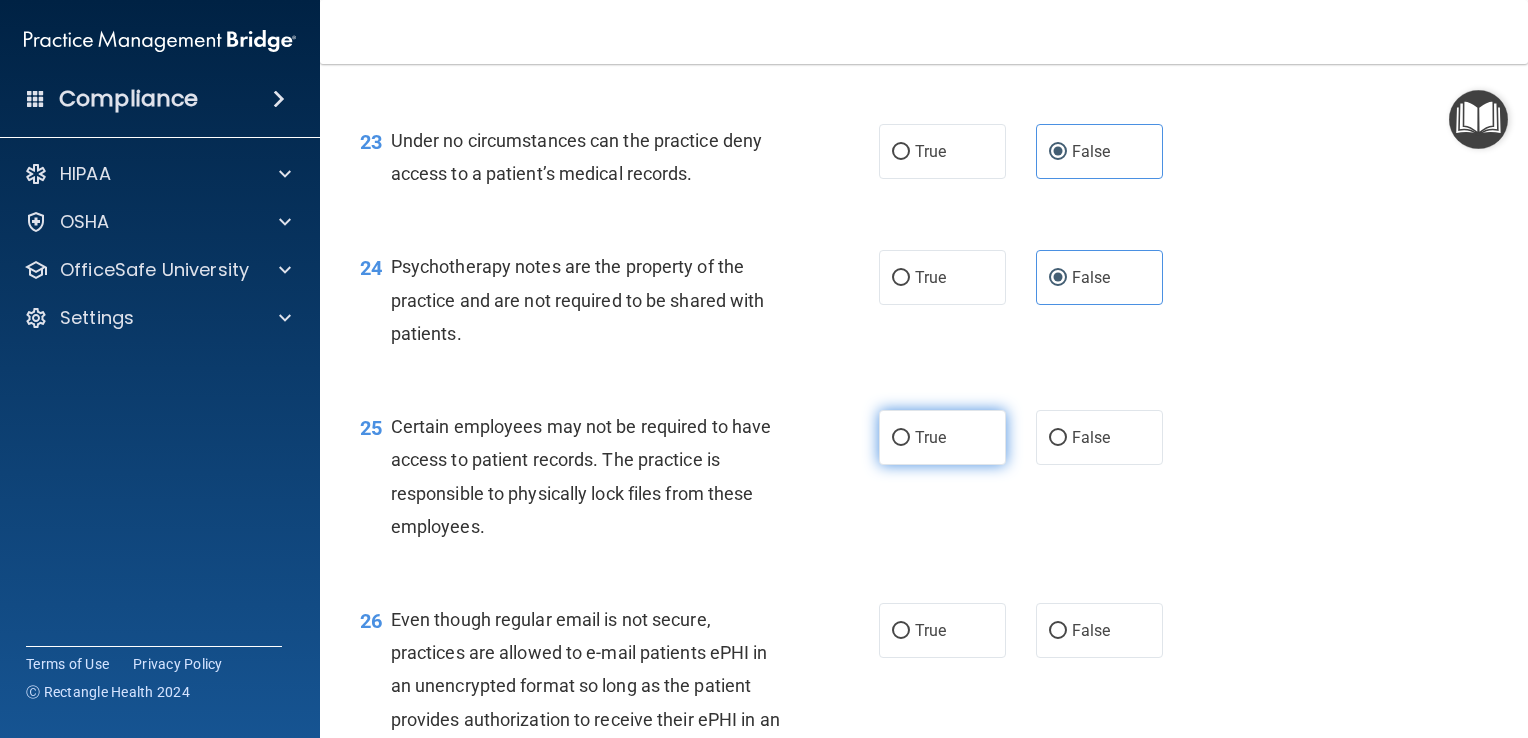 click on "True" at bounding box center [942, 437] 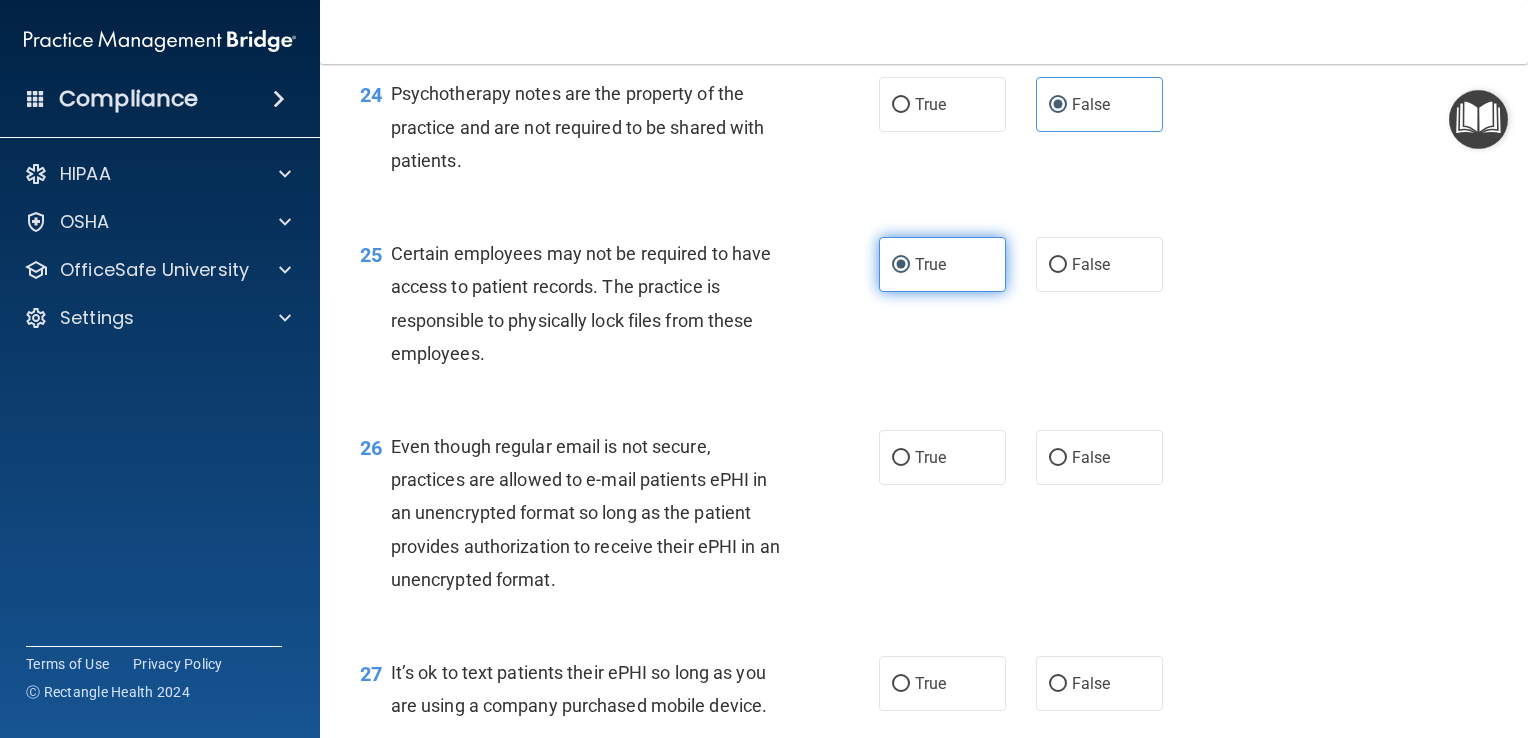 scroll, scrollTop: 4407, scrollLeft: 0, axis: vertical 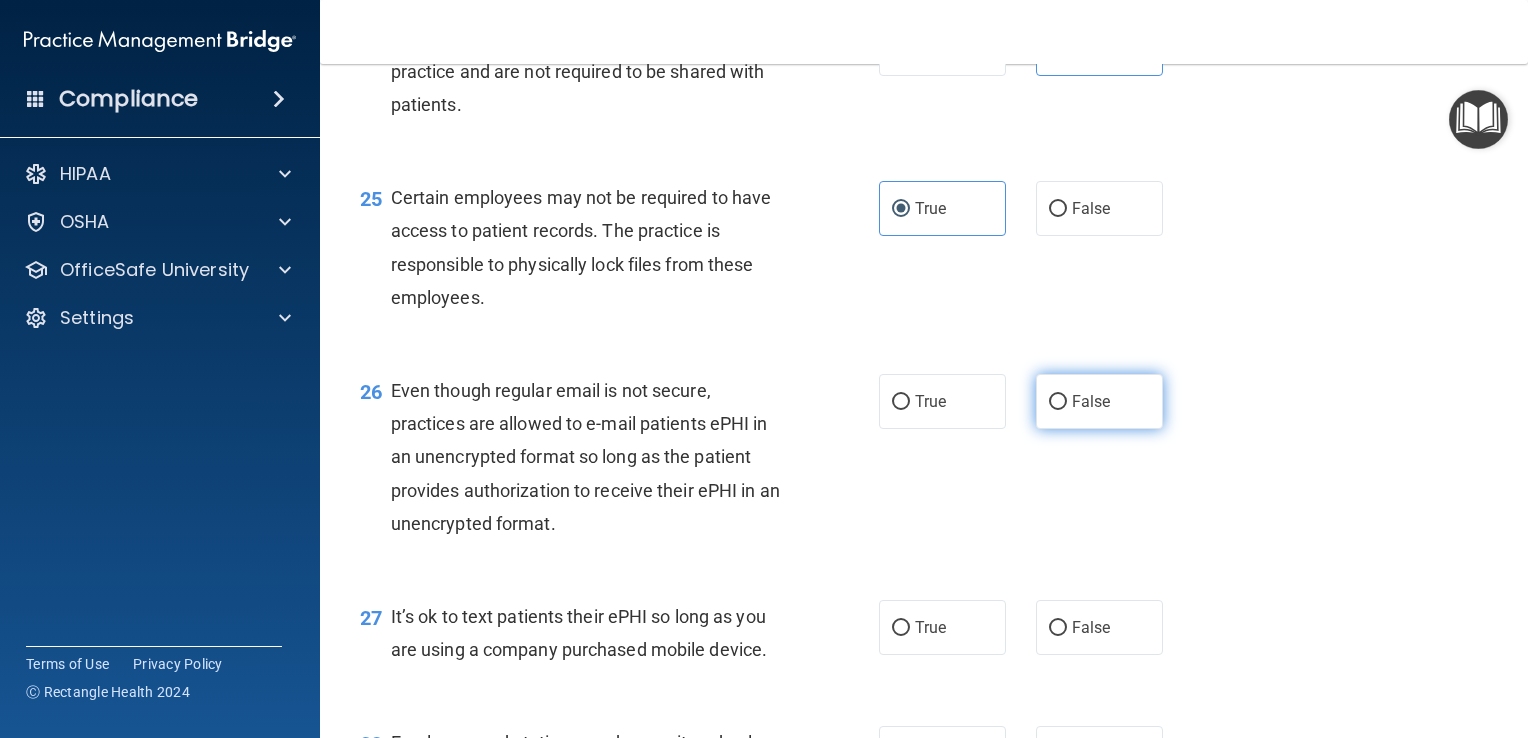click on "False" at bounding box center (1091, 401) 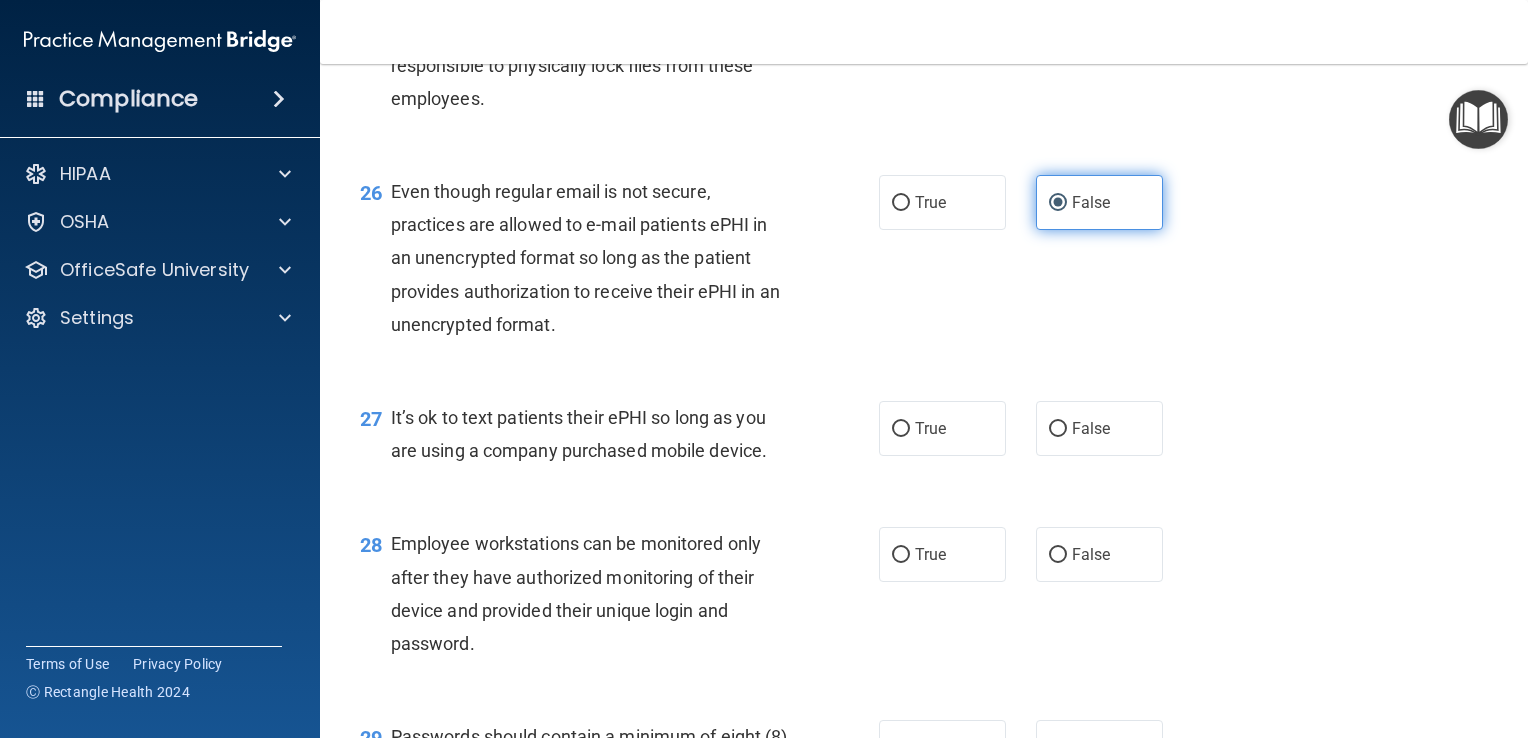 scroll, scrollTop: 4607, scrollLeft: 0, axis: vertical 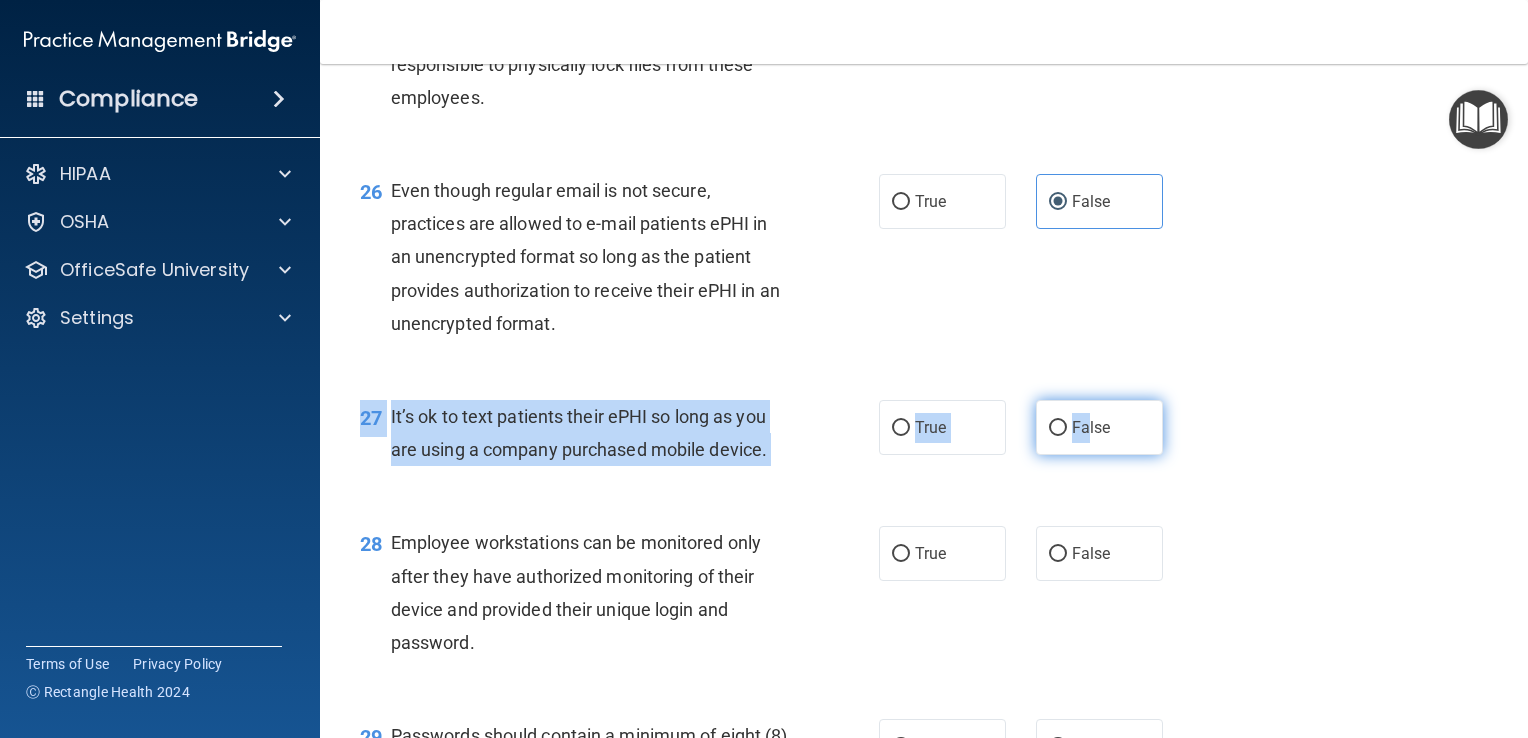 drag, startPoint x: 1077, startPoint y: 494, endPoint x: 1077, endPoint y: 511, distance: 17 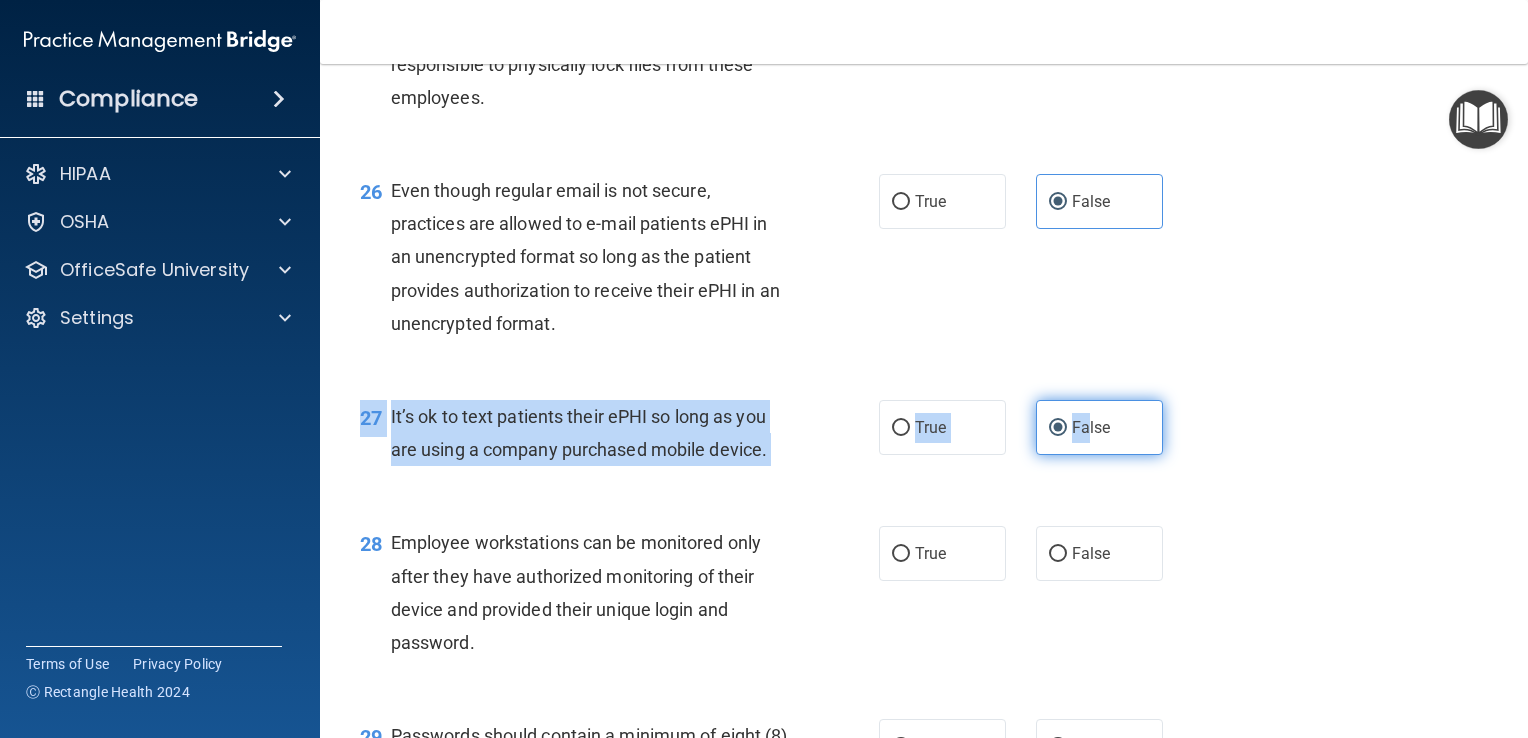 scroll, scrollTop: 4779, scrollLeft: 0, axis: vertical 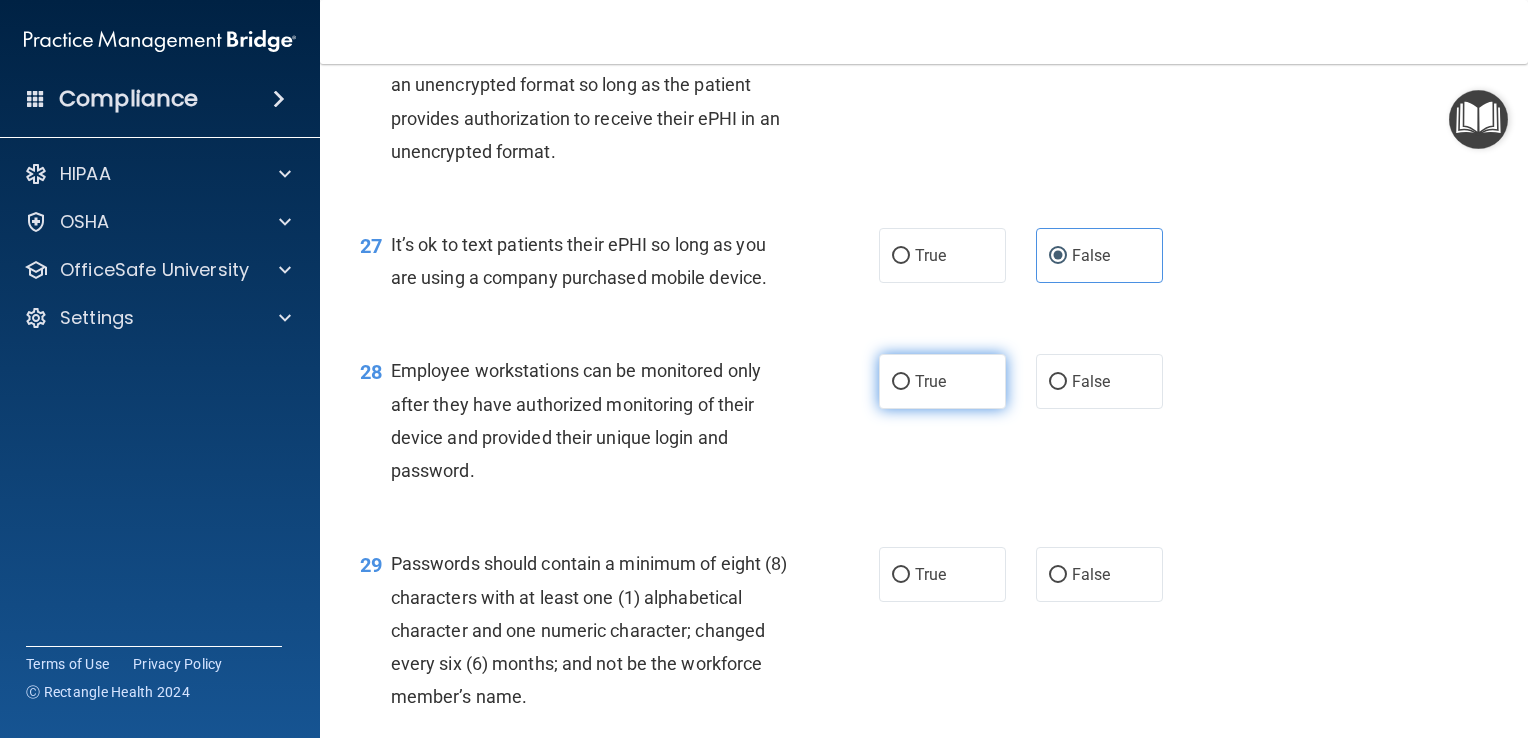 click on "True" at bounding box center [942, 381] 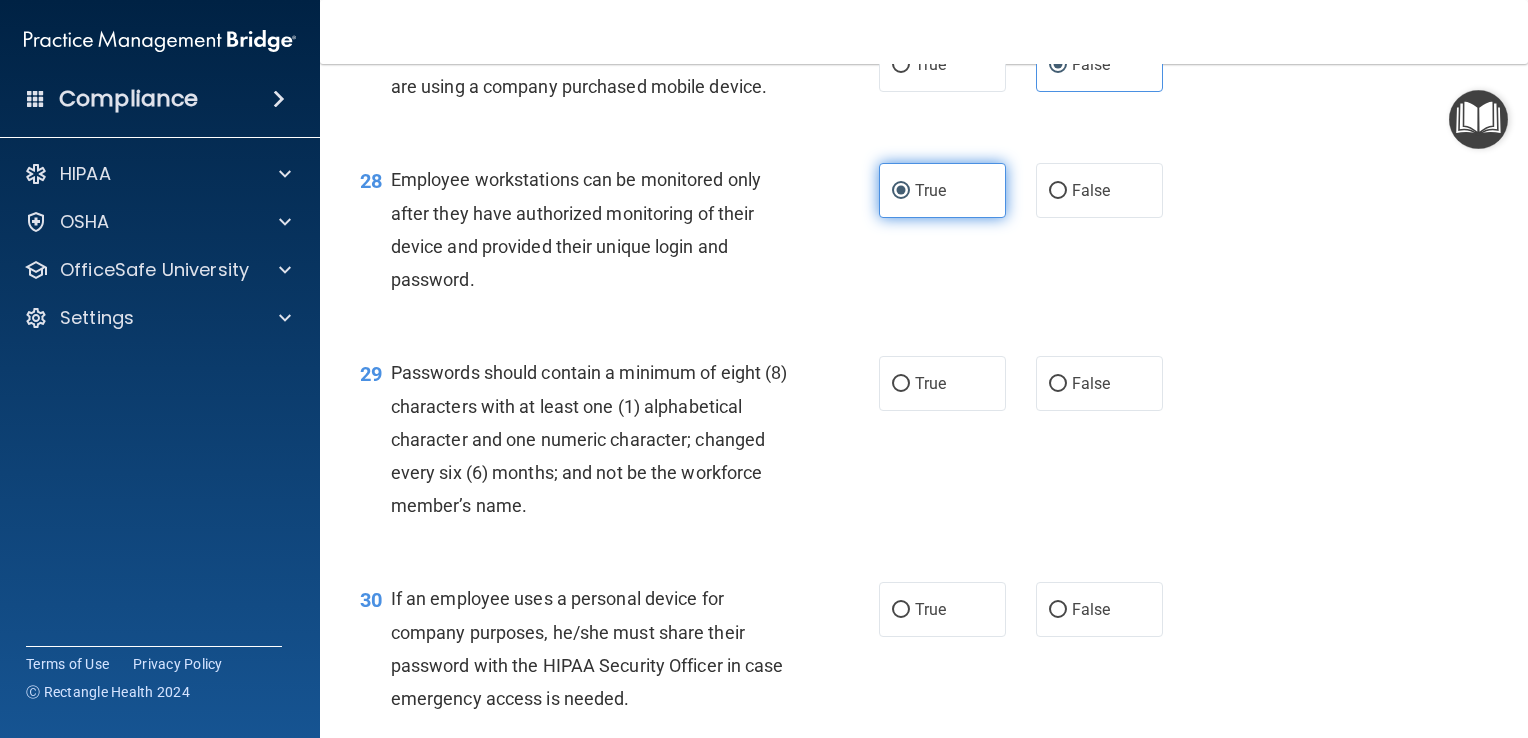 scroll, scrollTop: 4972, scrollLeft: 0, axis: vertical 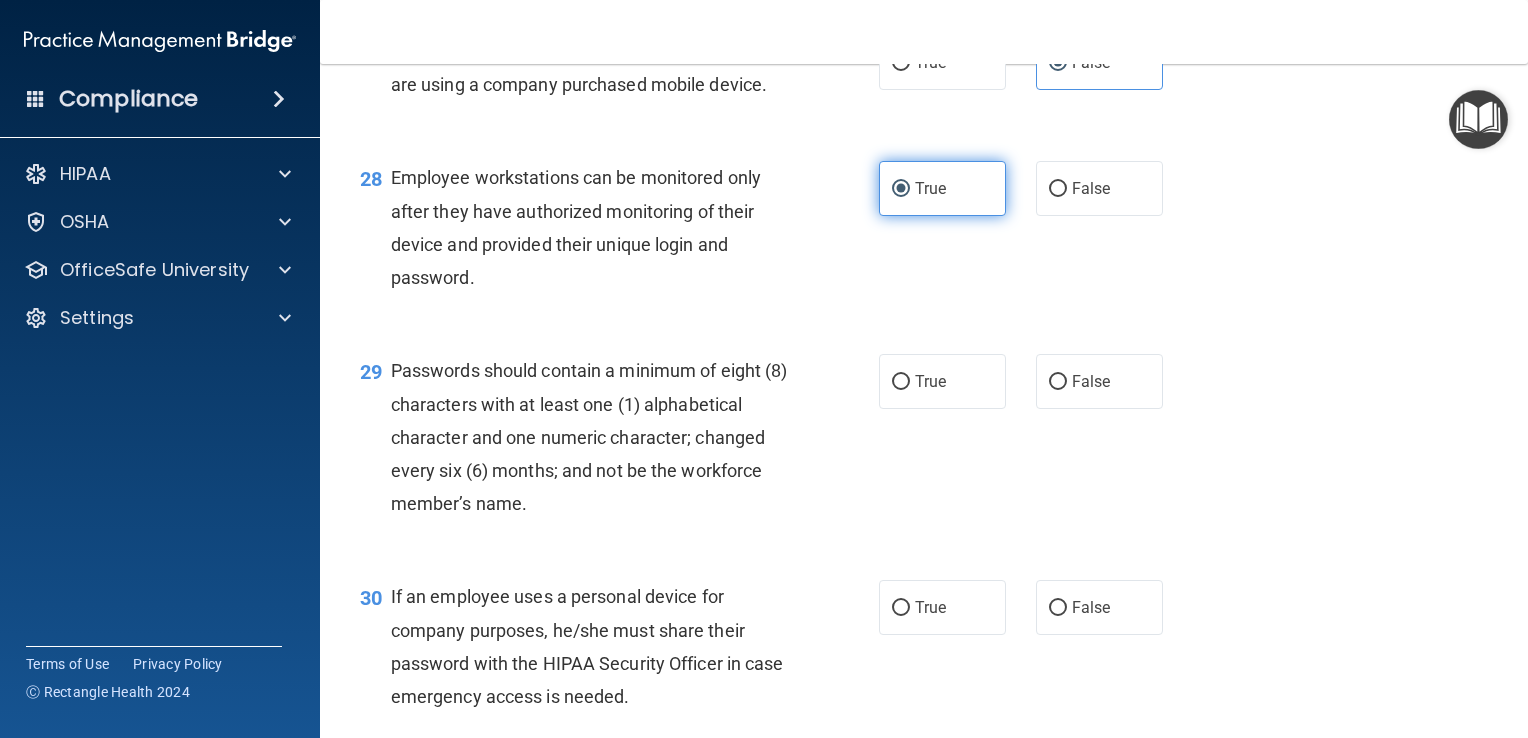 click on "True" at bounding box center (942, 381) 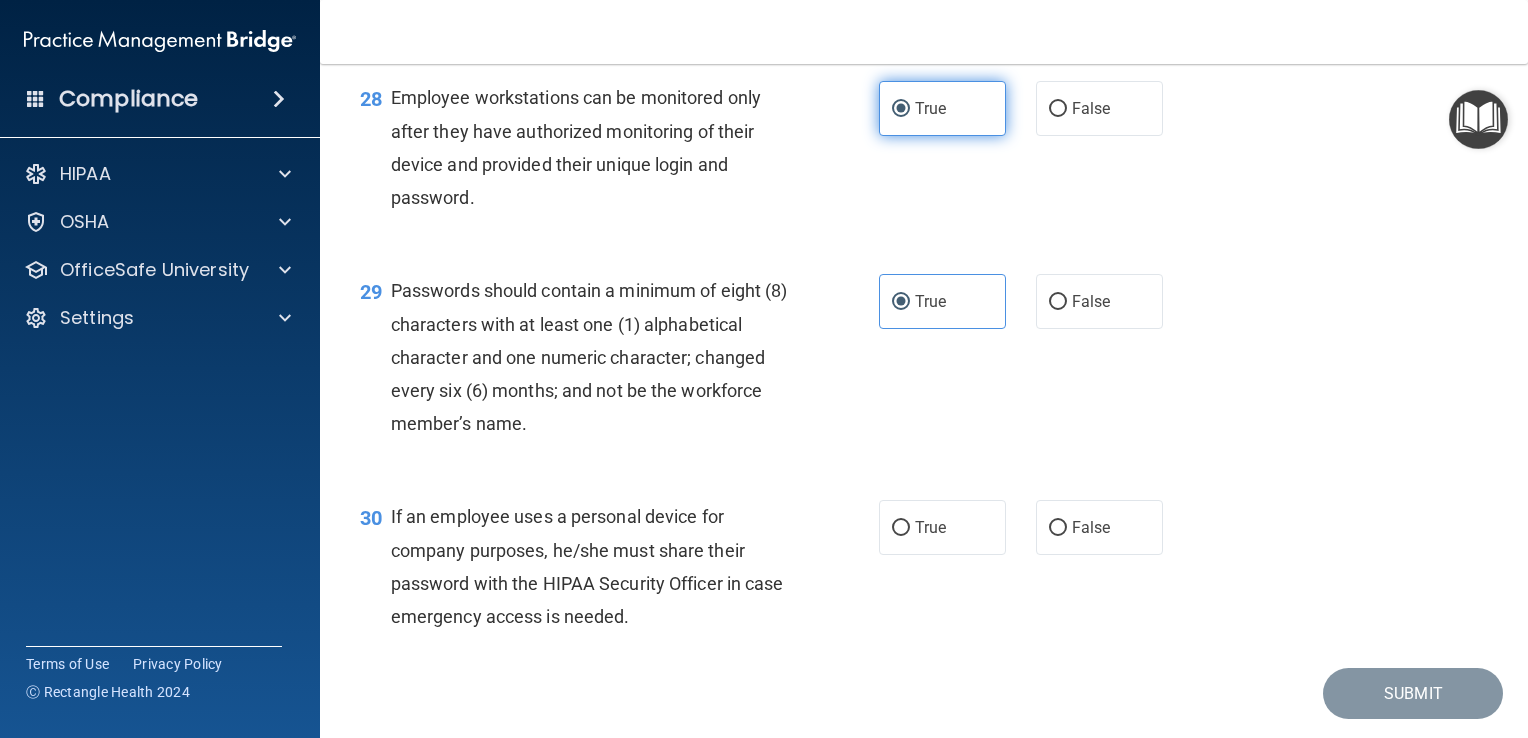 scroll, scrollTop: 5106, scrollLeft: 0, axis: vertical 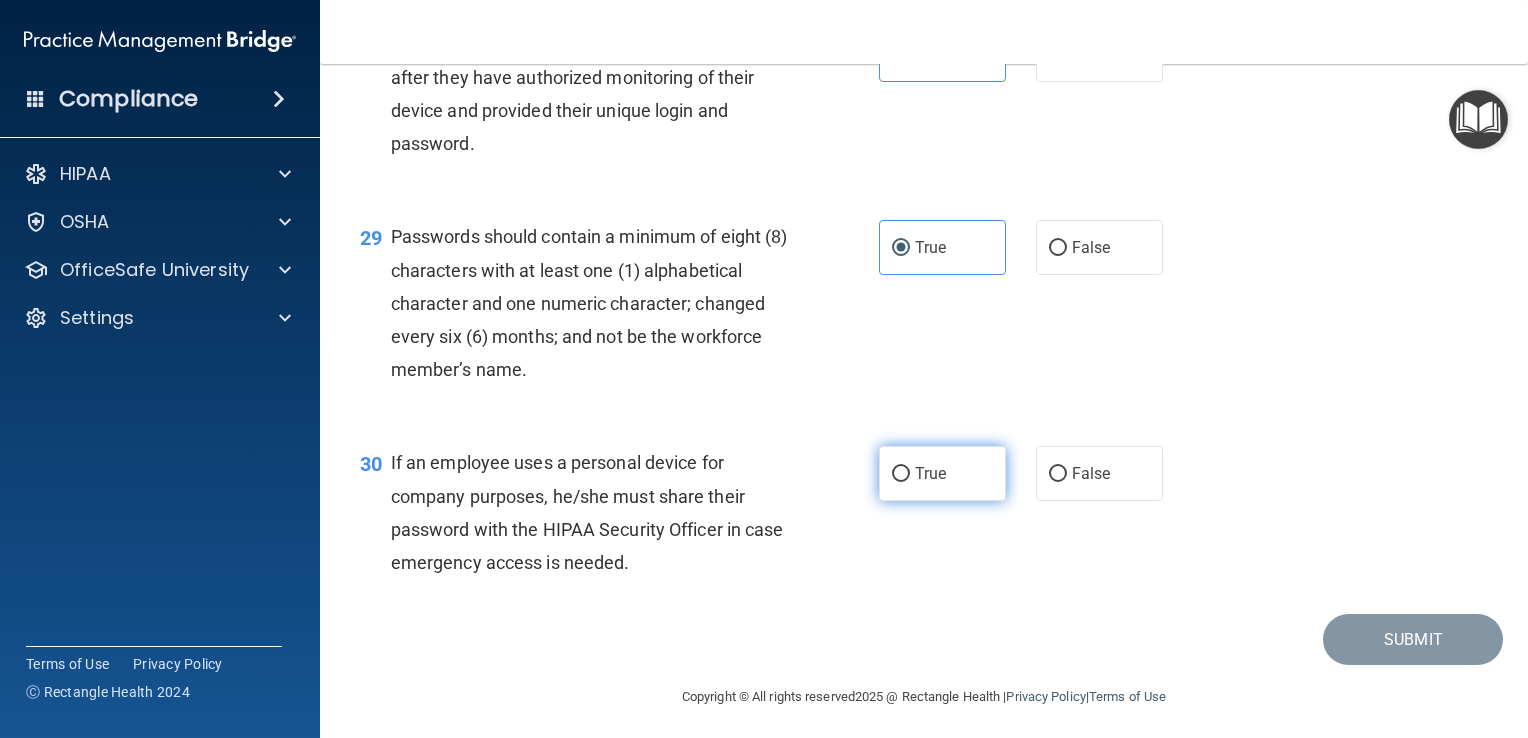click on "True" at bounding box center (942, 473) 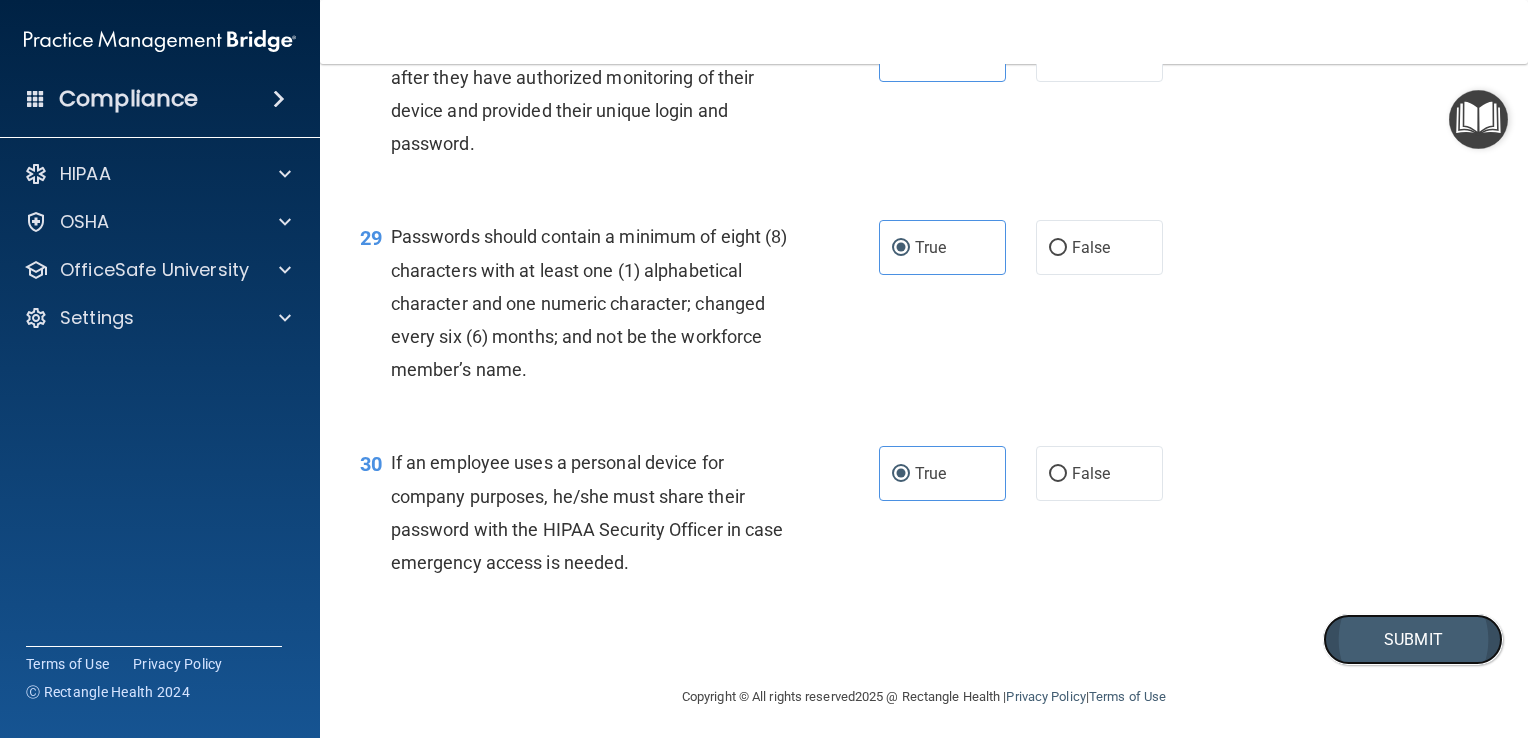 click on "Submit" at bounding box center [1413, 639] 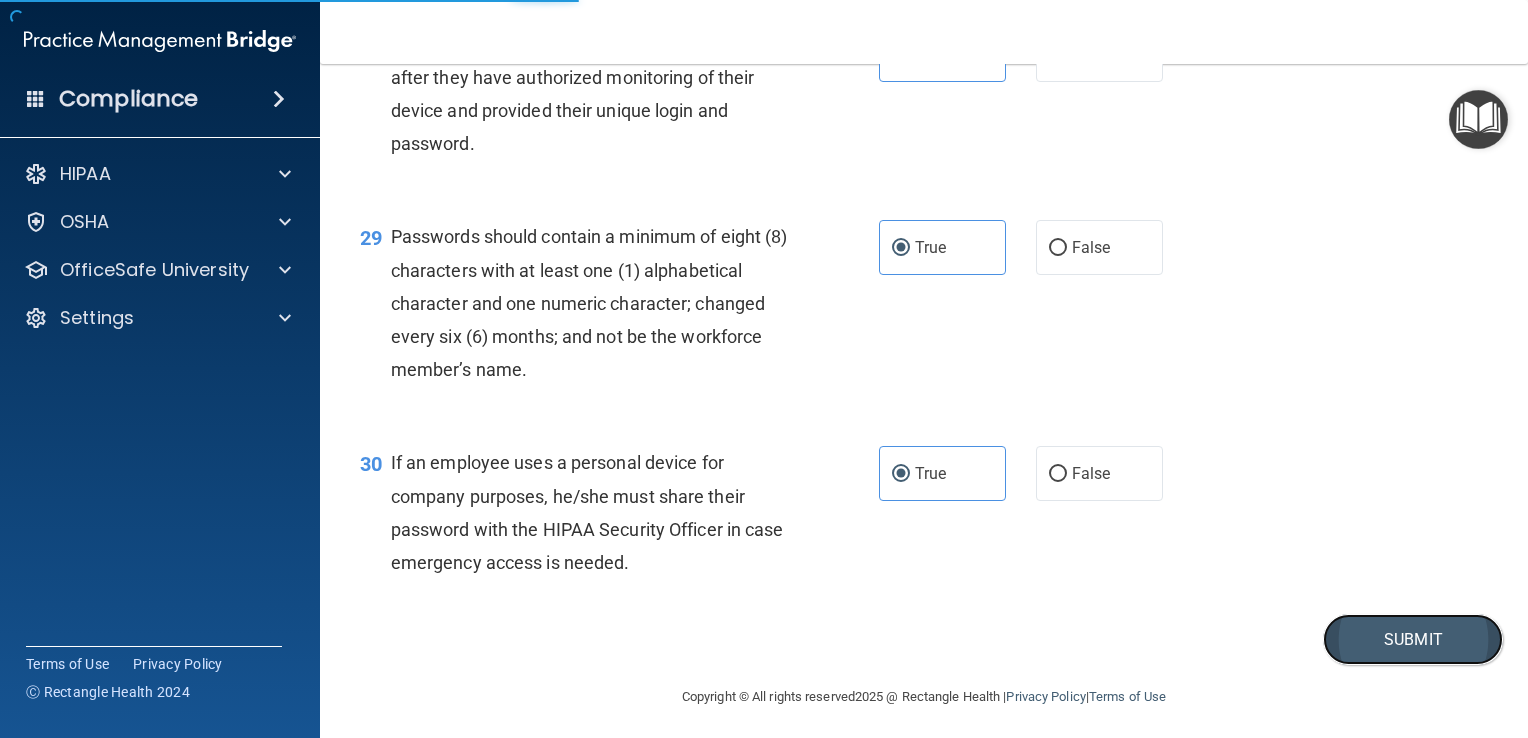 scroll, scrollTop: 5143, scrollLeft: 0, axis: vertical 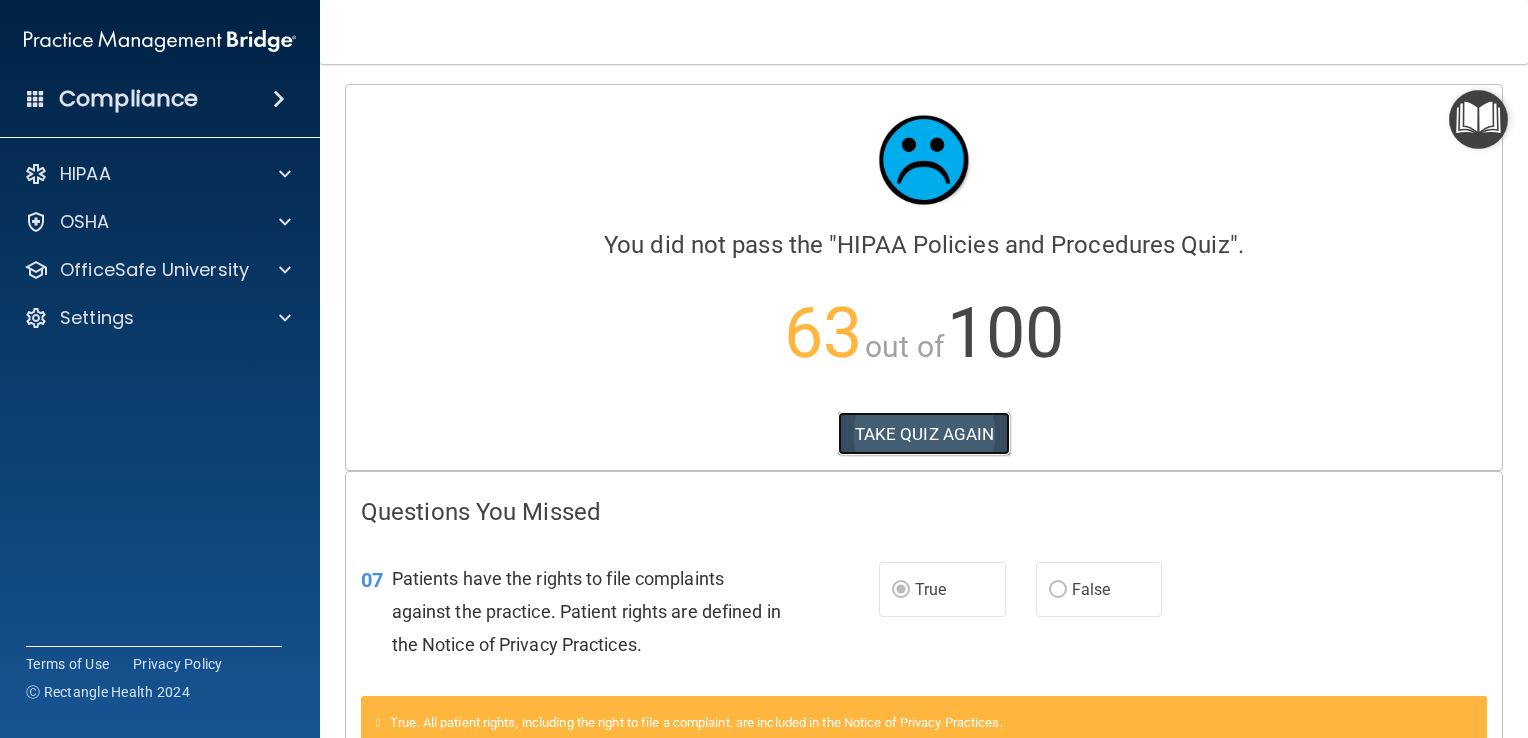 click on "TAKE QUIZ AGAIN" at bounding box center (924, 434) 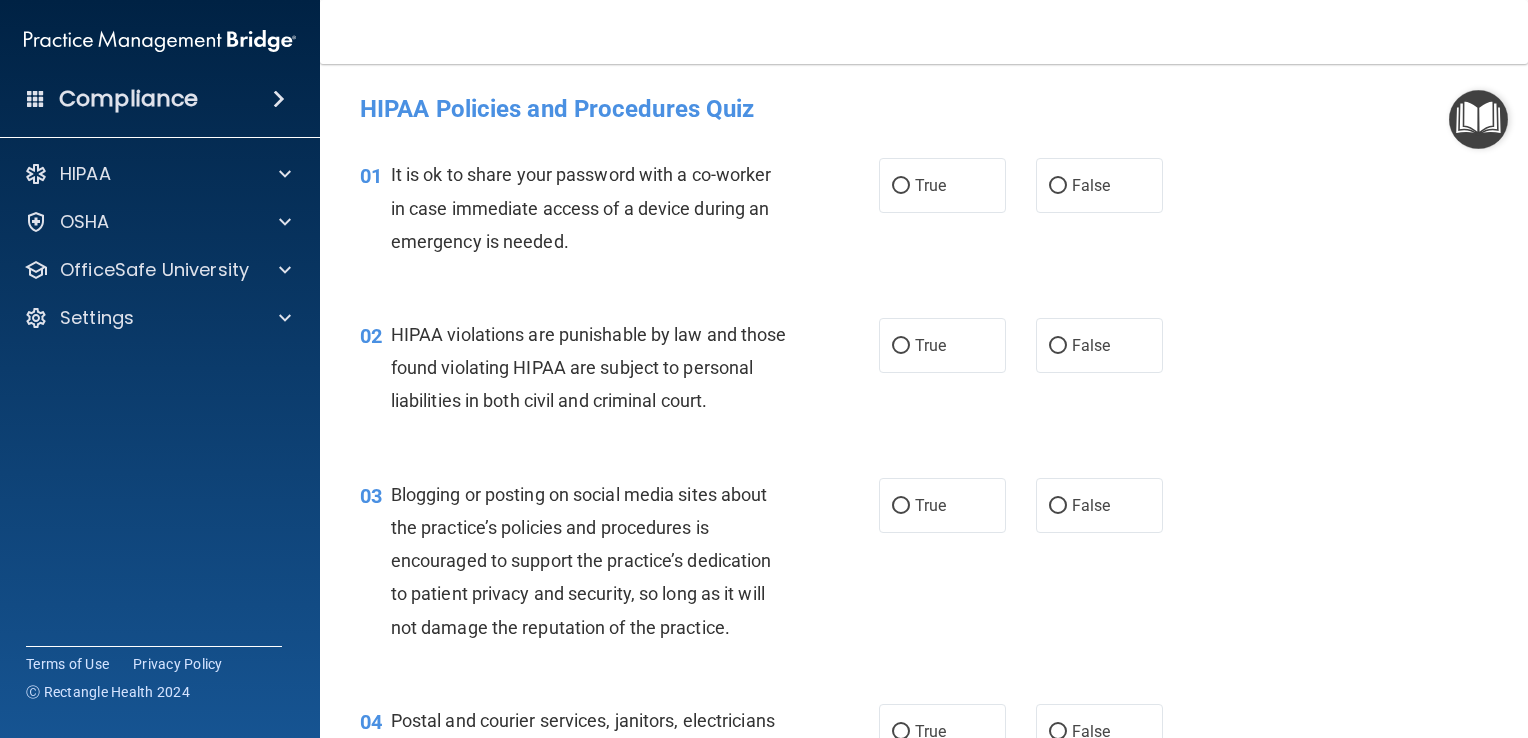 click on "01       It is ok to share your password with a co-worker in case immediate access of a device during an emergency is needed.                 True           False" at bounding box center [924, 213] 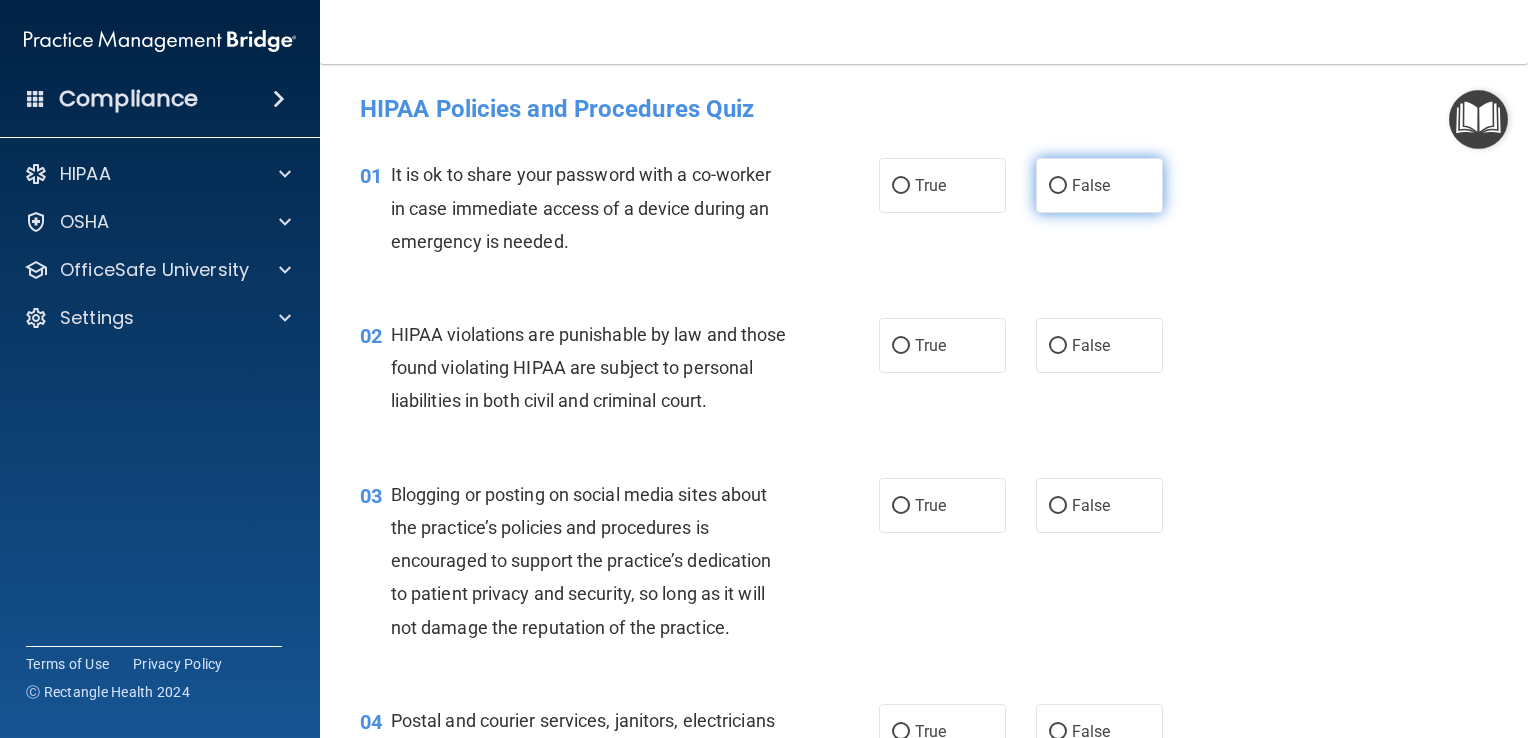 click on "False" at bounding box center [1099, 185] 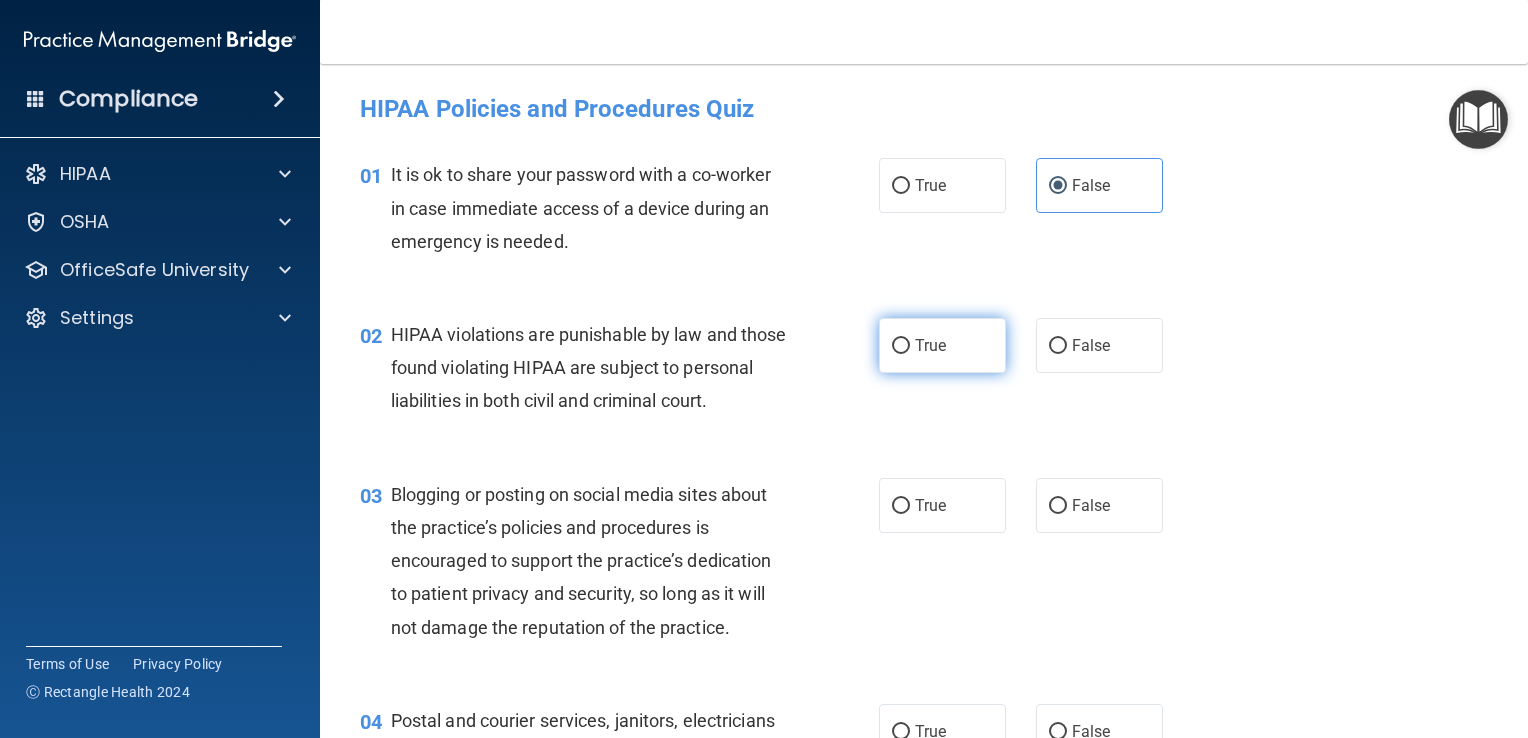 click on "True" at bounding box center (942, 345) 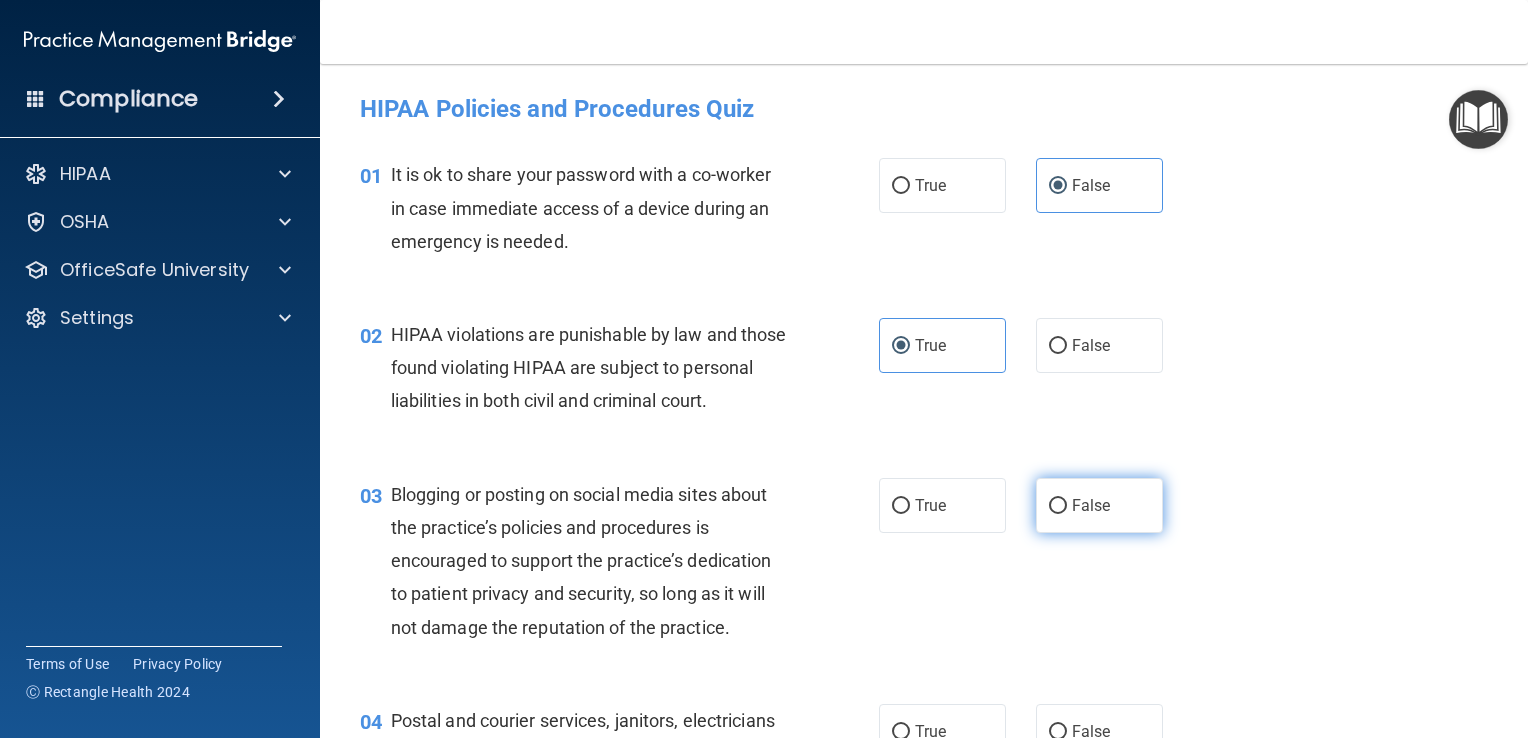 click on "False" at bounding box center (1099, 505) 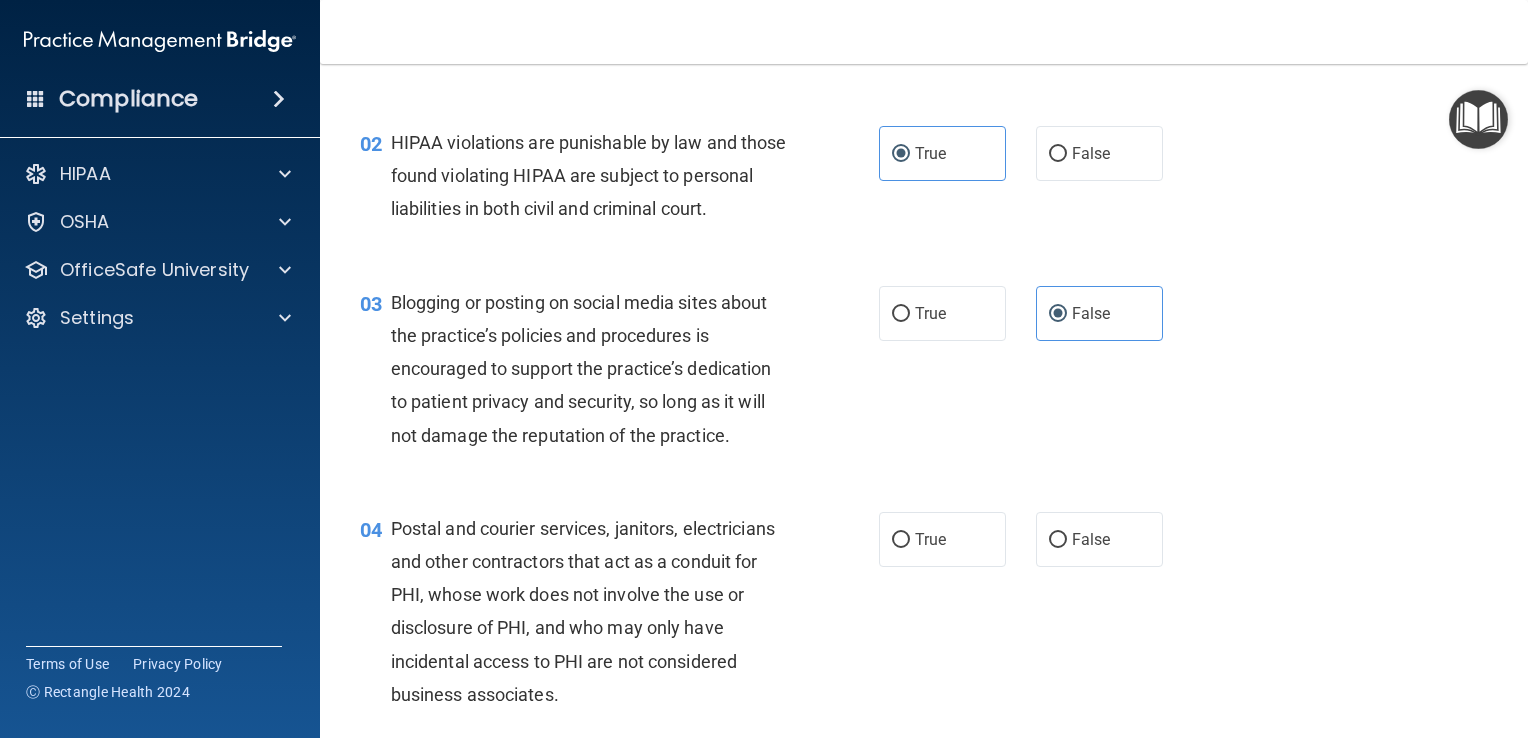 scroll, scrollTop: 323, scrollLeft: 0, axis: vertical 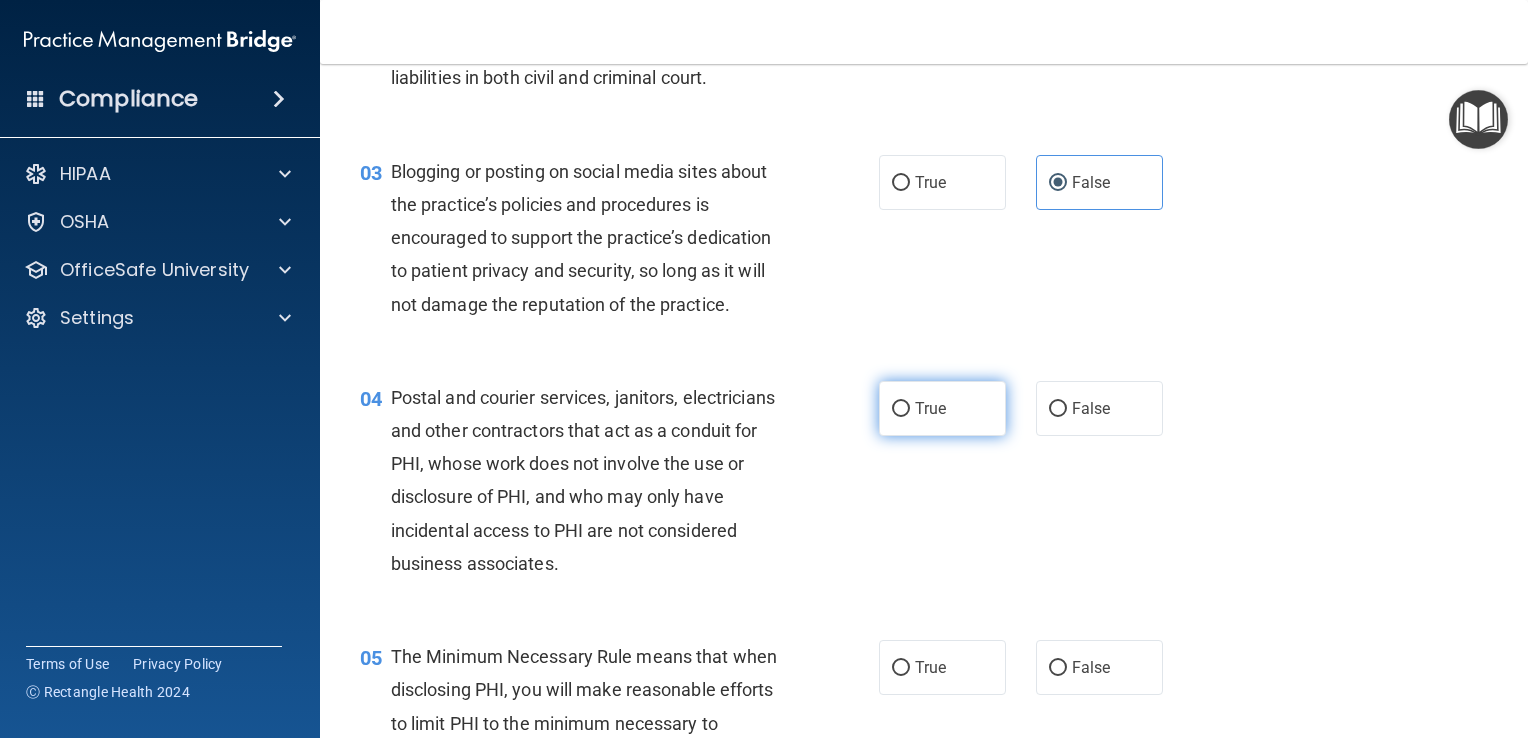 click on "True" at bounding box center (942, 408) 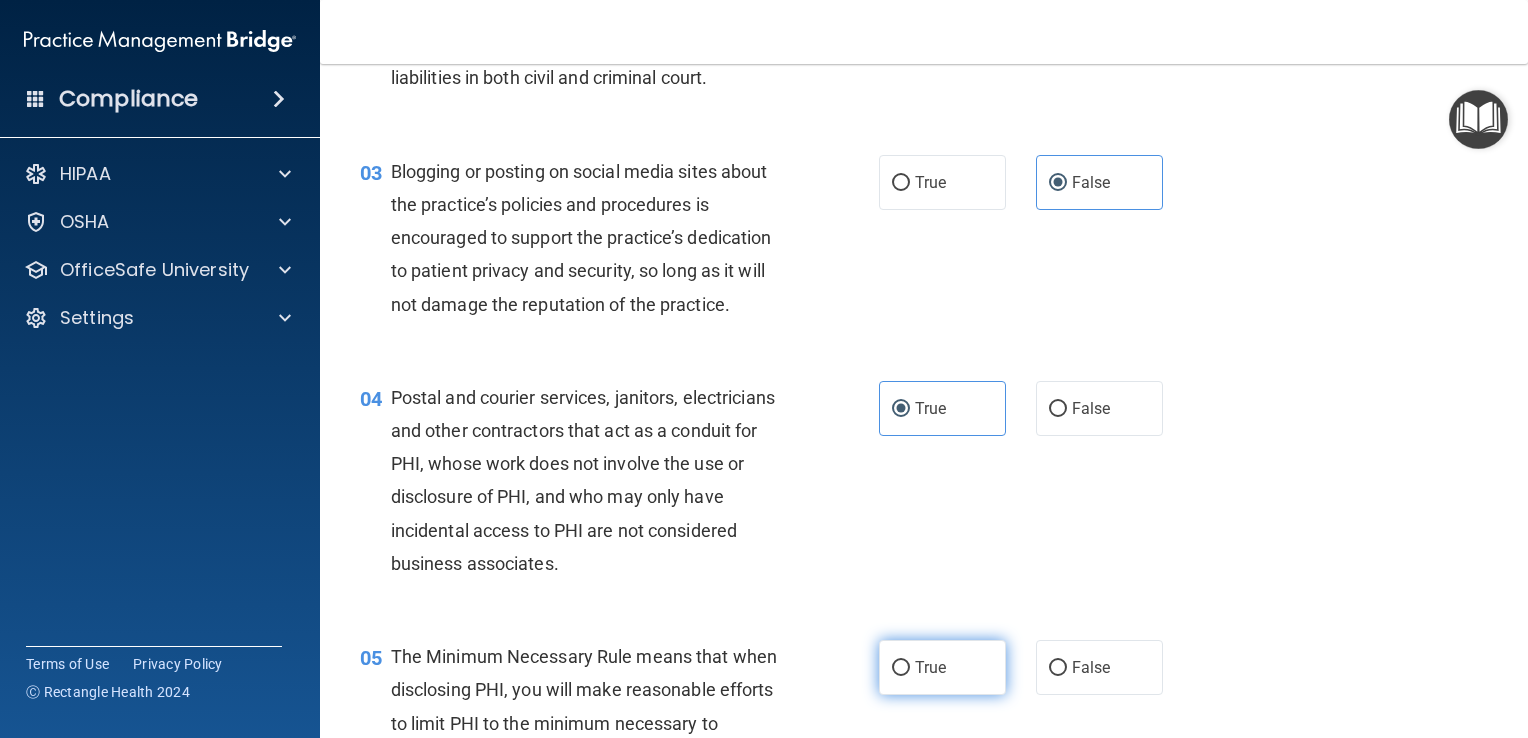 click on "True" at bounding box center [942, 667] 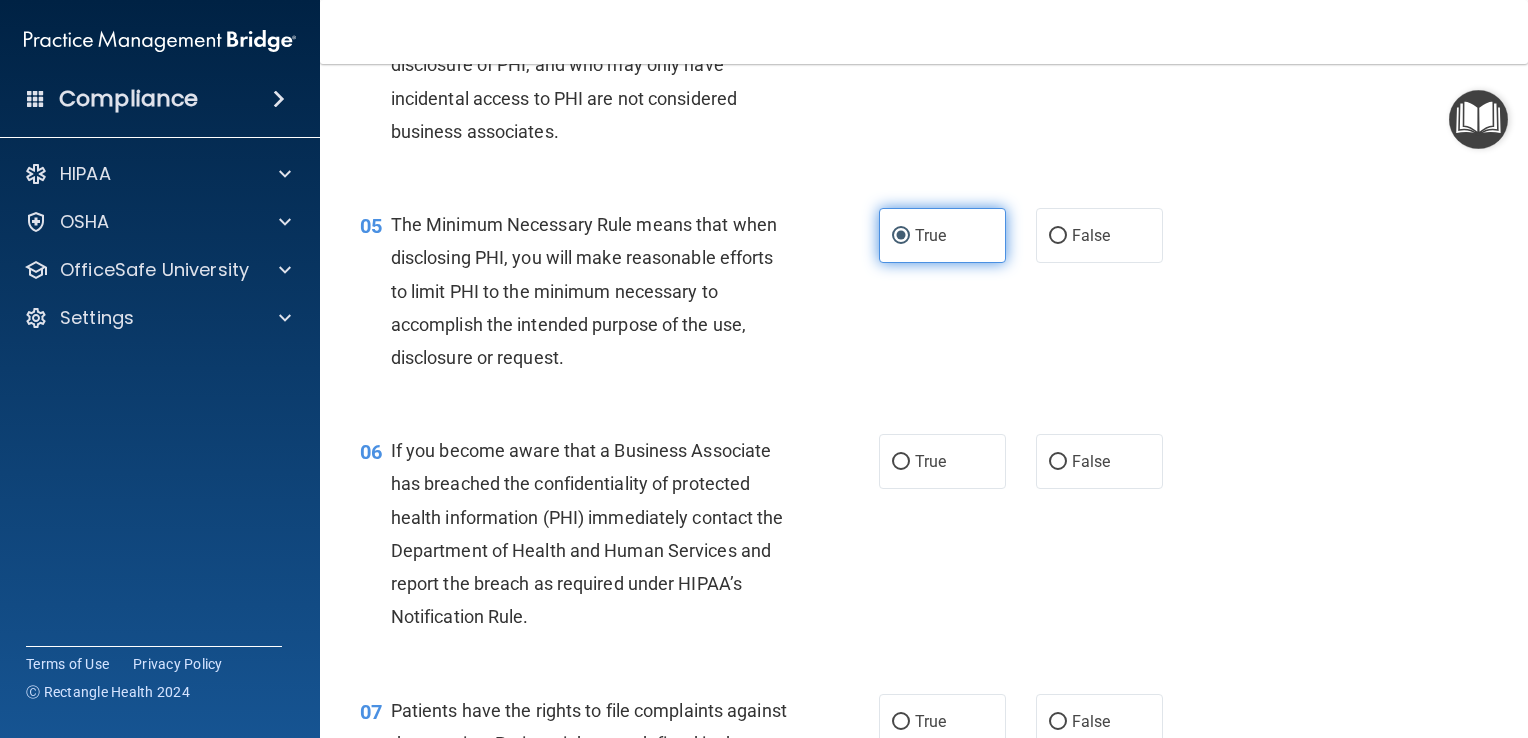 scroll, scrollTop: 756, scrollLeft: 0, axis: vertical 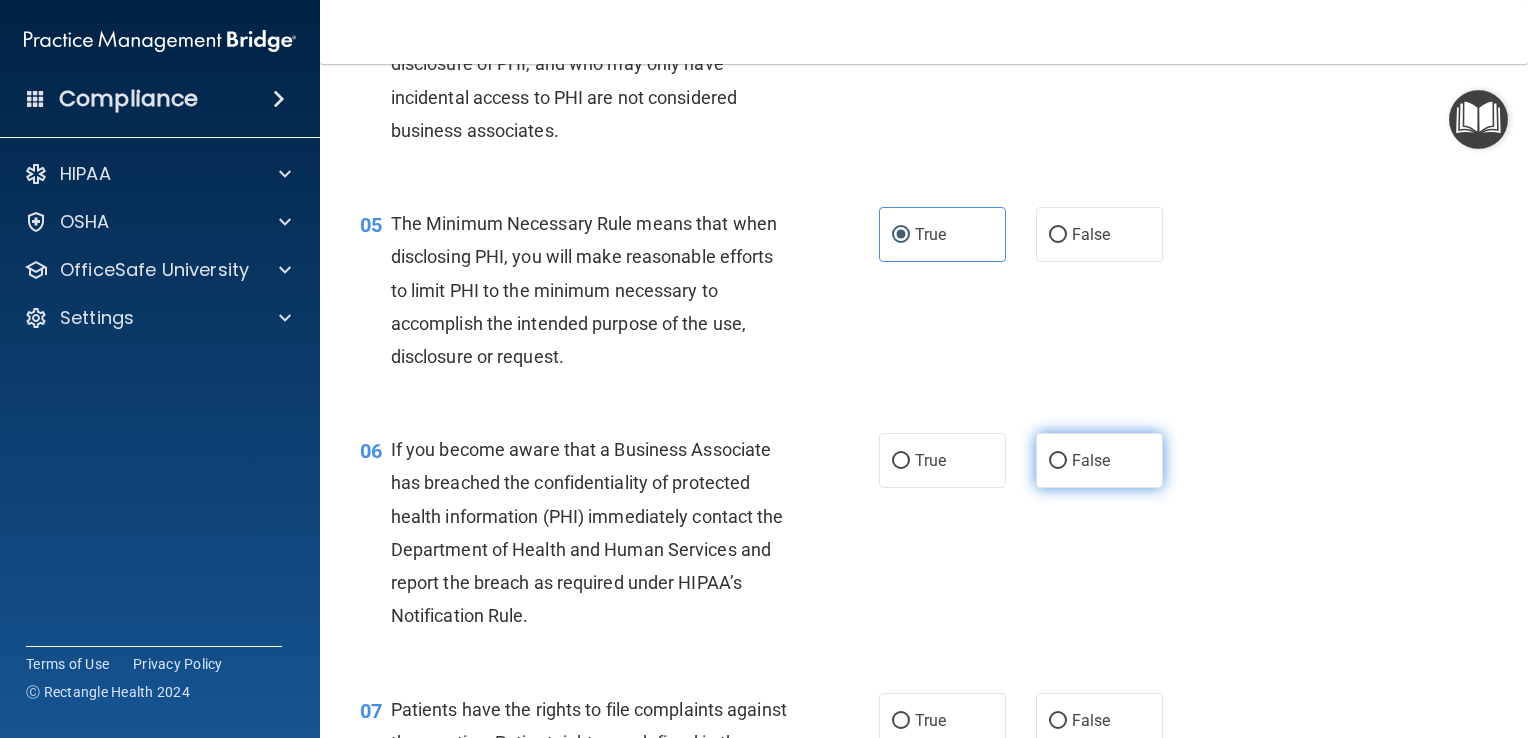 click on "False" at bounding box center [1099, 460] 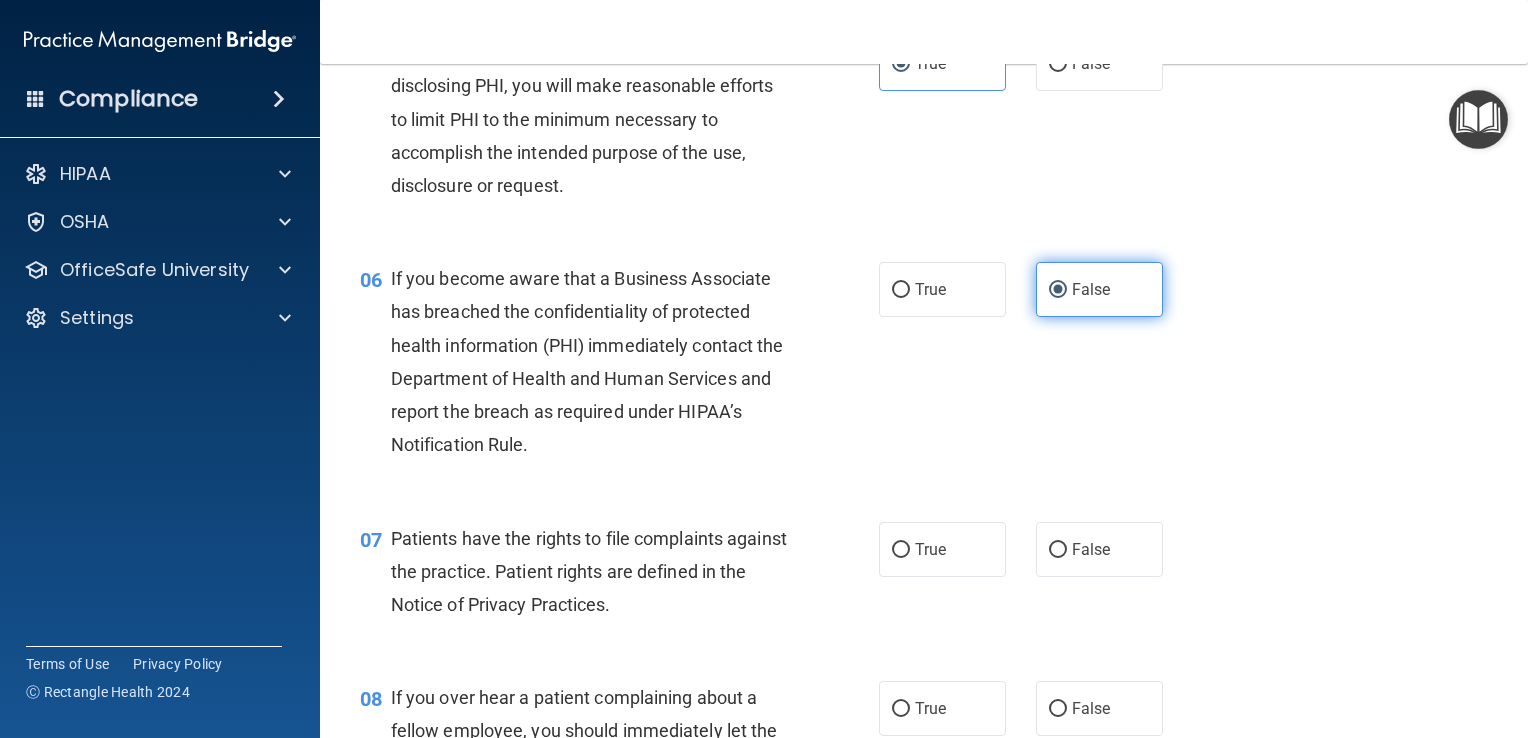 scroll, scrollTop: 928, scrollLeft: 0, axis: vertical 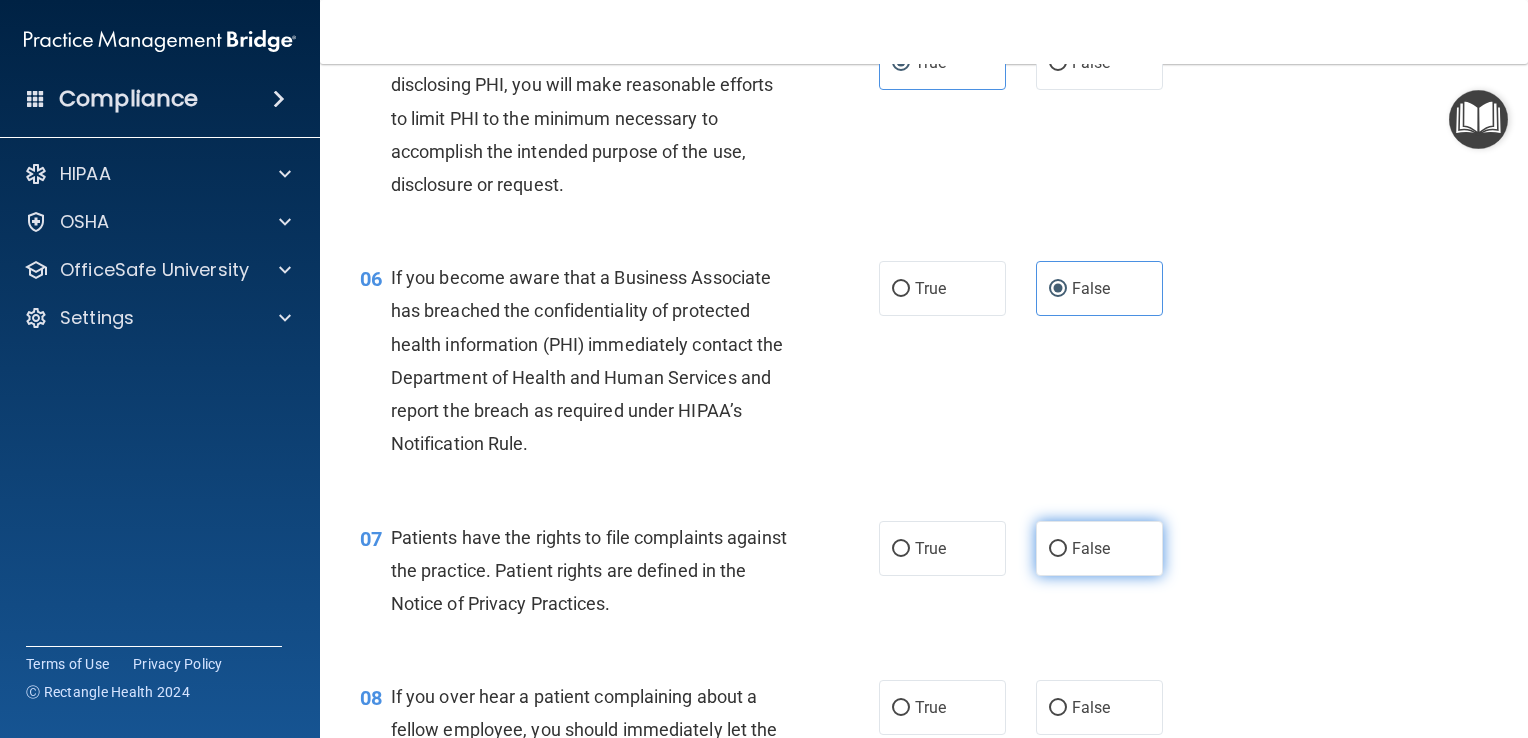 click on "False" at bounding box center [1099, 548] 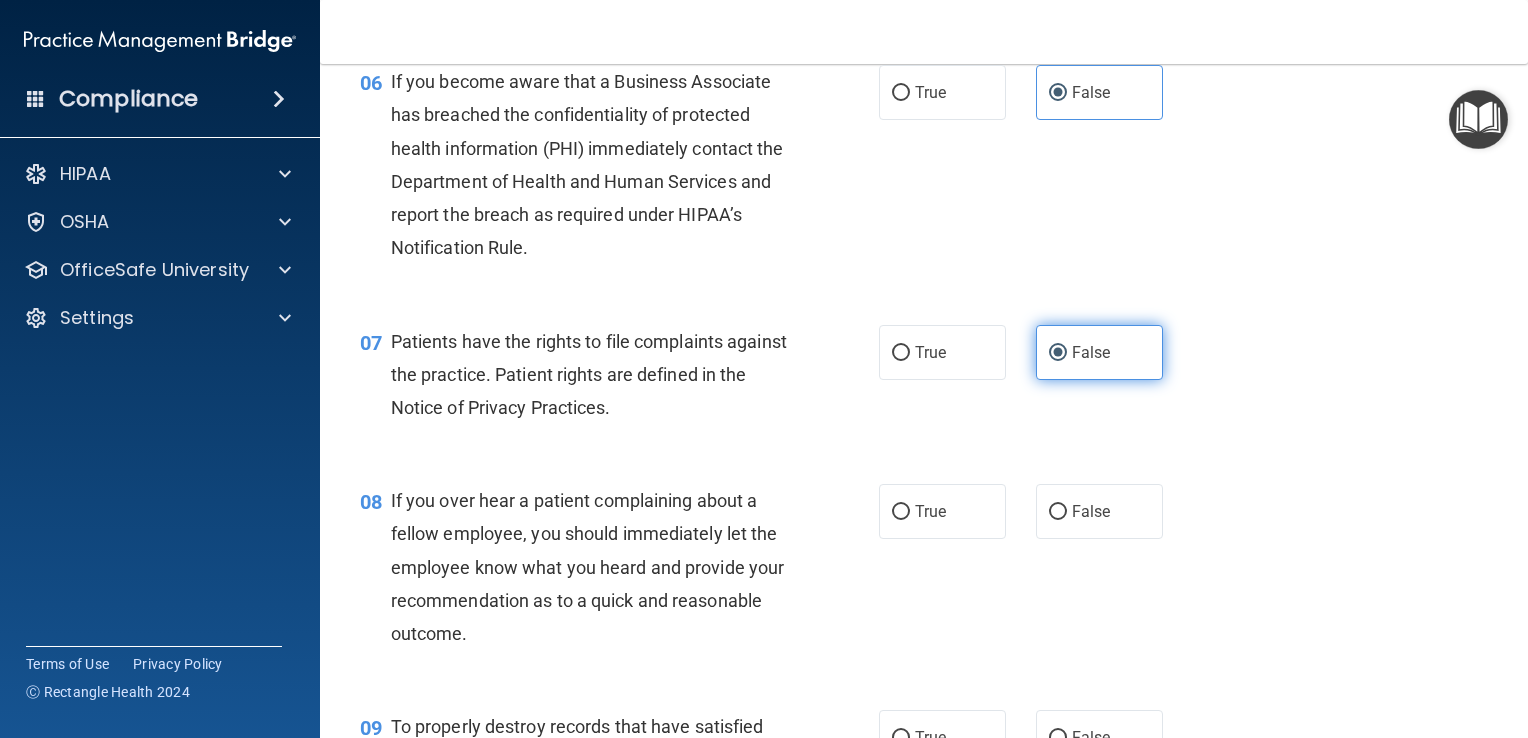 scroll, scrollTop: 1140, scrollLeft: 0, axis: vertical 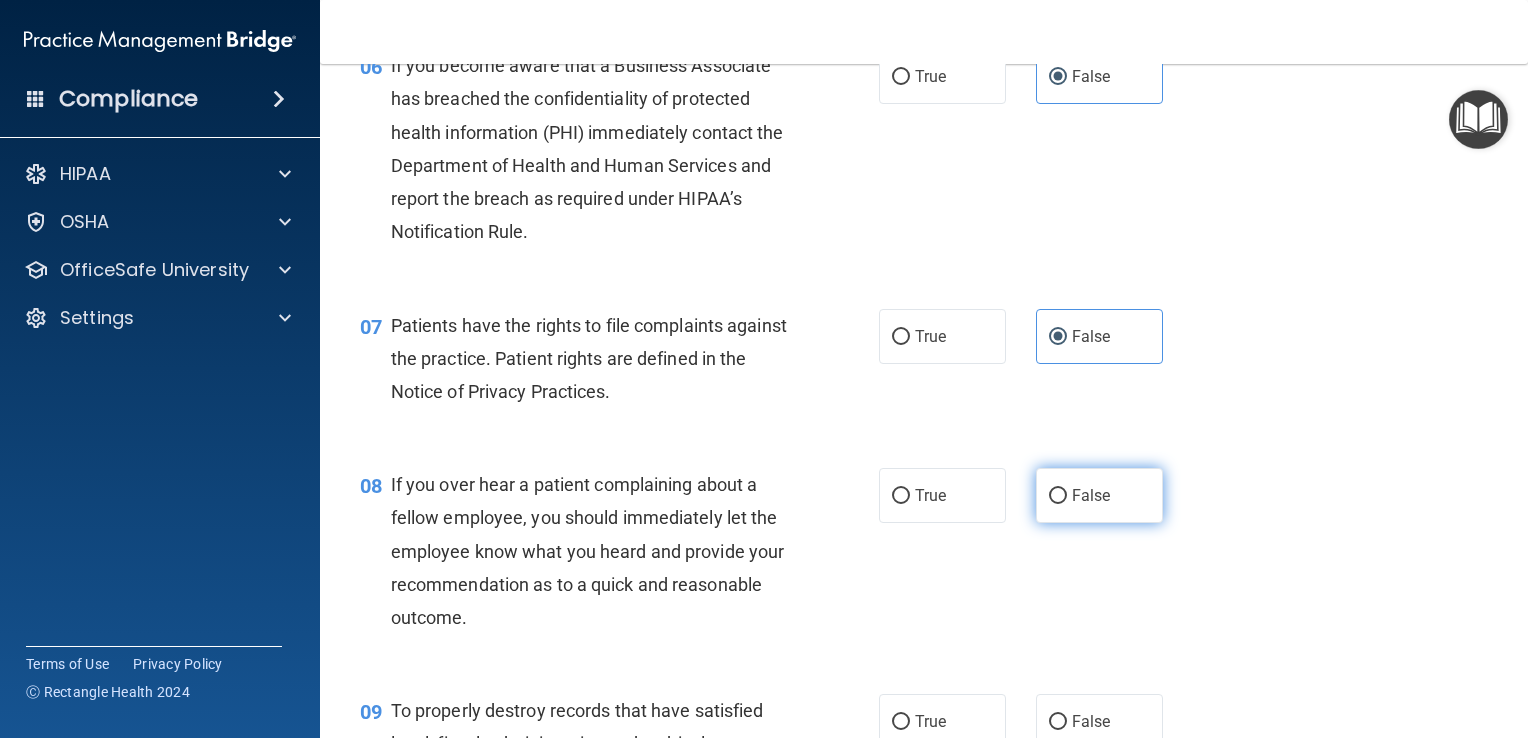 click on "False" at bounding box center (1091, 495) 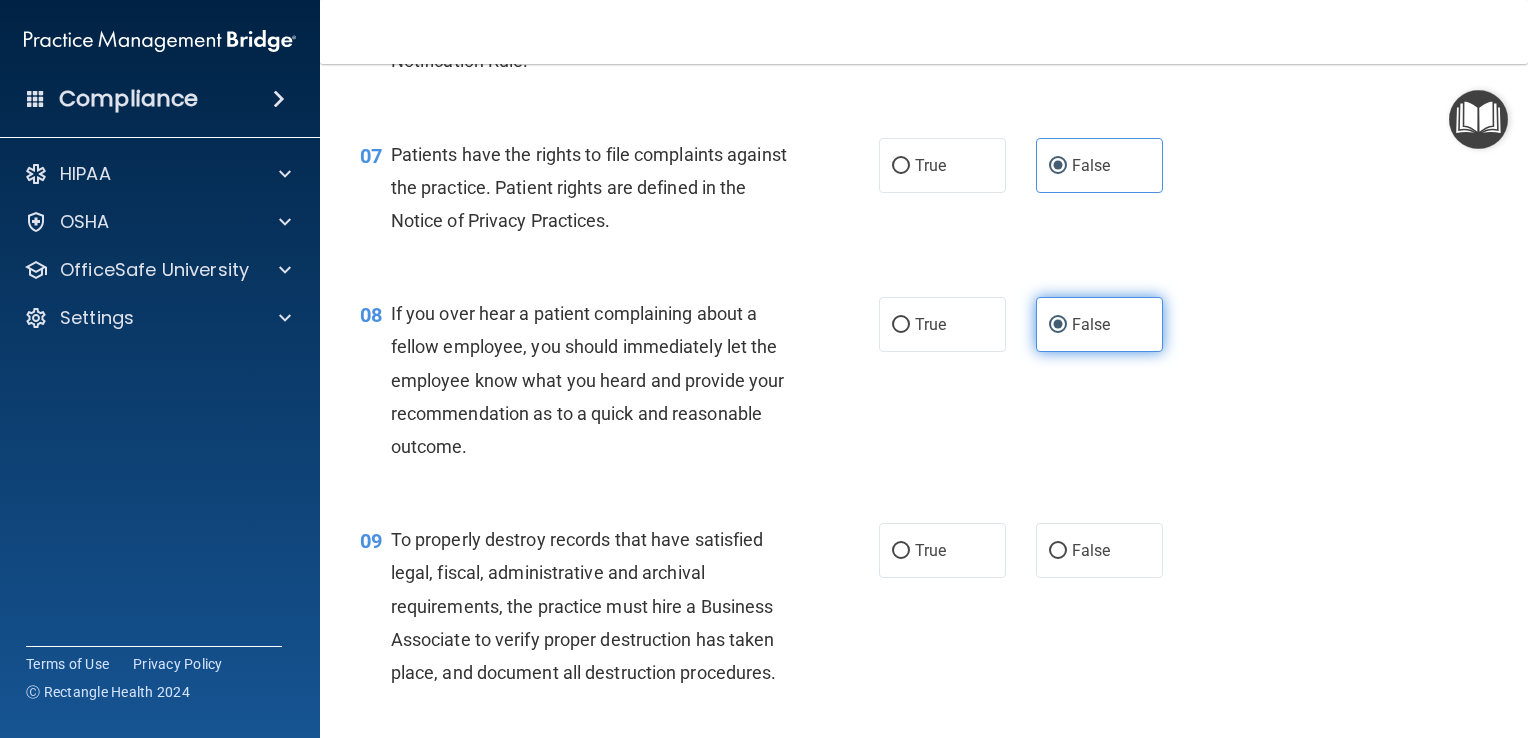 scroll, scrollTop: 1312, scrollLeft: 0, axis: vertical 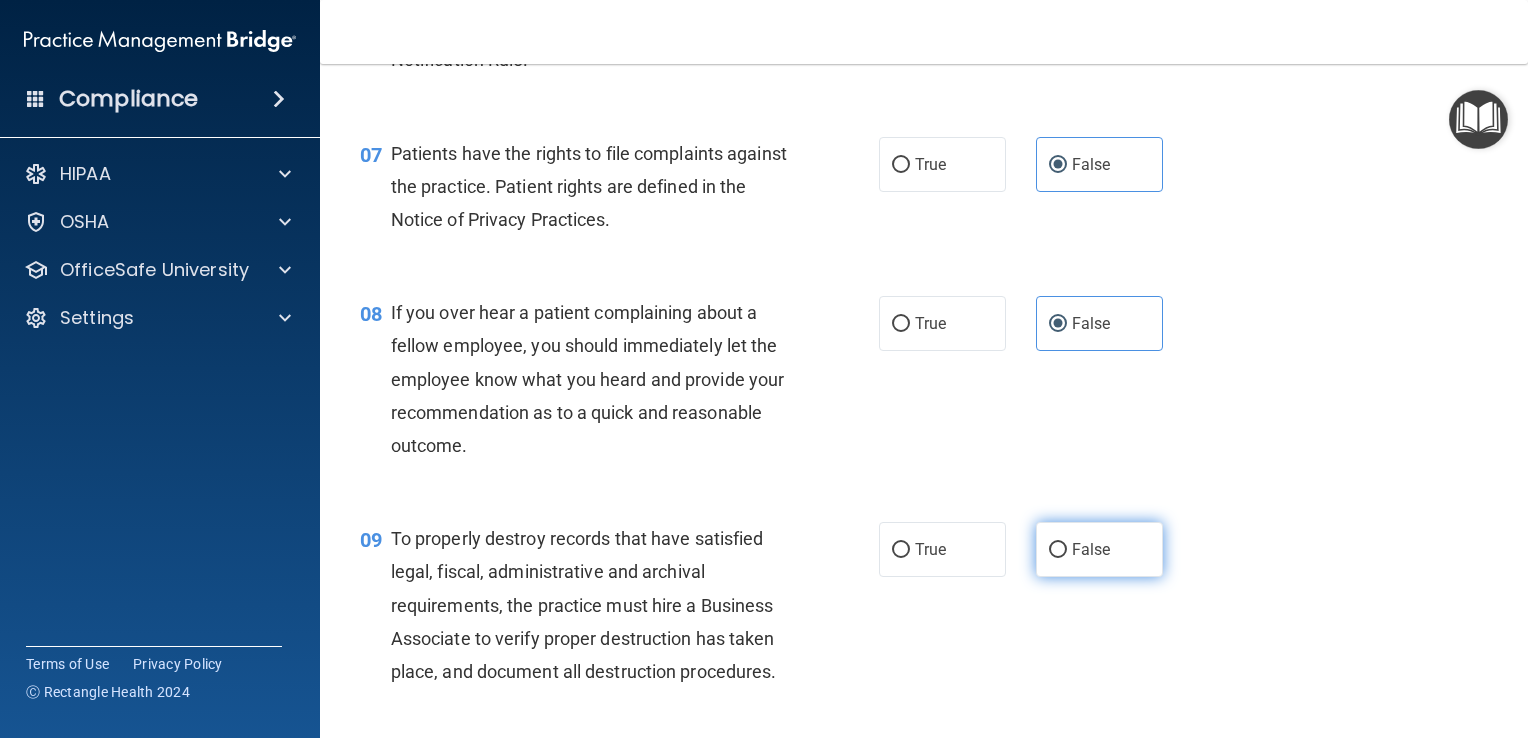 click on "False" at bounding box center (1099, 549) 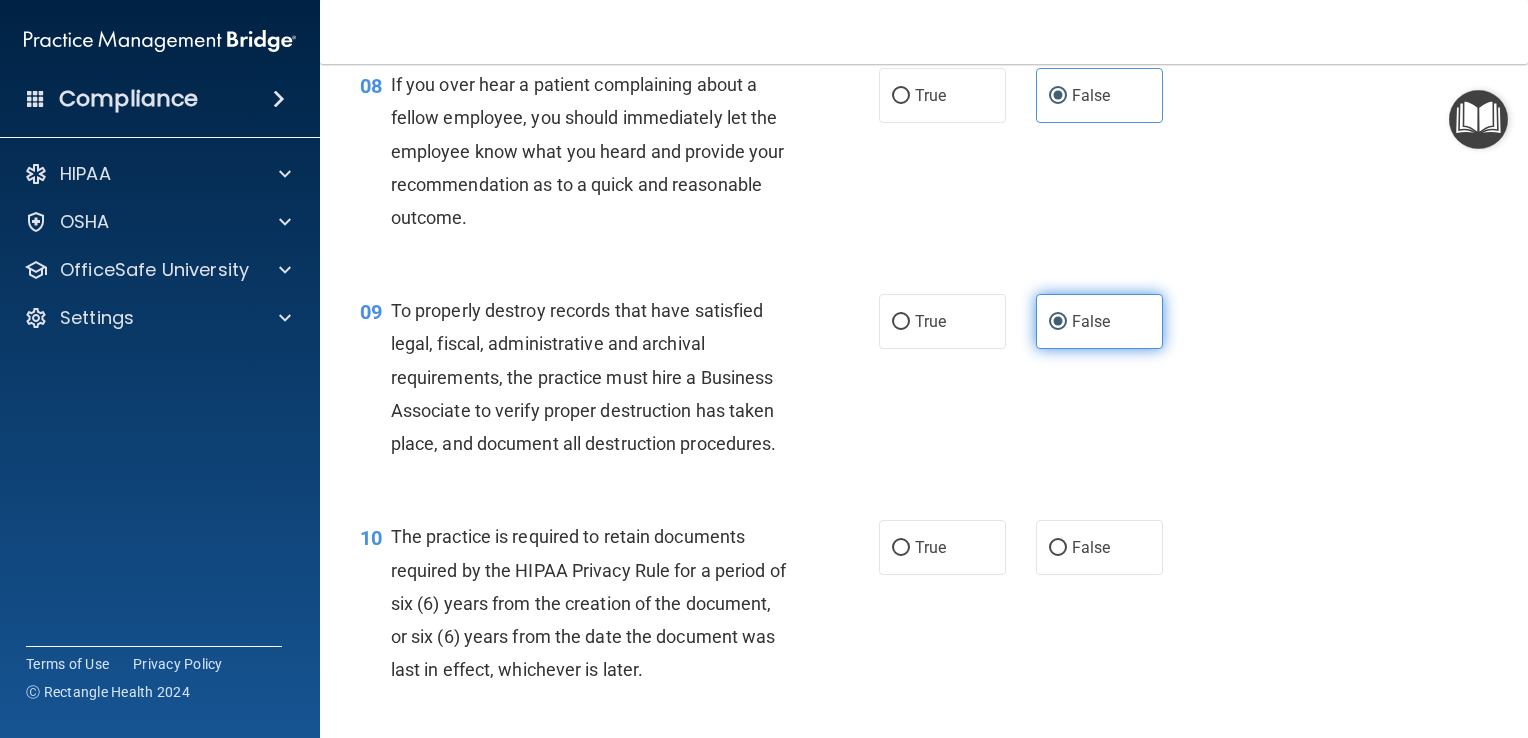 scroll, scrollTop: 1556, scrollLeft: 0, axis: vertical 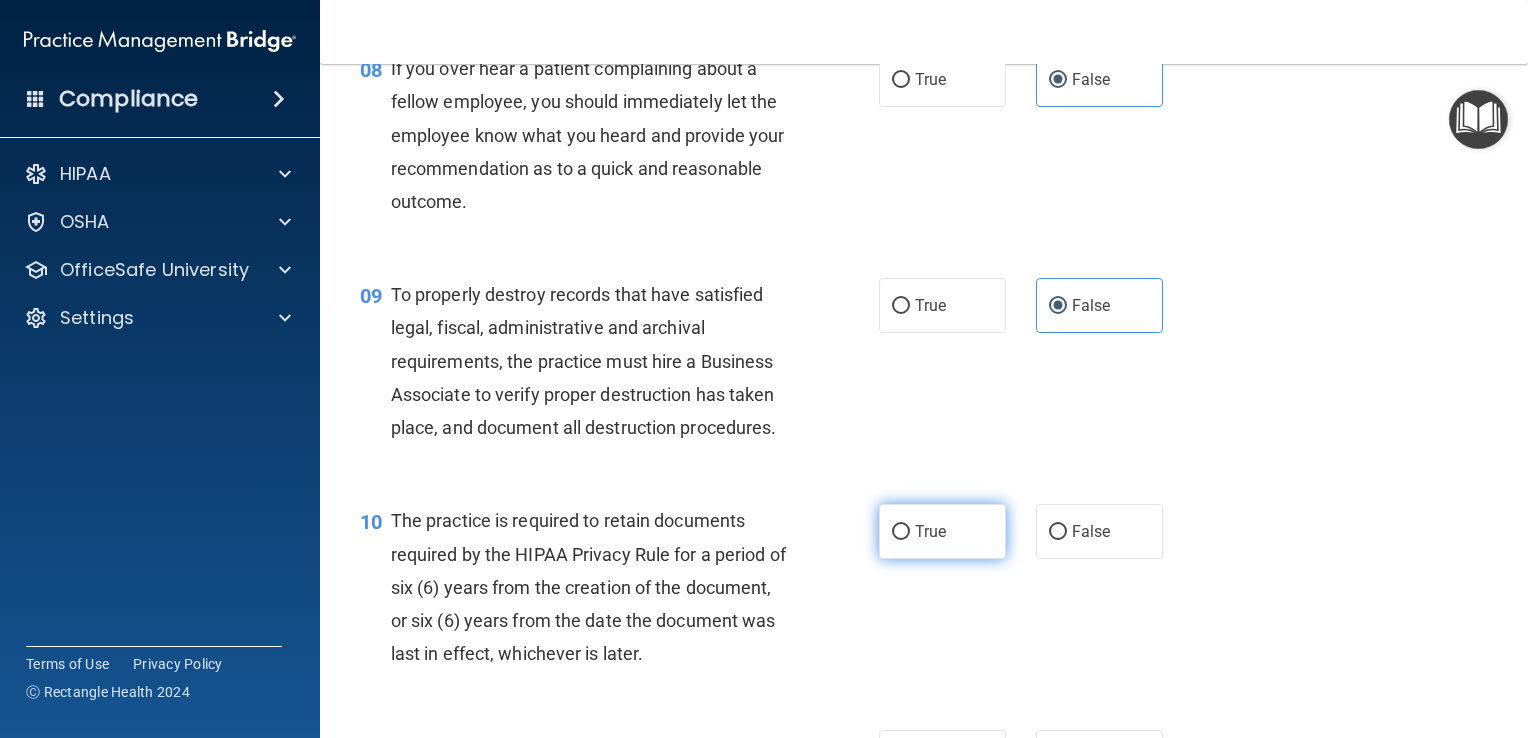 click on "True" at bounding box center [942, 531] 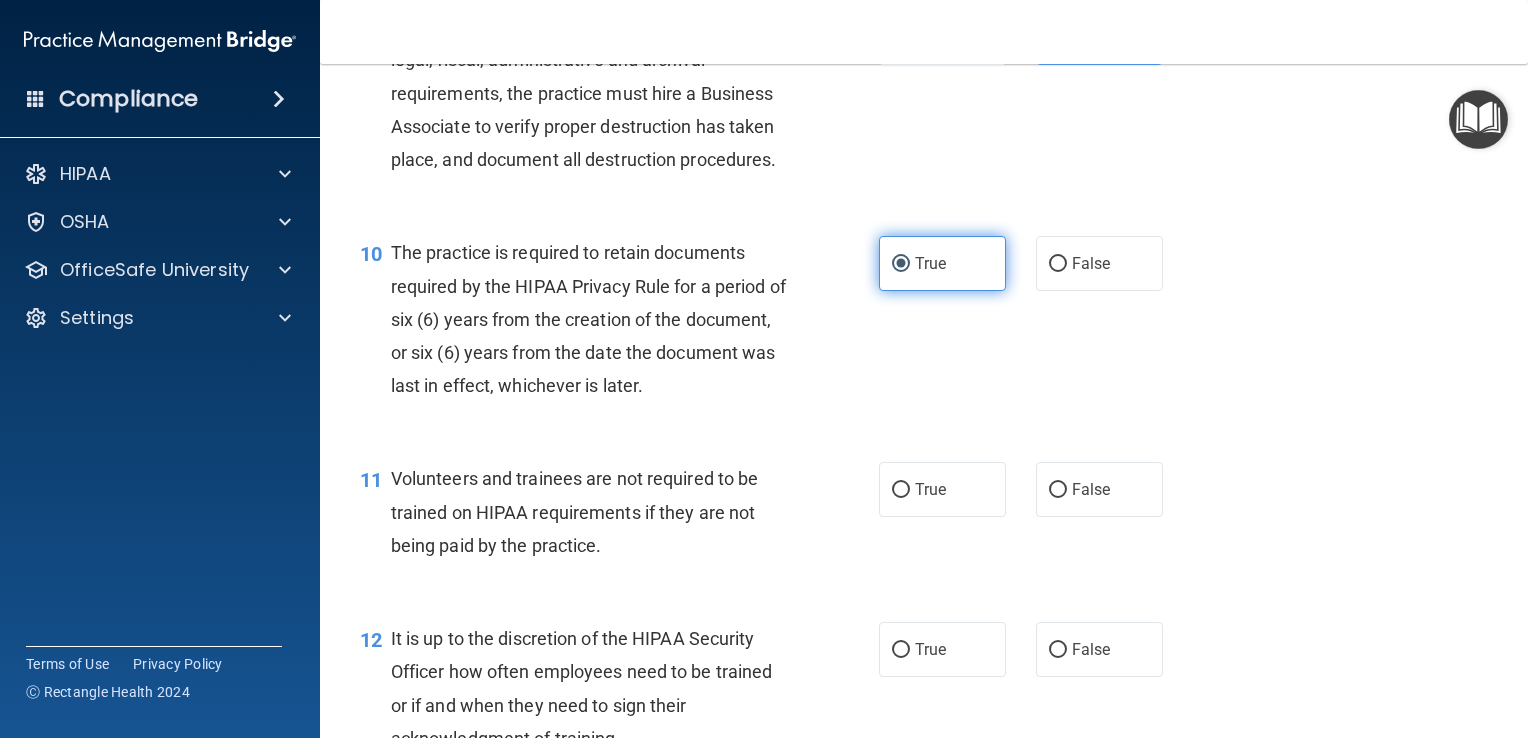 scroll, scrollTop: 1824, scrollLeft: 0, axis: vertical 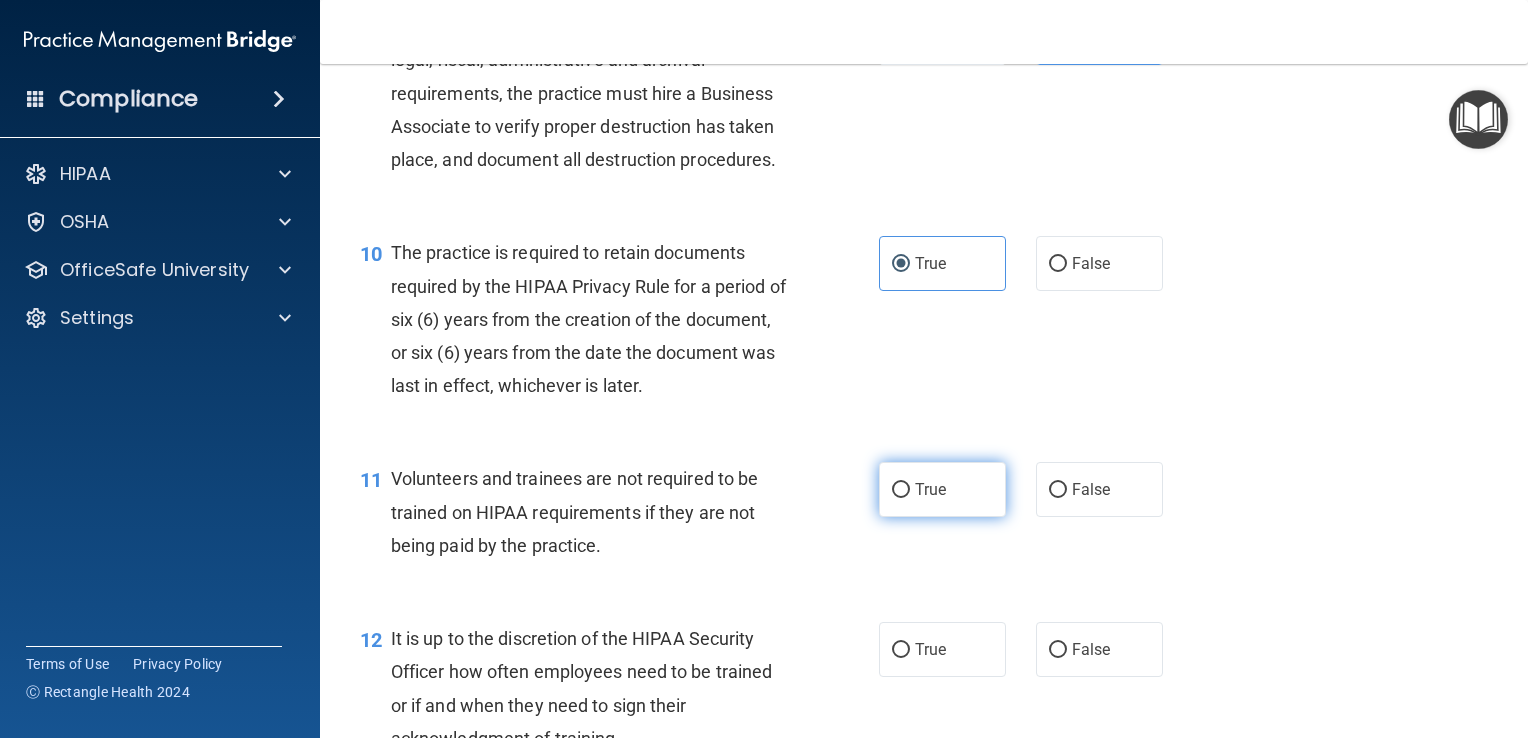 click on "True" at bounding box center (930, 489) 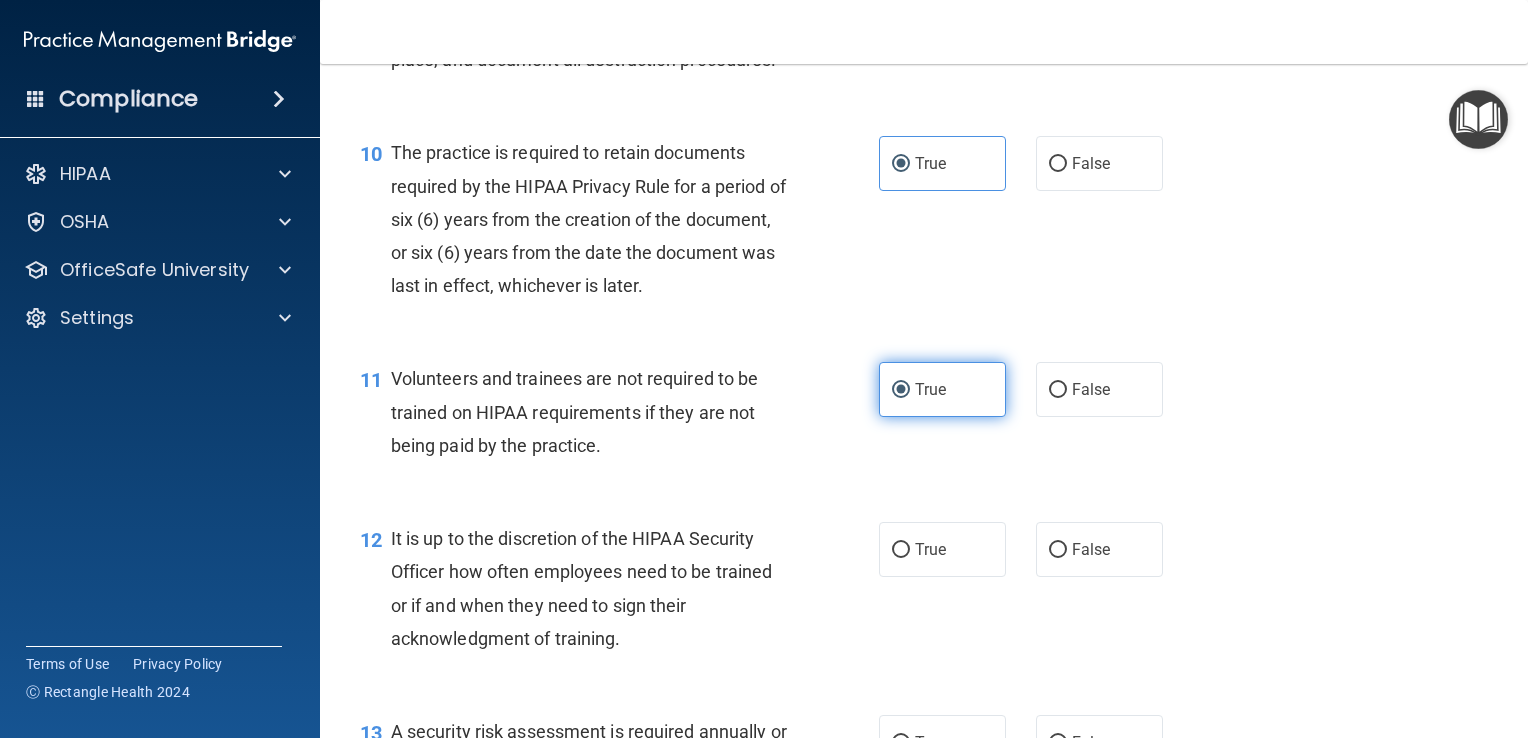 scroll, scrollTop: 2012, scrollLeft: 0, axis: vertical 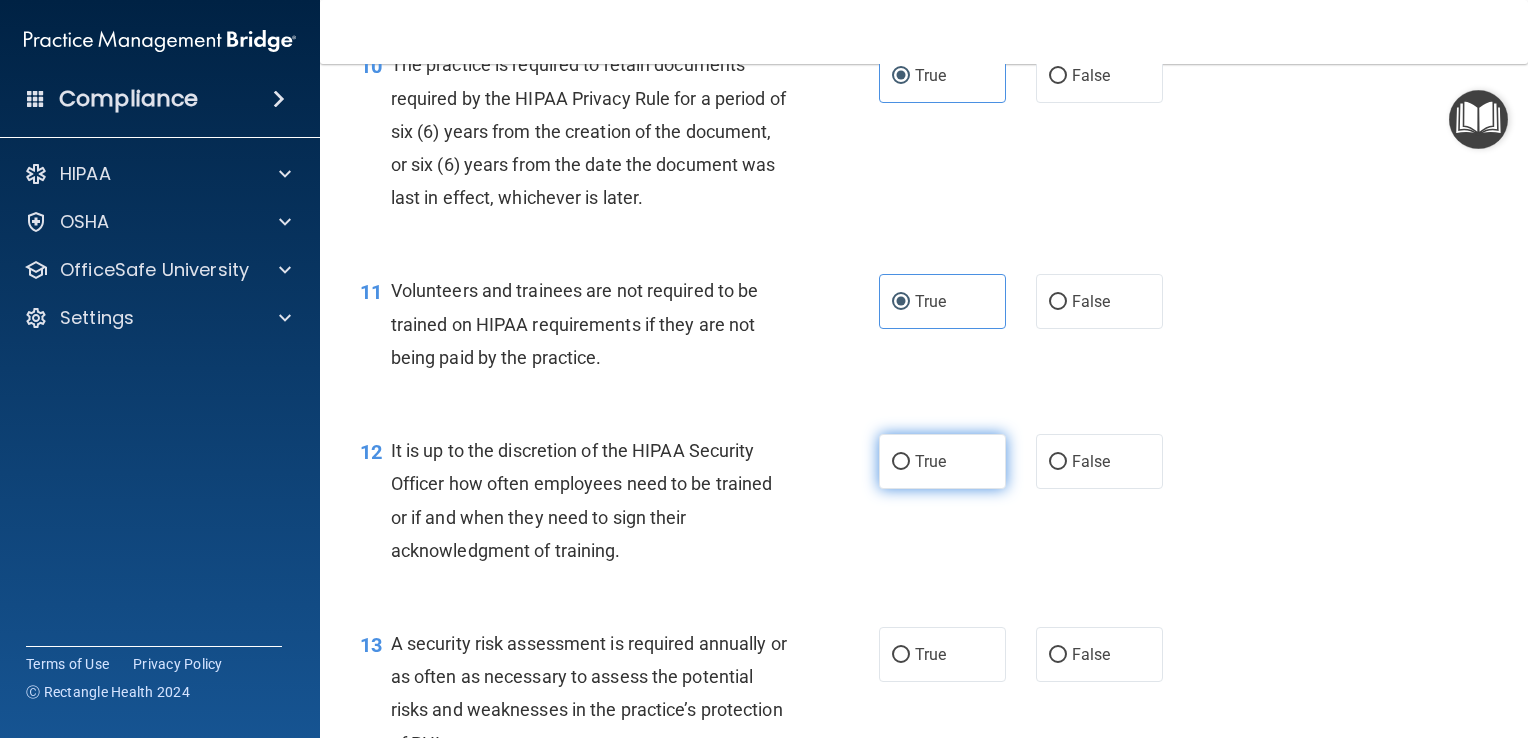click on "True" at bounding box center [930, 461] 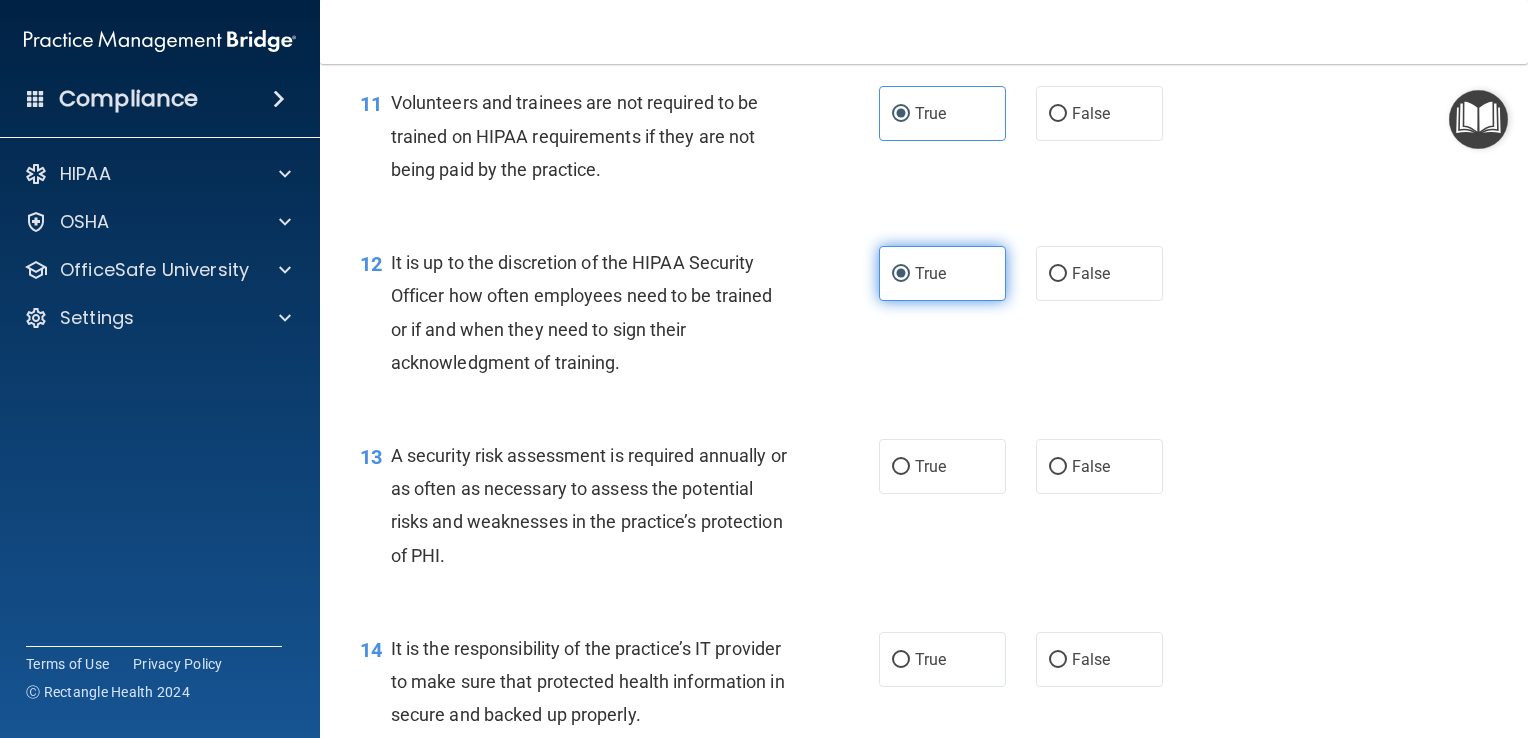 scroll, scrollTop: 2202, scrollLeft: 0, axis: vertical 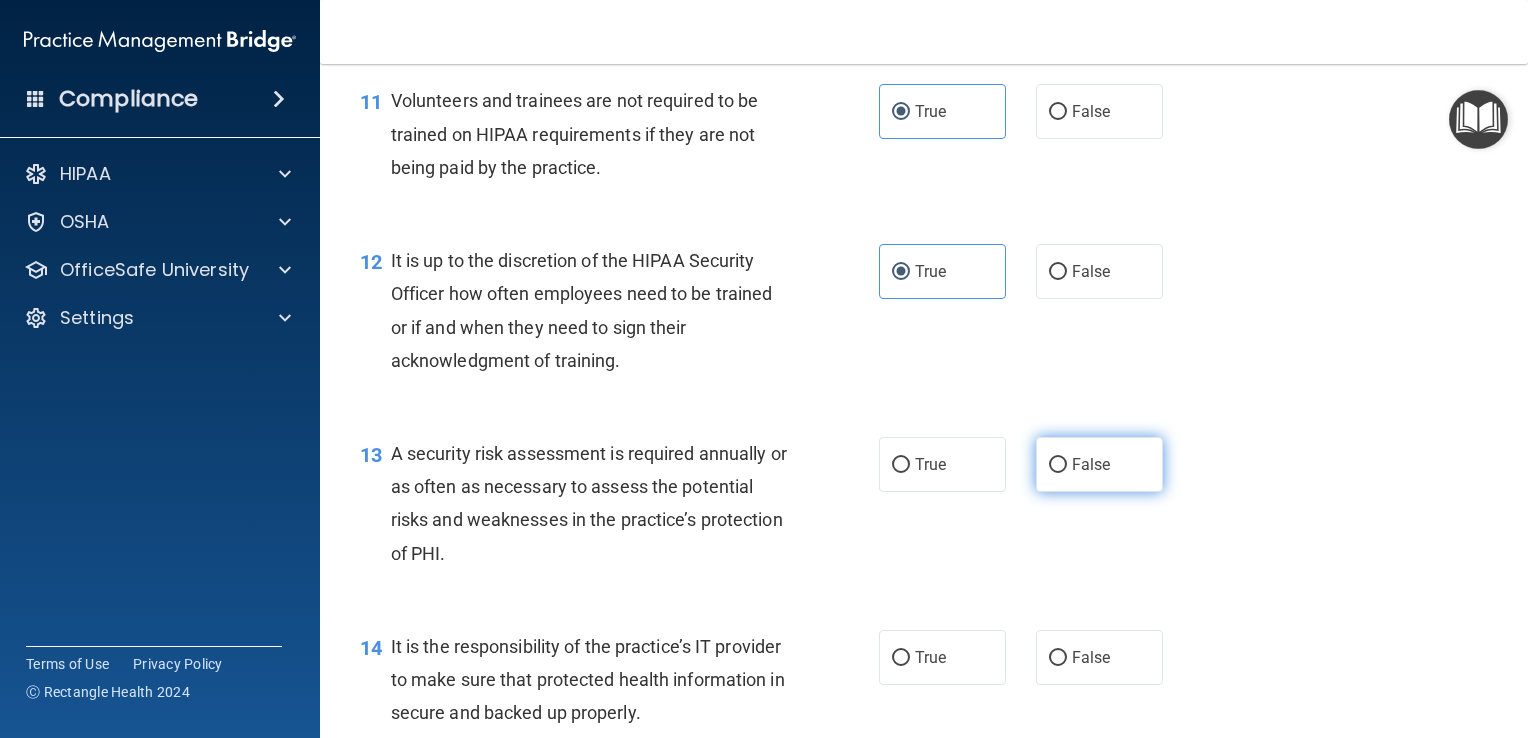 click on "False" at bounding box center (1099, 464) 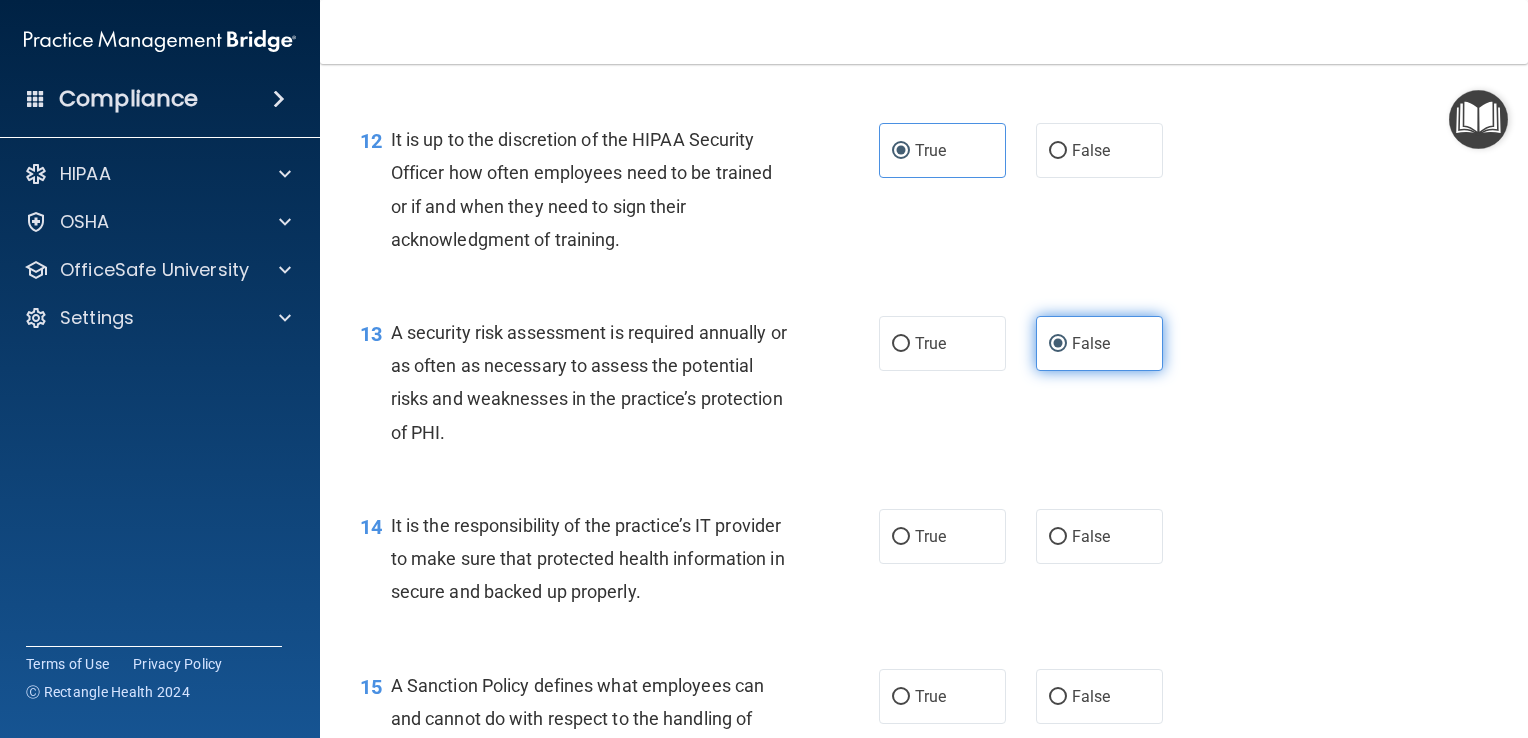 scroll, scrollTop: 2324, scrollLeft: 0, axis: vertical 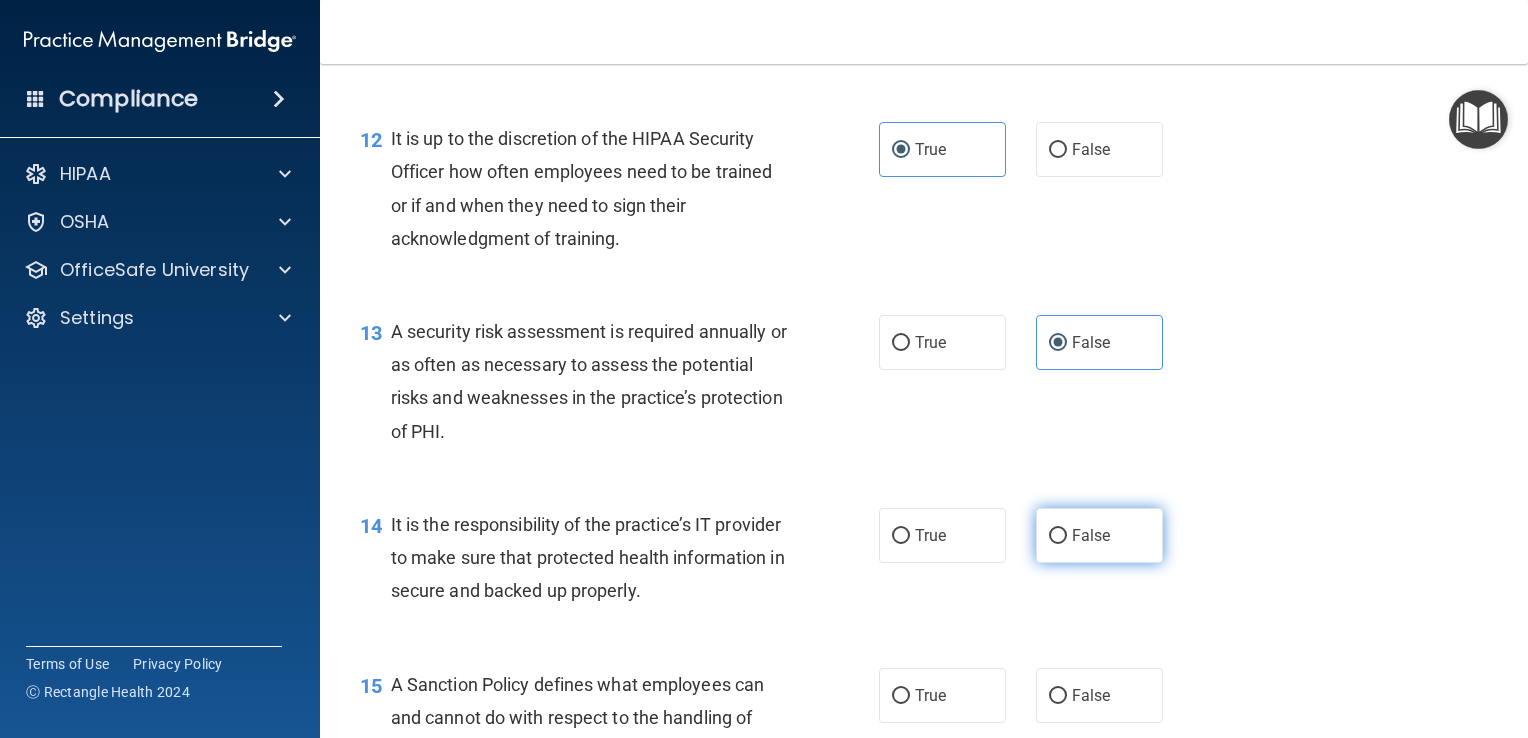 click on "False" at bounding box center (1099, 535) 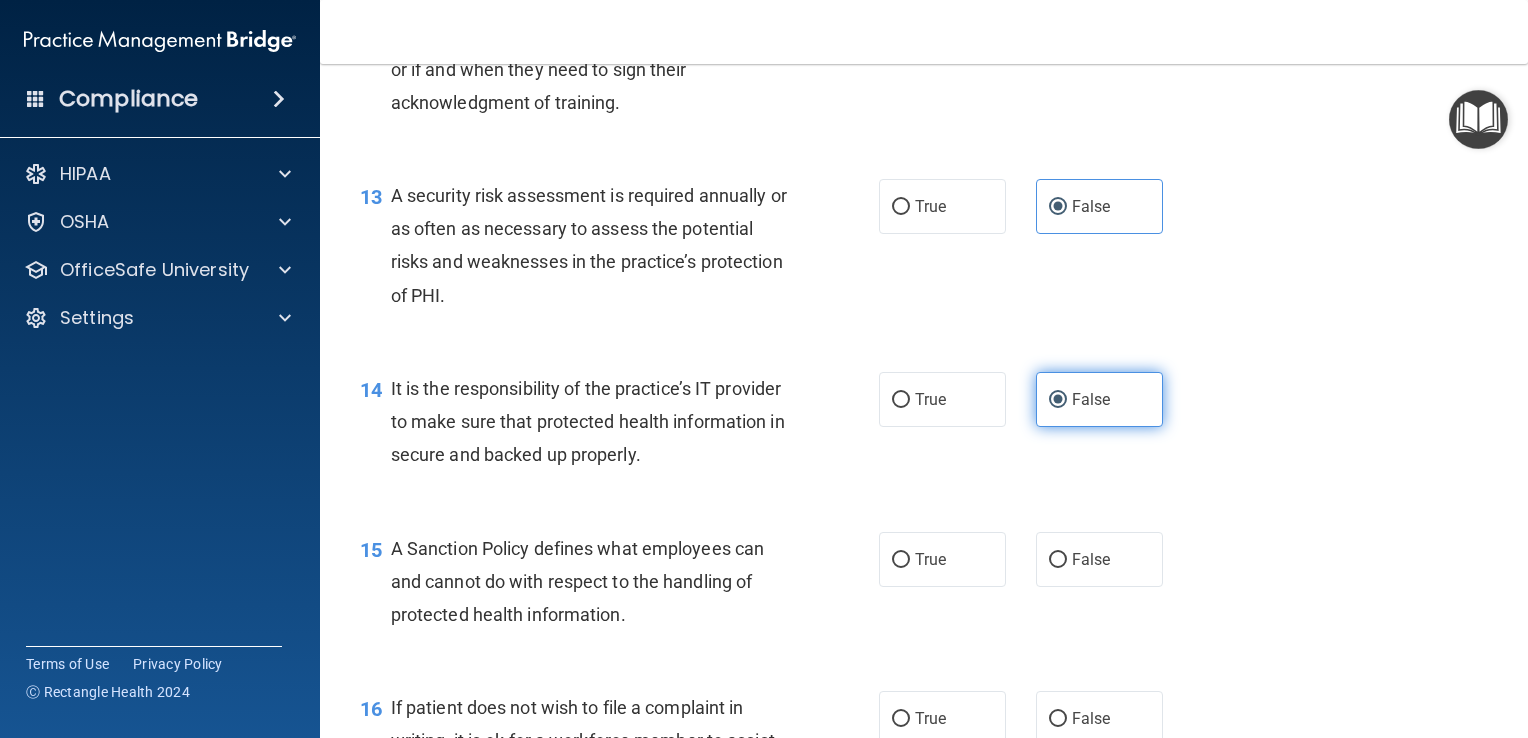 click on "False" at bounding box center (1099, 559) 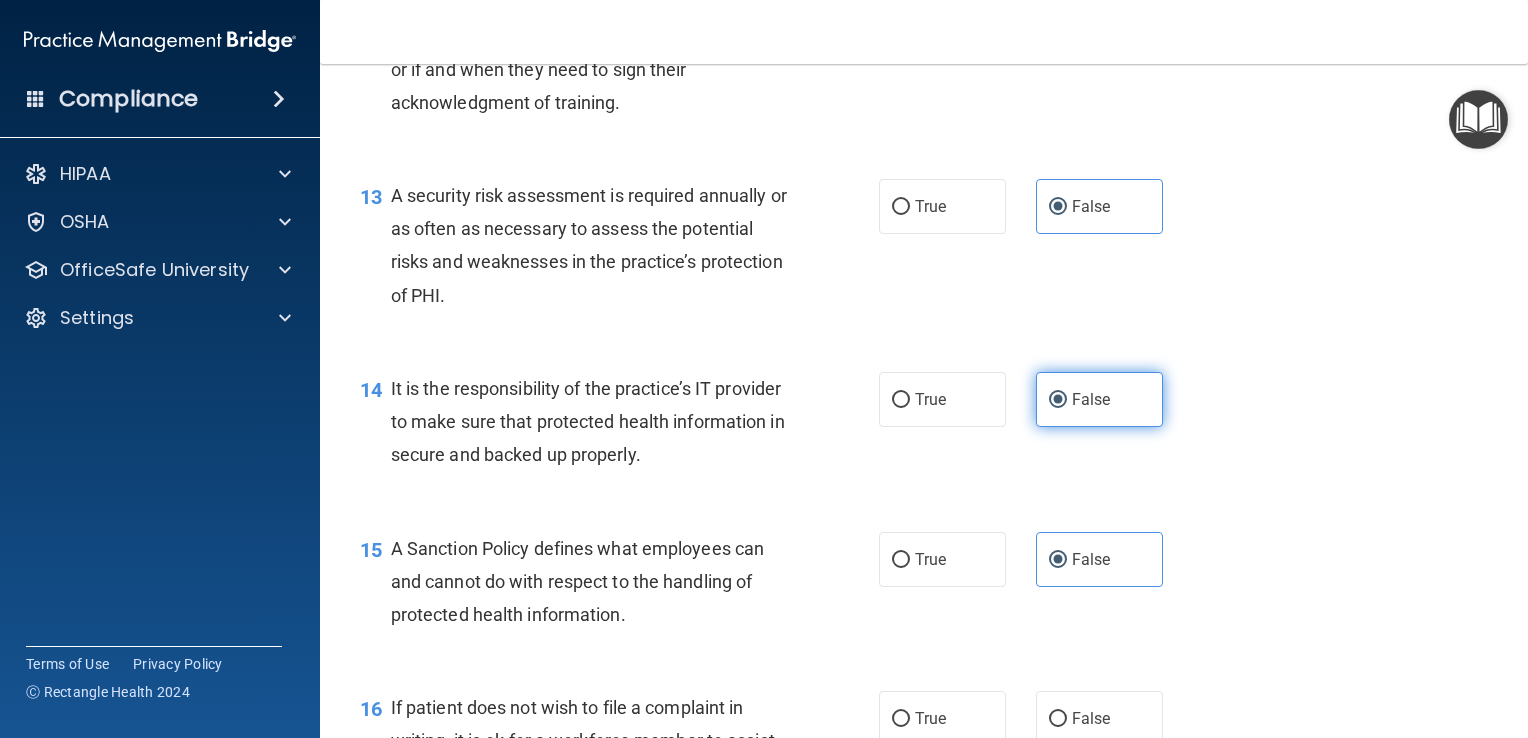 scroll, scrollTop: 2736, scrollLeft: 0, axis: vertical 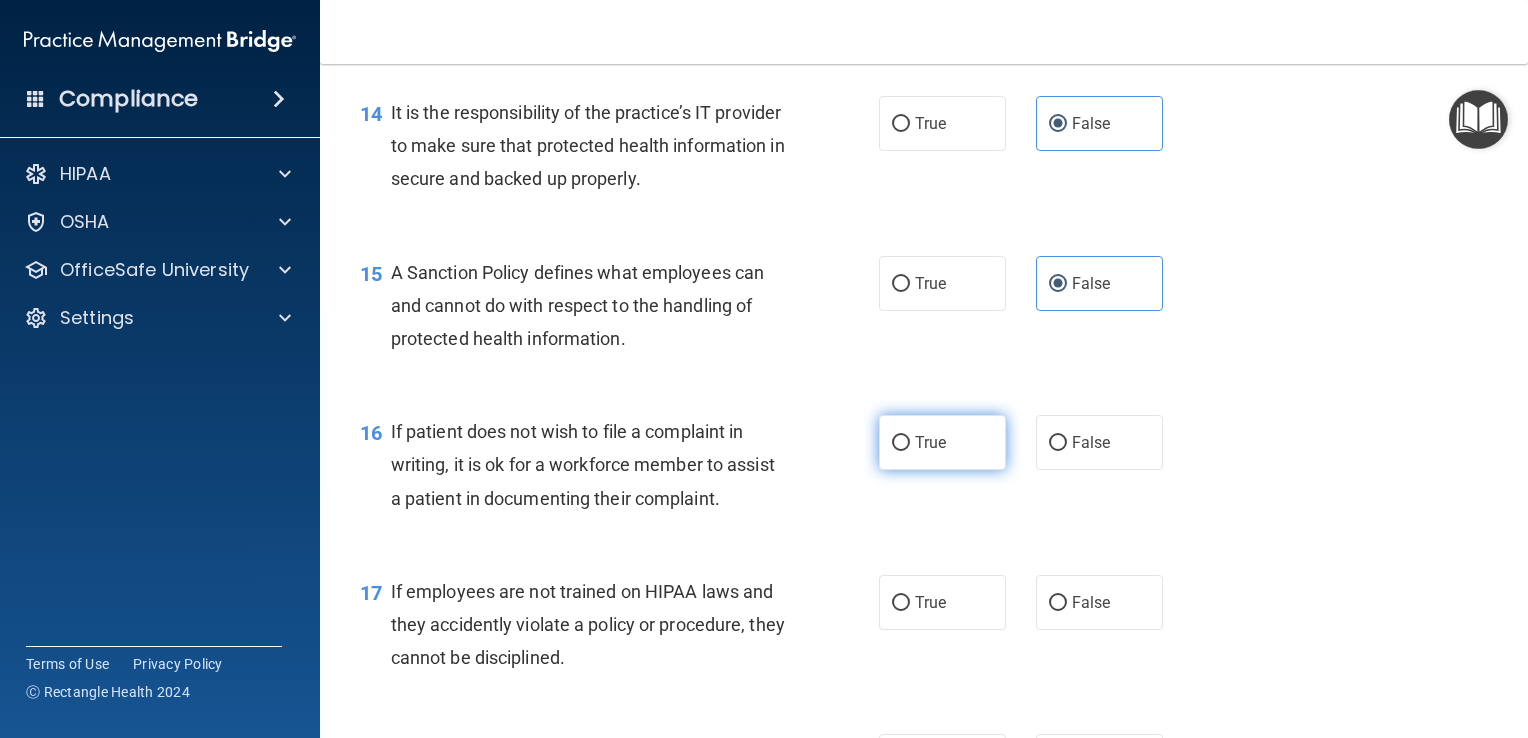 click on "True" at bounding box center (942, 442) 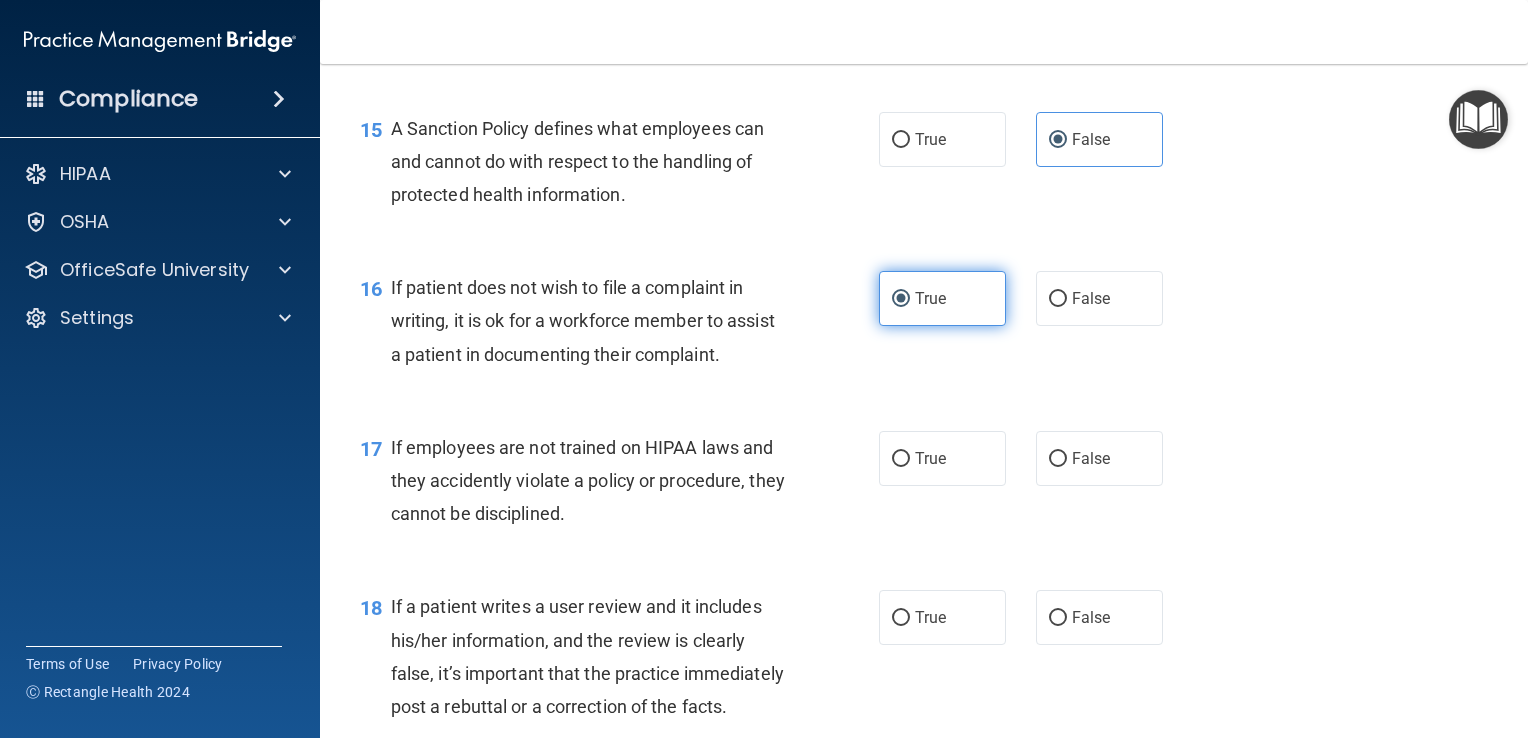 scroll, scrollTop: 2898, scrollLeft: 0, axis: vertical 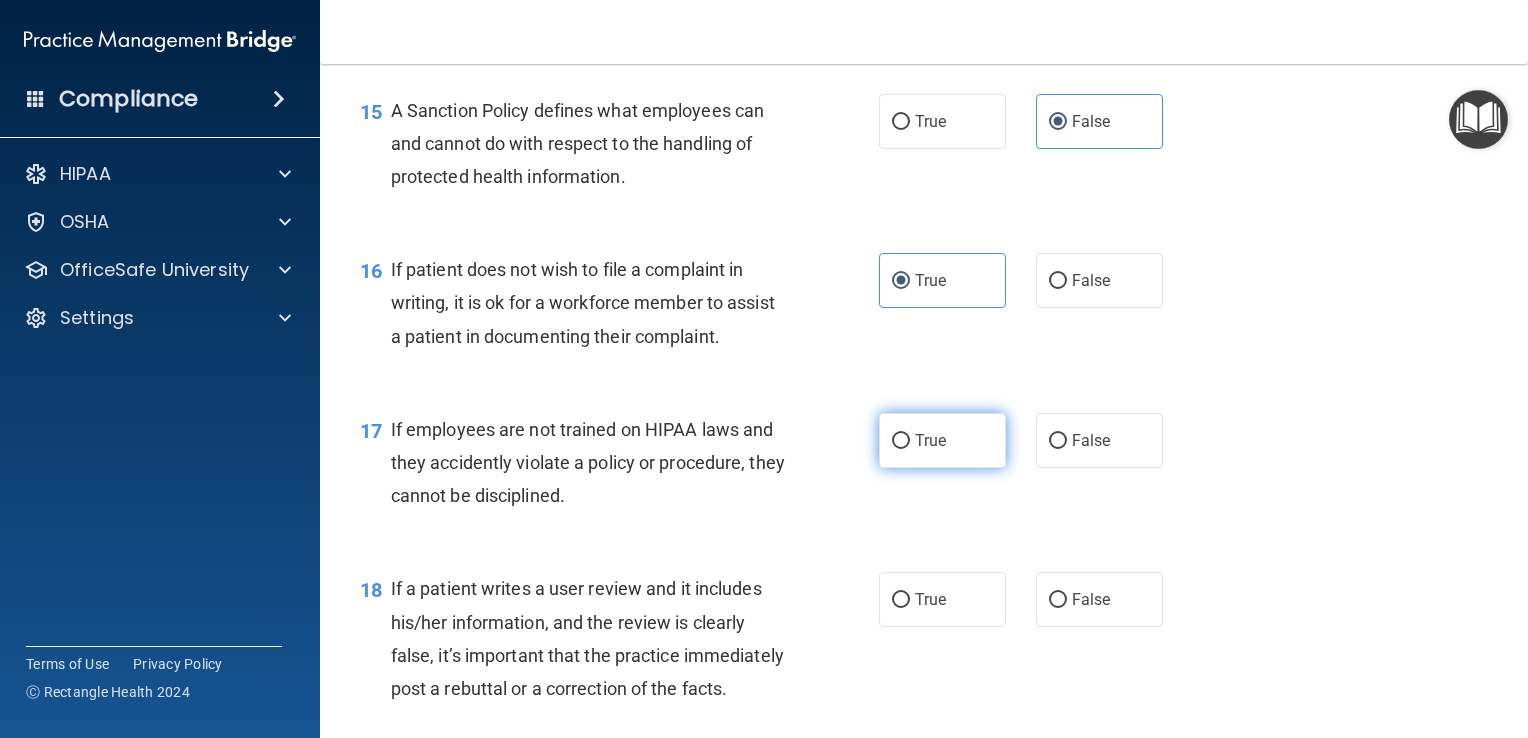 click on "True" at bounding box center (942, 440) 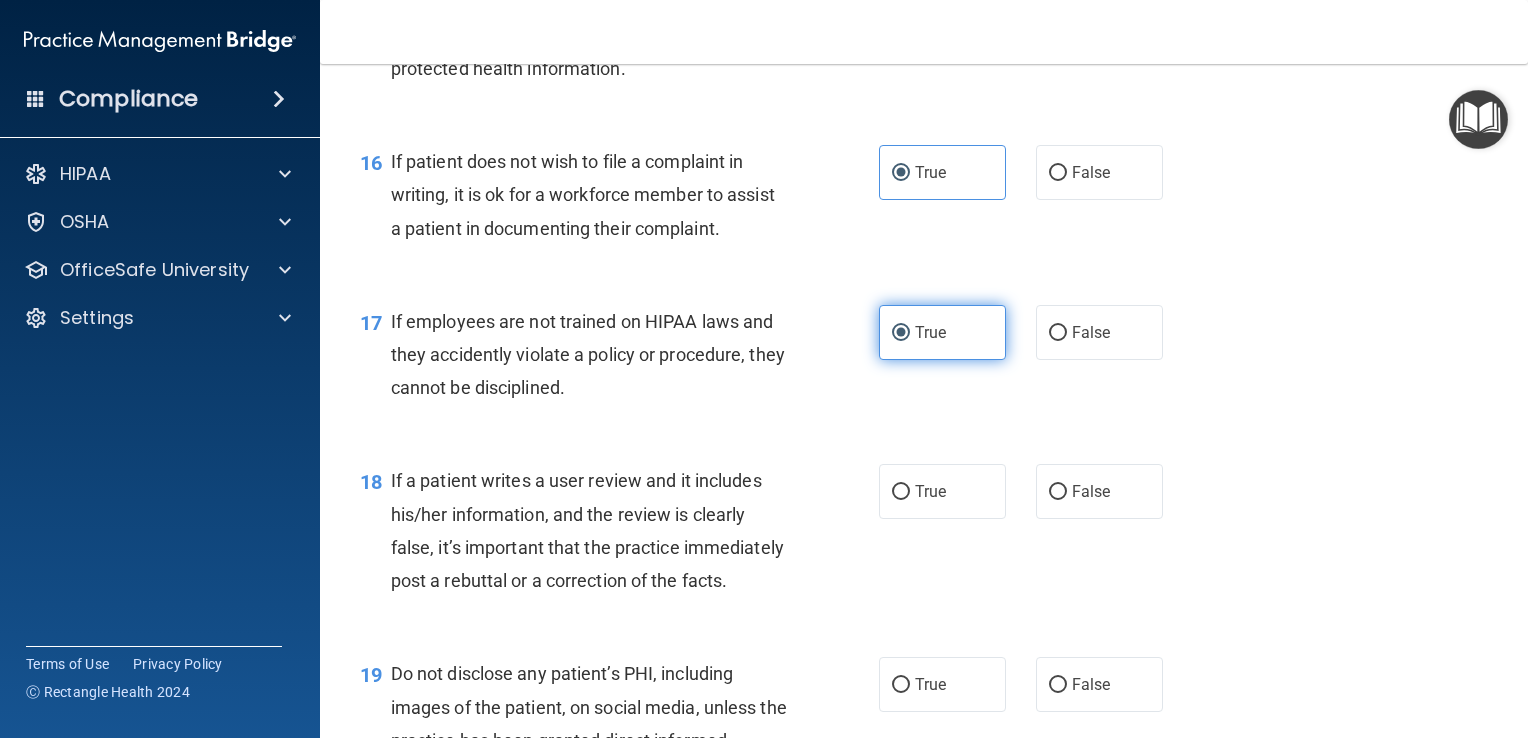 scroll, scrollTop: 3007, scrollLeft: 0, axis: vertical 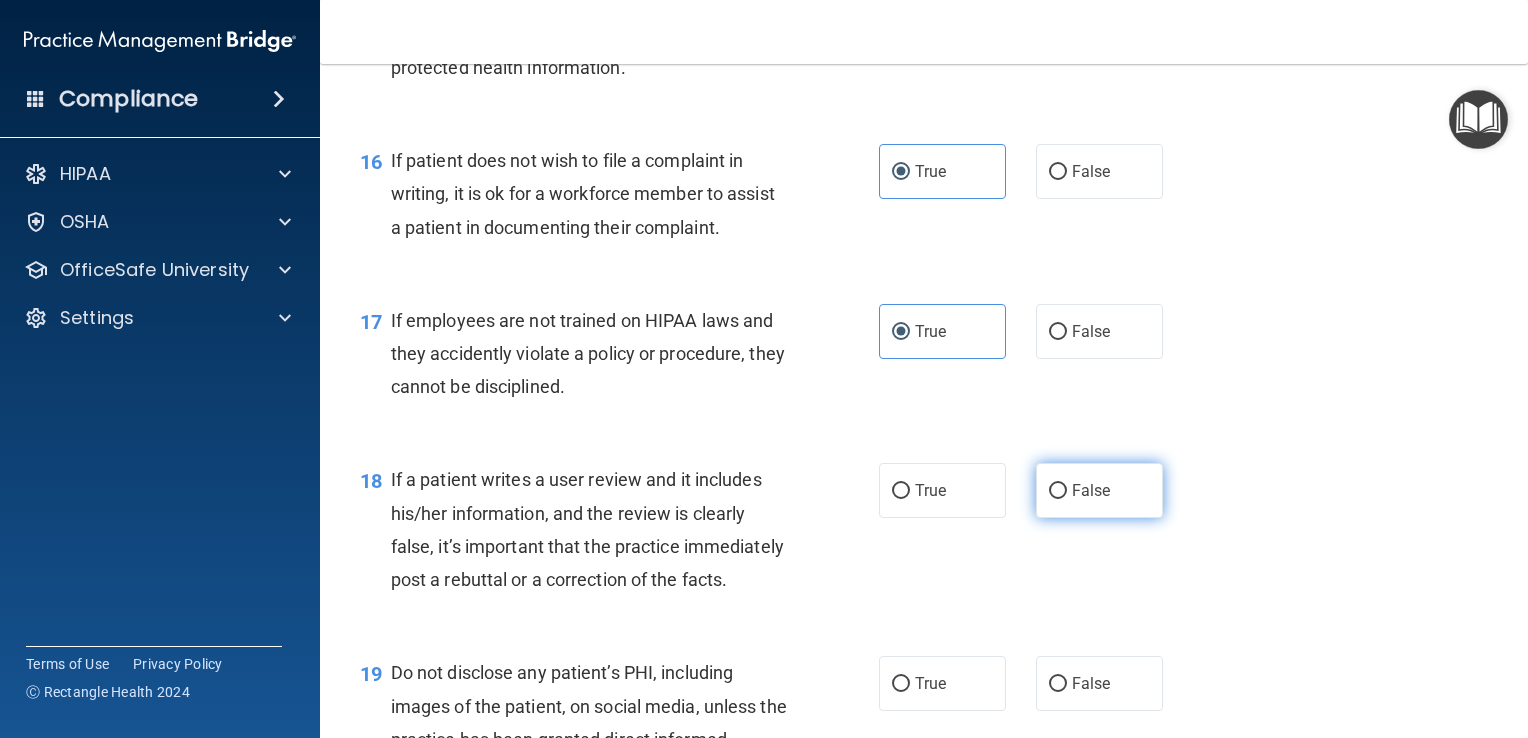 click on "False" at bounding box center (1091, 490) 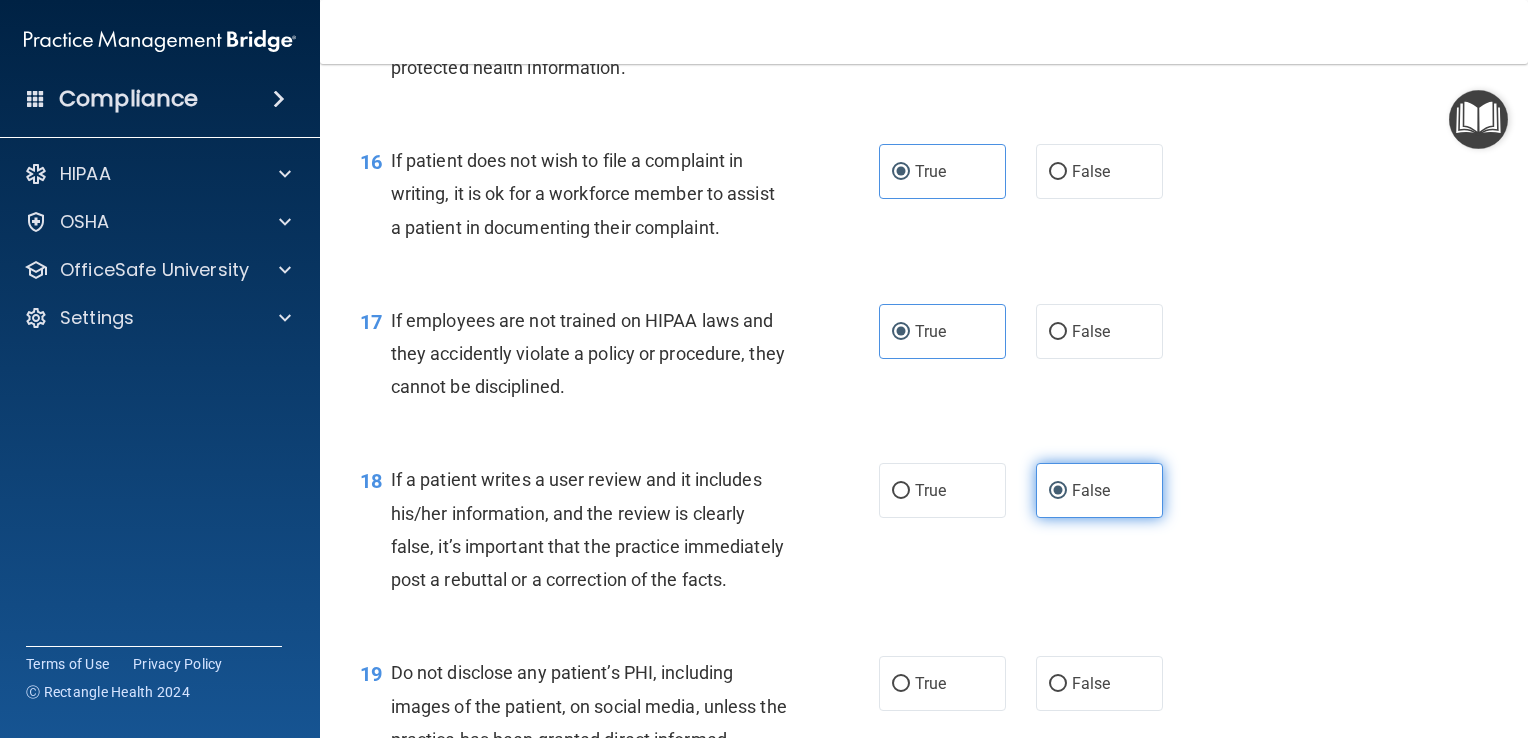 scroll, scrollTop: 3243, scrollLeft: 0, axis: vertical 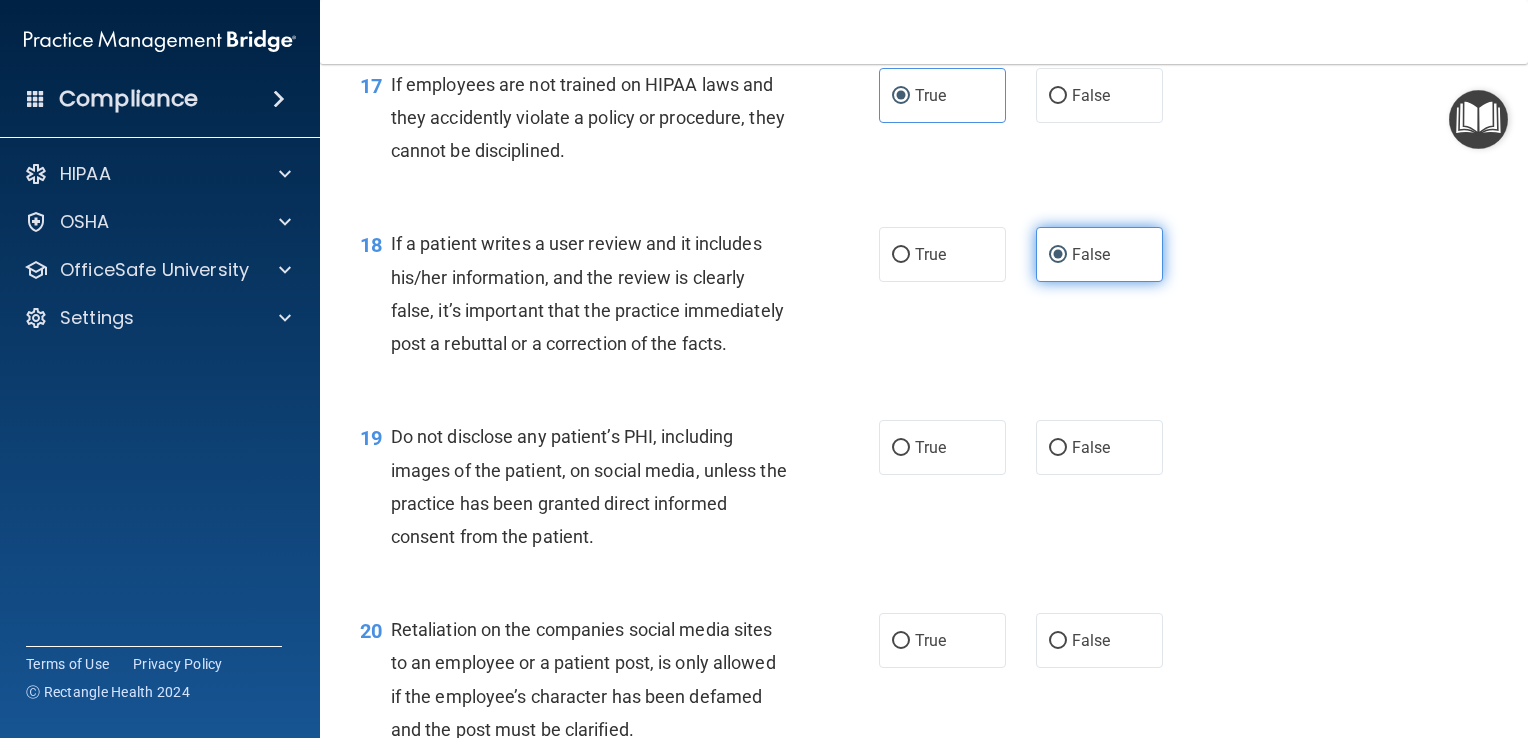 click on "False" at bounding box center [1099, 447] 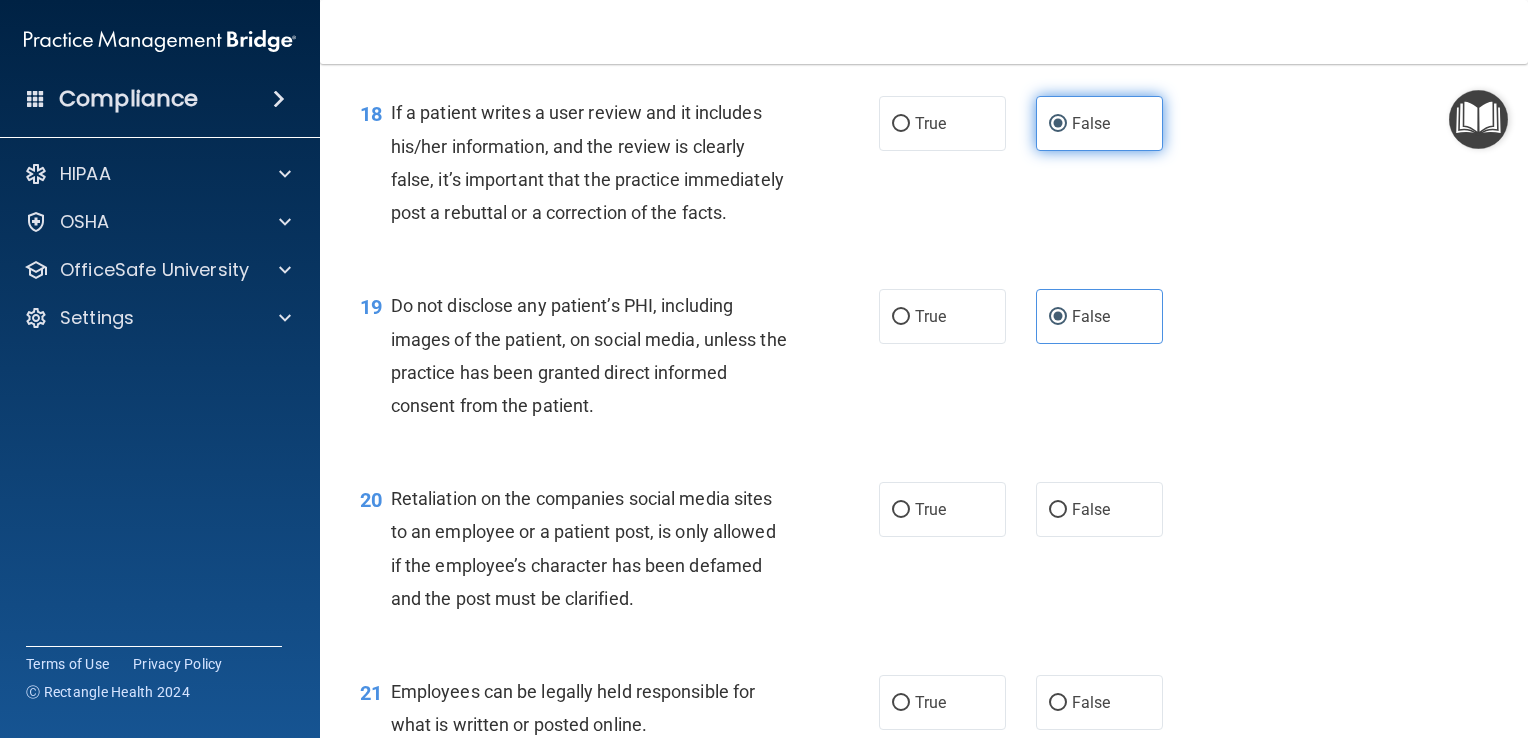 scroll, scrollTop: 3384, scrollLeft: 0, axis: vertical 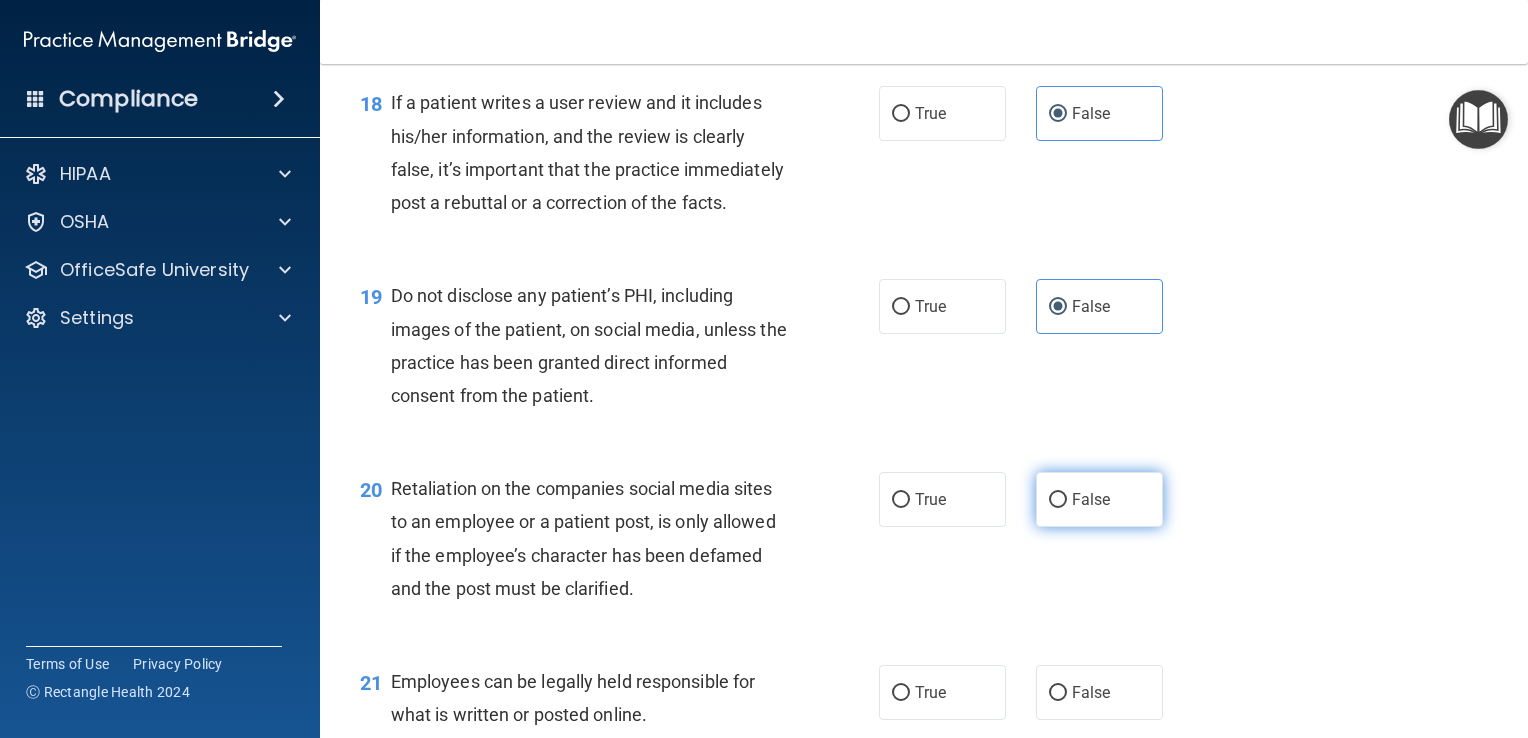 click on "False" at bounding box center (1091, 499) 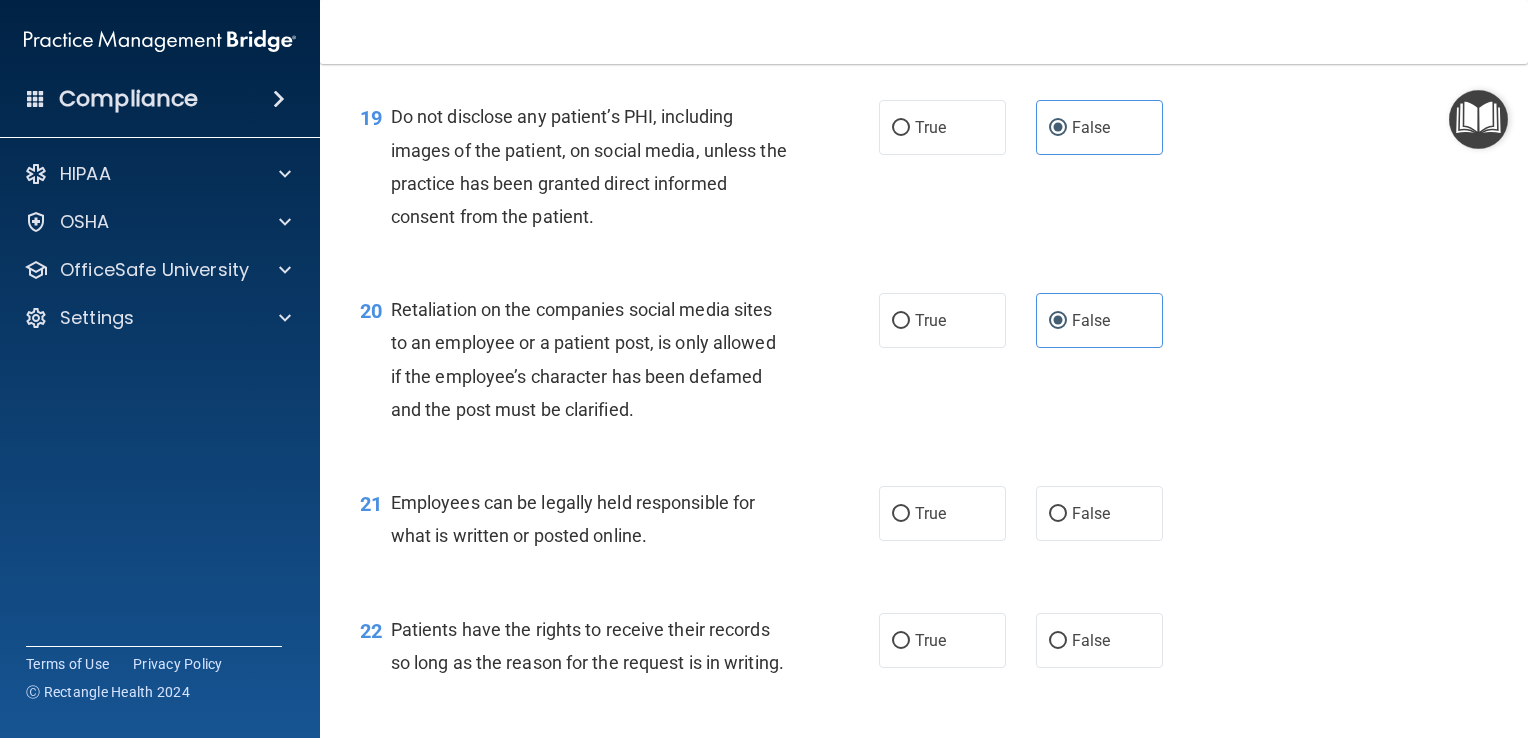 scroll, scrollTop: 3588, scrollLeft: 0, axis: vertical 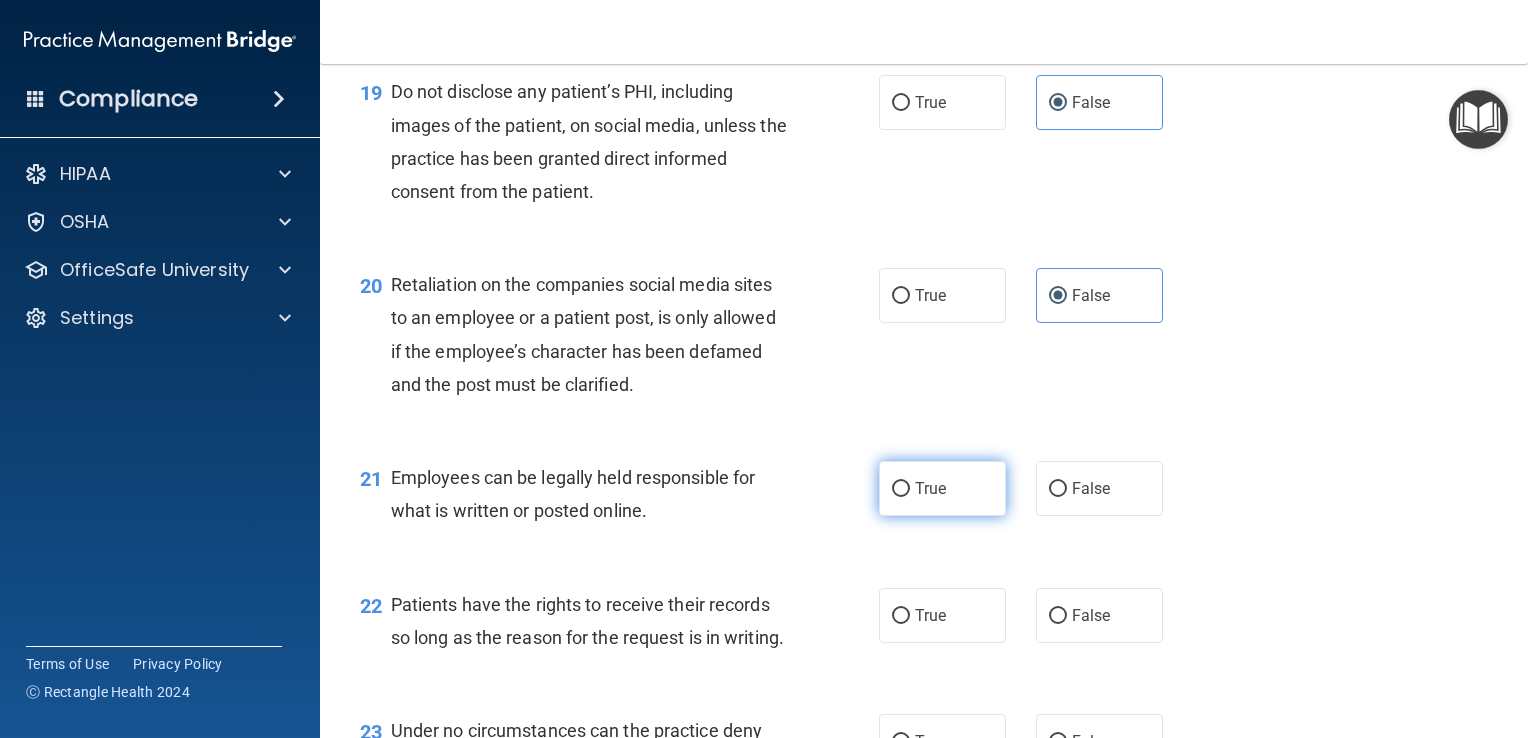 click on "True" at bounding box center (942, 488) 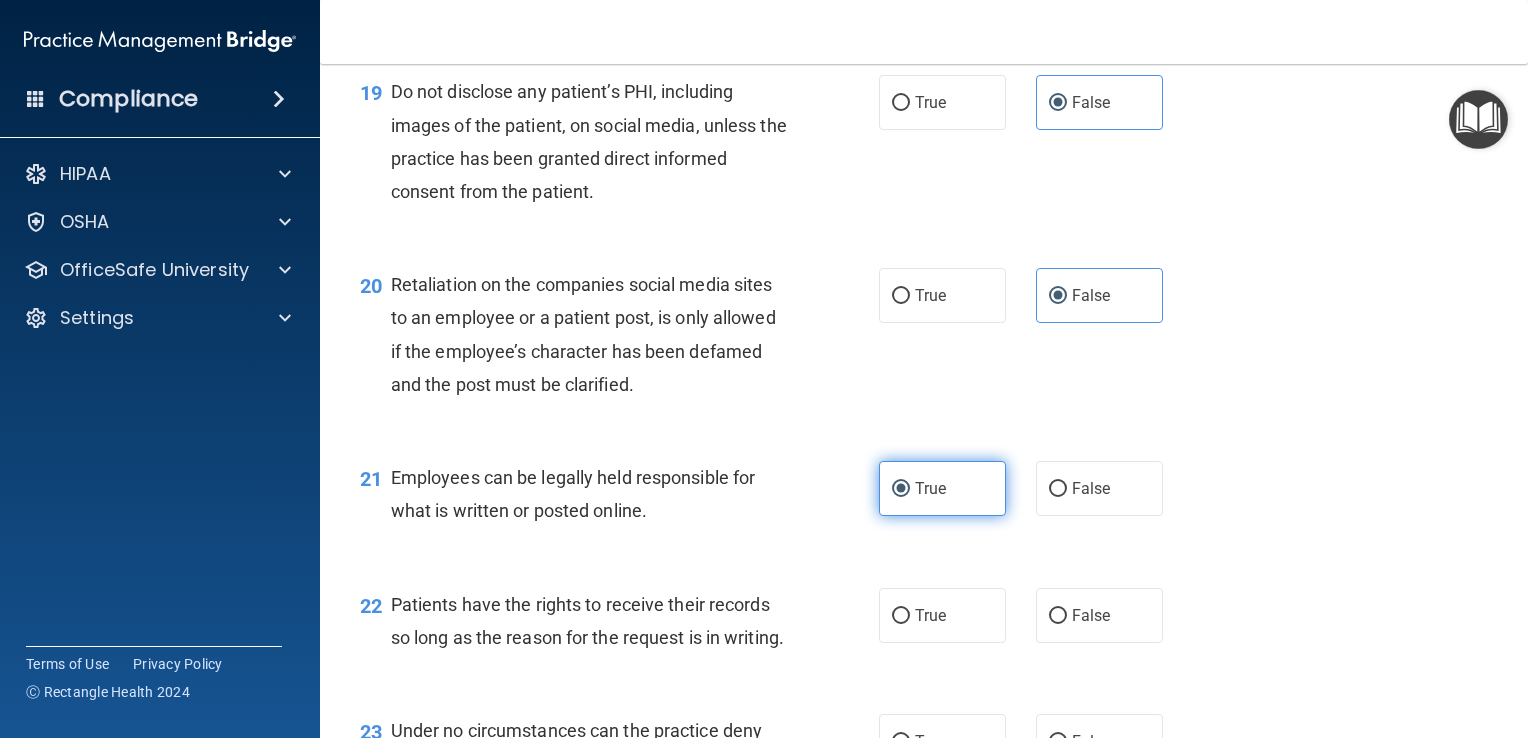 scroll, scrollTop: 3680, scrollLeft: 0, axis: vertical 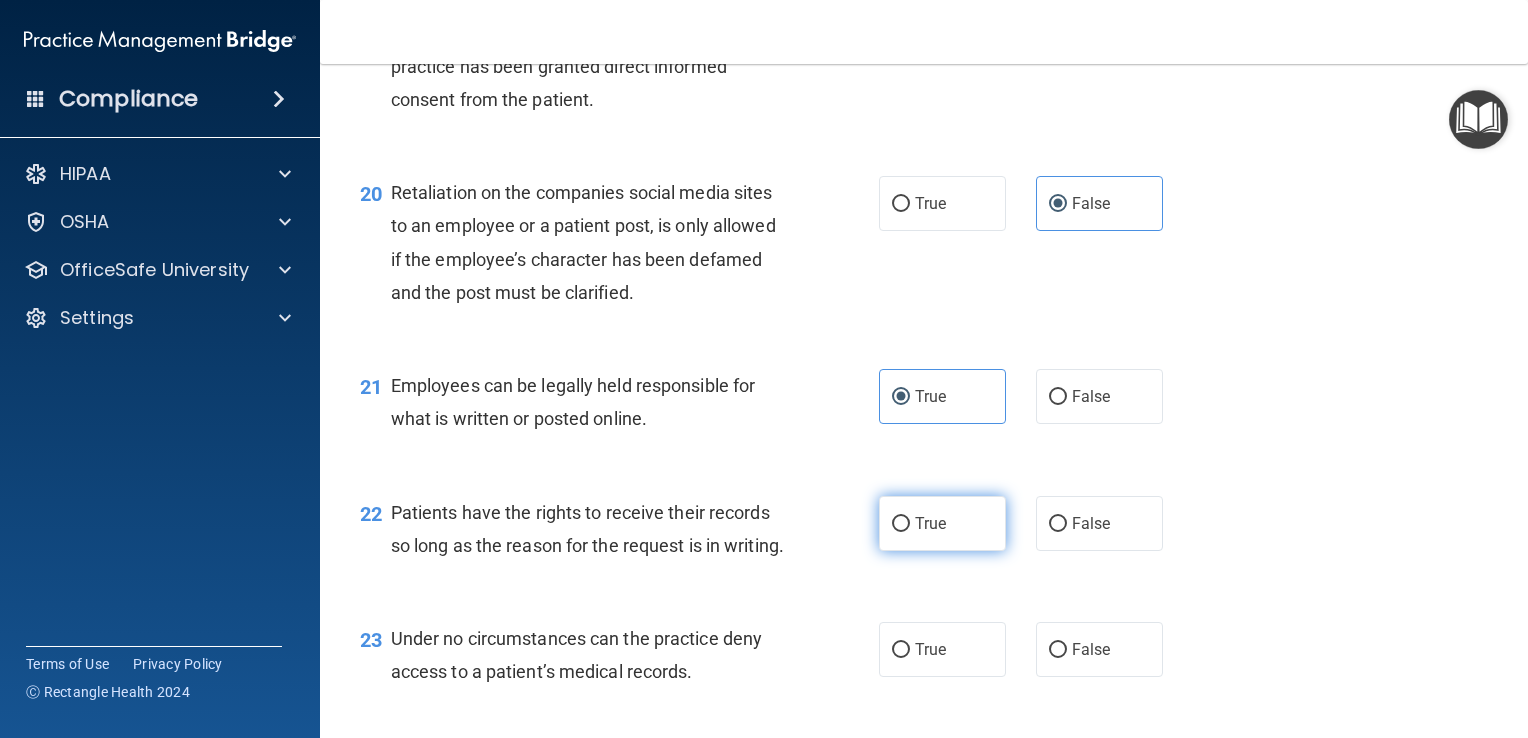 click on "True" at bounding box center [942, 523] 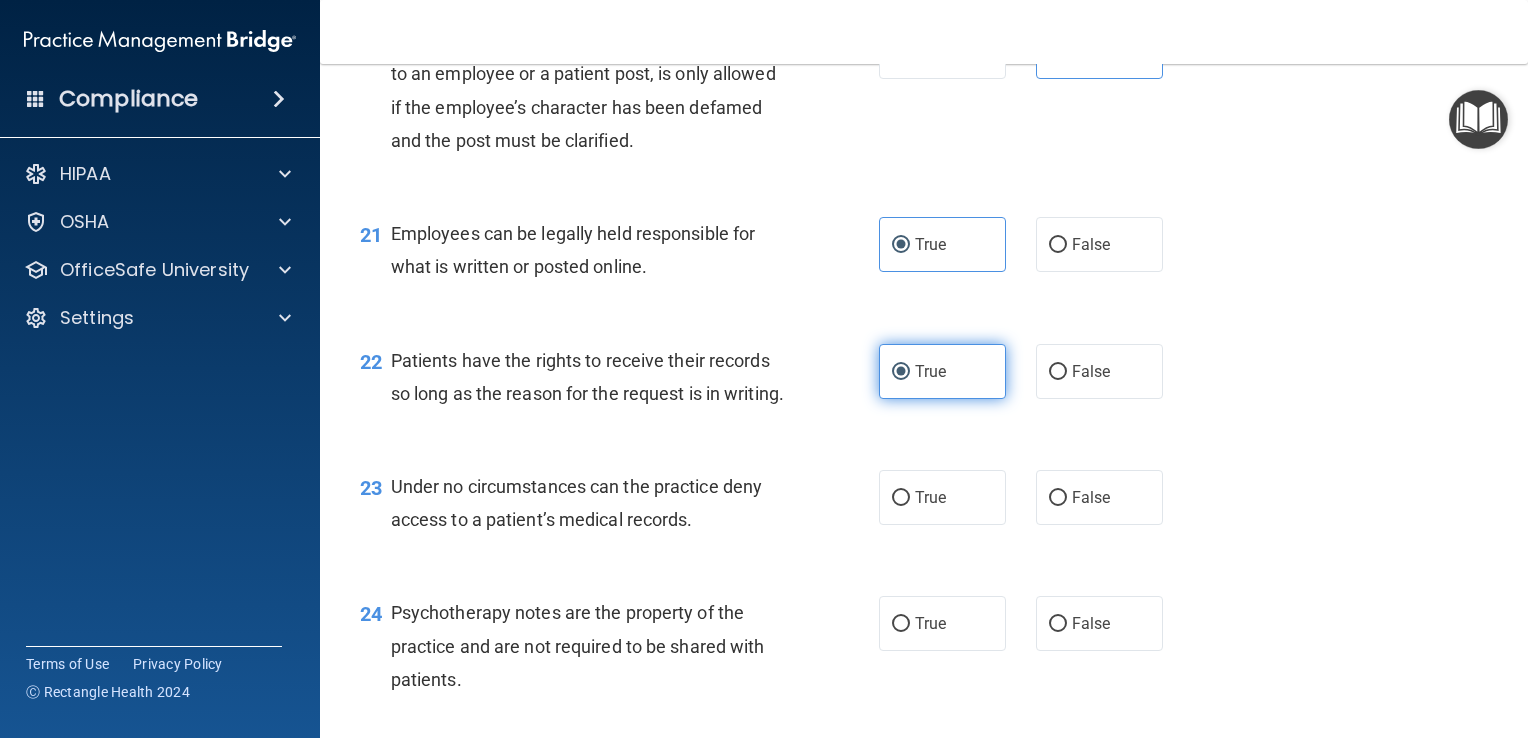 scroll, scrollTop: 3846, scrollLeft: 0, axis: vertical 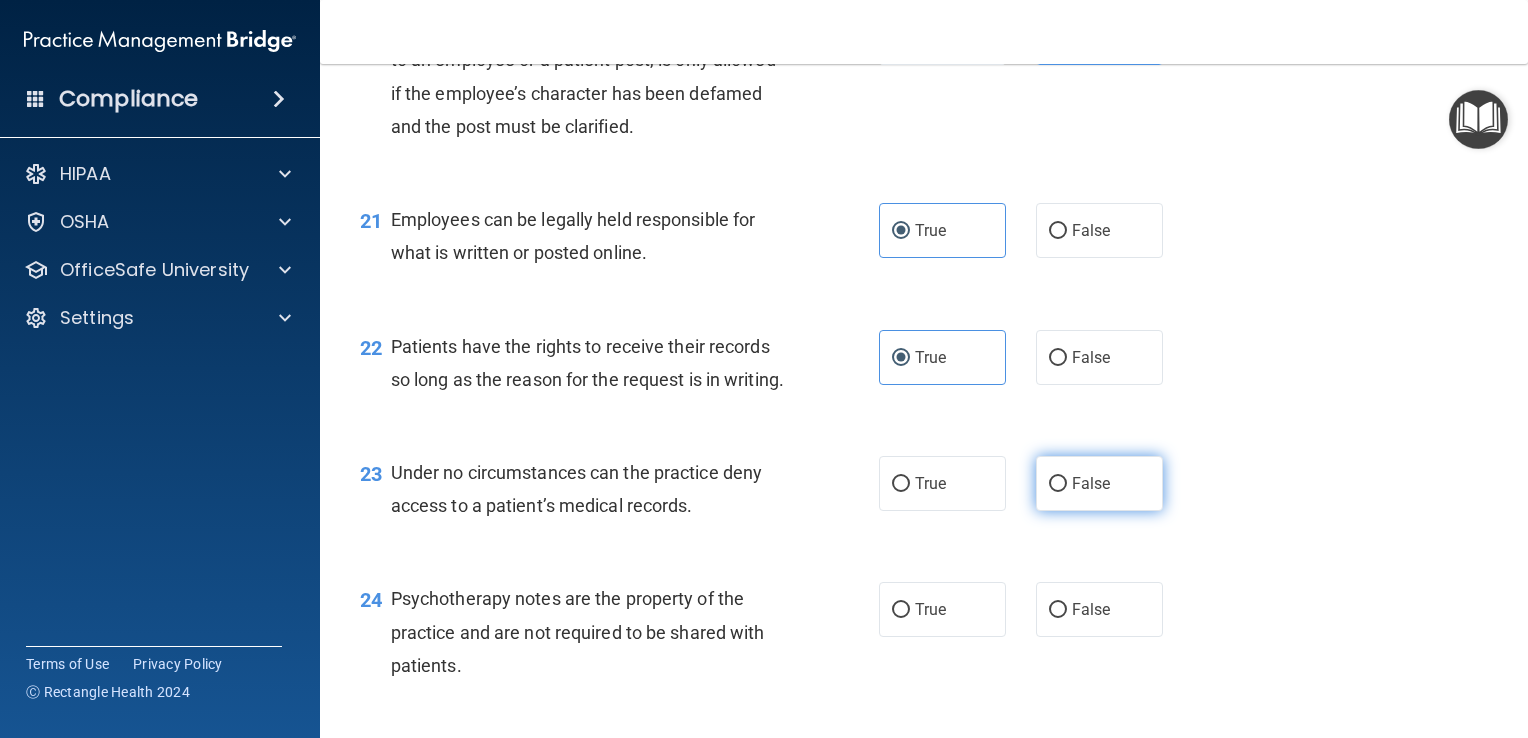 click on "False" at bounding box center (1091, 483) 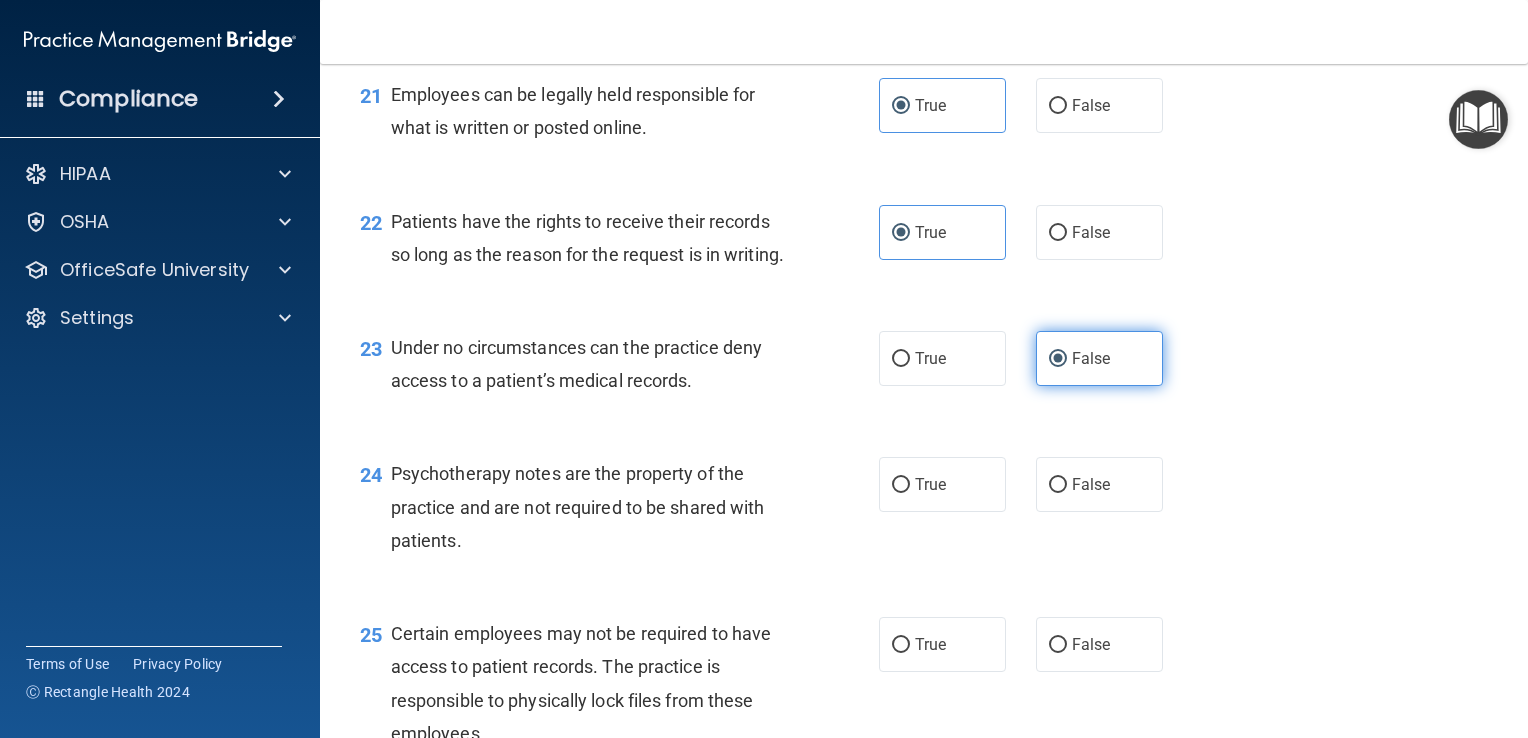 scroll, scrollTop: 3999, scrollLeft: 0, axis: vertical 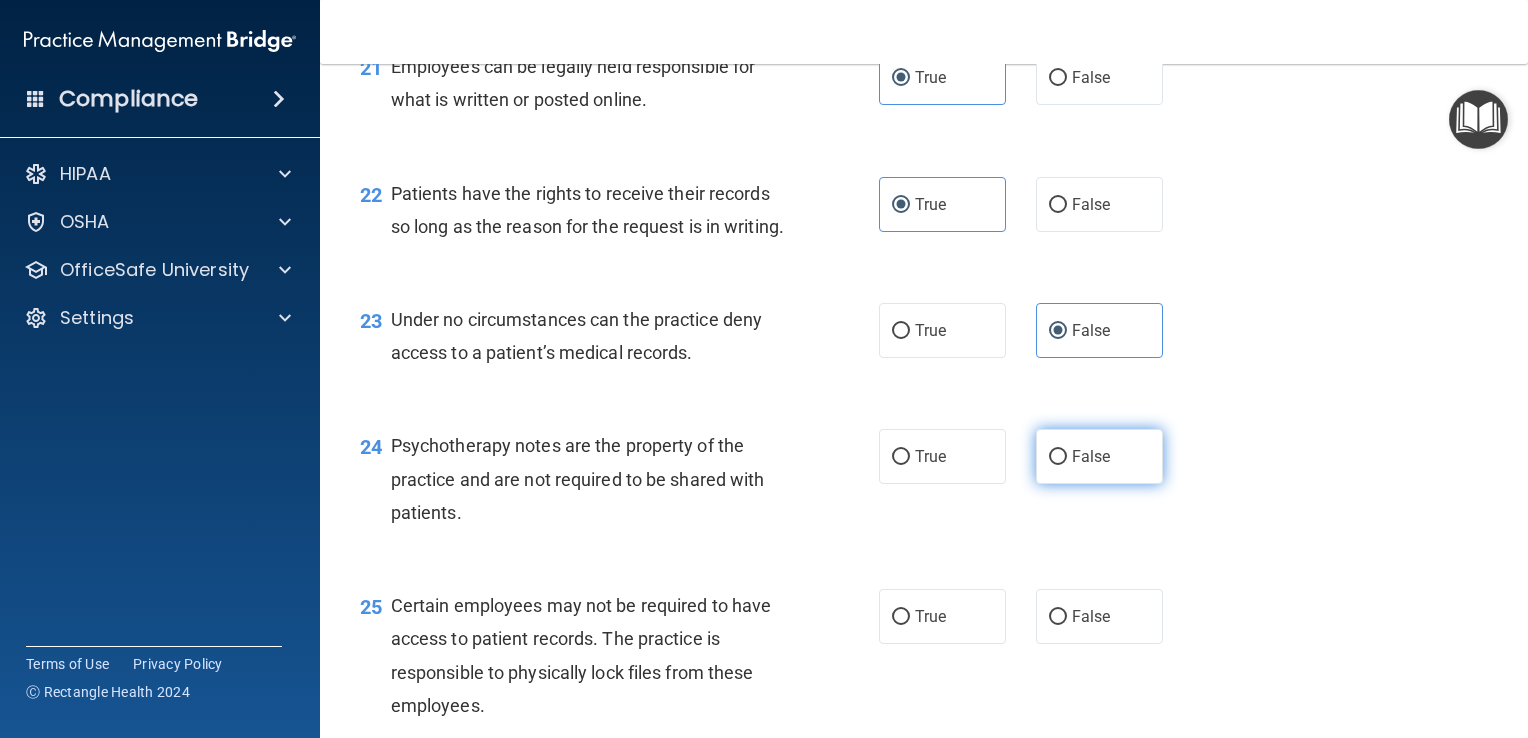 click on "False" at bounding box center [1099, 456] 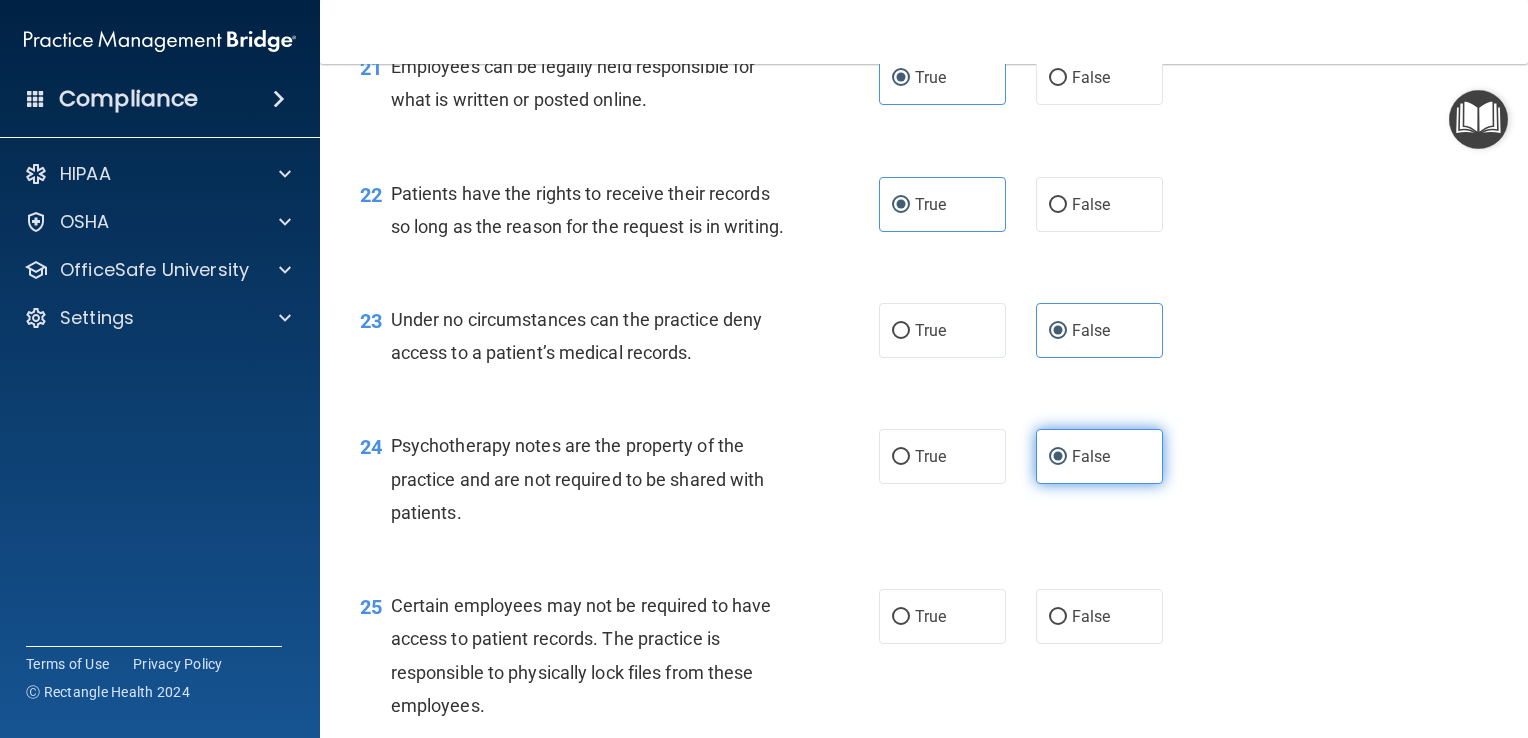scroll, scrollTop: 4180, scrollLeft: 0, axis: vertical 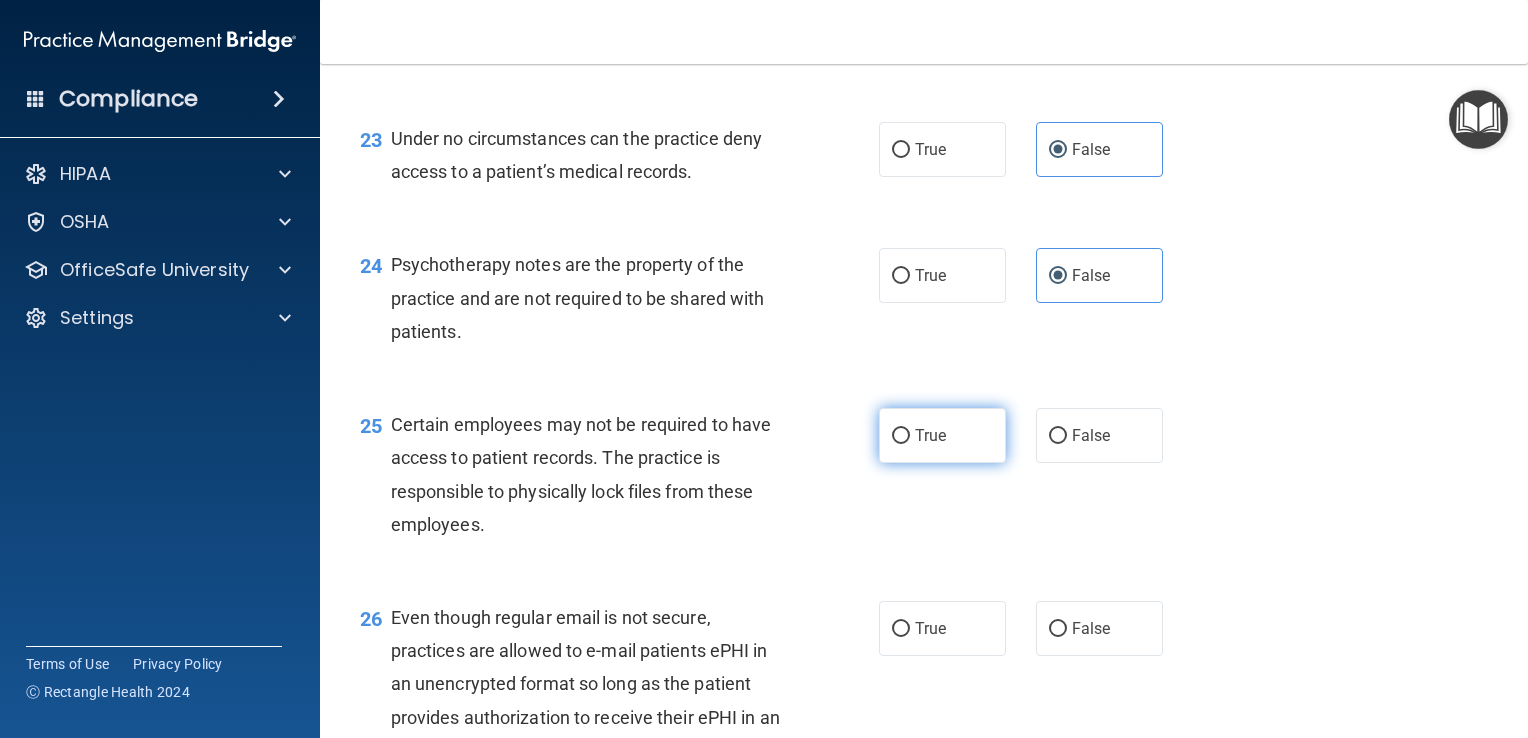 click on "True" at bounding box center [942, 435] 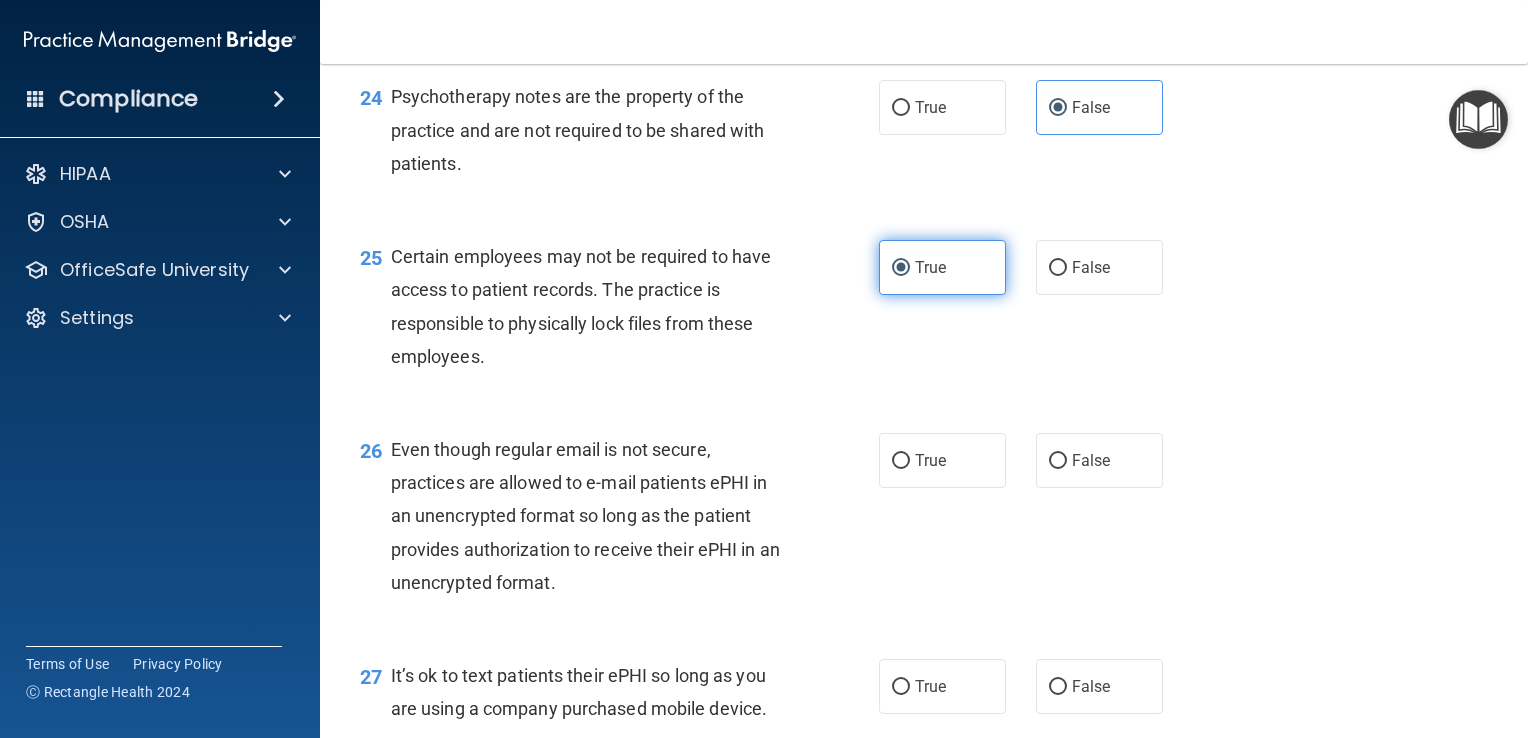 scroll, scrollTop: 4350, scrollLeft: 0, axis: vertical 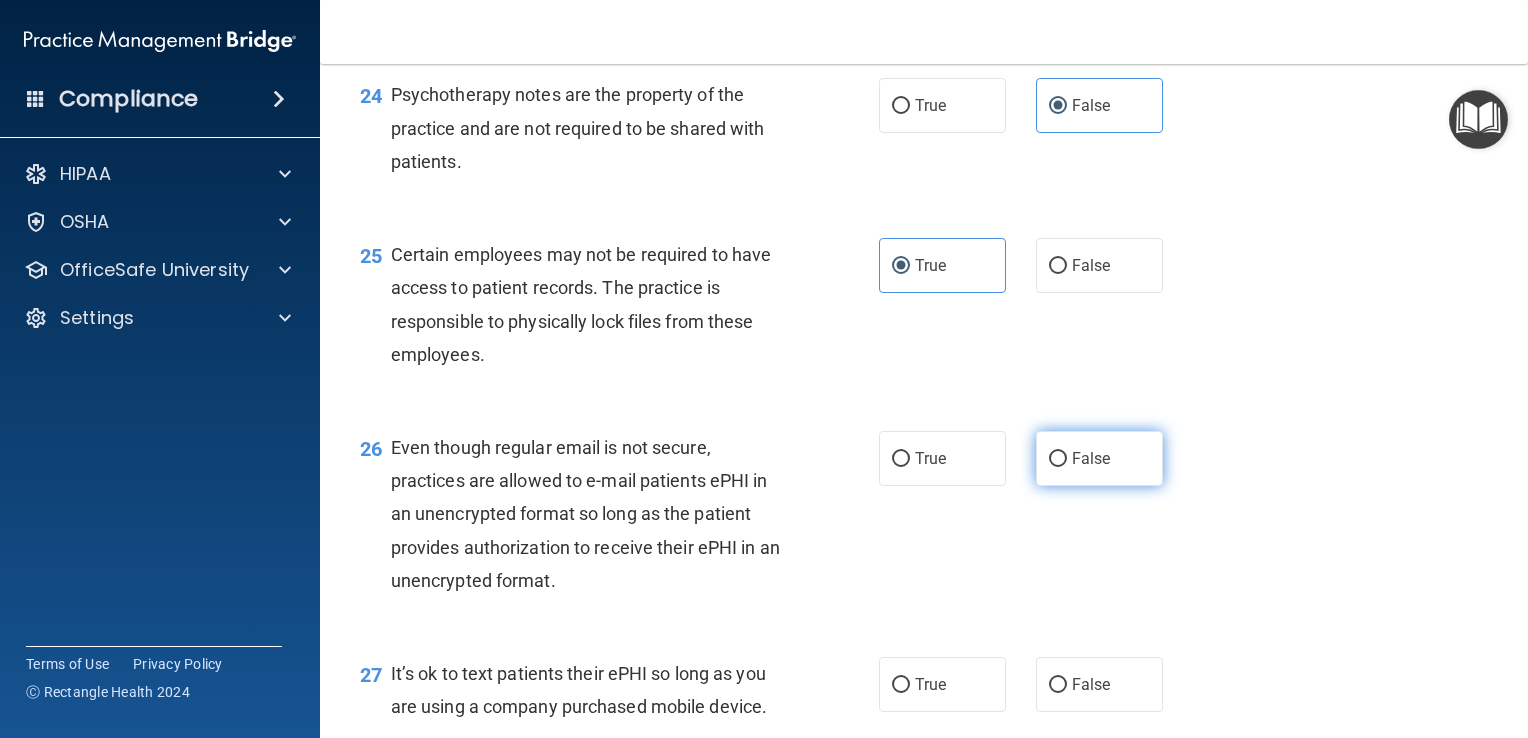 click on "False" at bounding box center (1091, 458) 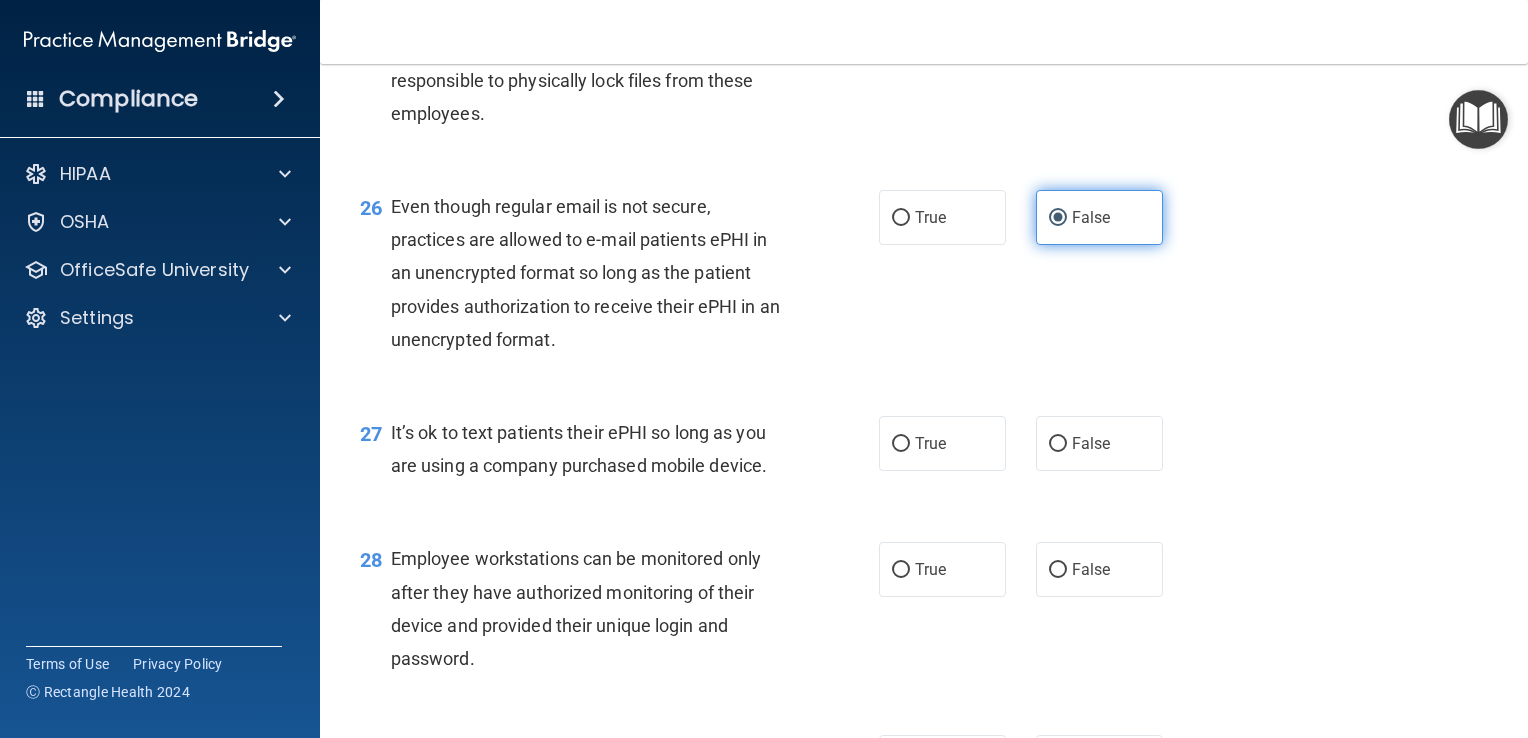 scroll, scrollTop: 4600, scrollLeft: 0, axis: vertical 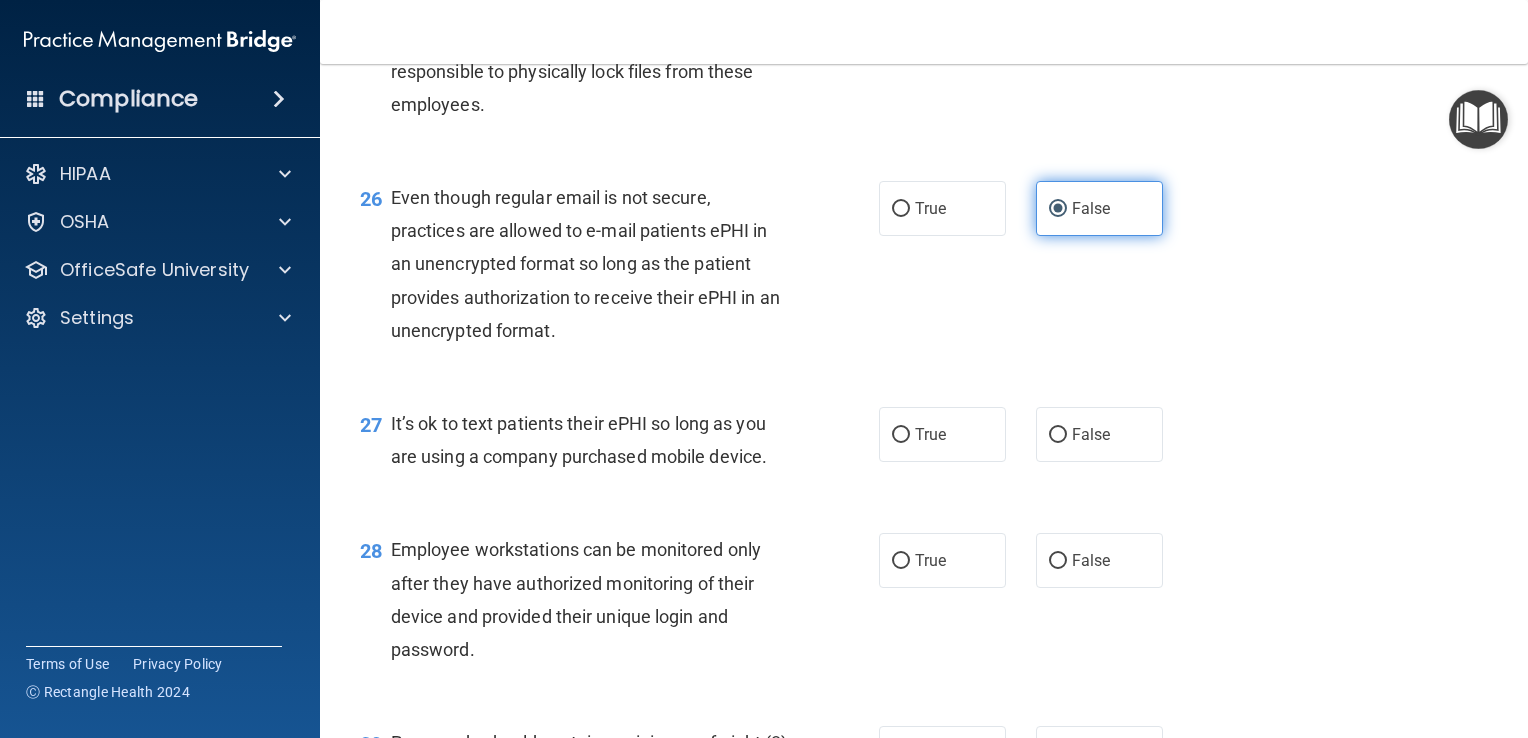 click on "False" at bounding box center [1099, 434] 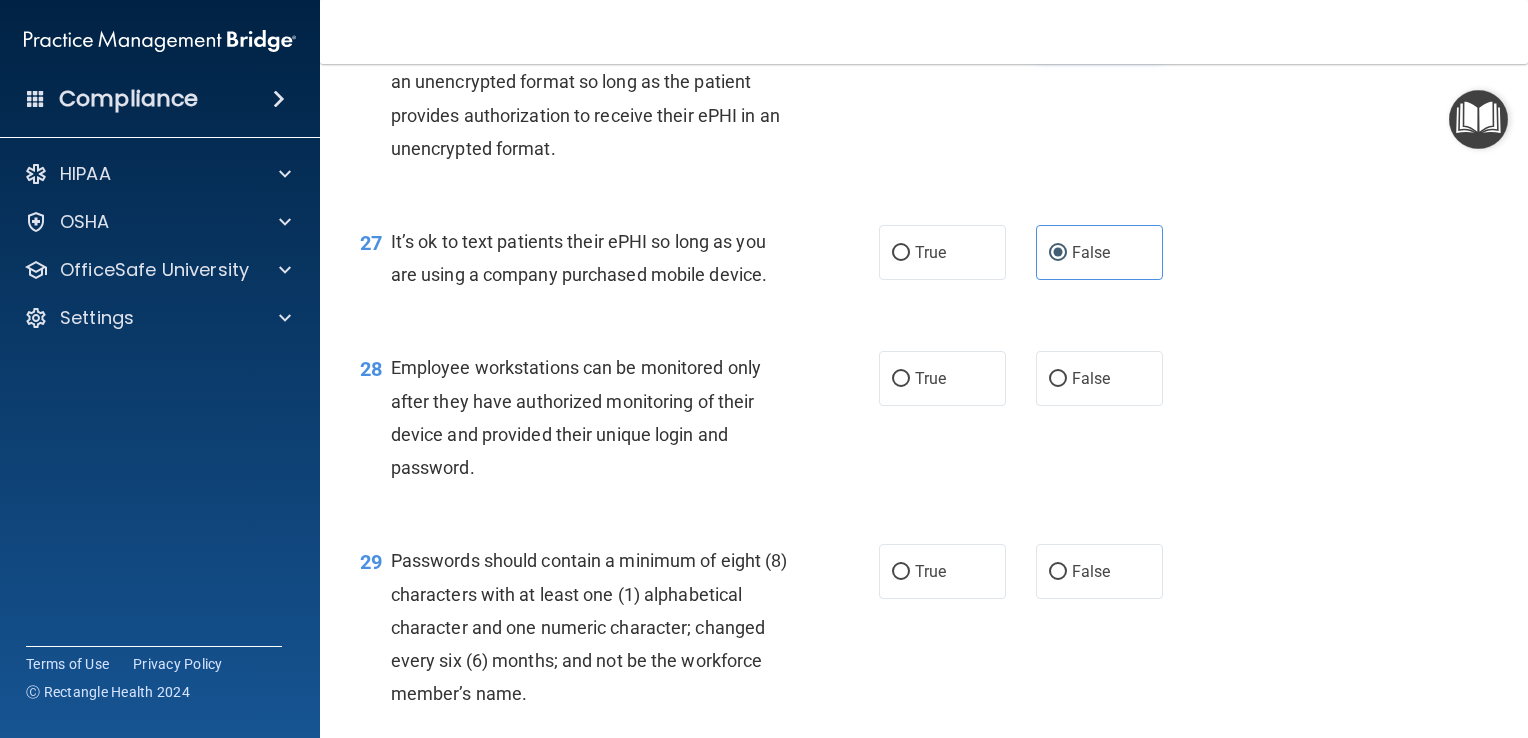 scroll, scrollTop: 4784, scrollLeft: 0, axis: vertical 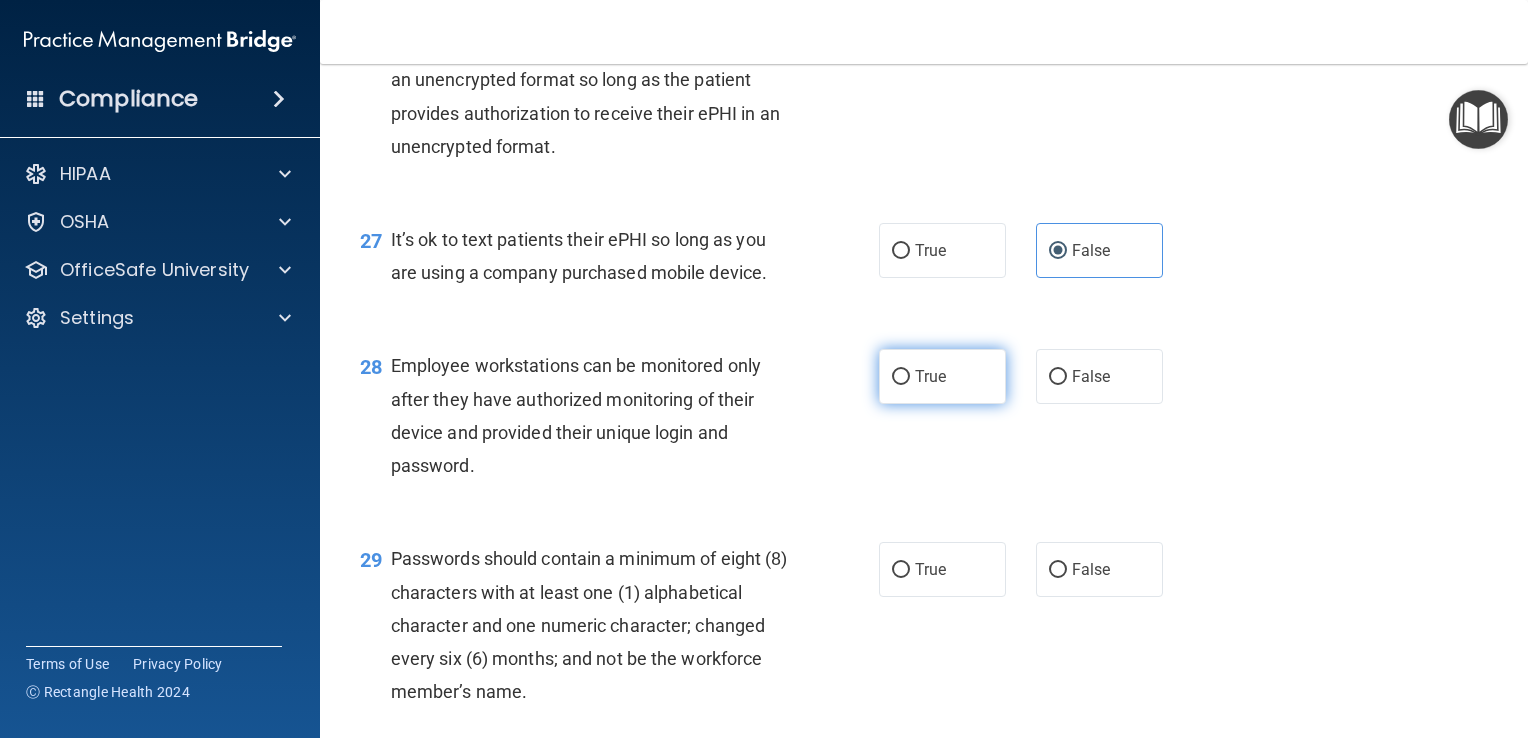 click on "True" at bounding box center [942, 376] 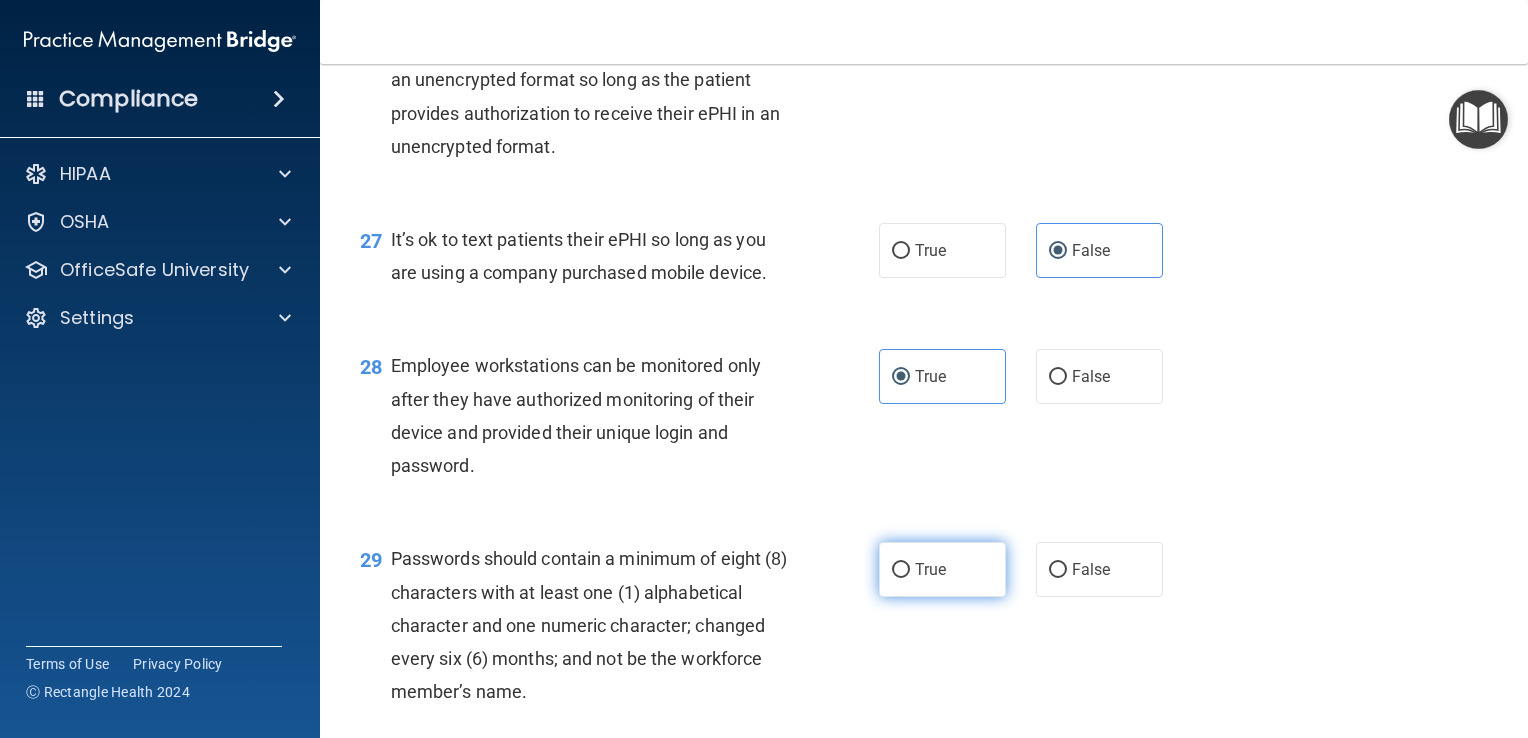 click on "True" at bounding box center [942, 569] 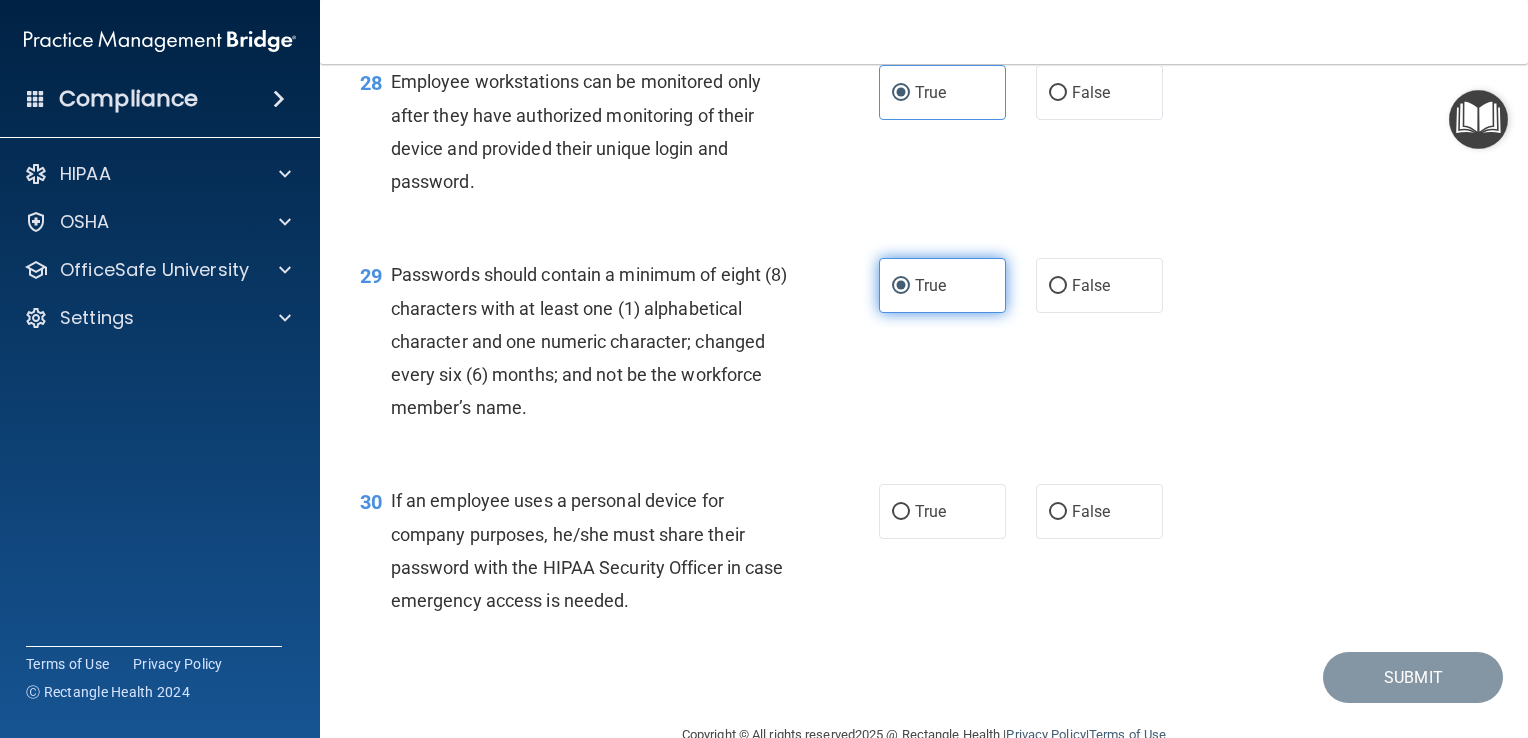 scroll, scrollTop: 5084, scrollLeft: 0, axis: vertical 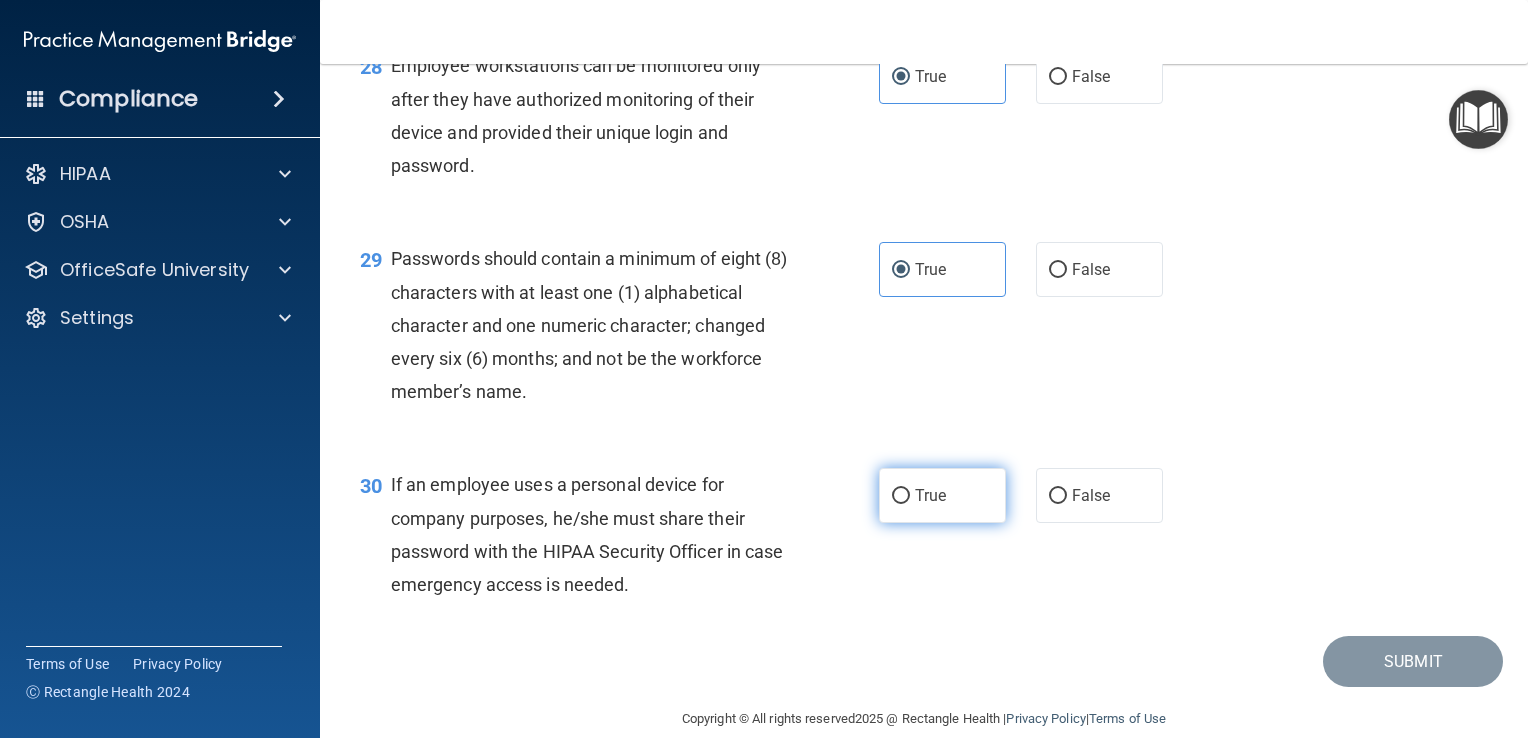 click on "True" at bounding box center [930, 495] 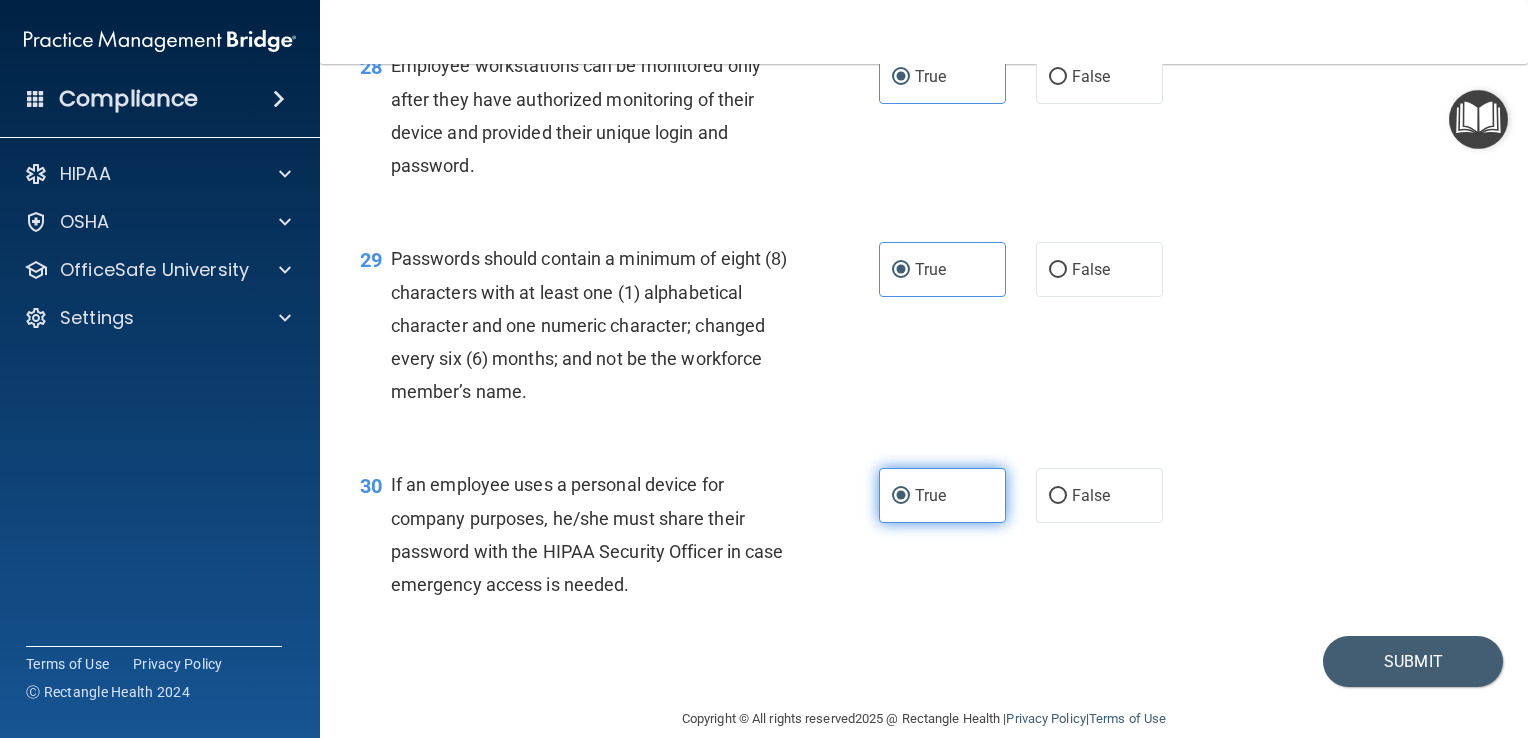 scroll, scrollTop: 5212, scrollLeft: 0, axis: vertical 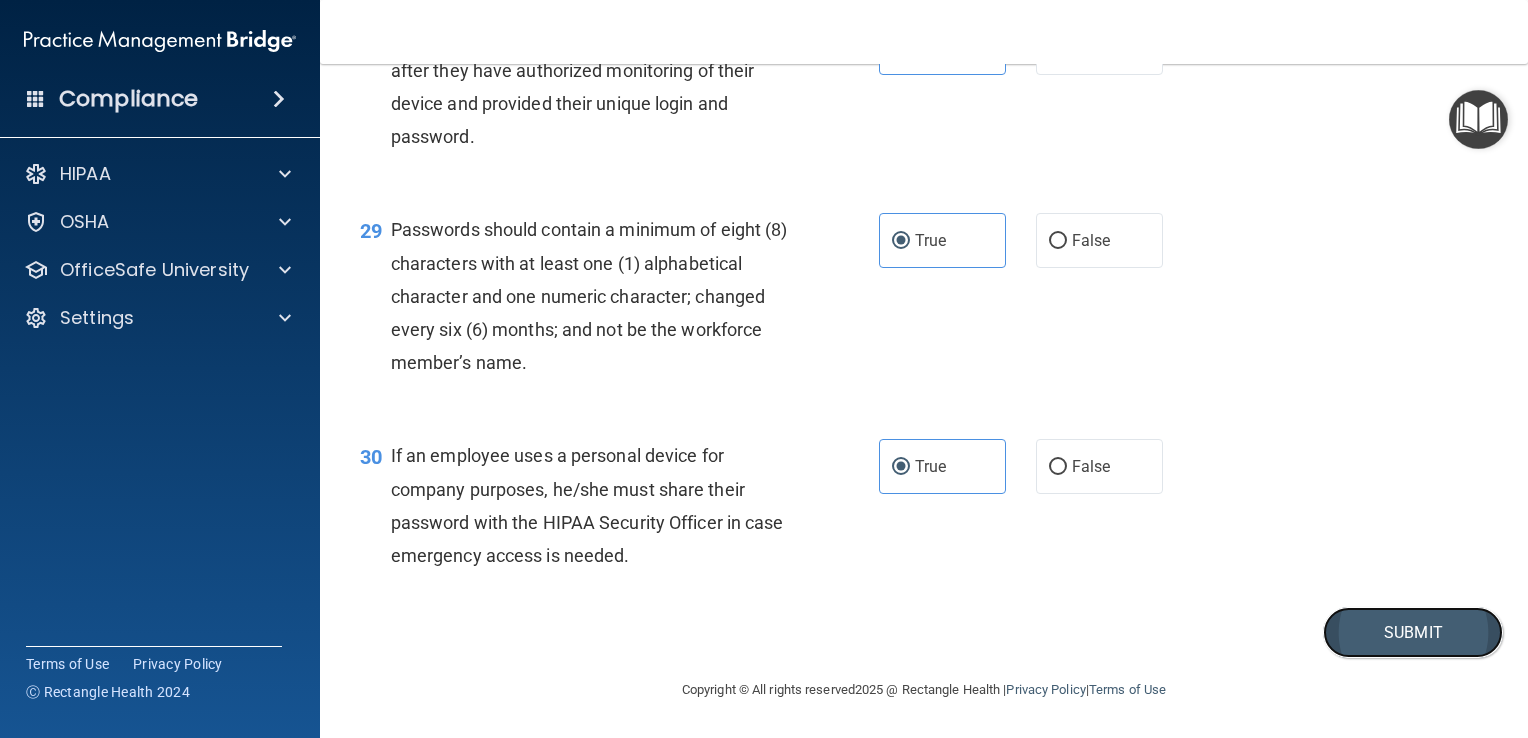 click on "Submit" at bounding box center (1413, 632) 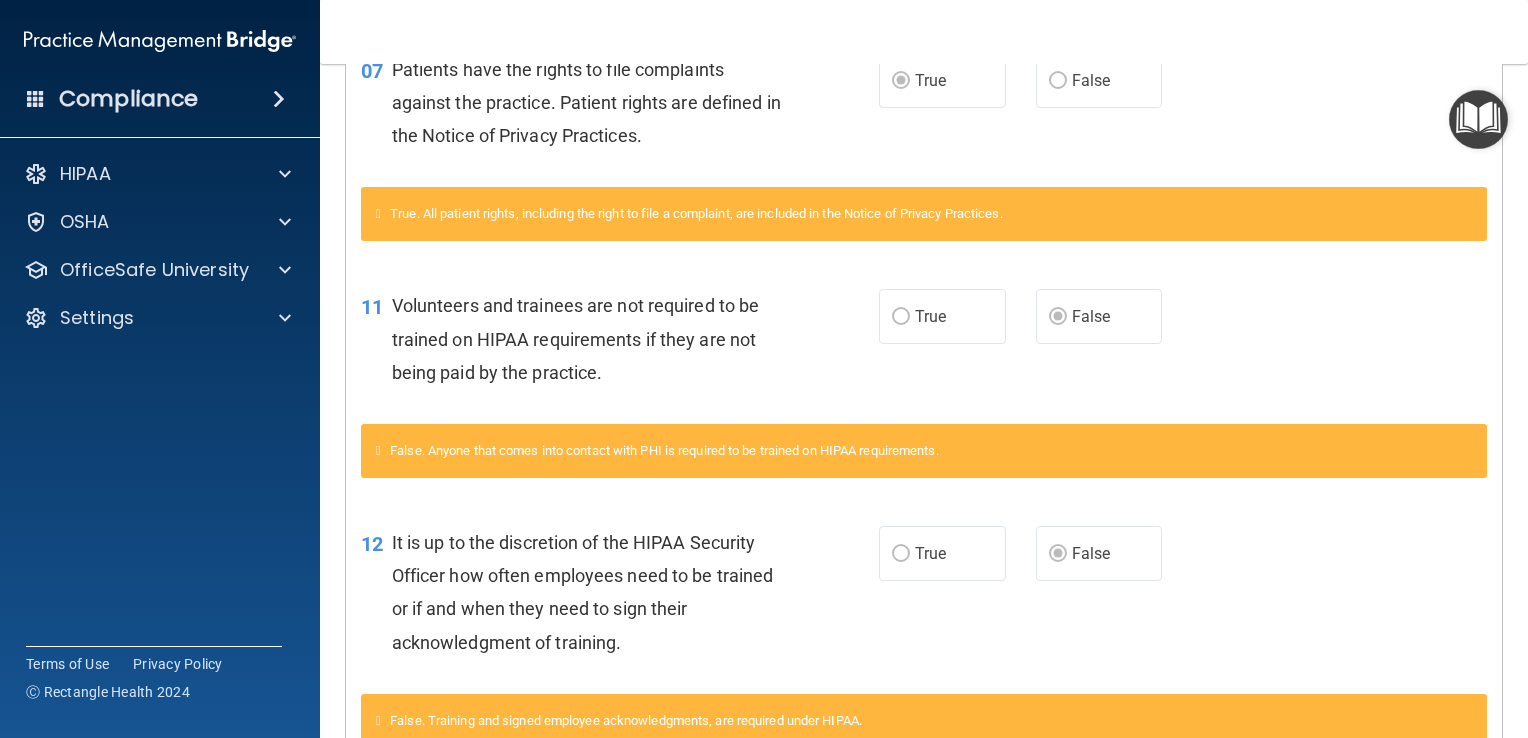 scroll, scrollTop: 0, scrollLeft: 0, axis: both 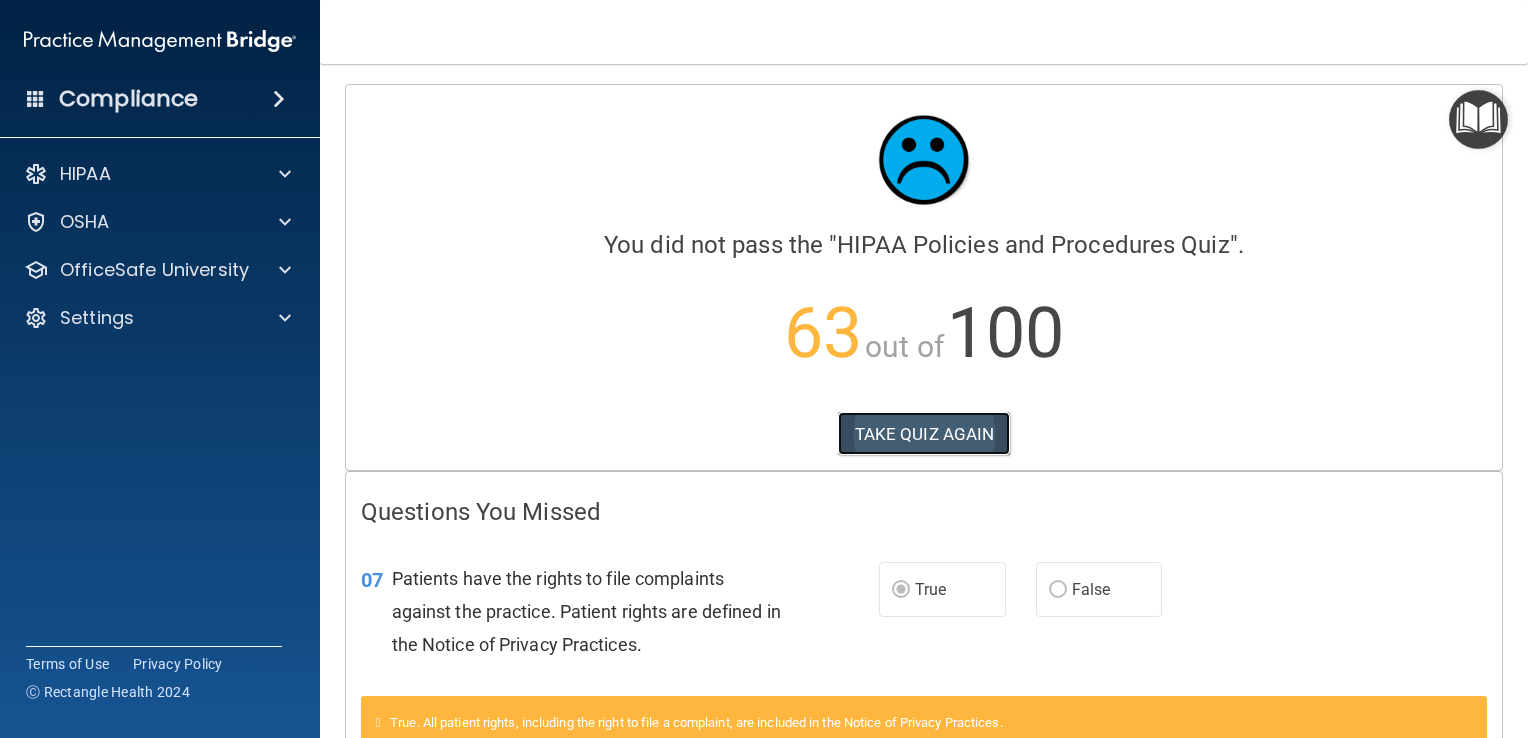 click on "TAKE QUIZ AGAIN" at bounding box center (924, 434) 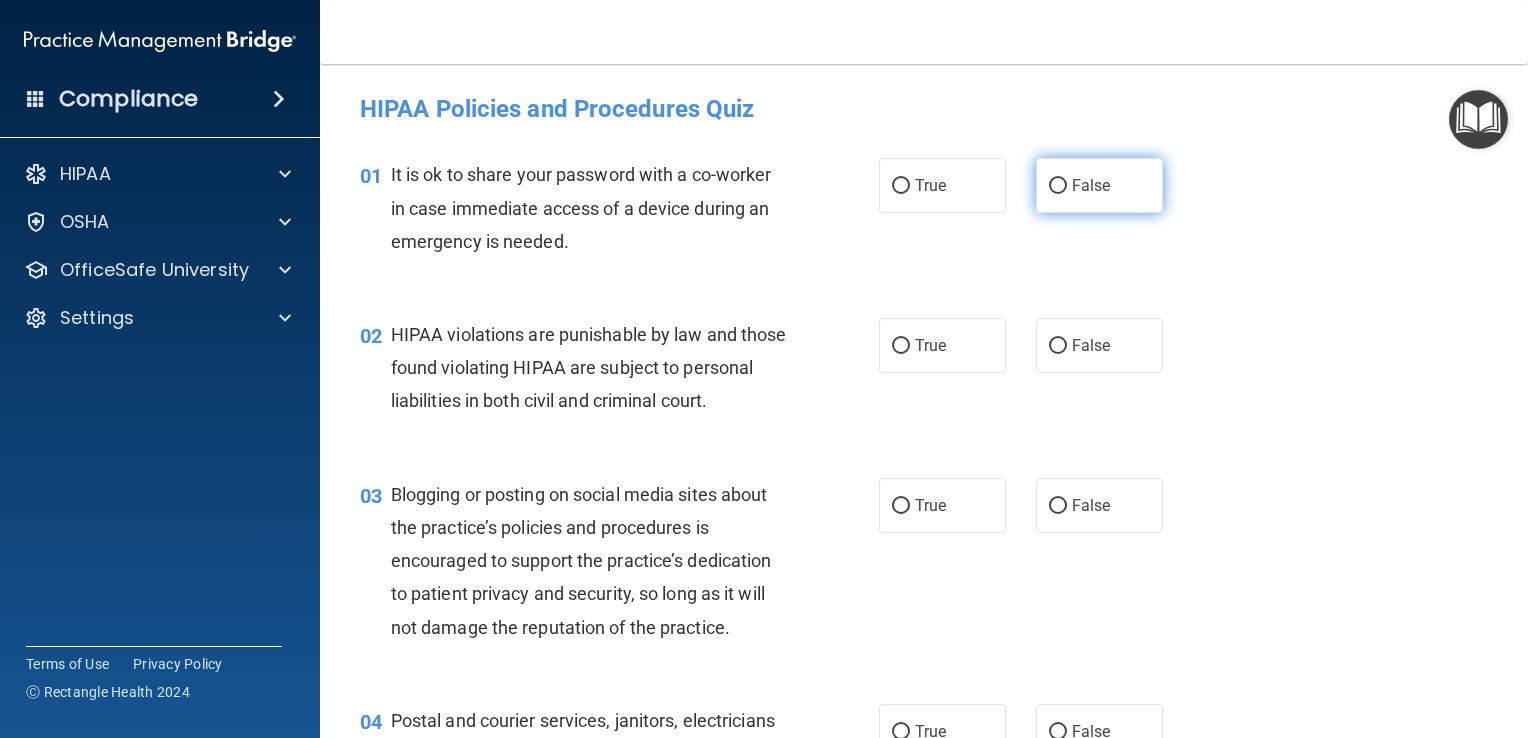 click on "False" at bounding box center [1099, 185] 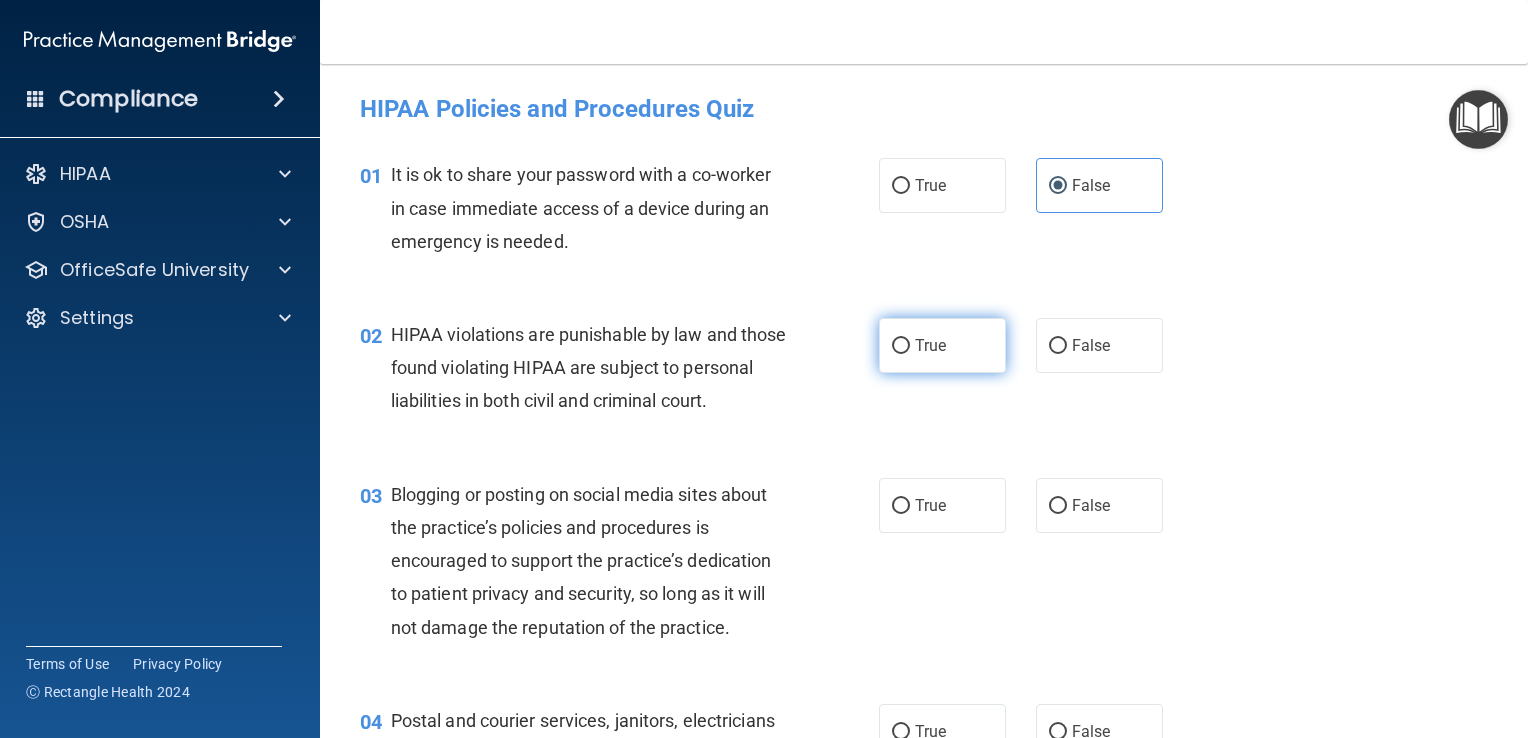 click on "True" at bounding box center (942, 345) 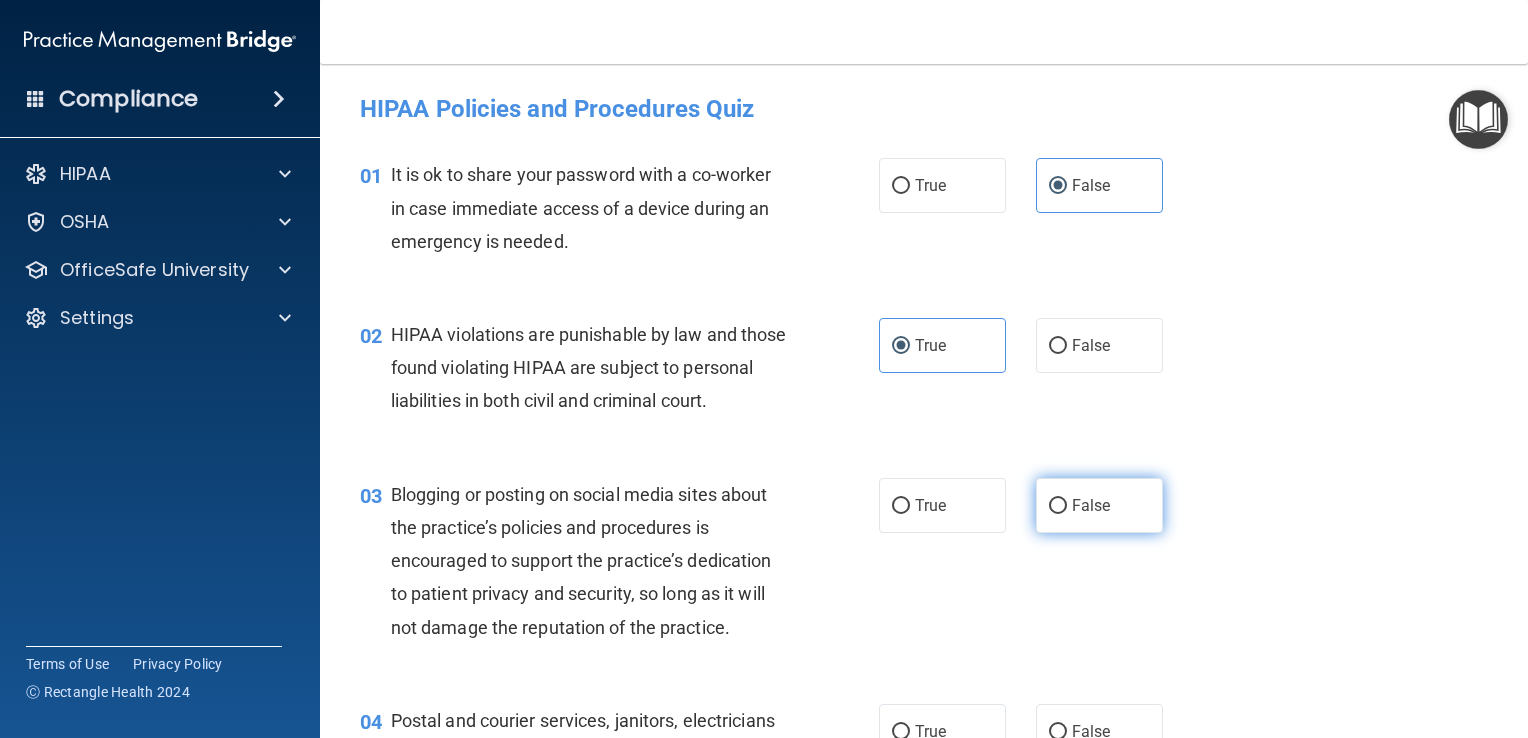 click on "False" at bounding box center (1099, 505) 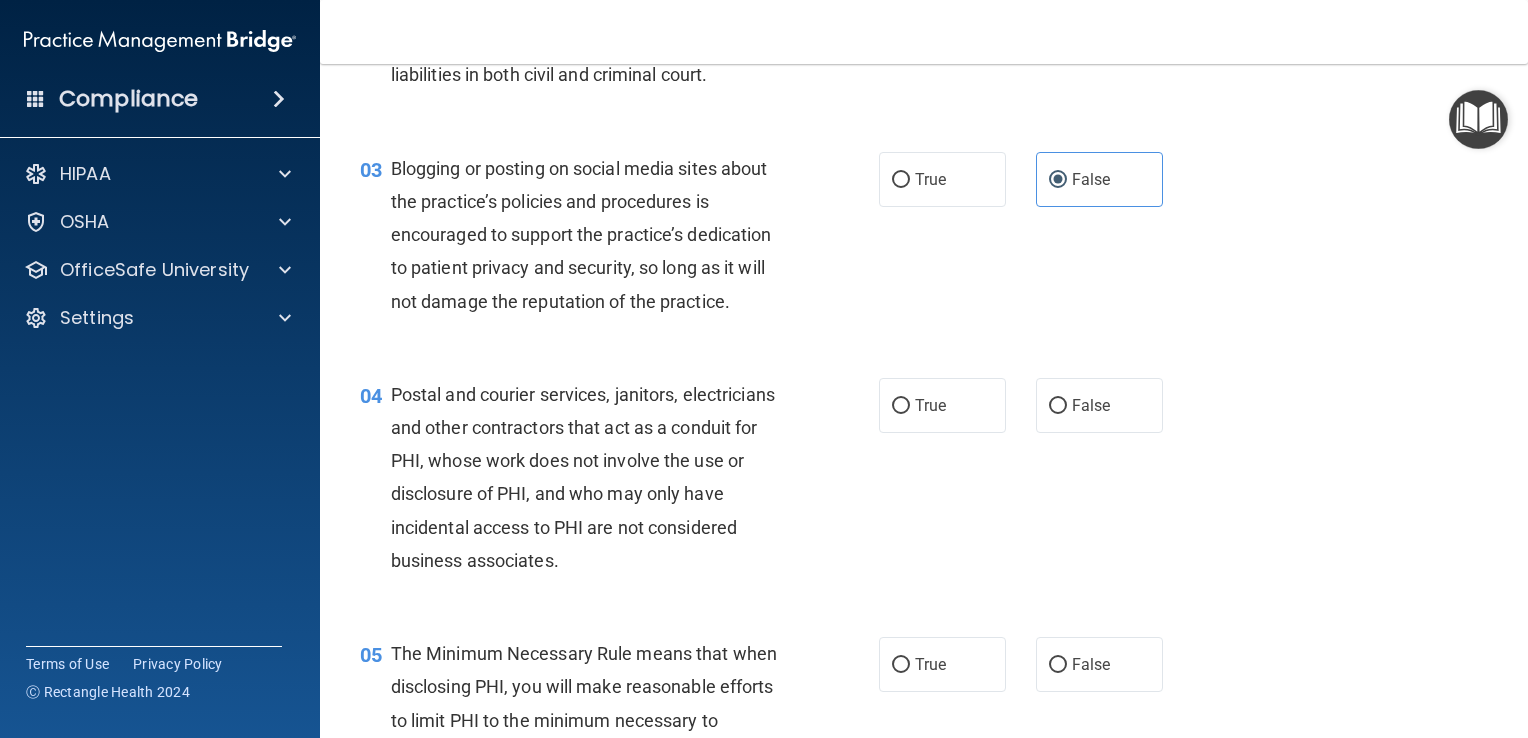 scroll, scrollTop: 327, scrollLeft: 0, axis: vertical 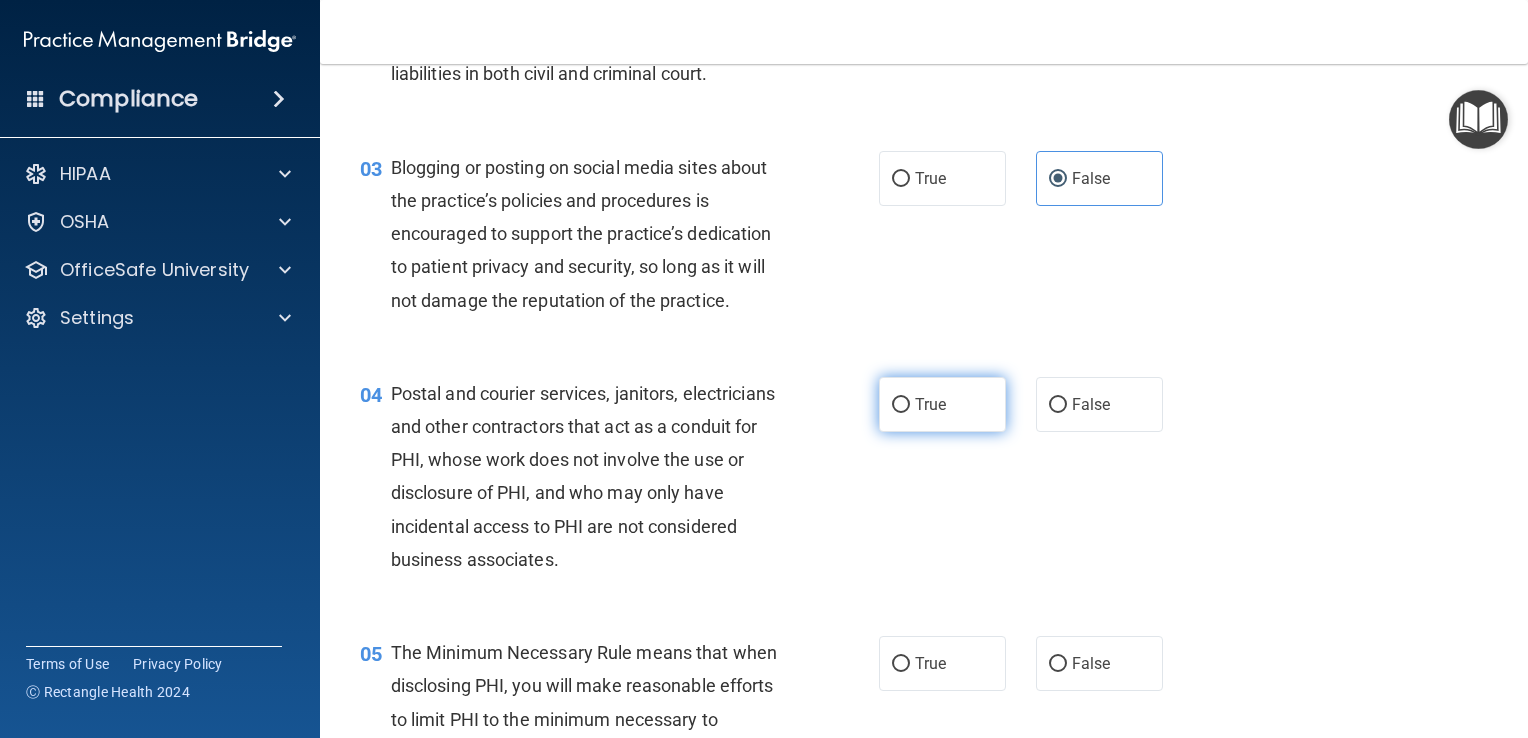 click on "True" at bounding box center [942, 404] 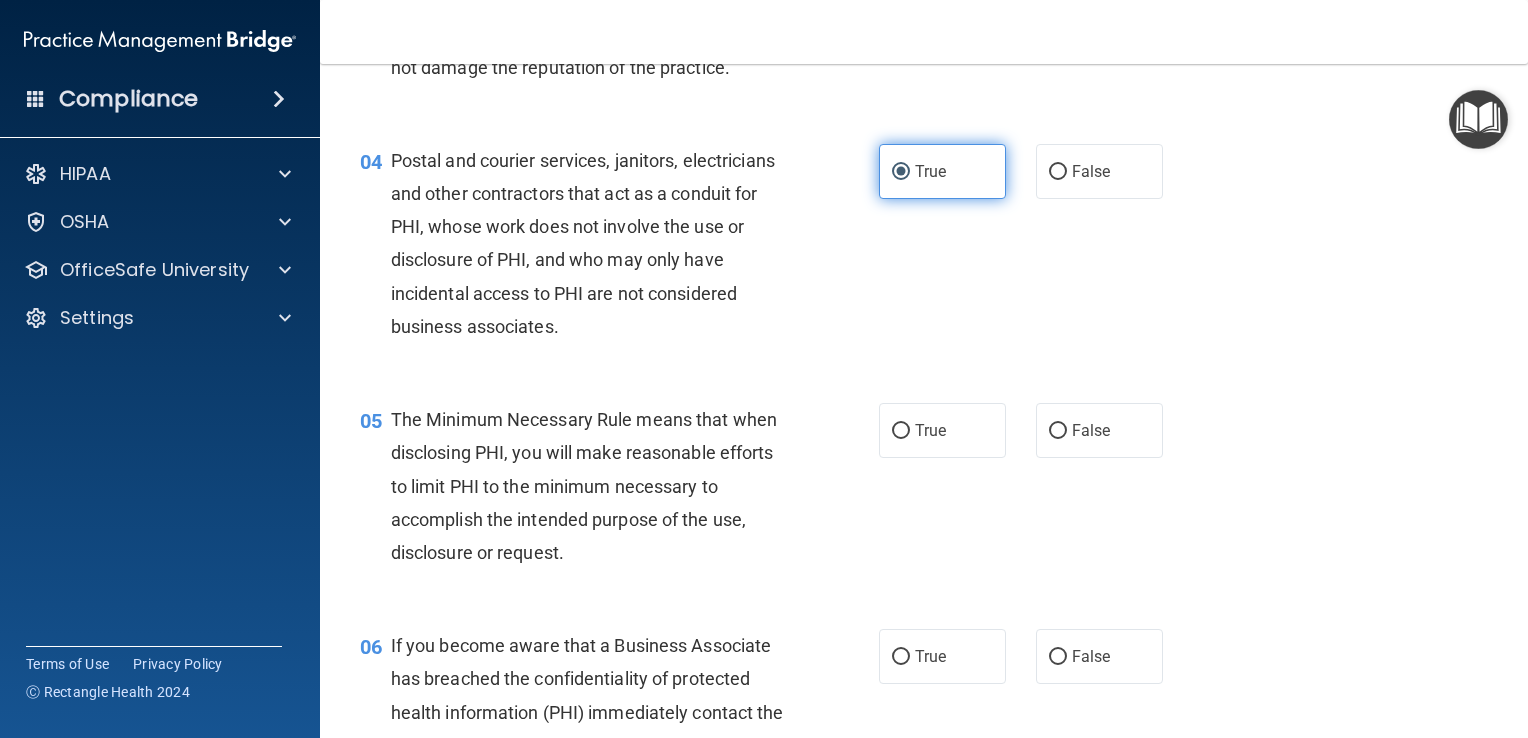 scroll, scrollTop: 560, scrollLeft: 0, axis: vertical 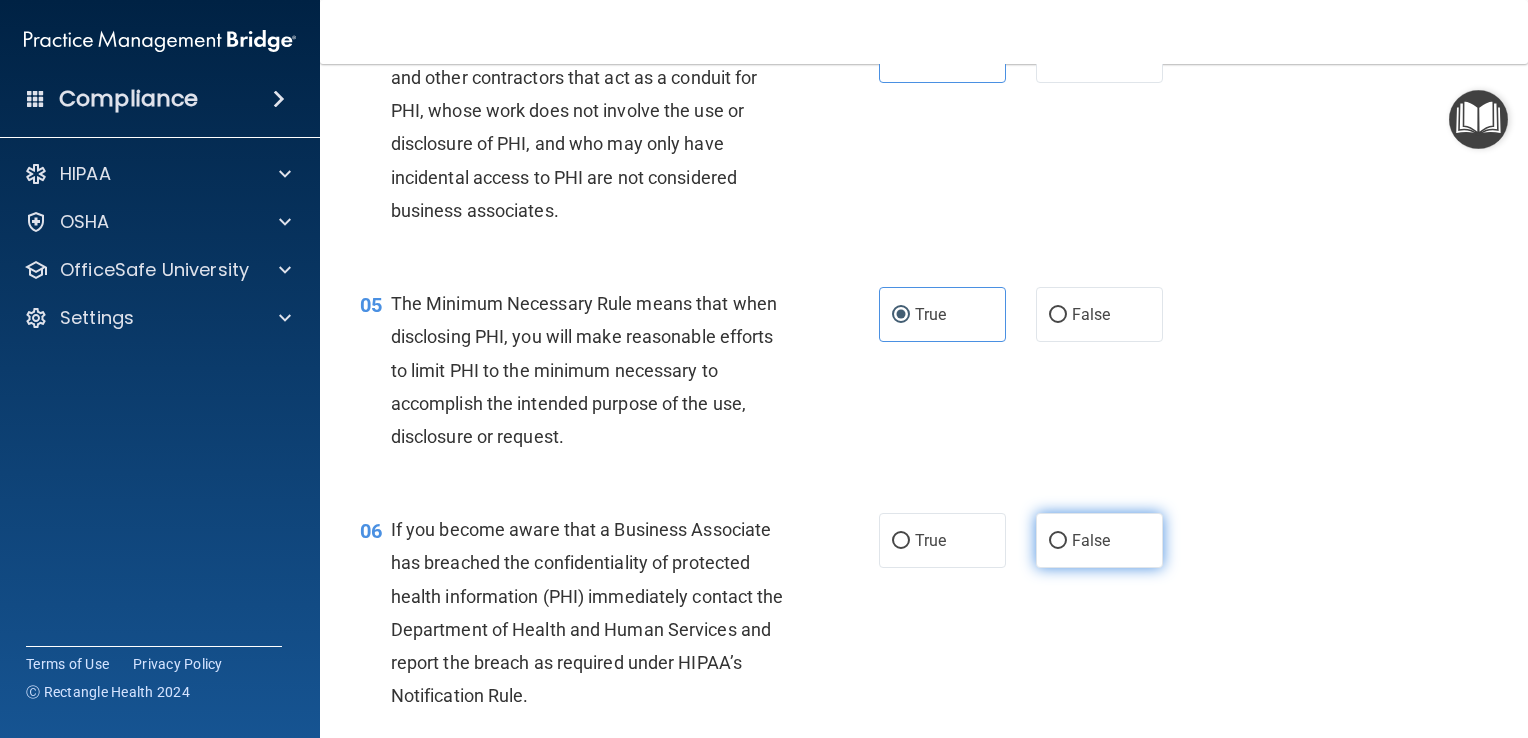 click on "False" at bounding box center (1099, 540) 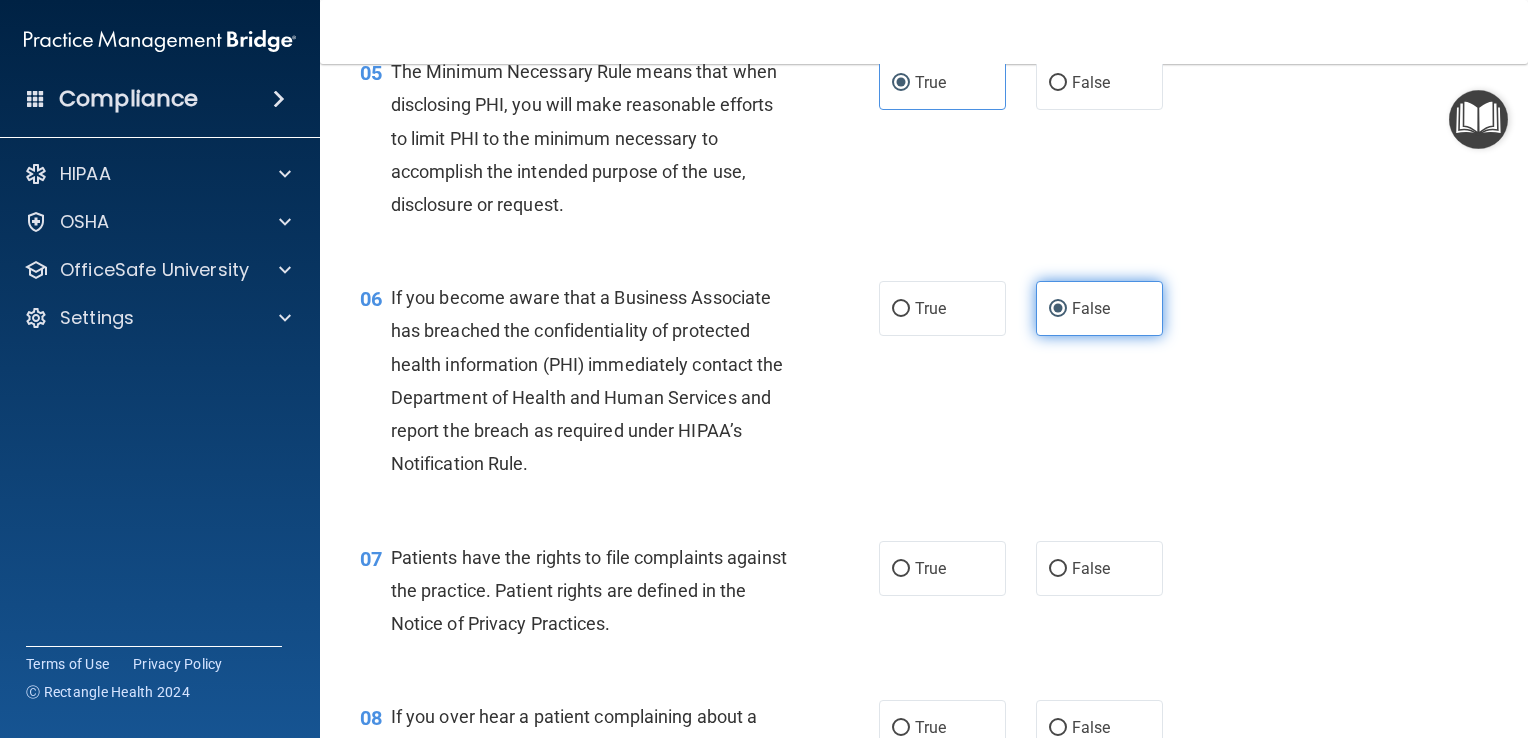 scroll, scrollTop: 910, scrollLeft: 0, axis: vertical 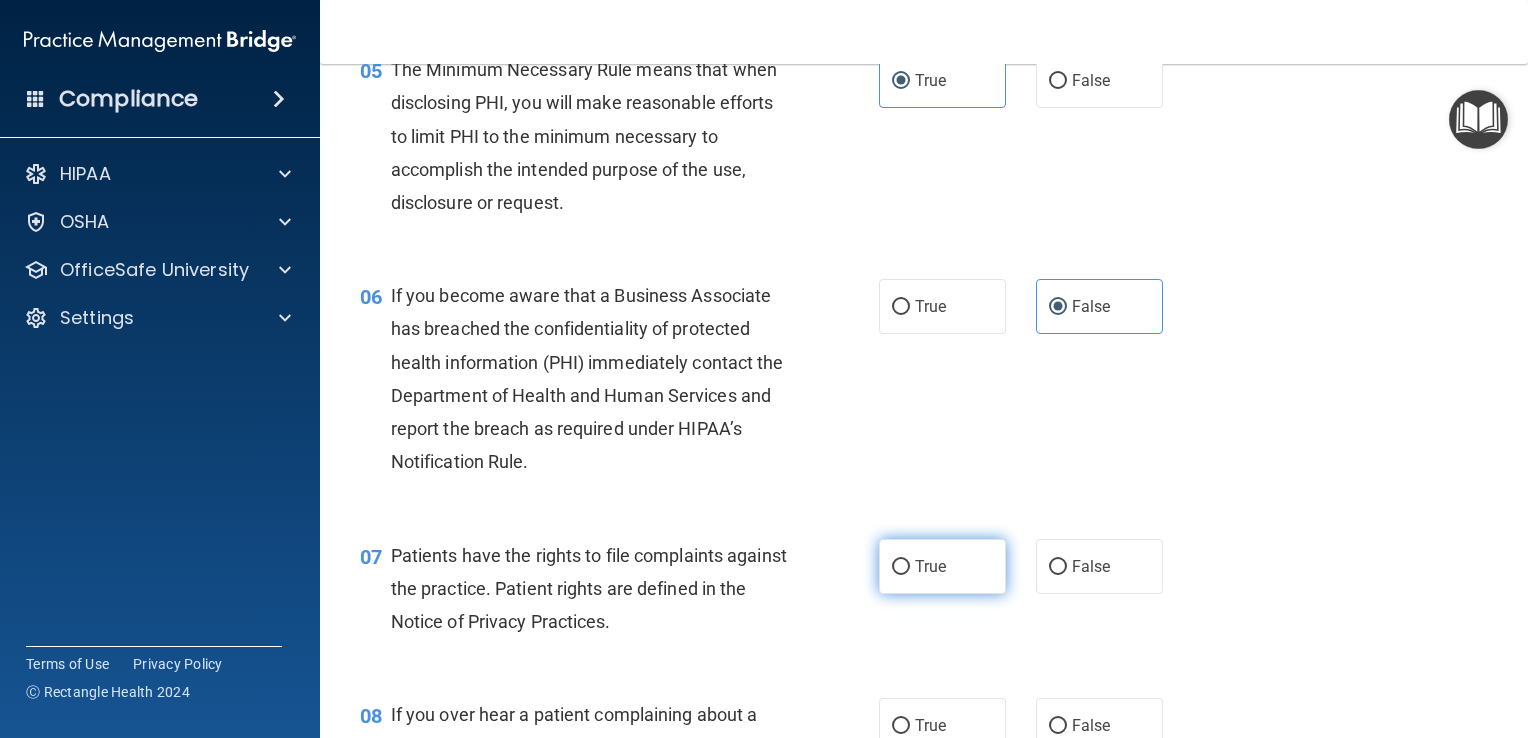 click on "True" at bounding box center [942, 566] 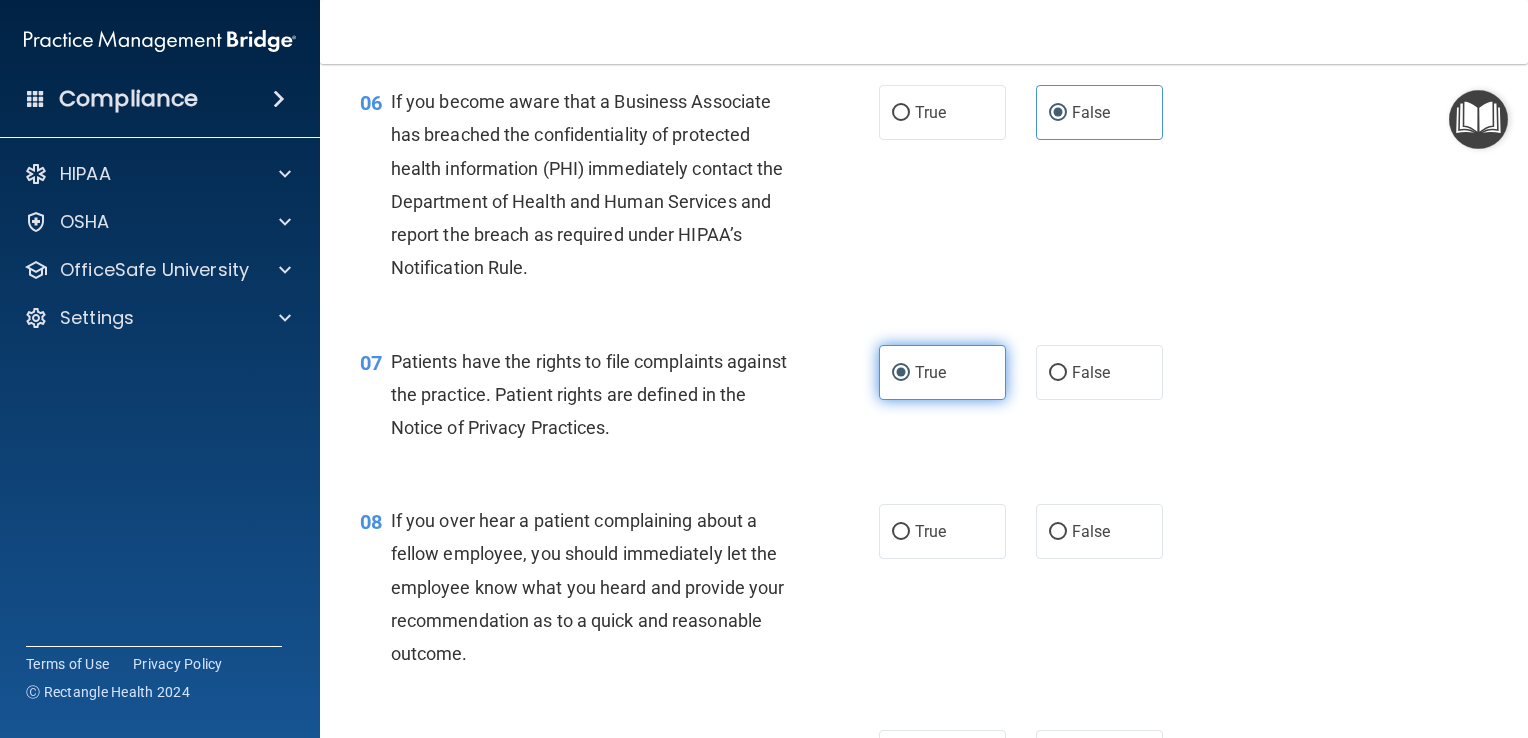 scroll, scrollTop: 1182, scrollLeft: 0, axis: vertical 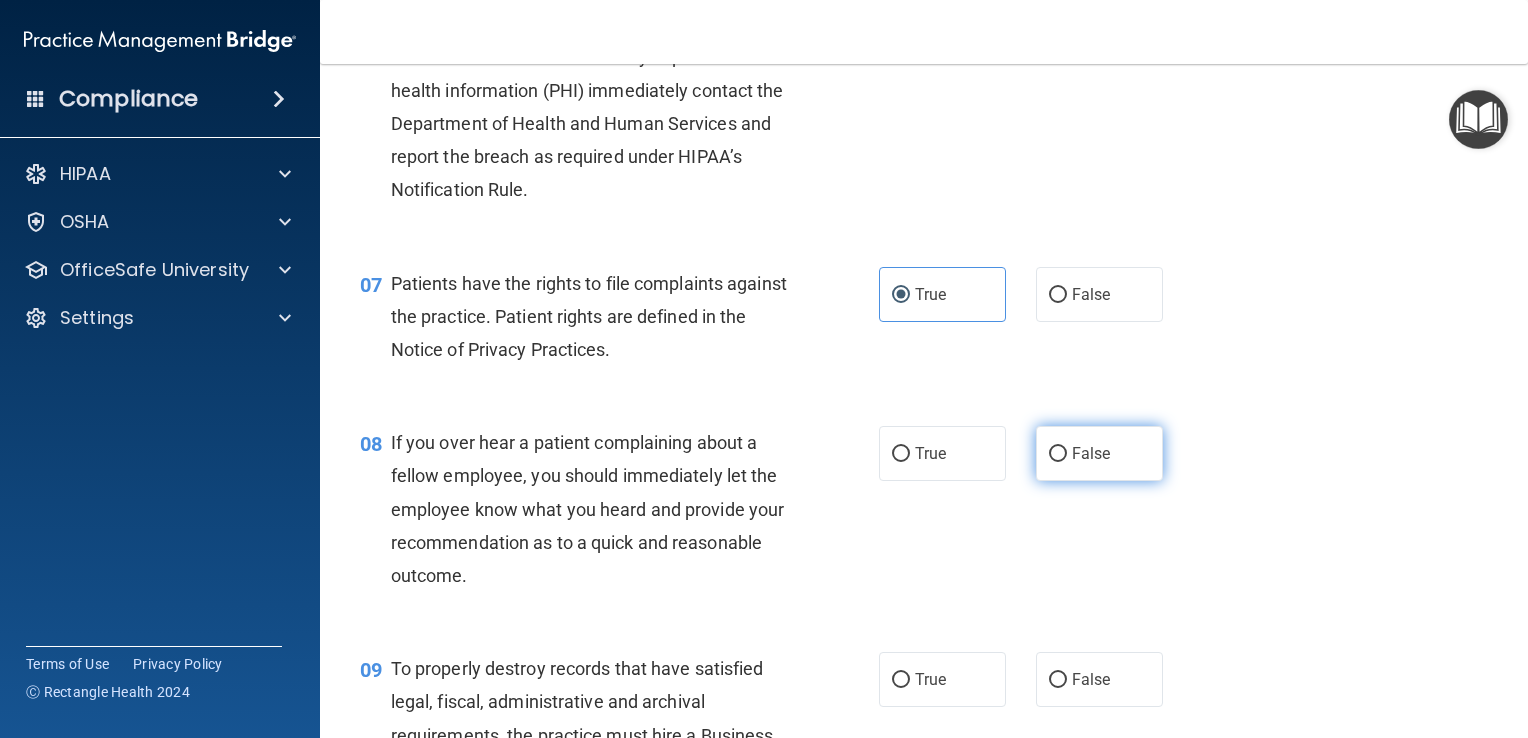 click on "False" at bounding box center [1099, 453] 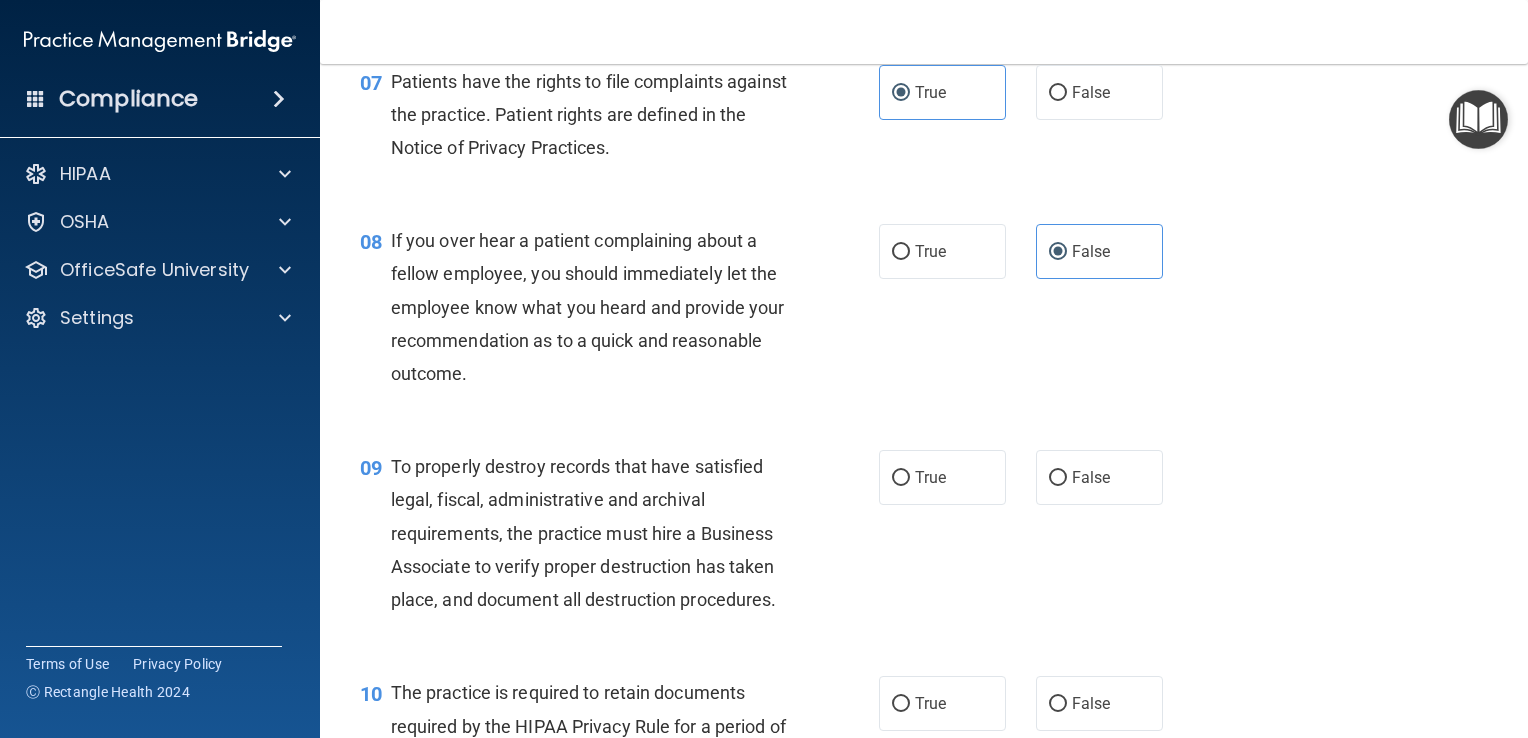 scroll, scrollTop: 1386, scrollLeft: 0, axis: vertical 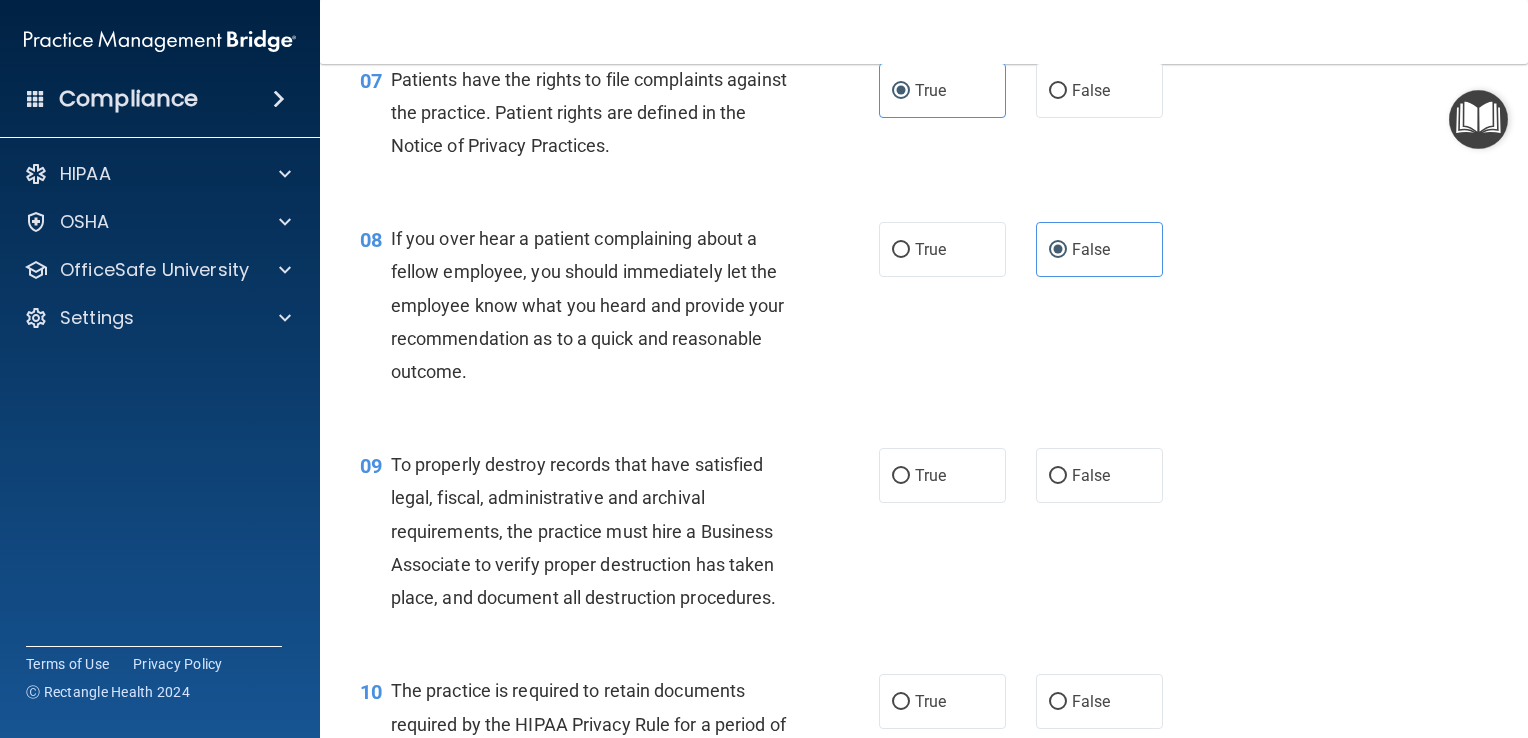 click on "09       To properly destroy records that have satisfied legal, fiscal, administrative and archival requirements, the practice must hire a Business Associate to verify proper destruction has taken place, and document all destruction procedures.                  True           False" at bounding box center (924, 536) 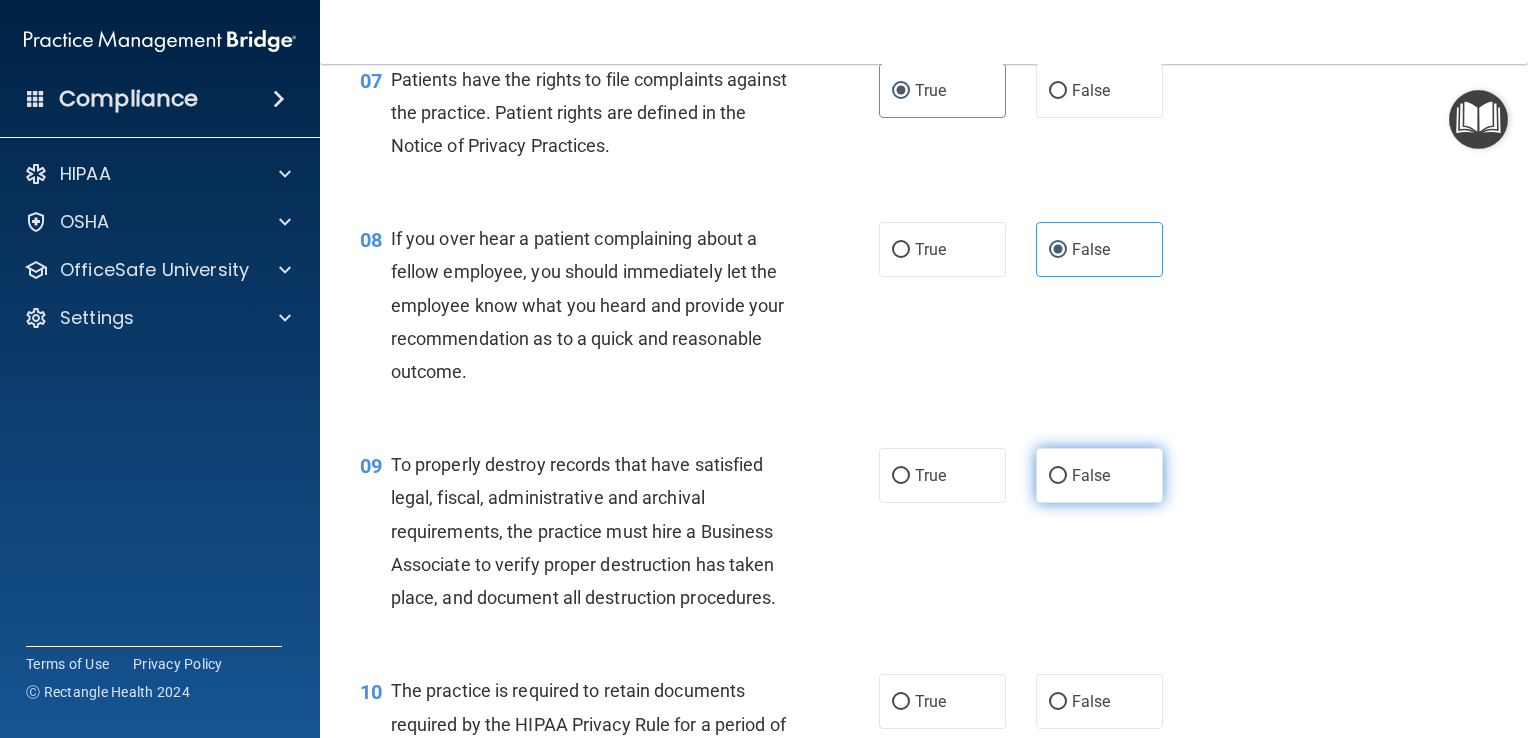 click on "False" at bounding box center [1099, 475] 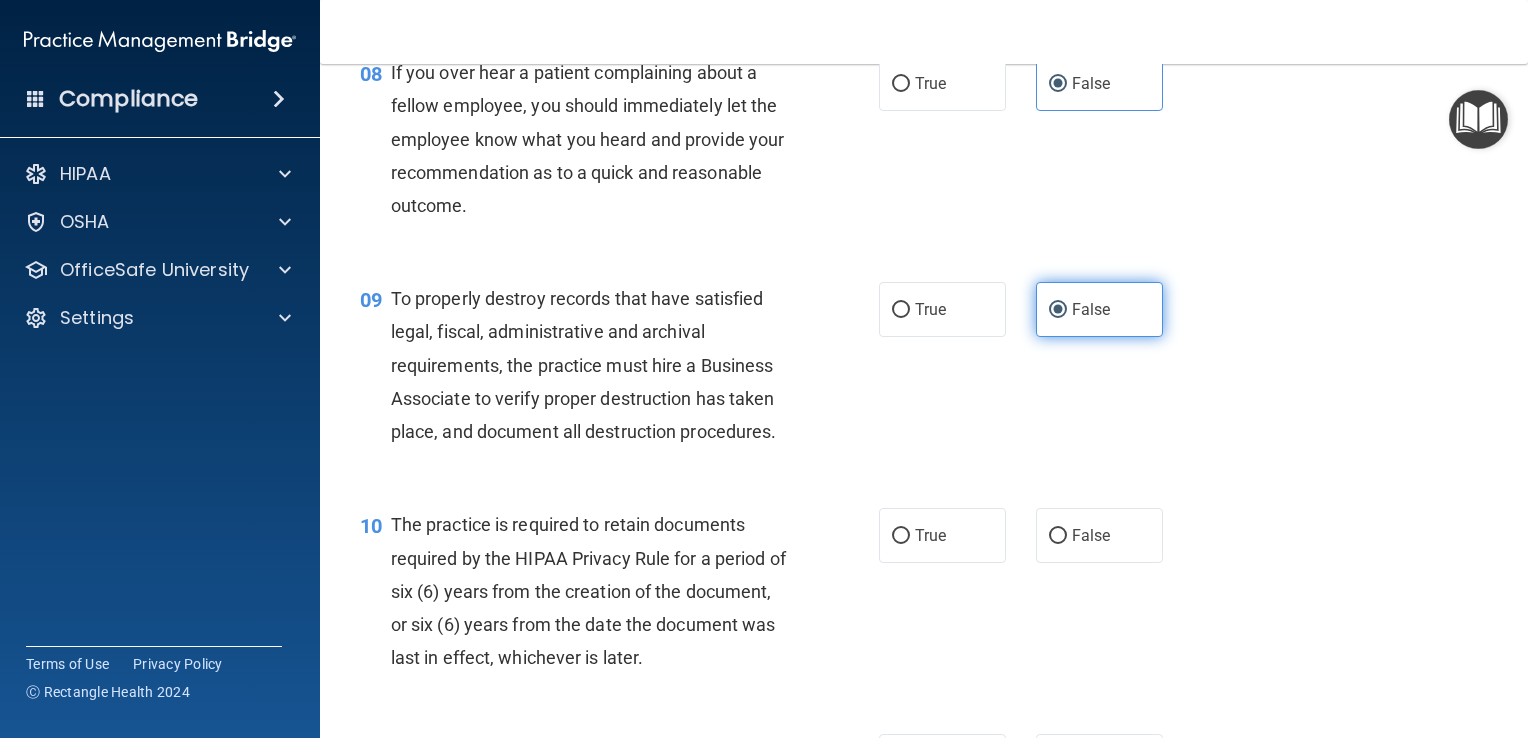 scroll, scrollTop: 1590, scrollLeft: 0, axis: vertical 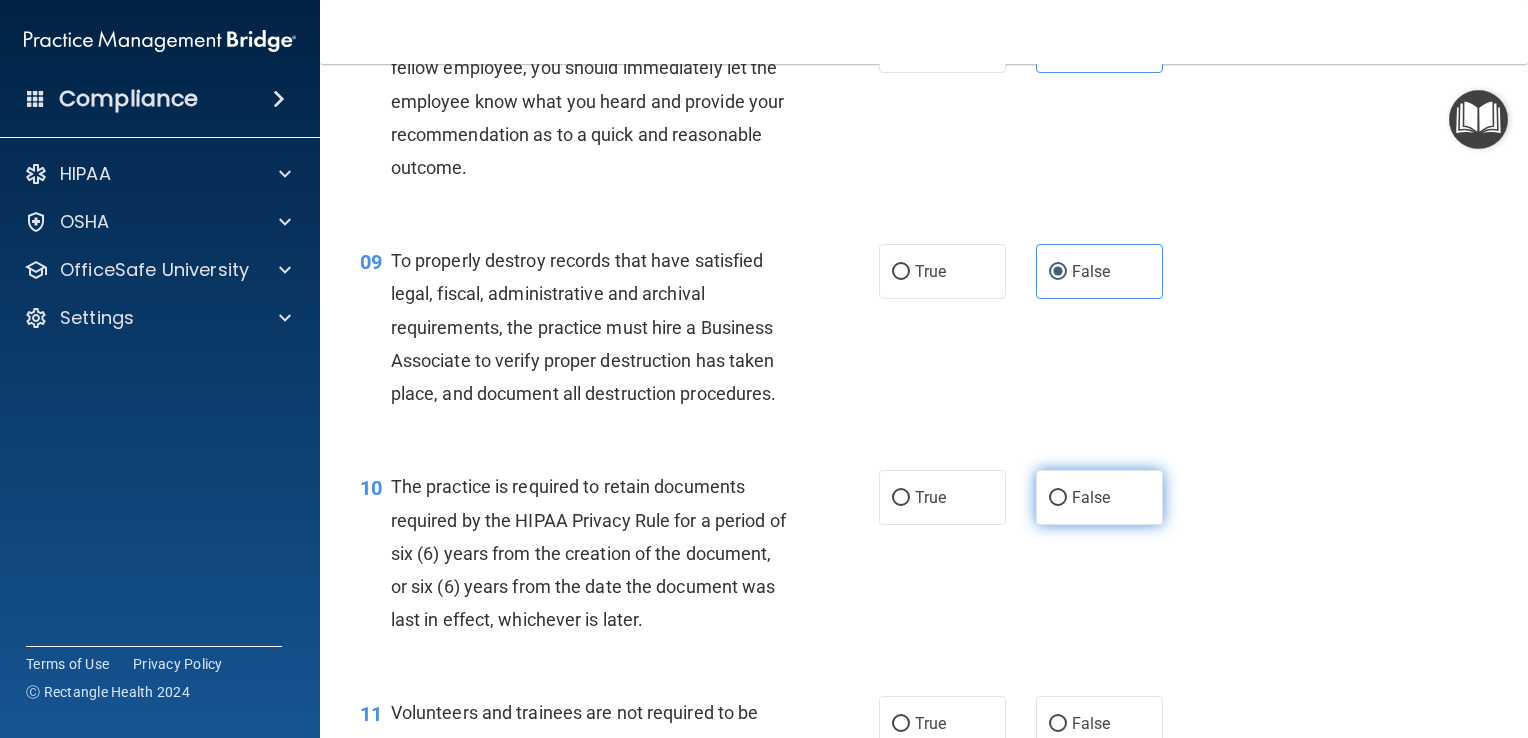click on "False" at bounding box center [1099, 497] 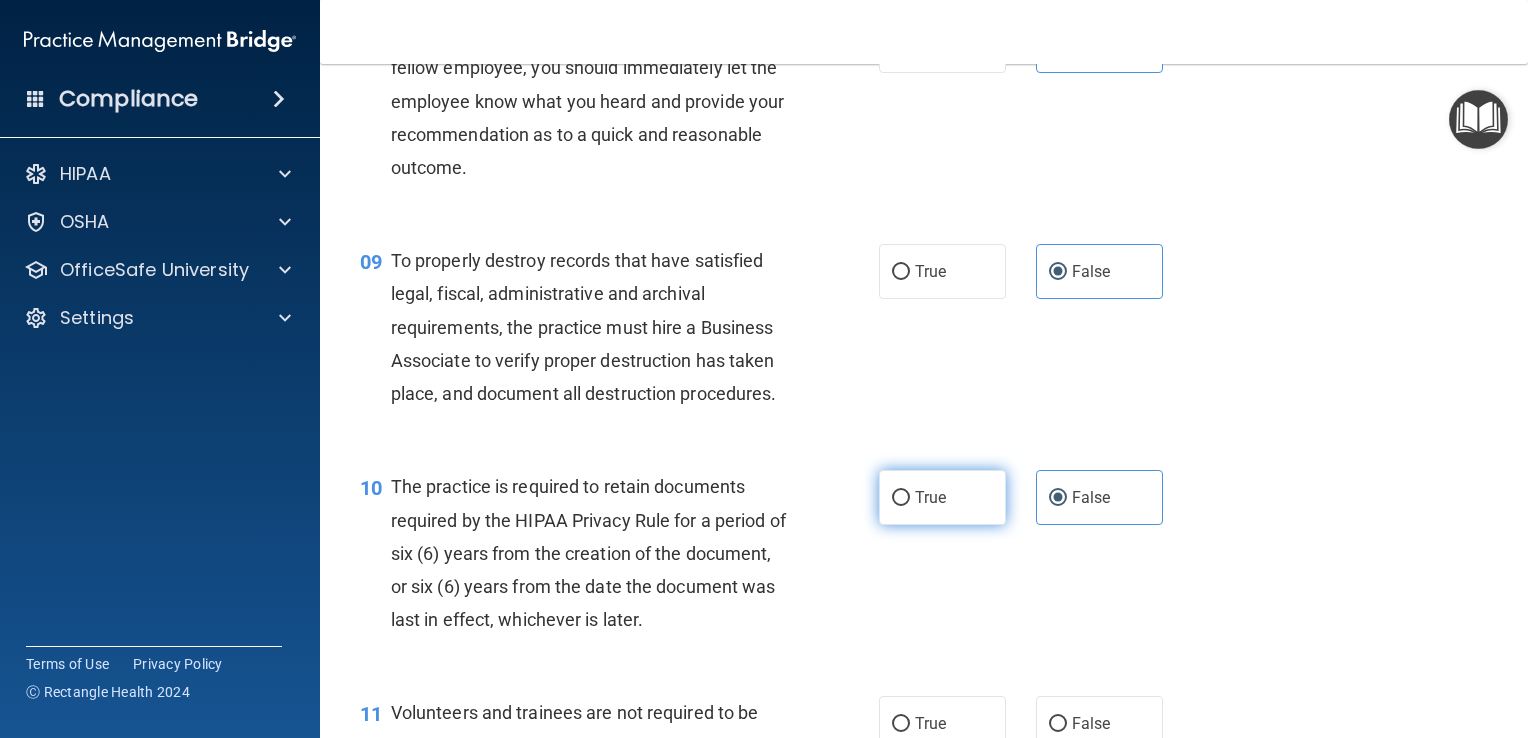 click on "True" at bounding box center [930, 497] 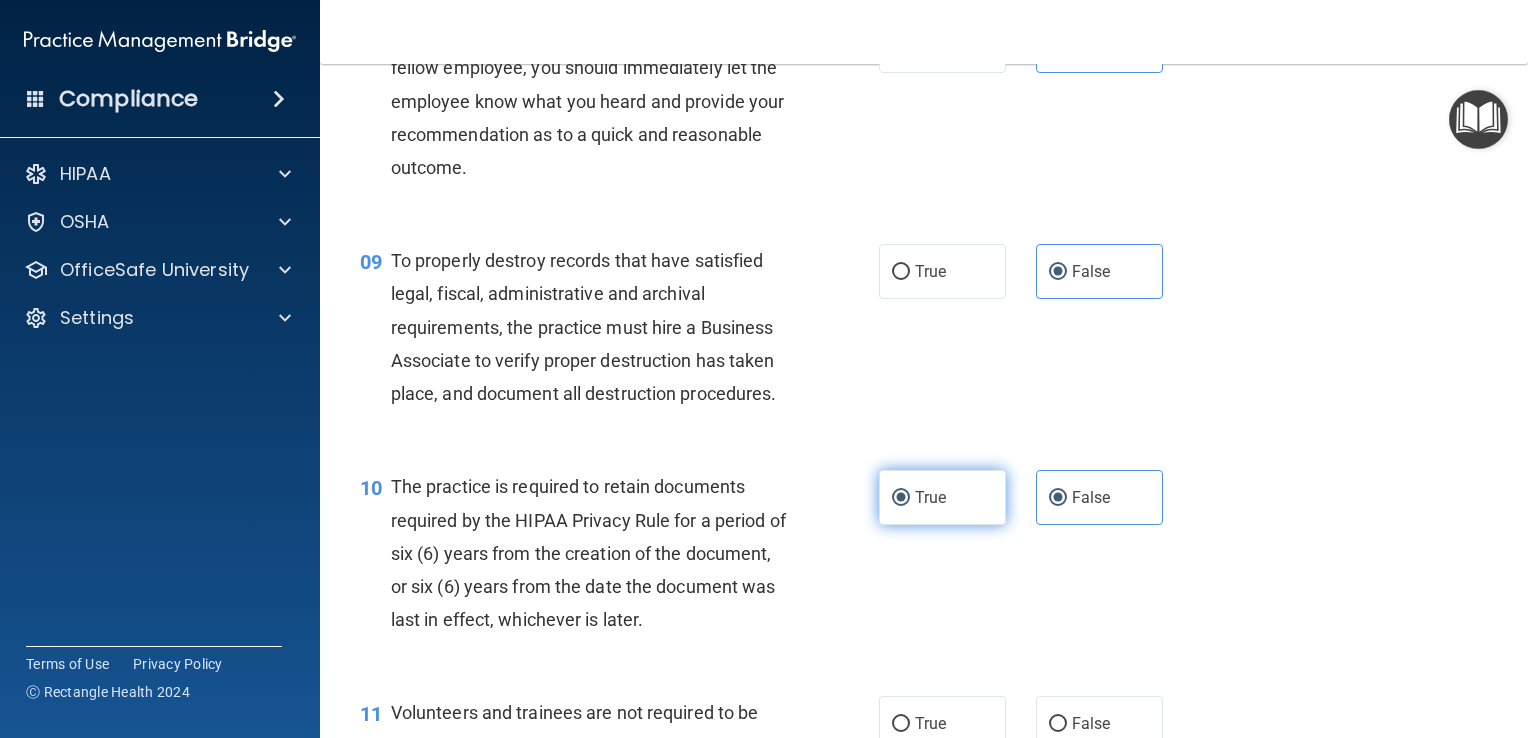 radio on "false" 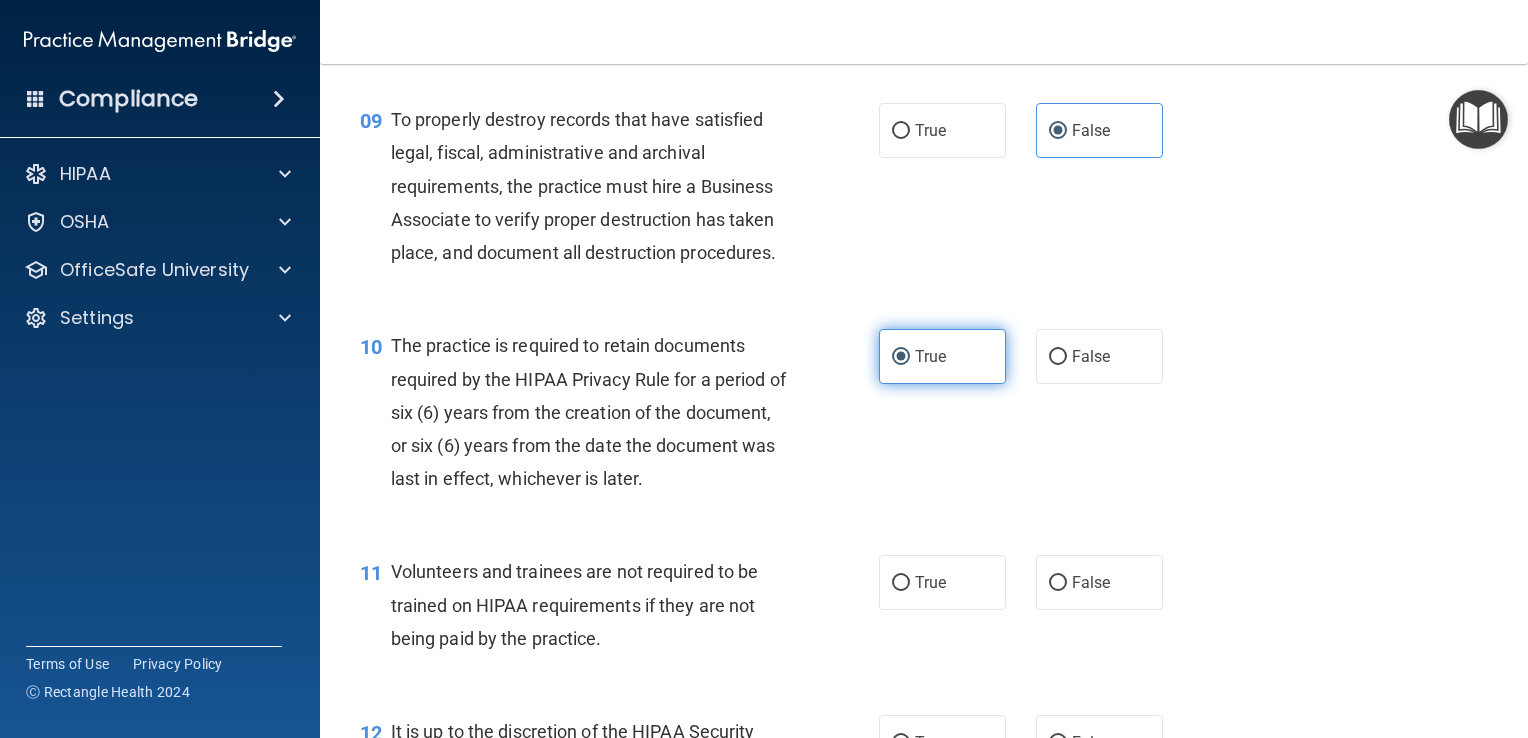 scroll, scrollTop: 1764, scrollLeft: 0, axis: vertical 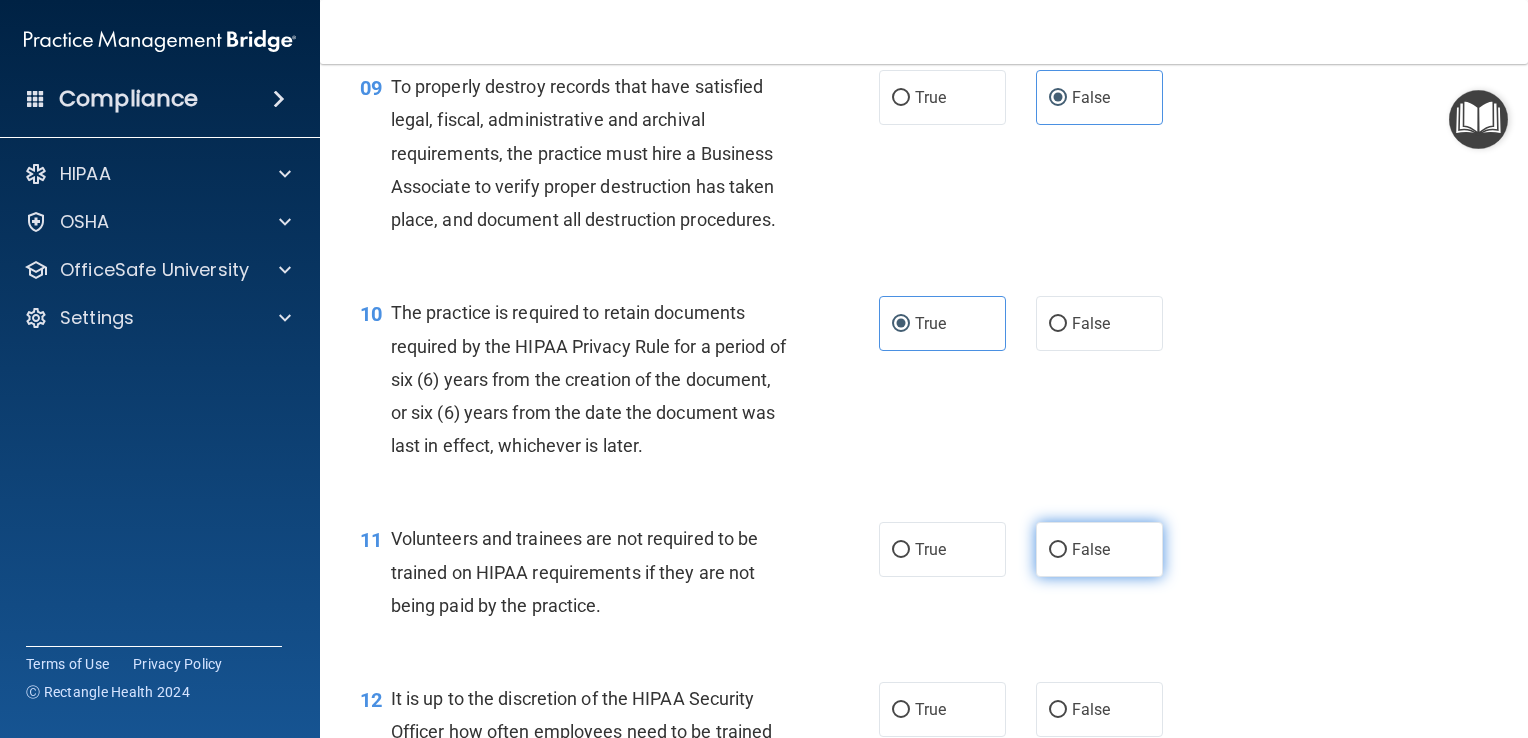 click on "False" at bounding box center (1091, 549) 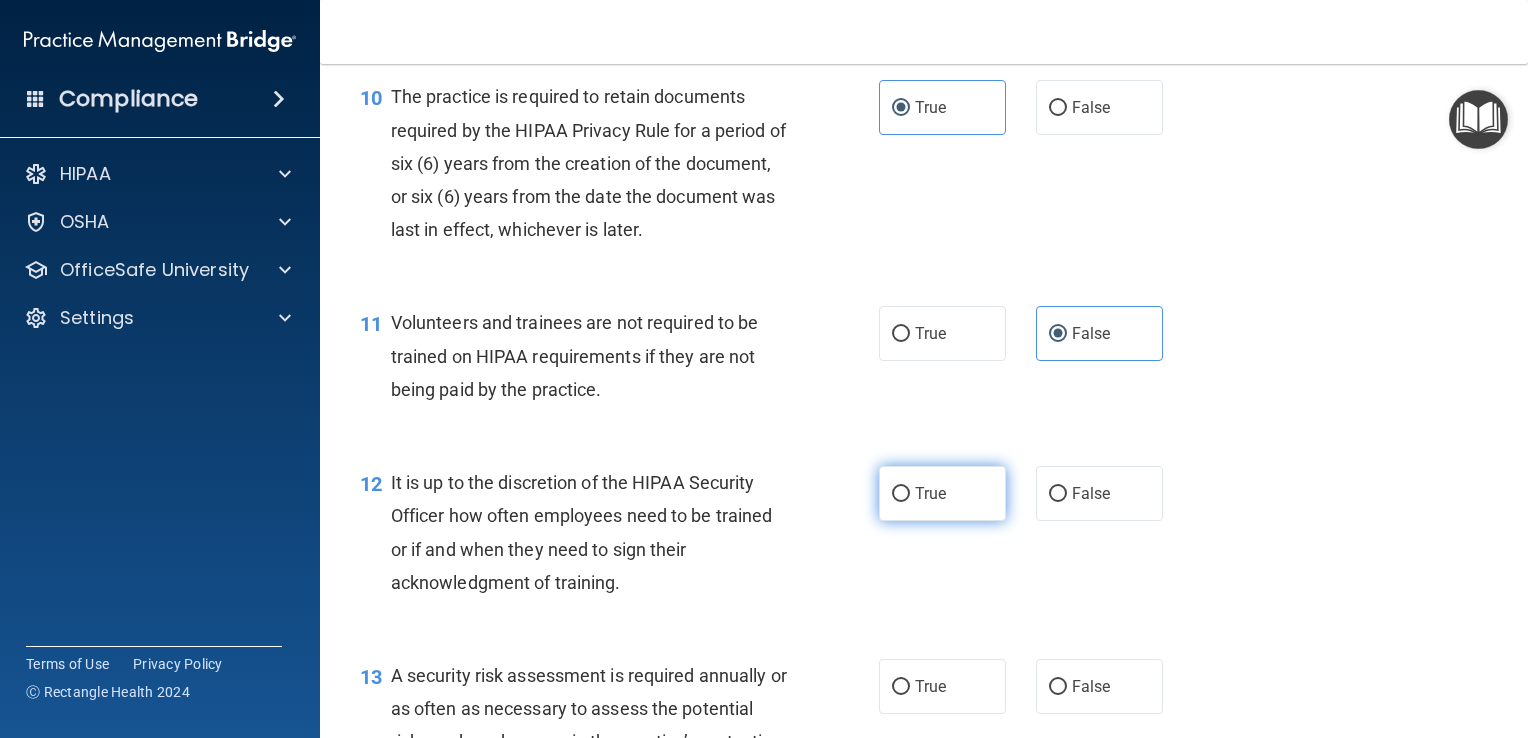 scroll, scrollTop: 2036, scrollLeft: 0, axis: vertical 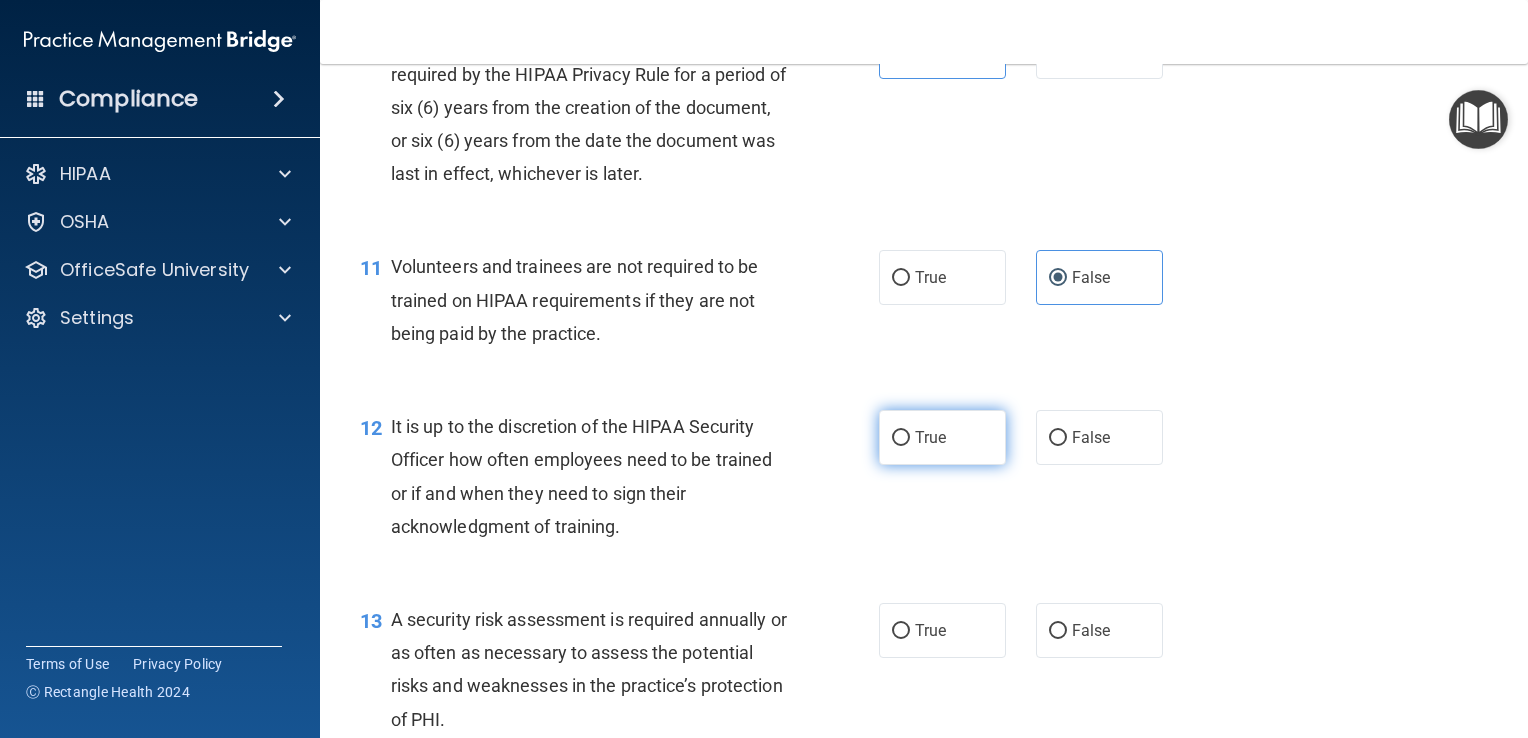 click on "True" at bounding box center [942, 437] 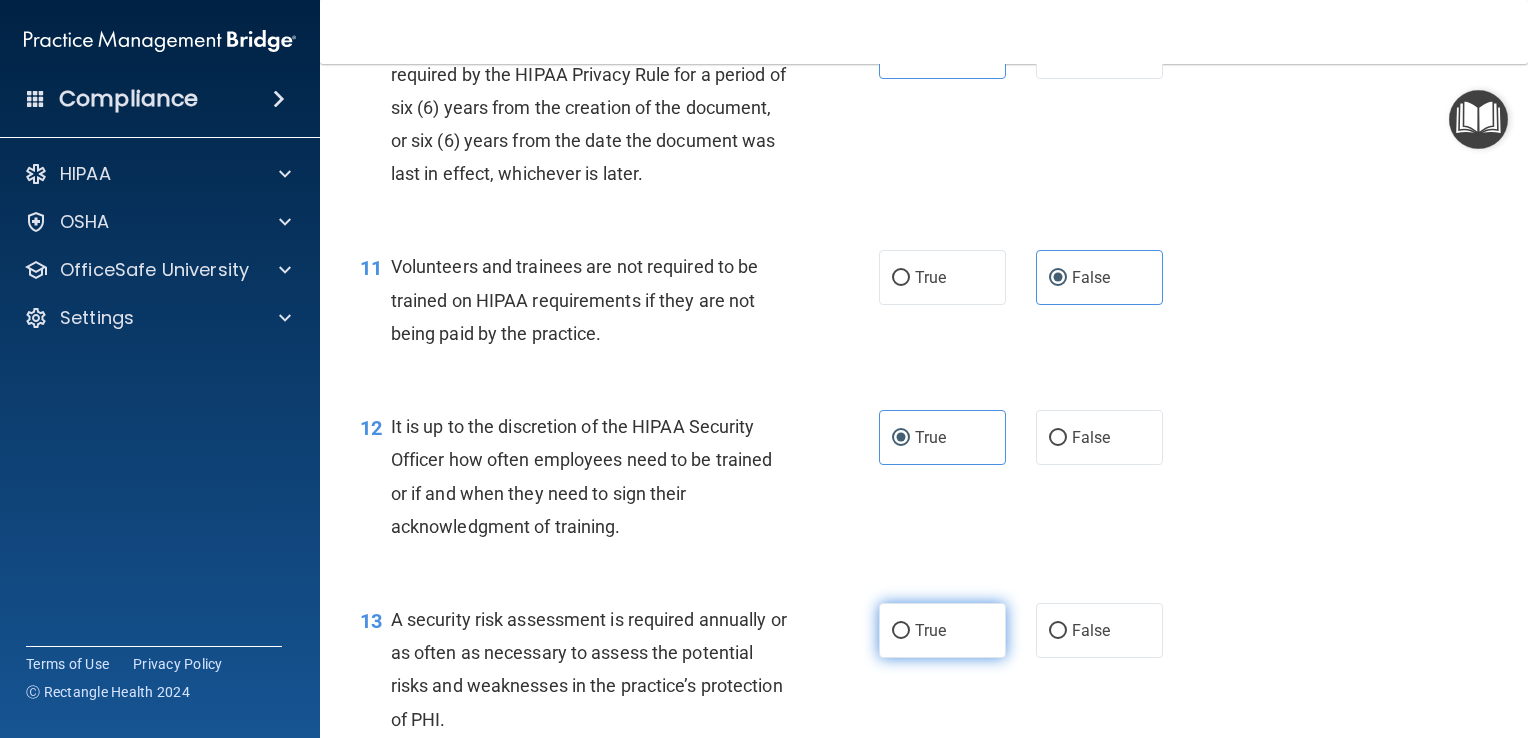 click on "True" at bounding box center (930, 630) 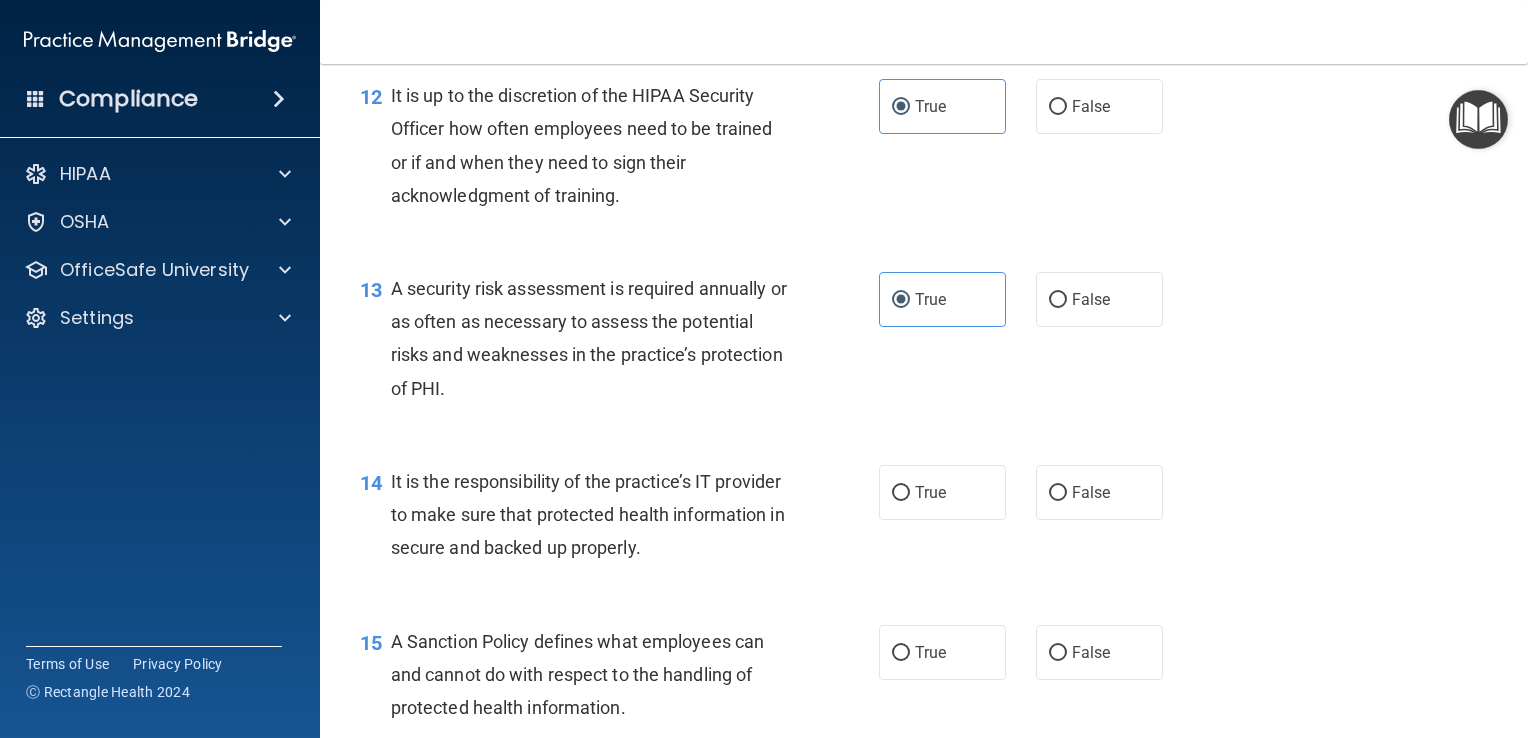 scroll, scrollTop: 2368, scrollLeft: 0, axis: vertical 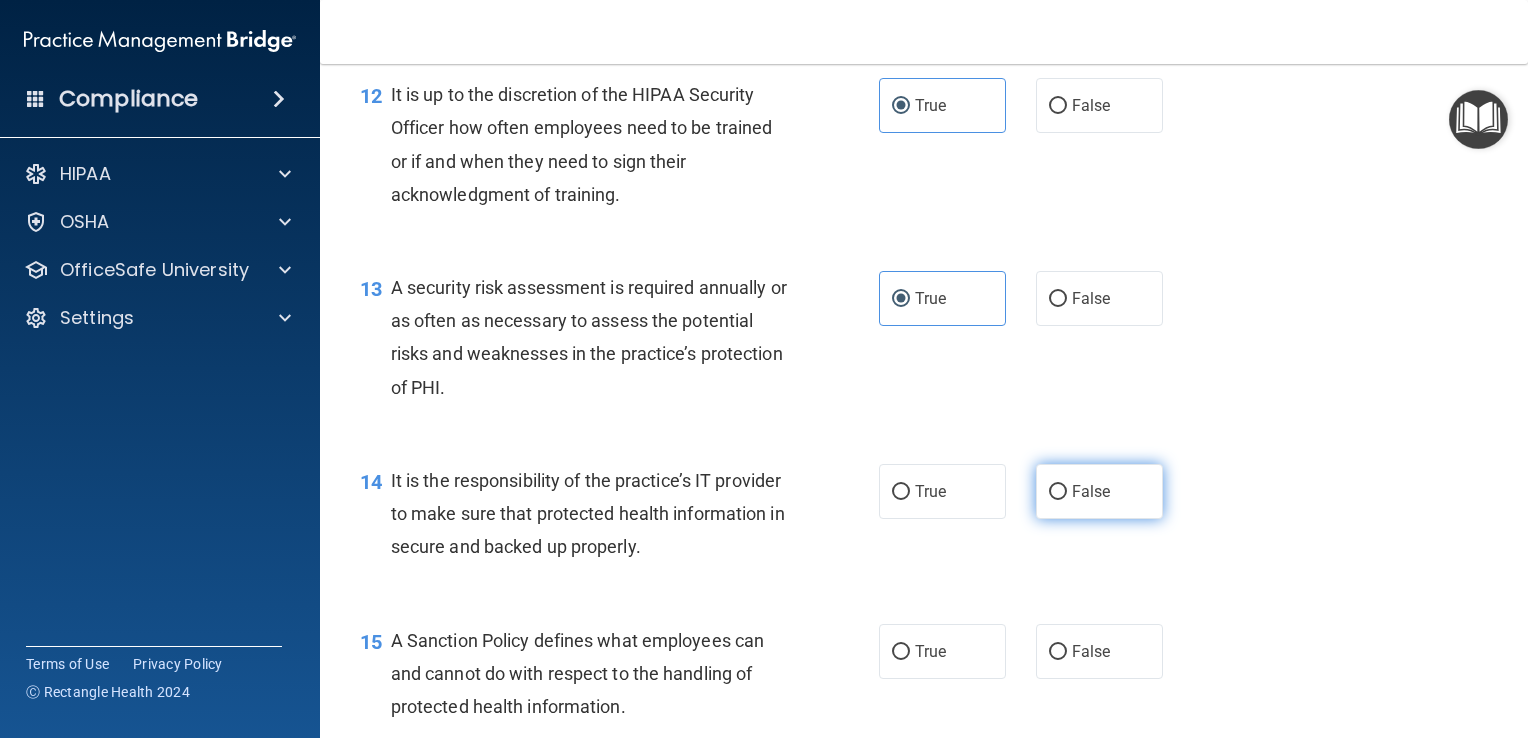 click on "False" at bounding box center (1099, 491) 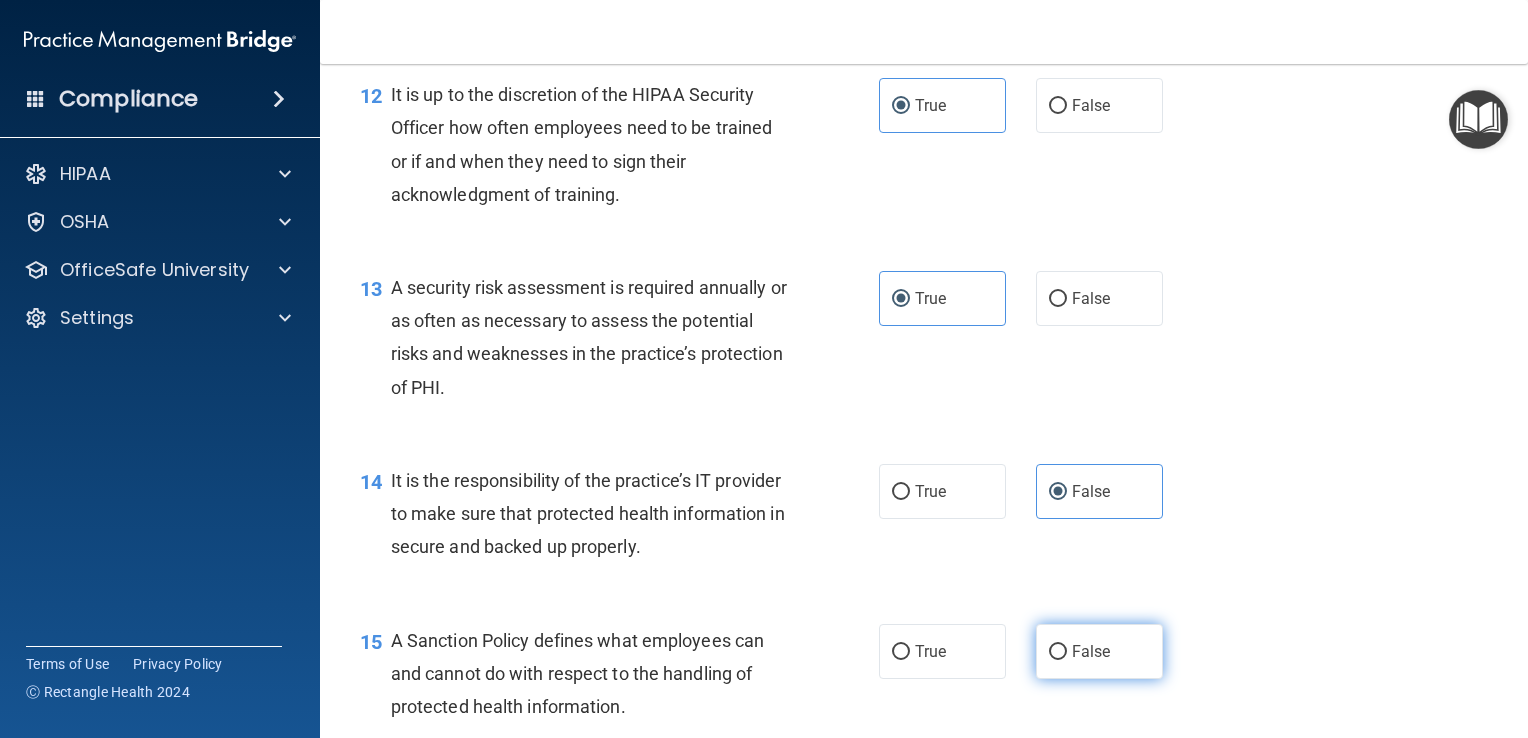 click on "False" at bounding box center (1091, 651) 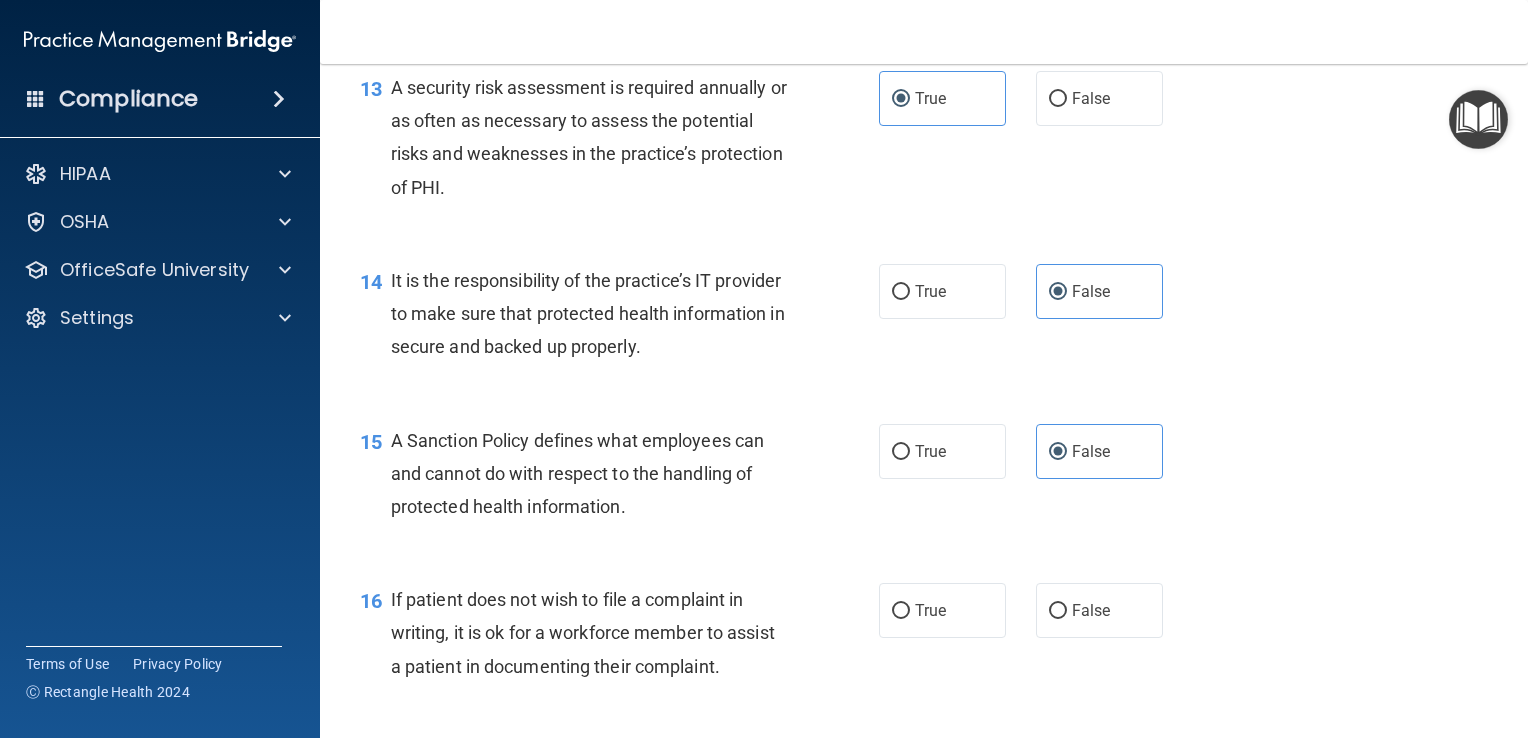 scroll, scrollTop: 2579, scrollLeft: 0, axis: vertical 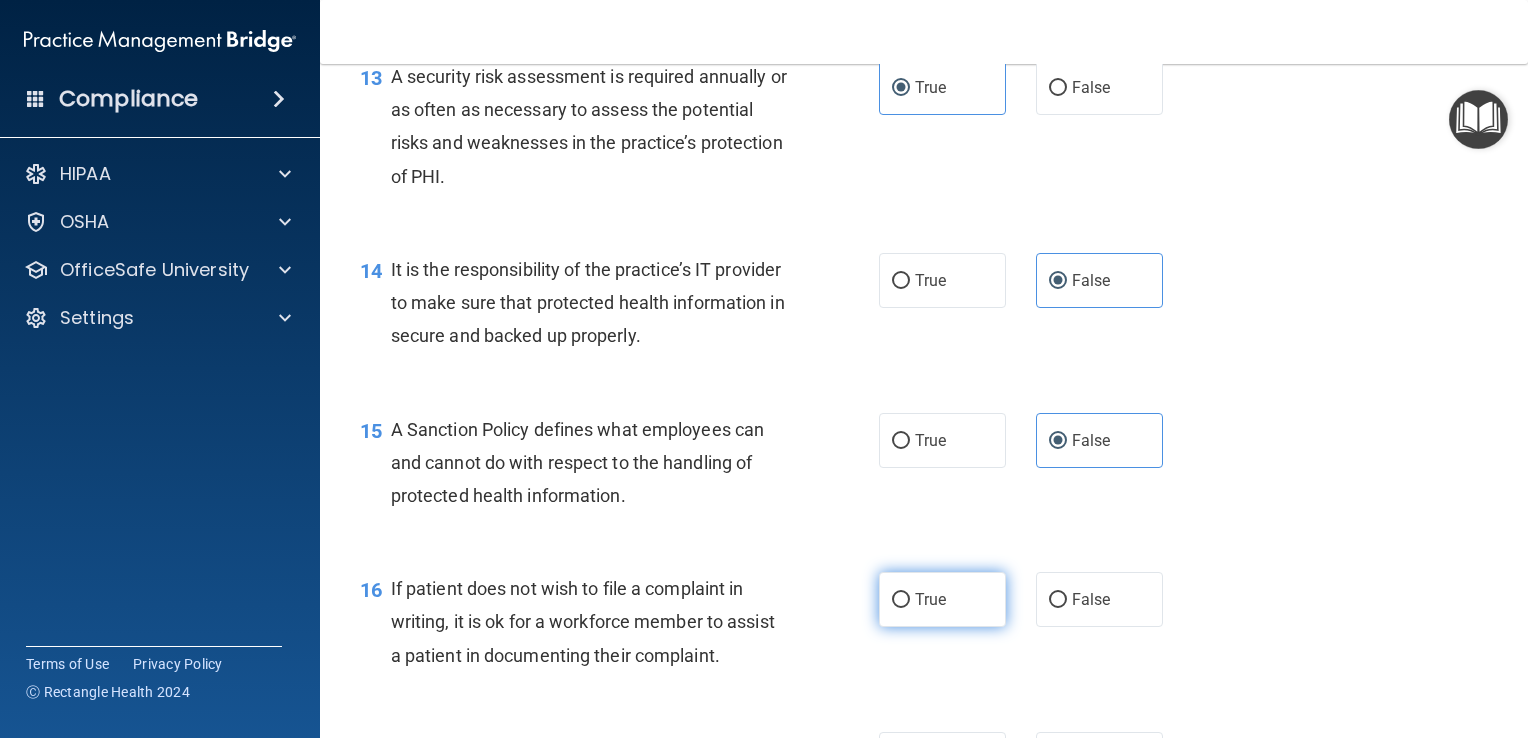 click on "True" at bounding box center (930, 599) 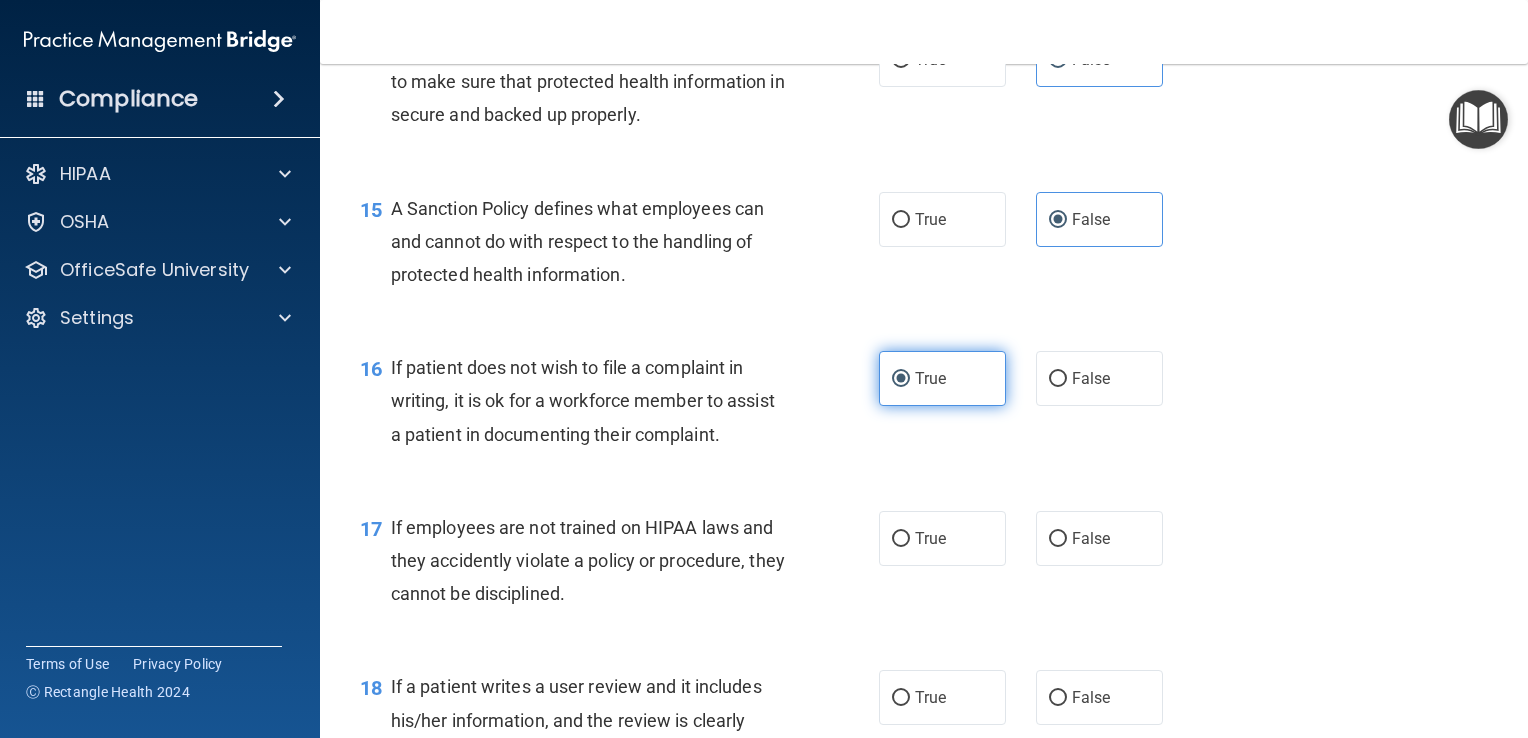 scroll, scrollTop: 2831, scrollLeft: 0, axis: vertical 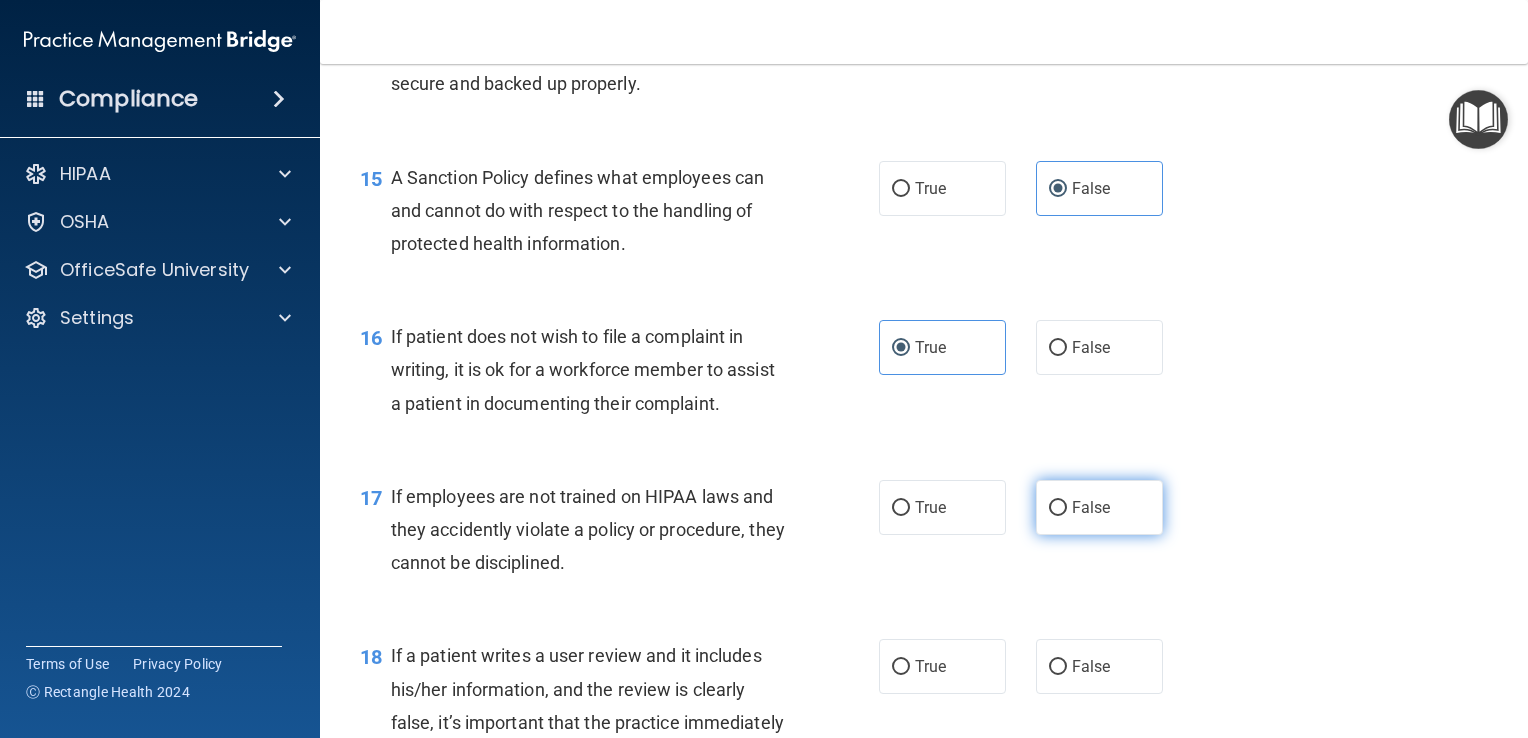 click on "False" at bounding box center (1099, 507) 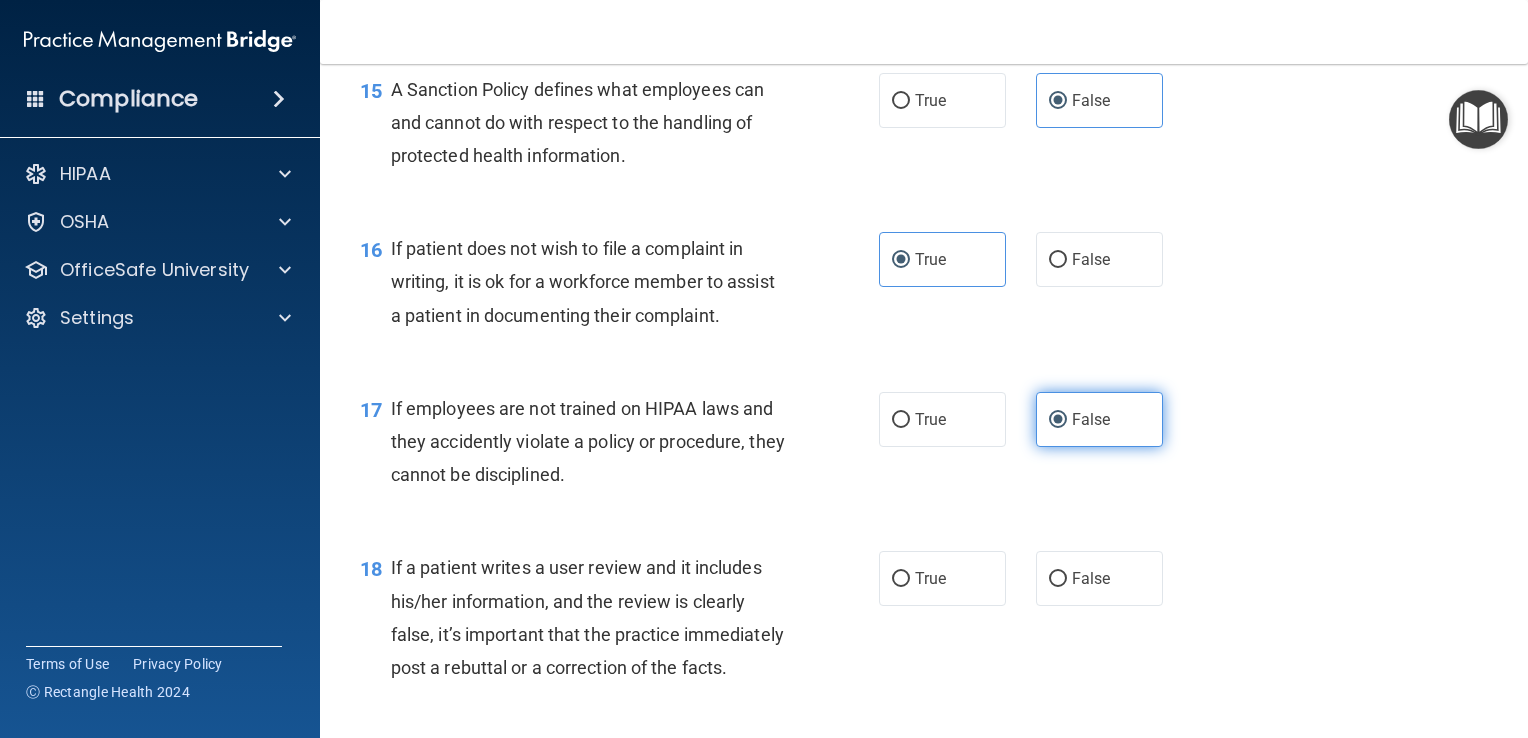 scroll, scrollTop: 2952, scrollLeft: 0, axis: vertical 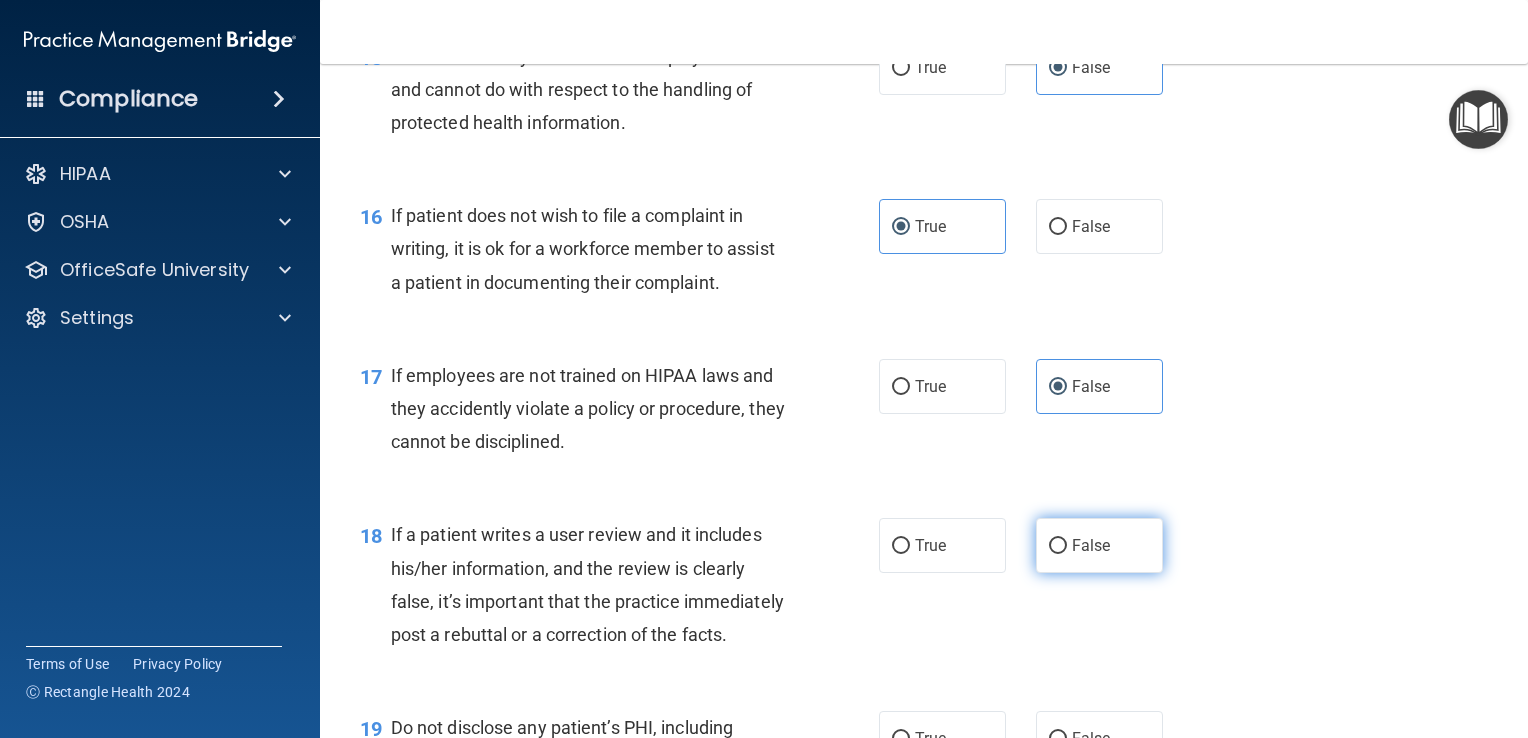 click on "False" at bounding box center (1099, 545) 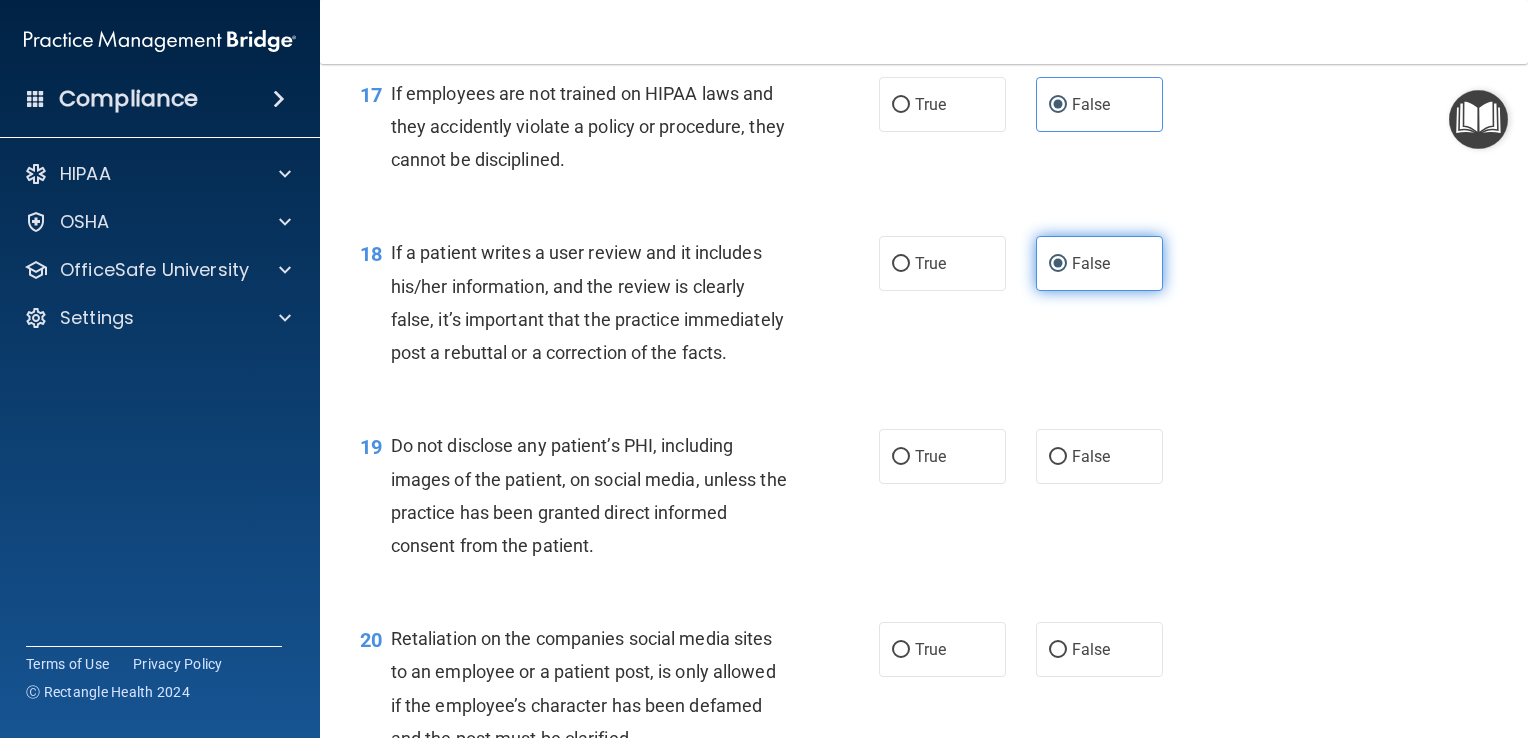 scroll, scrollTop: 3240, scrollLeft: 0, axis: vertical 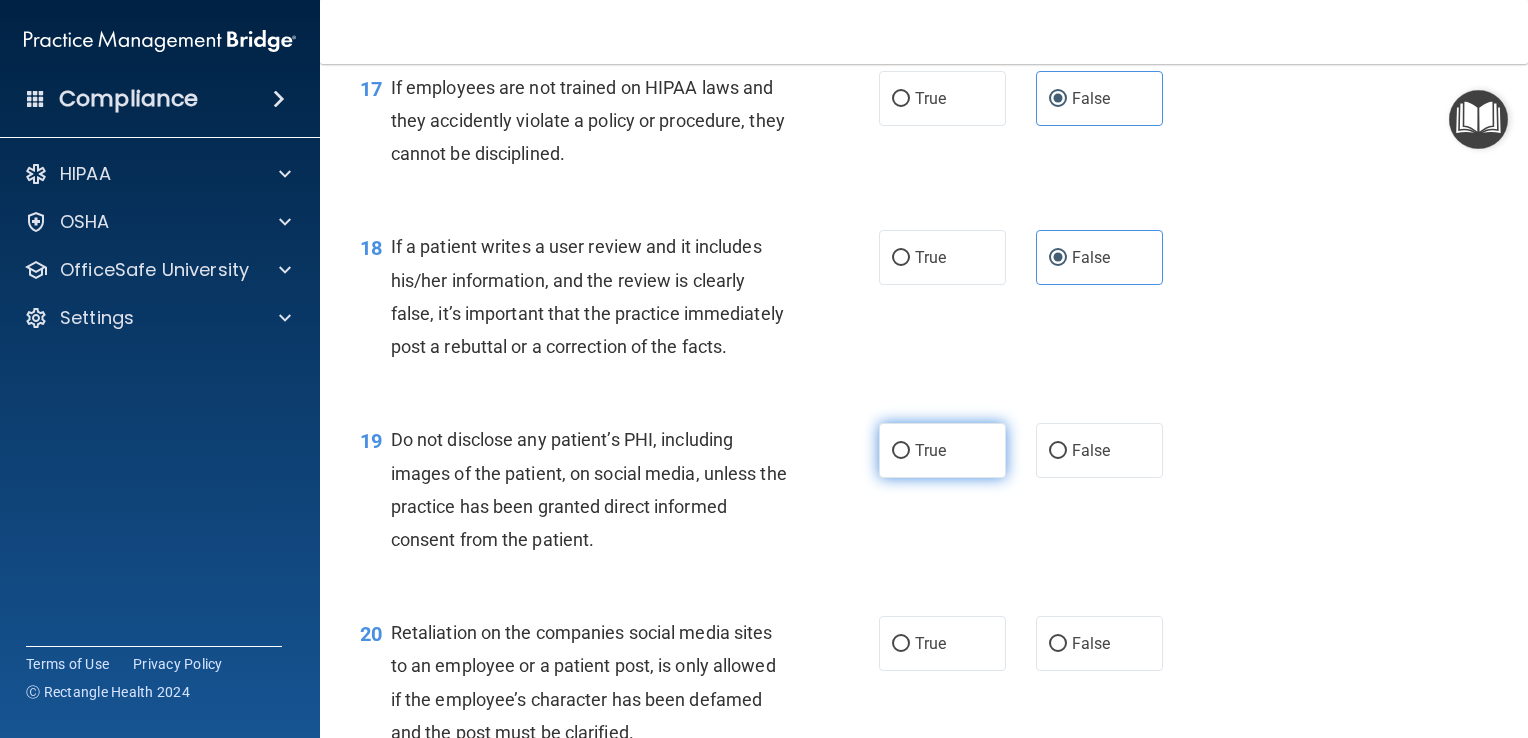 click on "True" at bounding box center (942, 450) 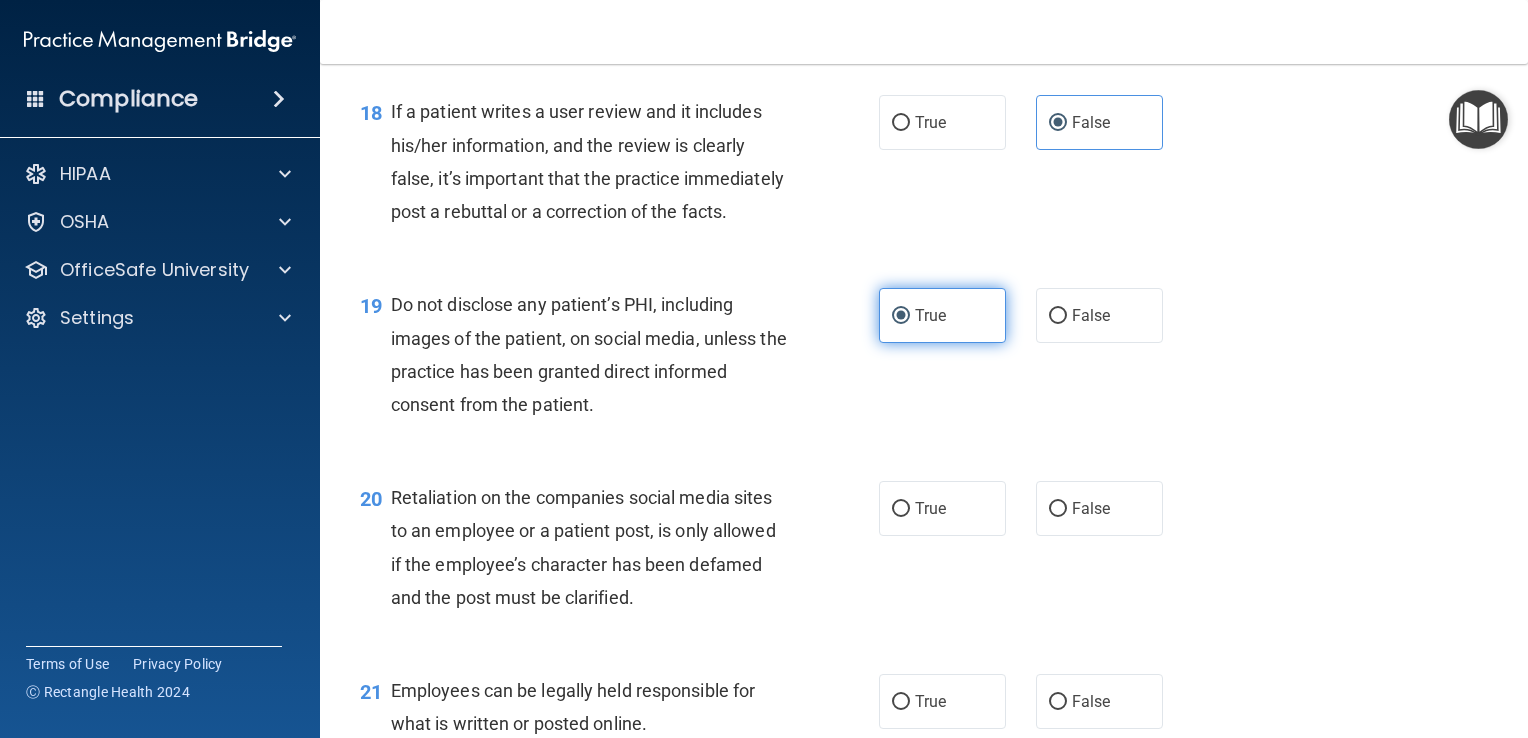 scroll, scrollTop: 3408, scrollLeft: 0, axis: vertical 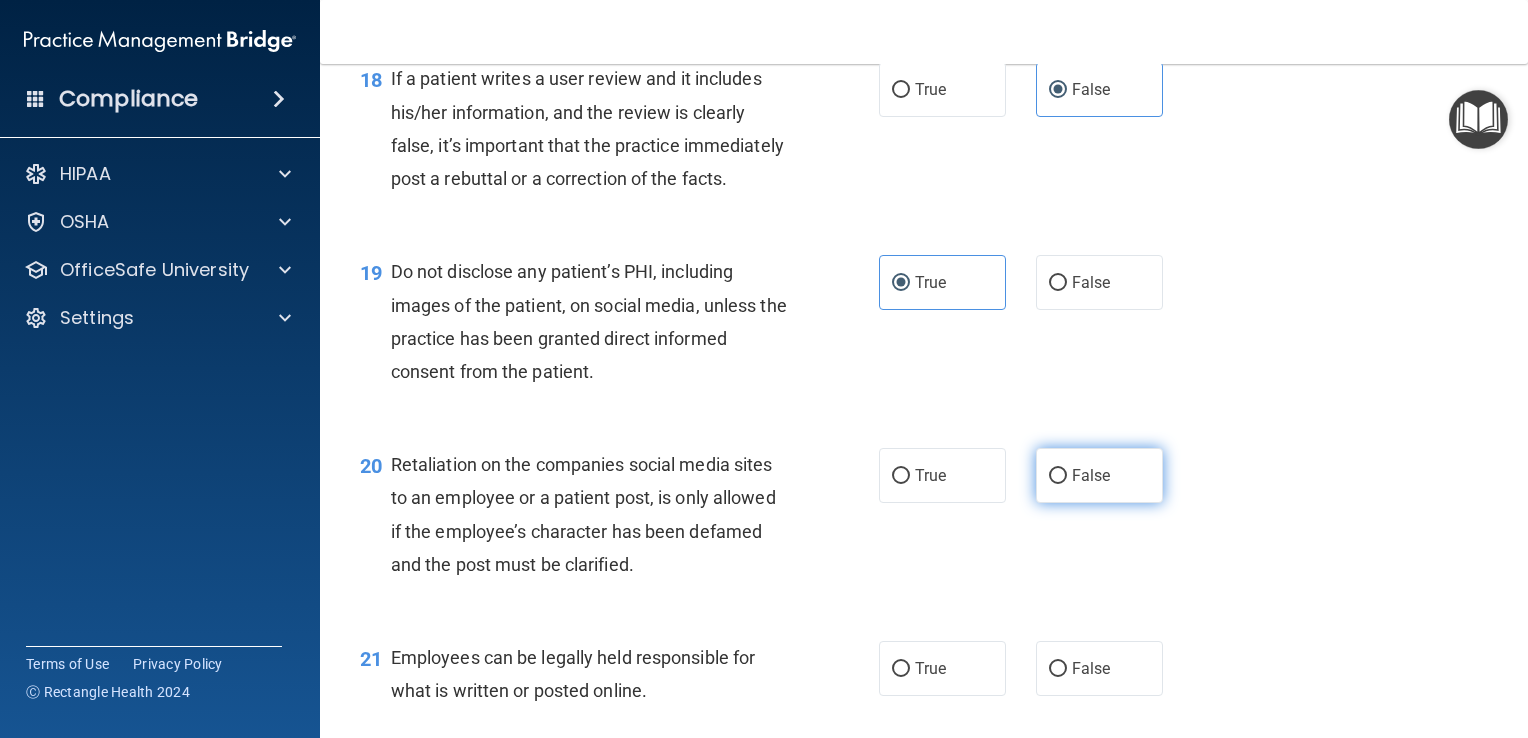 click on "False" at bounding box center [1099, 475] 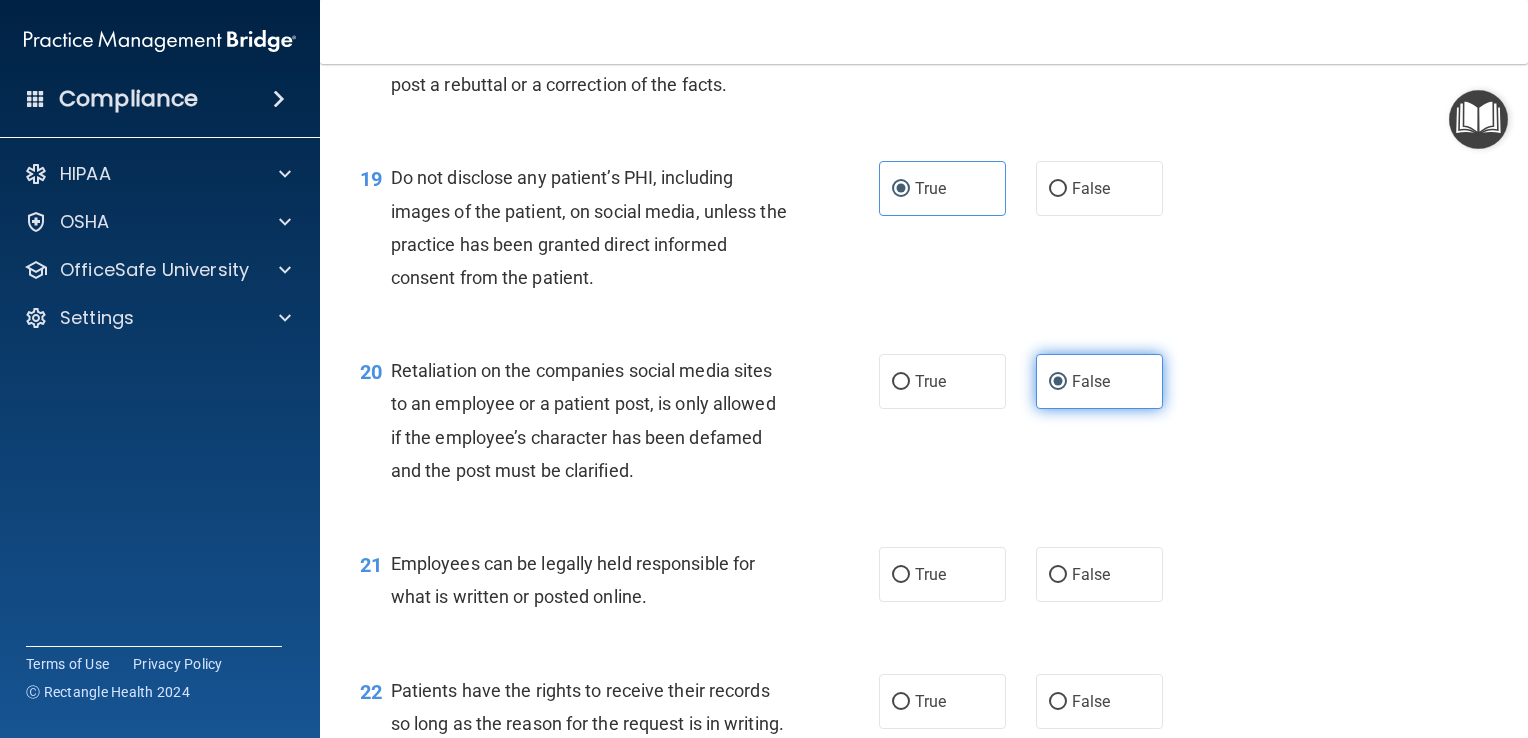 scroll, scrollTop: 3532, scrollLeft: 0, axis: vertical 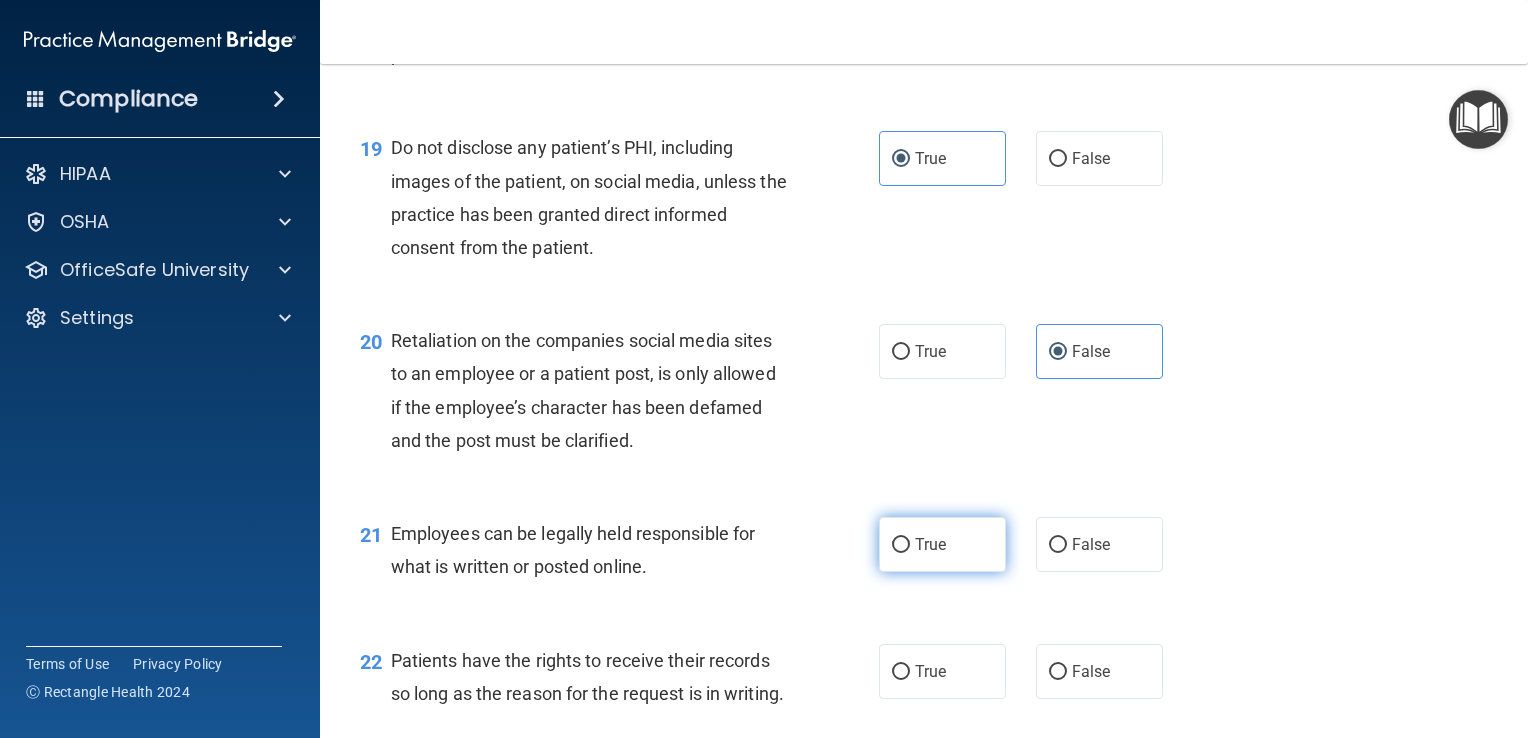 click on "True" at bounding box center (942, 544) 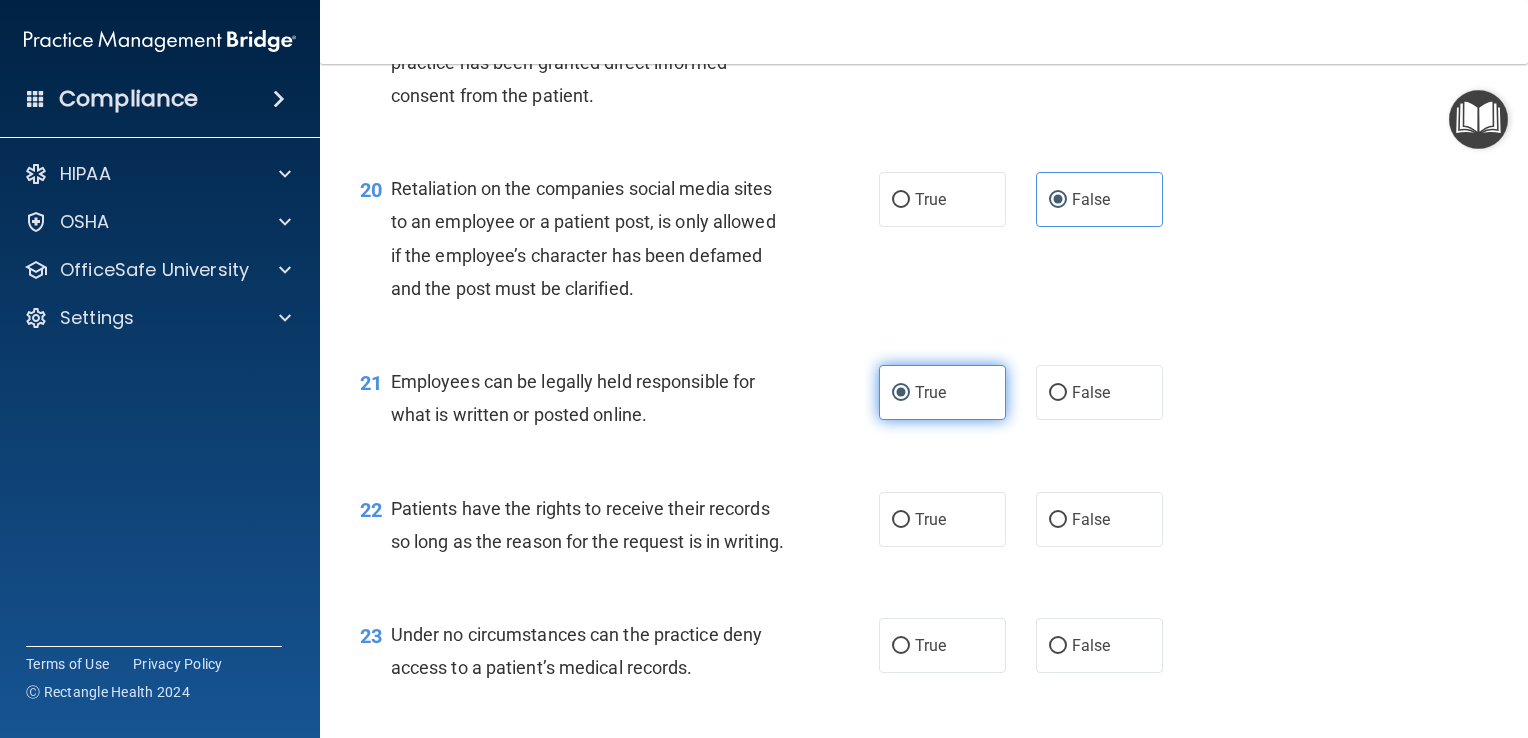 scroll, scrollTop: 3712, scrollLeft: 0, axis: vertical 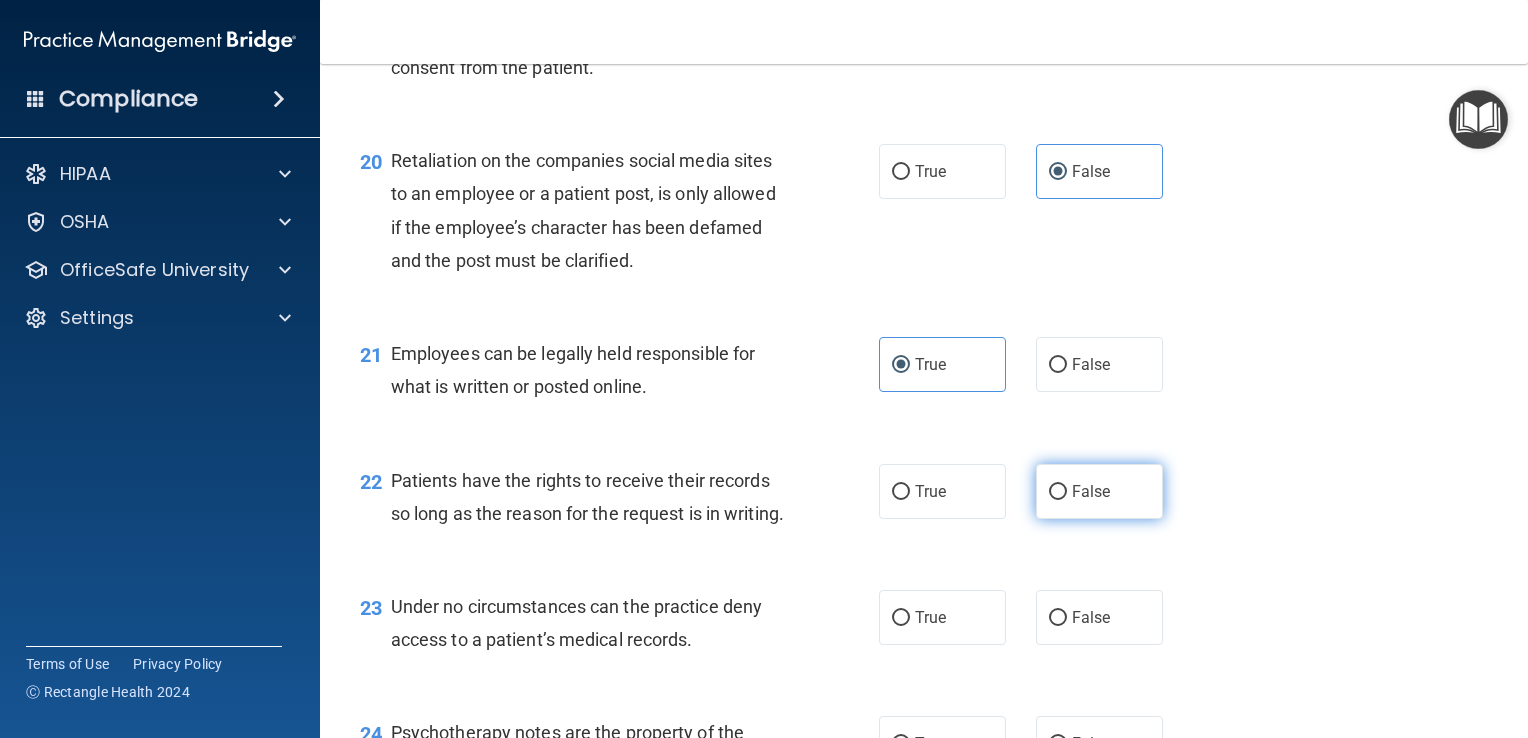 click on "False" at bounding box center [1099, 491] 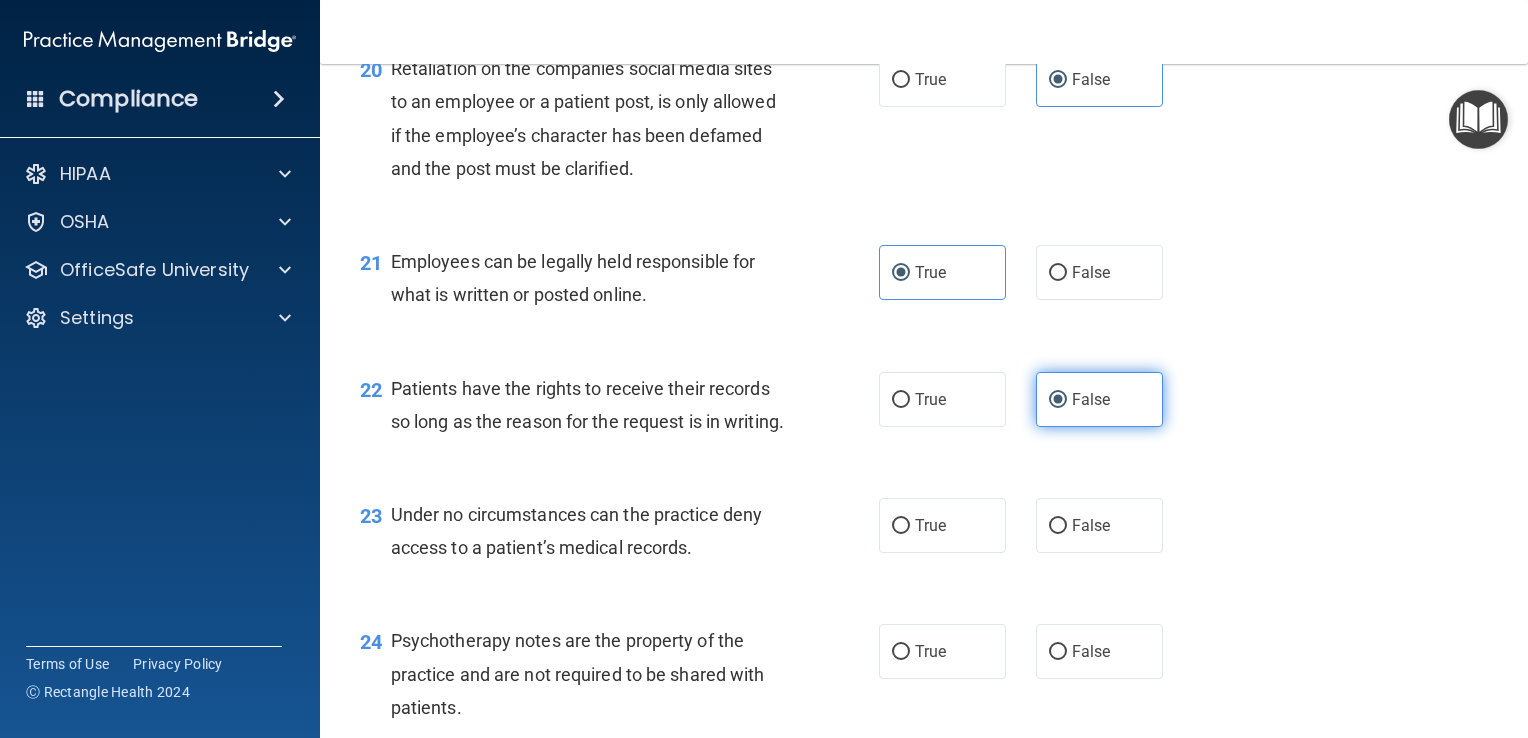 scroll, scrollTop: 3804, scrollLeft: 0, axis: vertical 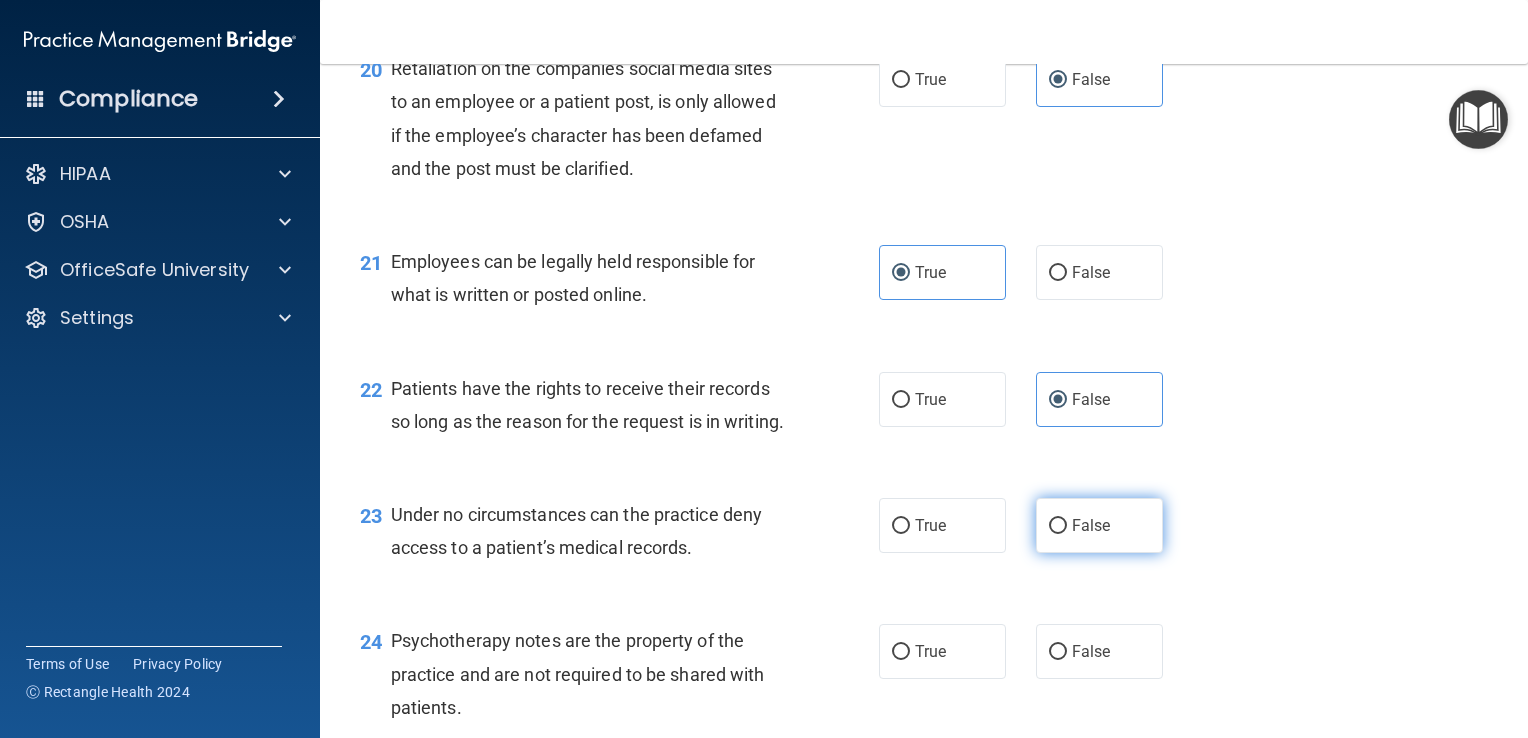 click on "False" at bounding box center (1091, 525) 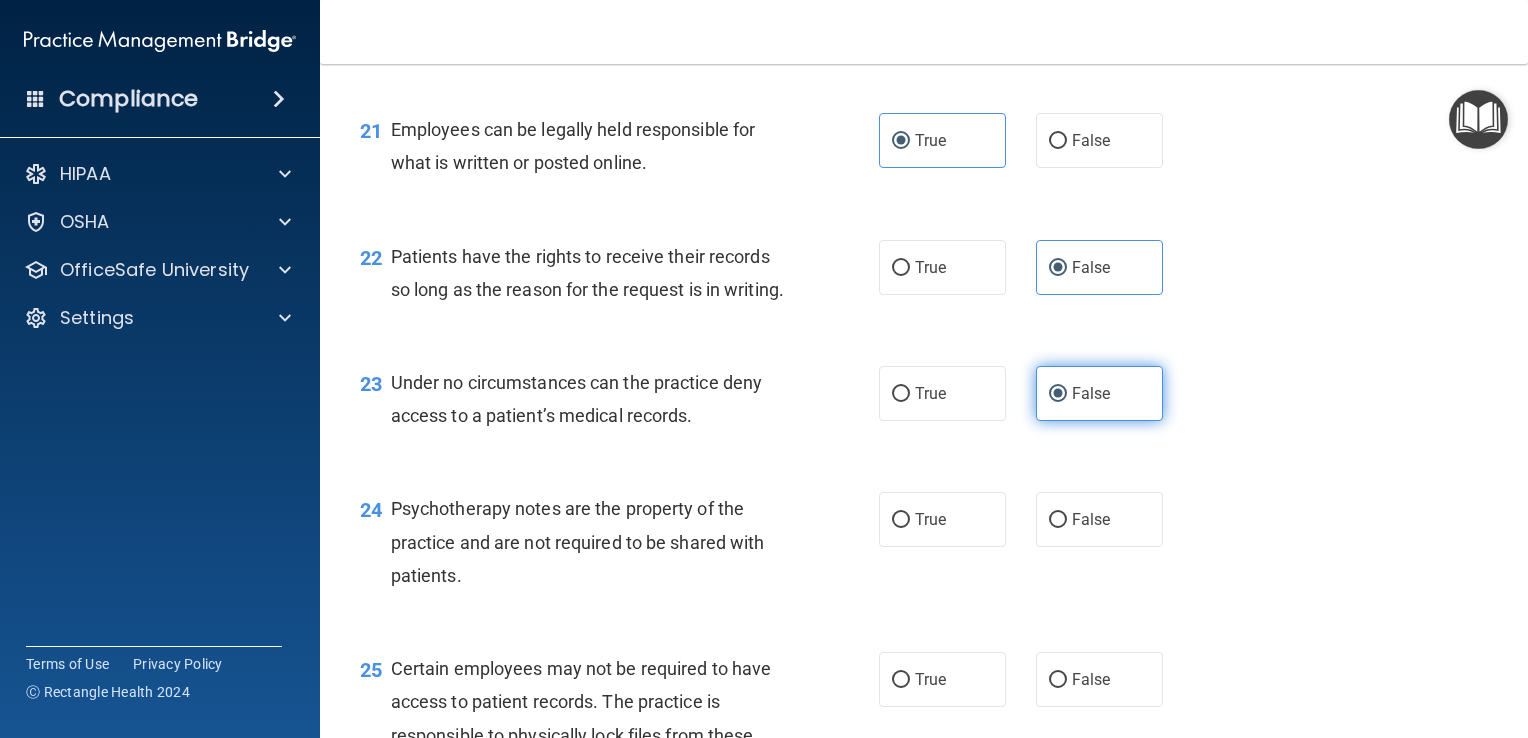 scroll, scrollTop: 3962, scrollLeft: 0, axis: vertical 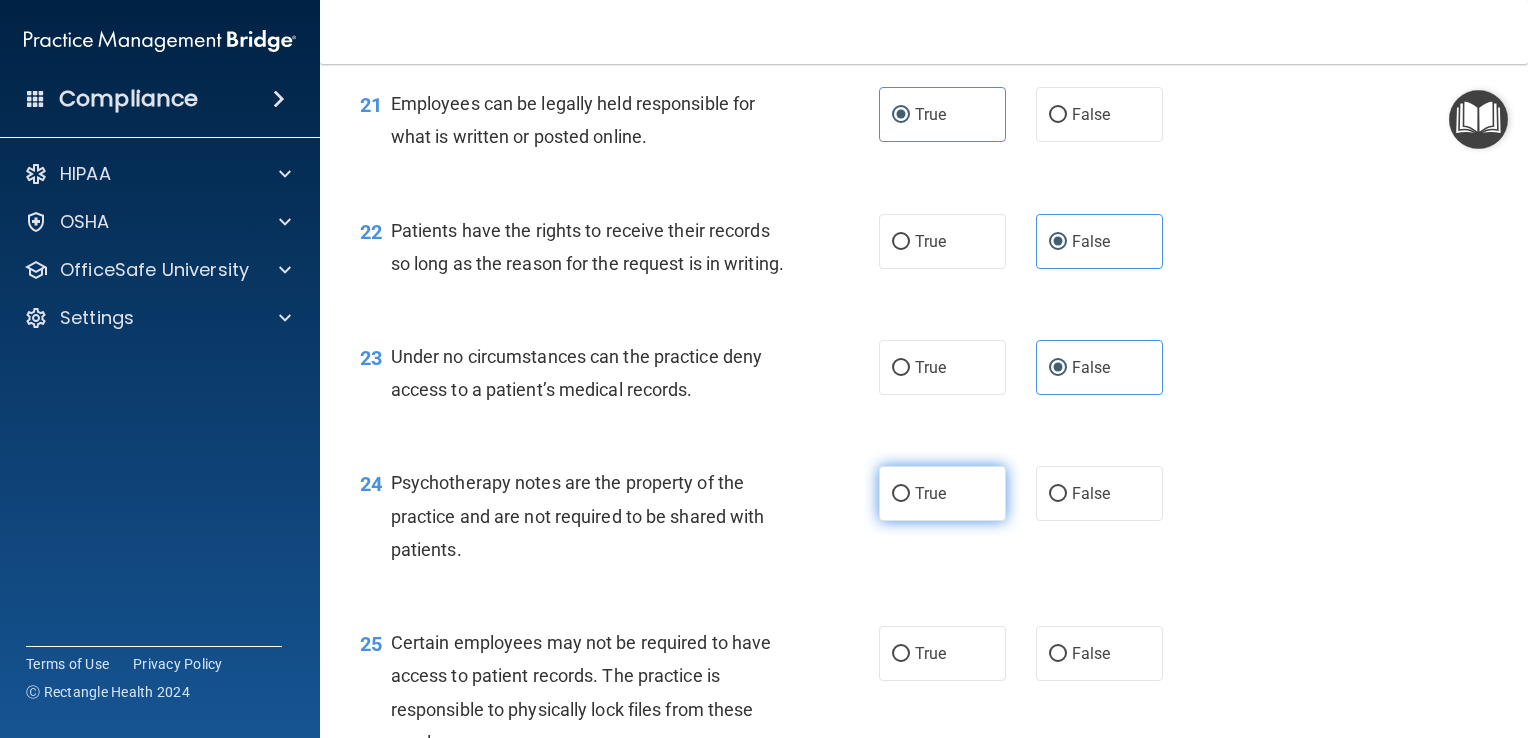 click on "True" at bounding box center [930, 493] 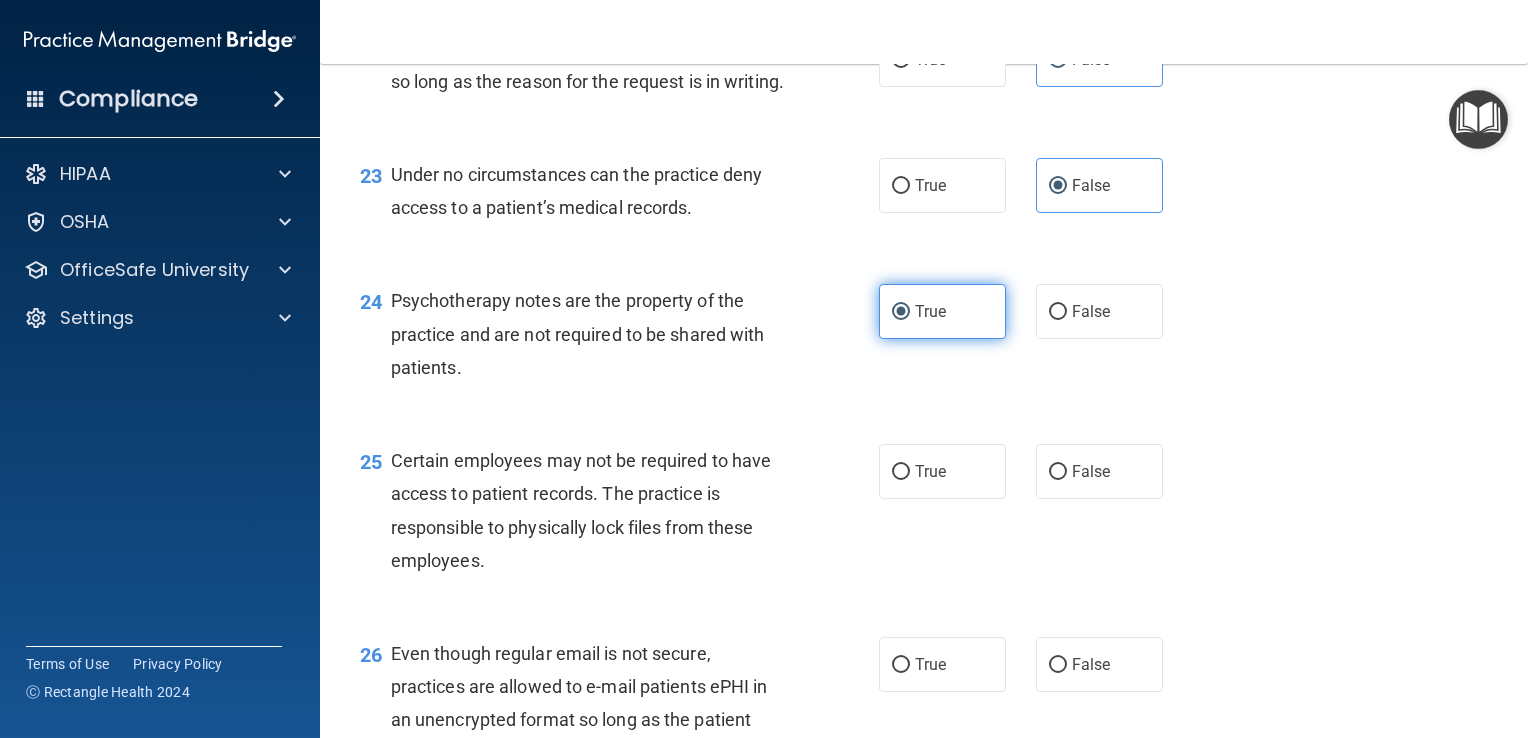 scroll, scrollTop: 4167, scrollLeft: 0, axis: vertical 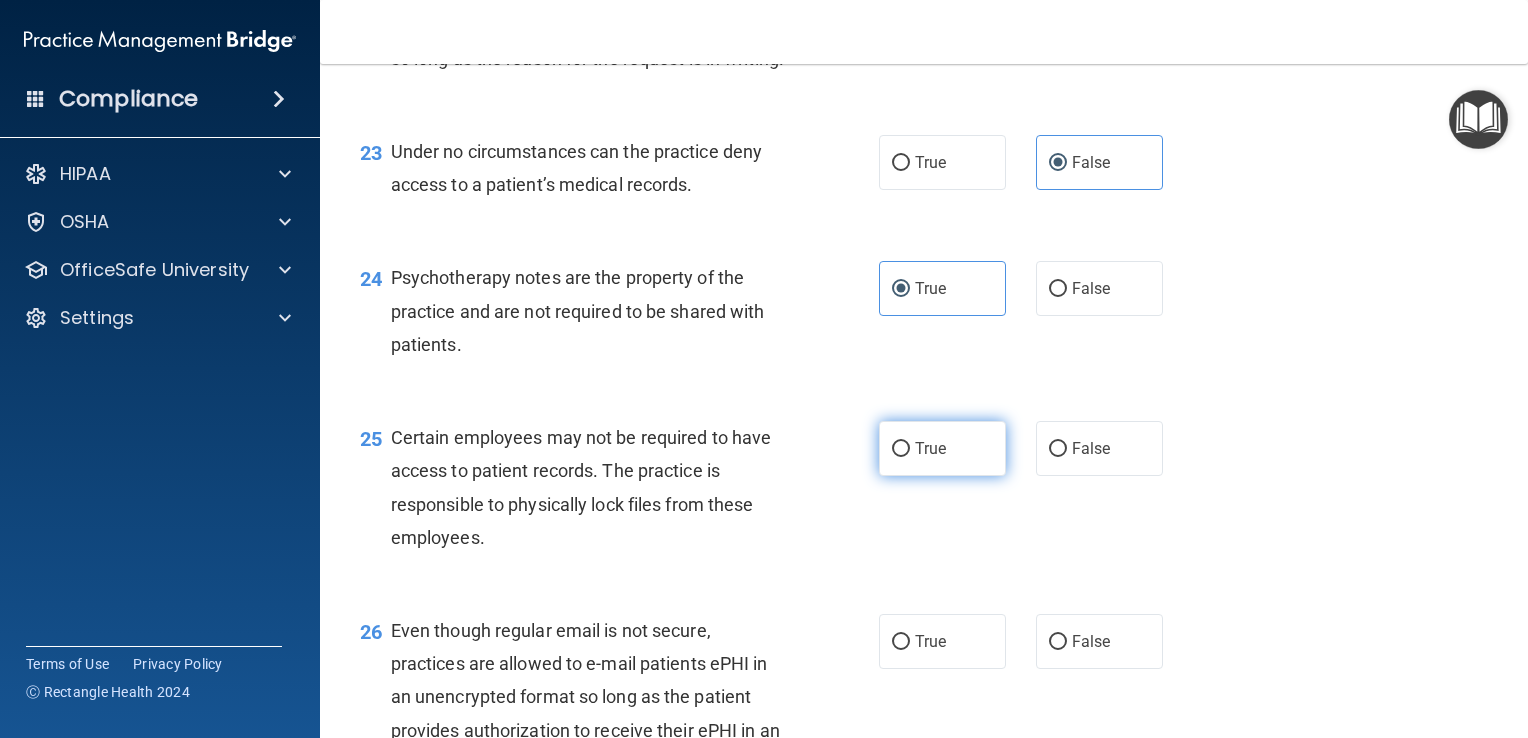 click on "True" at bounding box center [930, 448] 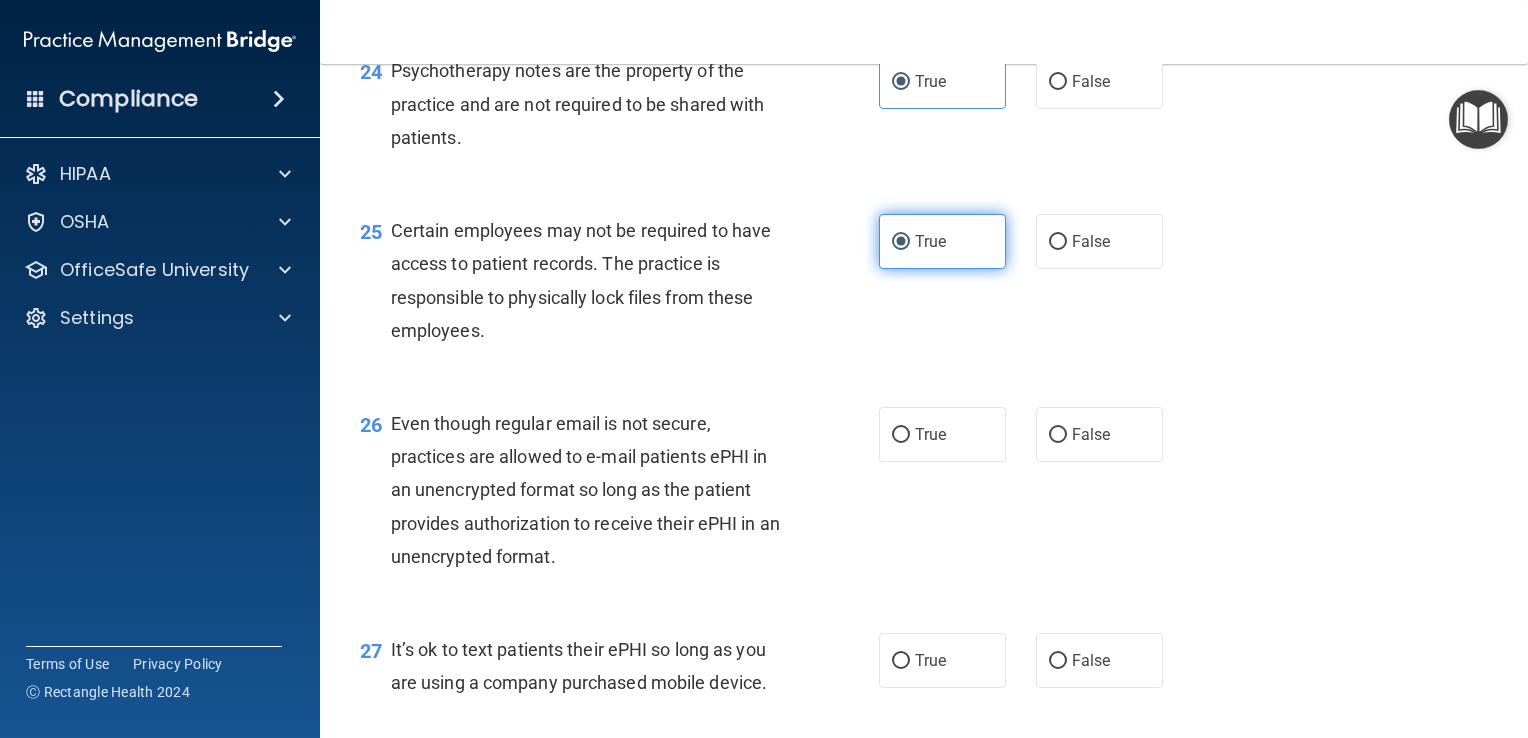 scroll, scrollTop: 4376, scrollLeft: 0, axis: vertical 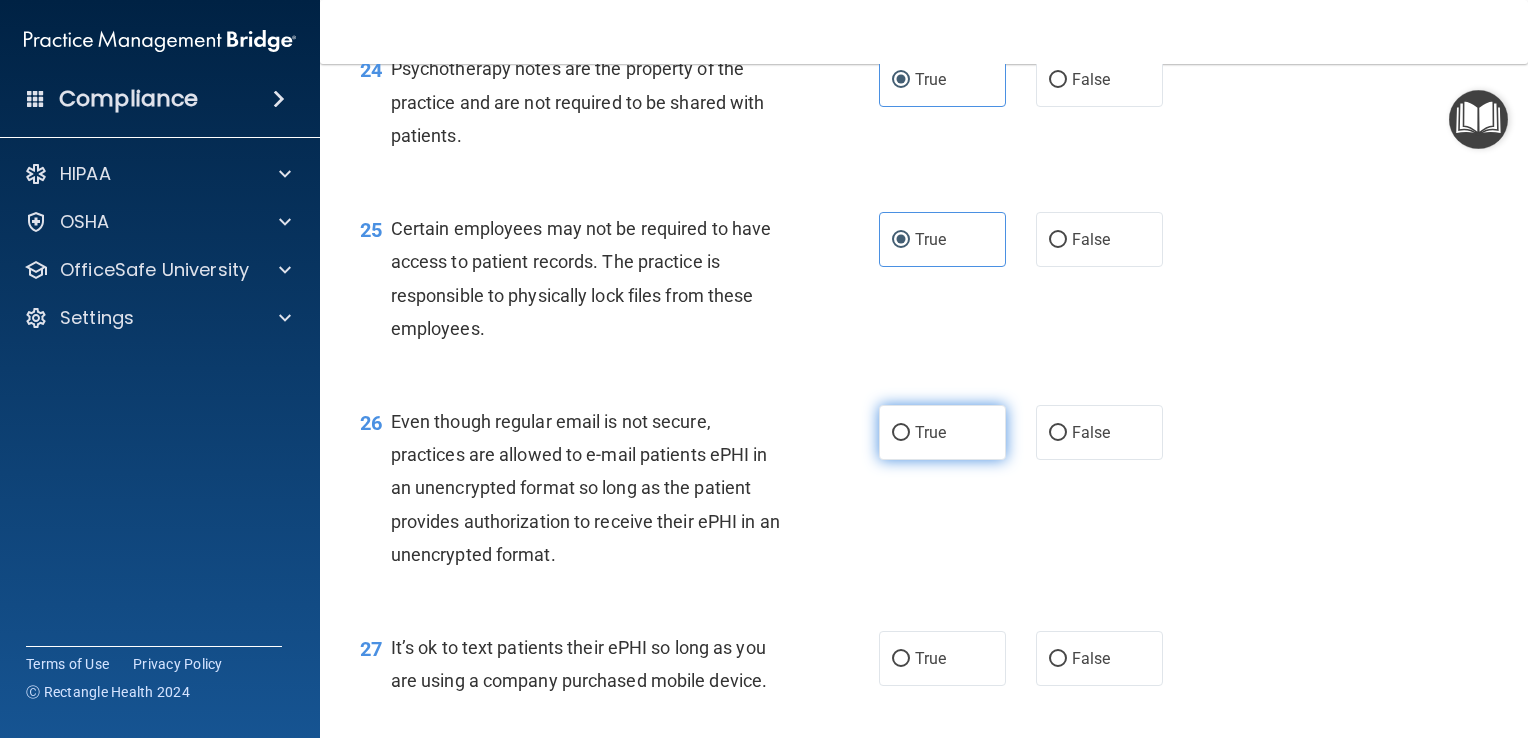 click on "True" at bounding box center [942, 432] 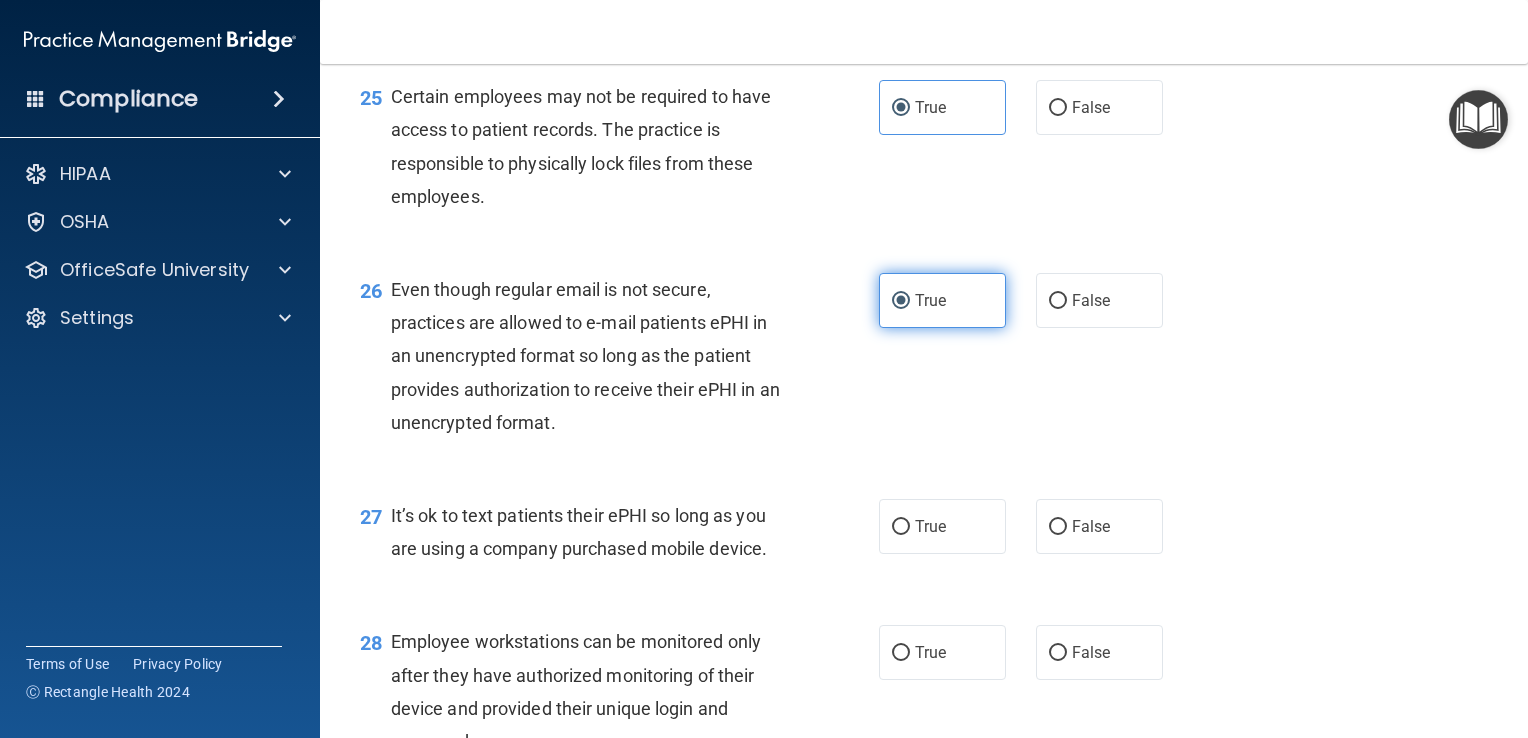 scroll, scrollTop: 4514, scrollLeft: 0, axis: vertical 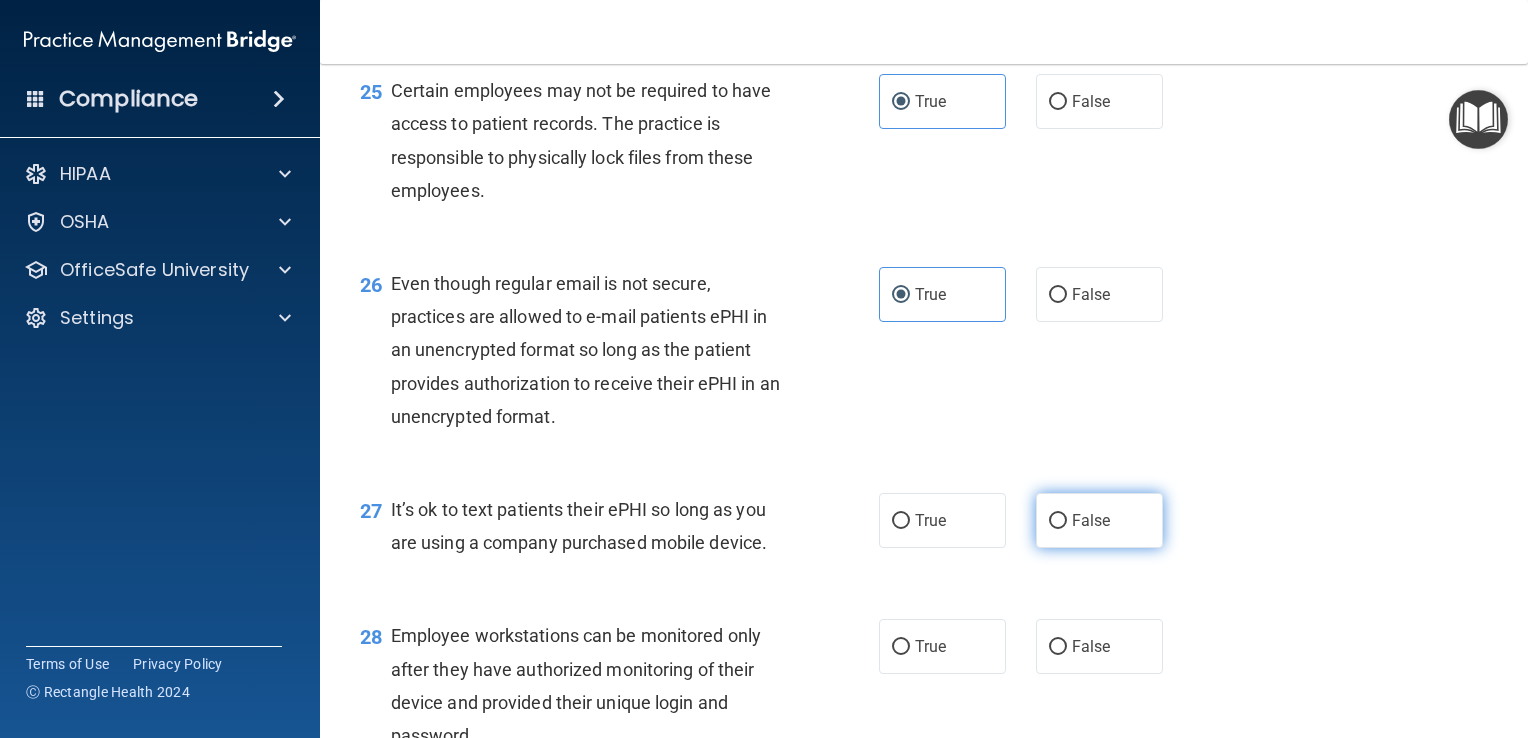 click on "False" at bounding box center (1091, 520) 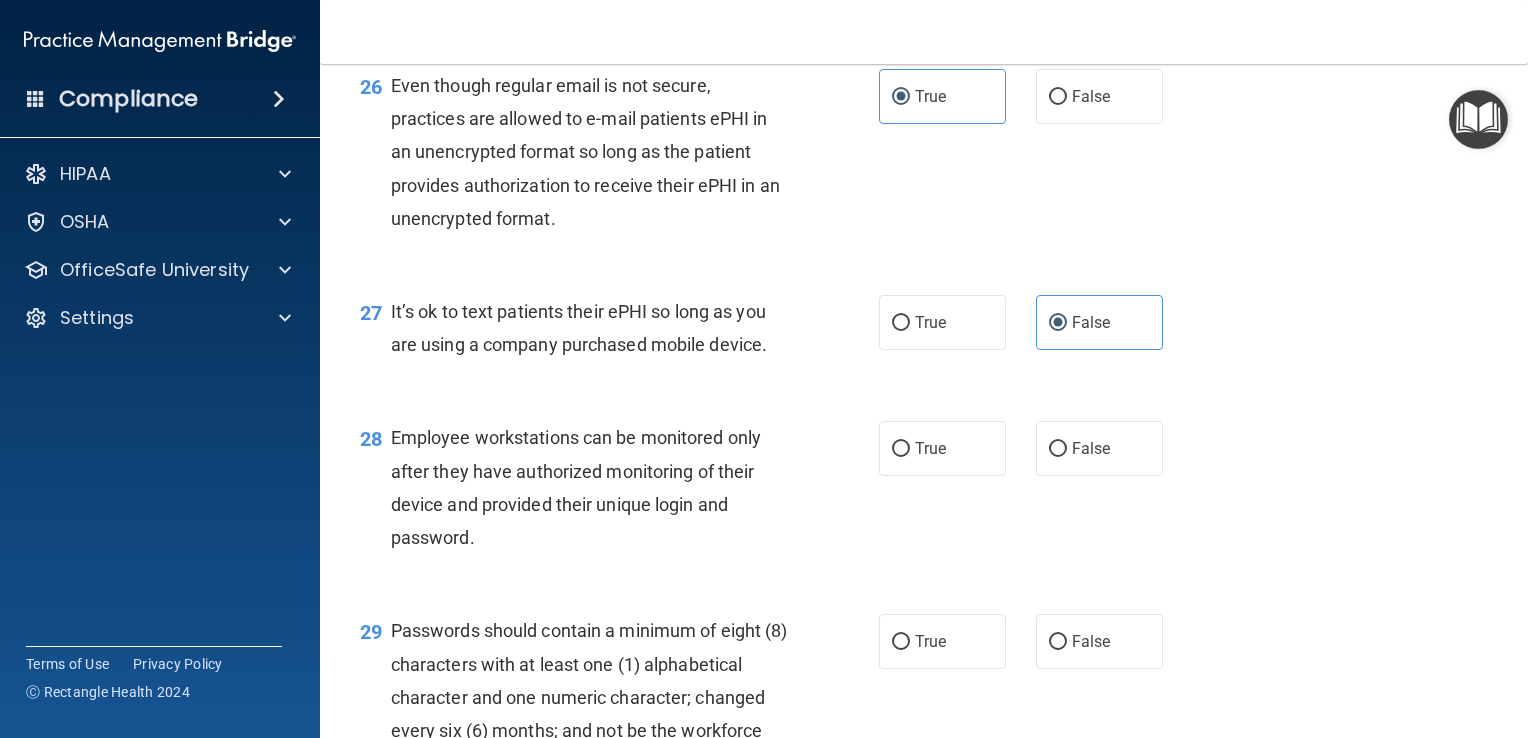 scroll, scrollTop: 4712, scrollLeft: 0, axis: vertical 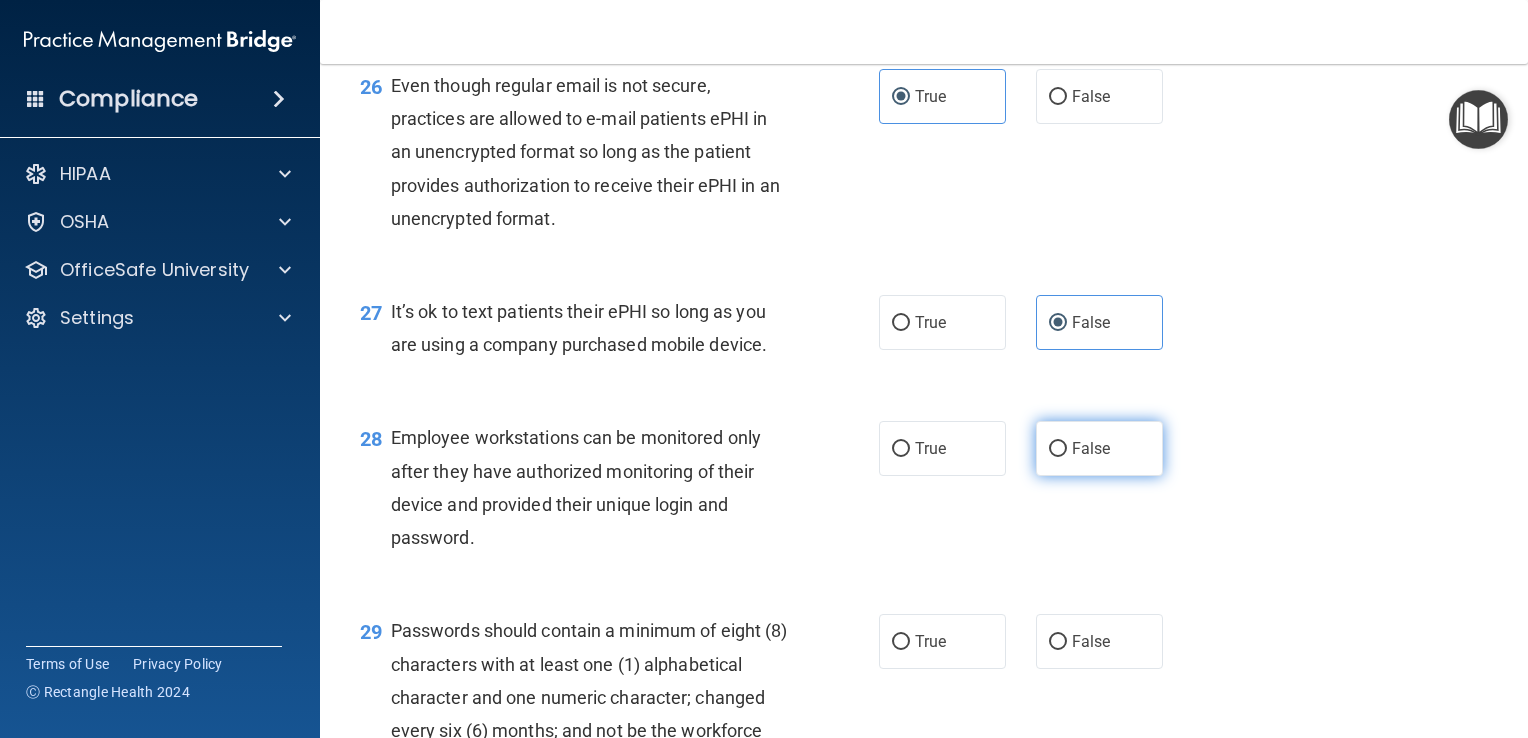 click on "False" at bounding box center (1091, 448) 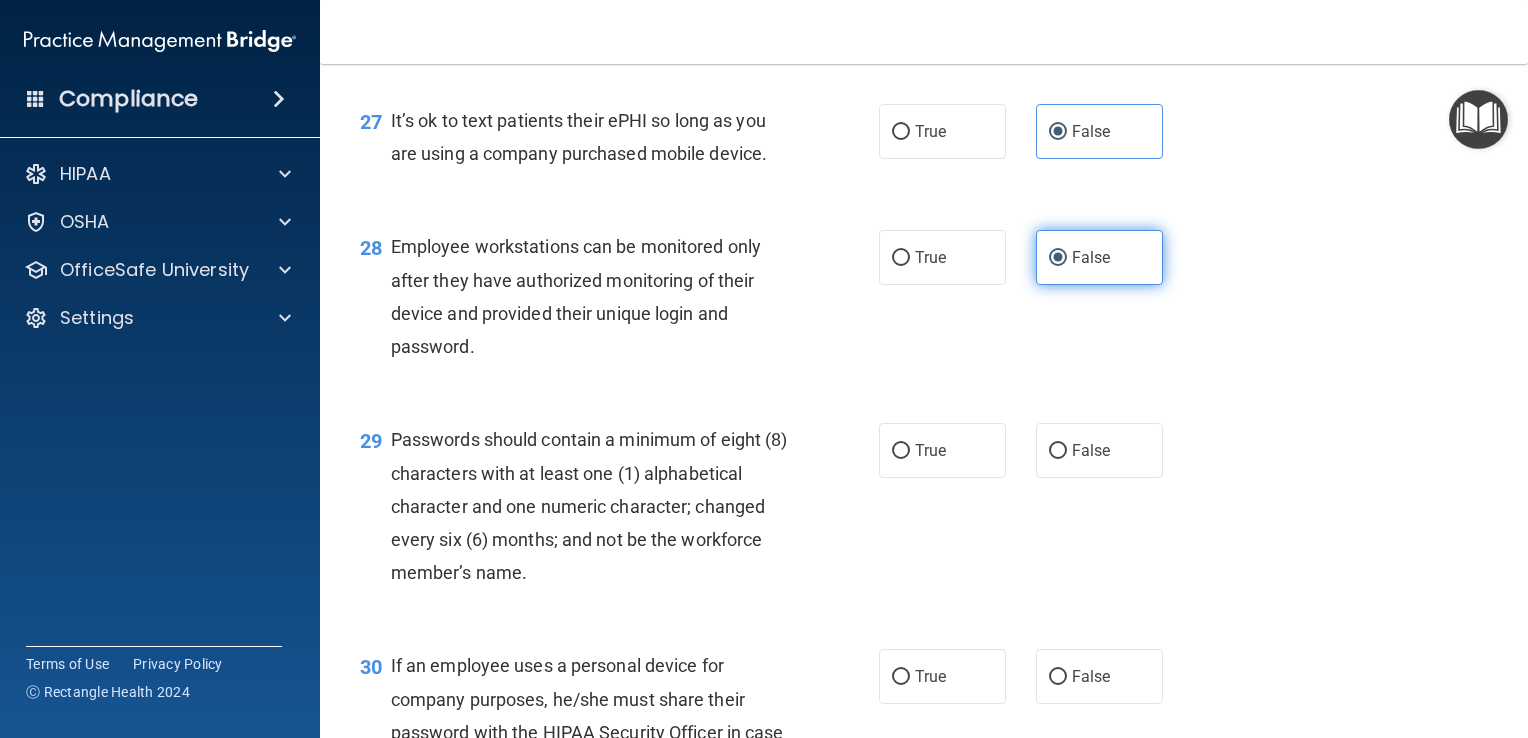 scroll, scrollTop: 4908, scrollLeft: 0, axis: vertical 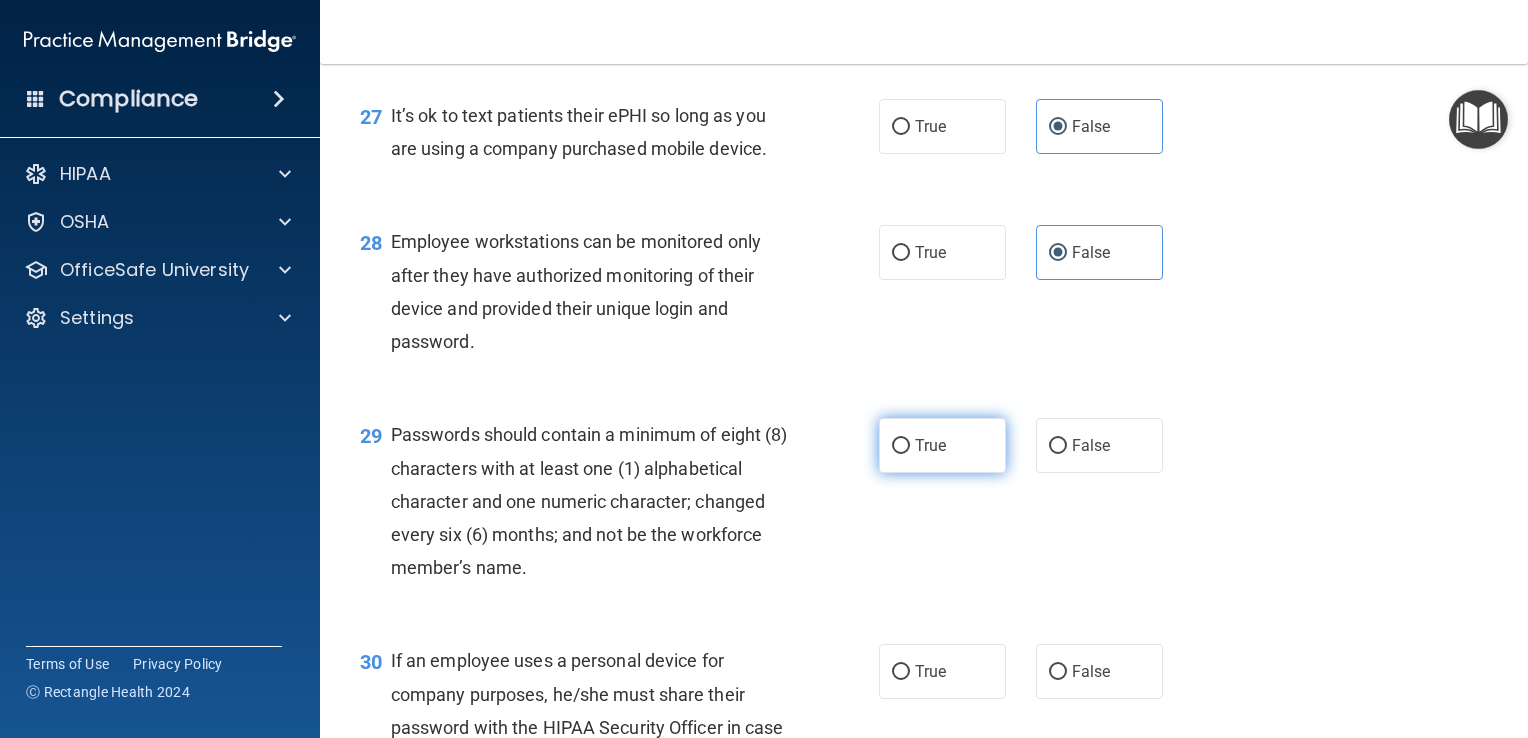 click on "True" at bounding box center [942, 445] 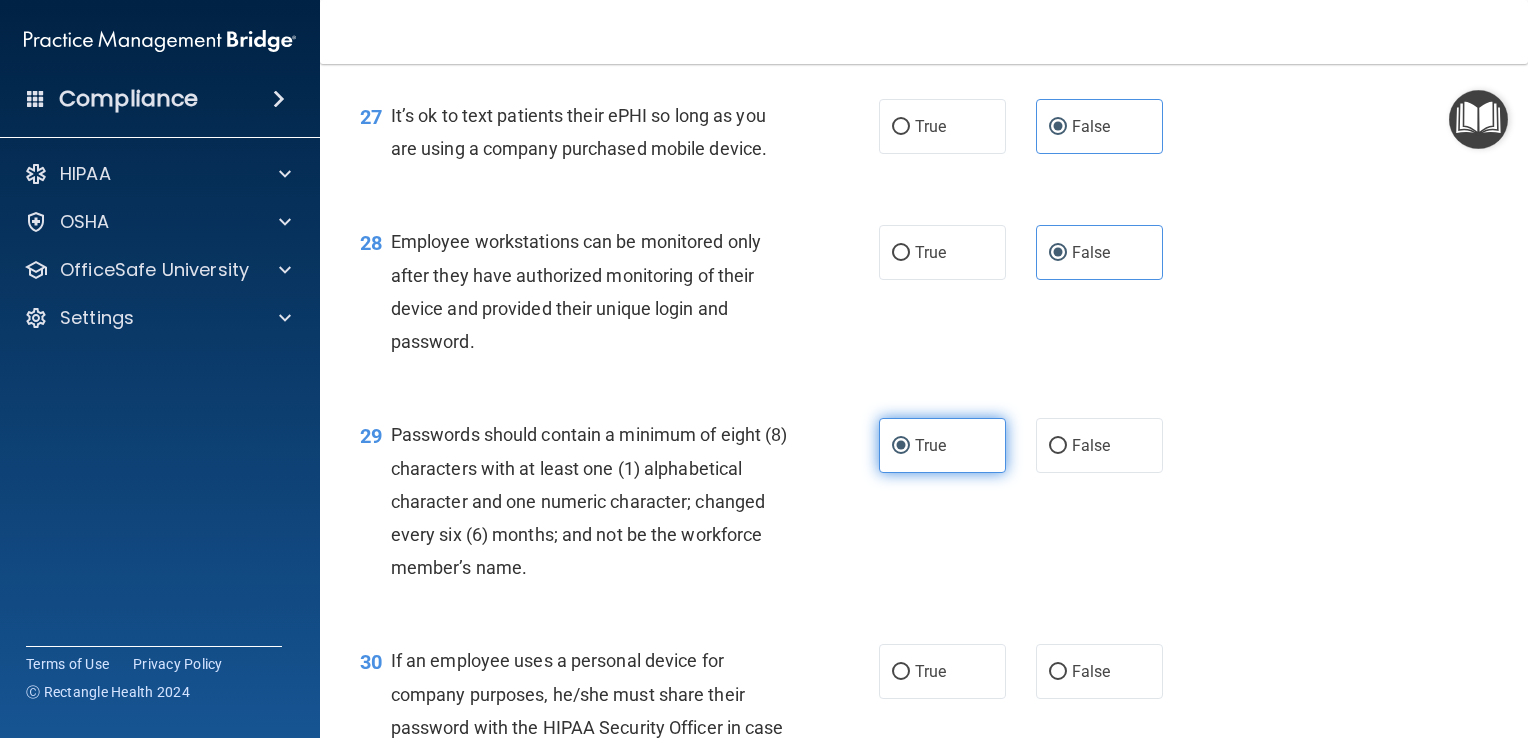 scroll, scrollTop: 5104, scrollLeft: 0, axis: vertical 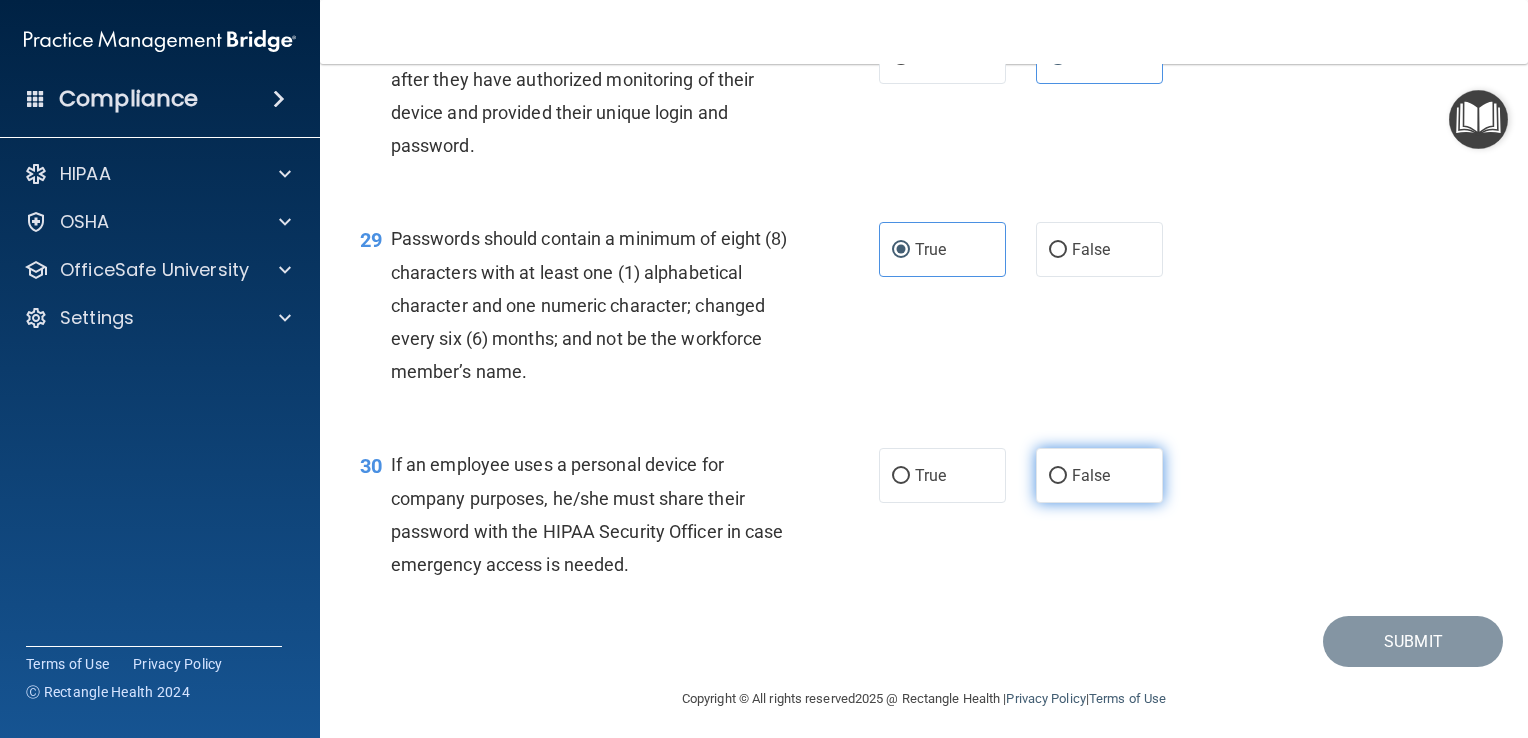 click on "False" at bounding box center (1099, 475) 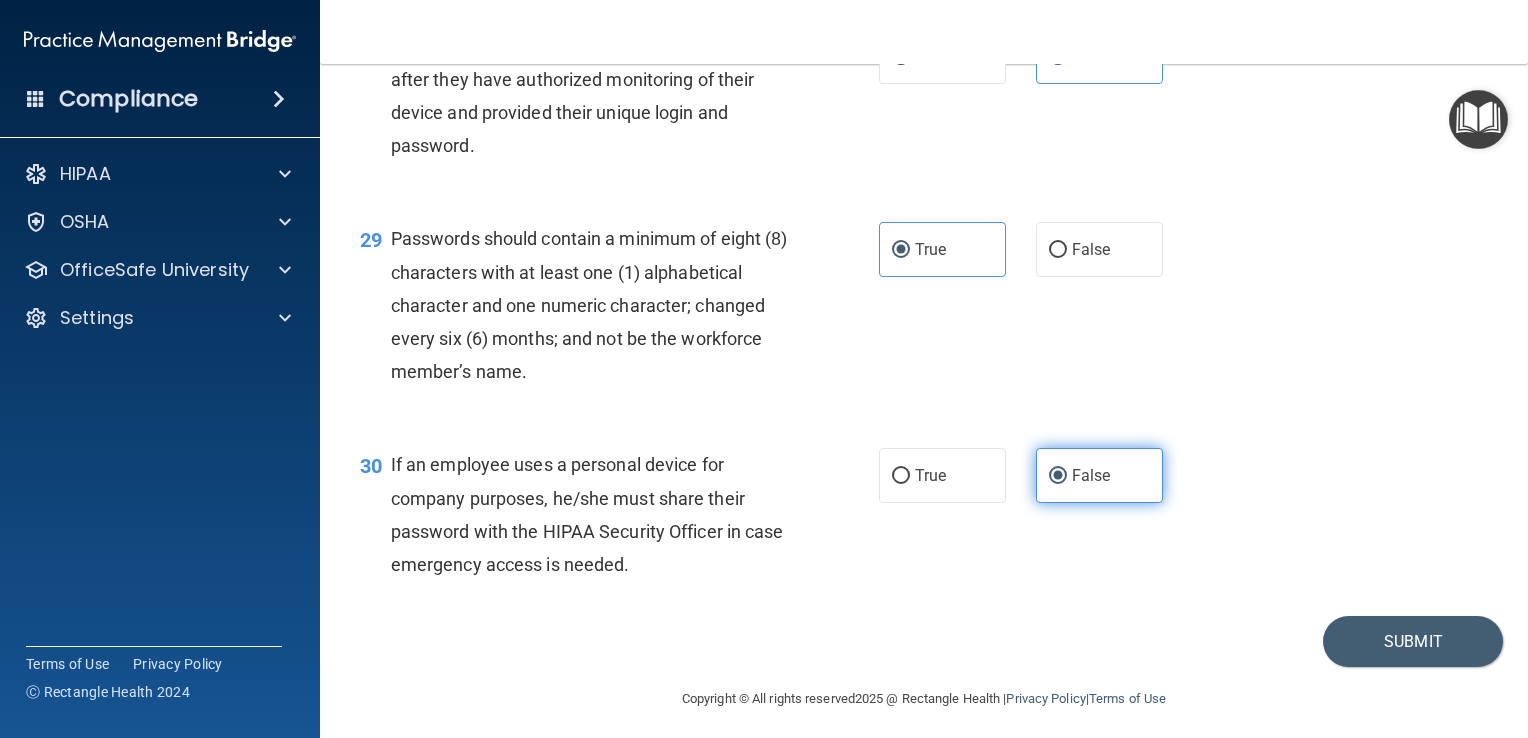 scroll, scrollTop: 5212, scrollLeft: 0, axis: vertical 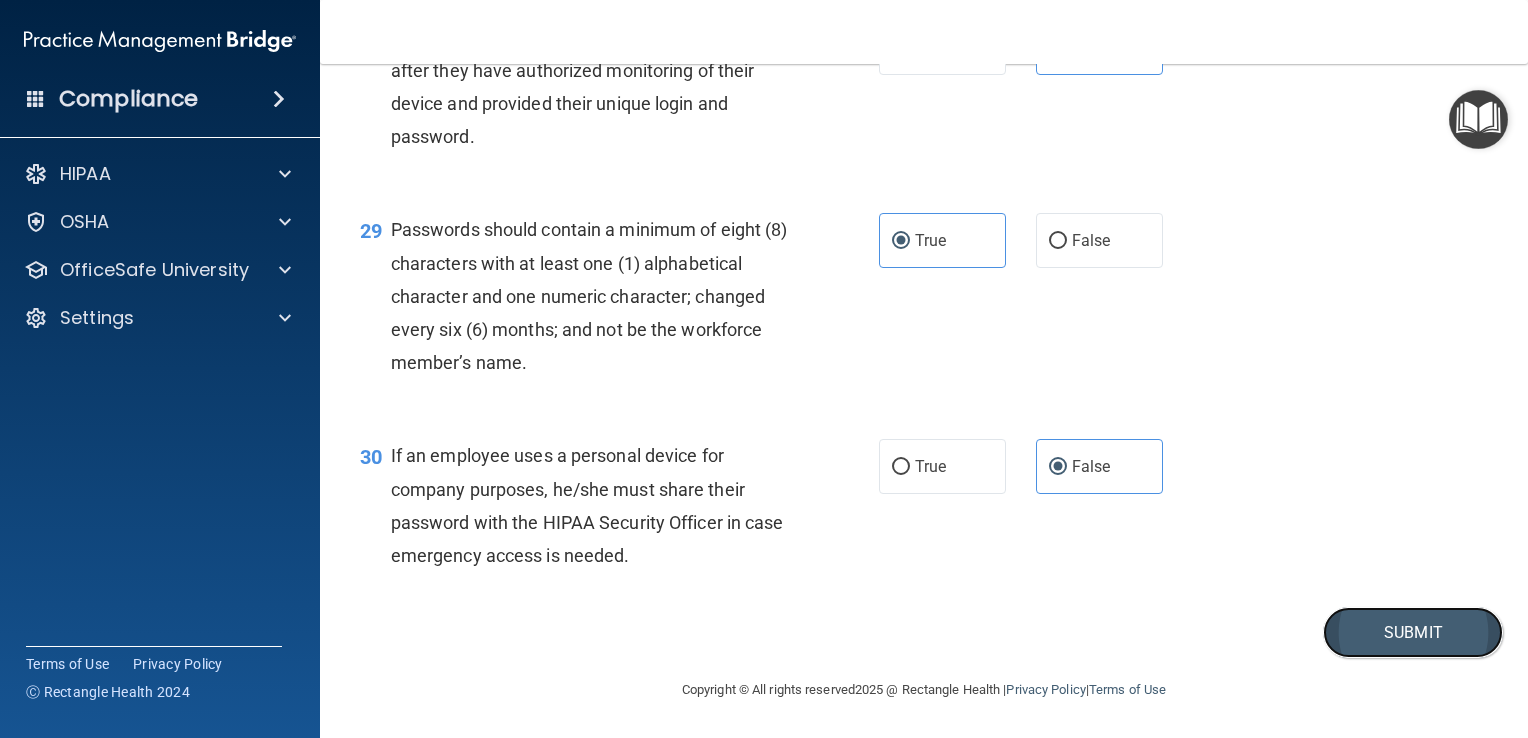 click on "Submit" at bounding box center (1413, 632) 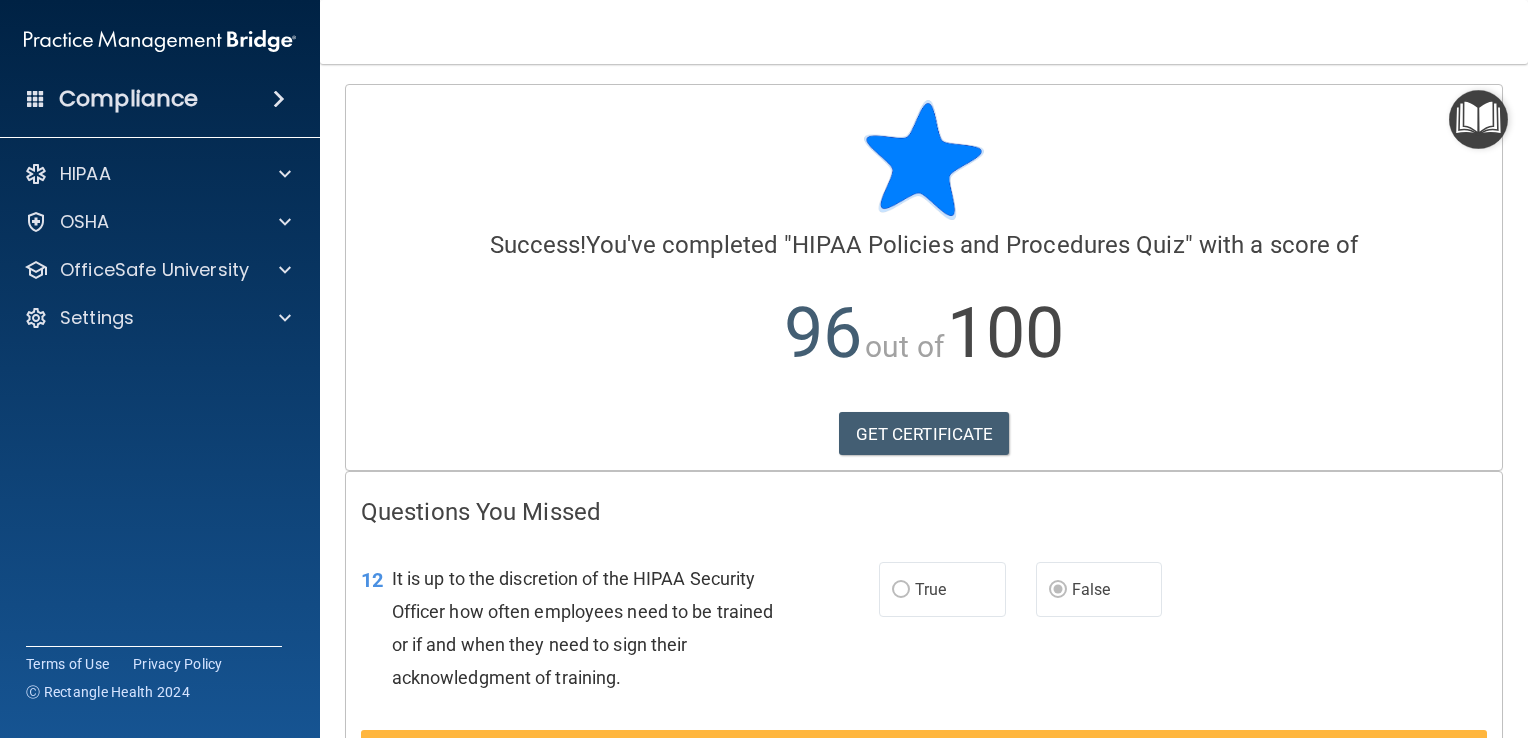 scroll, scrollTop: 163, scrollLeft: 0, axis: vertical 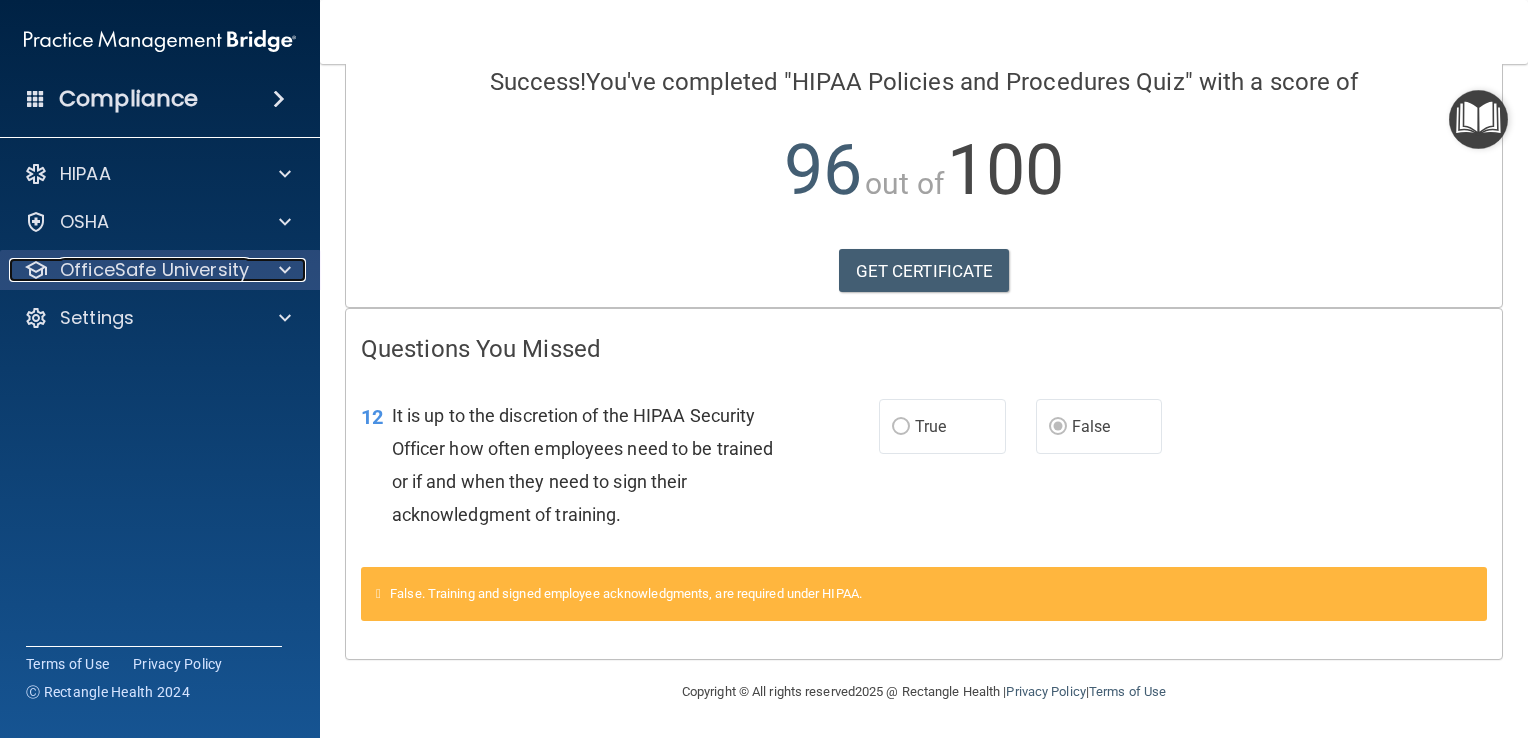 click at bounding box center [282, 270] 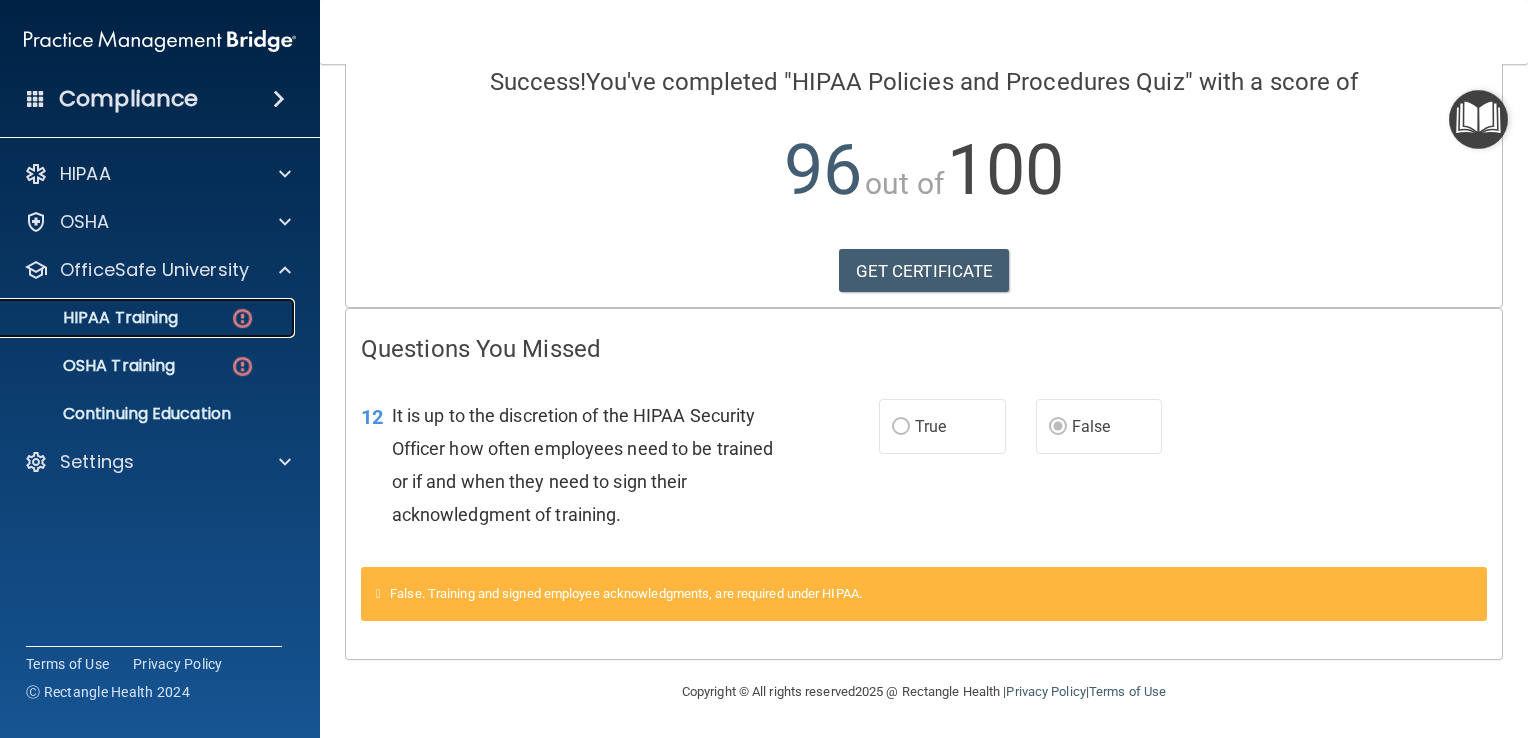 click at bounding box center (242, 318) 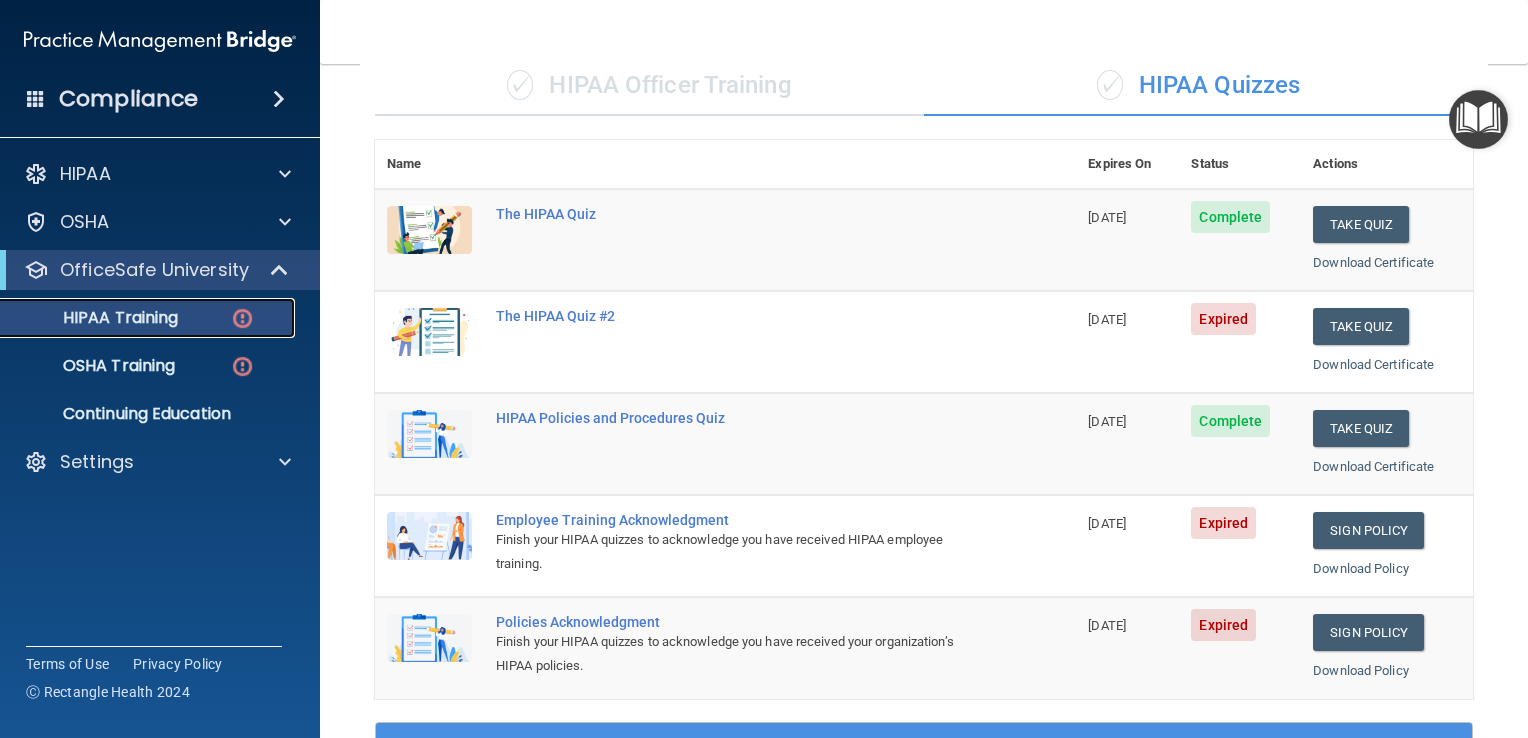 scroll, scrollTop: 162, scrollLeft: 0, axis: vertical 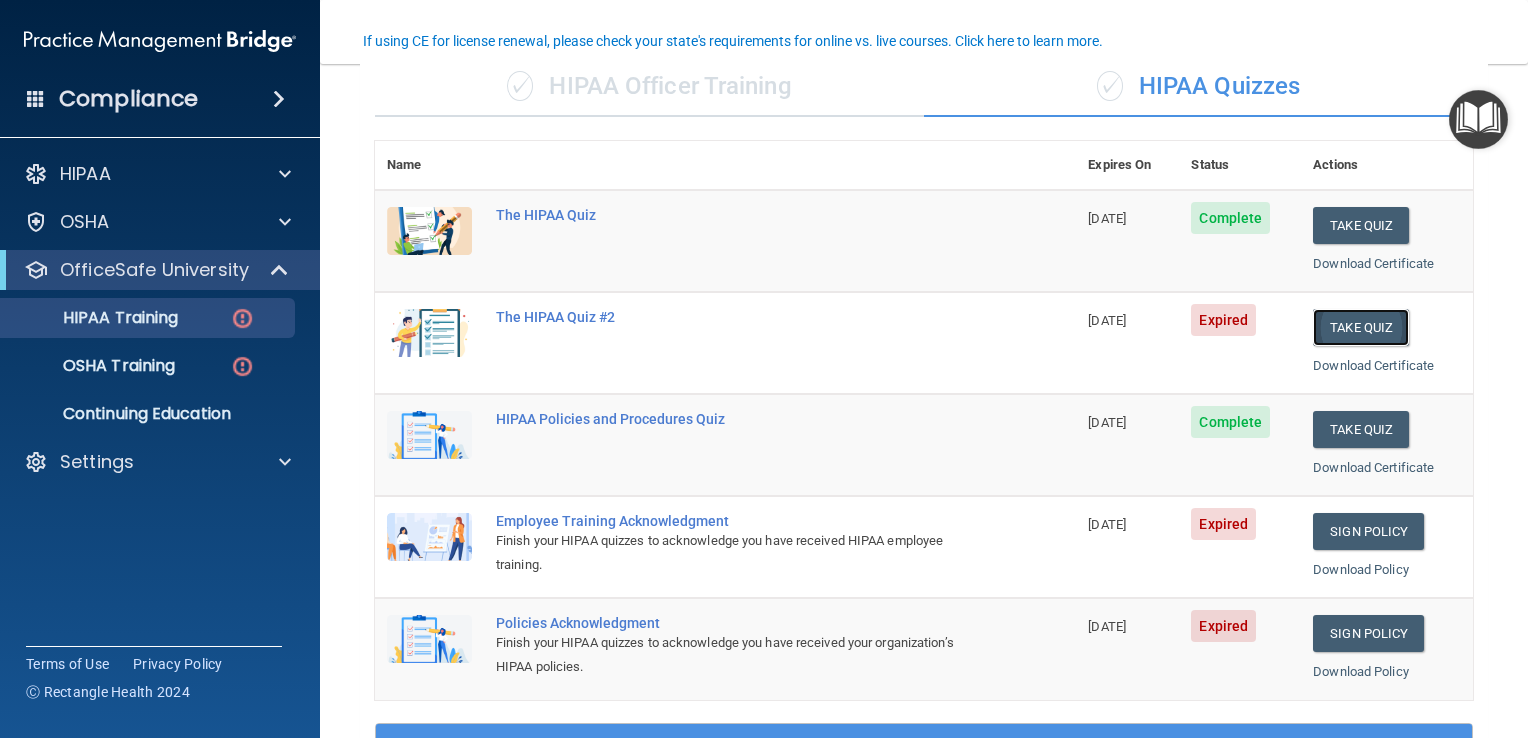 click on "Take Quiz" at bounding box center (1361, 327) 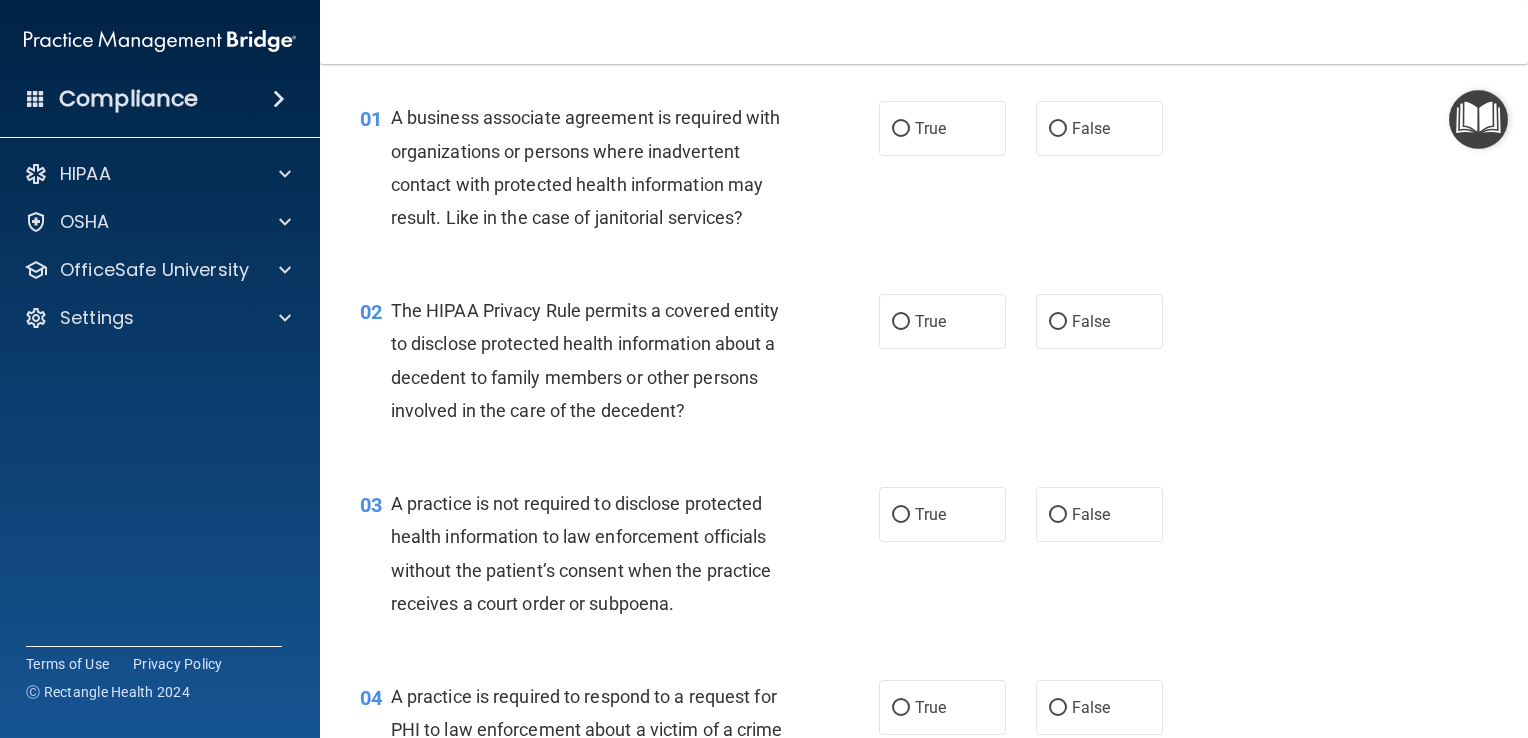 scroll, scrollTop: 0, scrollLeft: 0, axis: both 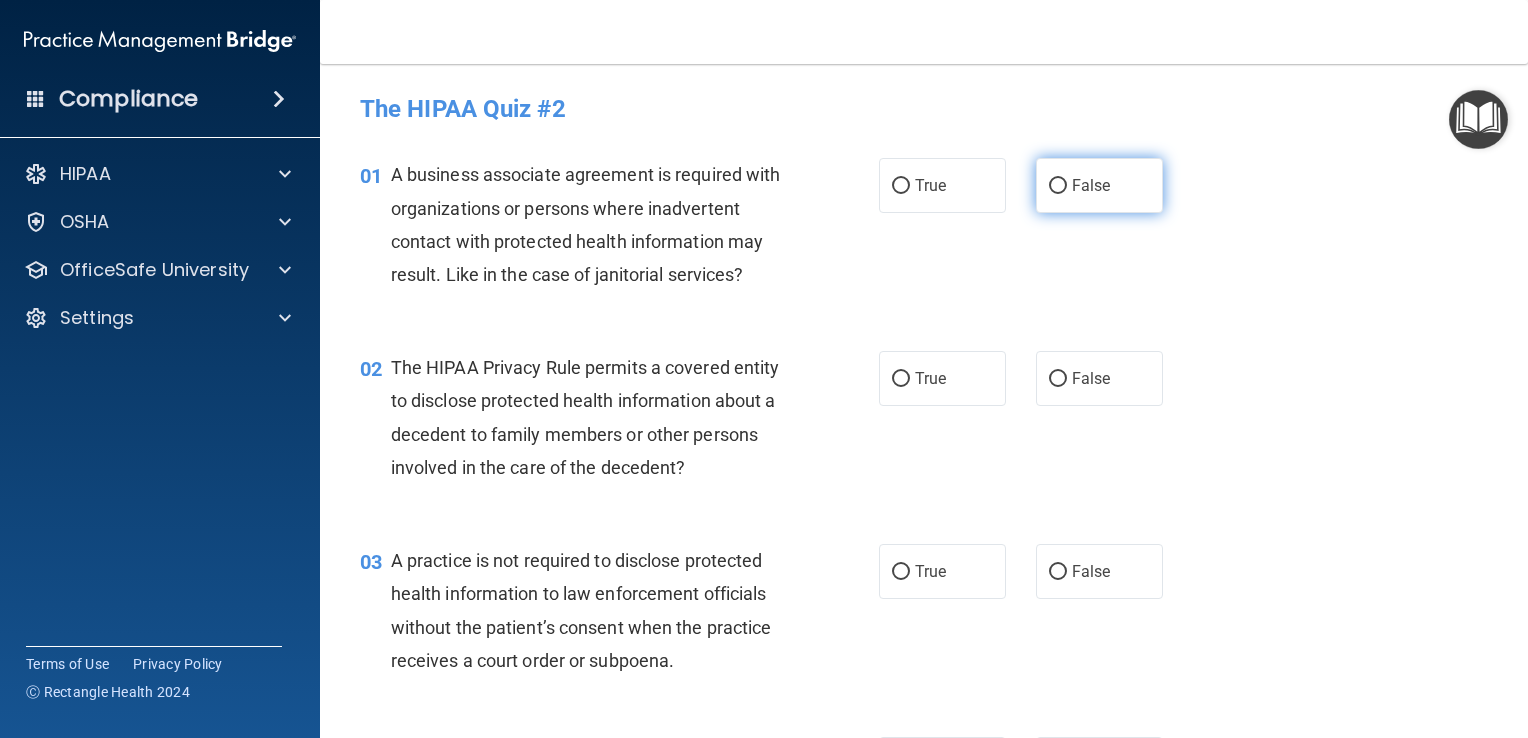 click on "False" at bounding box center [1099, 185] 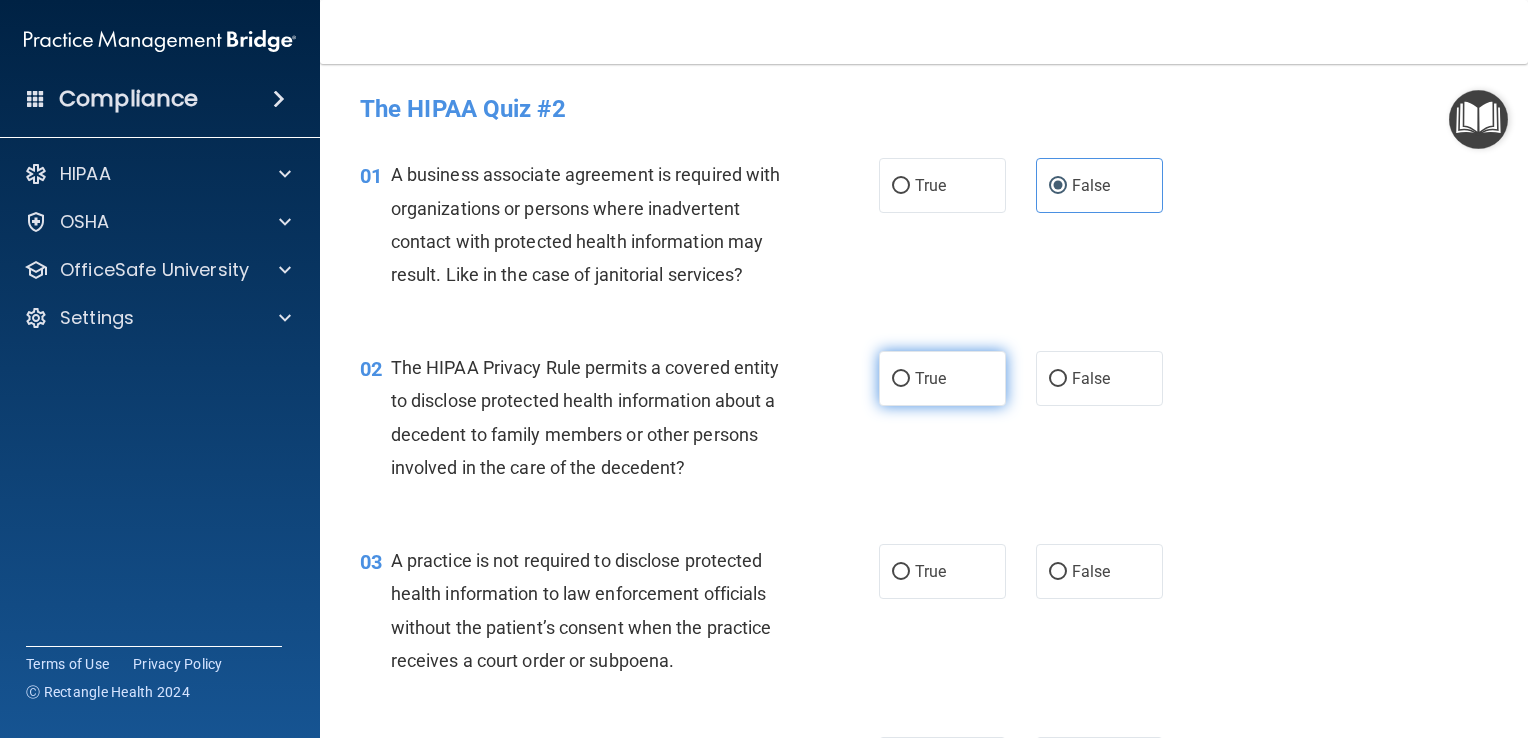 click on "True" at bounding box center (930, 378) 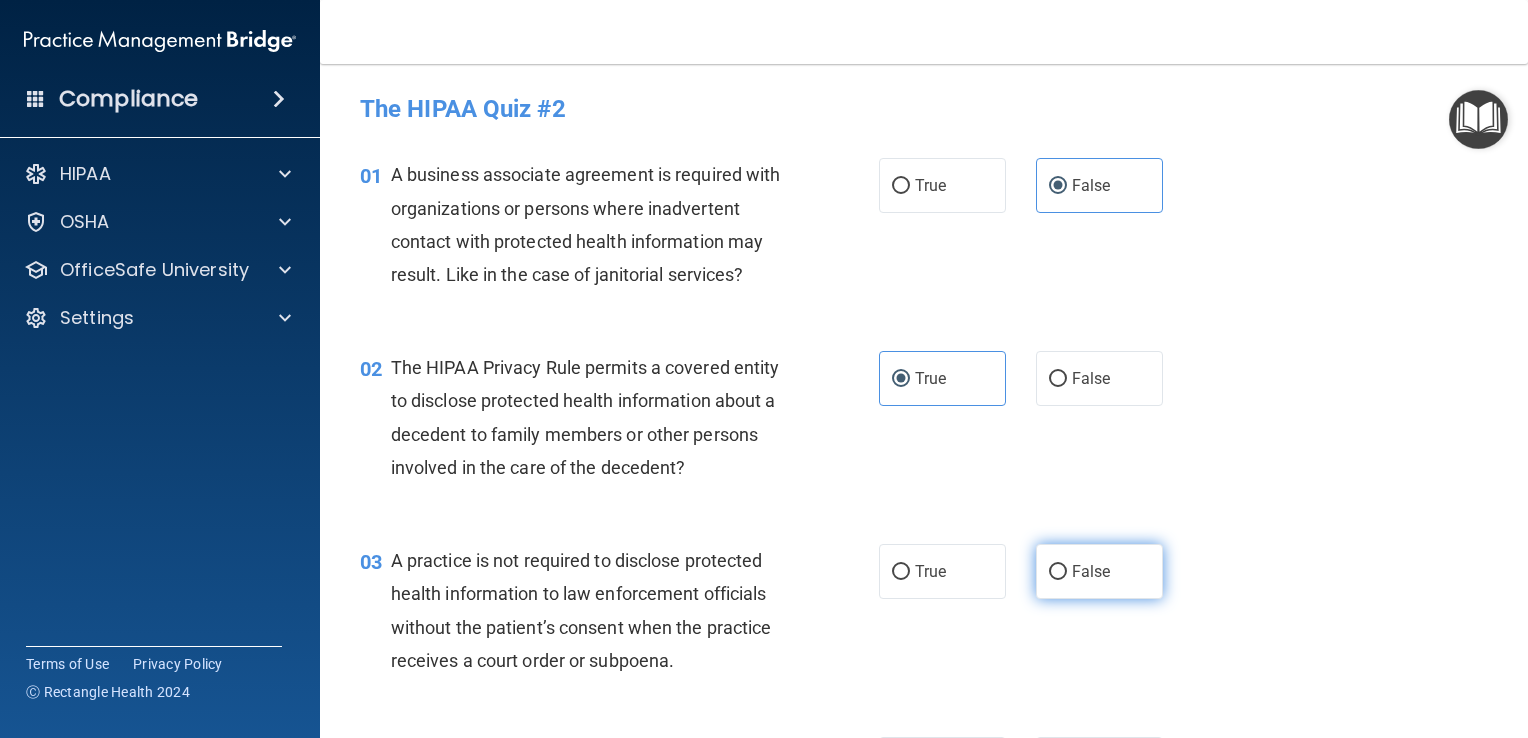 click on "False" at bounding box center [1099, 571] 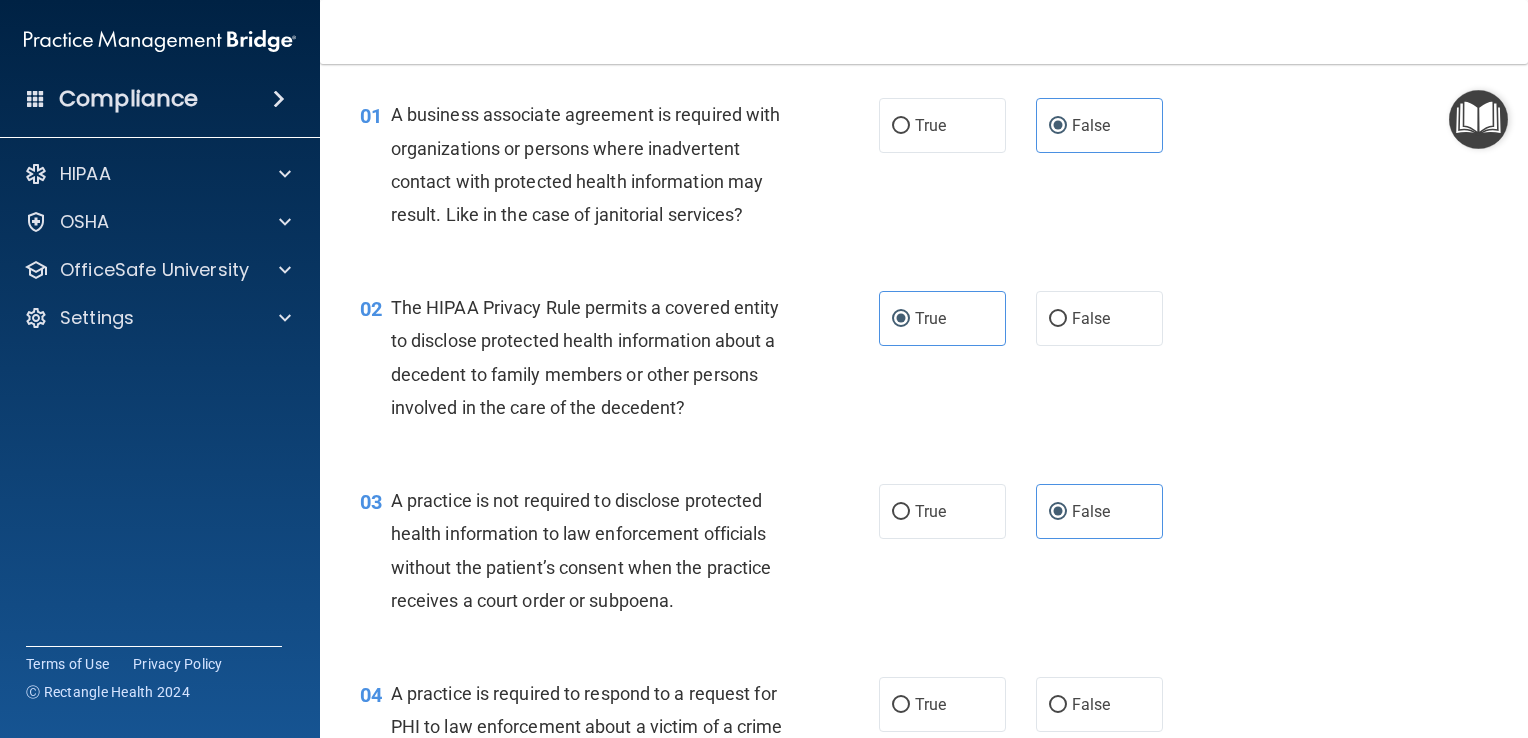 scroll, scrollTop: 84, scrollLeft: 0, axis: vertical 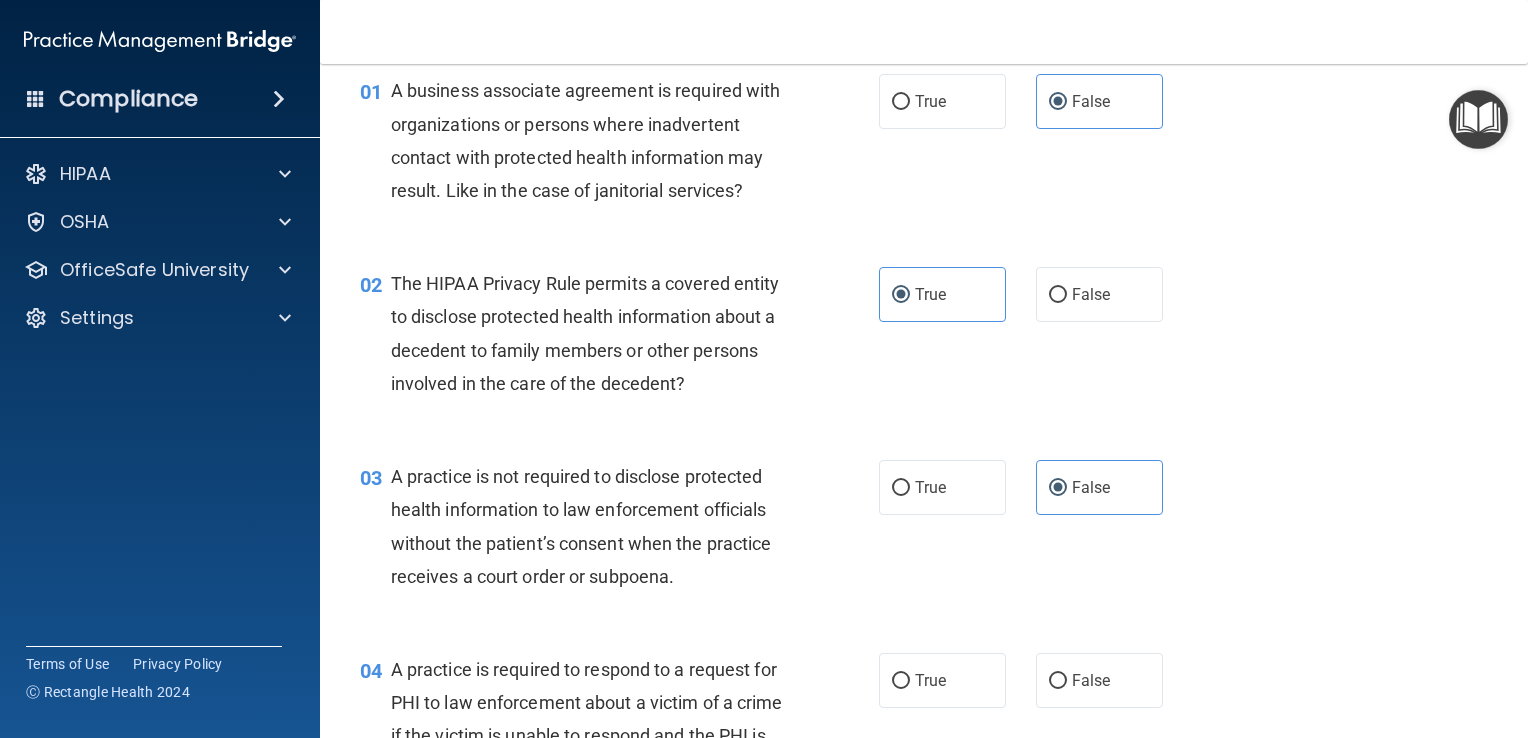 click on "04       A practice is required to respond to a request for PHI to law enforcement about a victim of a crime if the victim is unable to respond and the PHI is not intended to be used against the victim.                 True           False" at bounding box center (924, 724) 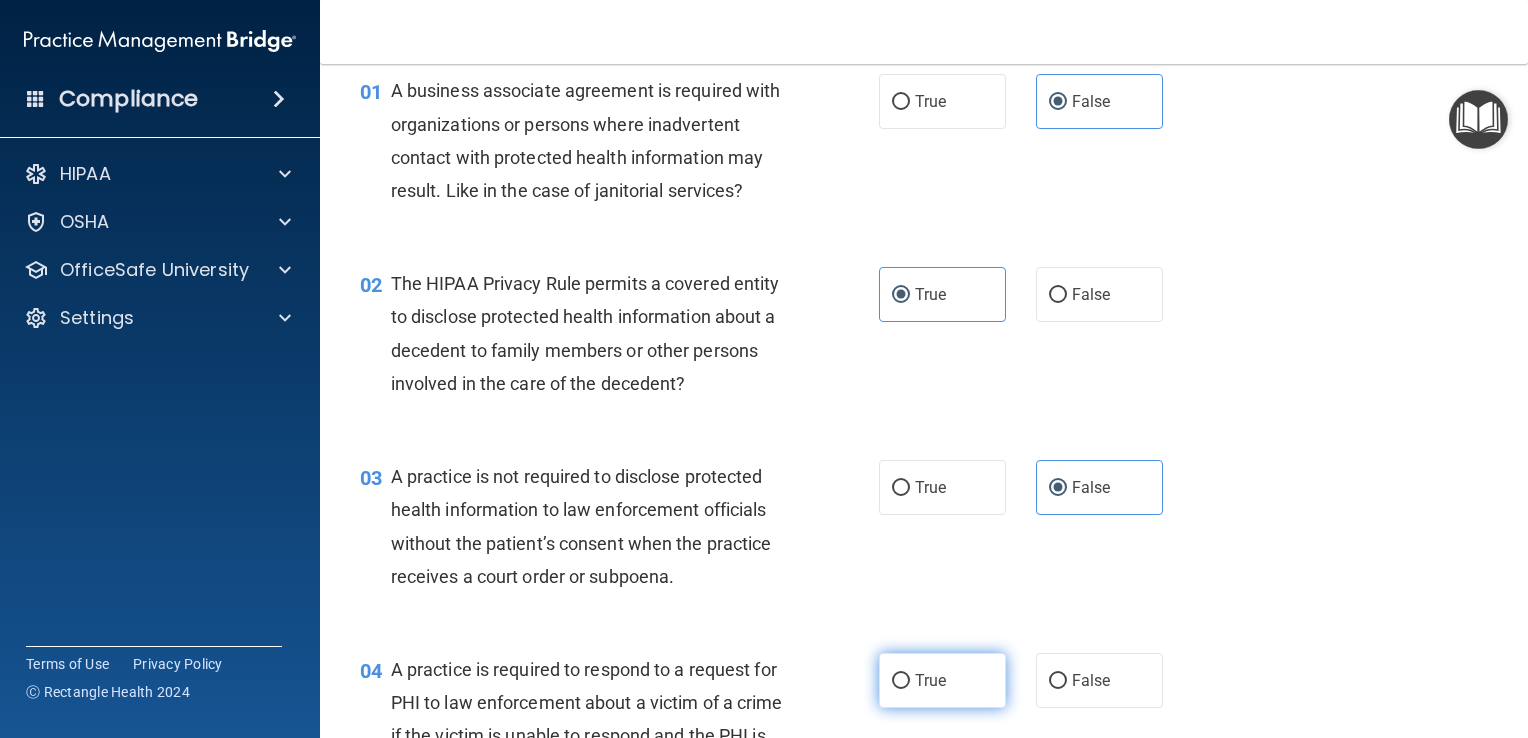 click on "True" at bounding box center (942, 680) 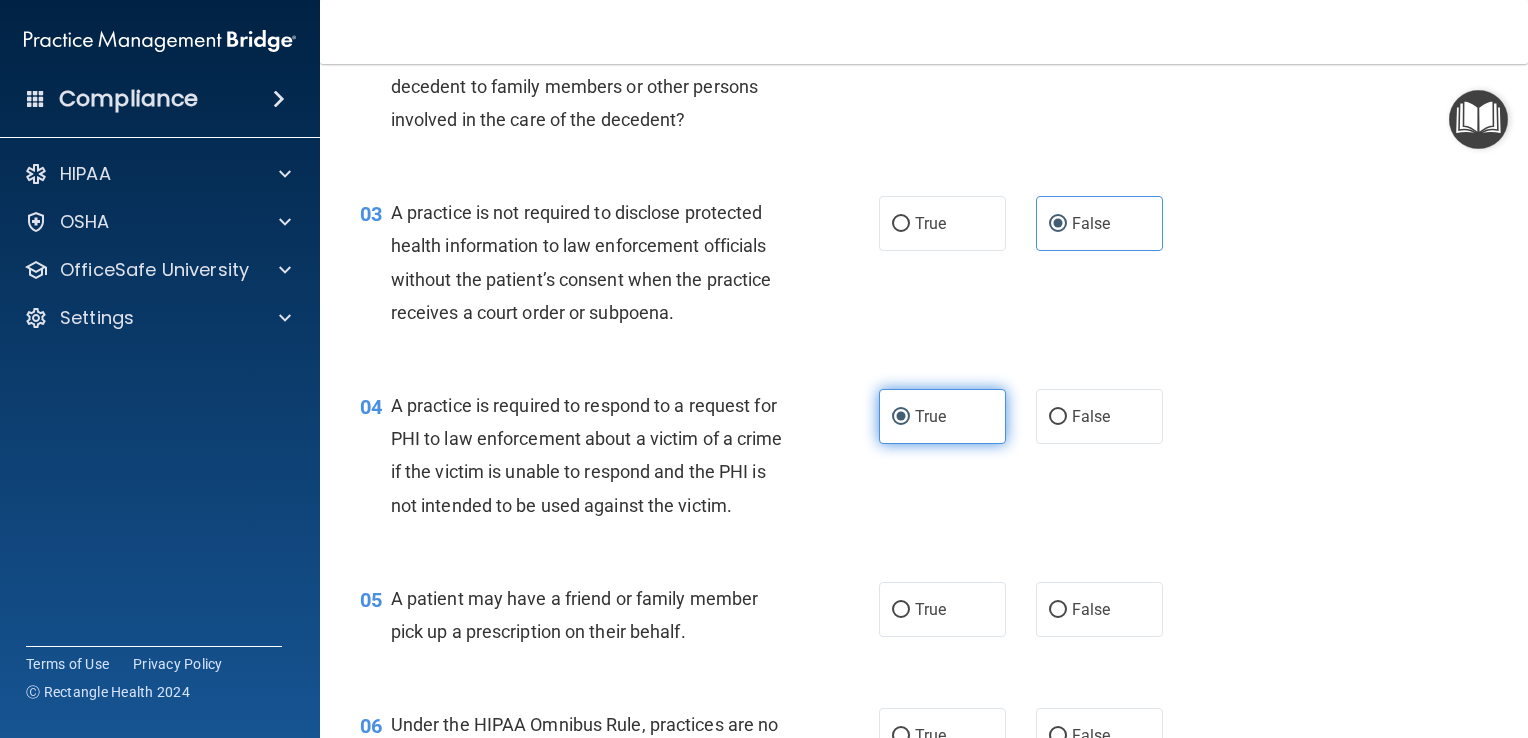 scroll, scrollTop: 370, scrollLeft: 0, axis: vertical 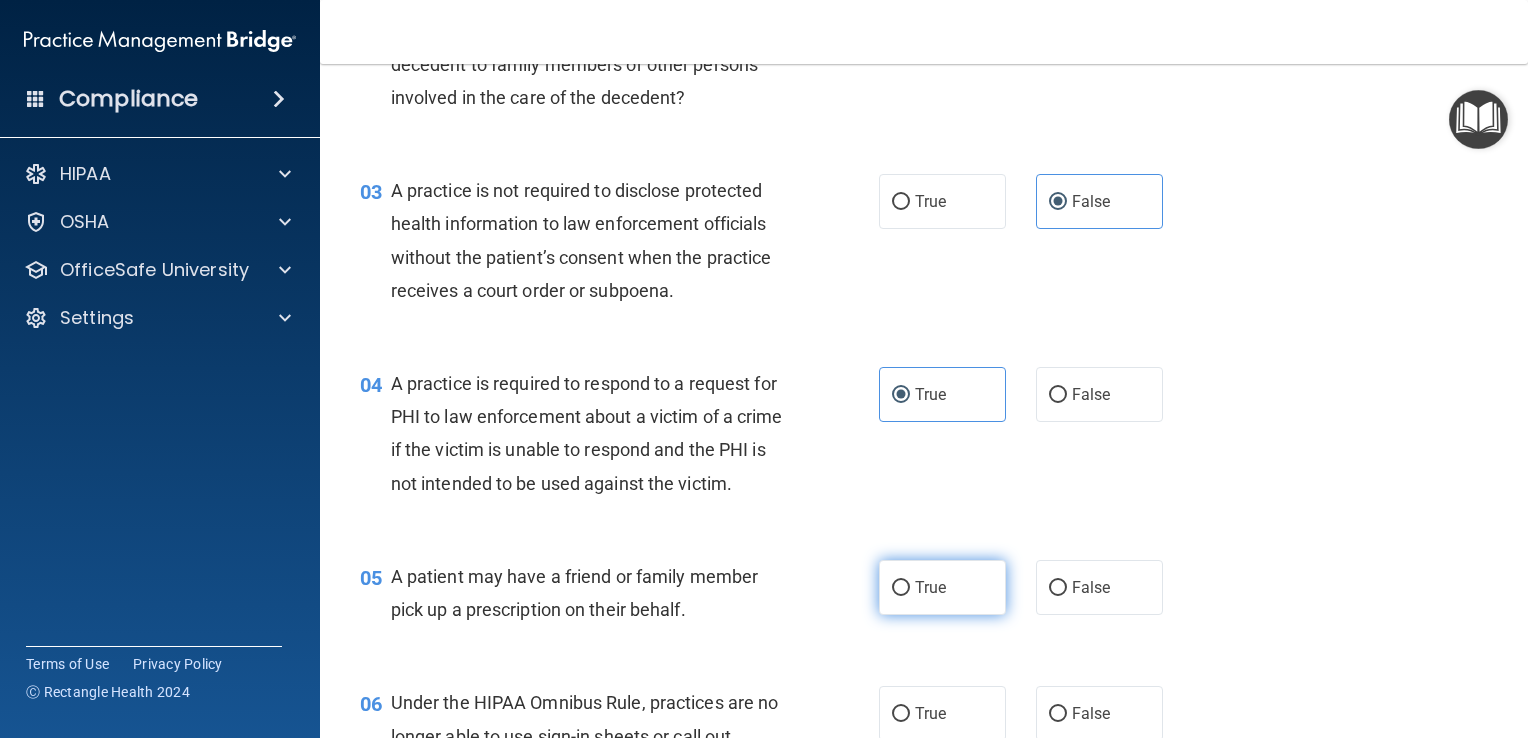 click on "True" at bounding box center (930, 587) 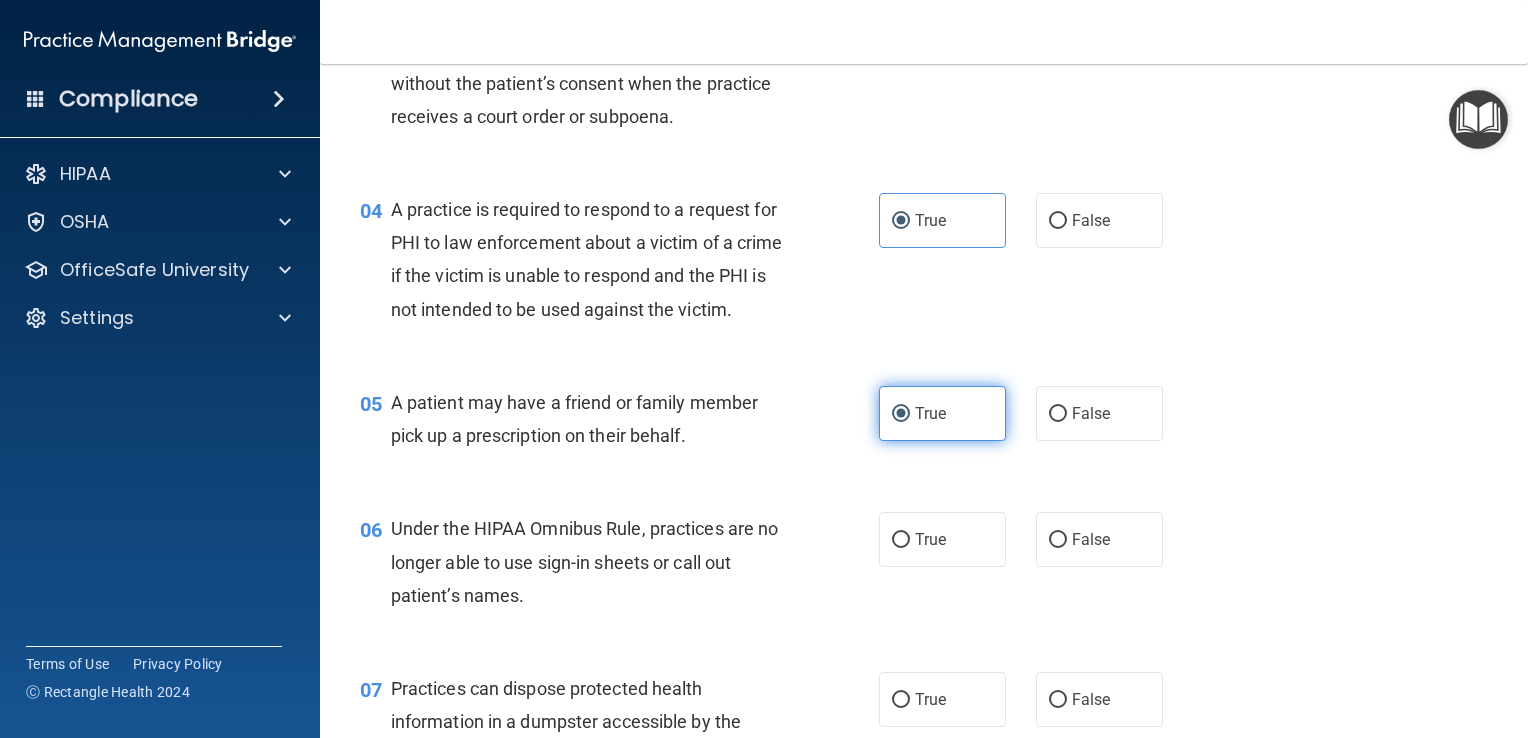 scroll, scrollTop: 586, scrollLeft: 0, axis: vertical 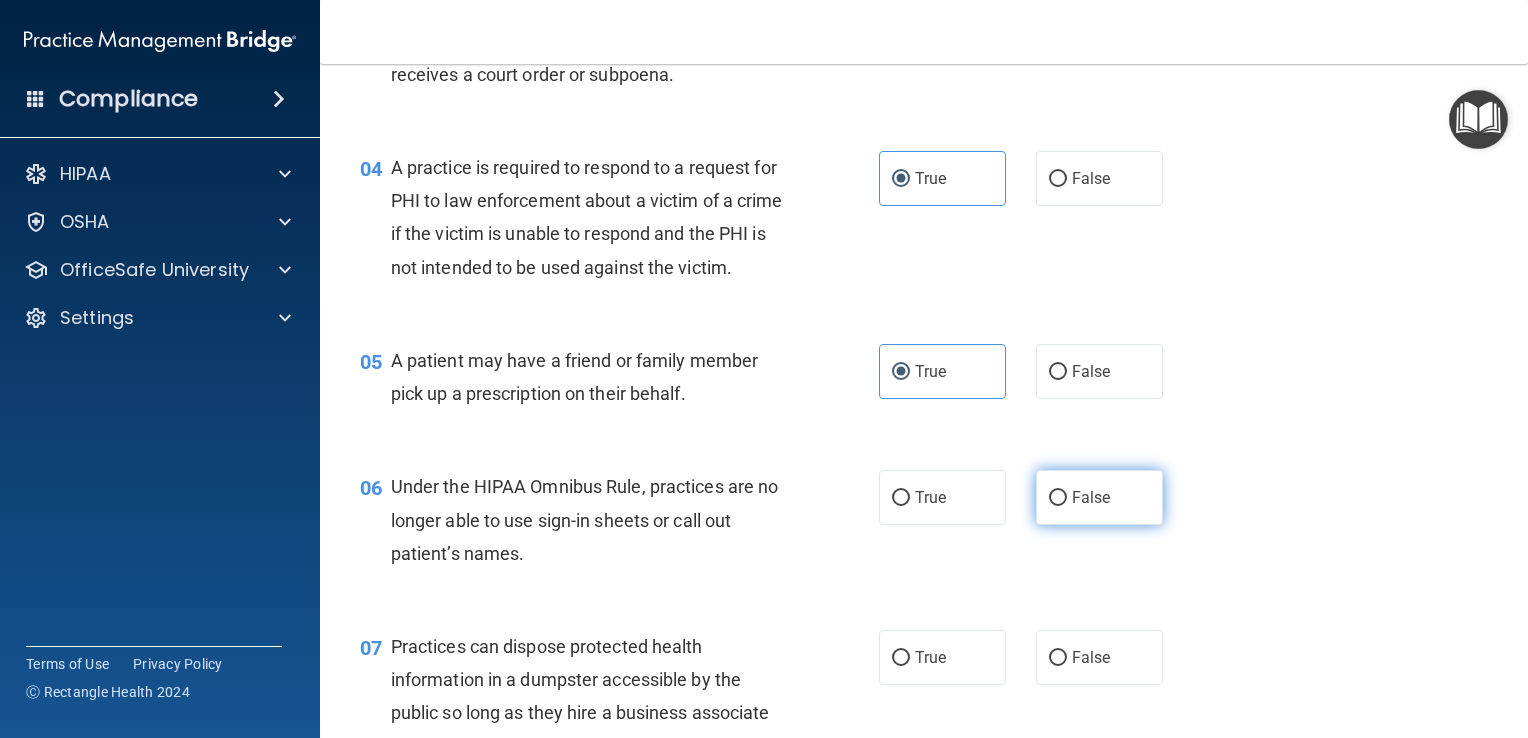click on "False" at bounding box center [1099, 497] 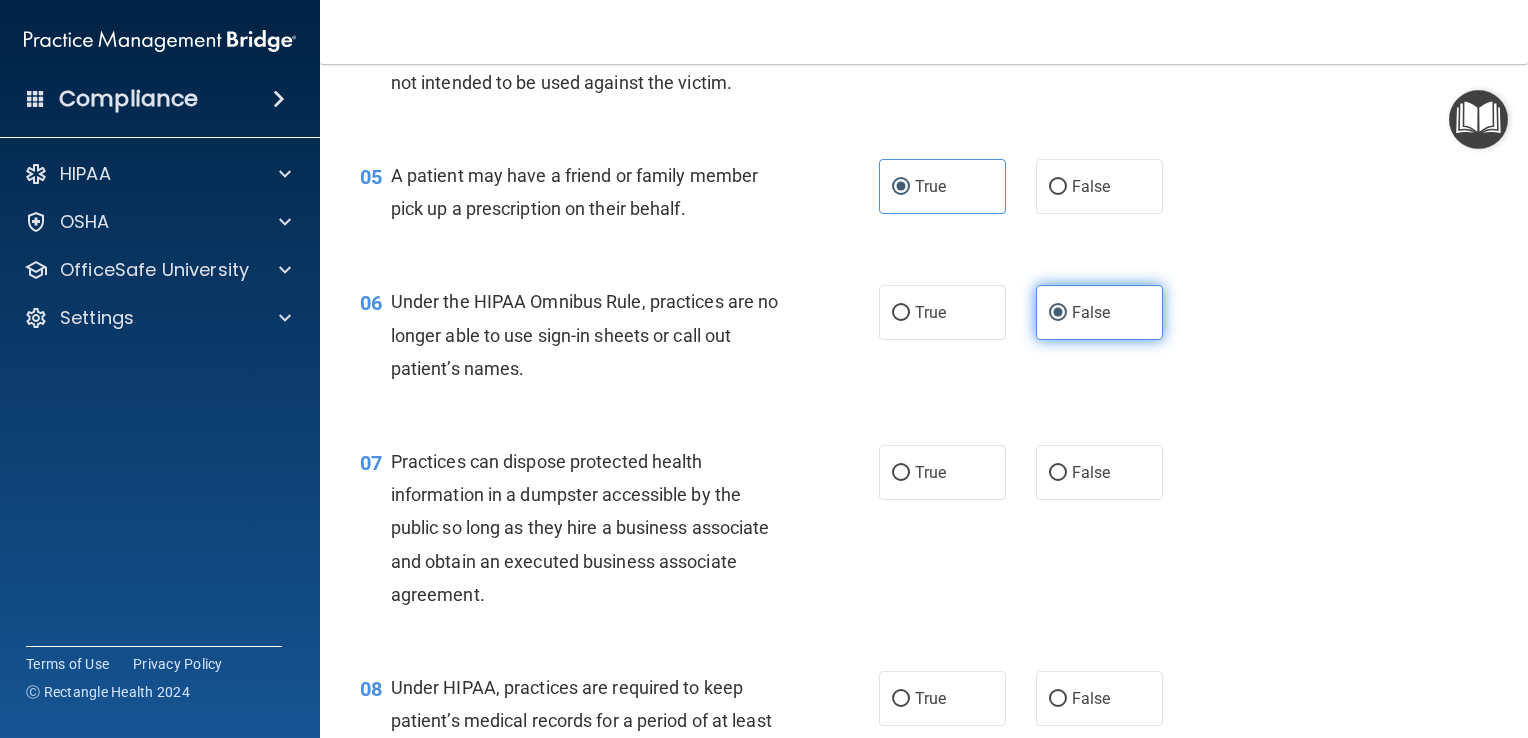 scroll, scrollTop: 776, scrollLeft: 0, axis: vertical 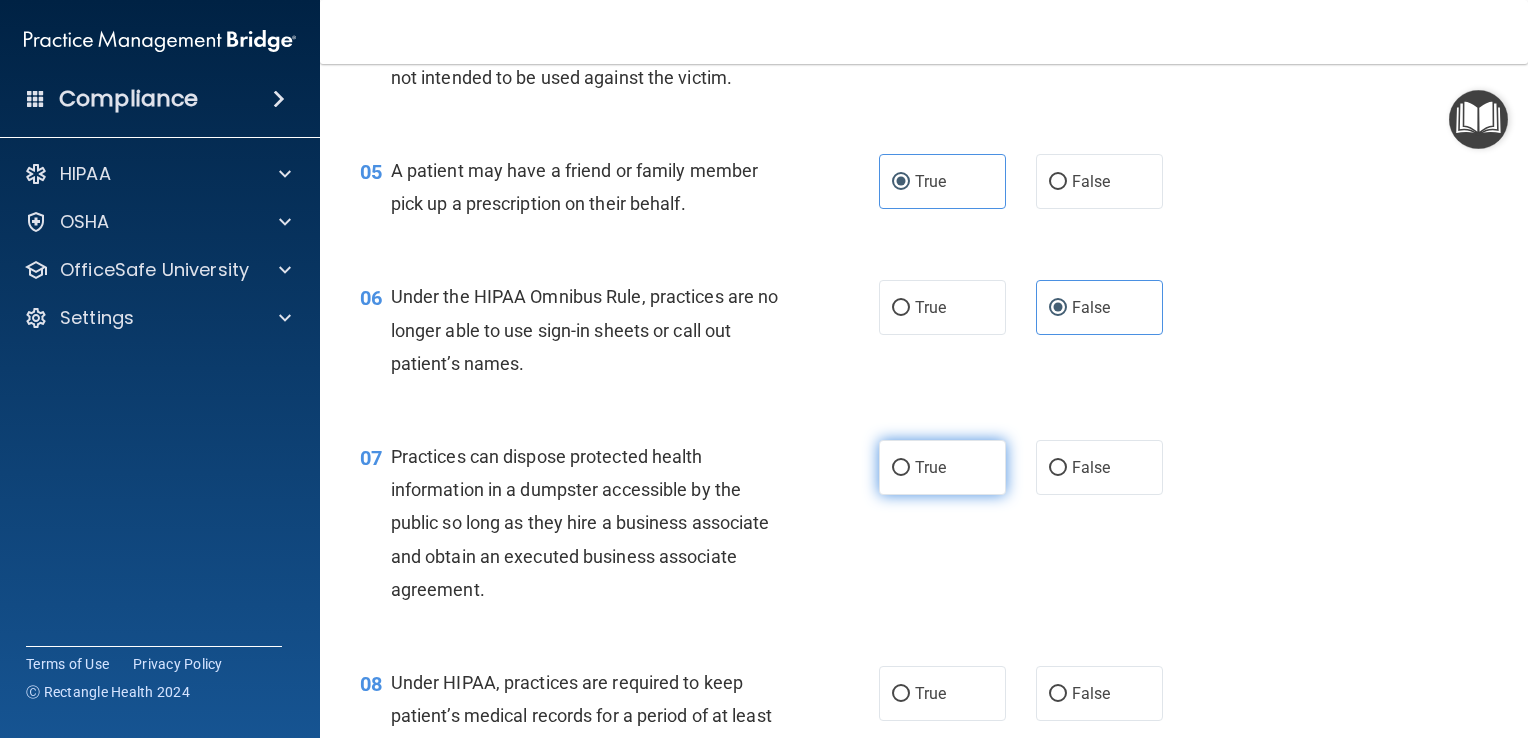 click on "True" at bounding box center [942, 467] 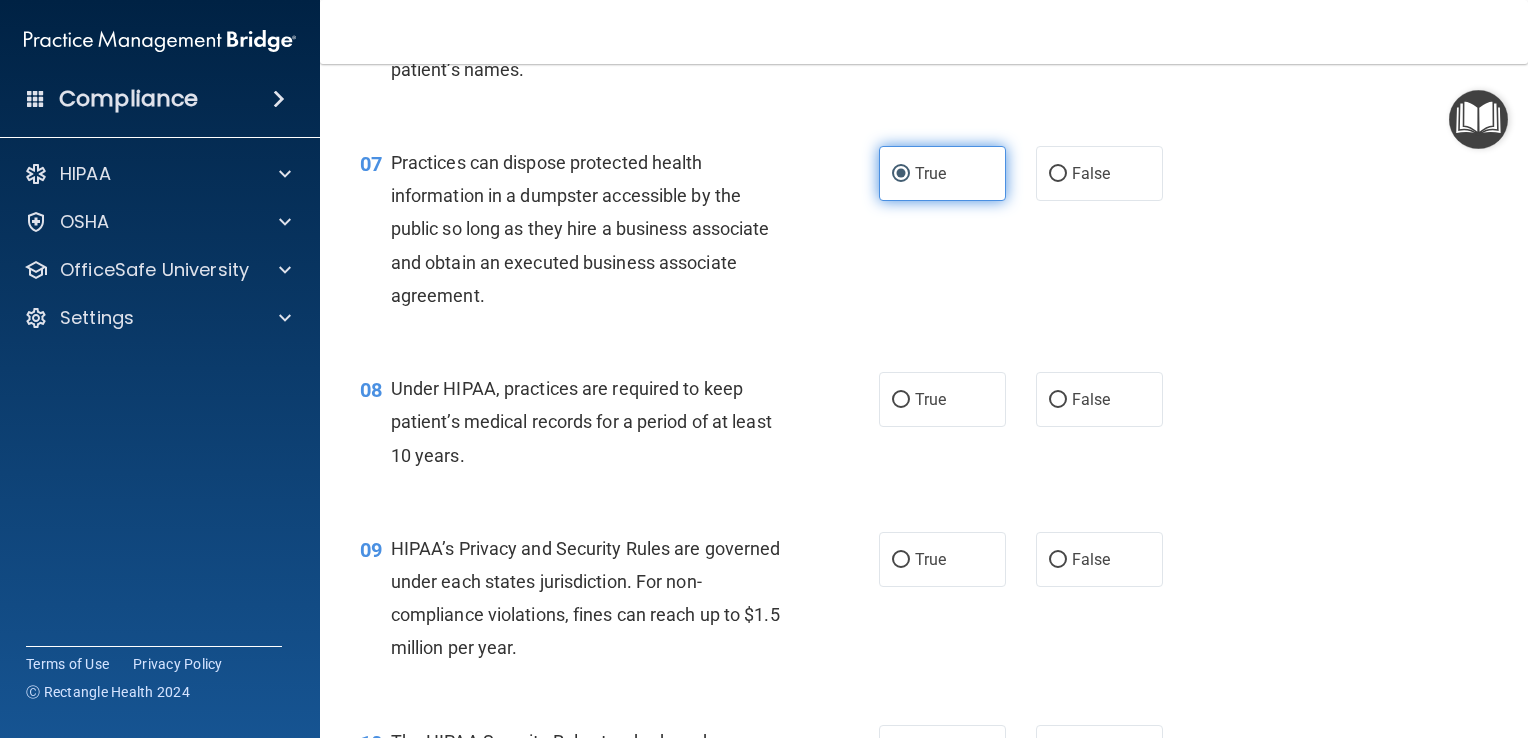 scroll, scrollTop: 1071, scrollLeft: 0, axis: vertical 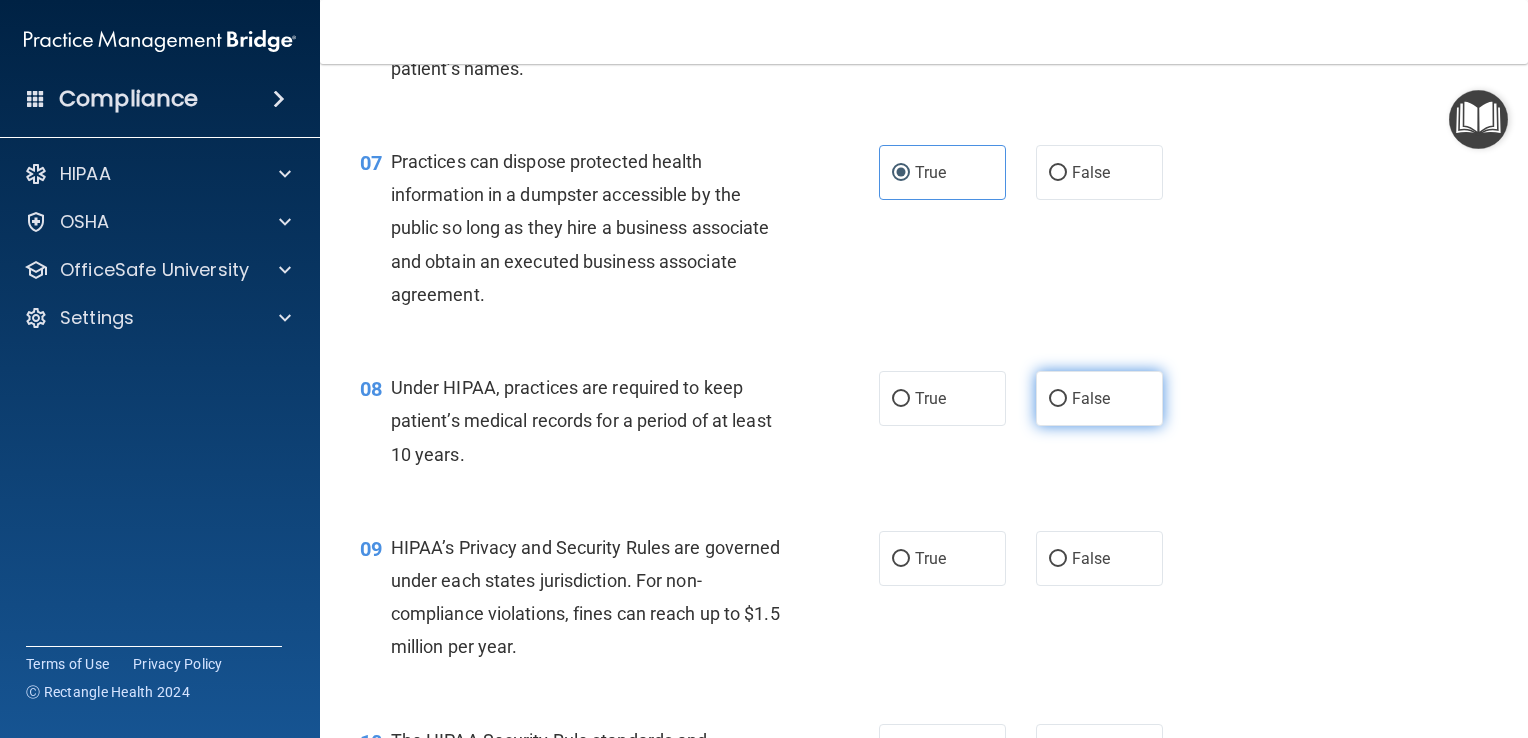 click on "False" at bounding box center (1099, 398) 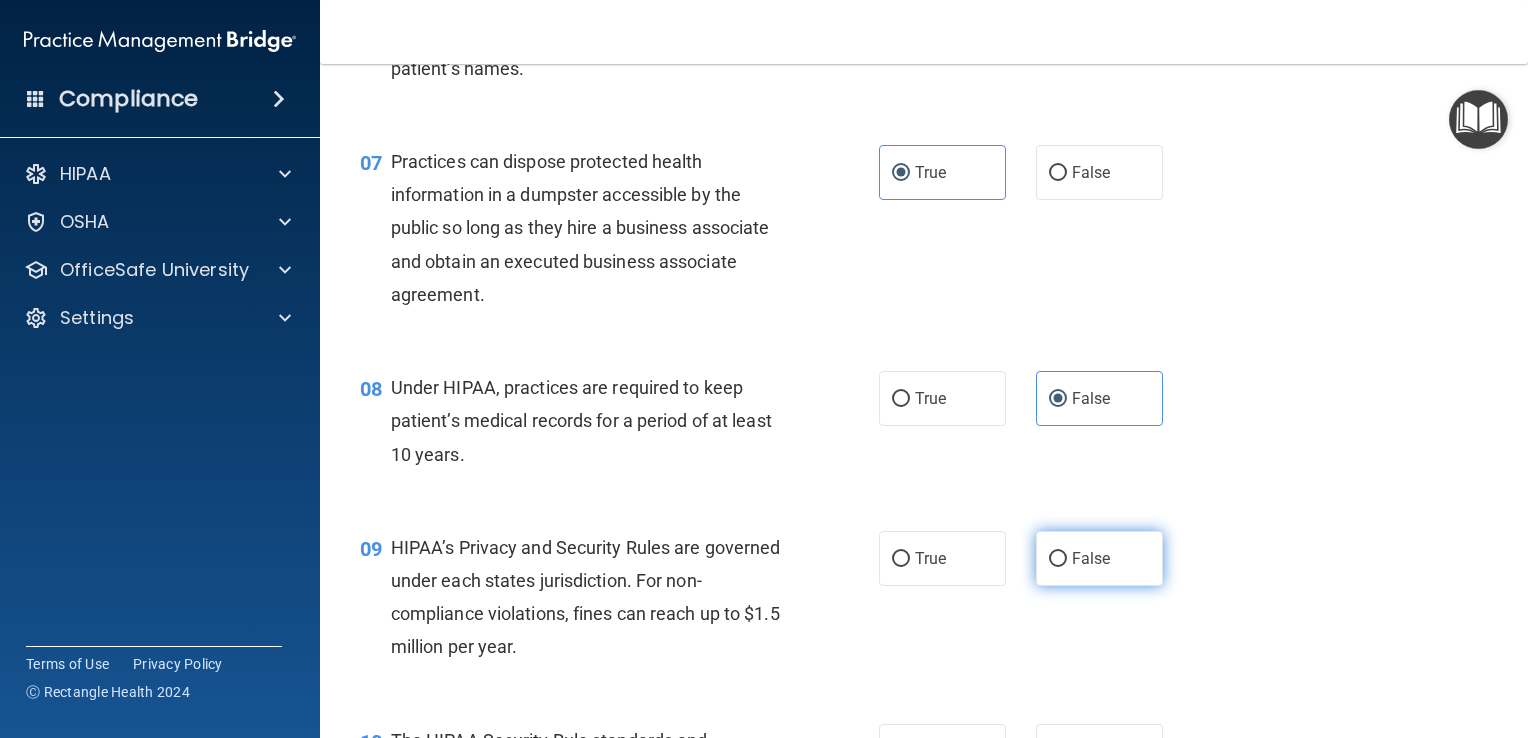 click on "False" at bounding box center (1099, 558) 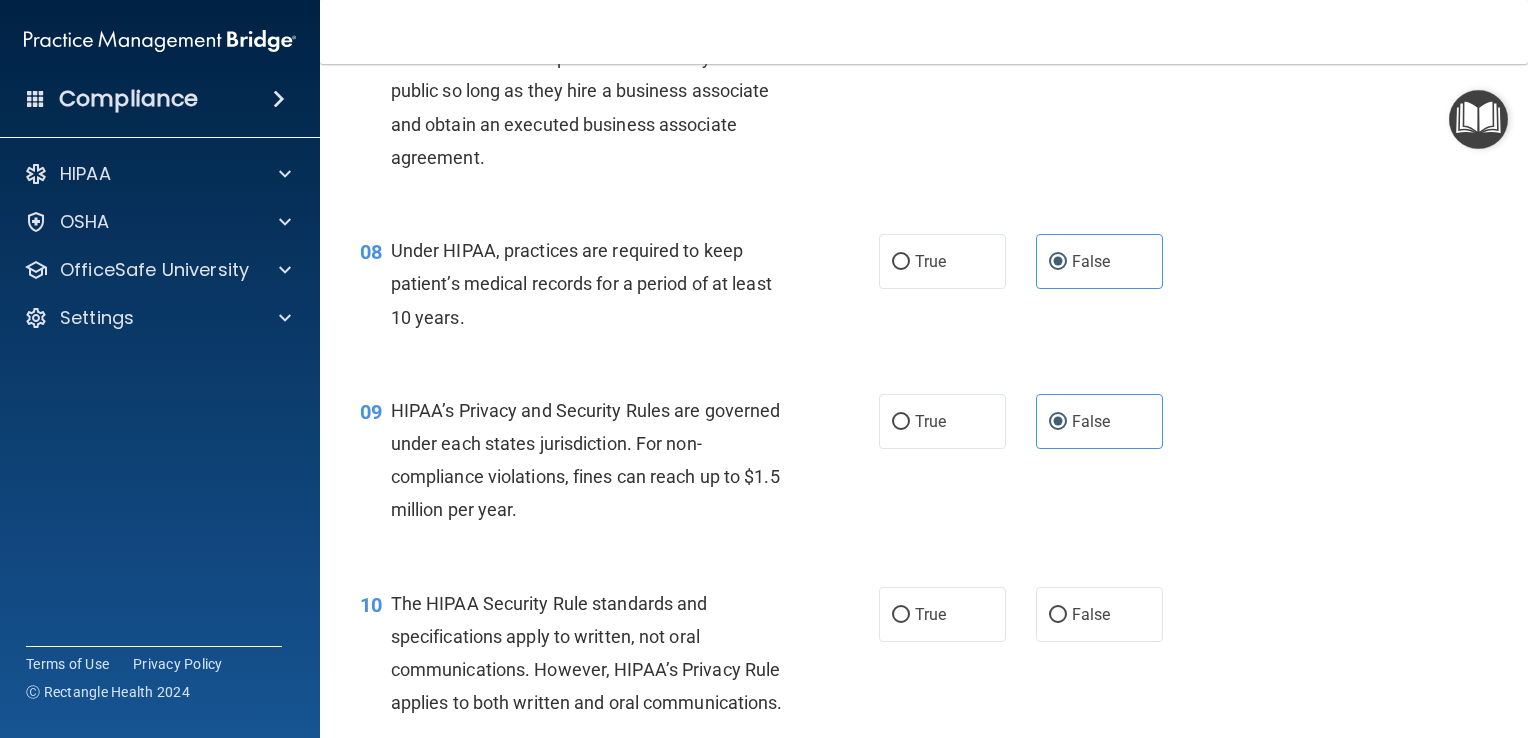 scroll, scrollTop: 1207, scrollLeft: 0, axis: vertical 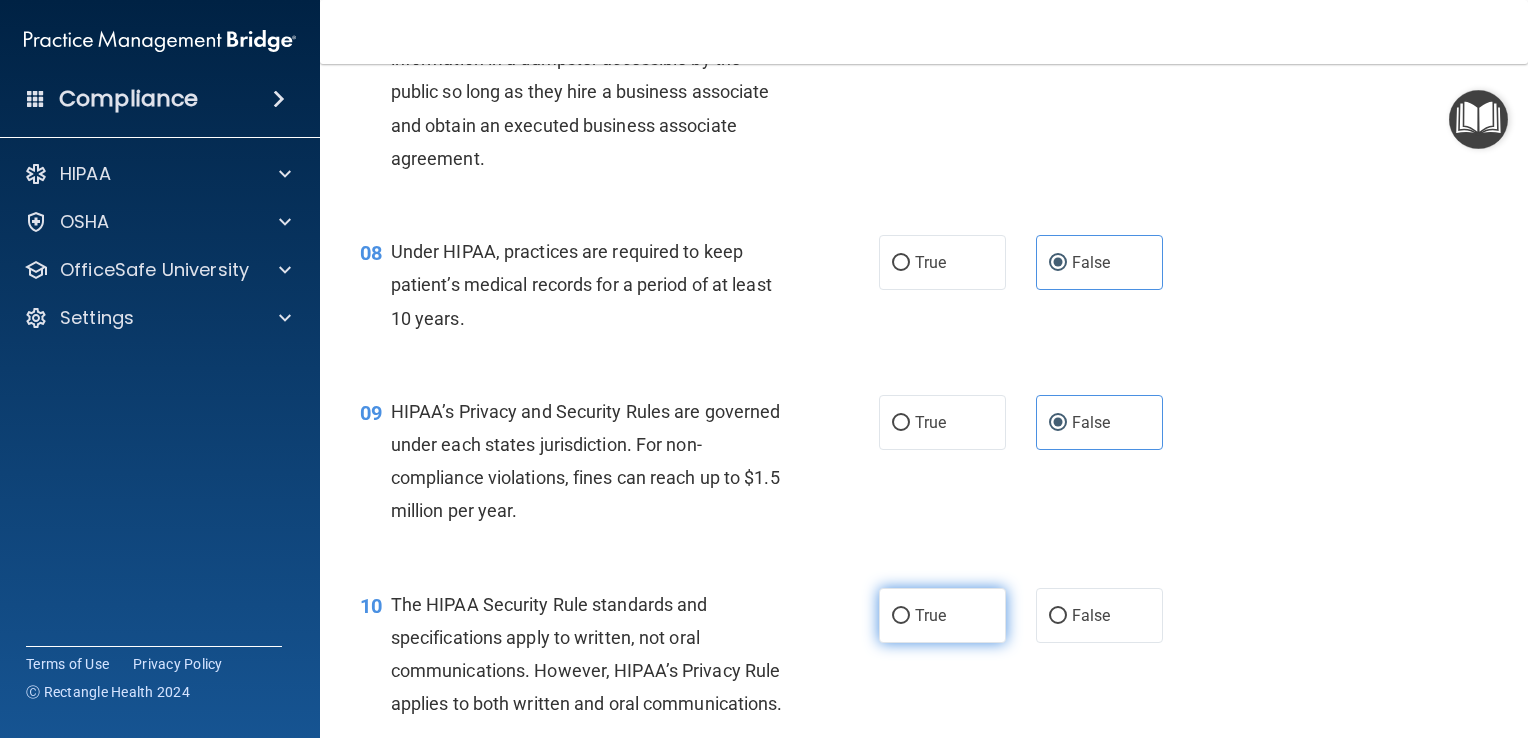click on "True" at bounding box center [942, 615] 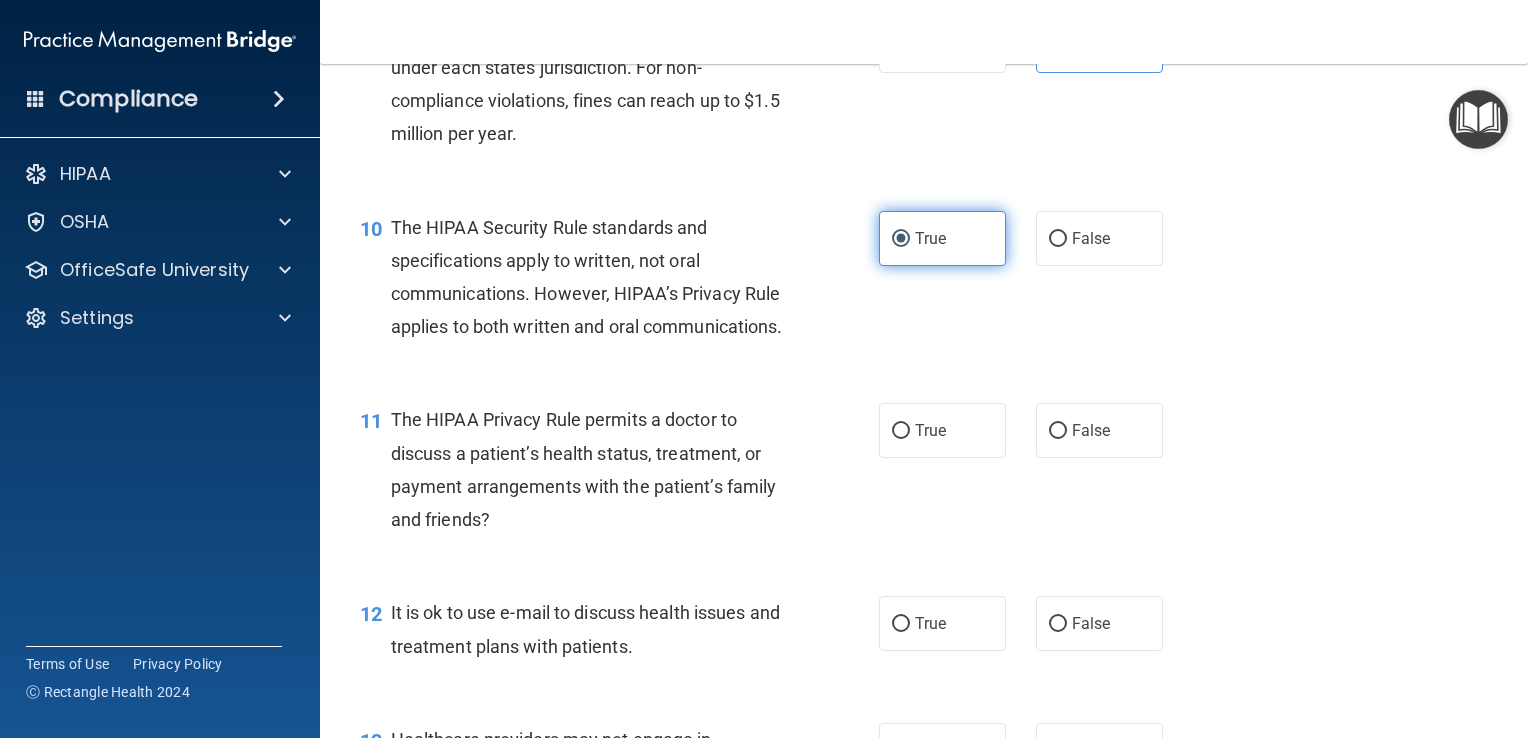 scroll, scrollTop: 1591, scrollLeft: 0, axis: vertical 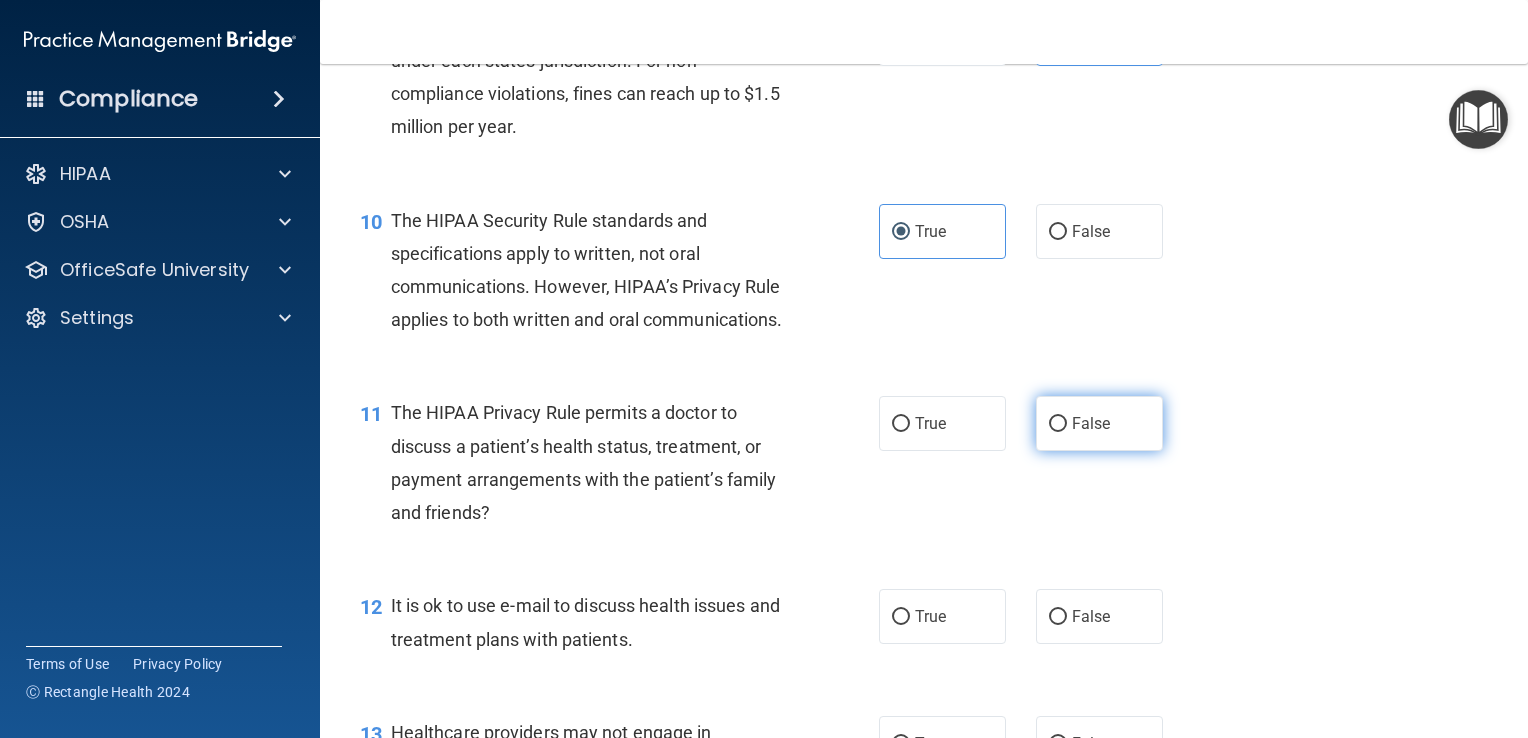click on "False" at bounding box center [1099, 423] 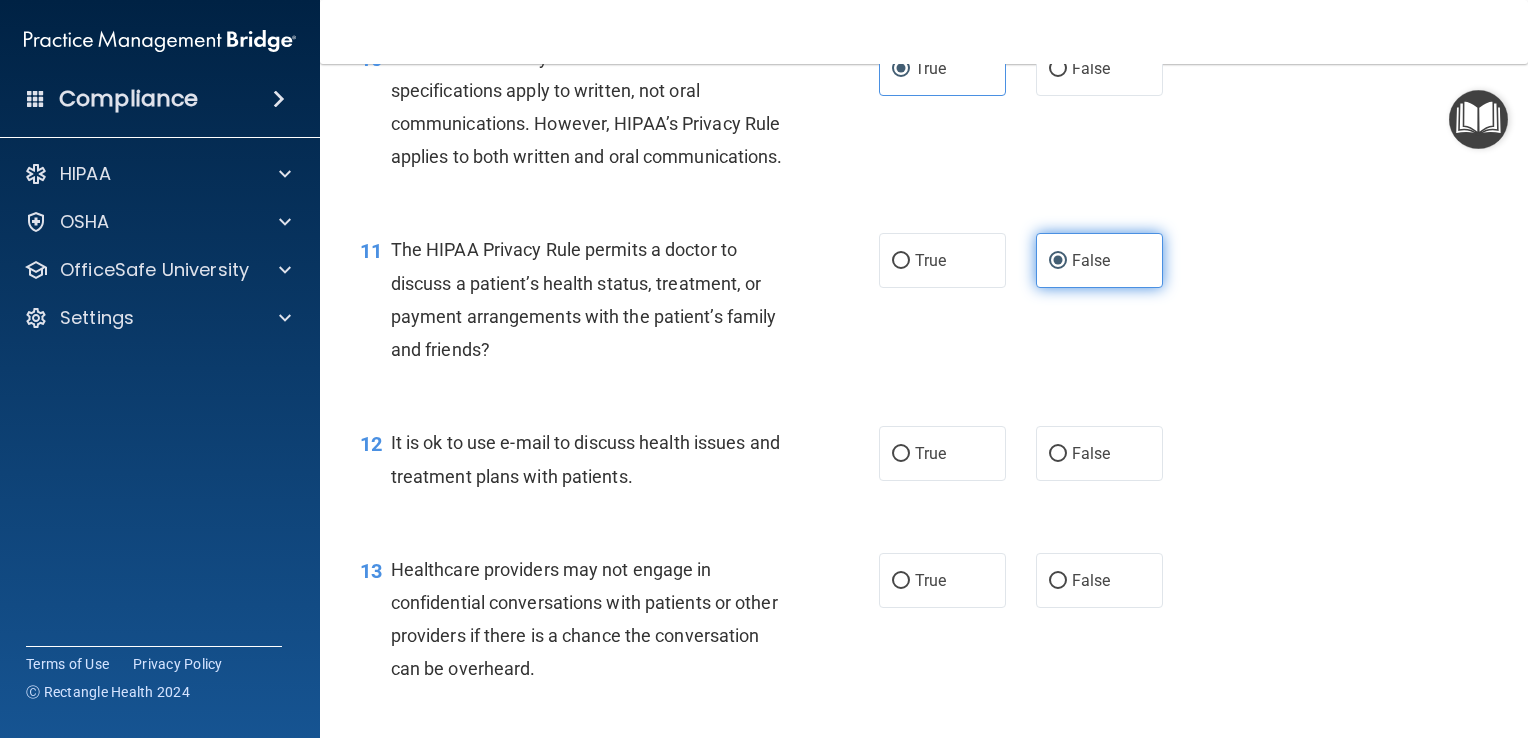scroll, scrollTop: 1755, scrollLeft: 0, axis: vertical 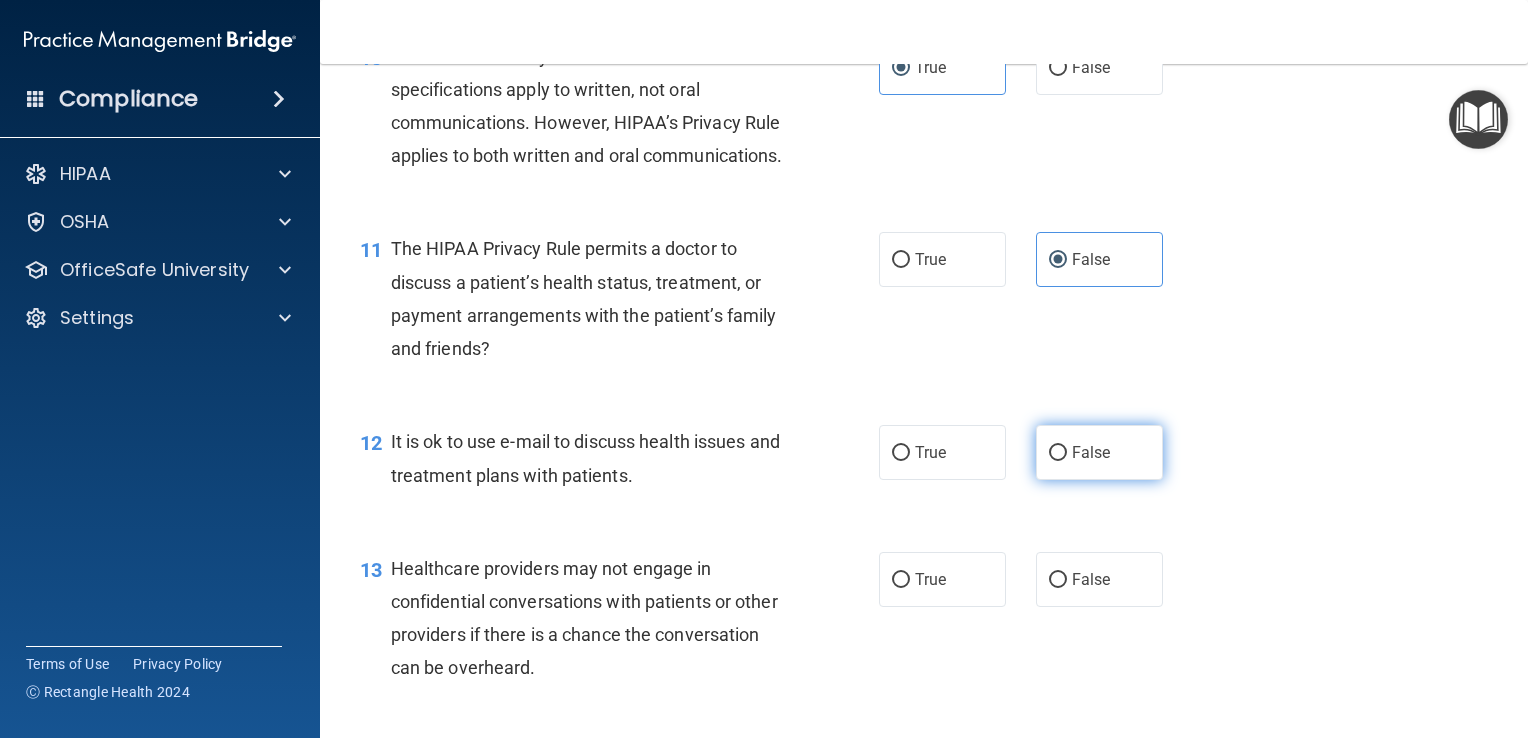 click on "False" at bounding box center (1099, 452) 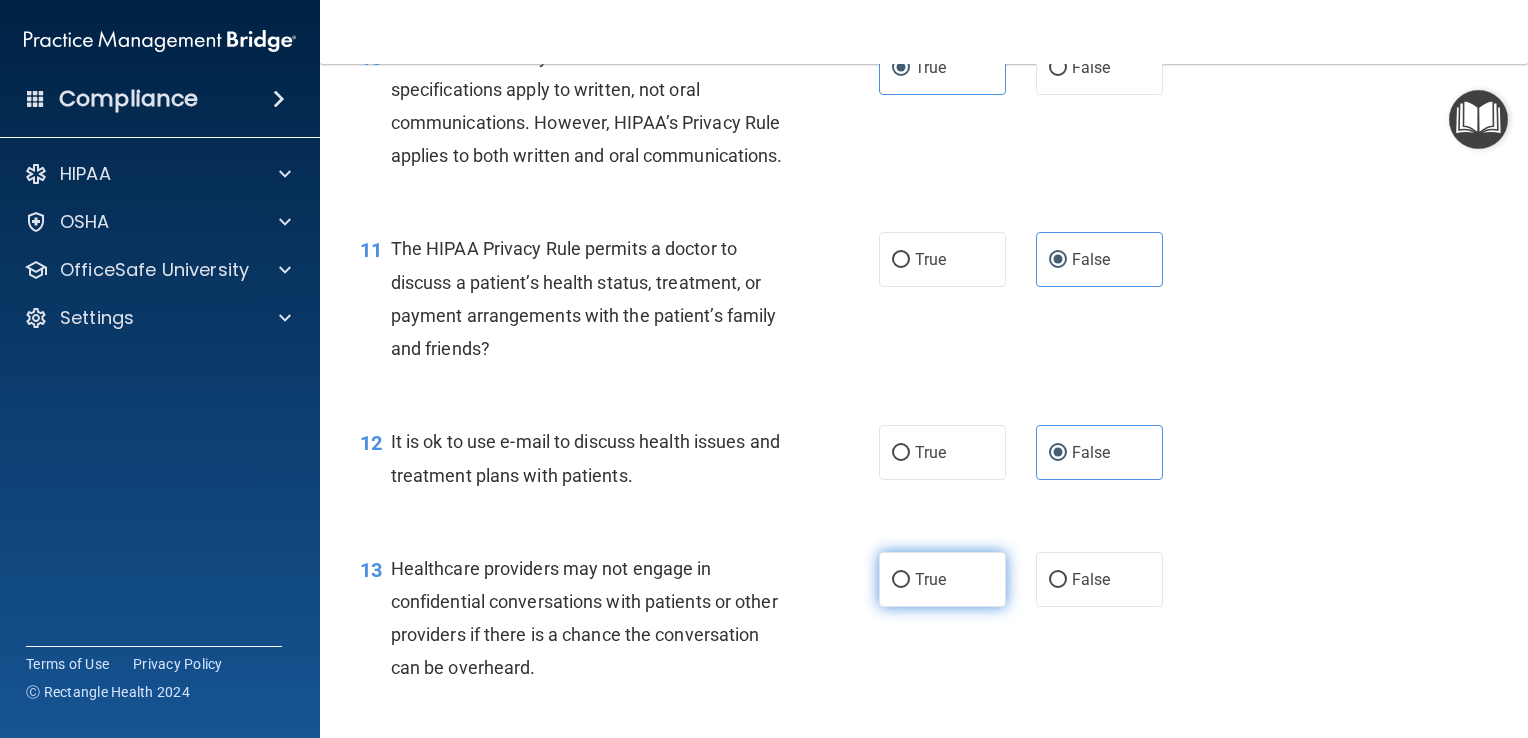 click on "True" at bounding box center [942, 579] 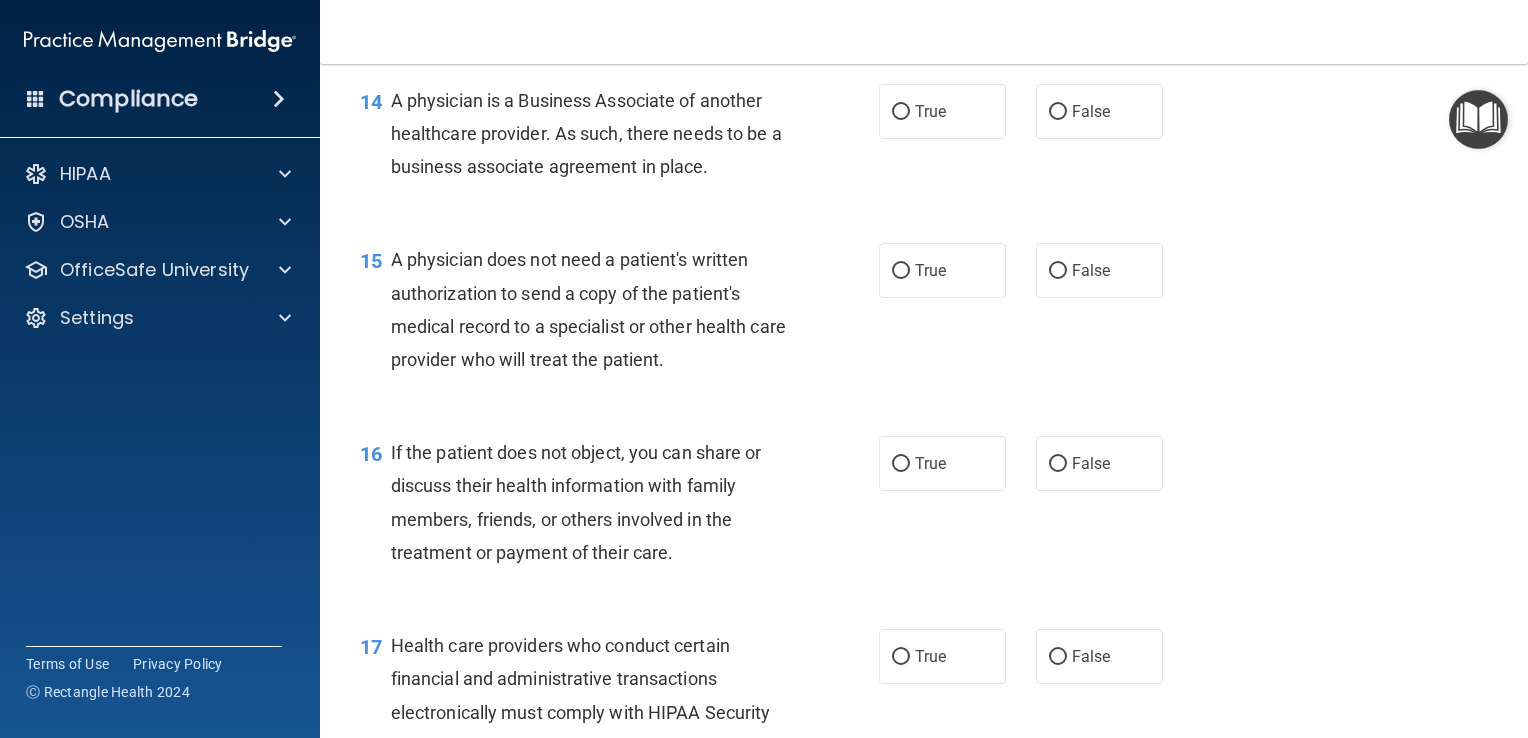 scroll, scrollTop: 2416, scrollLeft: 0, axis: vertical 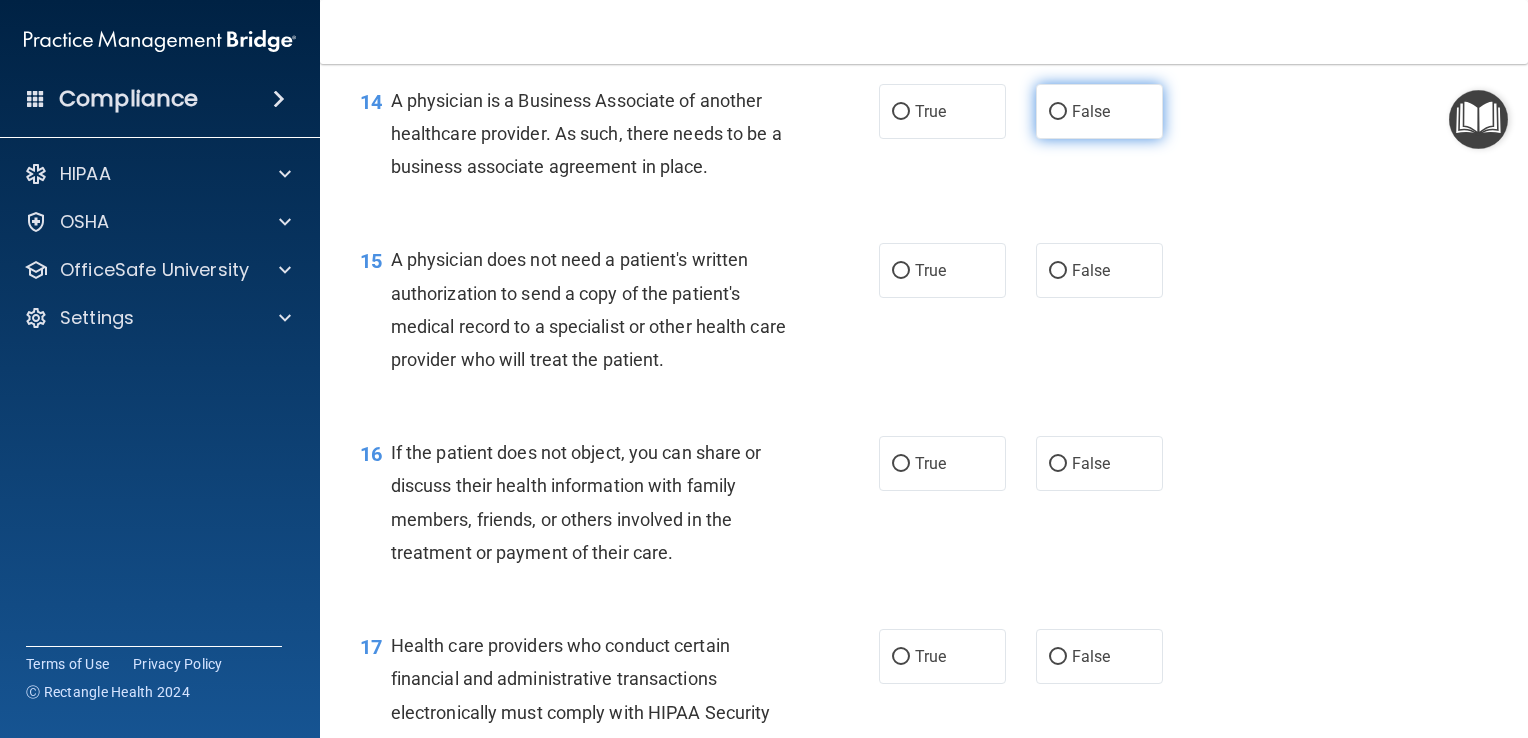 click on "False" at bounding box center (1099, 111) 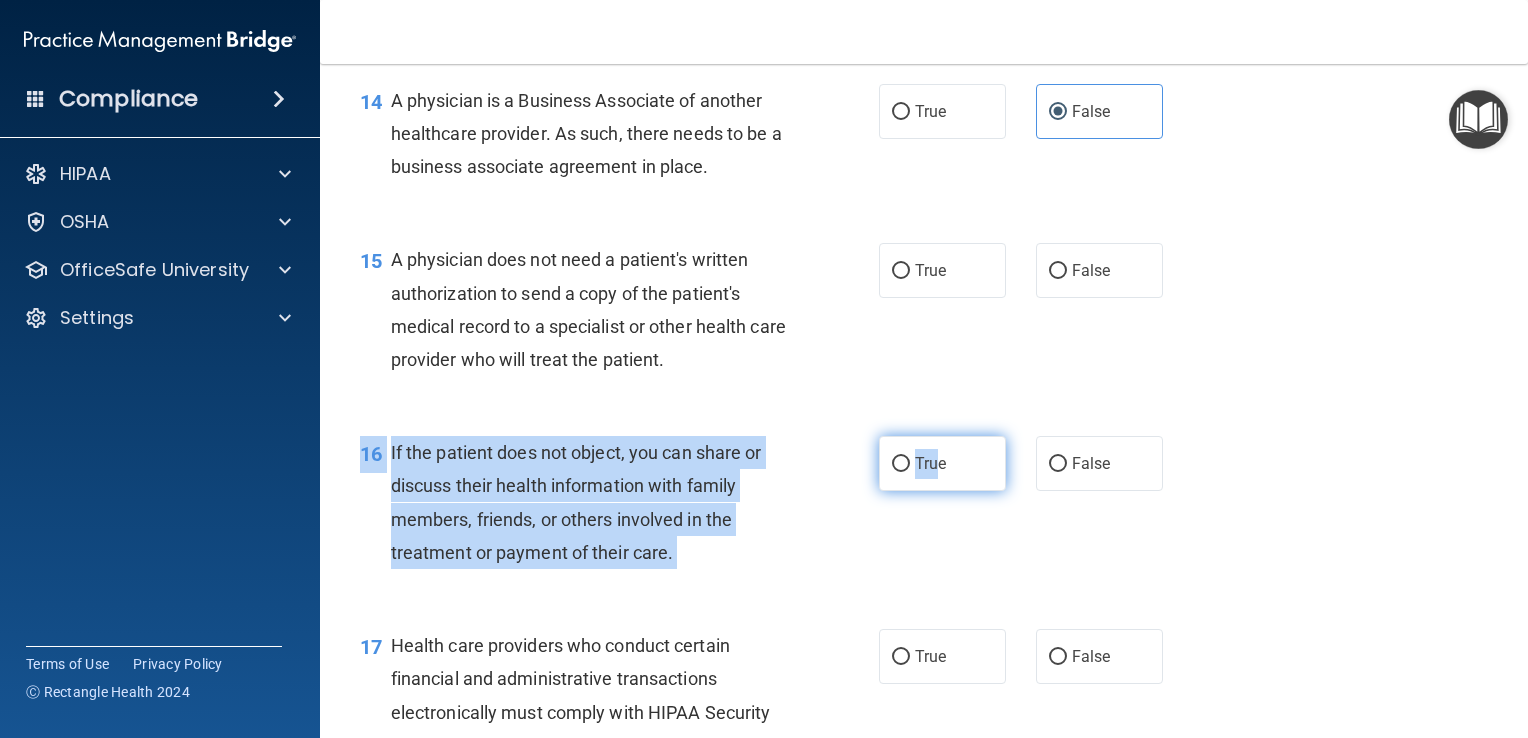 drag, startPoint x: 1105, startPoint y: 340, endPoint x: 928, endPoint y: 524, distance: 255.31354 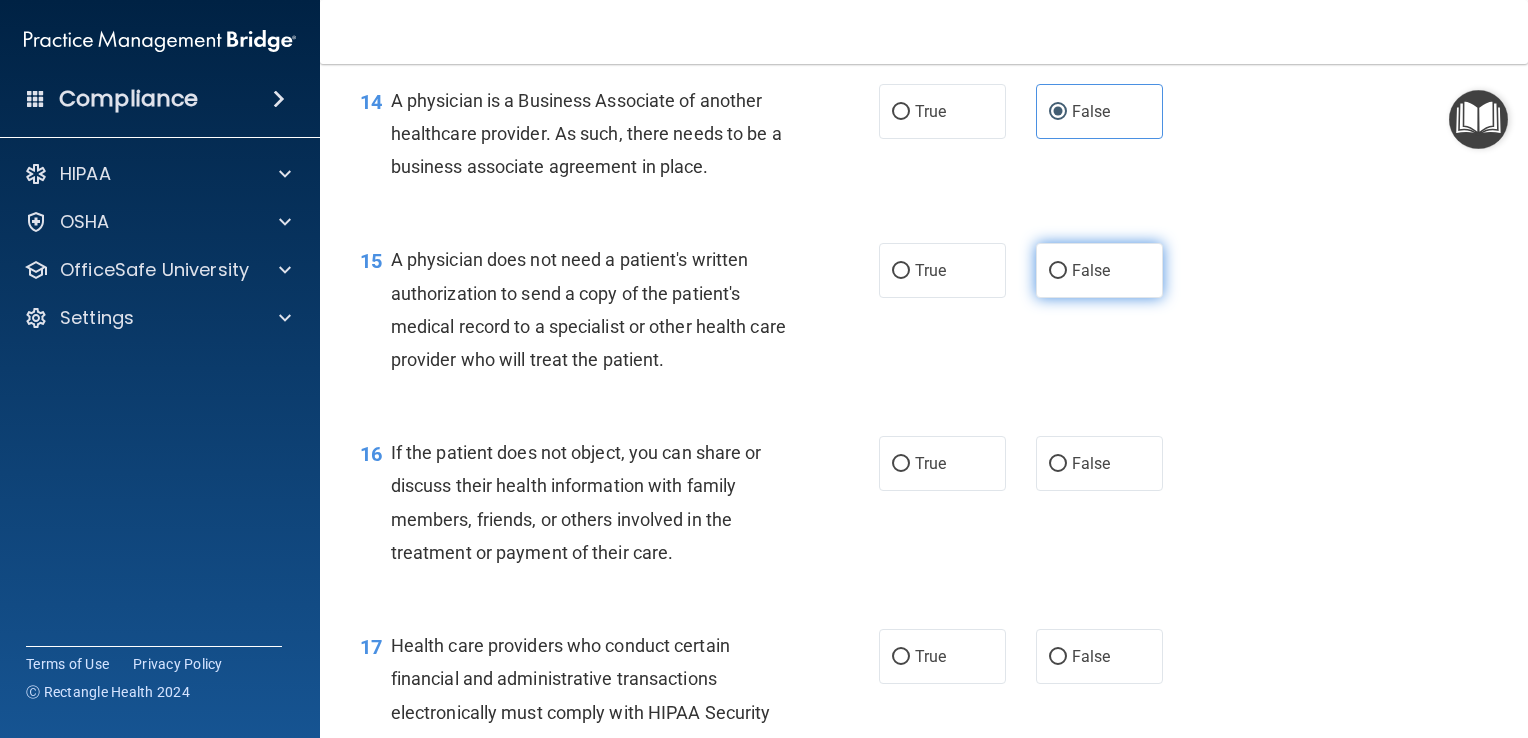 click on "False" at bounding box center (1099, 270) 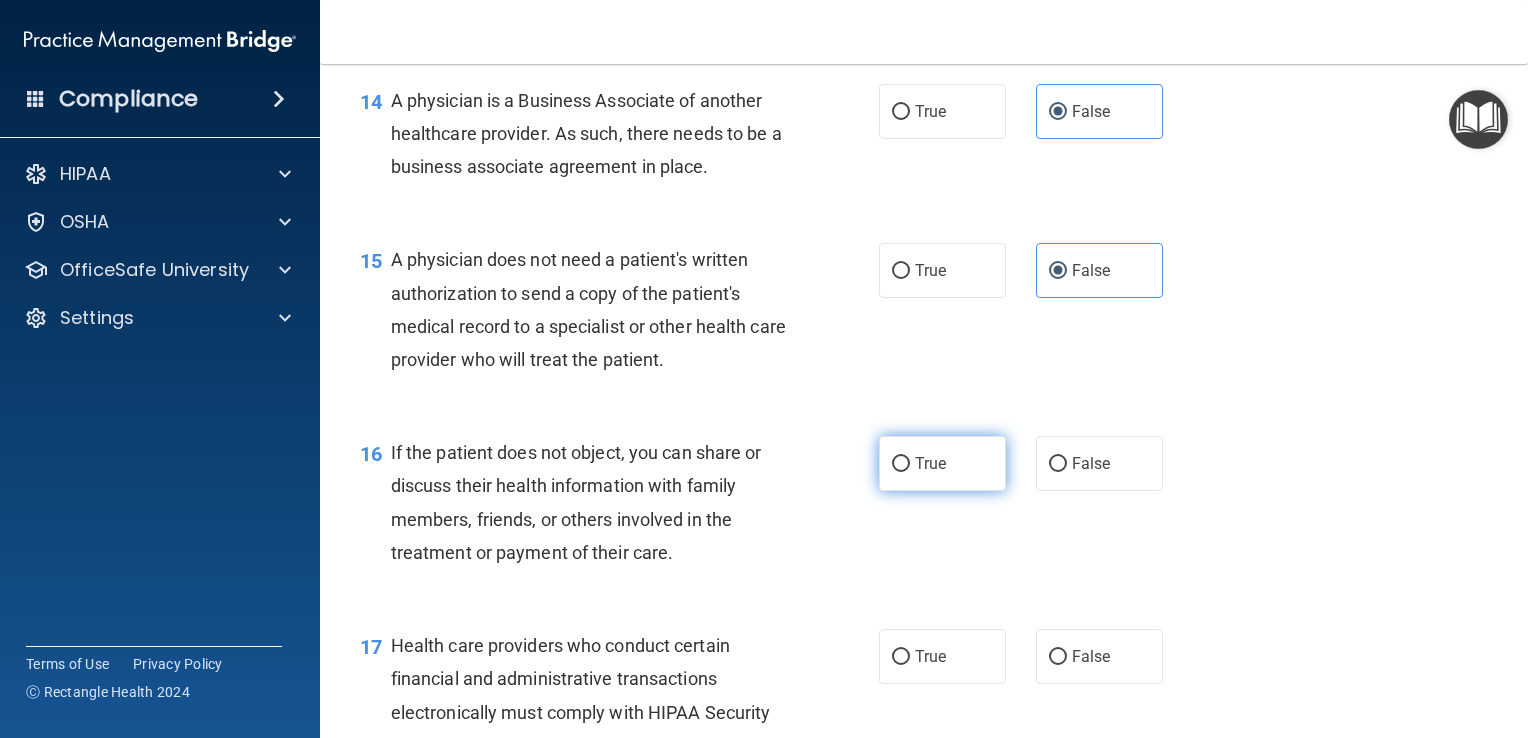 click on "True" at bounding box center (930, 463) 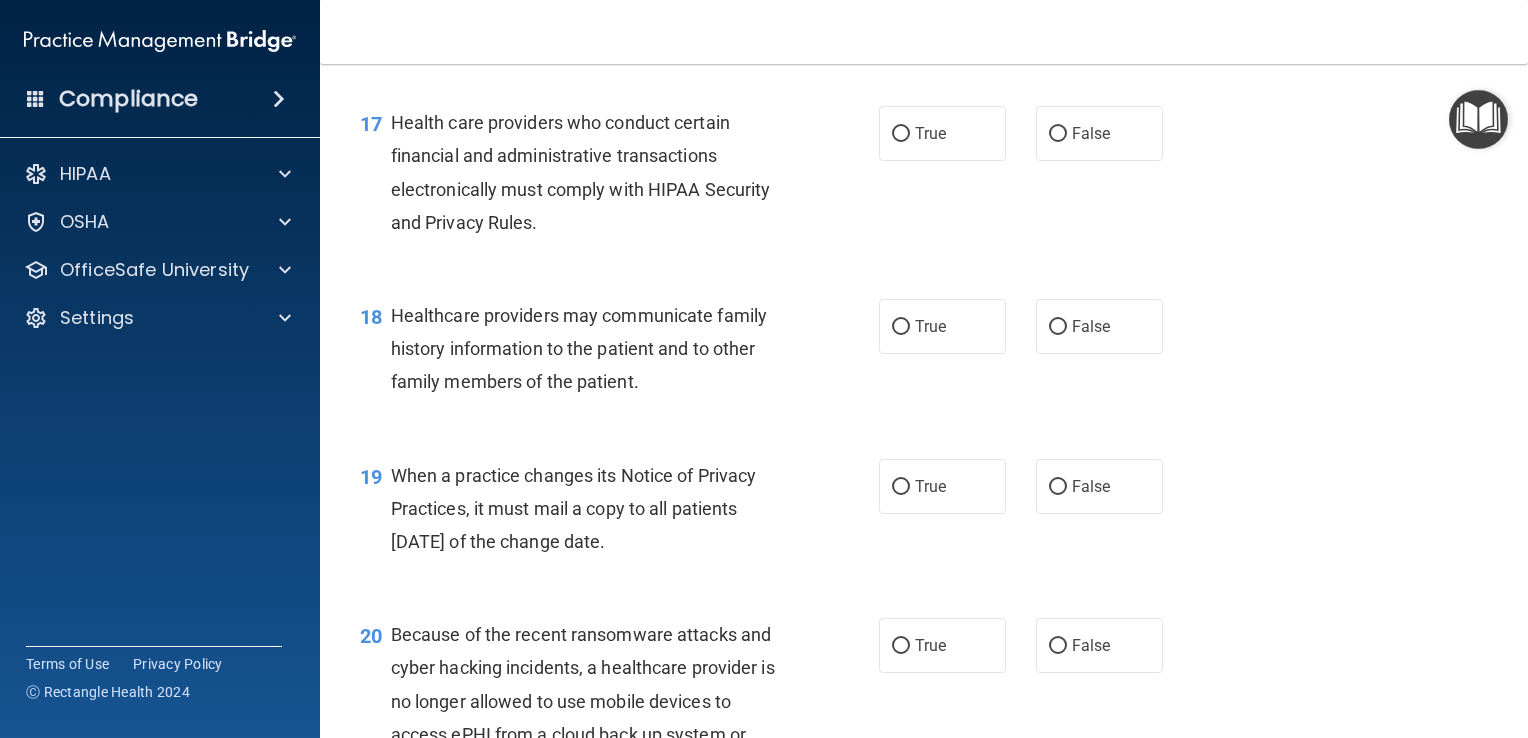 scroll, scrollTop: 2952, scrollLeft: 0, axis: vertical 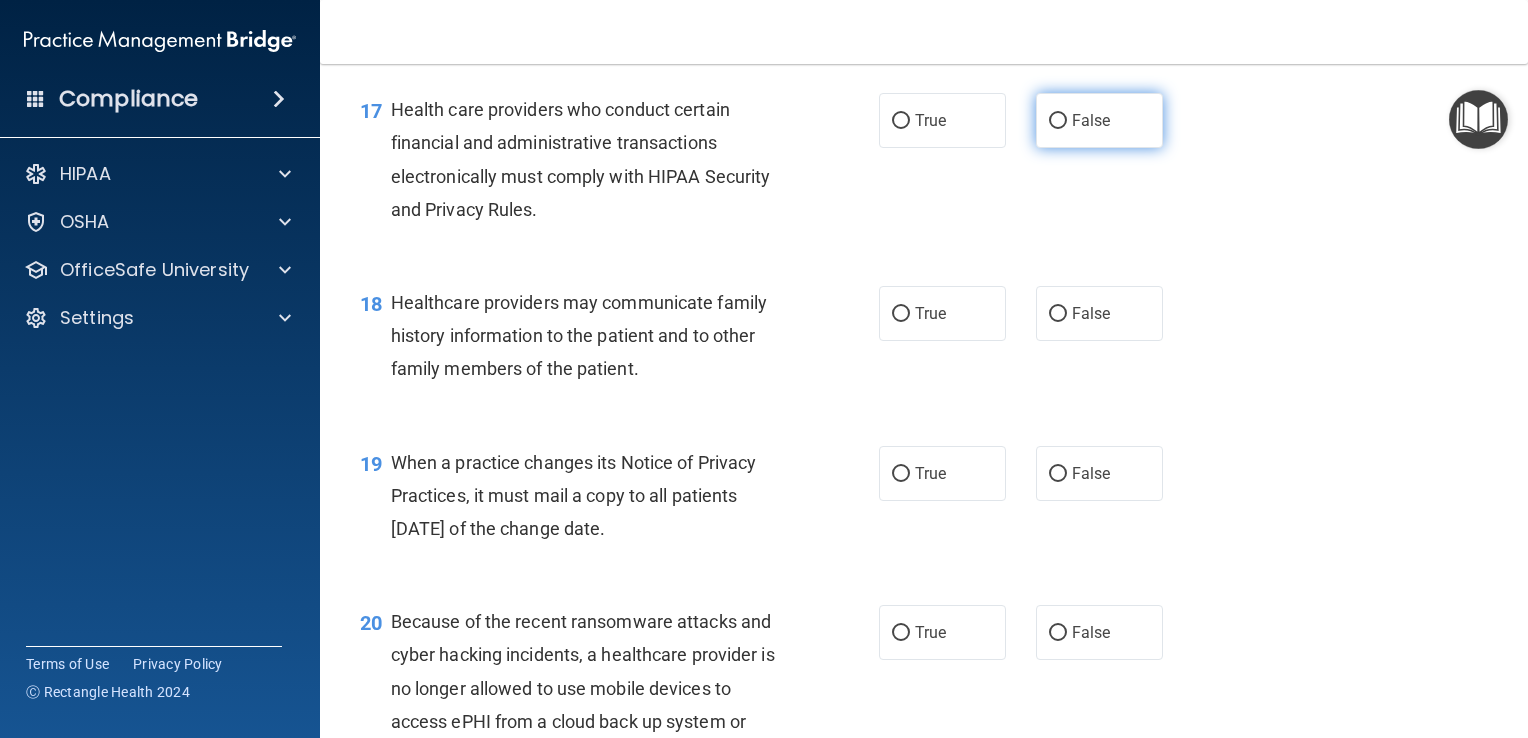 click on "False" at bounding box center [1099, 120] 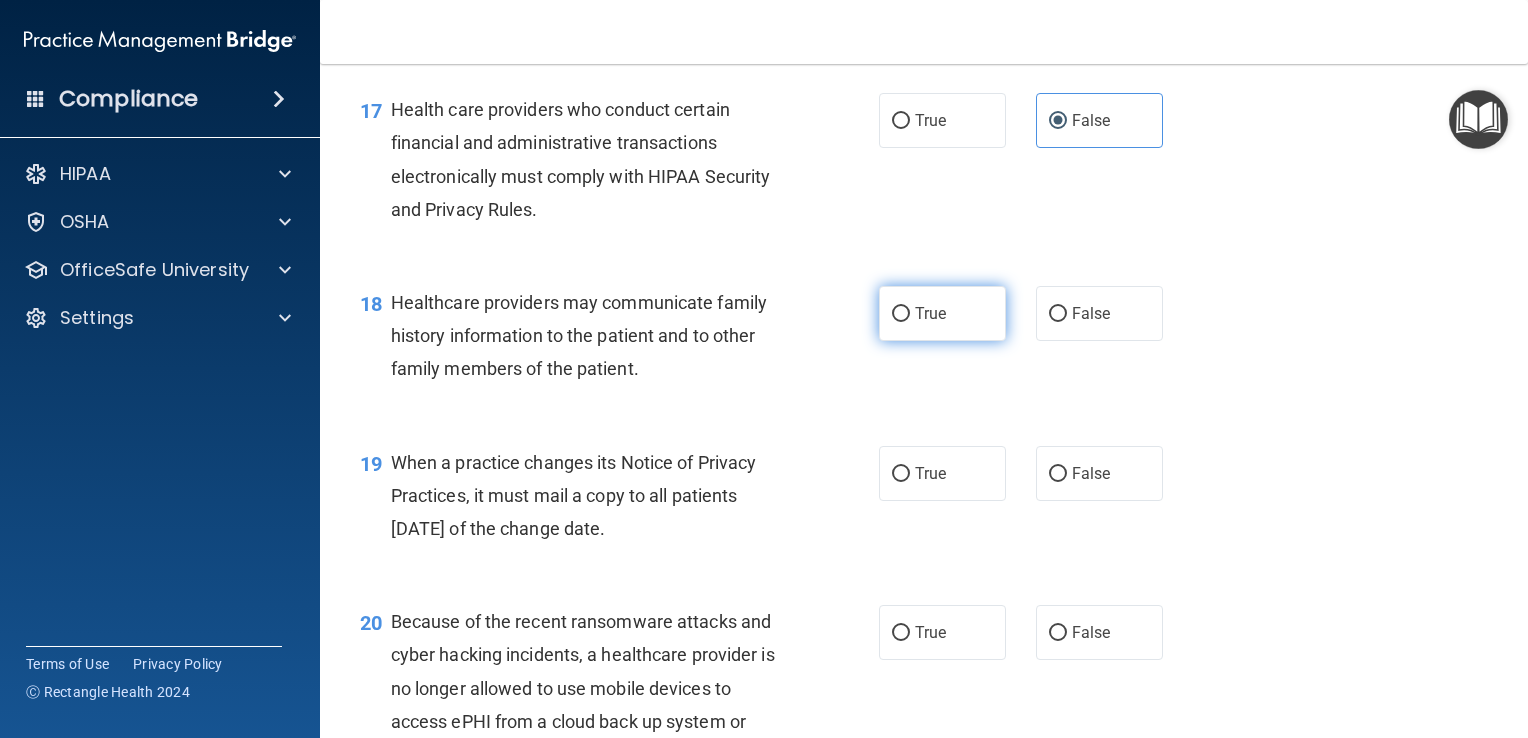 click on "True" at bounding box center [942, 313] 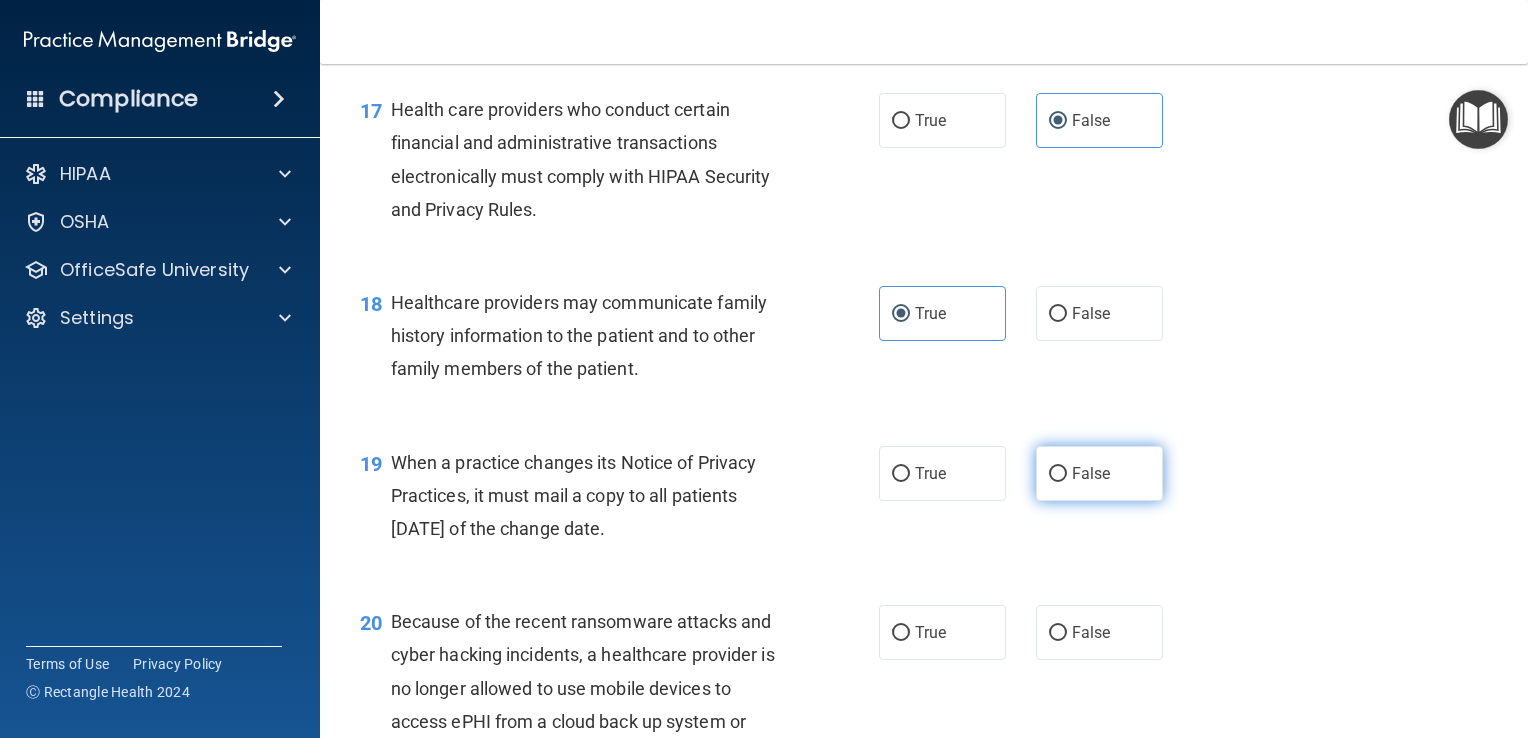 click on "False" at bounding box center (1058, 474) 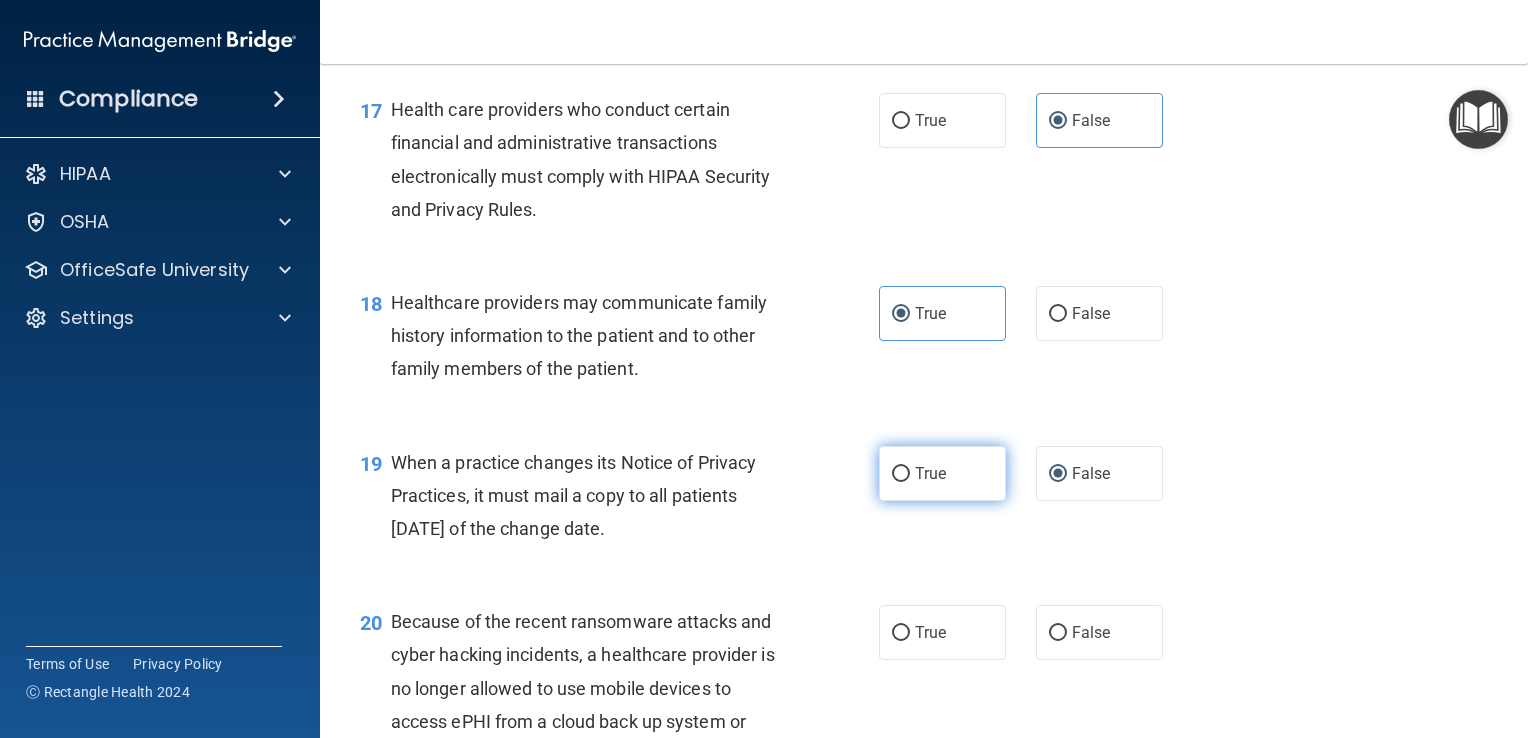 drag, startPoint x: 1039, startPoint y: 533, endPoint x: 956, endPoint y: 524, distance: 83.48653 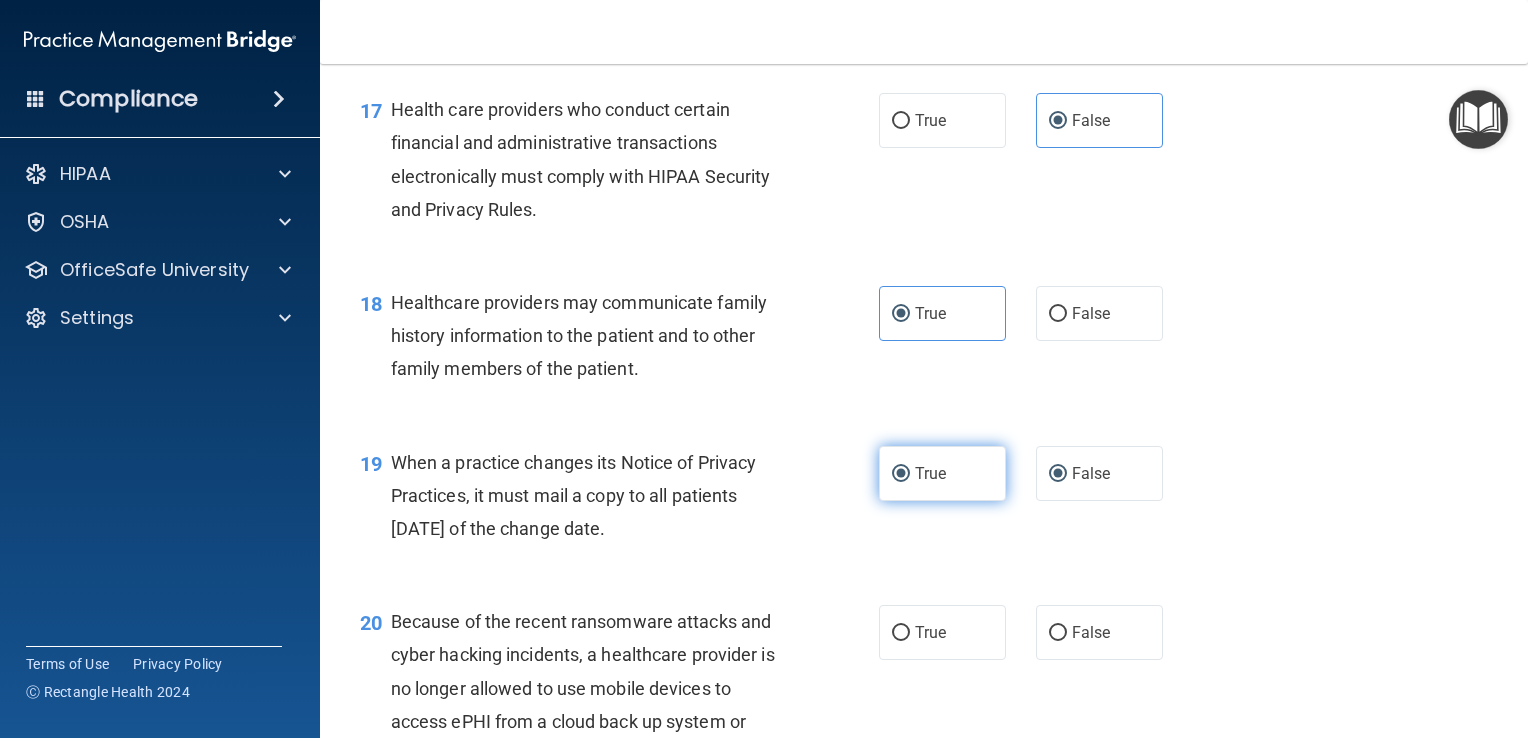radio on "false" 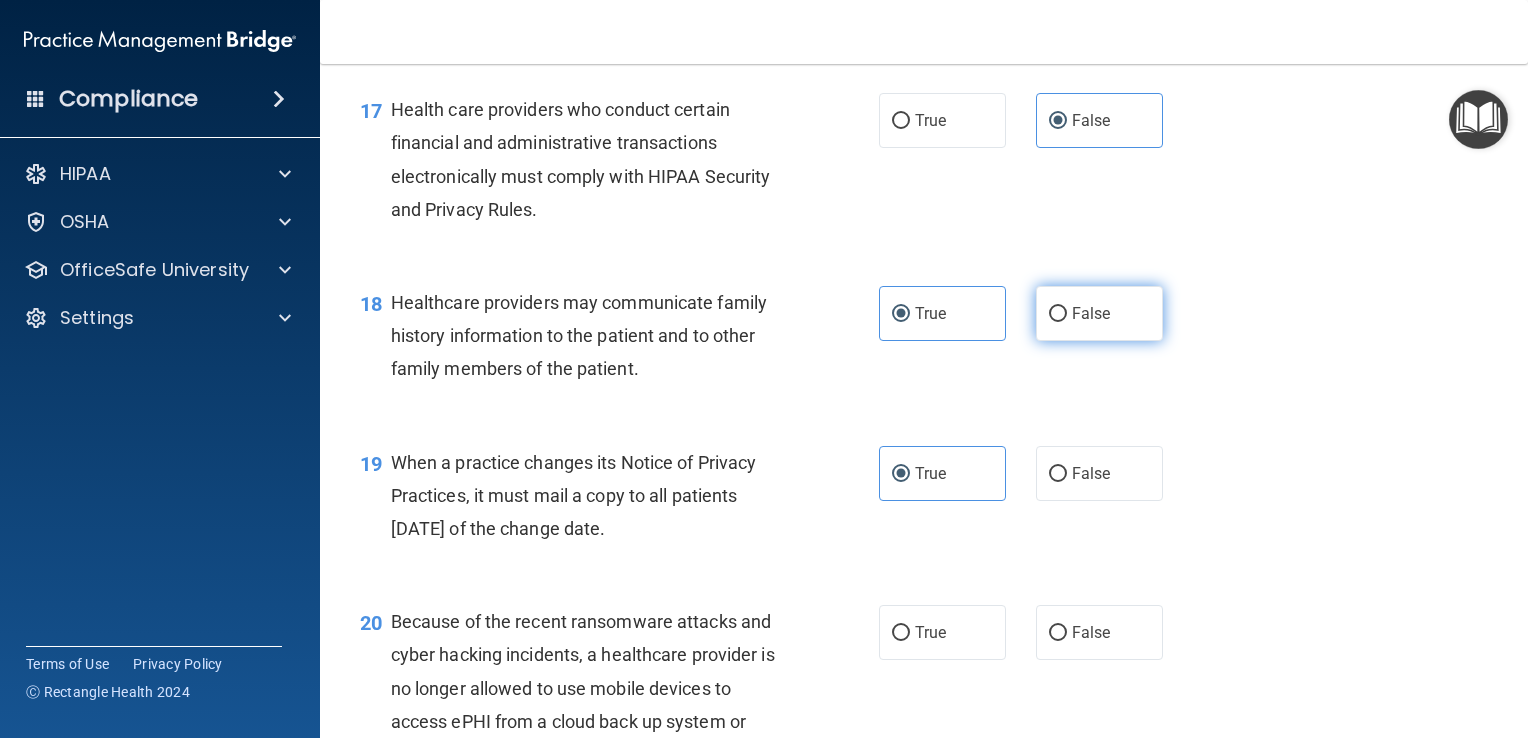 click on "False" at bounding box center [1099, 313] 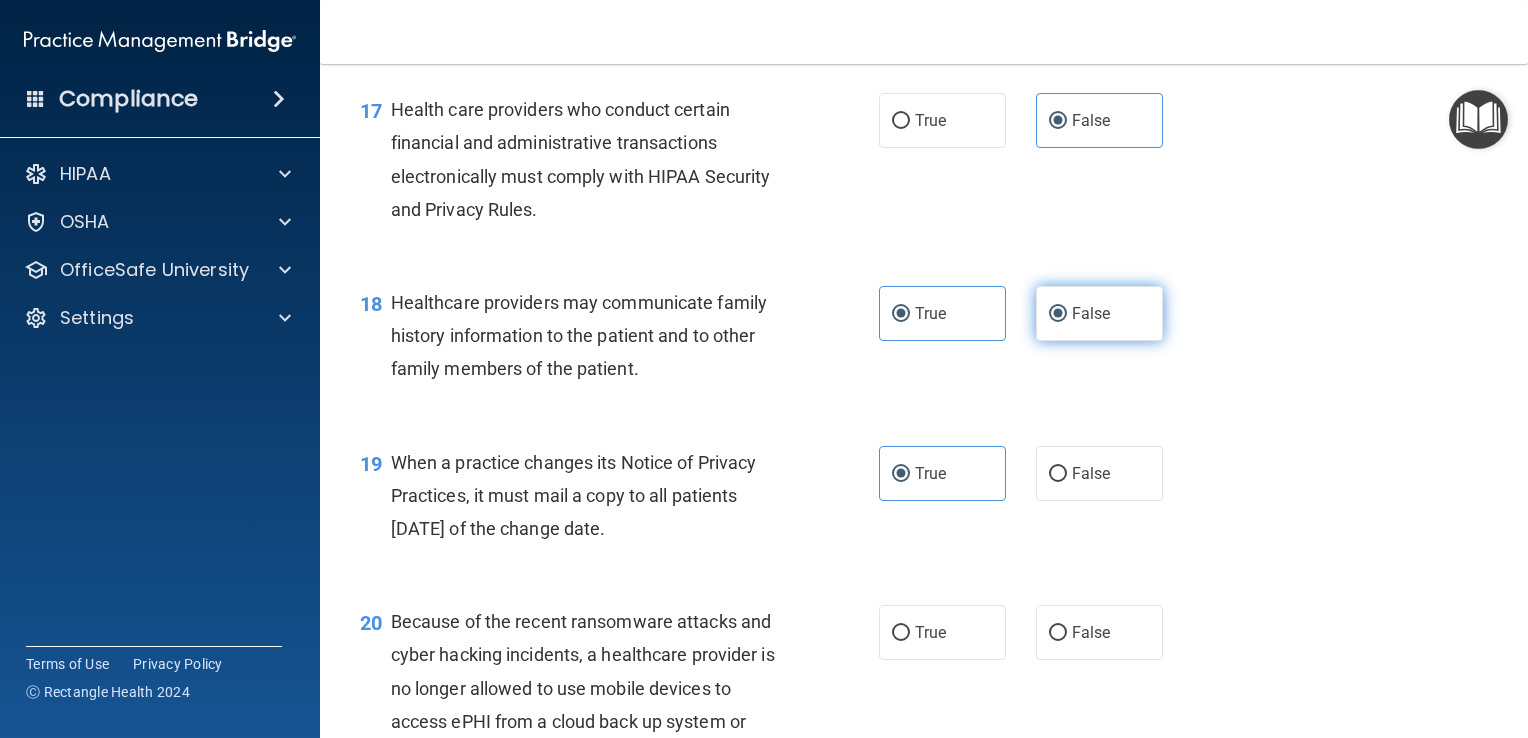 radio on "false" 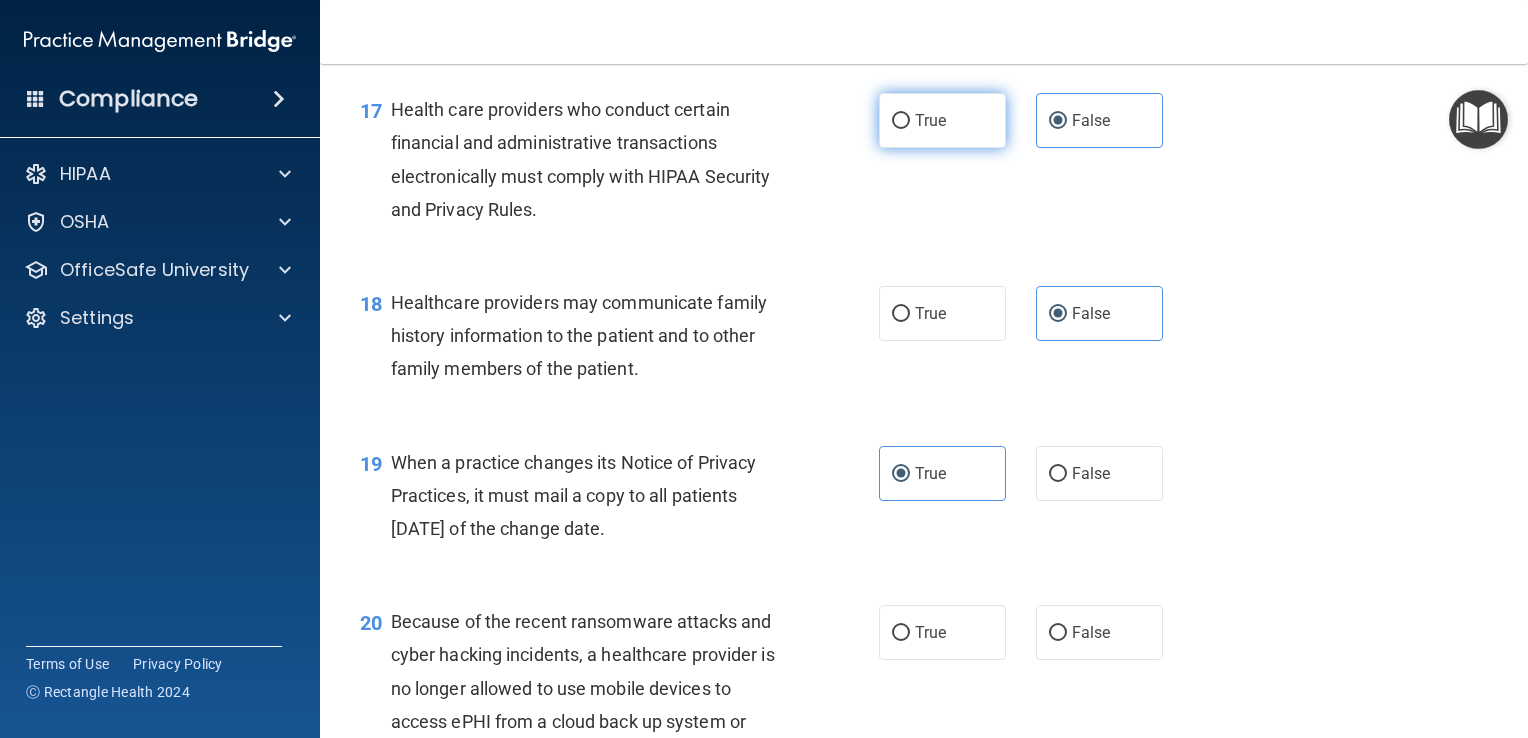 click on "True" at bounding box center (942, 120) 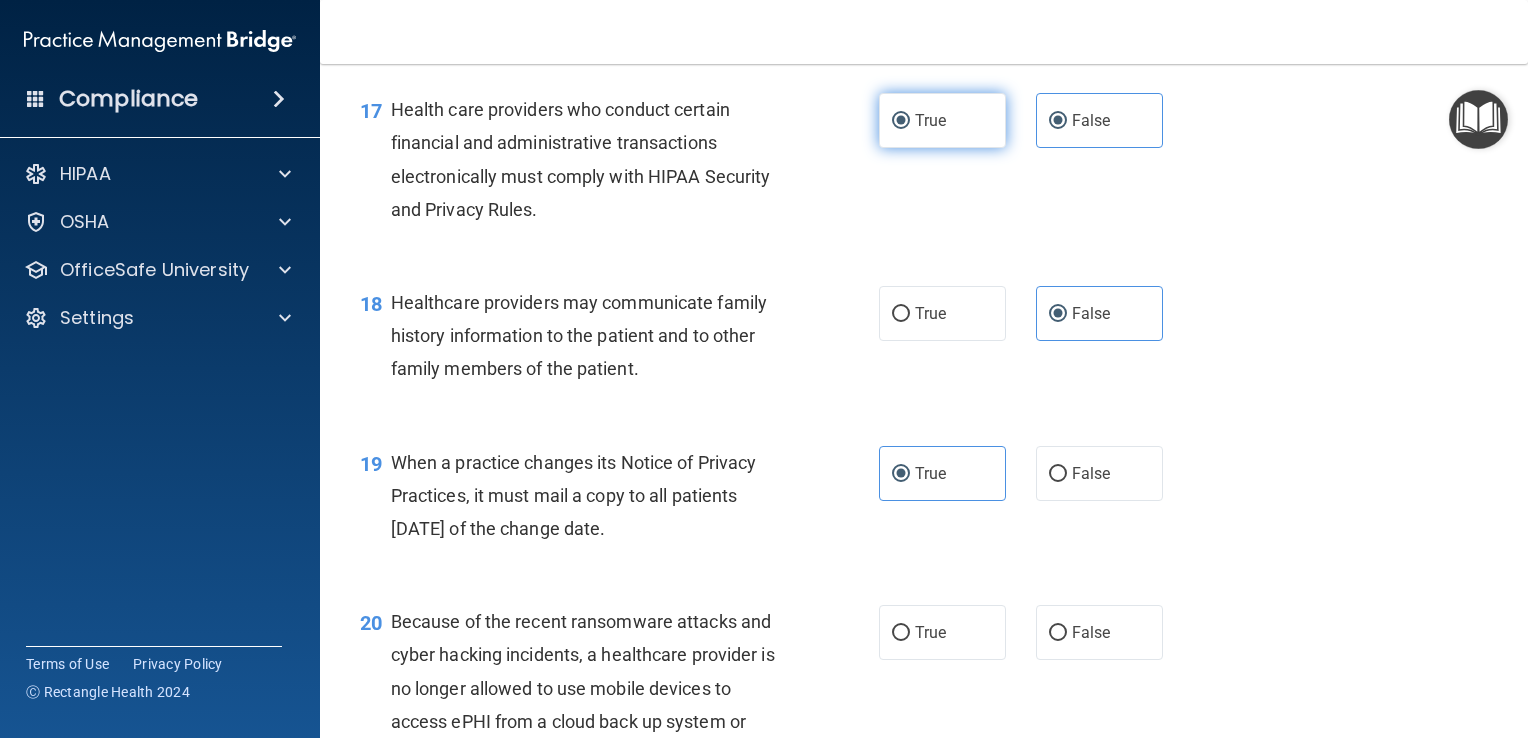 radio on "false" 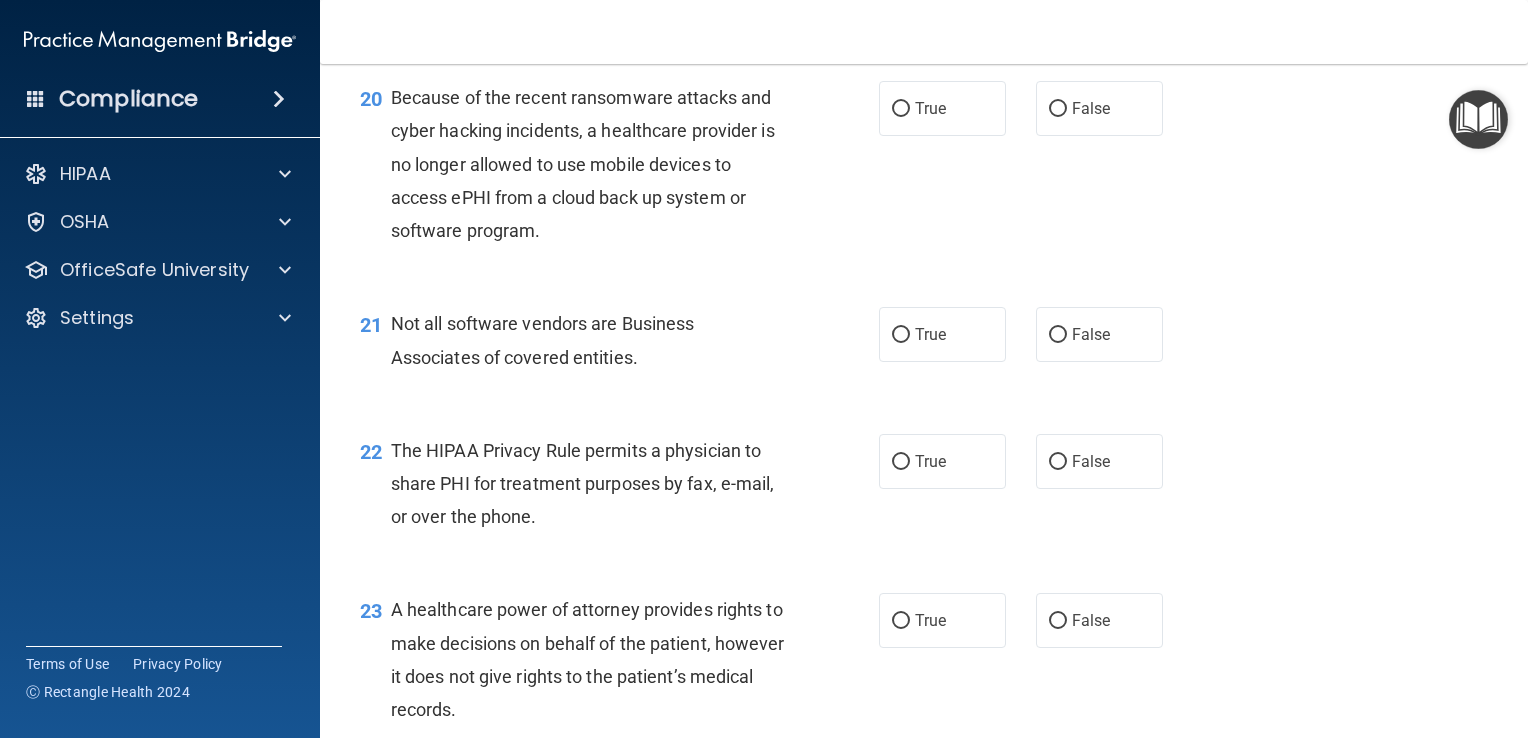 scroll, scrollTop: 3482, scrollLeft: 0, axis: vertical 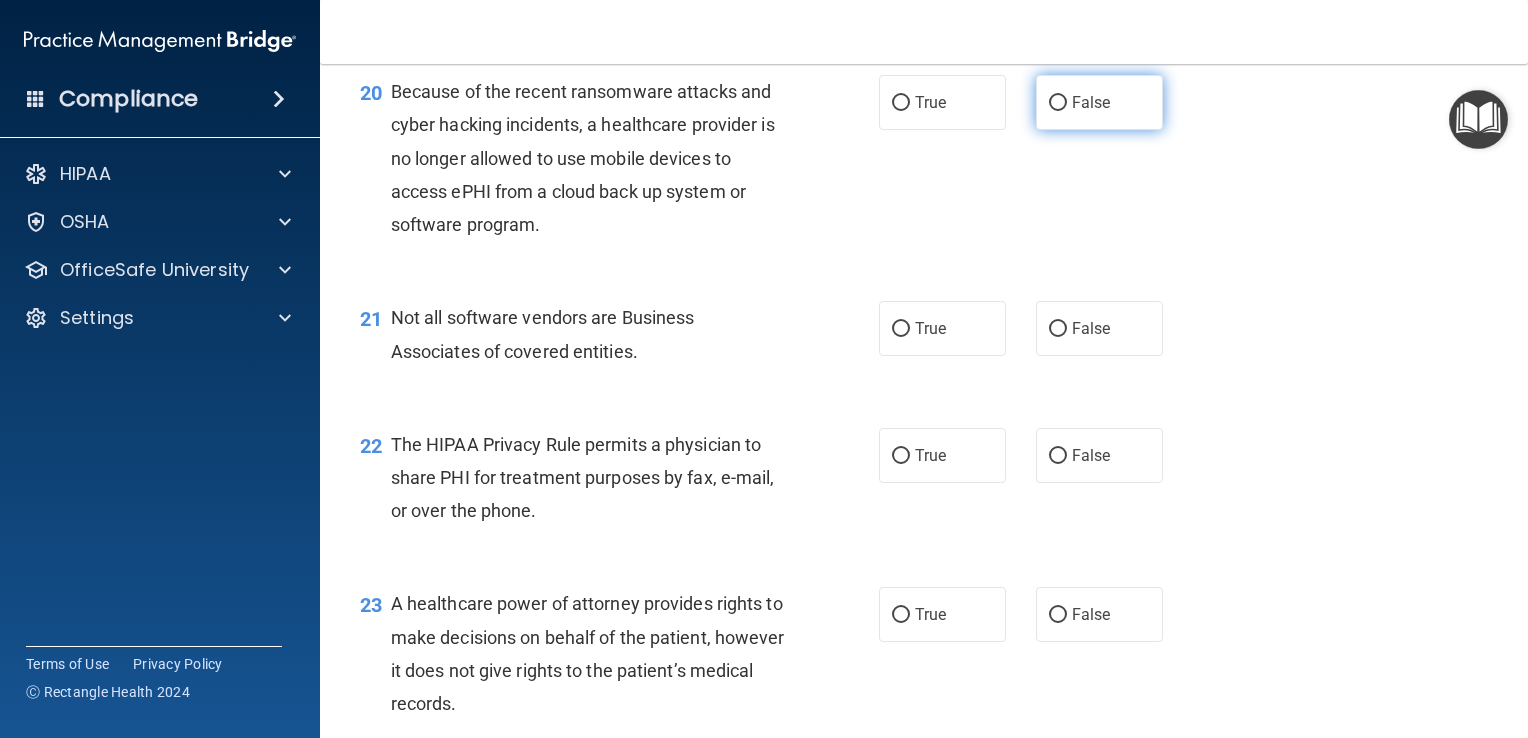 drag, startPoint x: 1024, startPoint y: 182, endPoint x: 1072, endPoint y: 177, distance: 48.259712 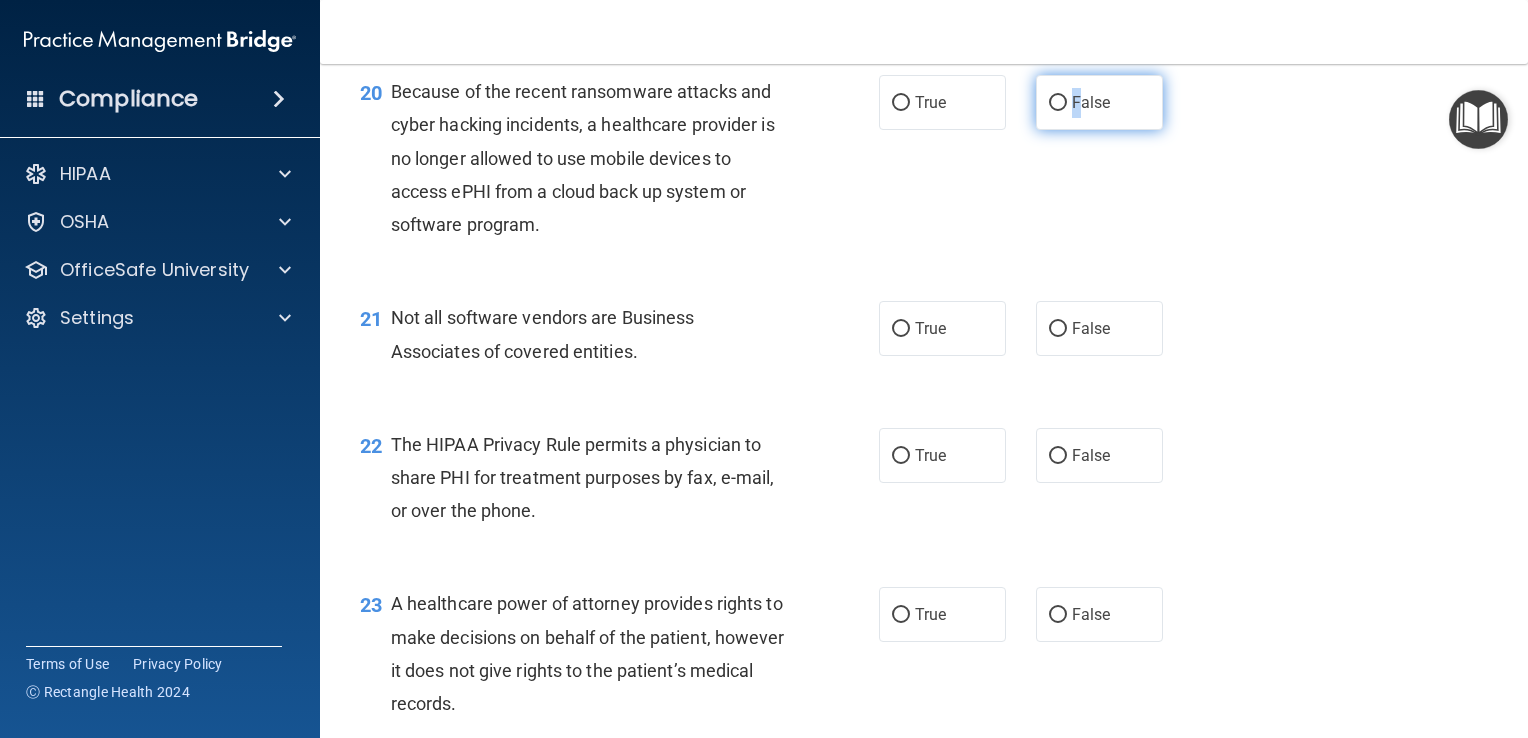 click on "False" at bounding box center (1091, 102) 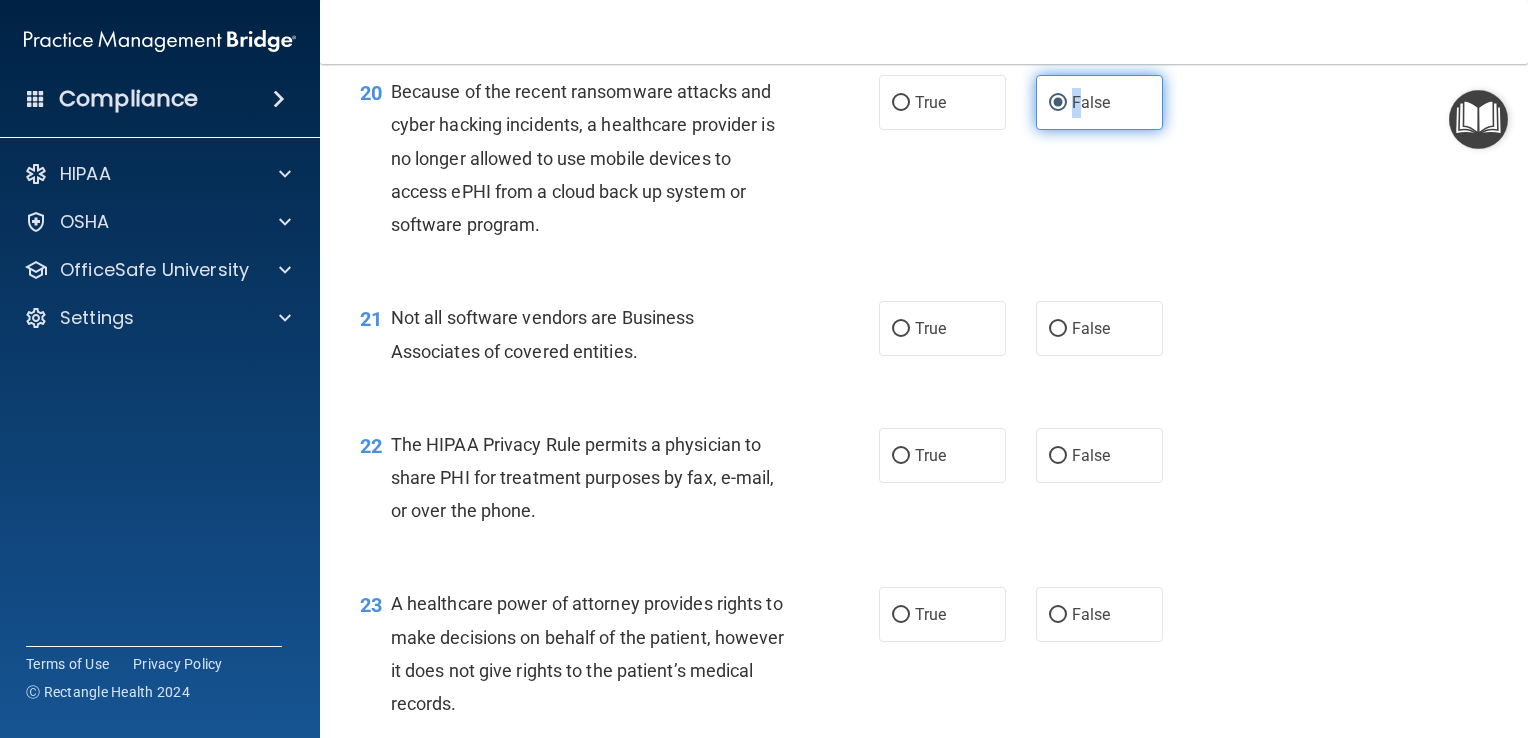 click on "False" at bounding box center (1091, 102) 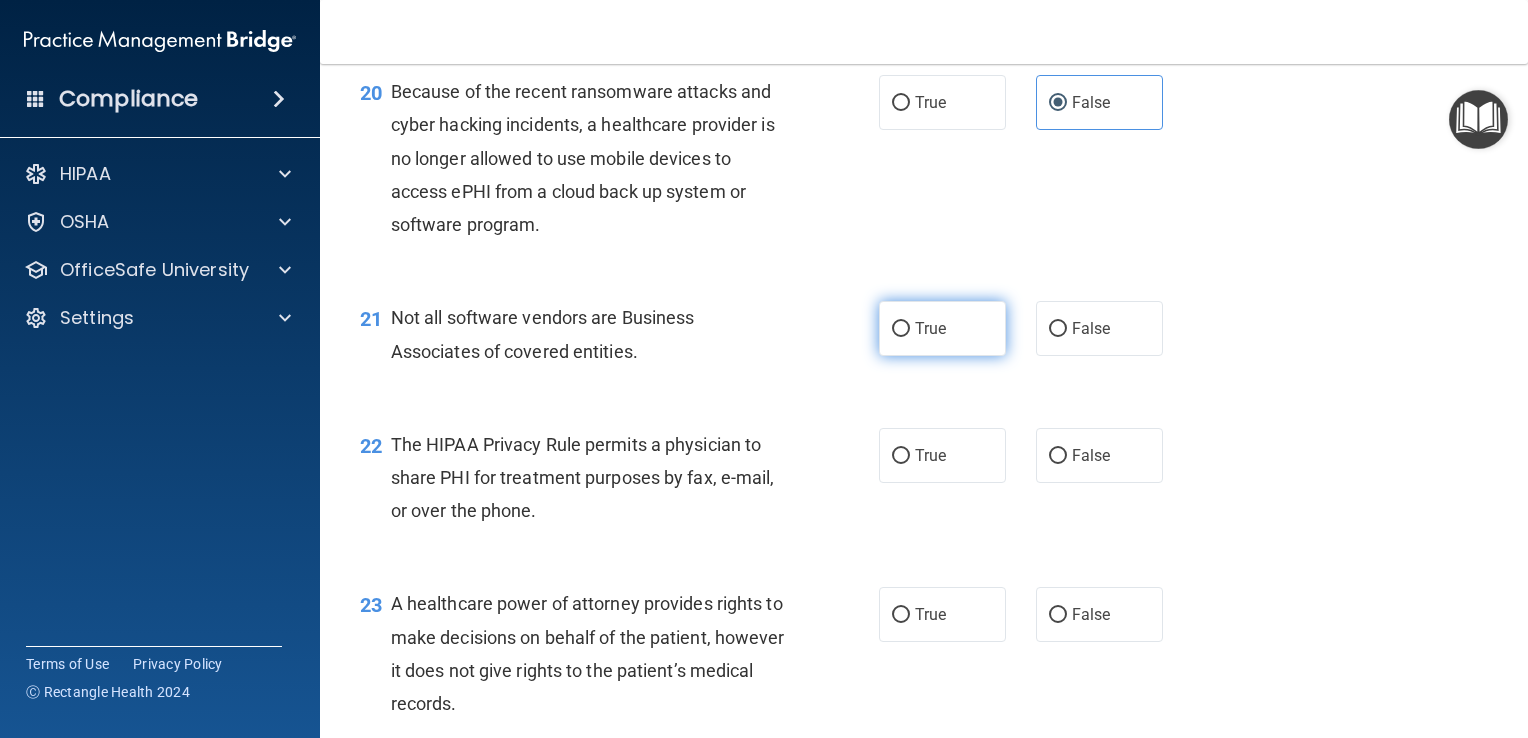 click on "True" at bounding box center [942, 328] 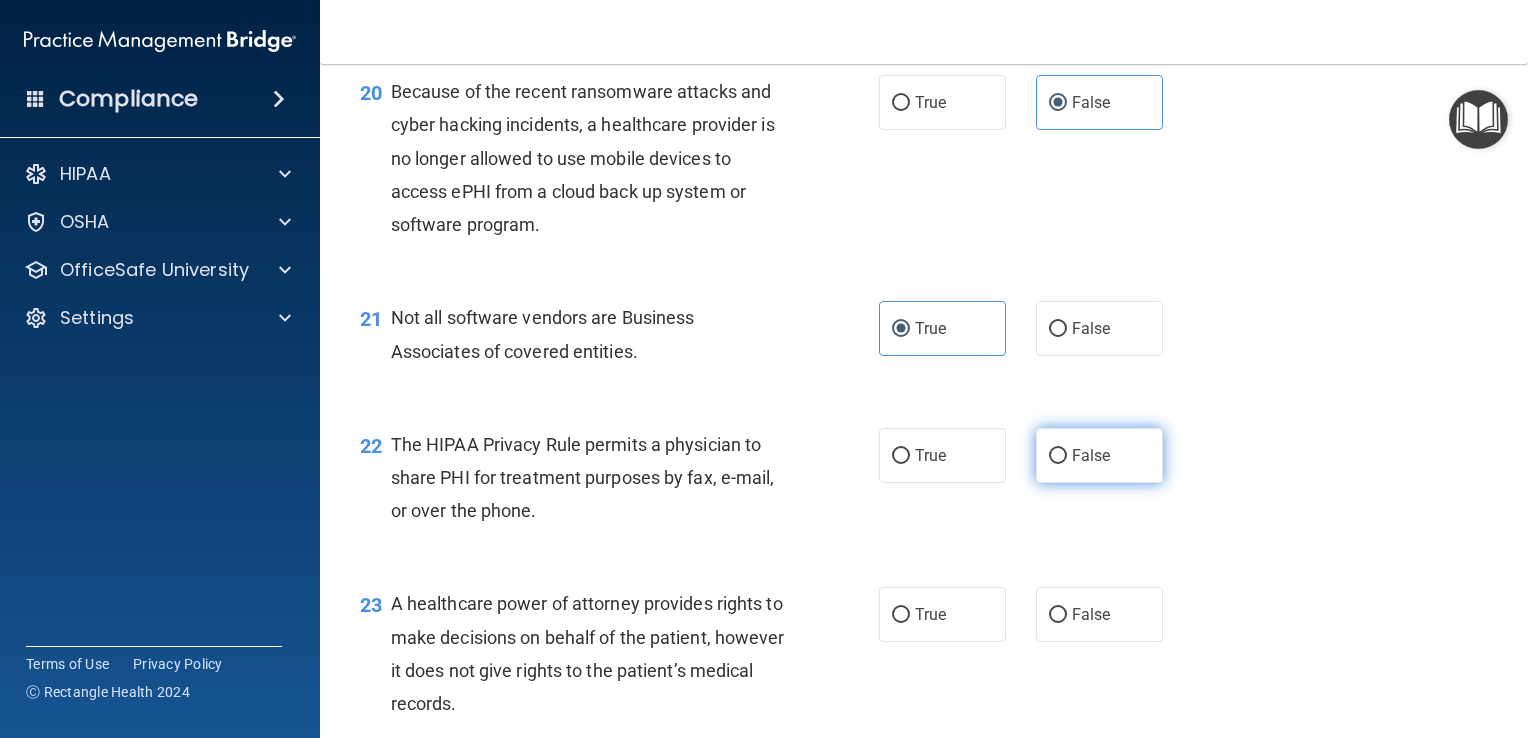click on "False" at bounding box center (1099, 455) 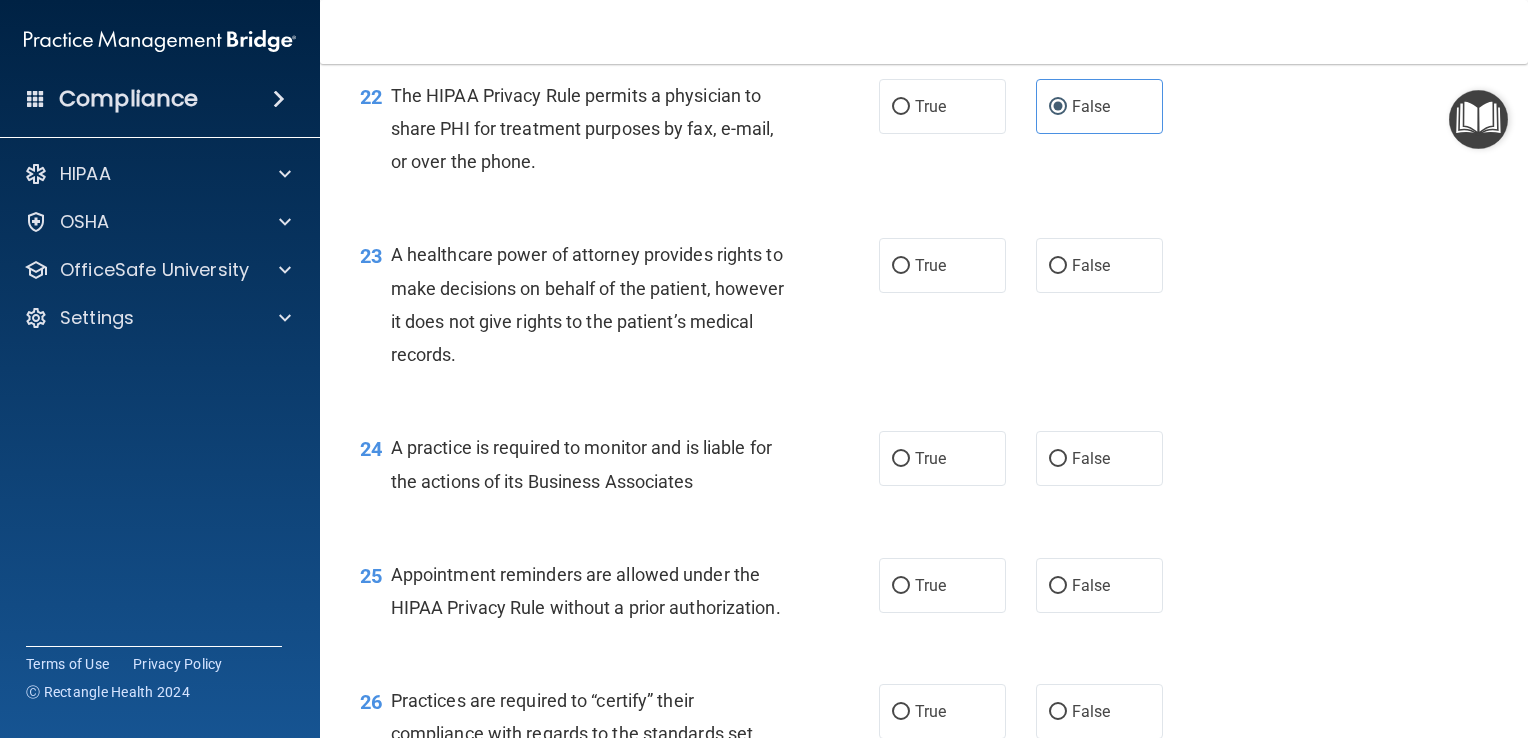 scroll, scrollTop: 3832, scrollLeft: 0, axis: vertical 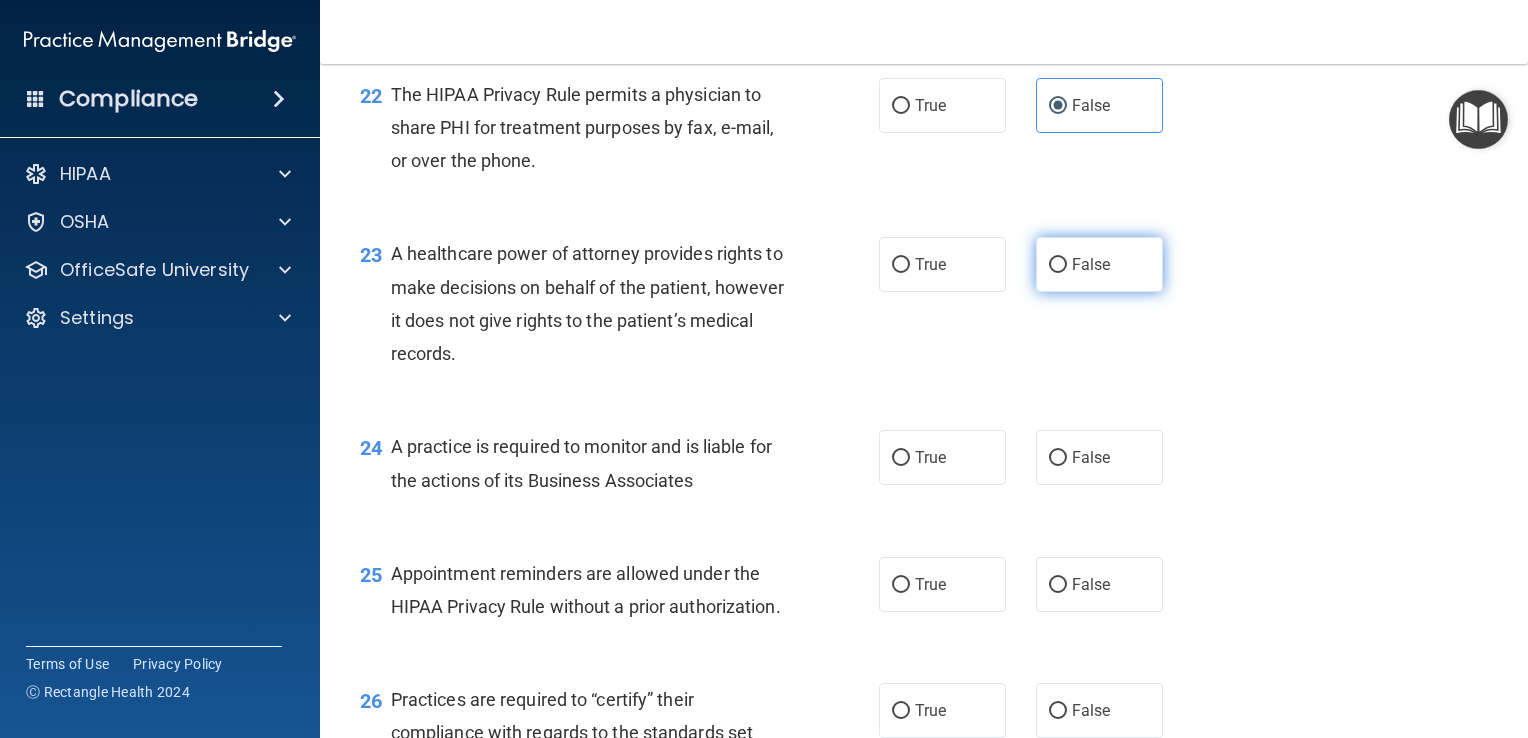 click on "False" at bounding box center (1099, 264) 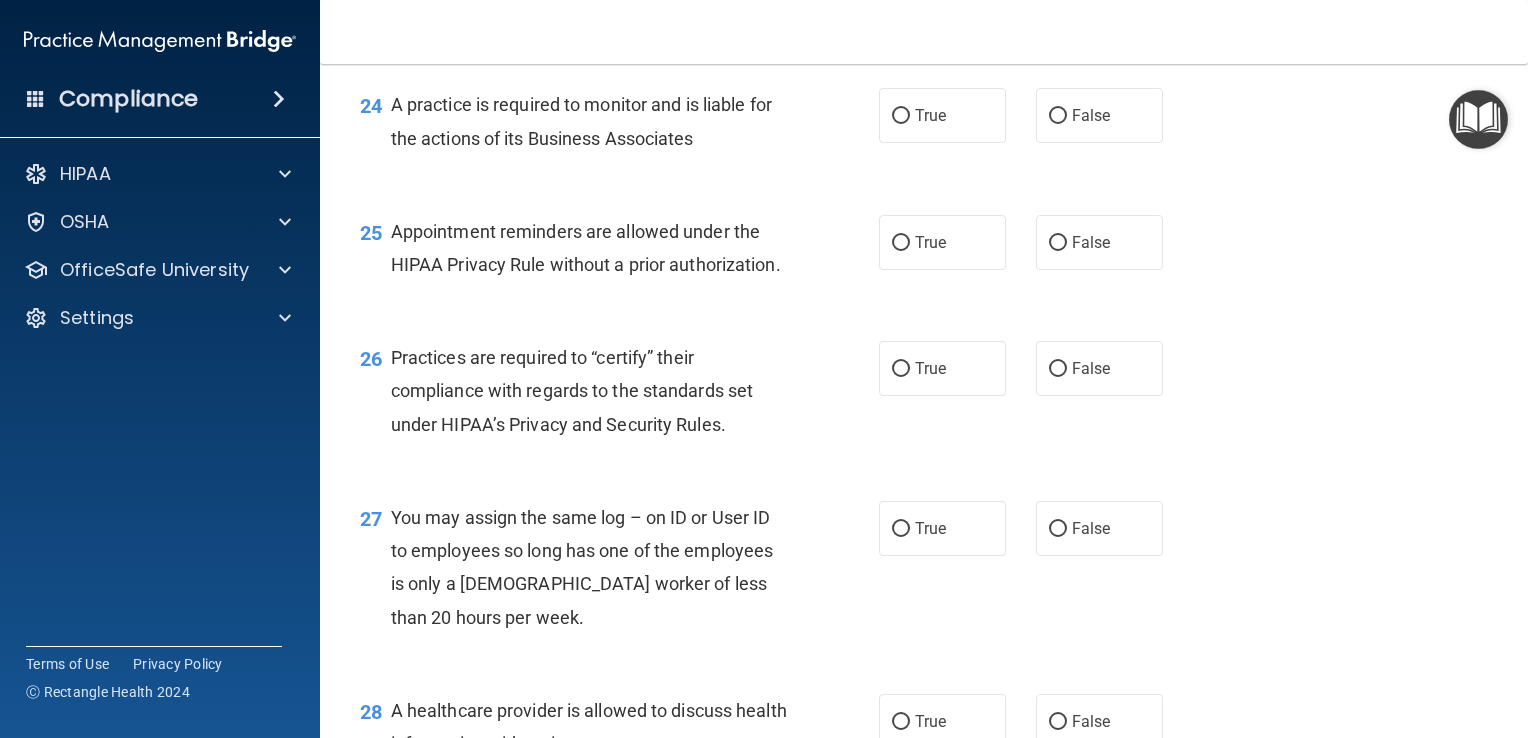 scroll, scrollTop: 4175, scrollLeft: 0, axis: vertical 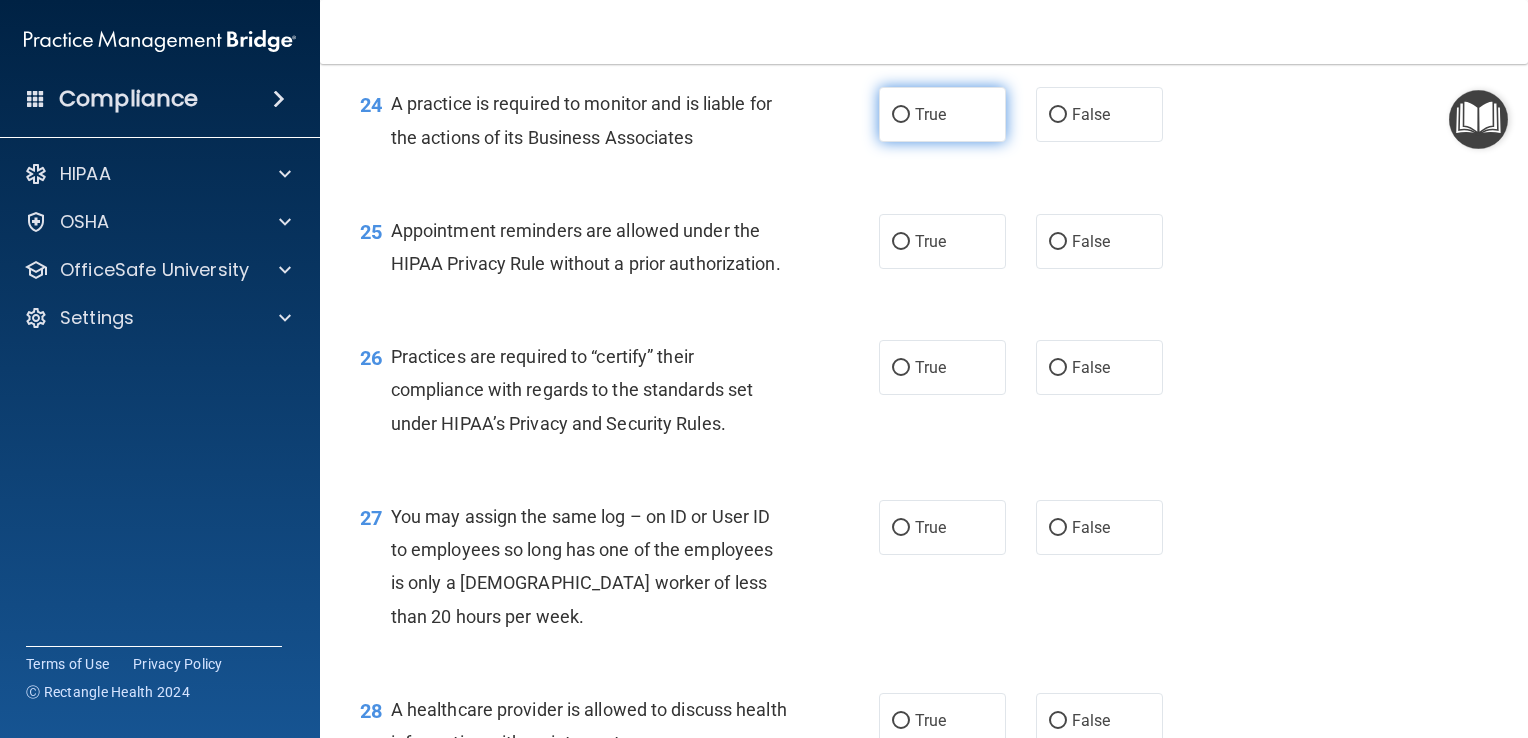 click on "True" at bounding box center (942, 114) 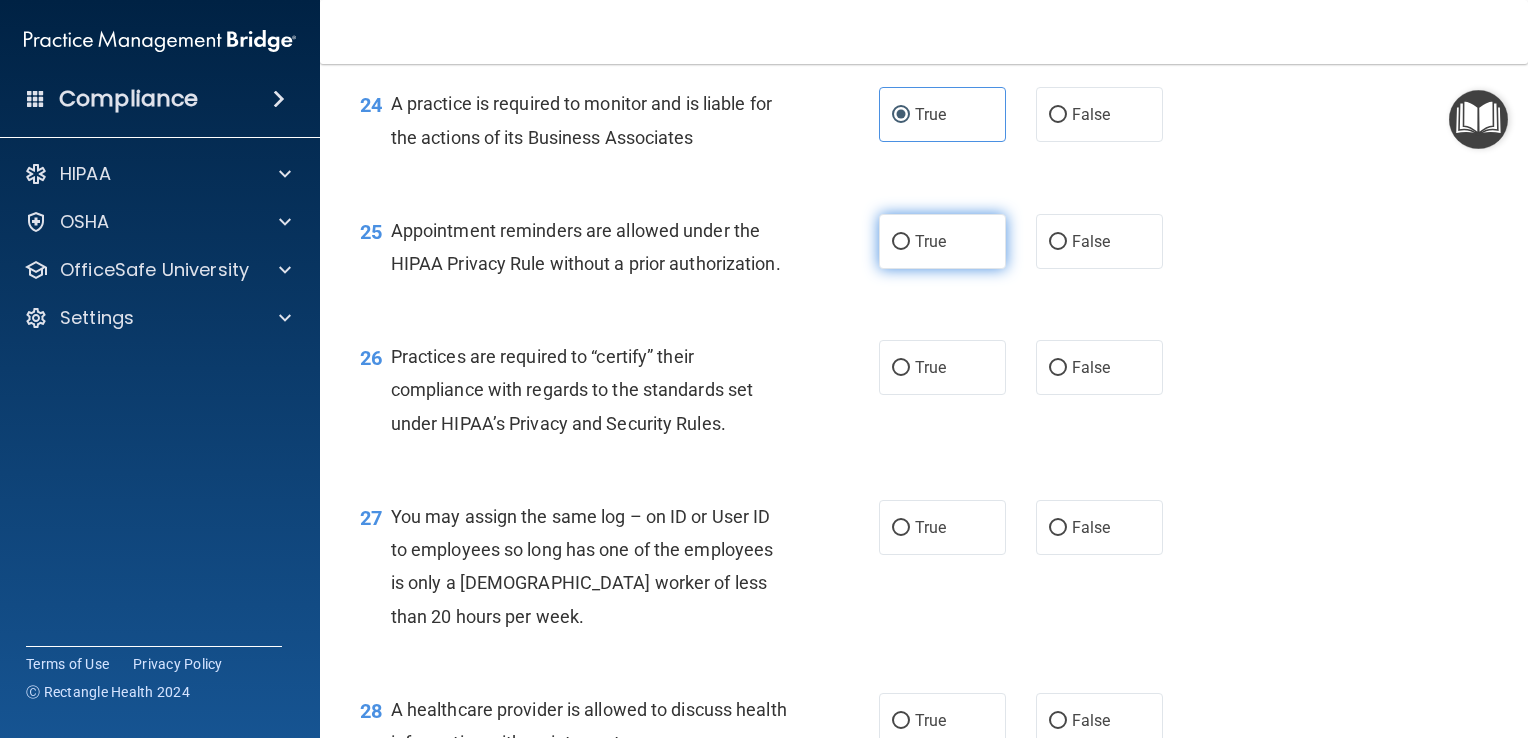click on "True" at bounding box center [942, 241] 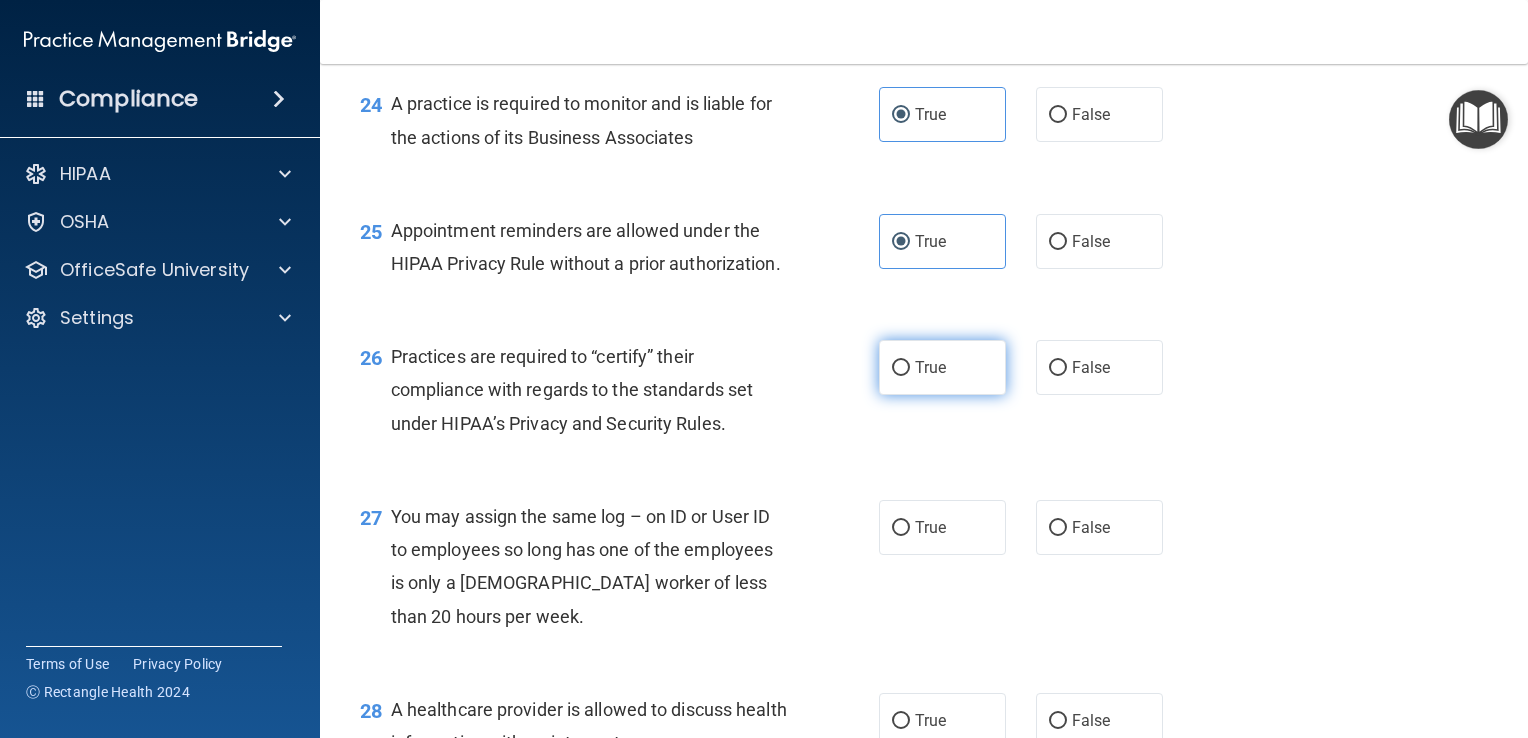 click on "True" at bounding box center (942, 367) 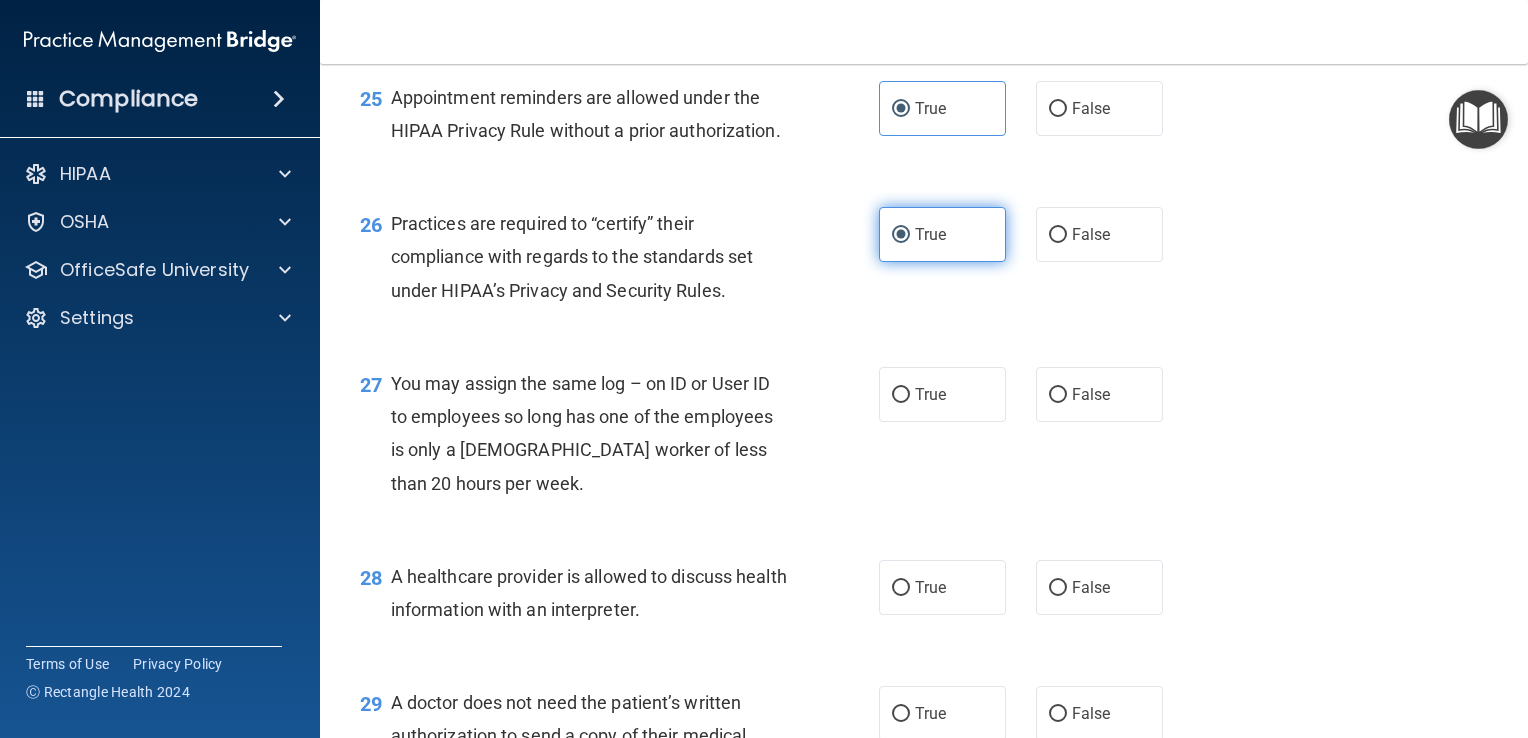 scroll, scrollTop: 4320, scrollLeft: 0, axis: vertical 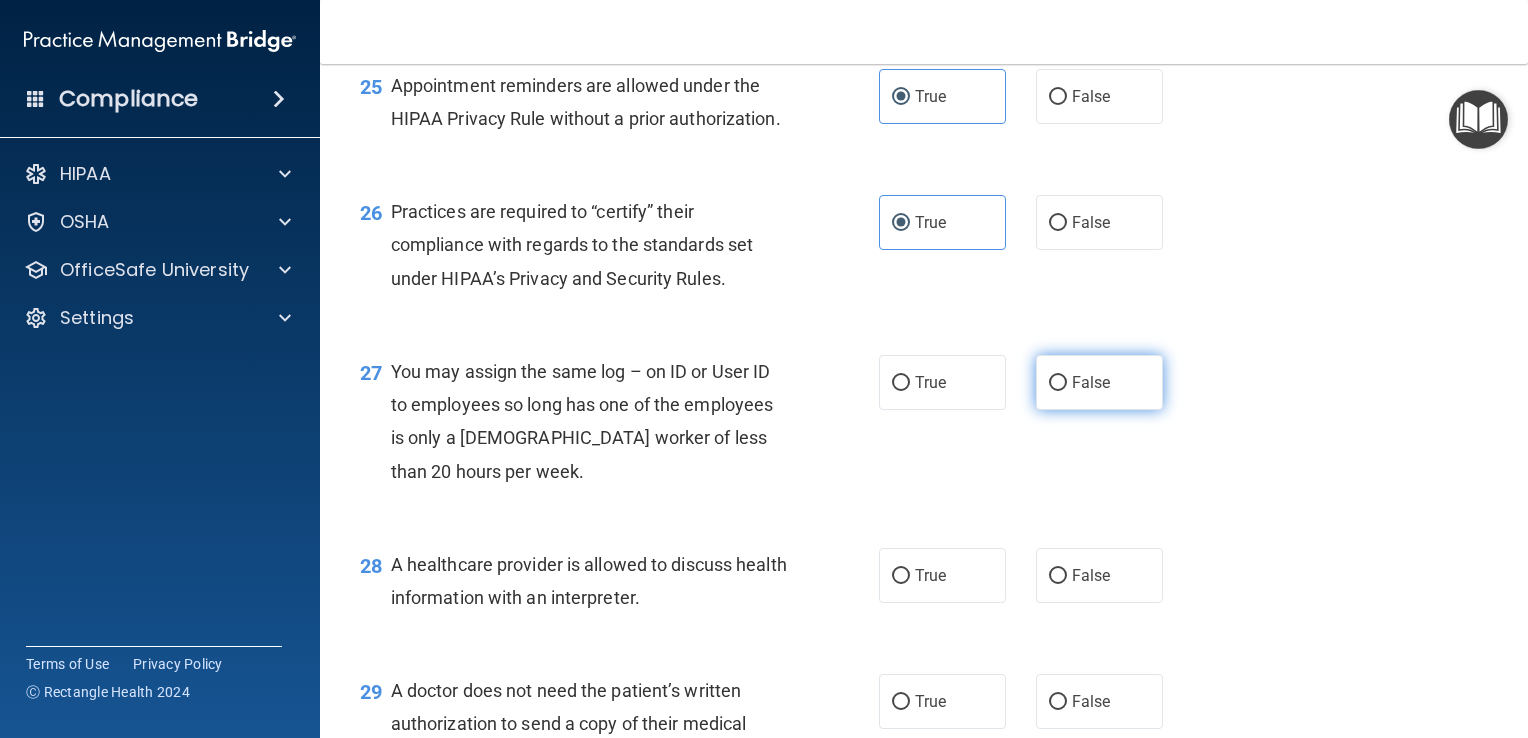click on "False" at bounding box center [1091, 382] 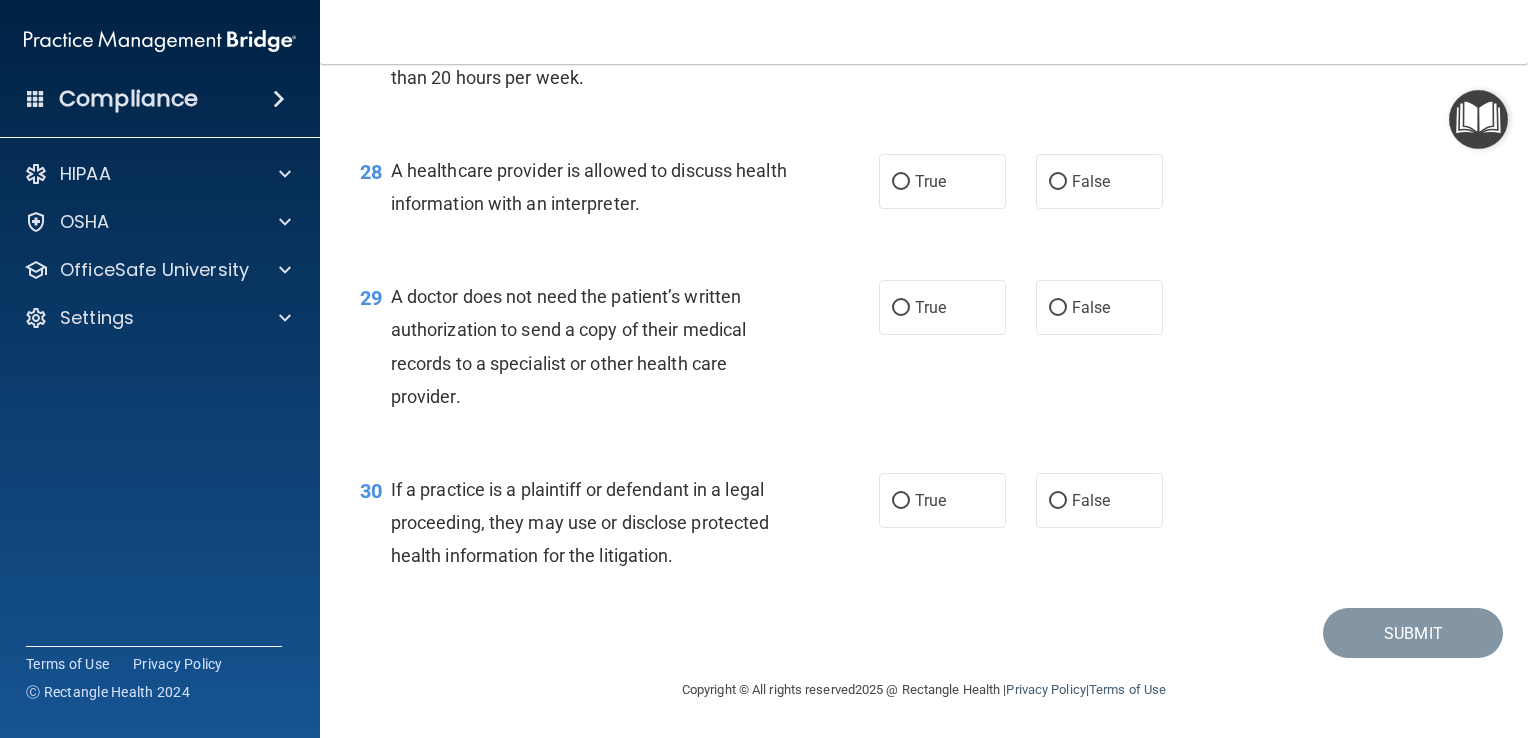 scroll, scrollTop: 4790, scrollLeft: 0, axis: vertical 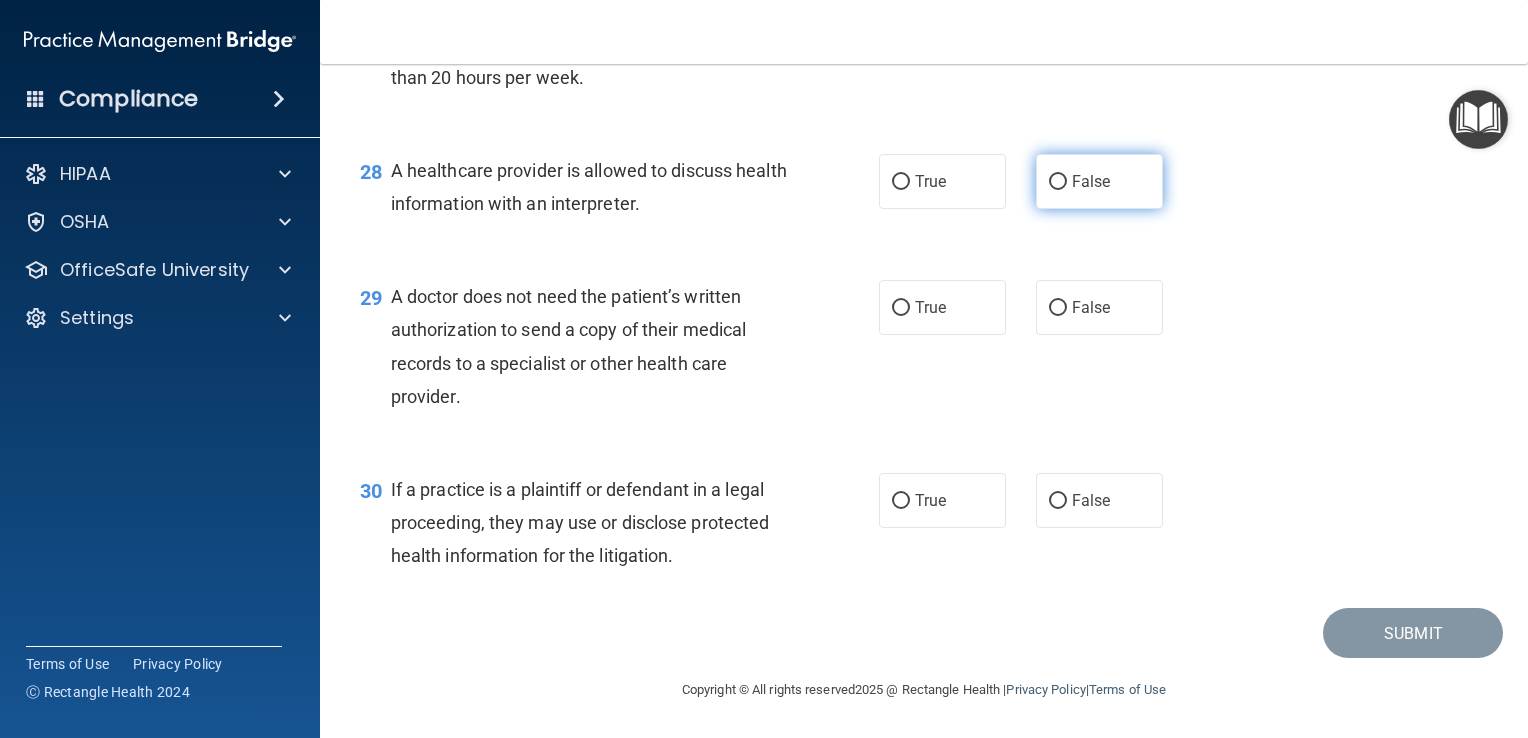 click on "False" at bounding box center [1099, 181] 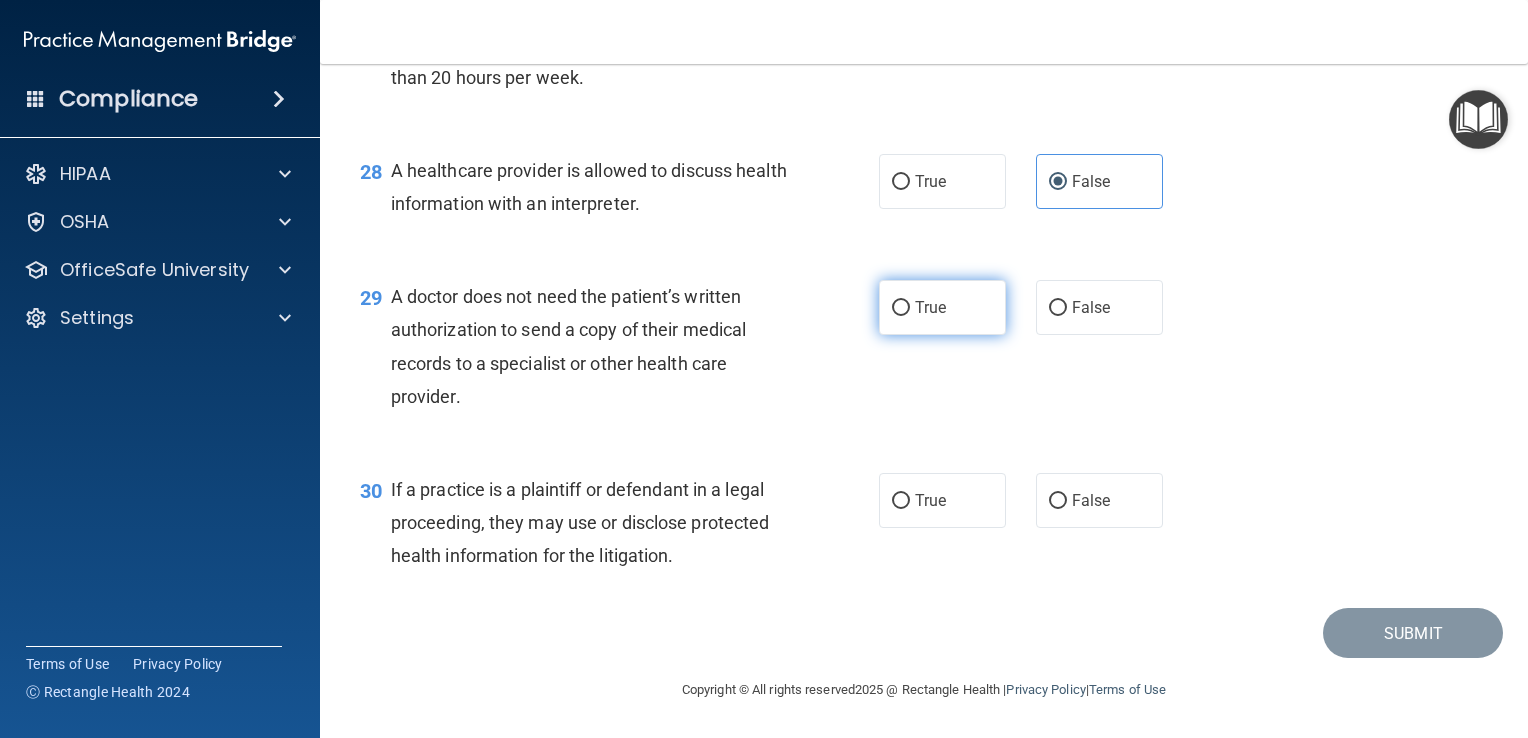 click on "True" at bounding box center [942, 307] 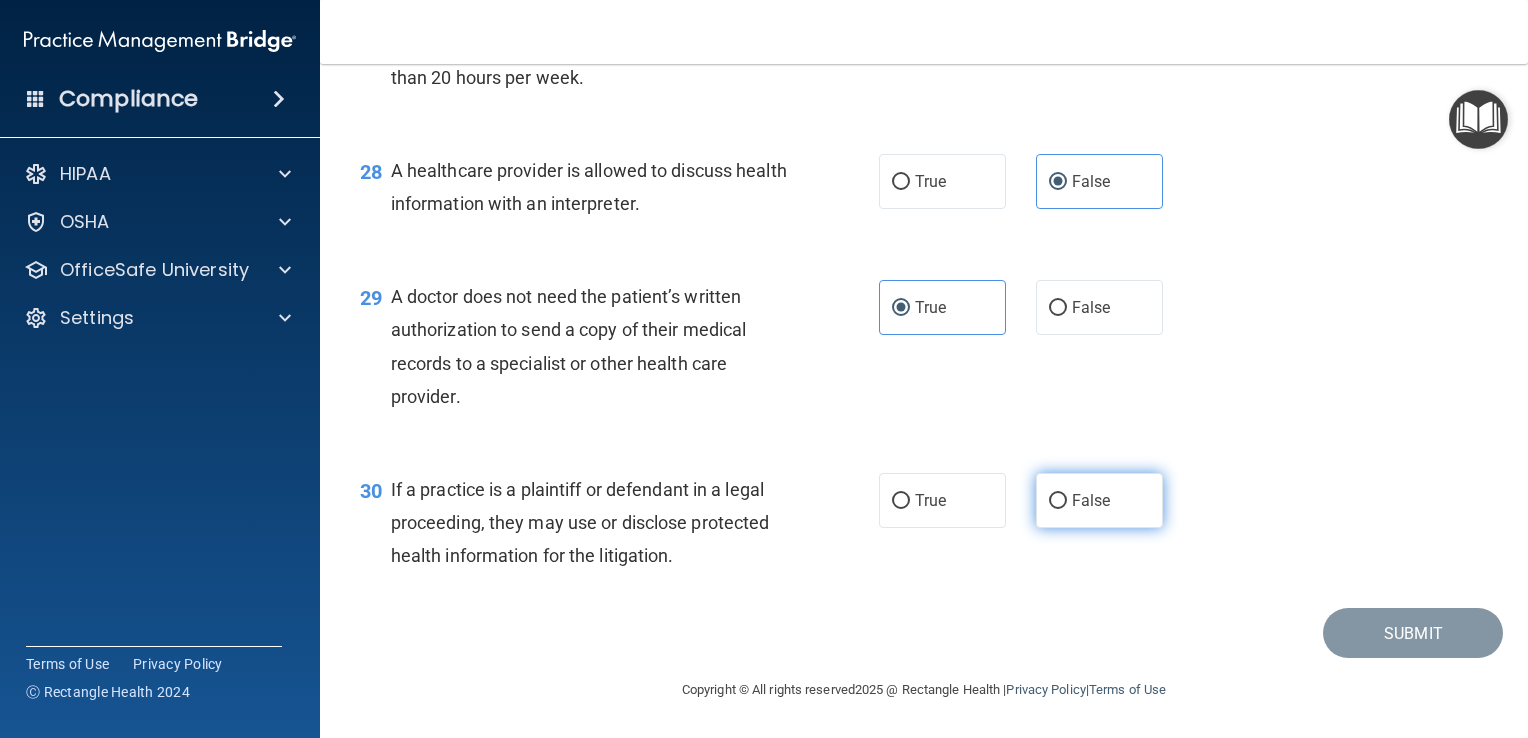 click on "False" at bounding box center [1099, 500] 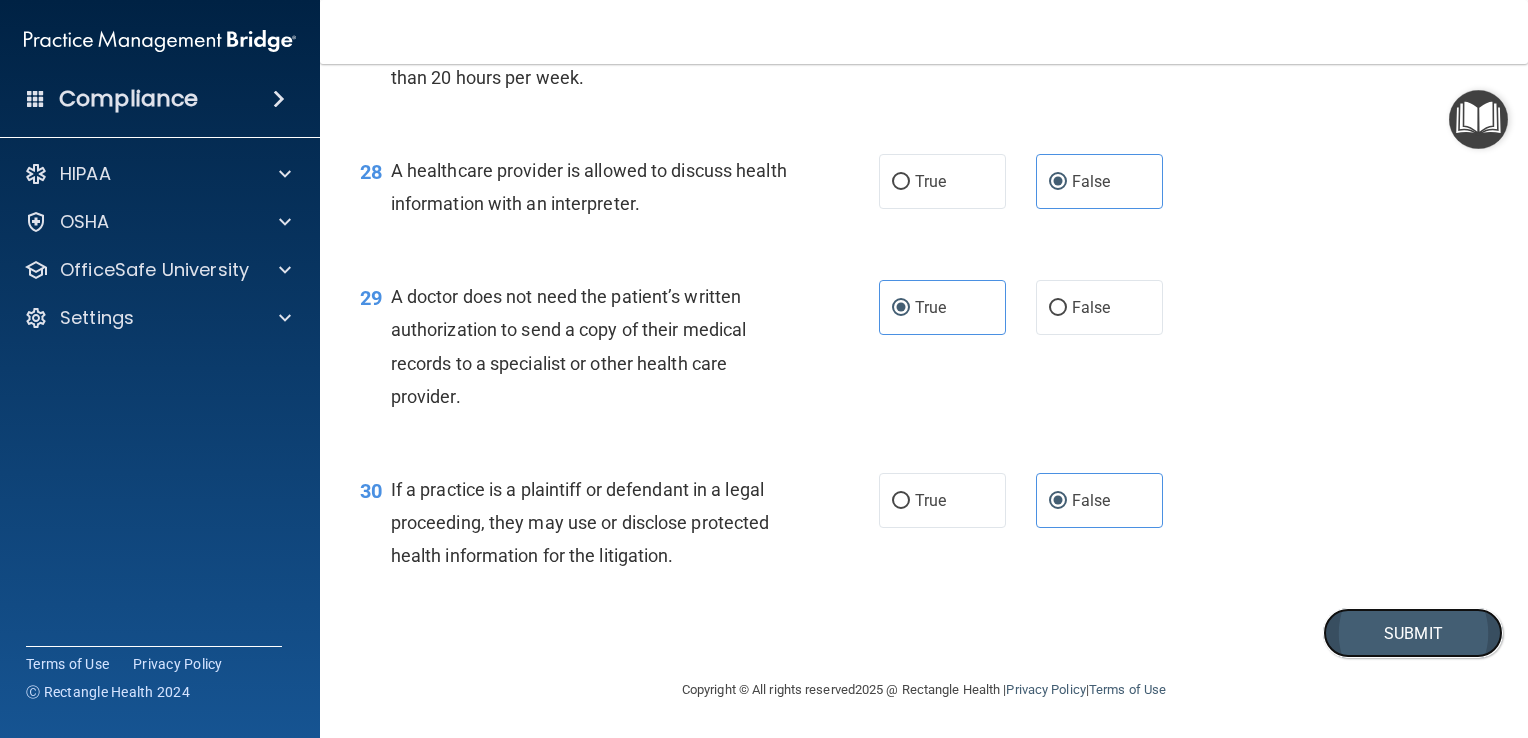 click on "Submit" at bounding box center (1413, 633) 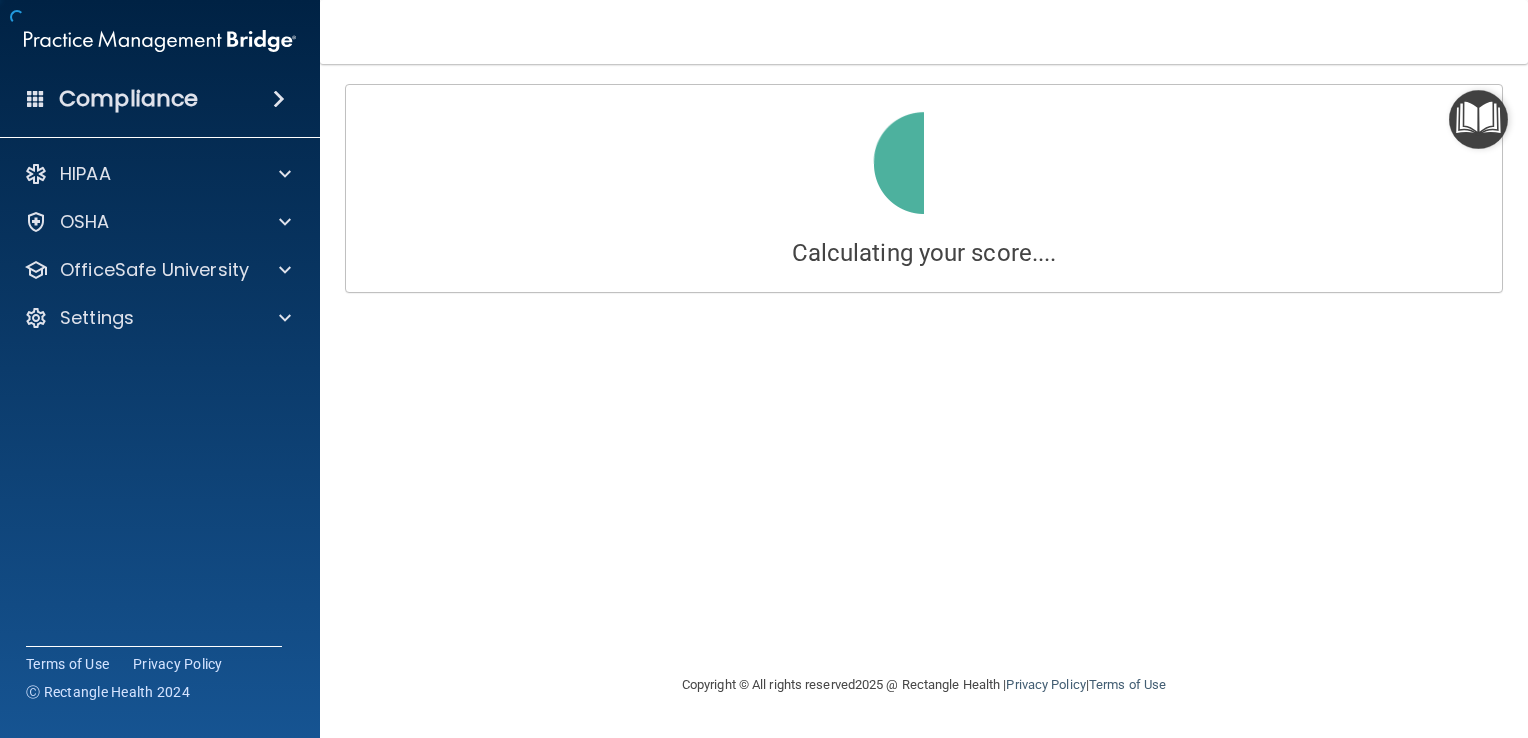 scroll, scrollTop: 0, scrollLeft: 0, axis: both 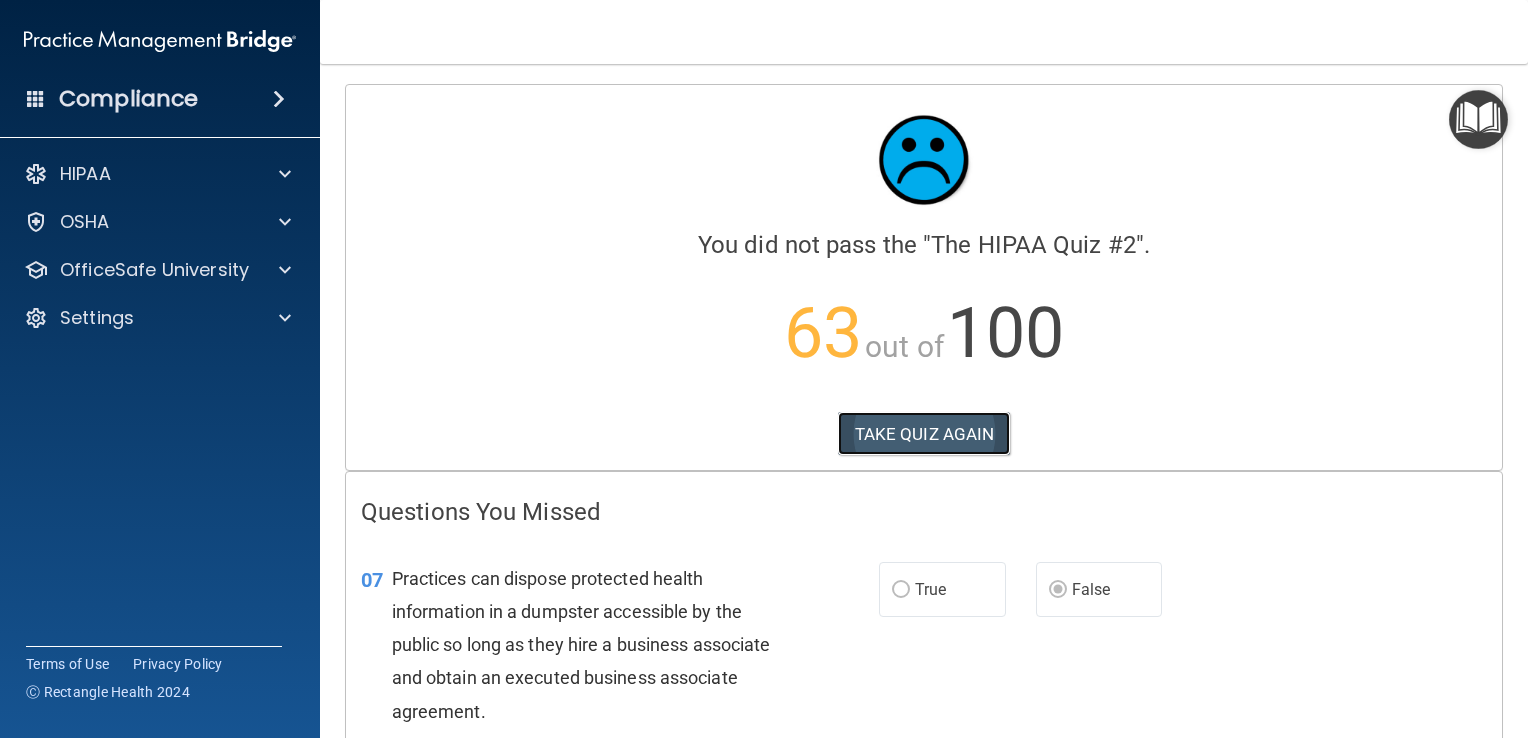 click on "TAKE QUIZ AGAIN" at bounding box center (924, 434) 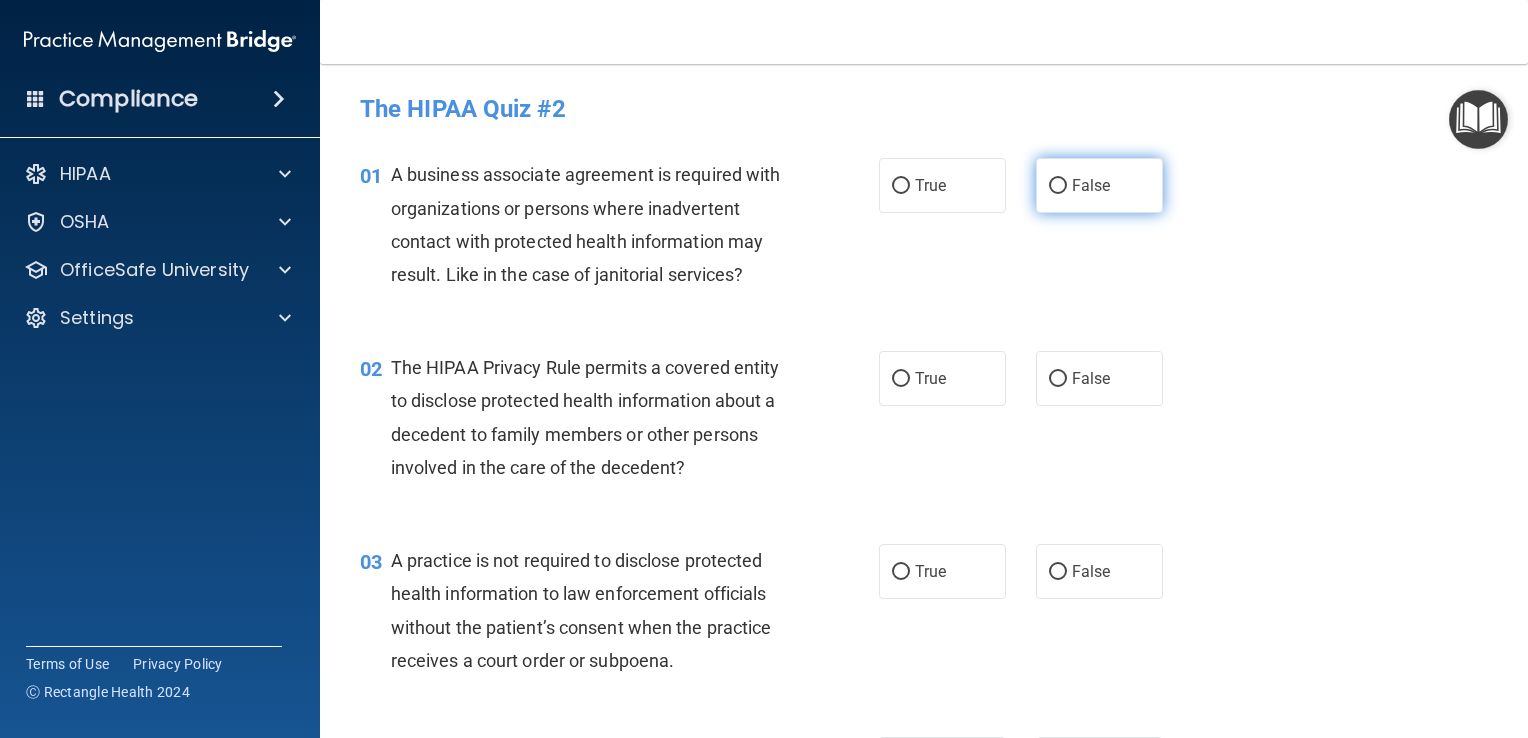 click on "False" at bounding box center (1091, 185) 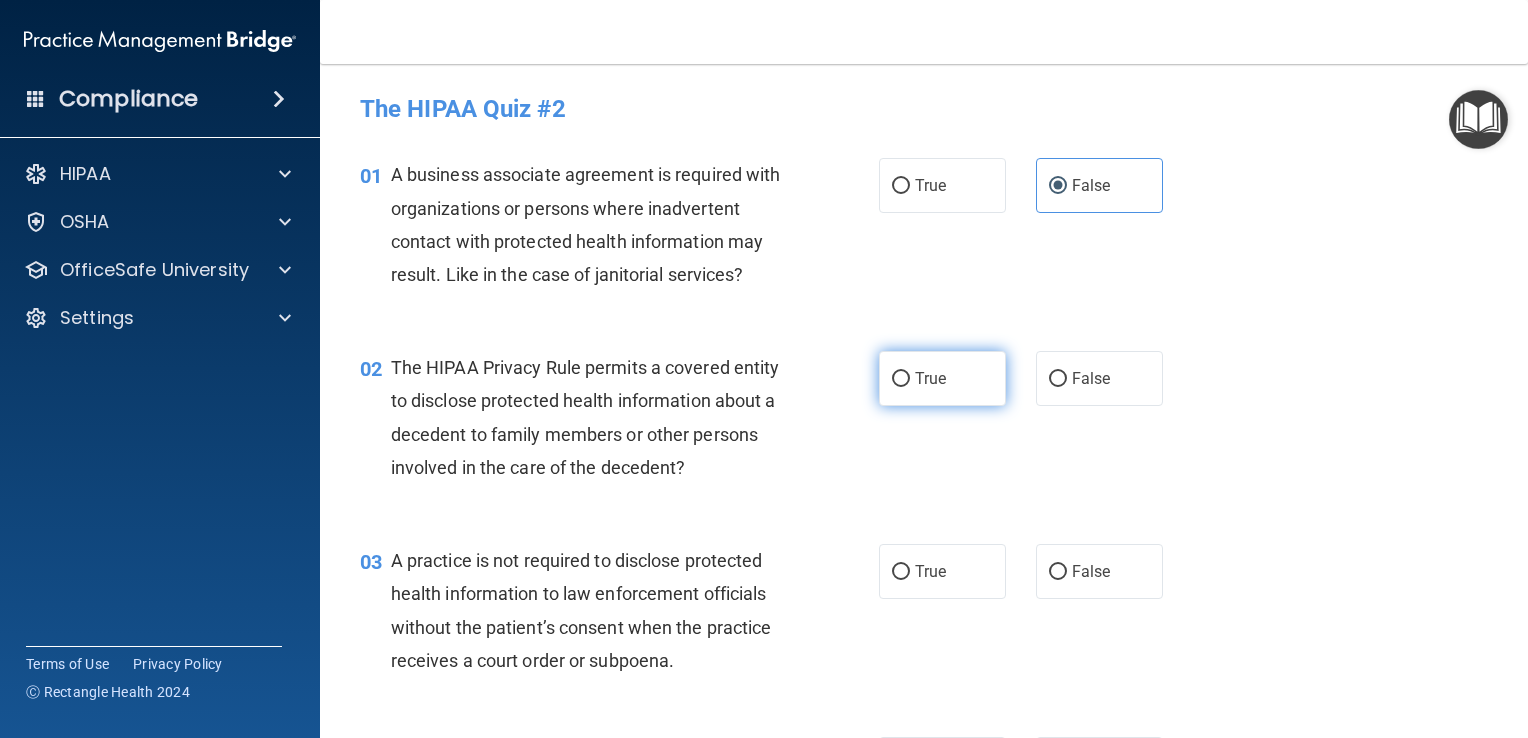 click on "True" at bounding box center (942, 378) 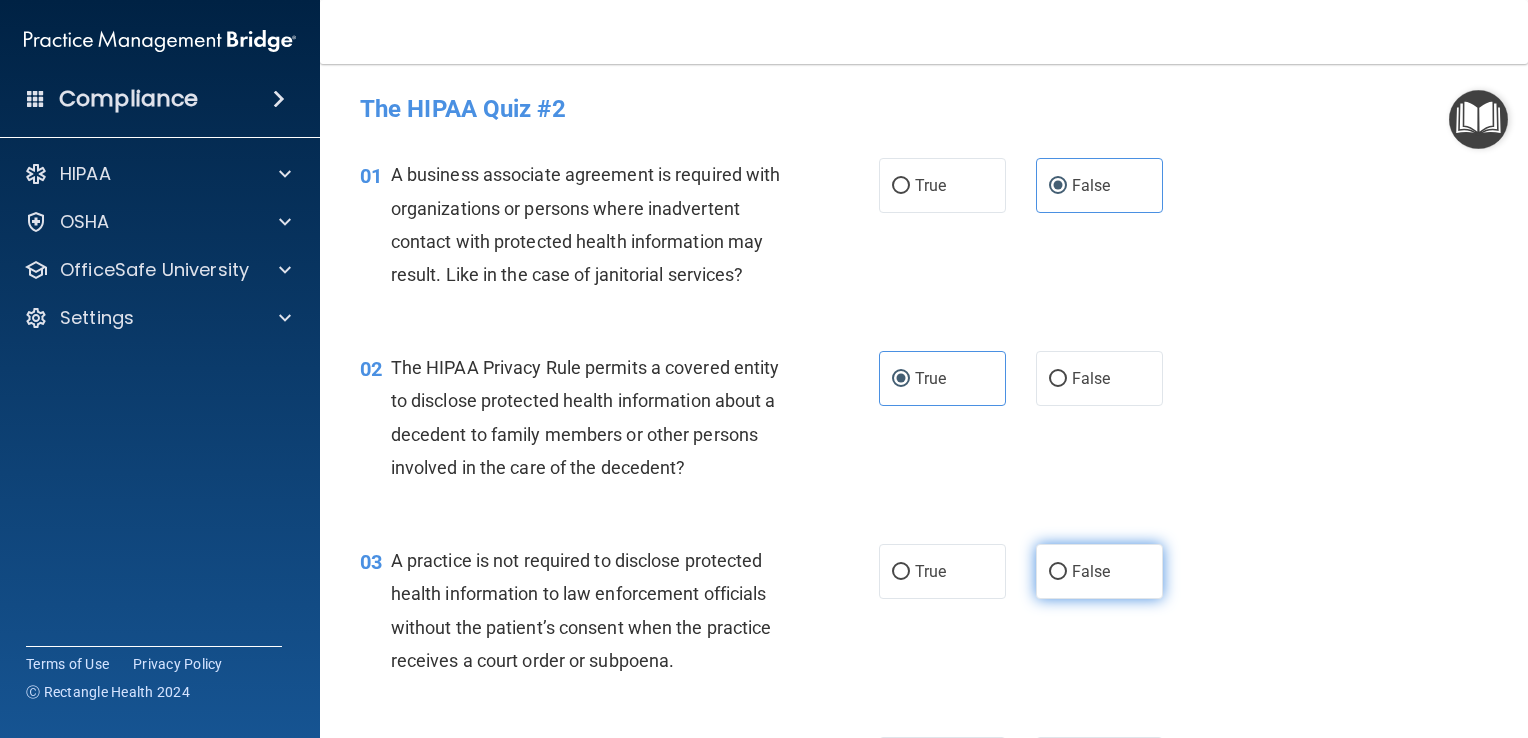 click on "False" at bounding box center [1091, 571] 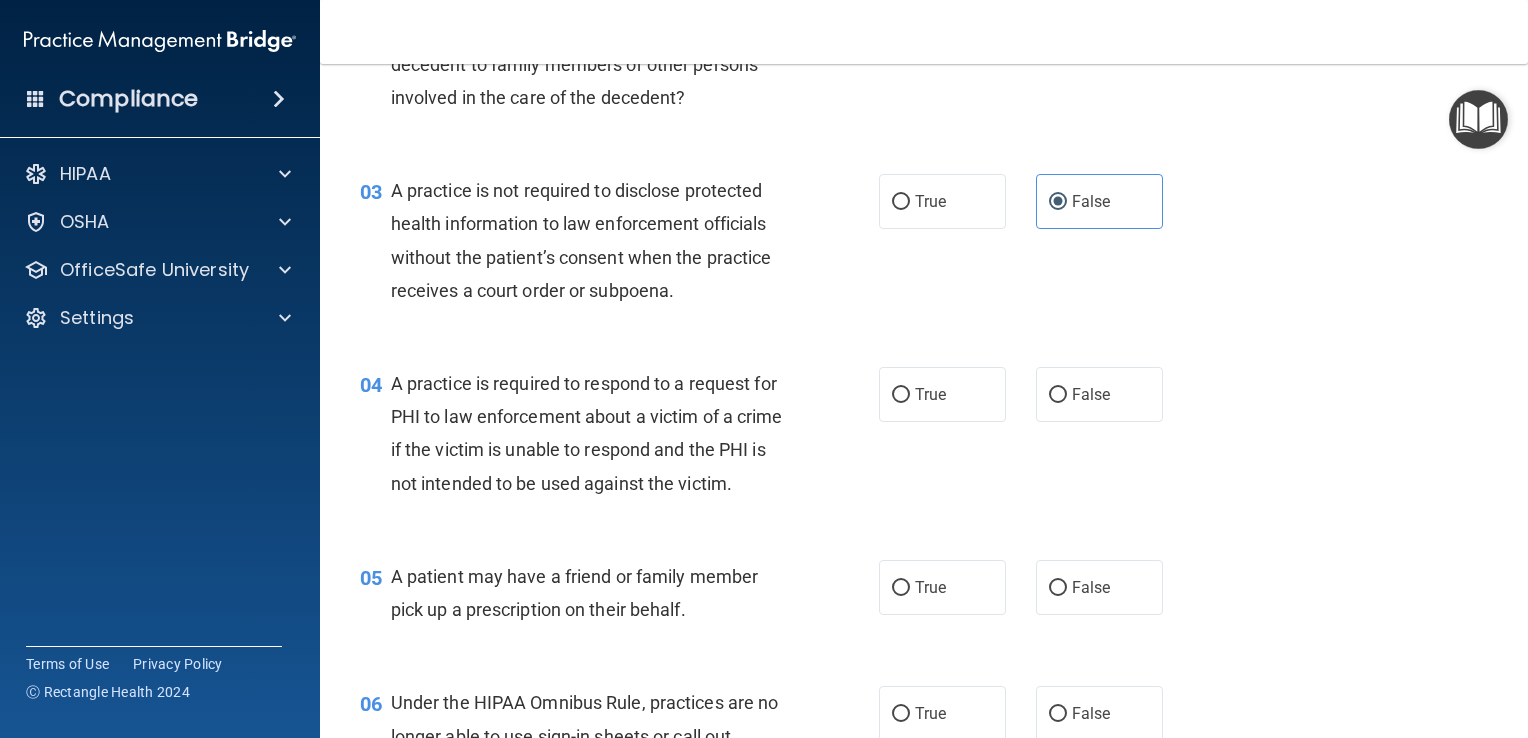 scroll, scrollTop: 378, scrollLeft: 0, axis: vertical 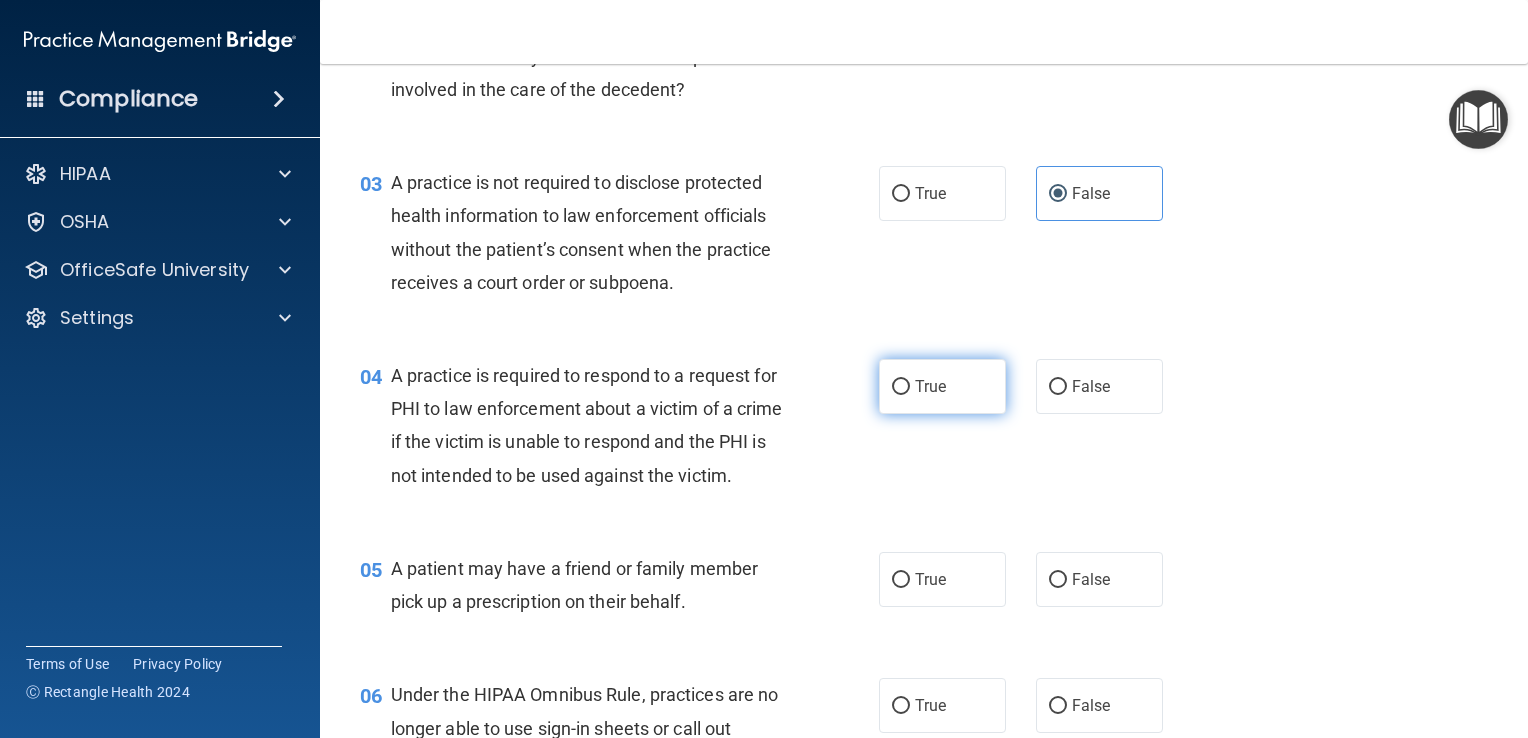click on "True" at bounding box center (942, 386) 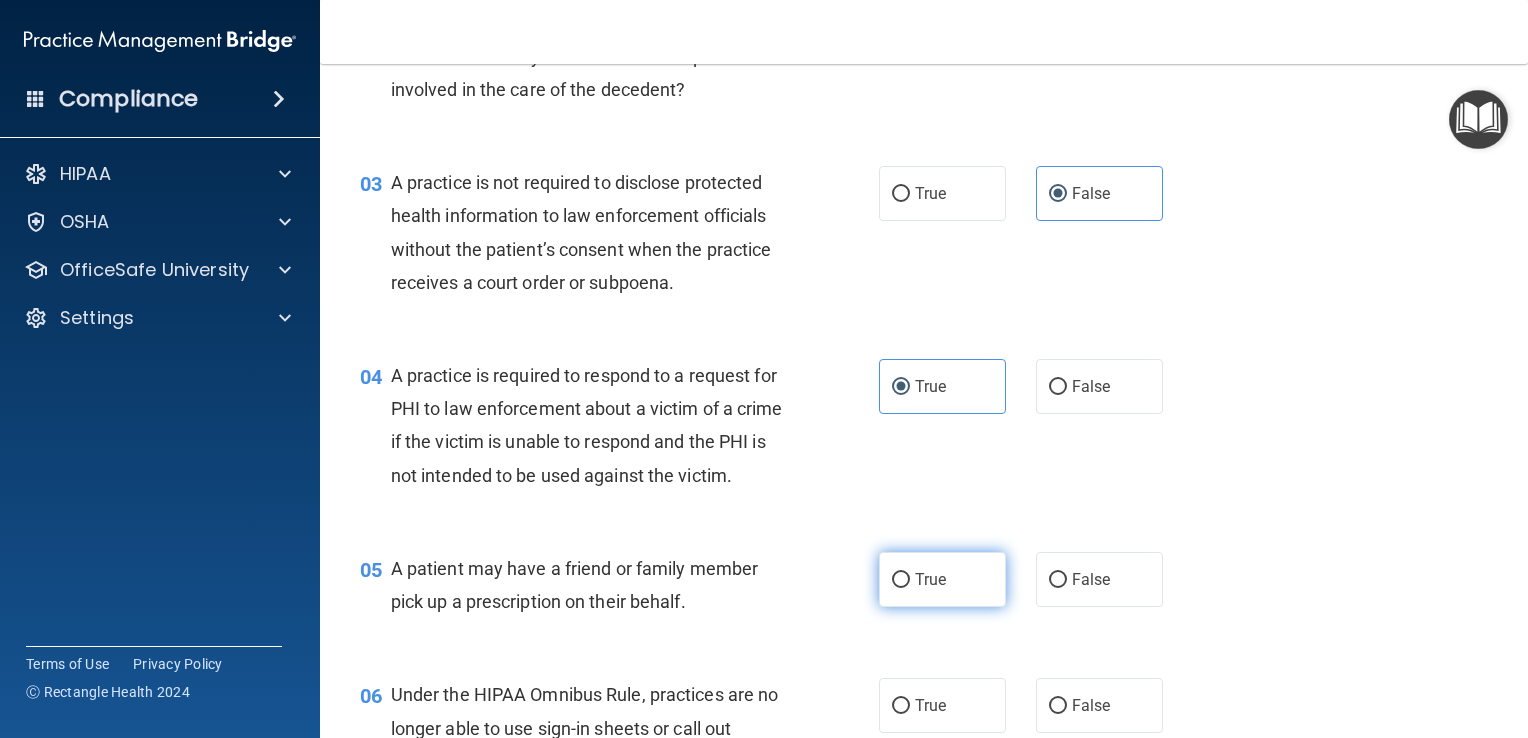 click on "True" at bounding box center (942, 579) 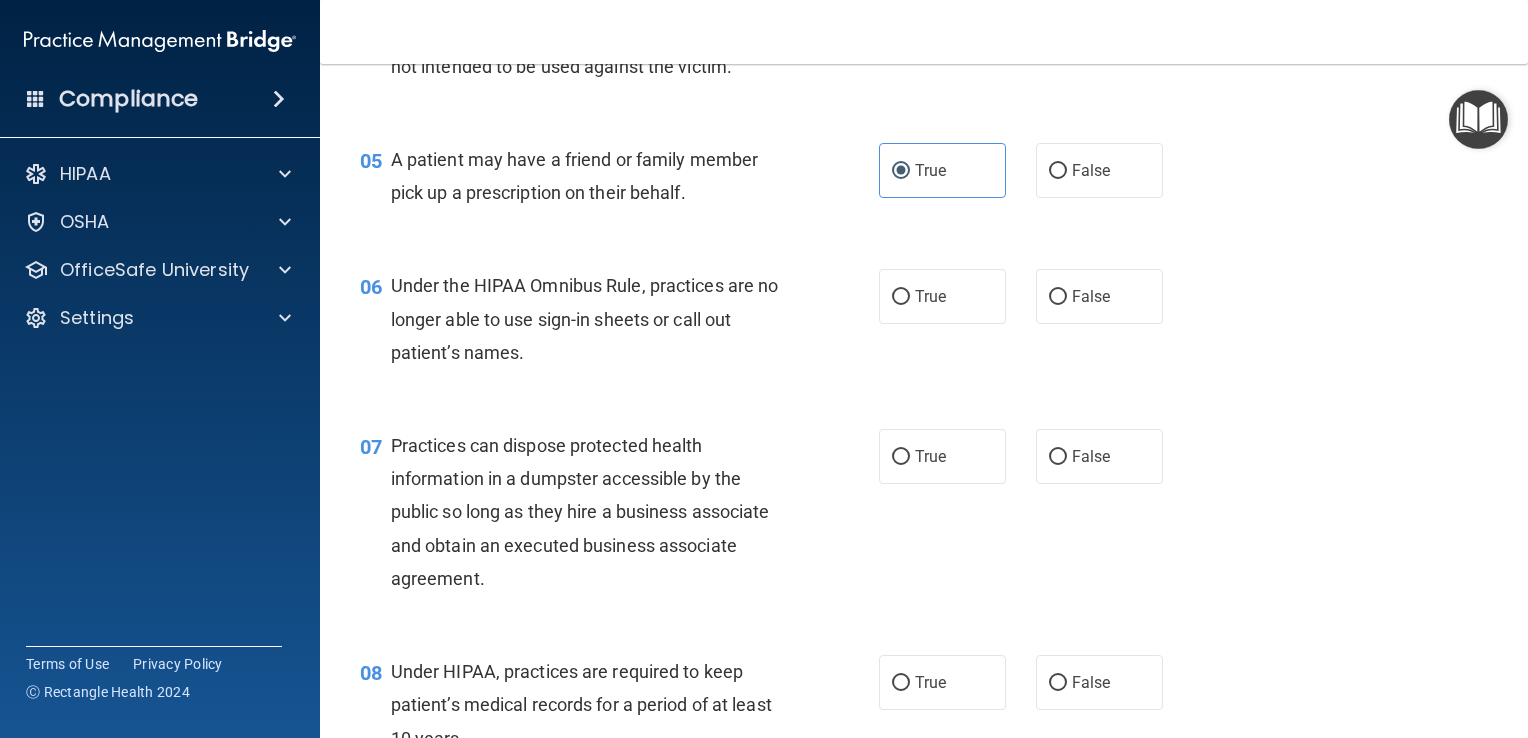 scroll, scrollTop: 788, scrollLeft: 0, axis: vertical 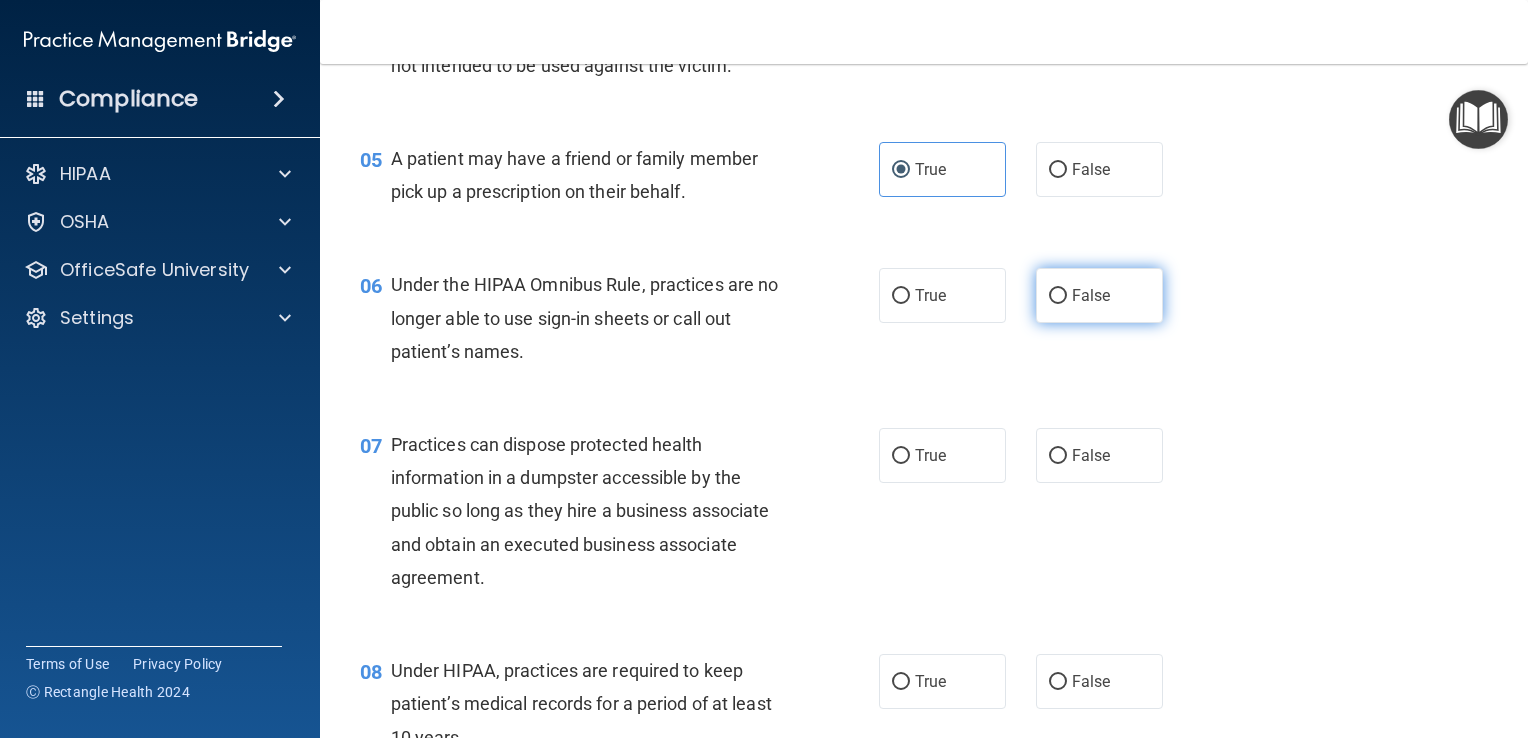 click on "False" at bounding box center (1091, 295) 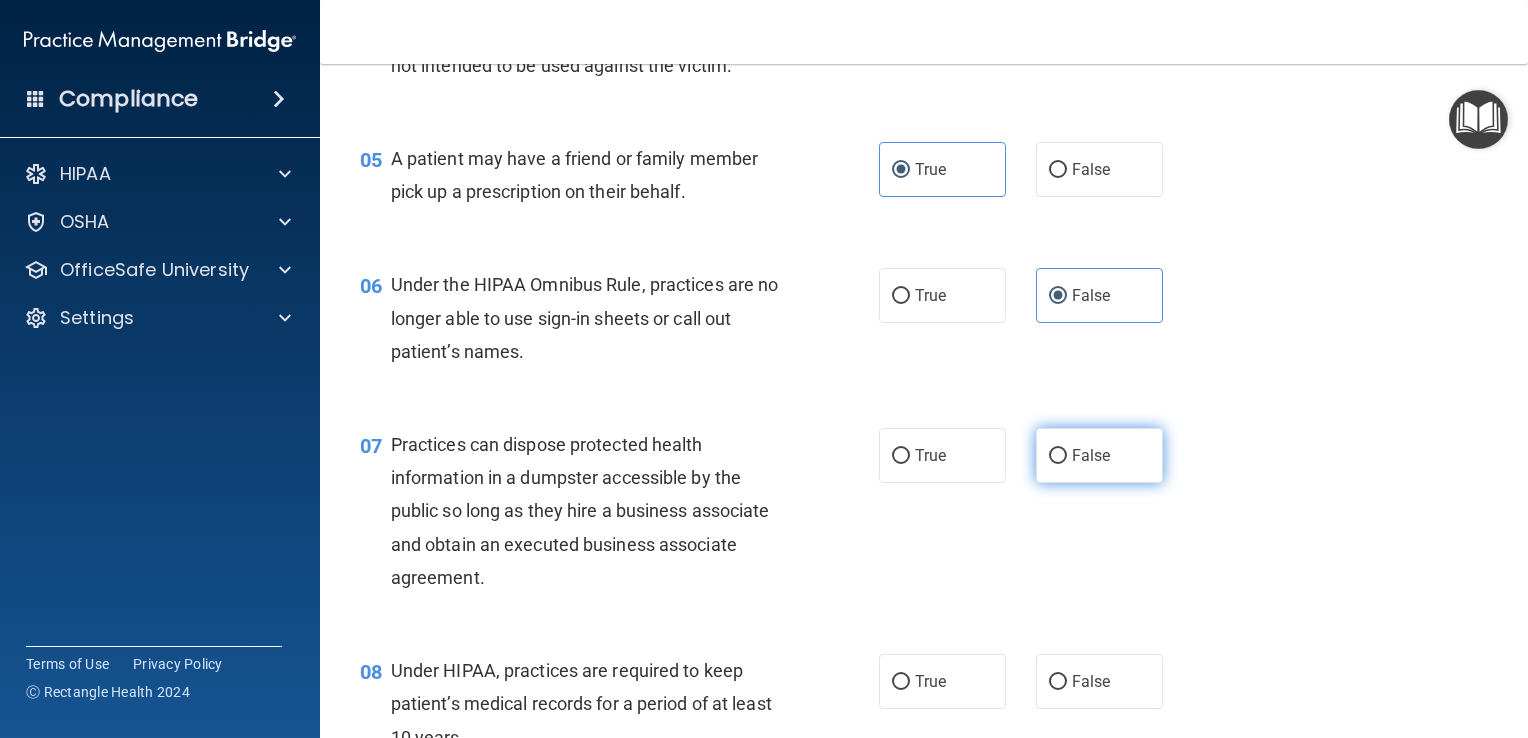 click on "False" at bounding box center [1091, 455] 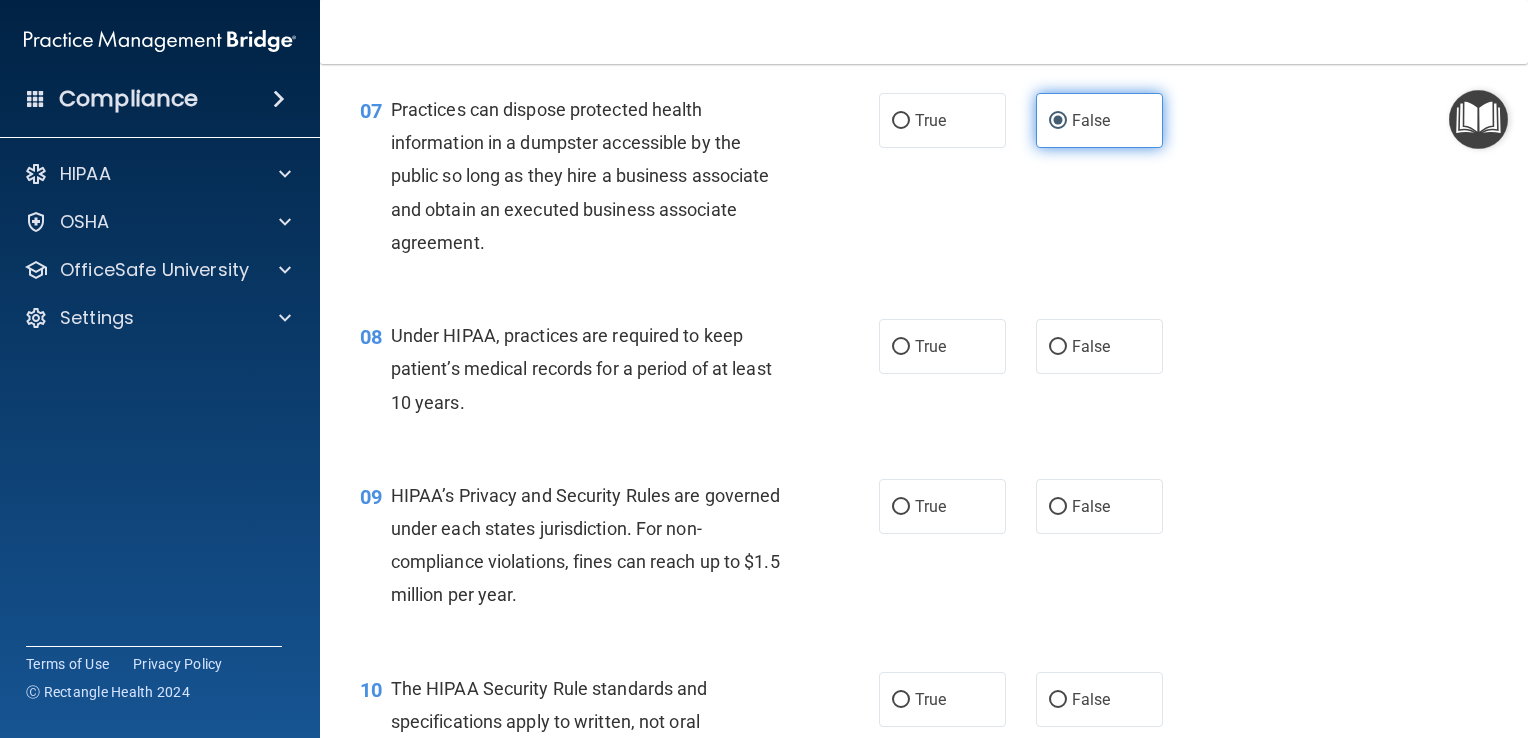 scroll, scrollTop: 1122, scrollLeft: 0, axis: vertical 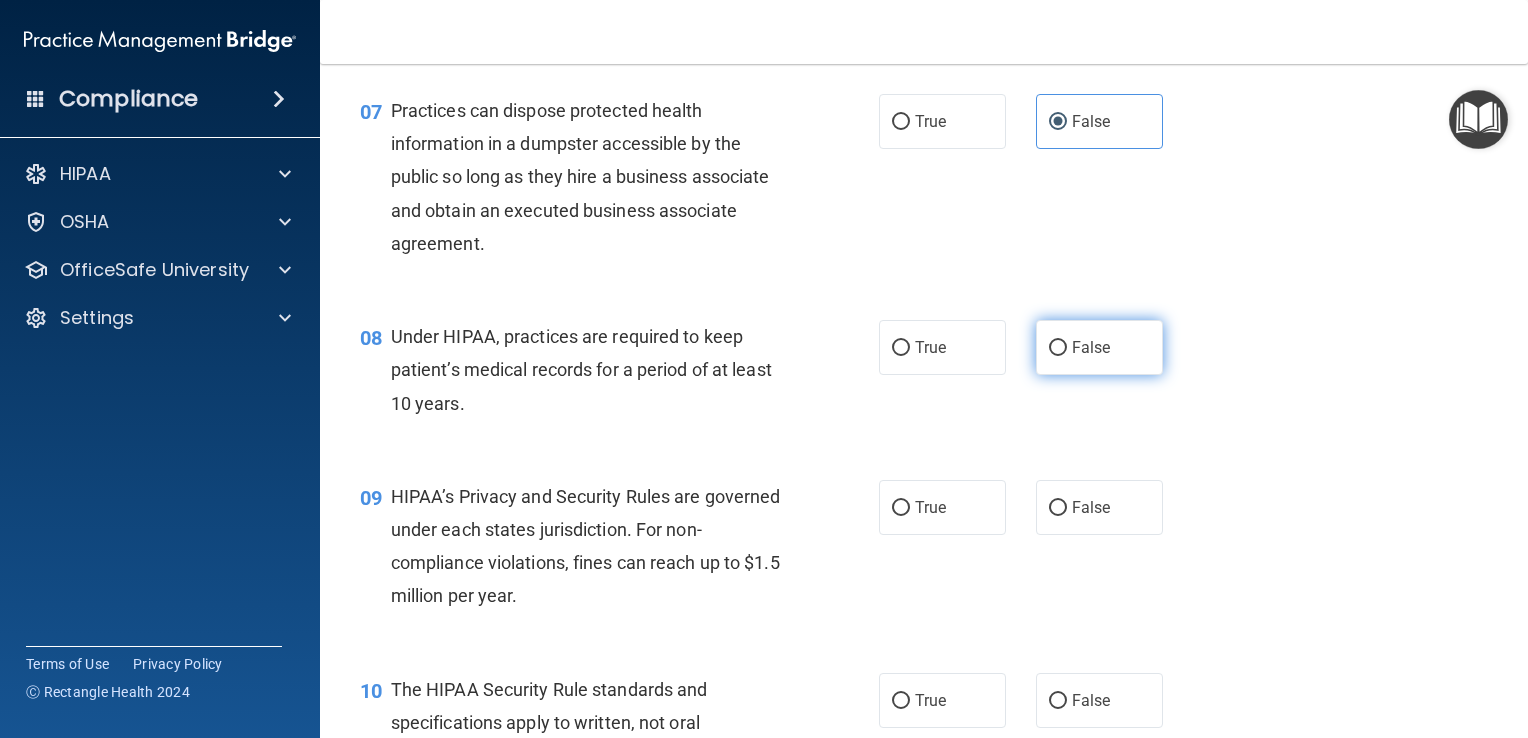 click on "False" at bounding box center [1099, 347] 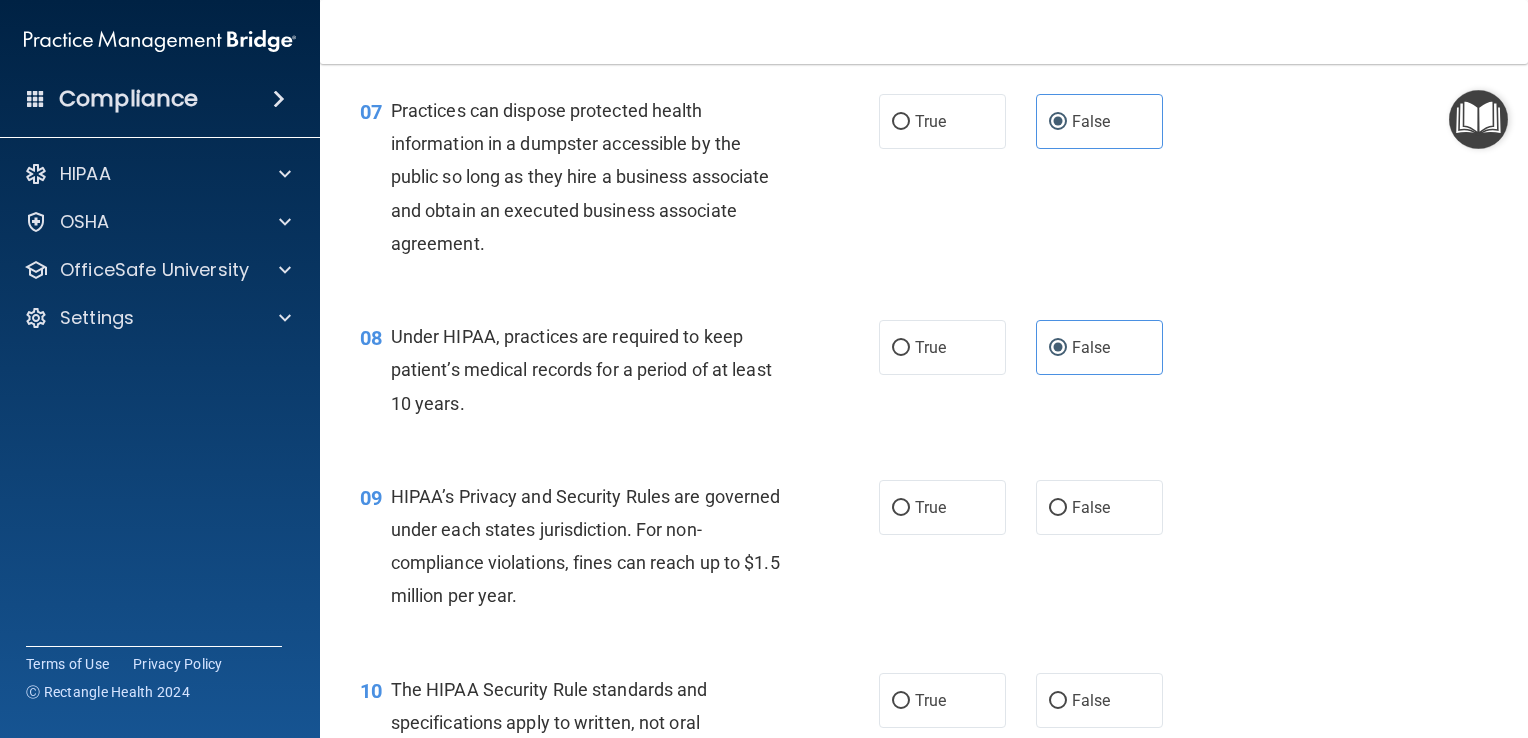 click on "09       HIPAA’s Privacy and Security Rules are governed under each states jurisdiction.  For non-compliance violations, fines can reach up to $1.5 million per year.                 True           False" at bounding box center (924, 551) 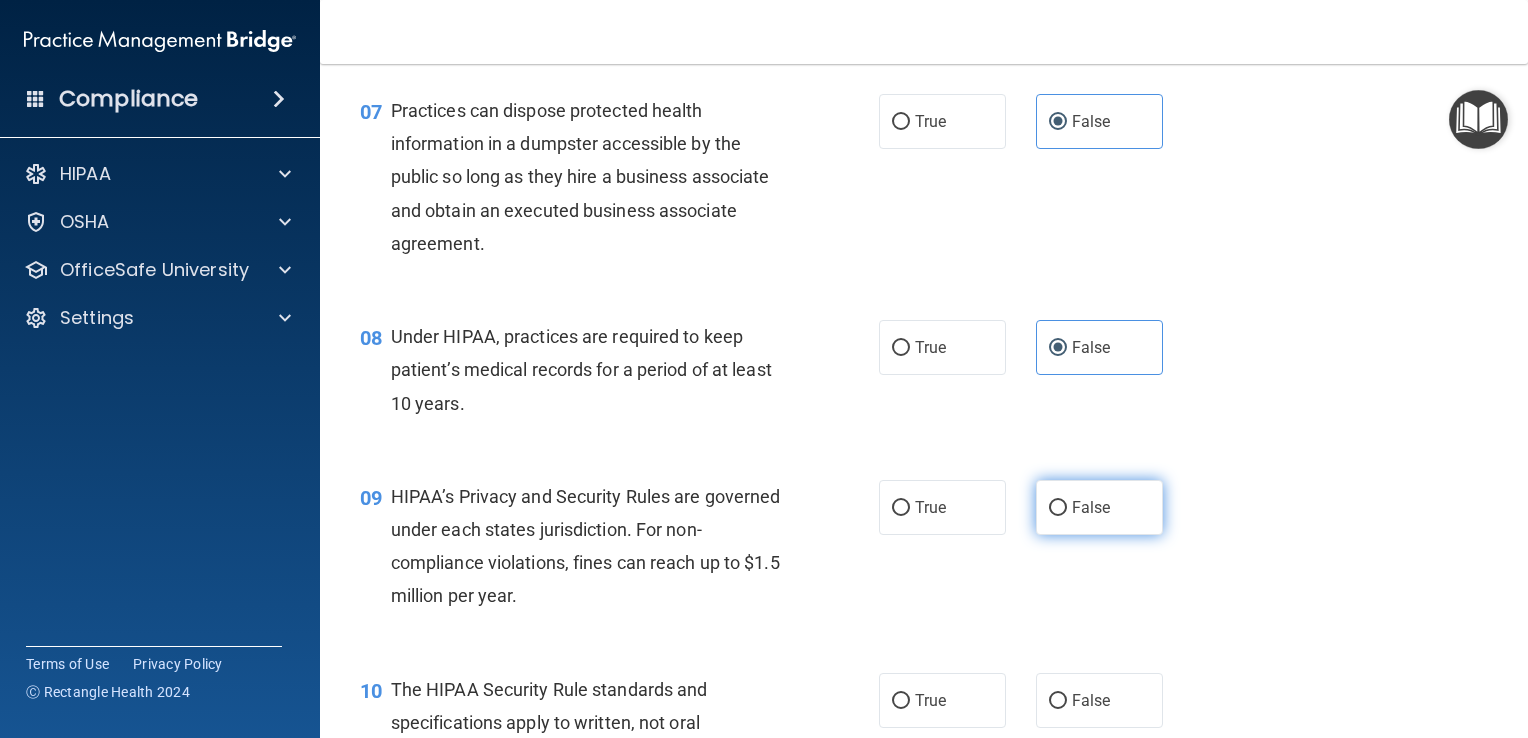 click on "False" at bounding box center [1099, 507] 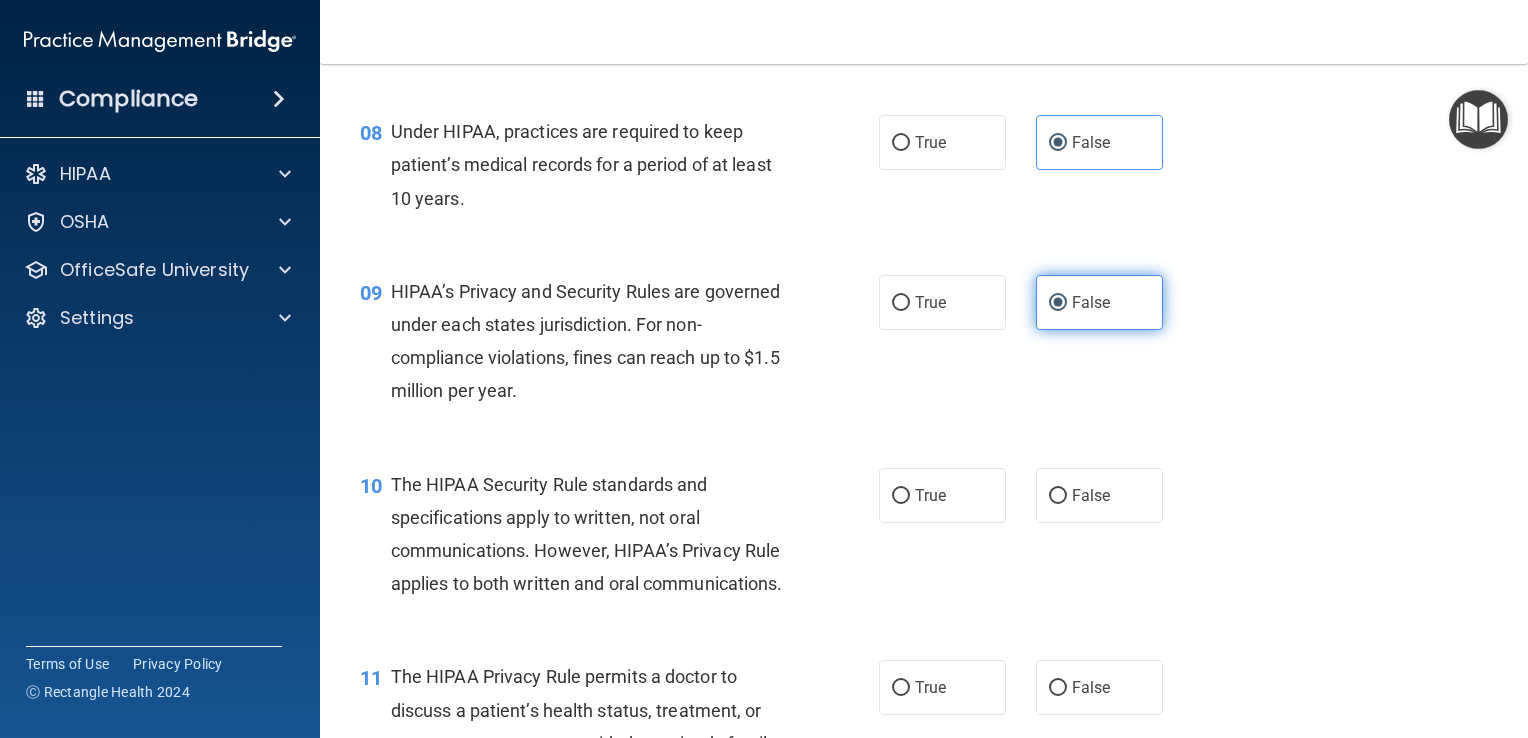 scroll, scrollTop: 1332, scrollLeft: 0, axis: vertical 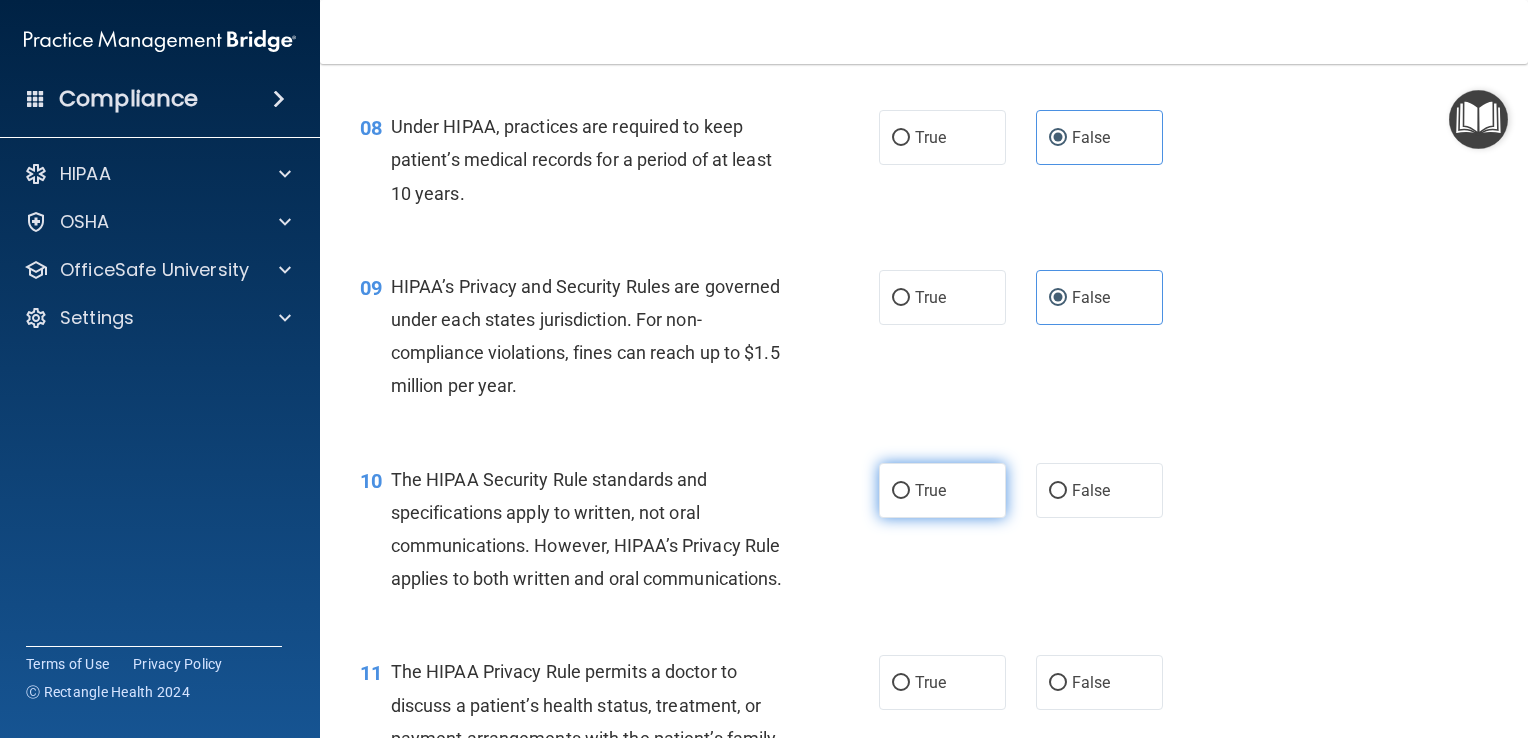 click on "True" at bounding box center (942, 490) 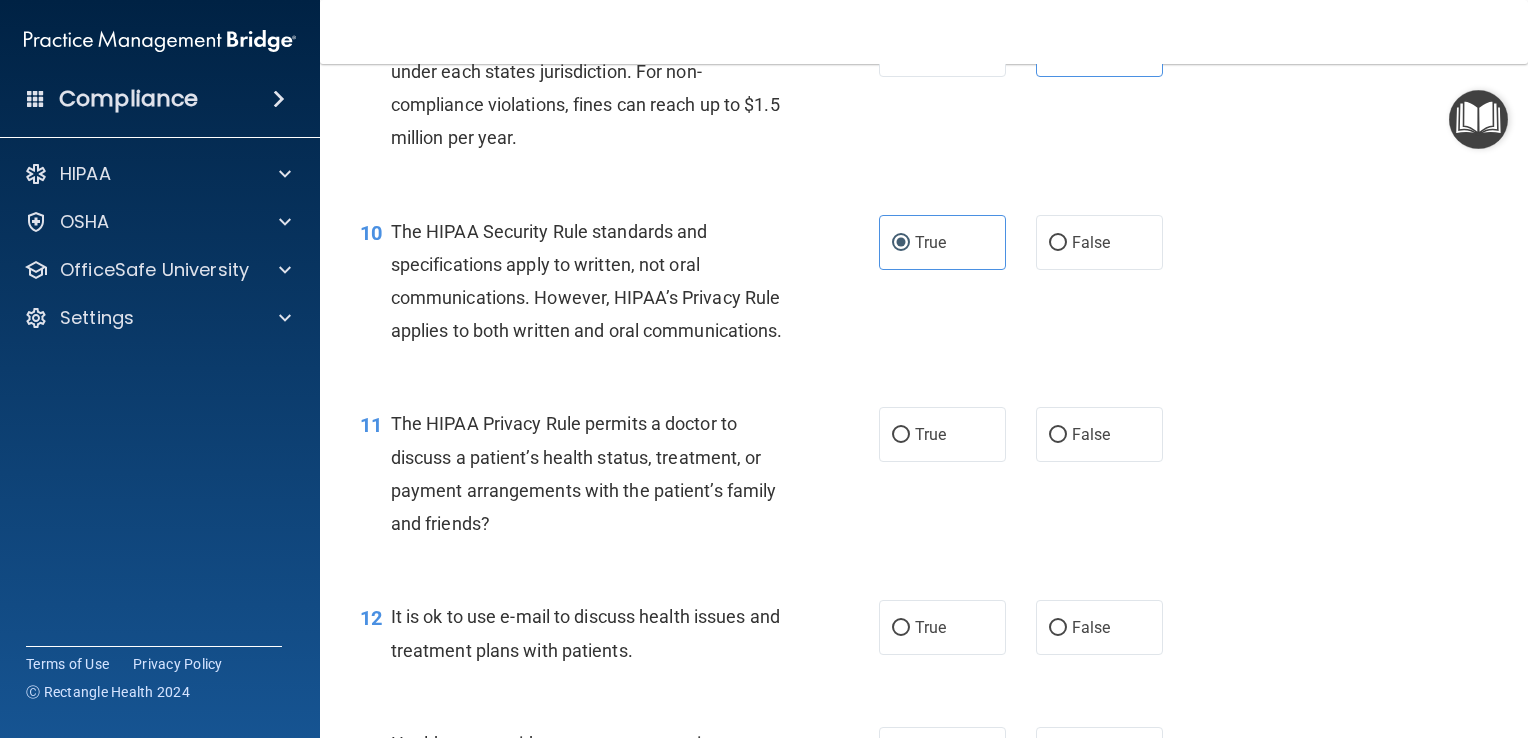 scroll, scrollTop: 1579, scrollLeft: 0, axis: vertical 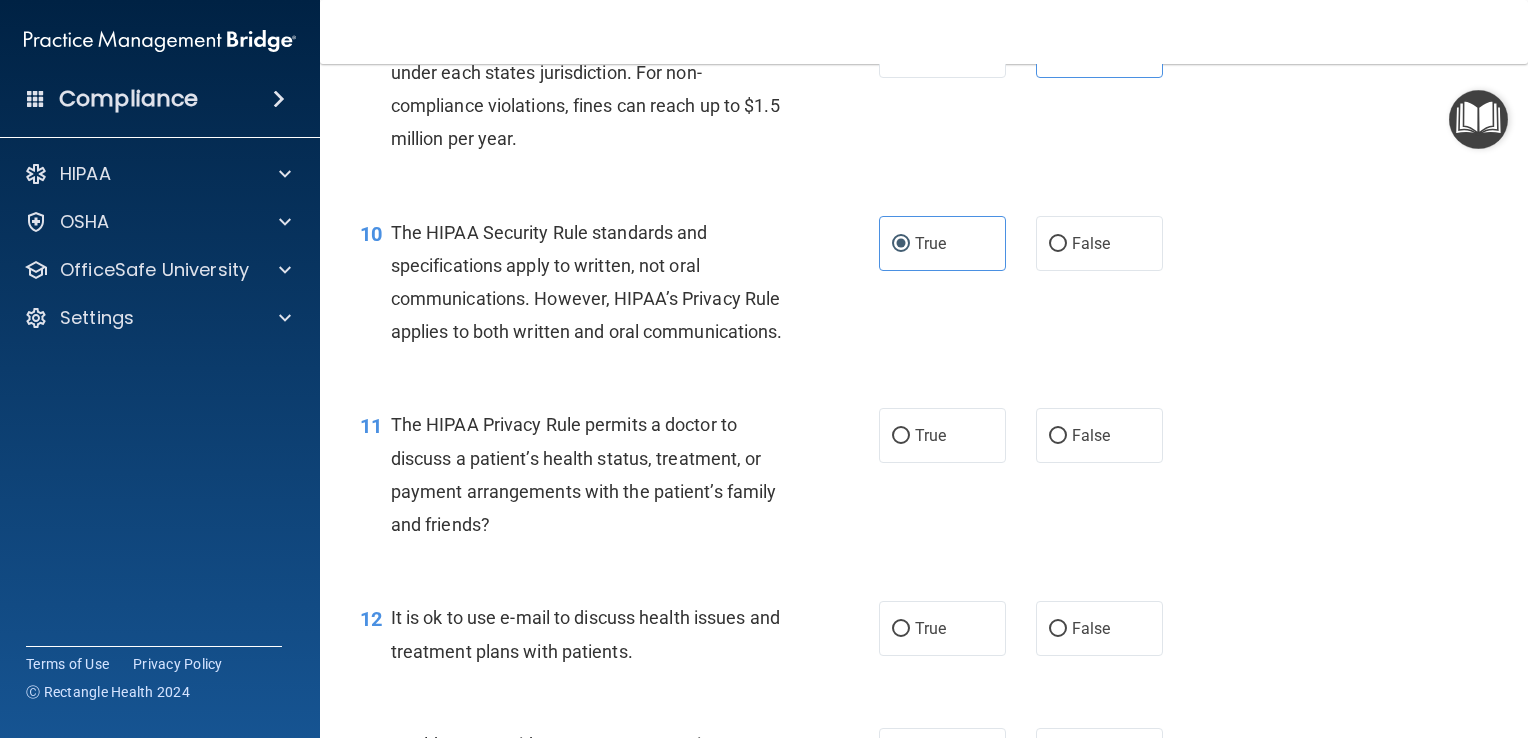 click on "True" at bounding box center (930, 435) 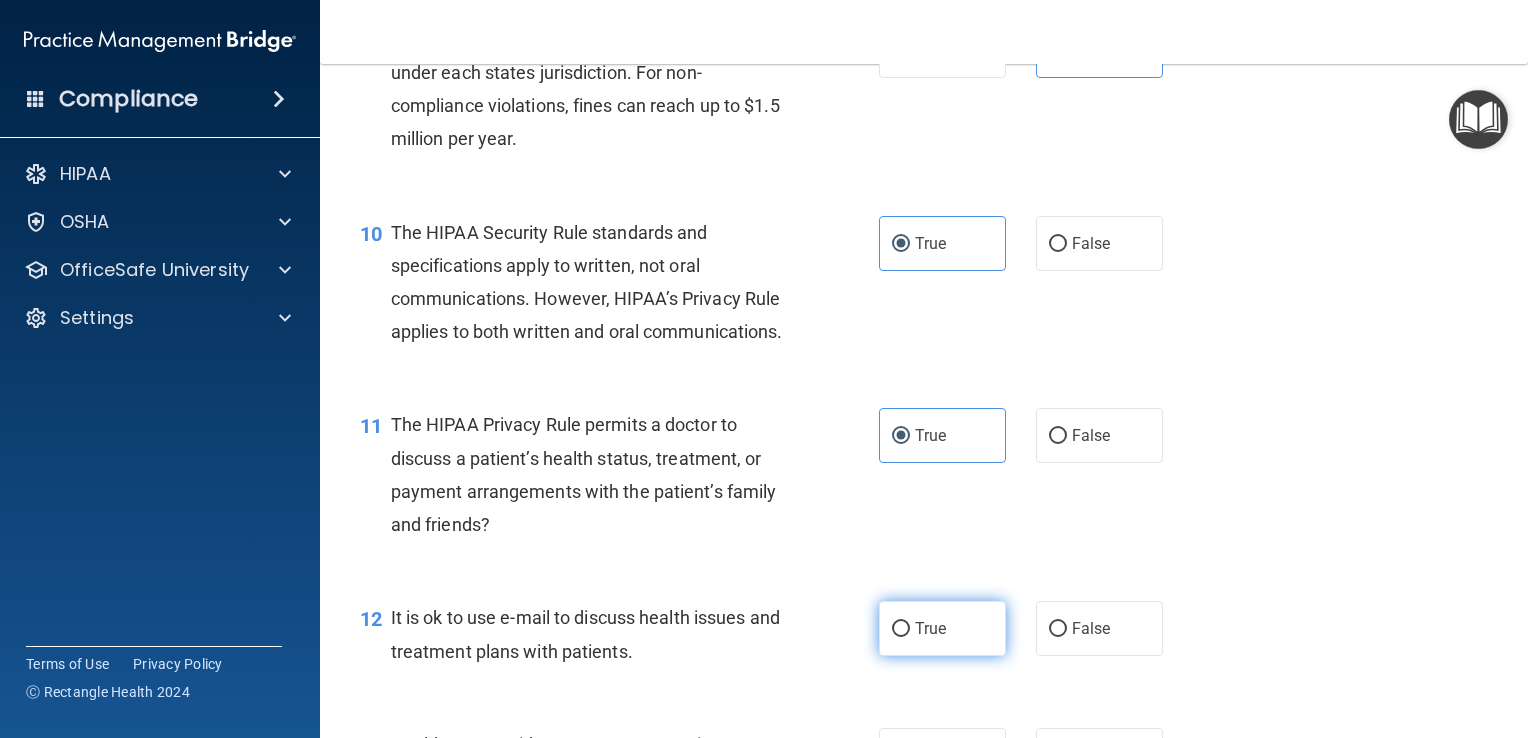 click on "True" at bounding box center [942, 628] 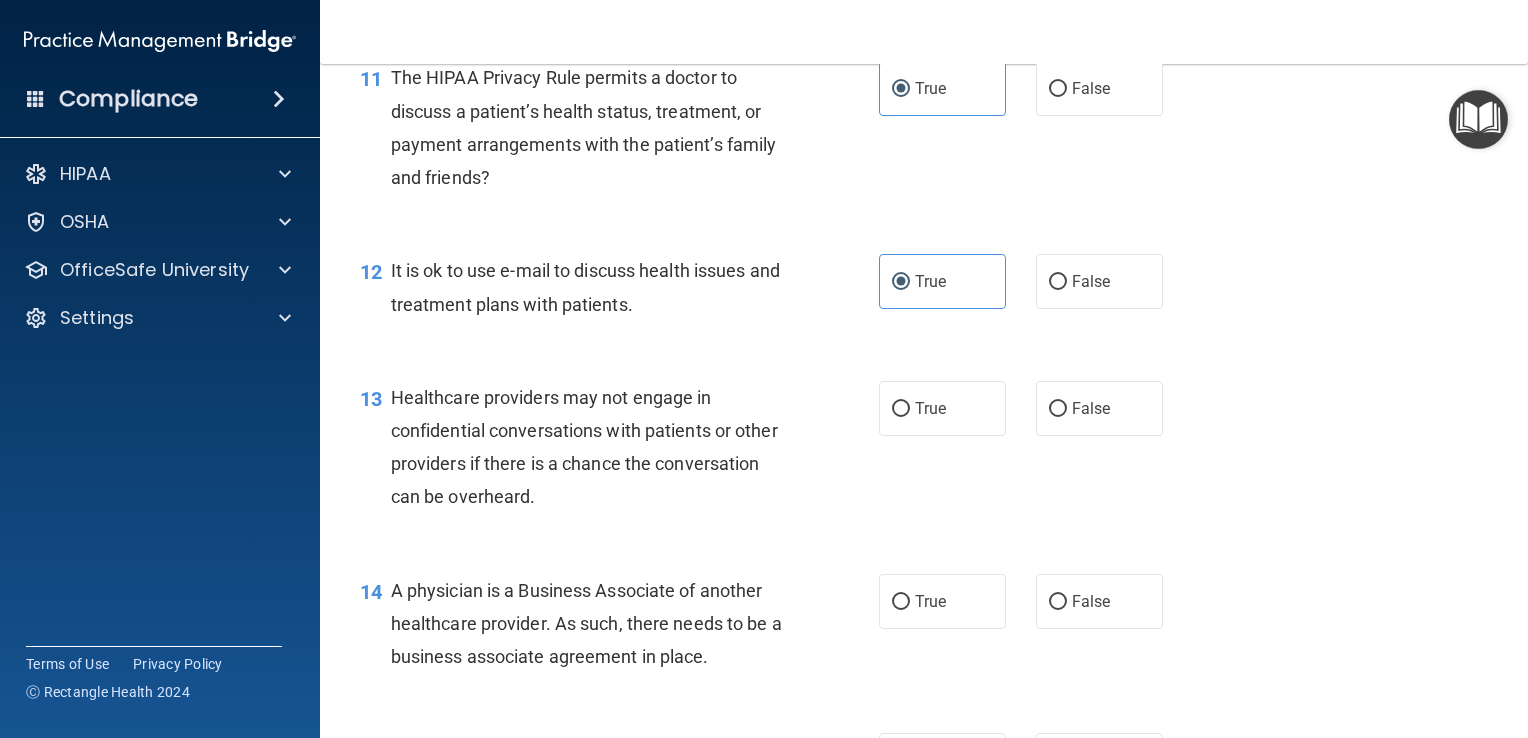 scroll, scrollTop: 1928, scrollLeft: 0, axis: vertical 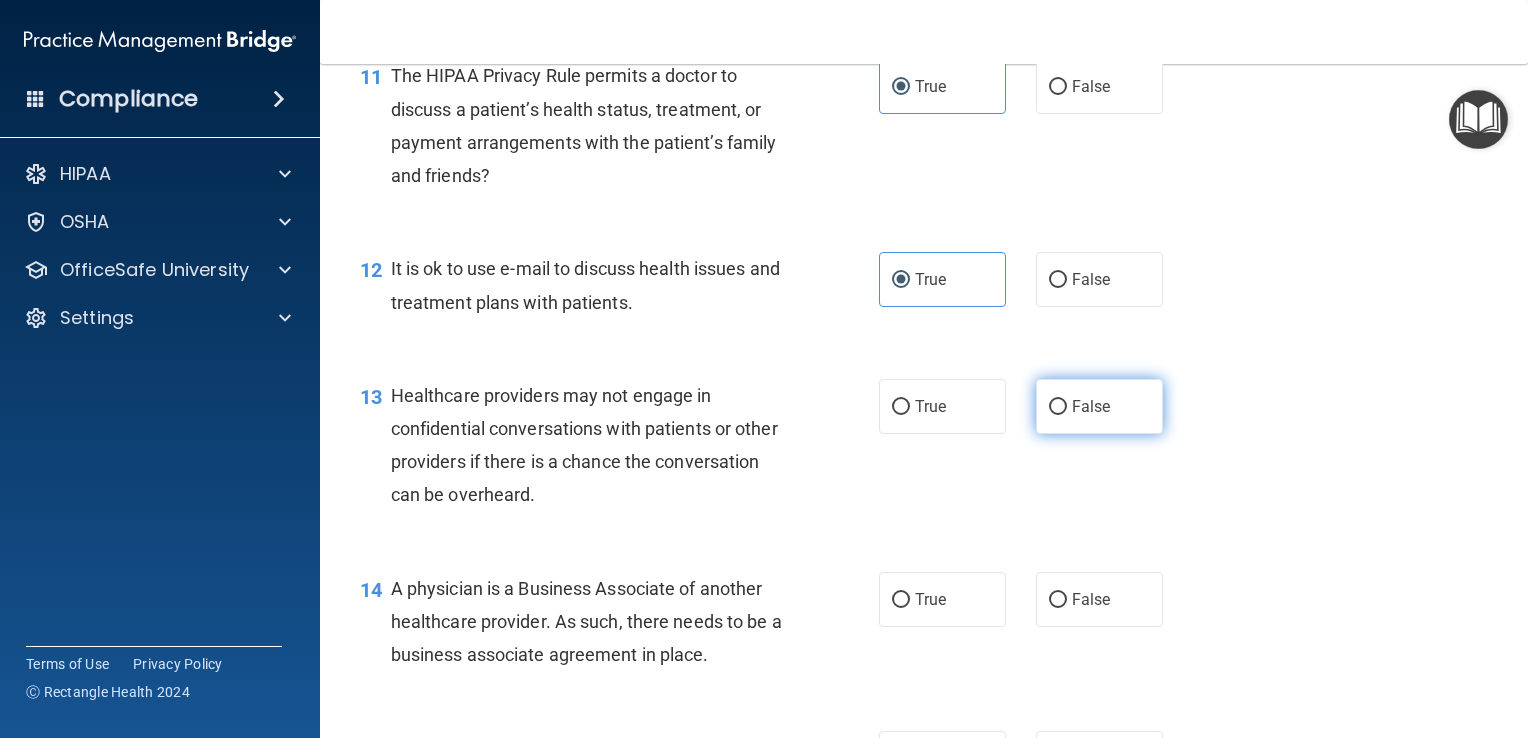 click on "False" at bounding box center [1099, 406] 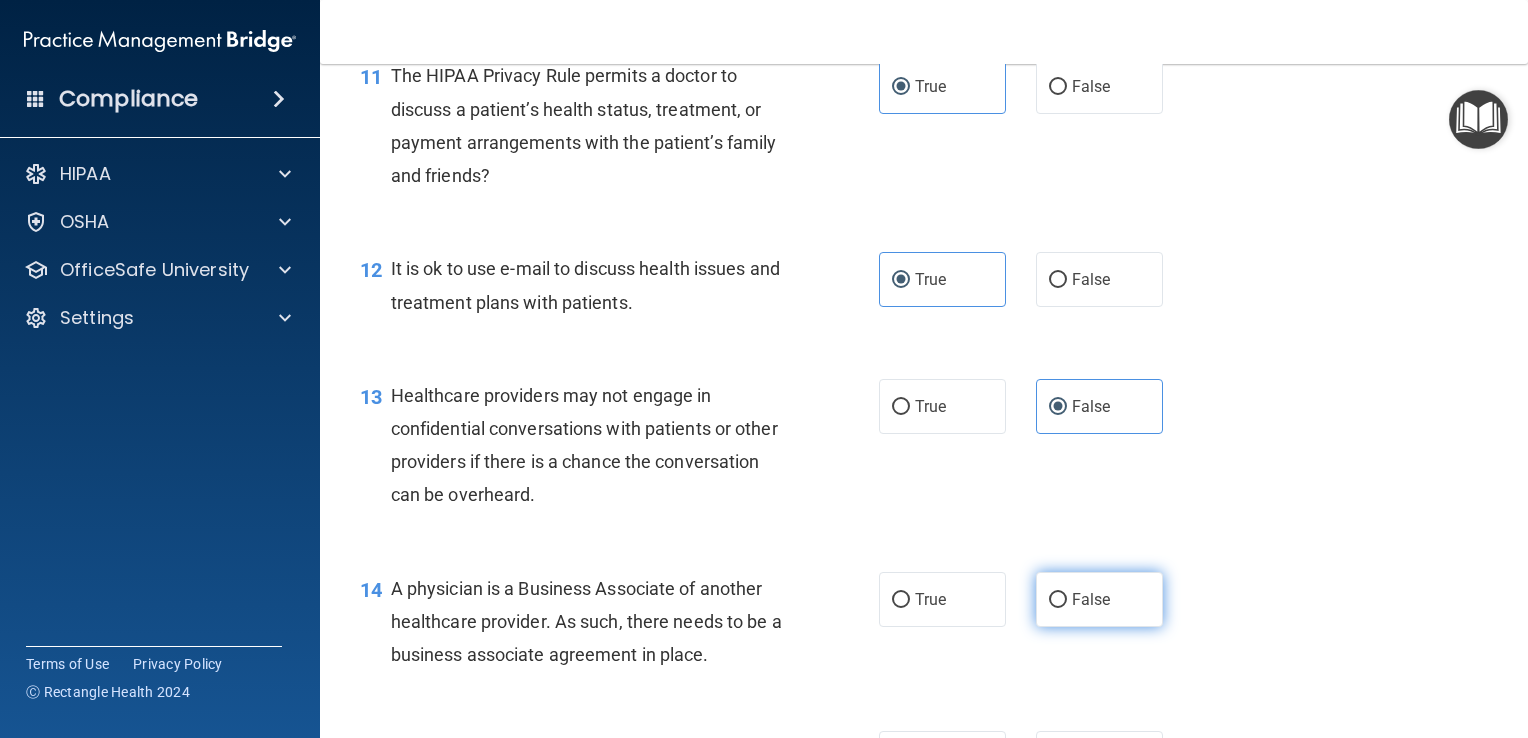 click on "False" at bounding box center (1099, 599) 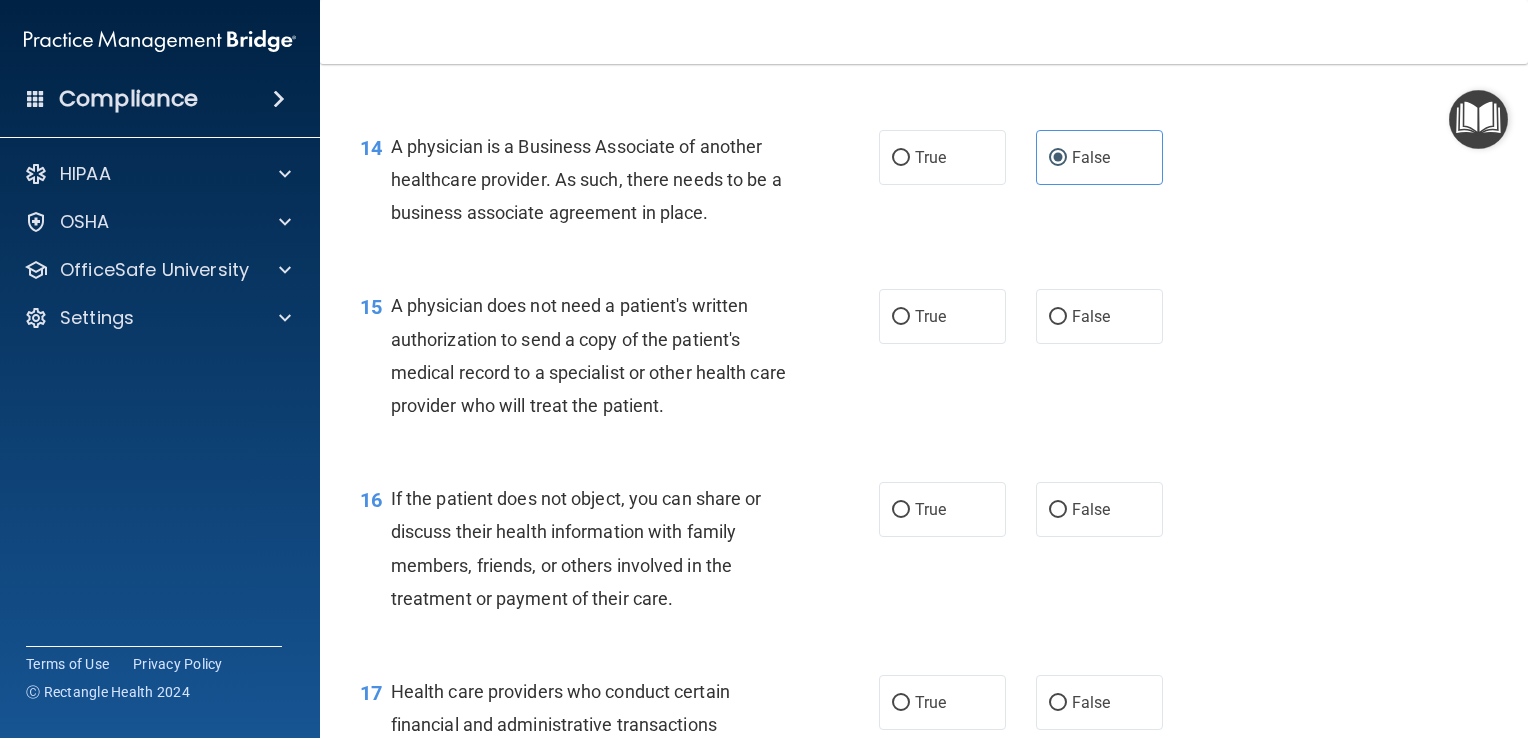 scroll, scrollTop: 2372, scrollLeft: 0, axis: vertical 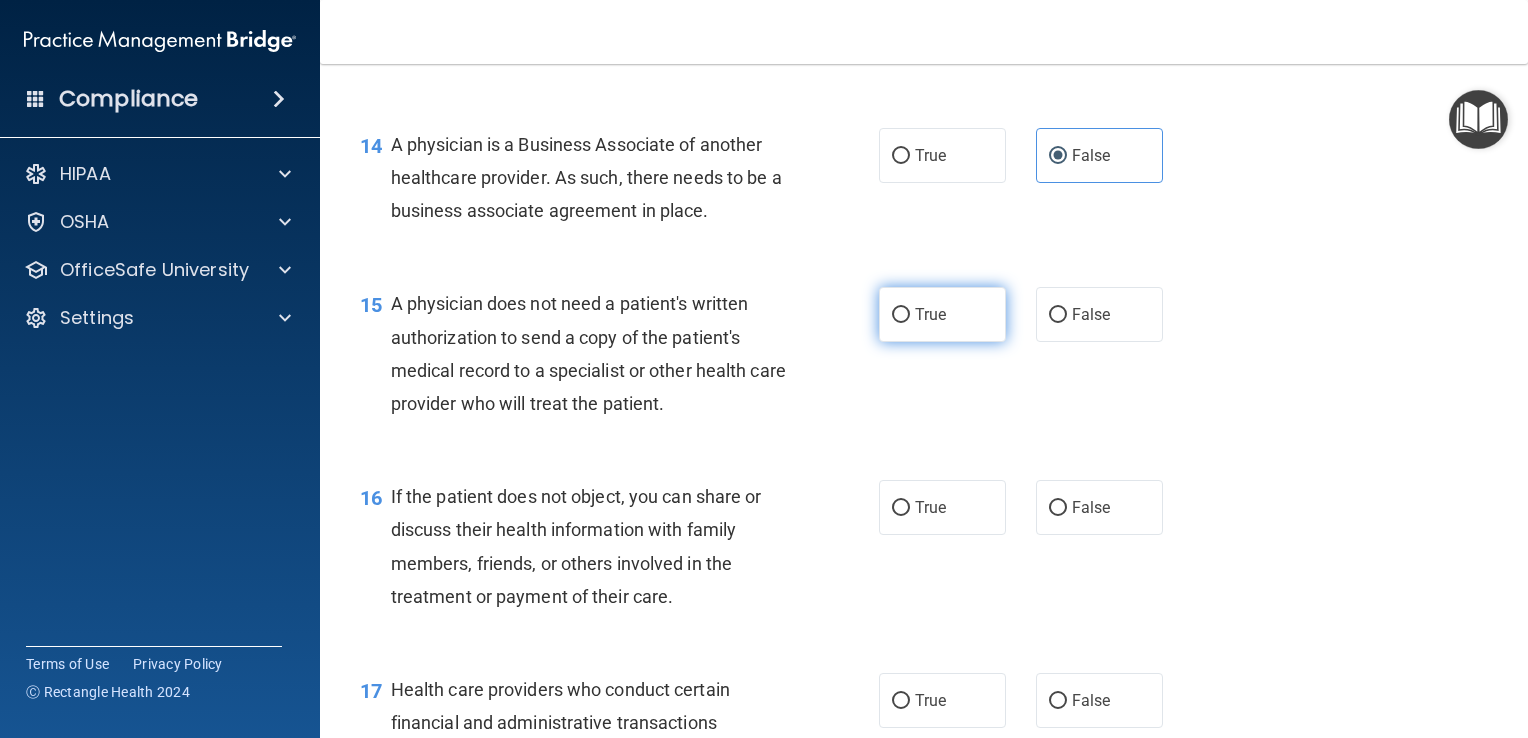 click on "True" at bounding box center [930, 314] 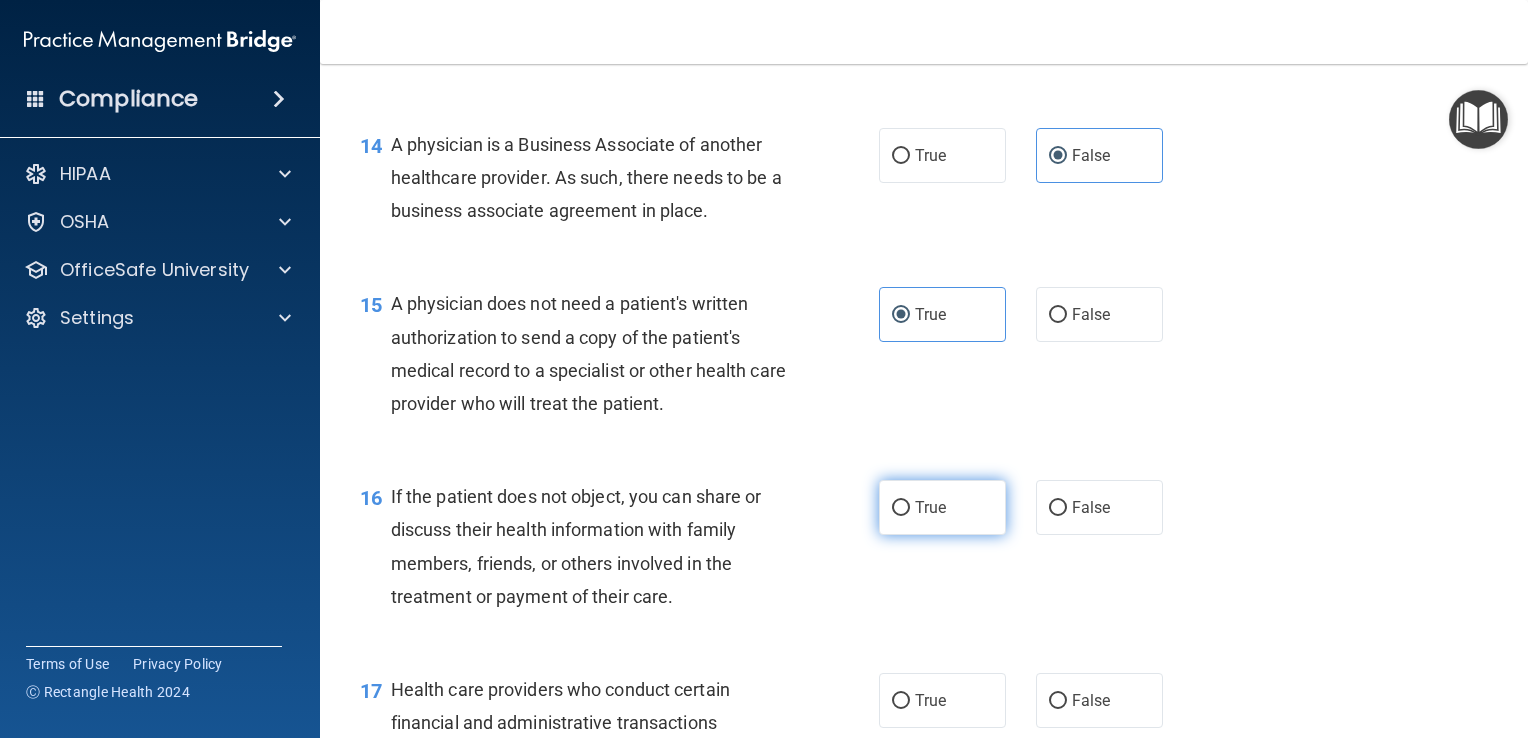 click on "True" at bounding box center [942, 507] 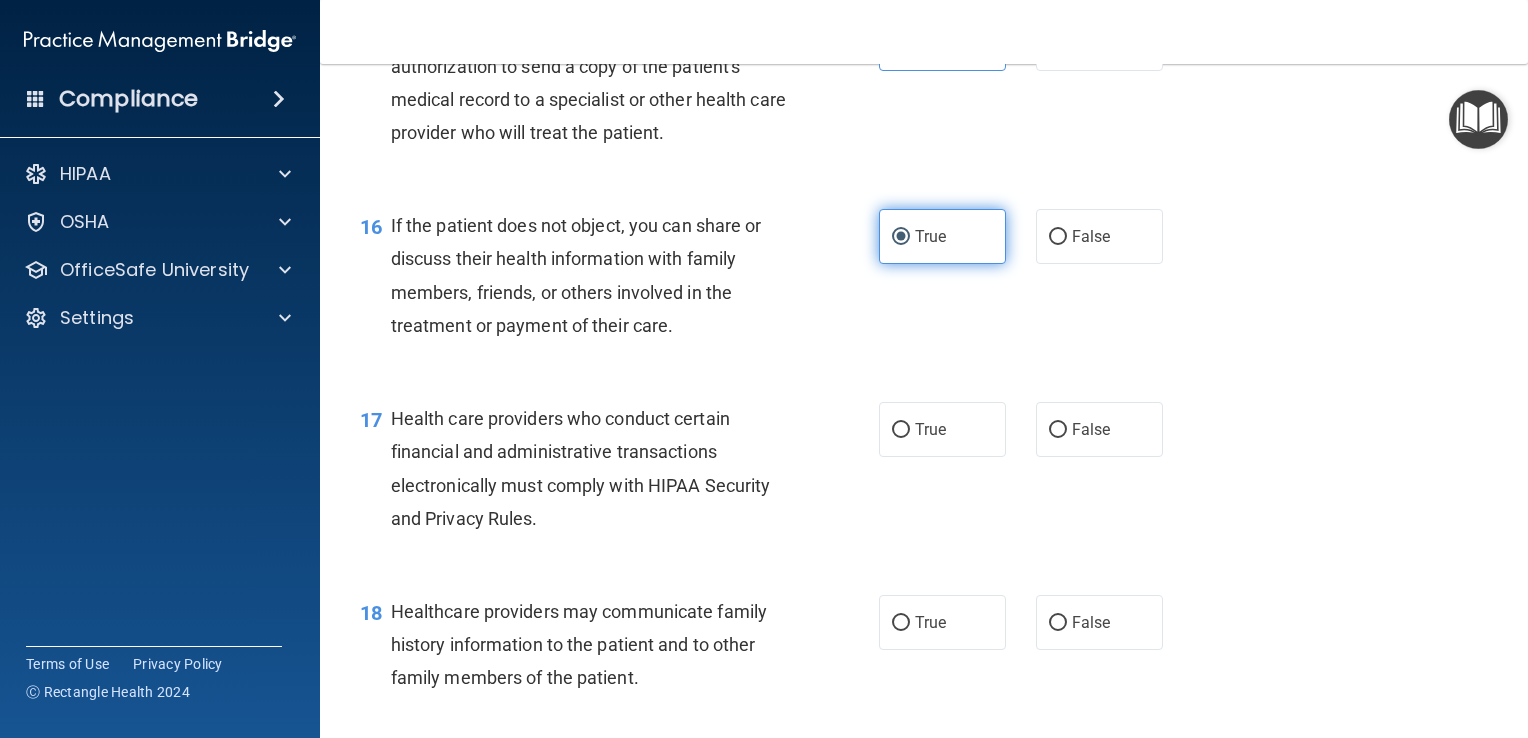 scroll, scrollTop: 2692, scrollLeft: 0, axis: vertical 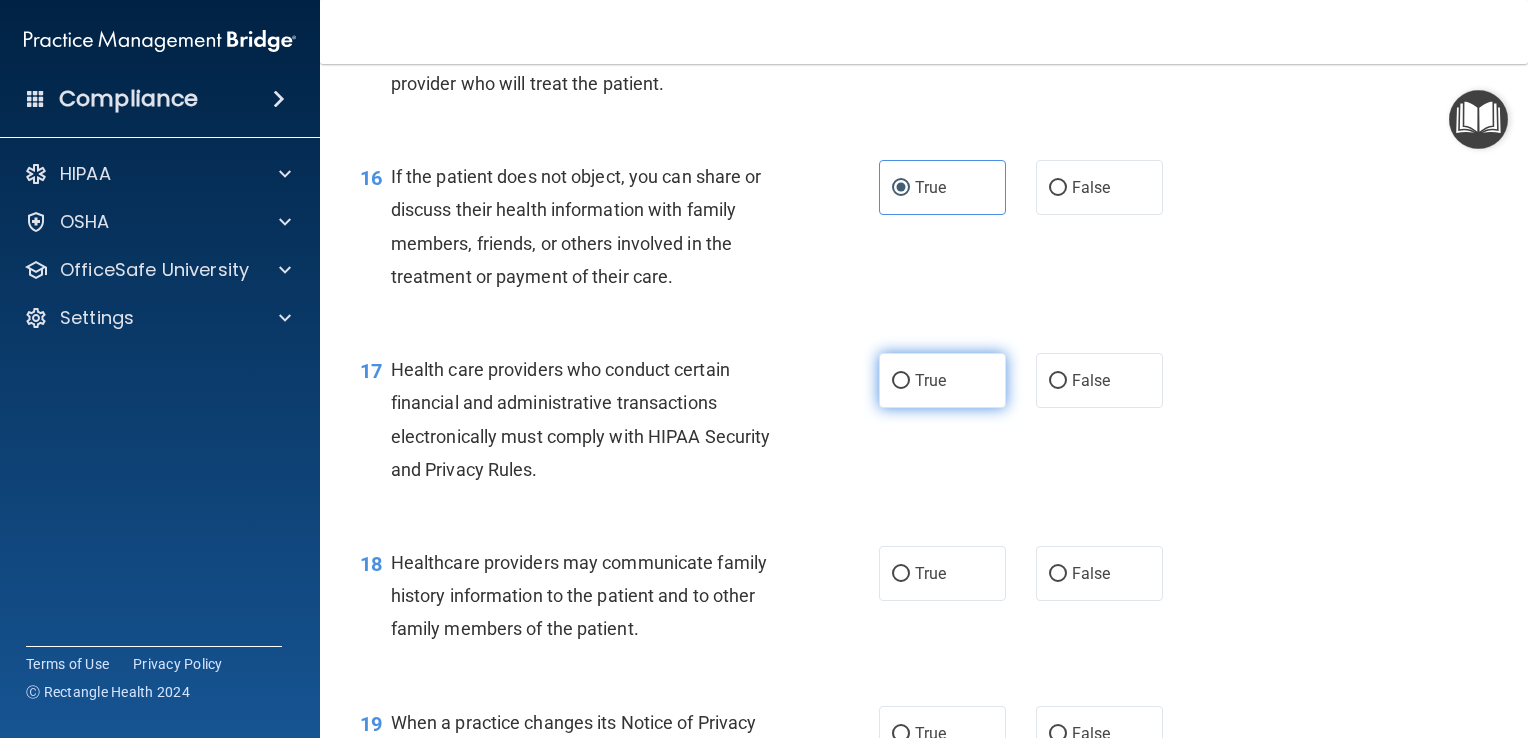 click on "True" at bounding box center [942, 380] 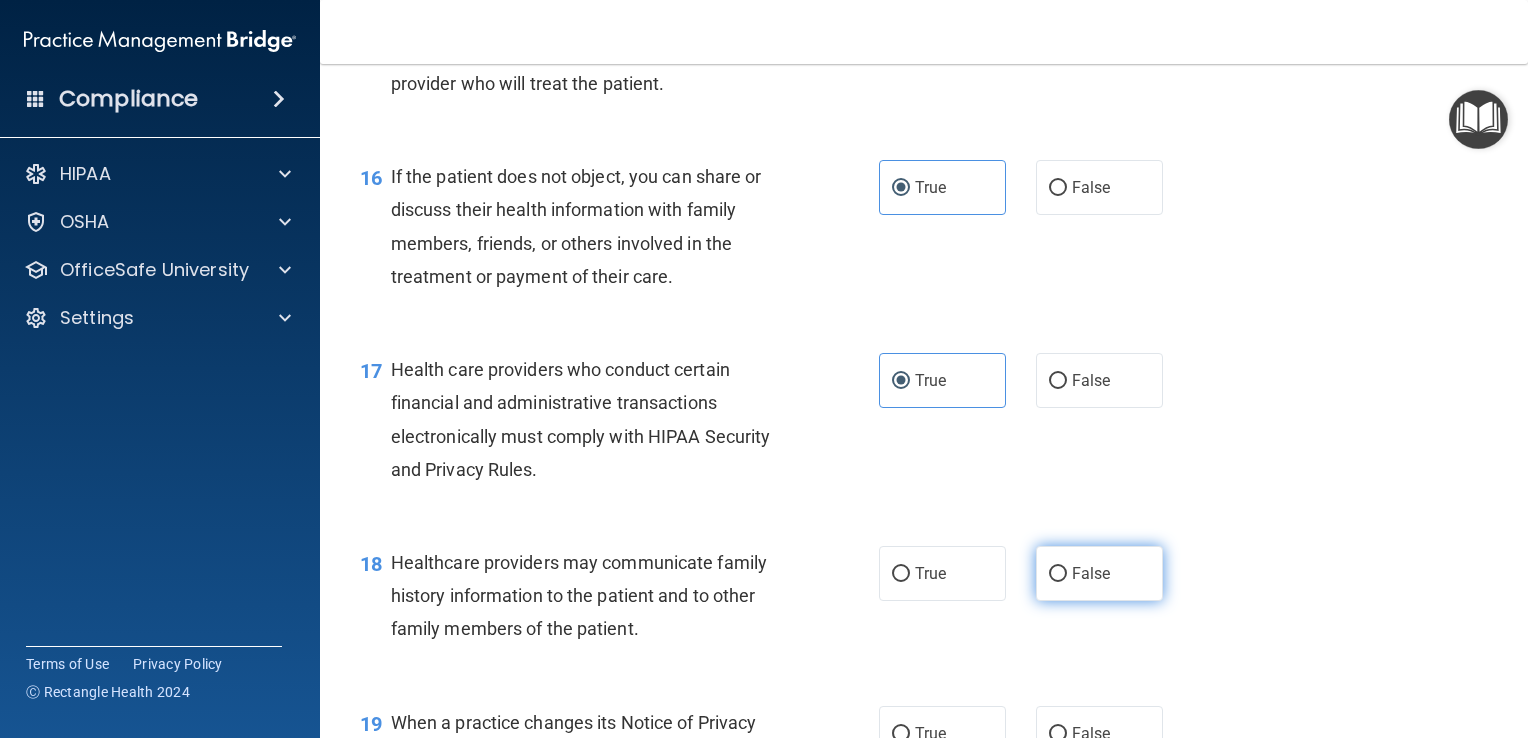 click on "False" at bounding box center (1099, 573) 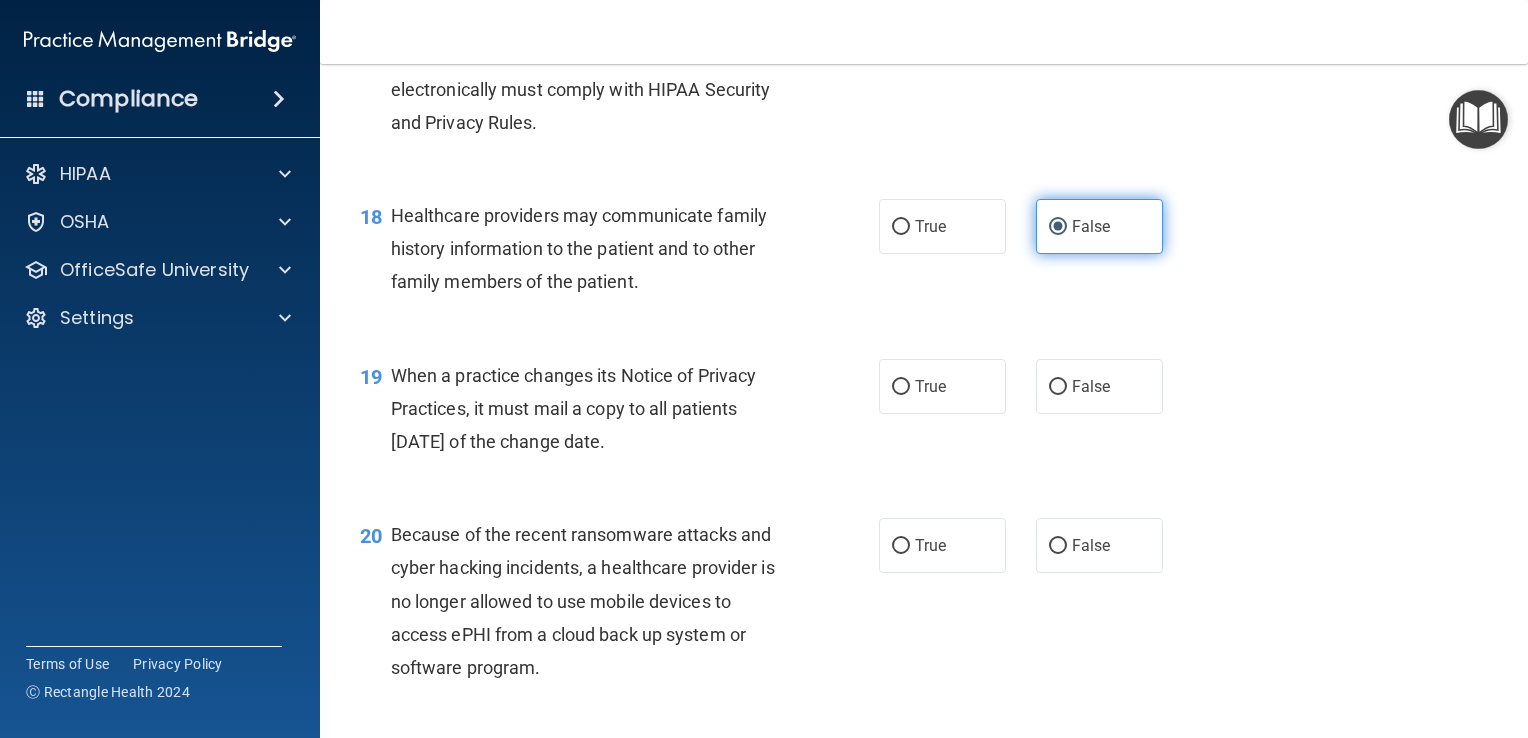 scroll, scrollTop: 3086, scrollLeft: 0, axis: vertical 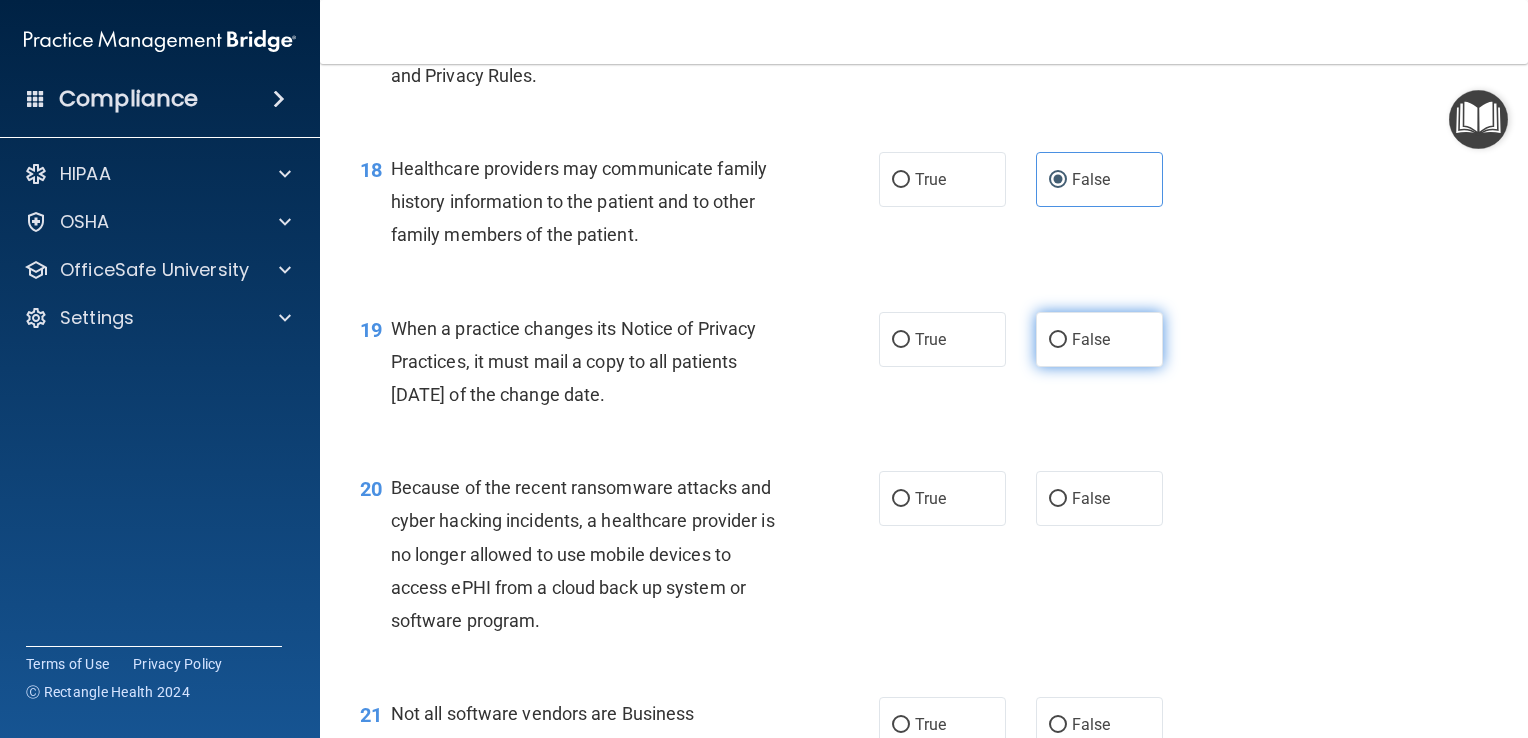click on "False" at bounding box center [1099, 339] 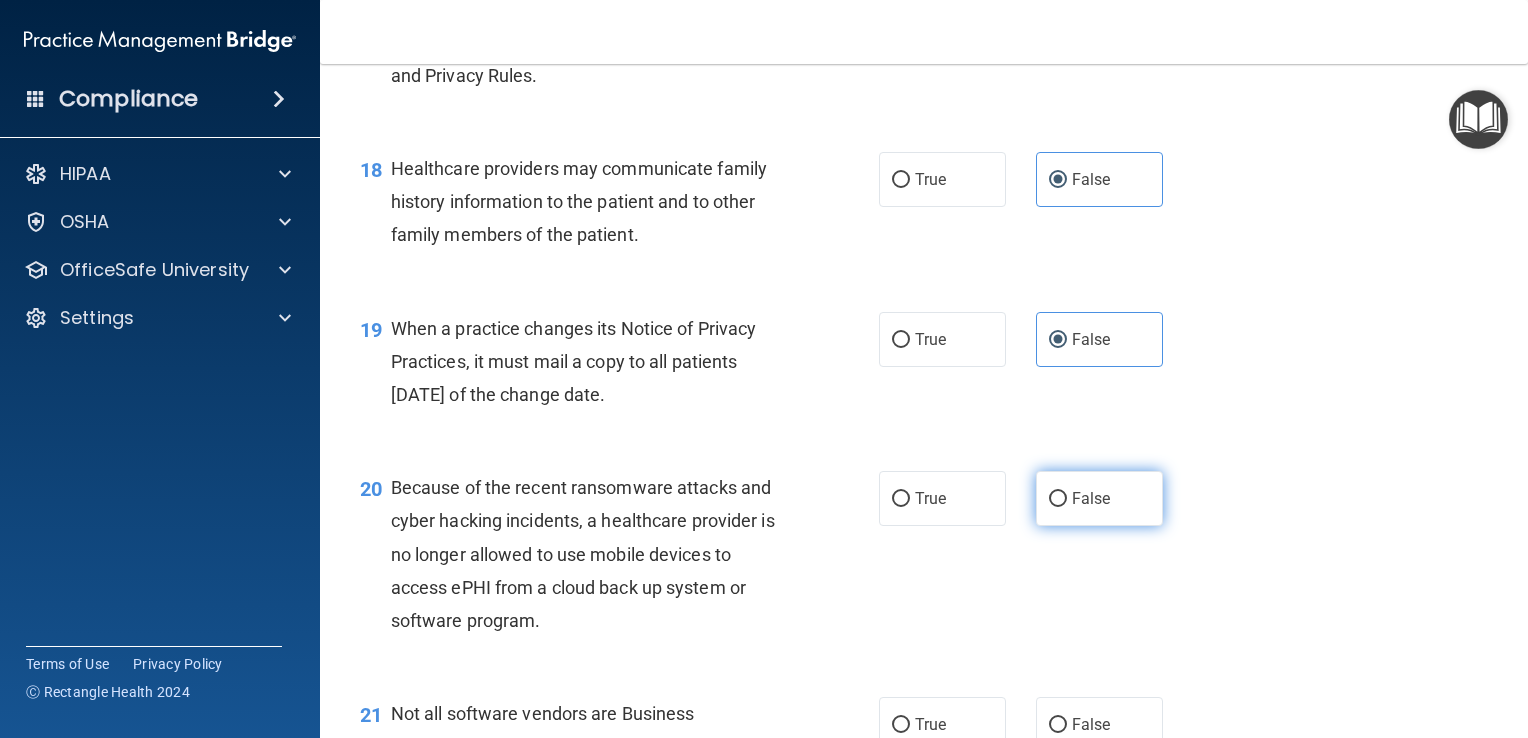 click on "False" at bounding box center [1091, 498] 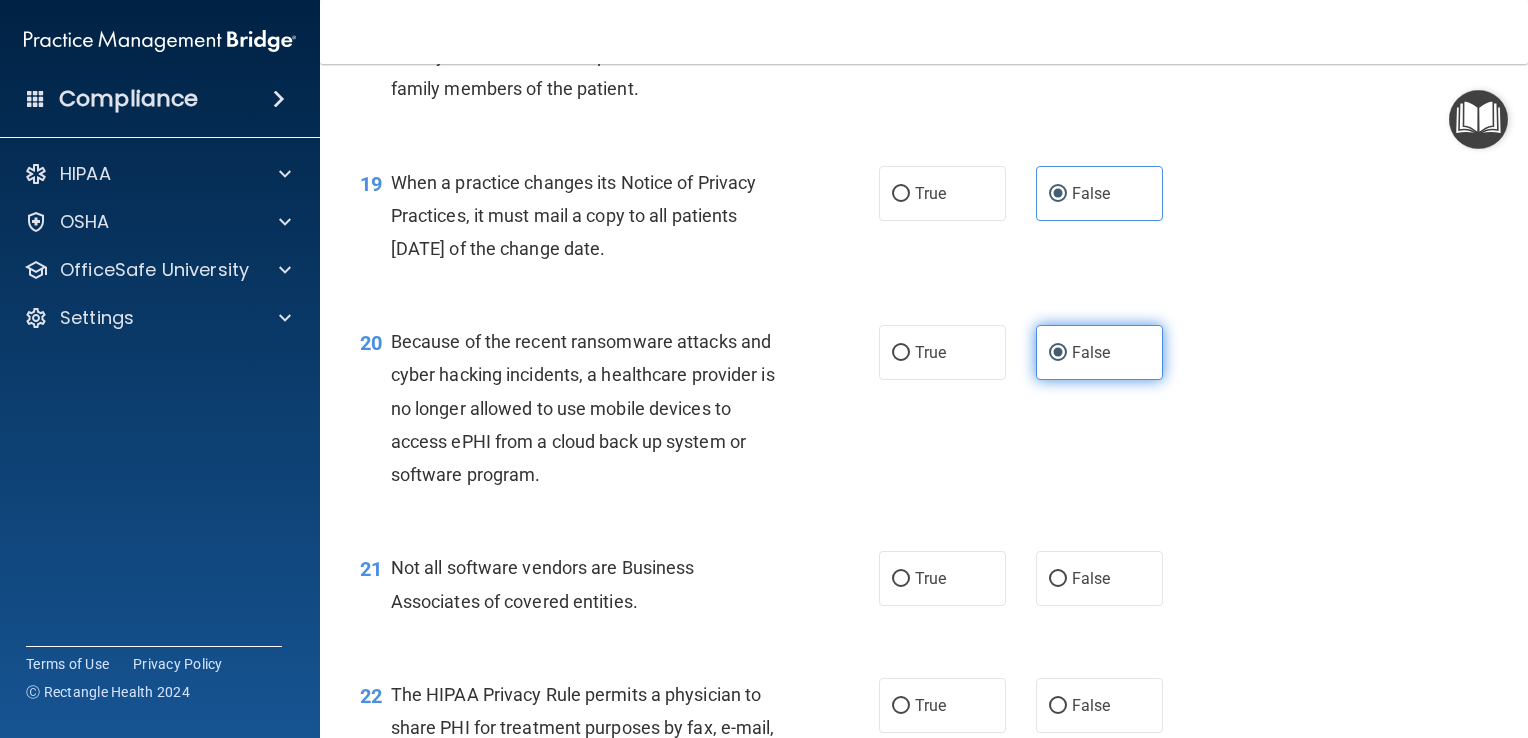 scroll, scrollTop: 3238, scrollLeft: 0, axis: vertical 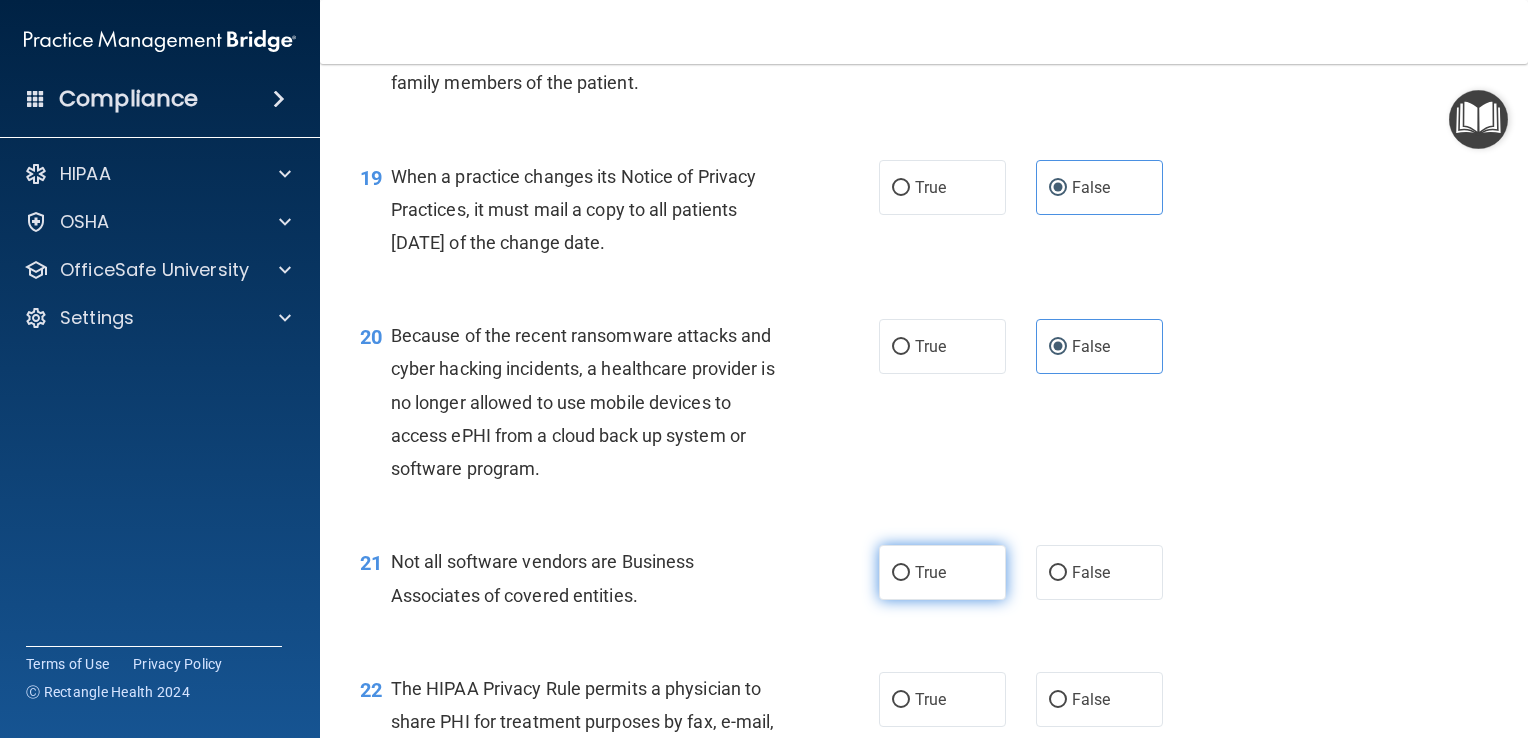 click on "True" at bounding box center (942, 572) 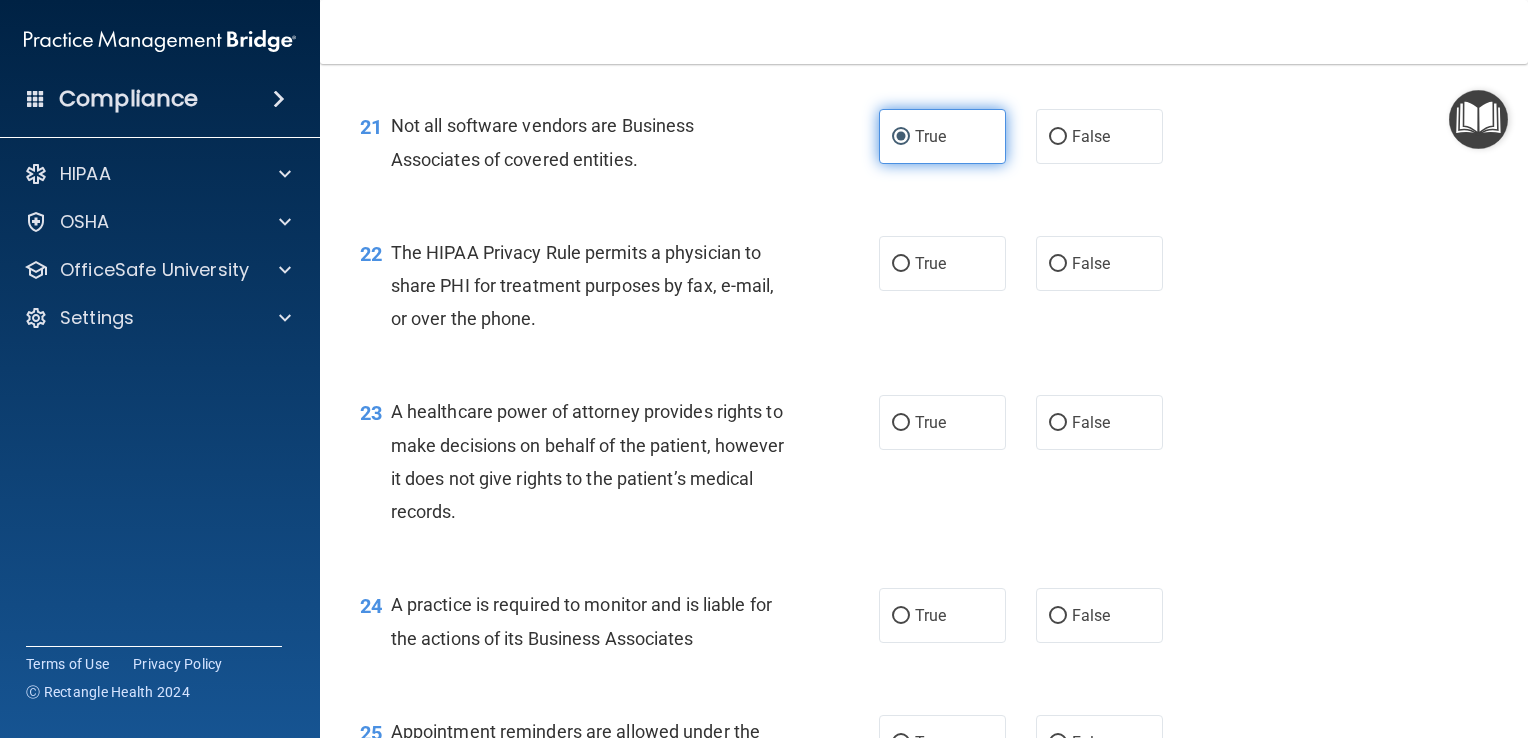 scroll, scrollTop: 3675, scrollLeft: 0, axis: vertical 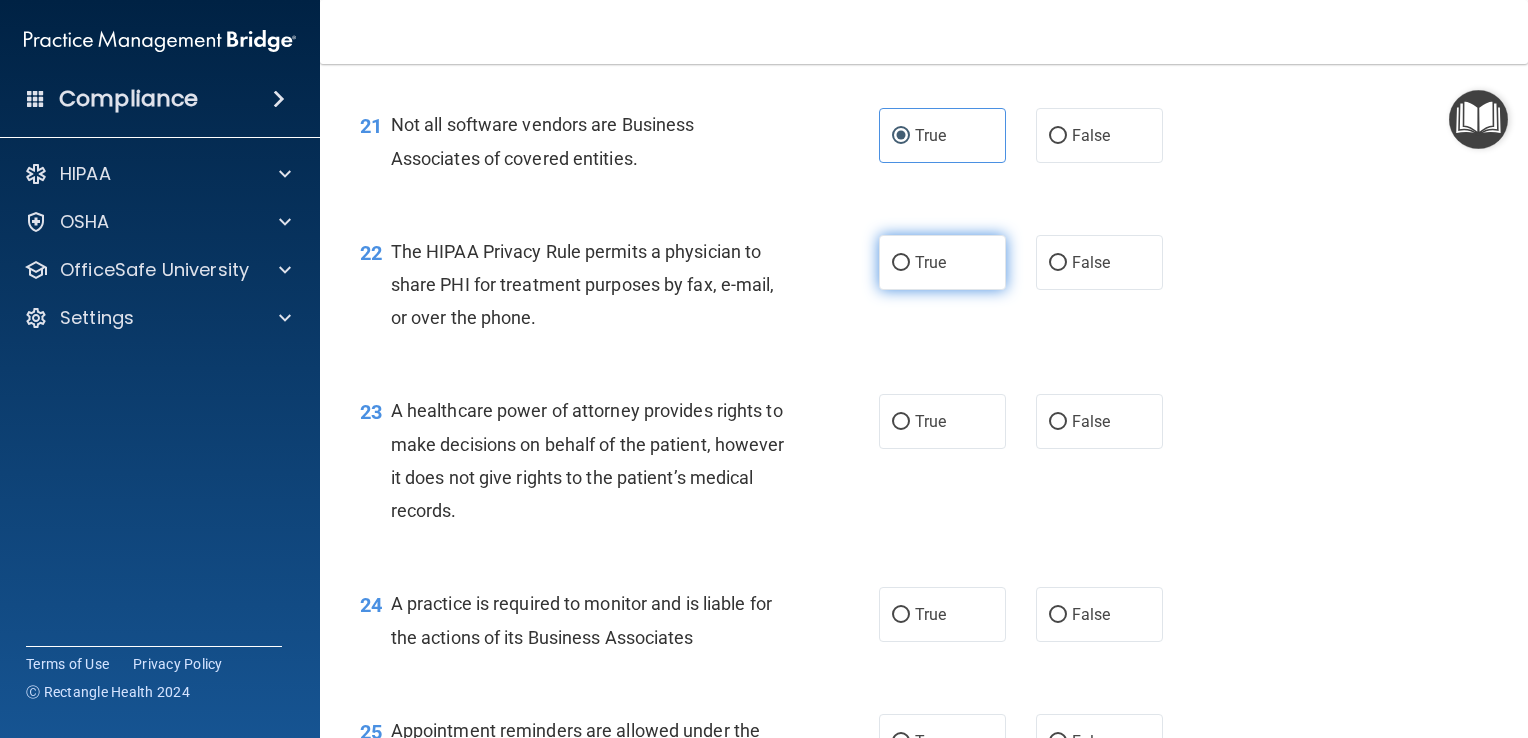 click on "True" at bounding box center [942, 262] 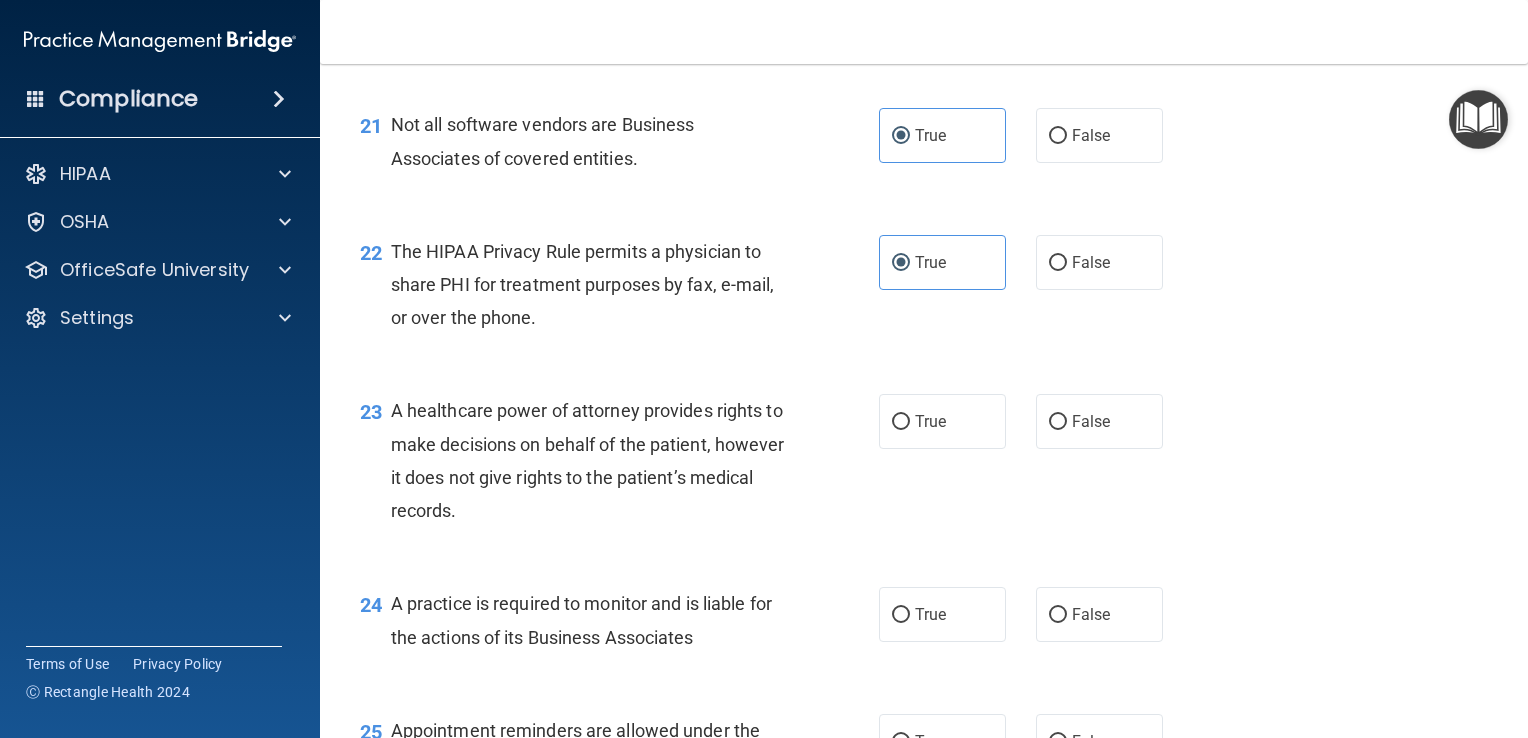 click on "23       A healthcare power of attorney provides rights to make decisions on behalf of the patient, however it does not give rights to the patient’s medical records.                  True           False" at bounding box center (924, 465) 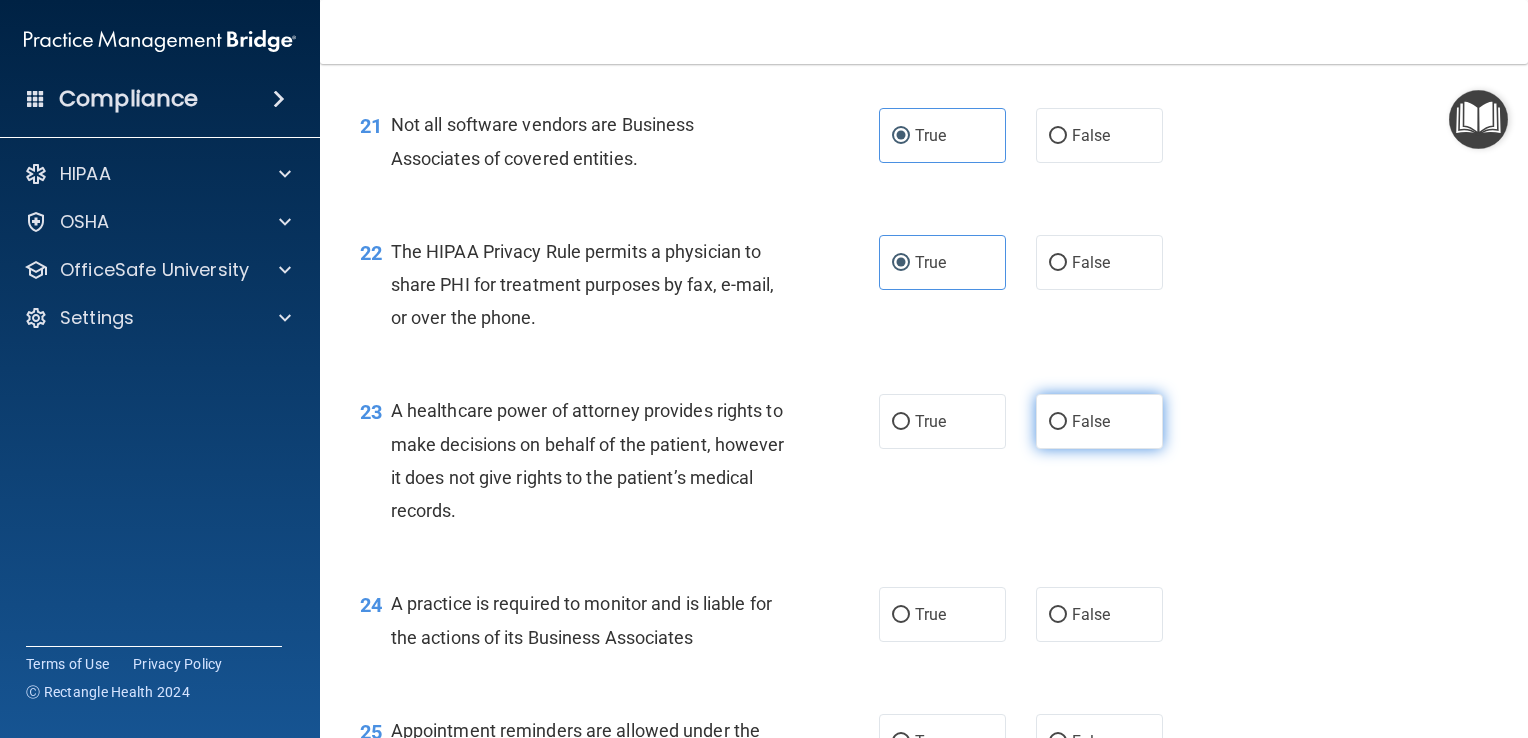 click on "False" at bounding box center [1091, 421] 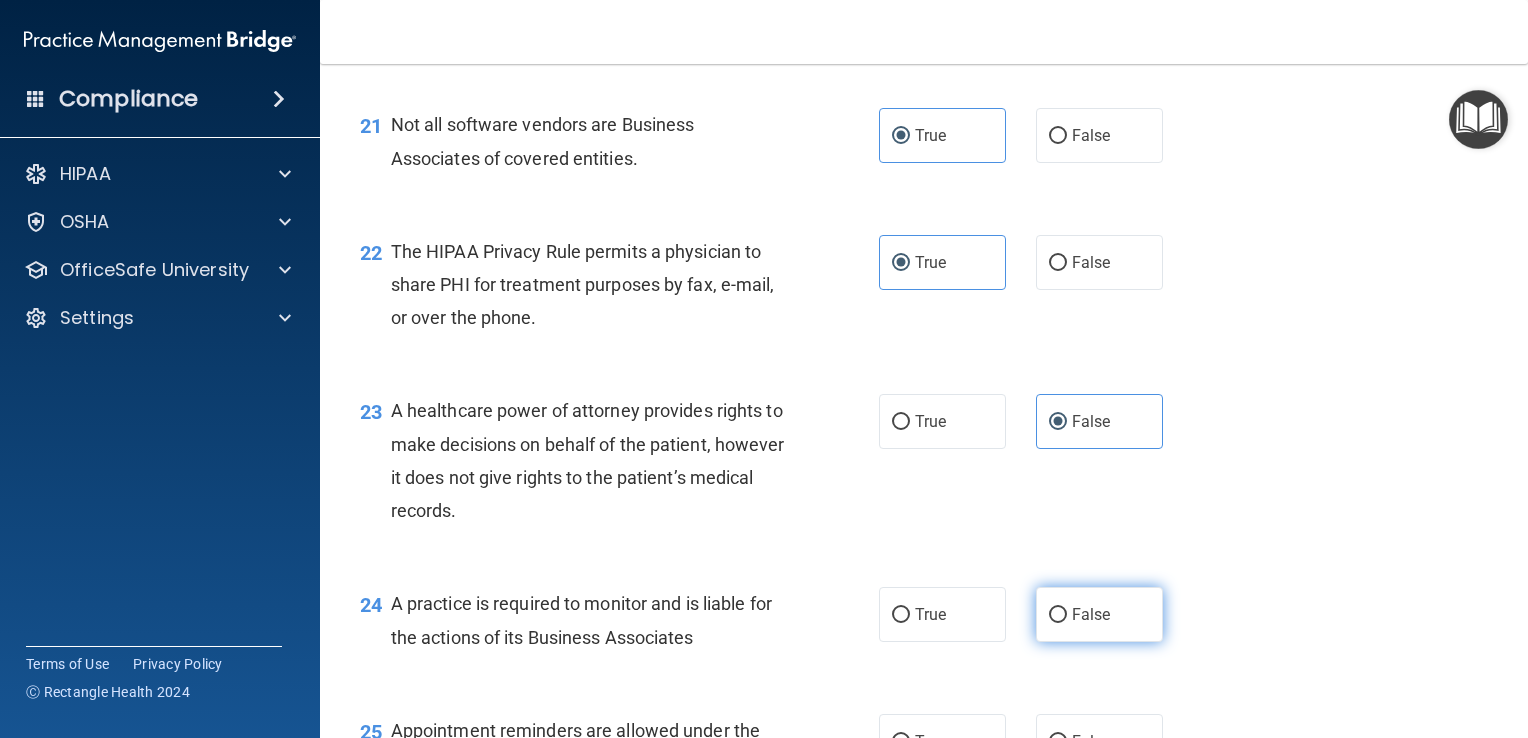 click on "False" at bounding box center (1099, 614) 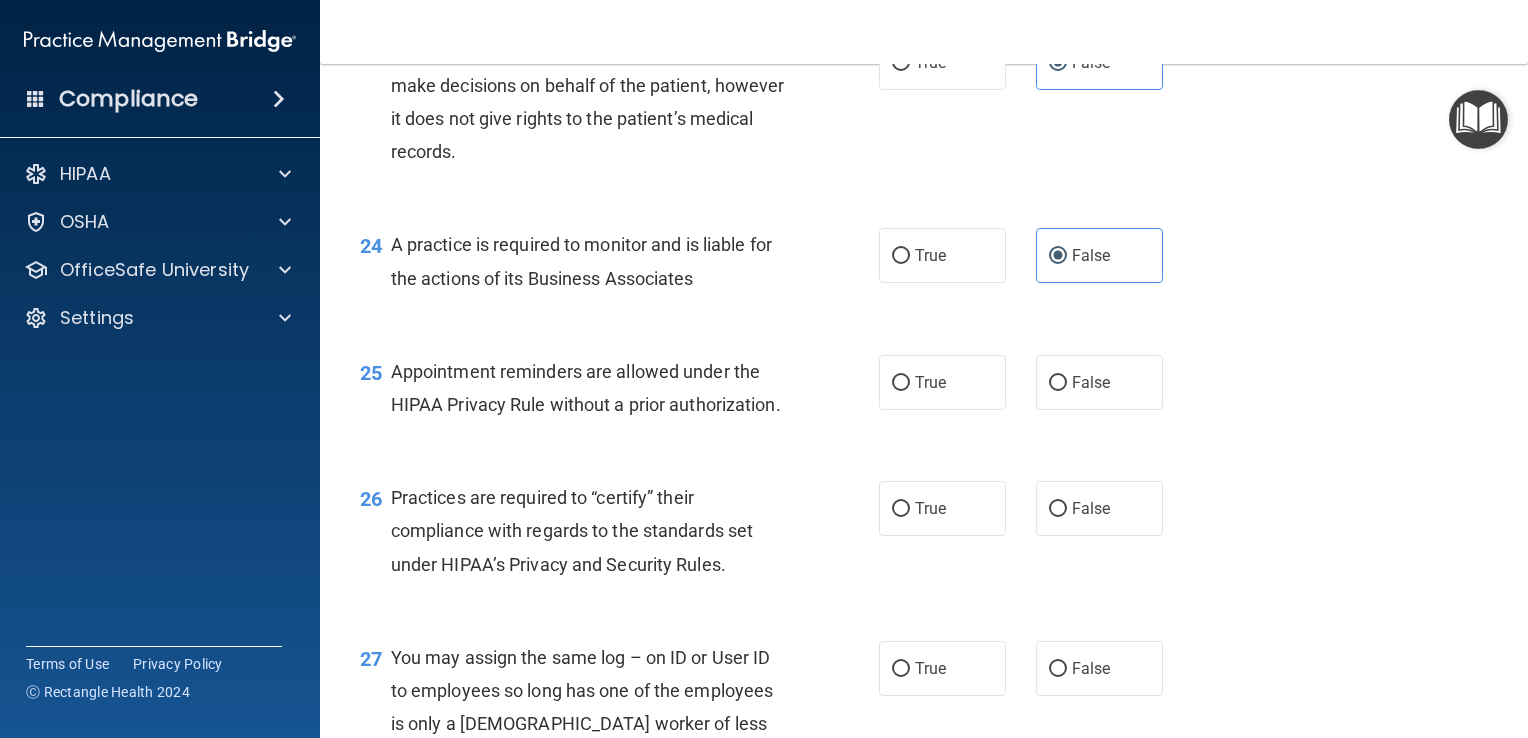 scroll, scrollTop: 4043, scrollLeft: 0, axis: vertical 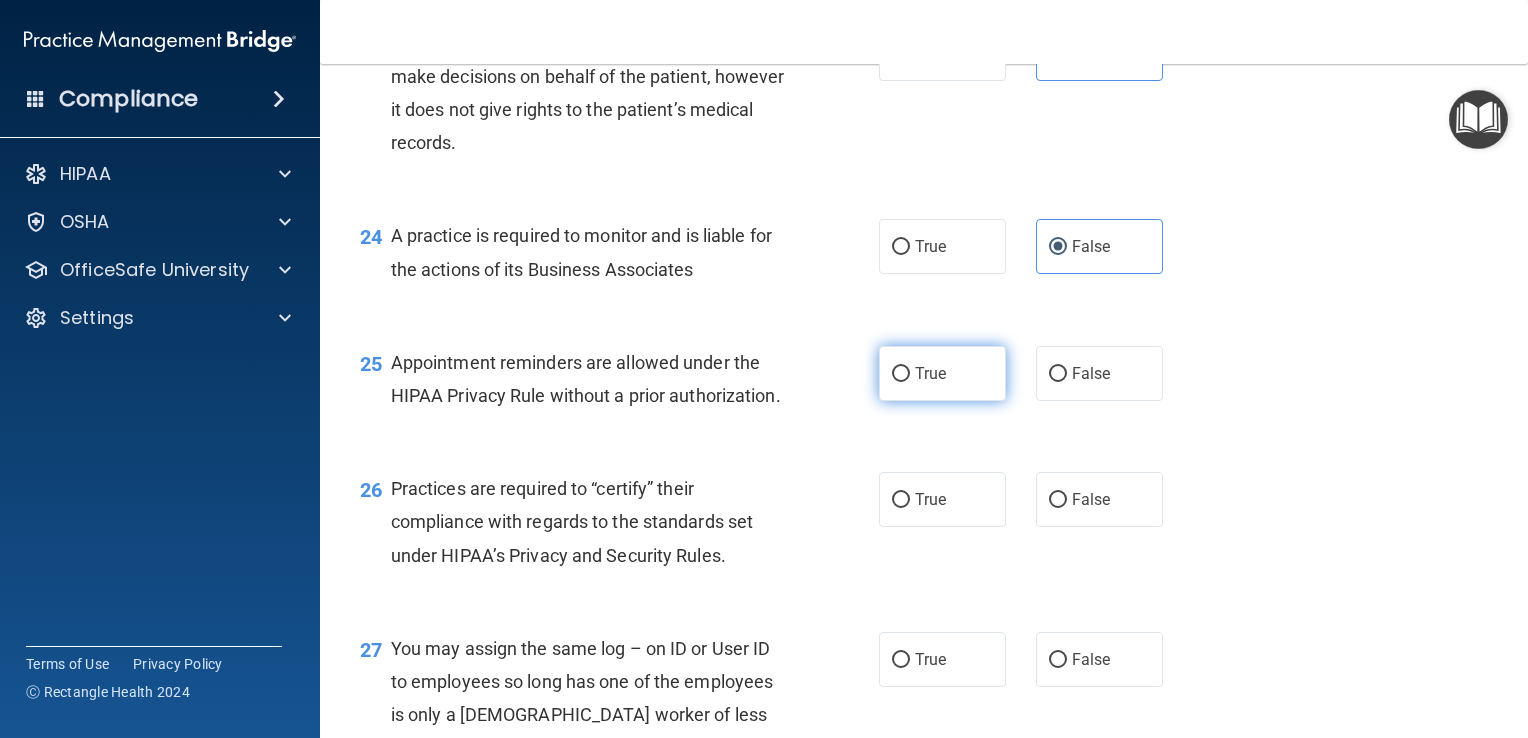 click on "True" at bounding box center (930, 373) 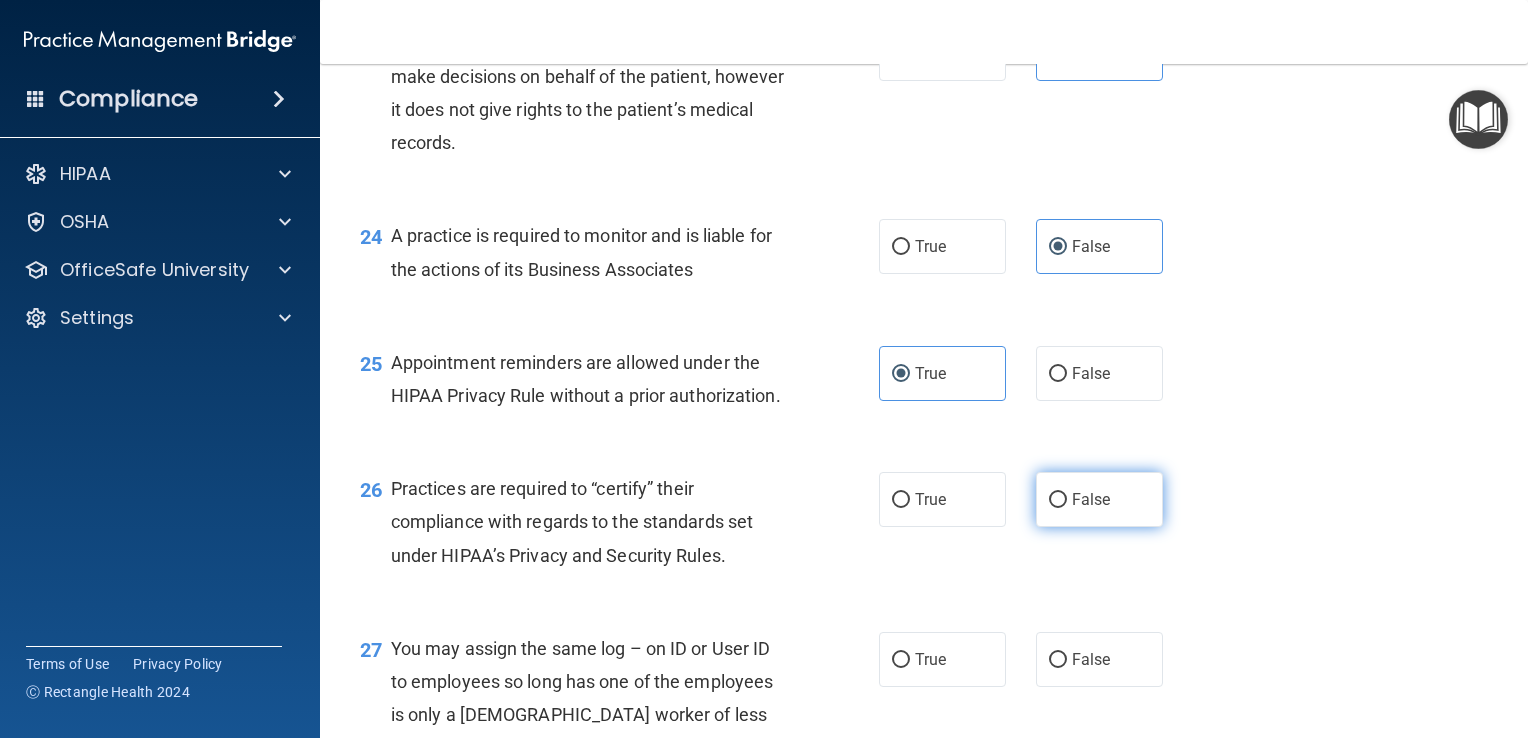 click on "False" at bounding box center [1099, 499] 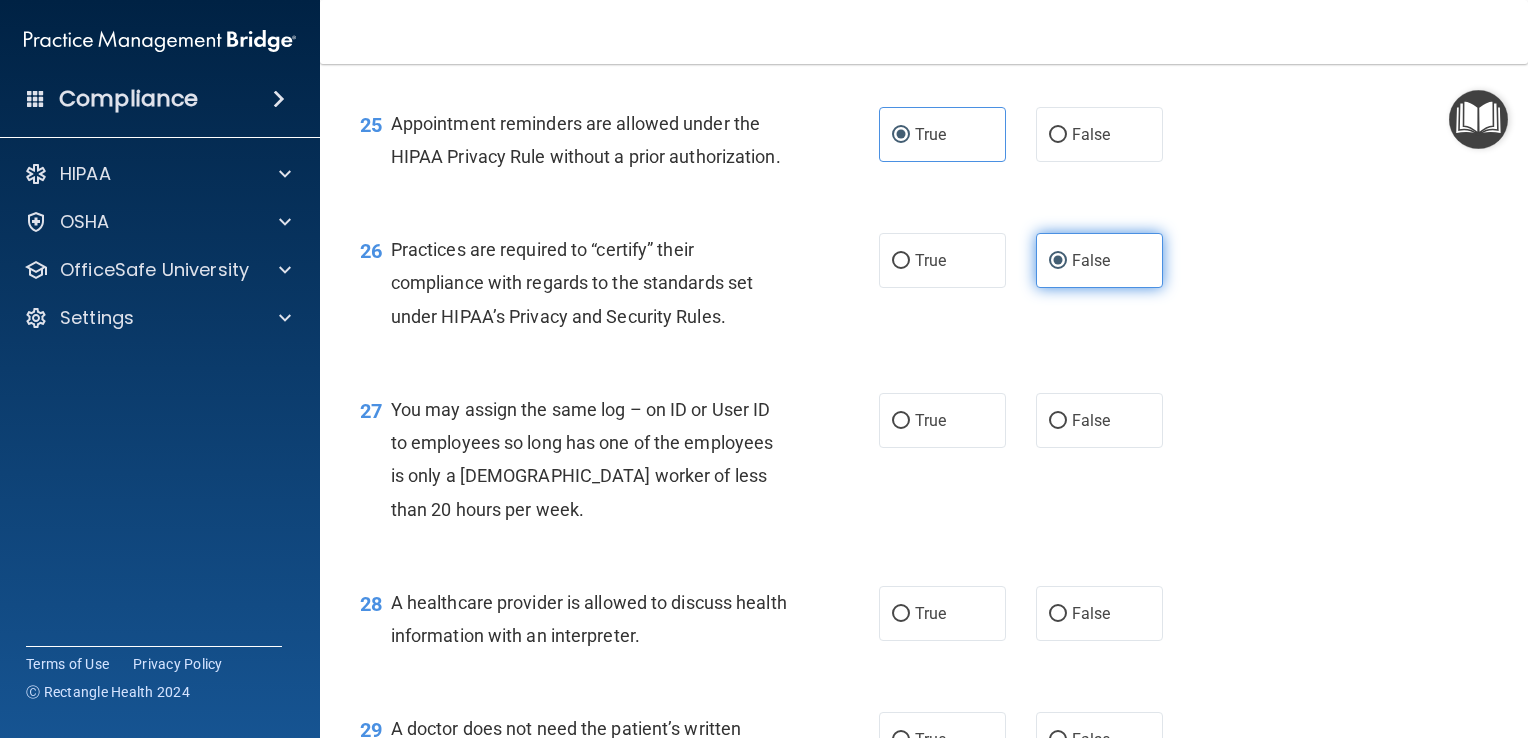 scroll, scrollTop: 4308, scrollLeft: 0, axis: vertical 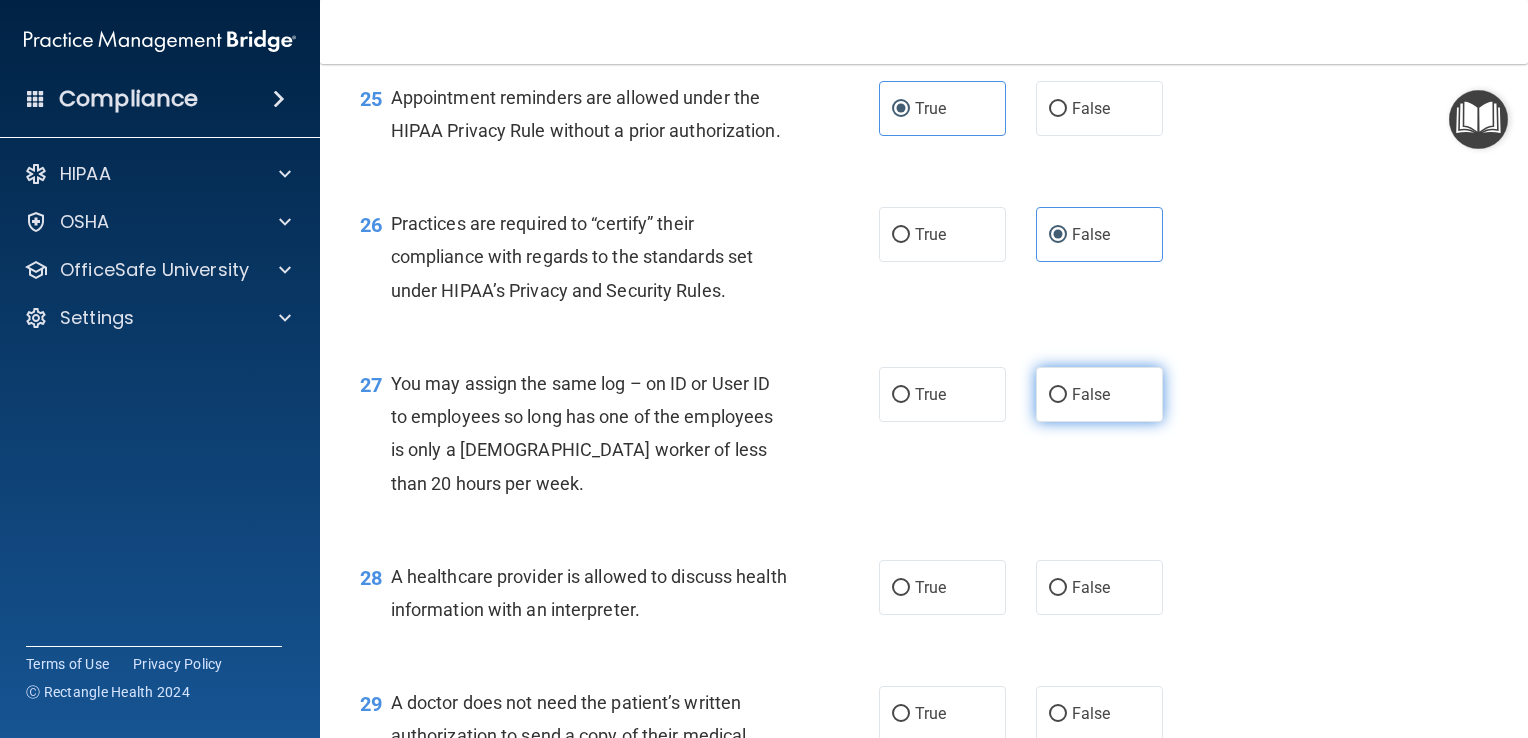 click on "False" at bounding box center [1099, 394] 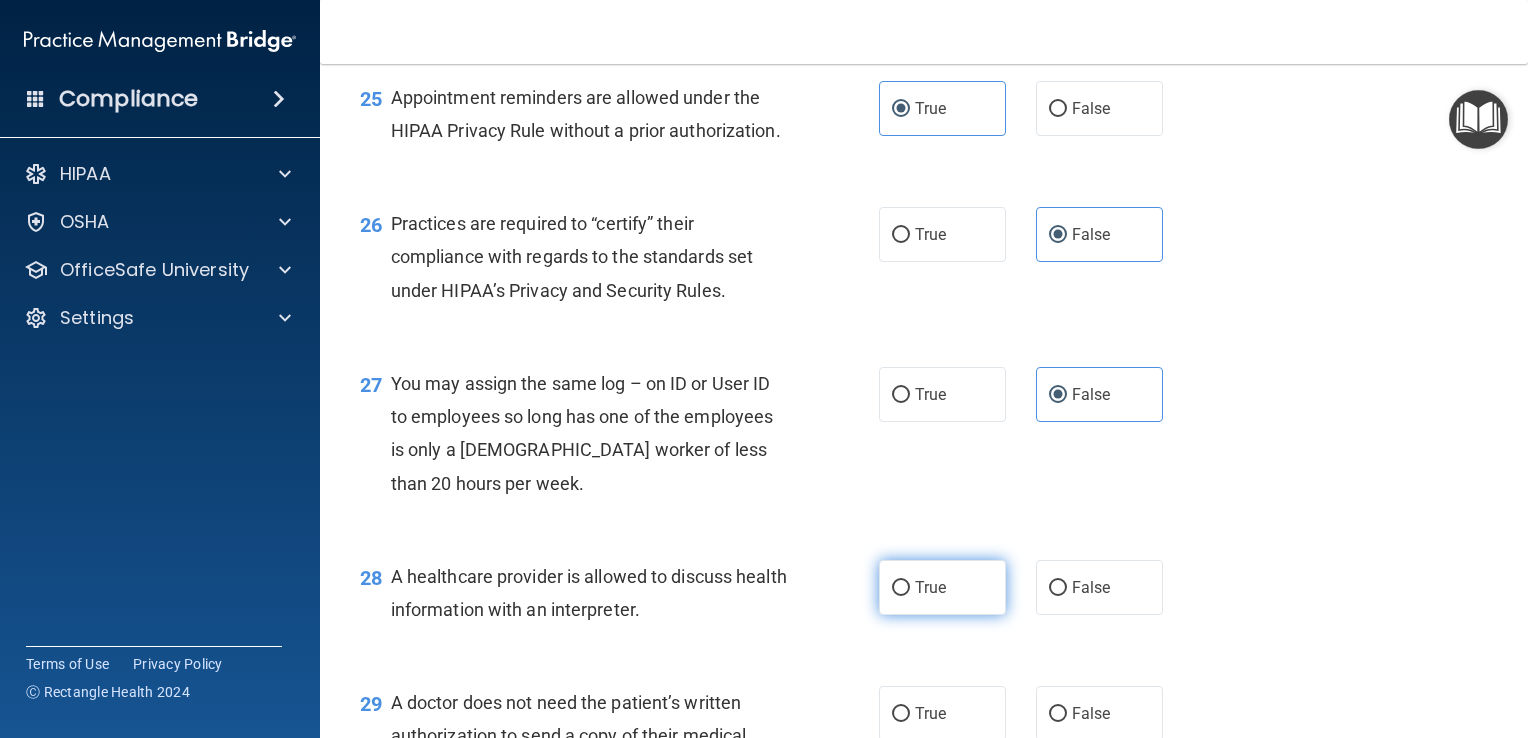 click on "True" at bounding box center (942, 587) 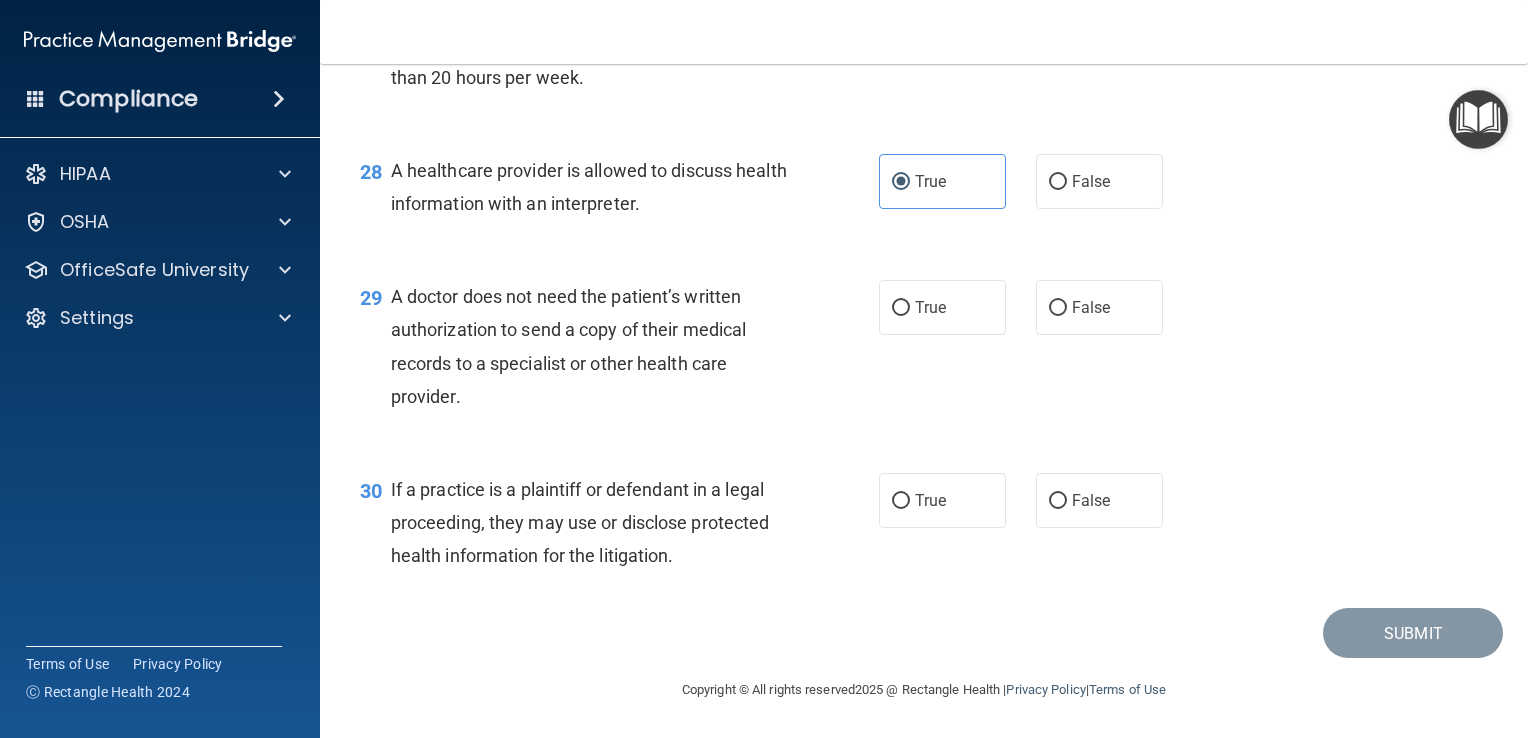 scroll, scrollTop: 4730, scrollLeft: 0, axis: vertical 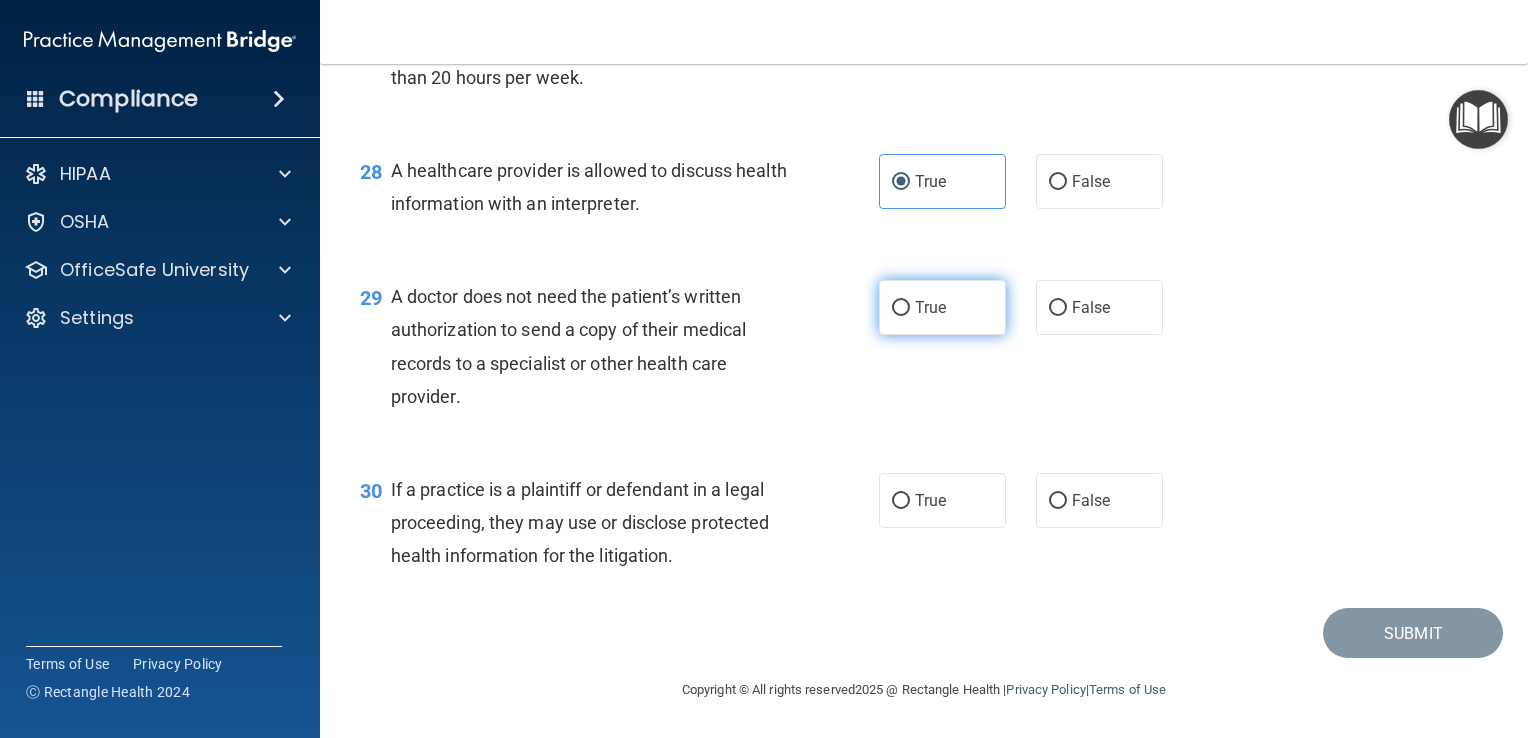 click on "True" at bounding box center [930, 307] 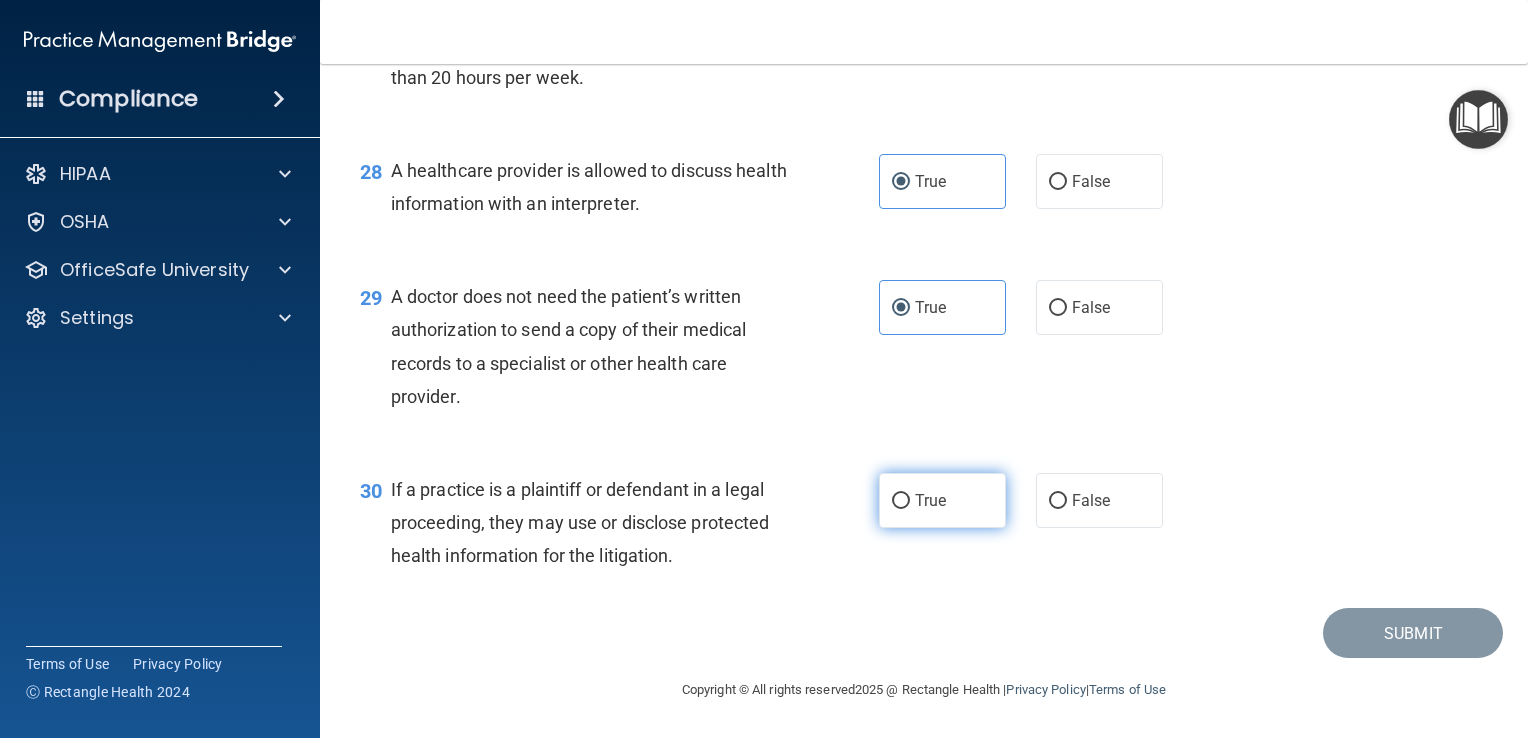 click on "True" at bounding box center (942, 500) 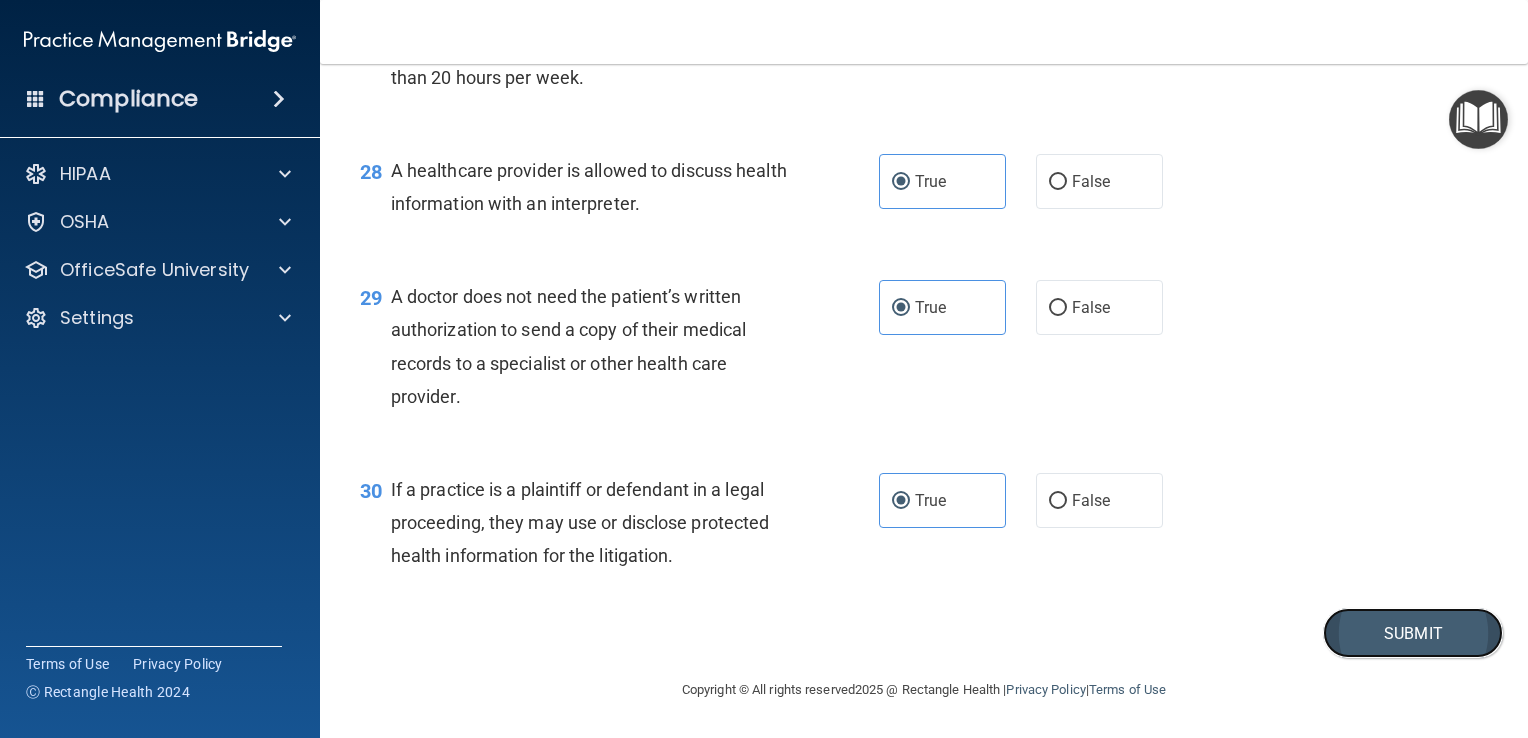 click on "Submit" at bounding box center (1413, 633) 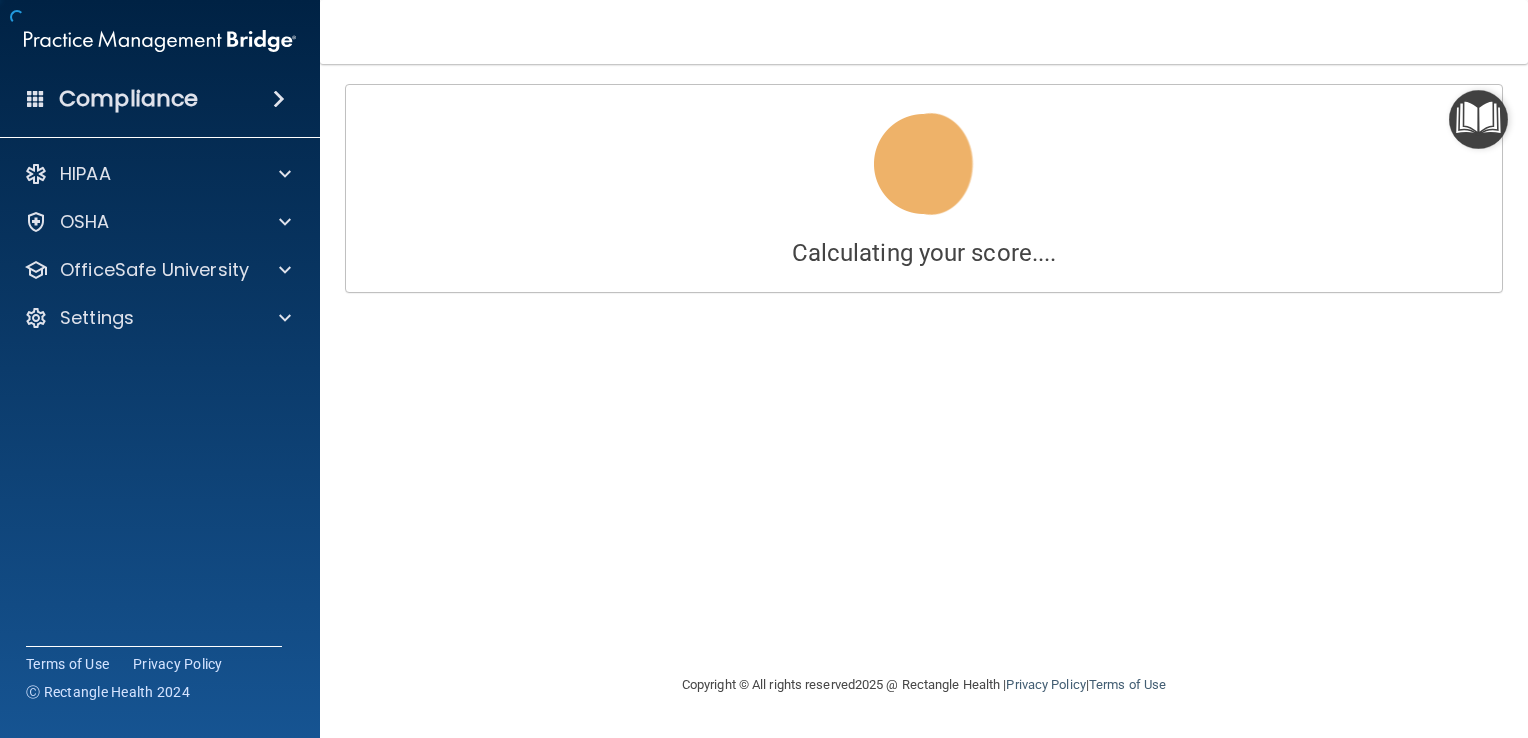 scroll, scrollTop: 0, scrollLeft: 0, axis: both 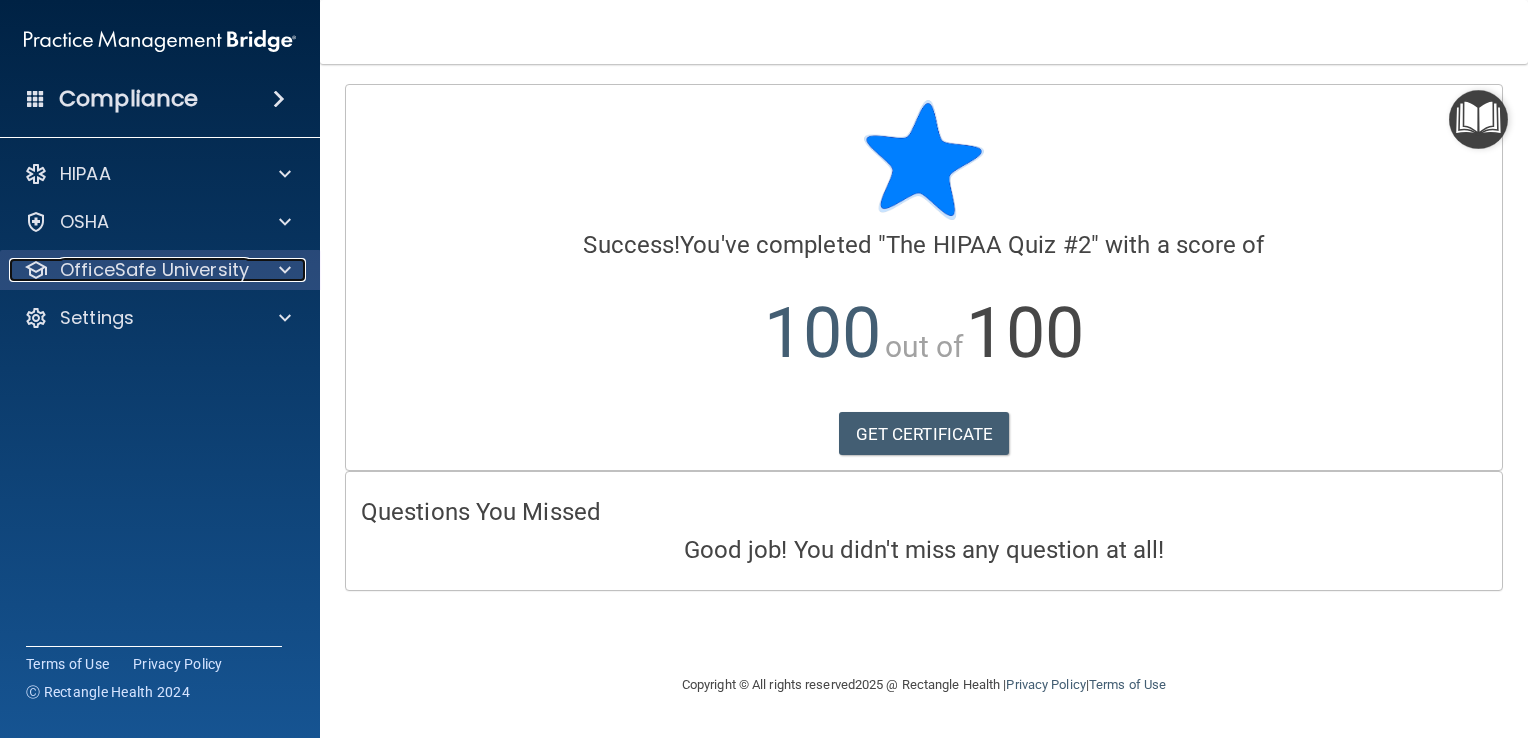 click at bounding box center (282, 270) 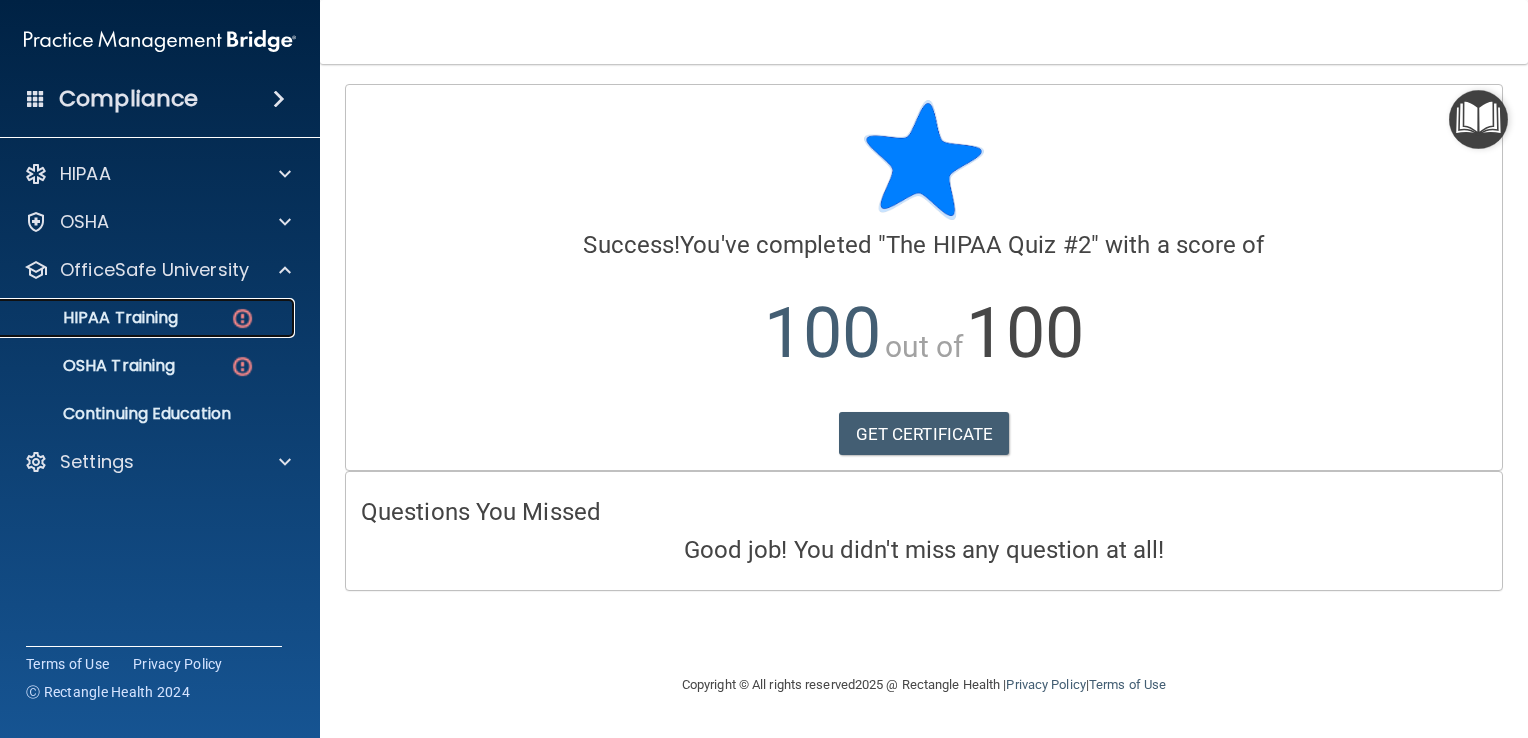 click on "HIPAA Training" at bounding box center (149, 318) 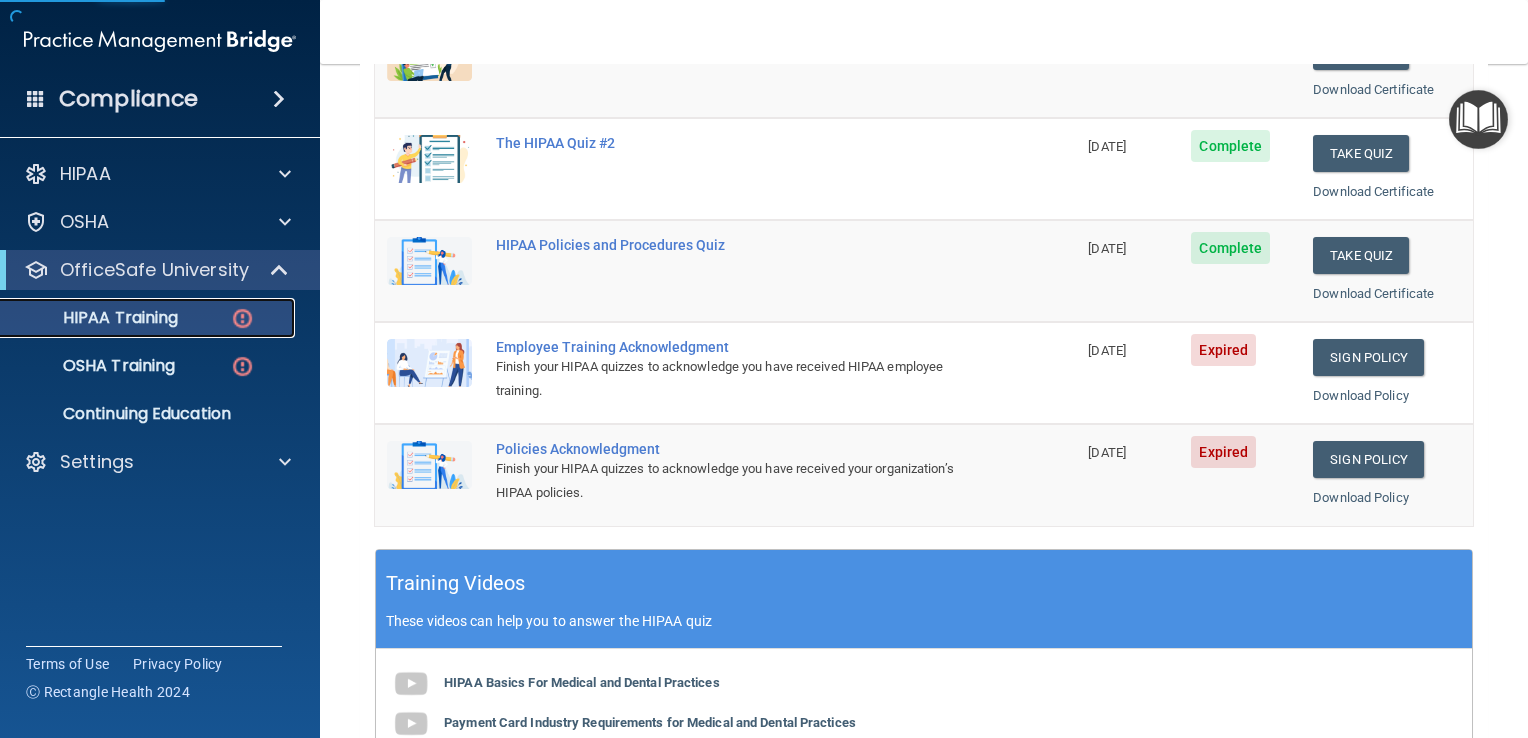 scroll, scrollTop: 347, scrollLeft: 0, axis: vertical 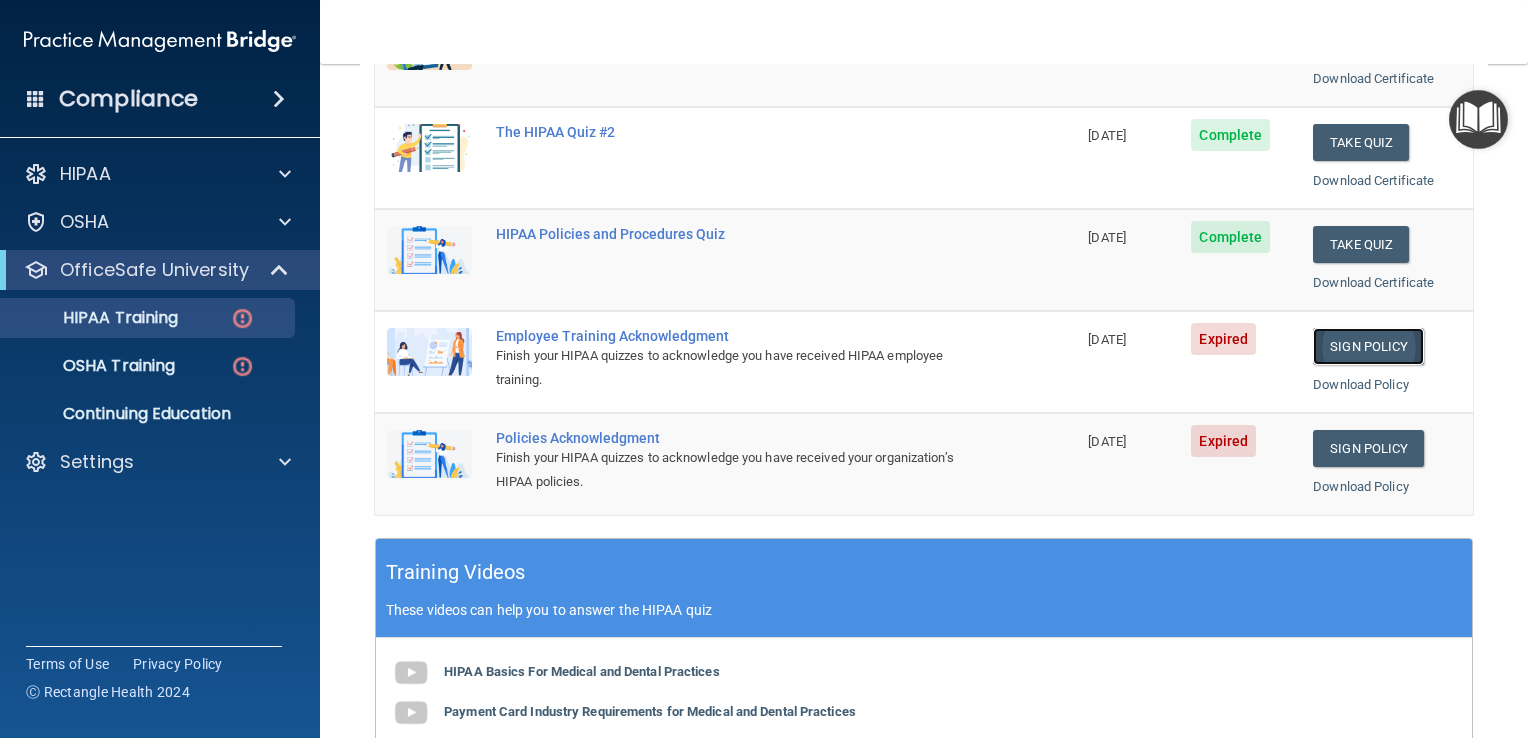 click on "Sign Policy" at bounding box center [1368, 346] 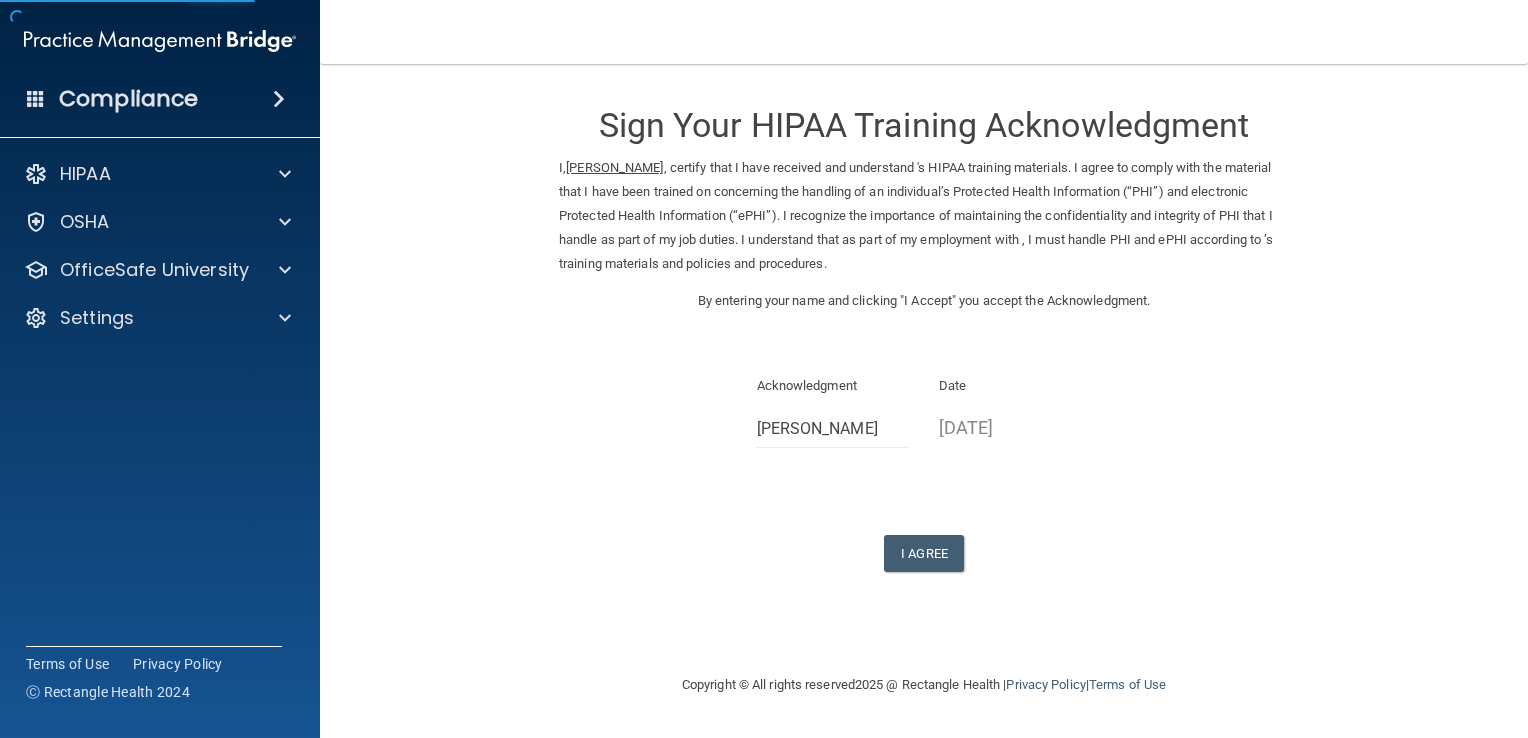 scroll, scrollTop: 0, scrollLeft: 0, axis: both 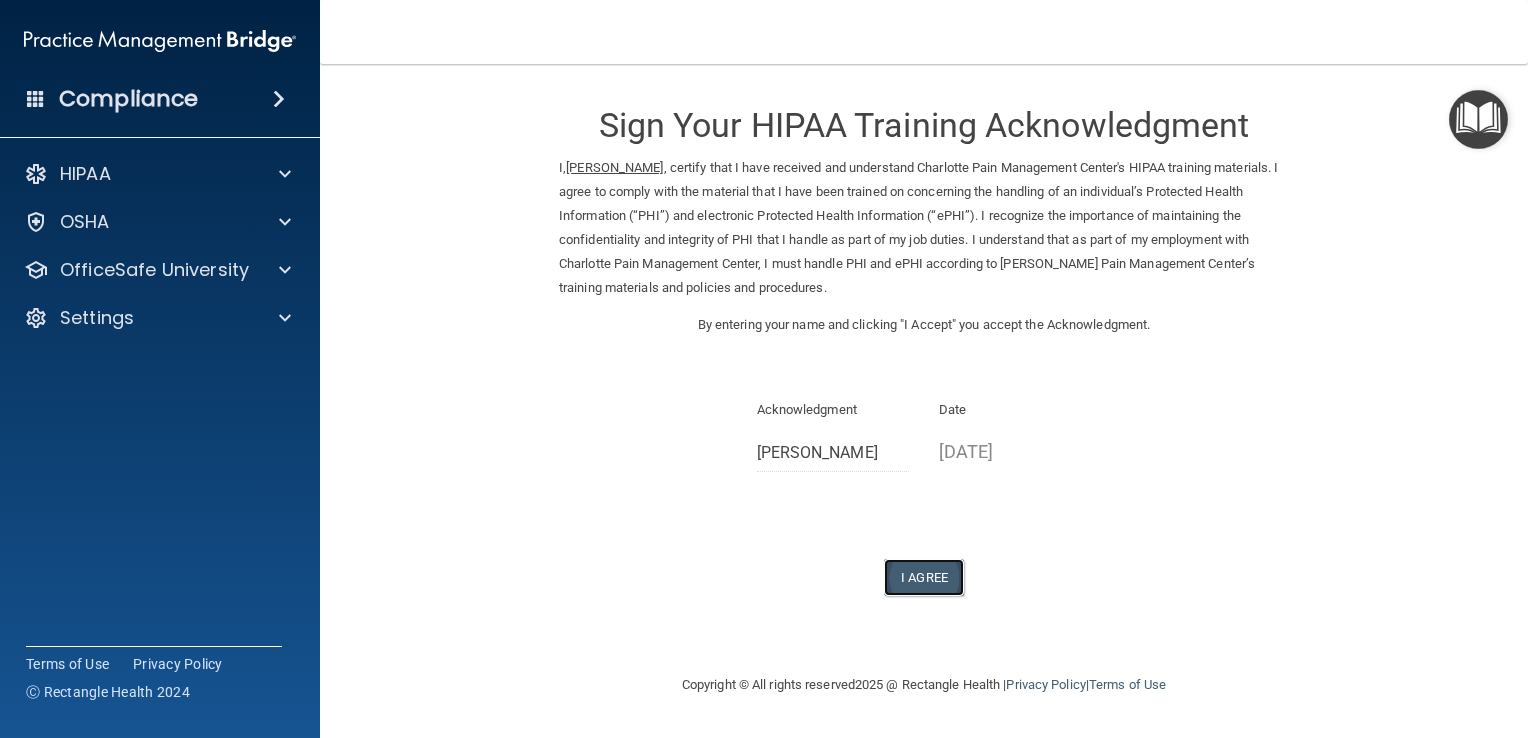 click on "I Agree" at bounding box center [924, 577] 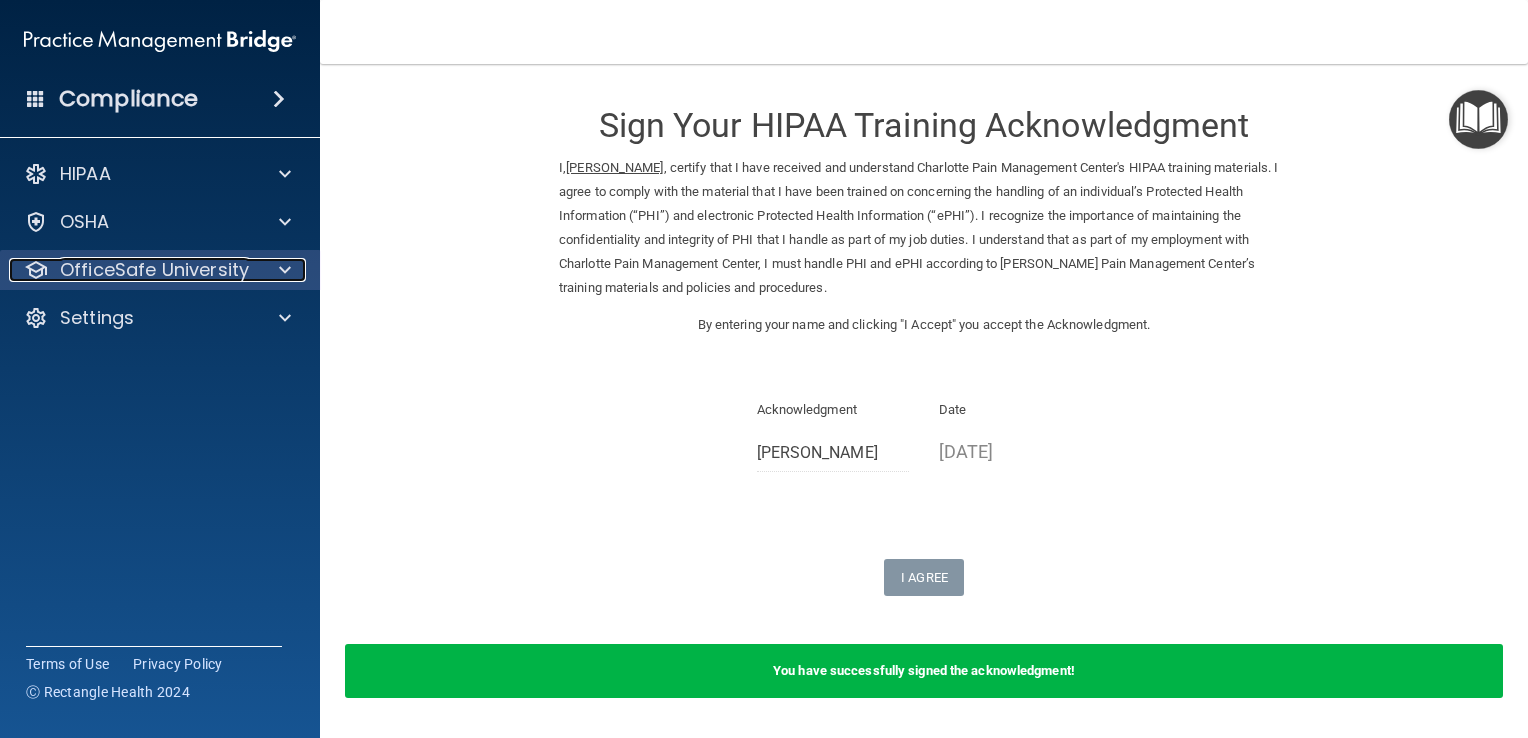 click on "OfficeSafe University" at bounding box center (154, 270) 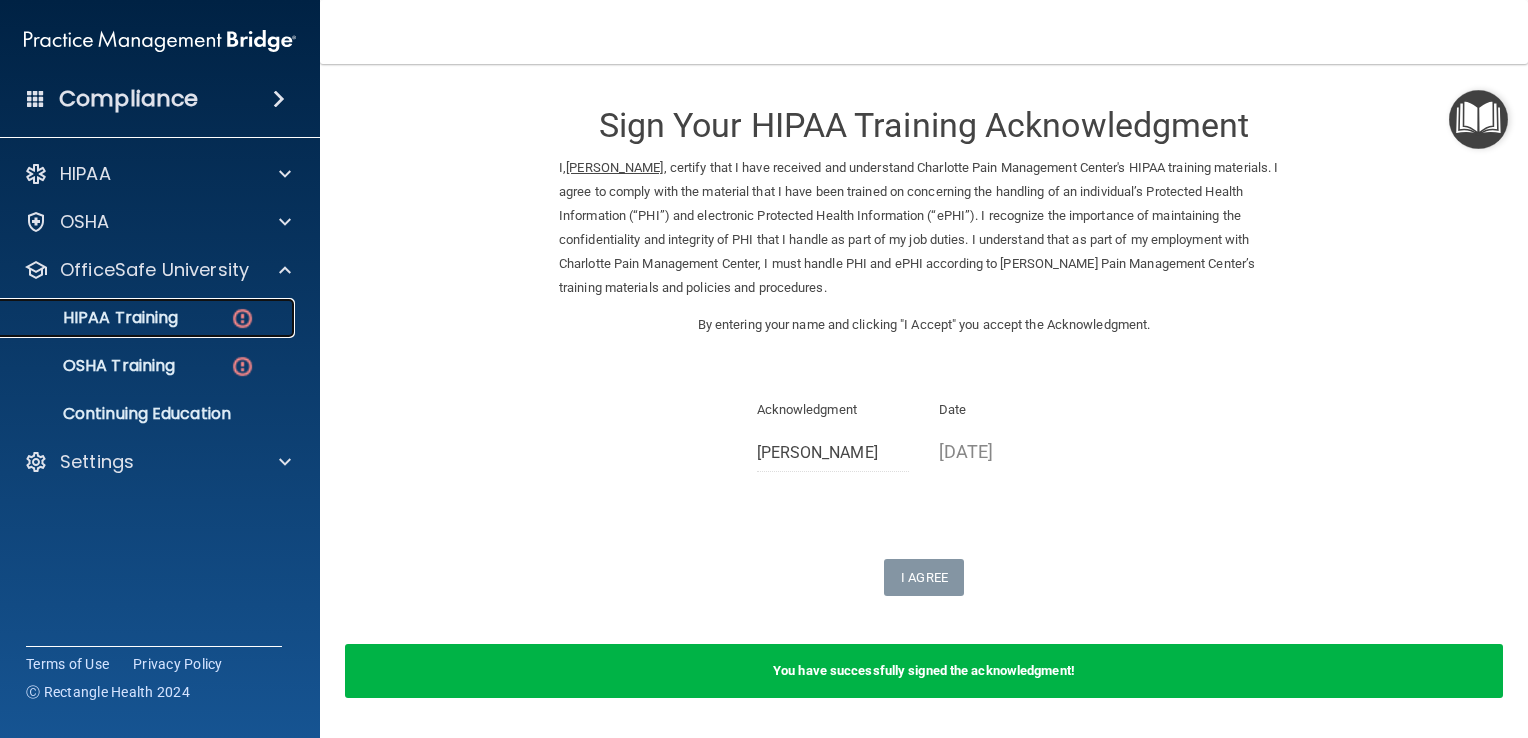 click on "HIPAA Training" at bounding box center [137, 318] 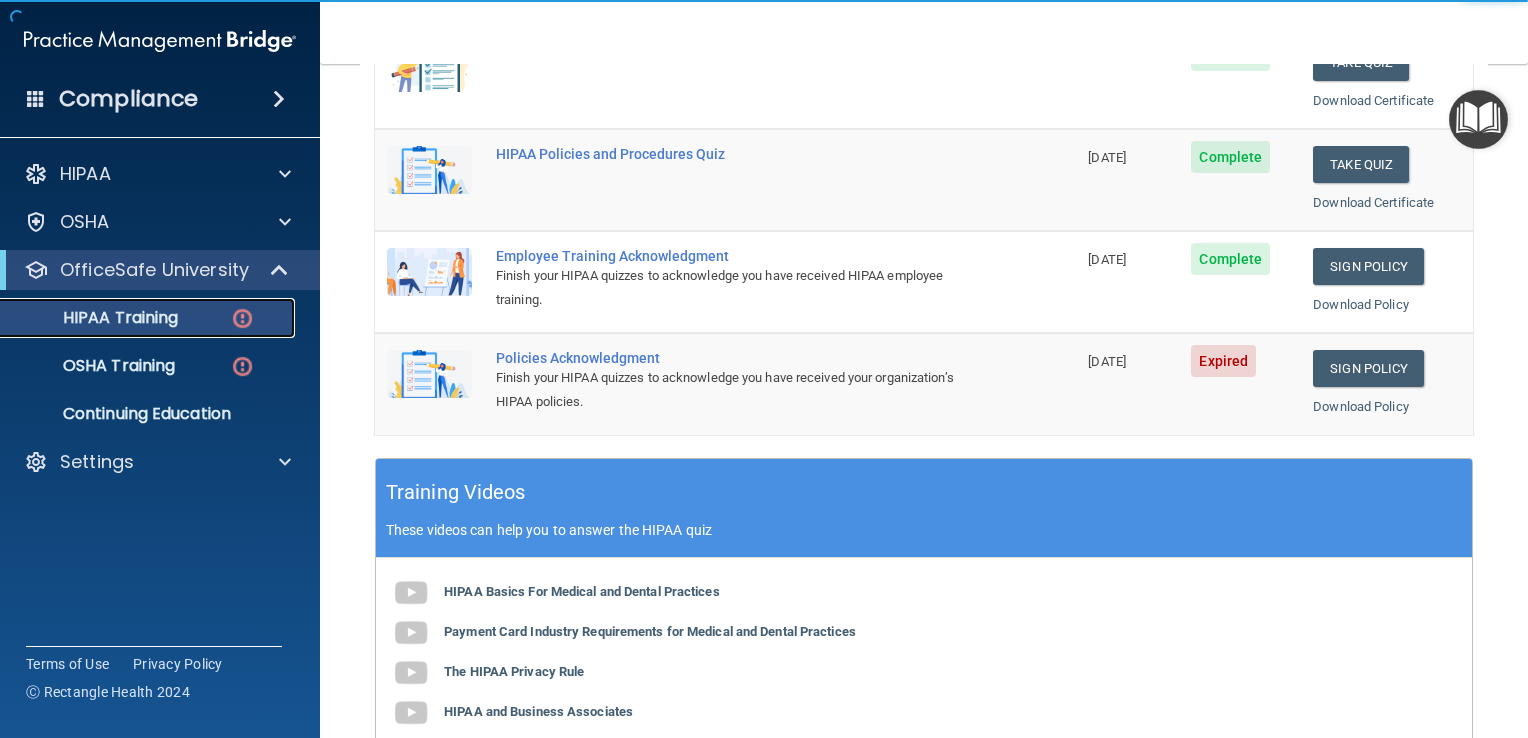 scroll, scrollTop: 428, scrollLeft: 0, axis: vertical 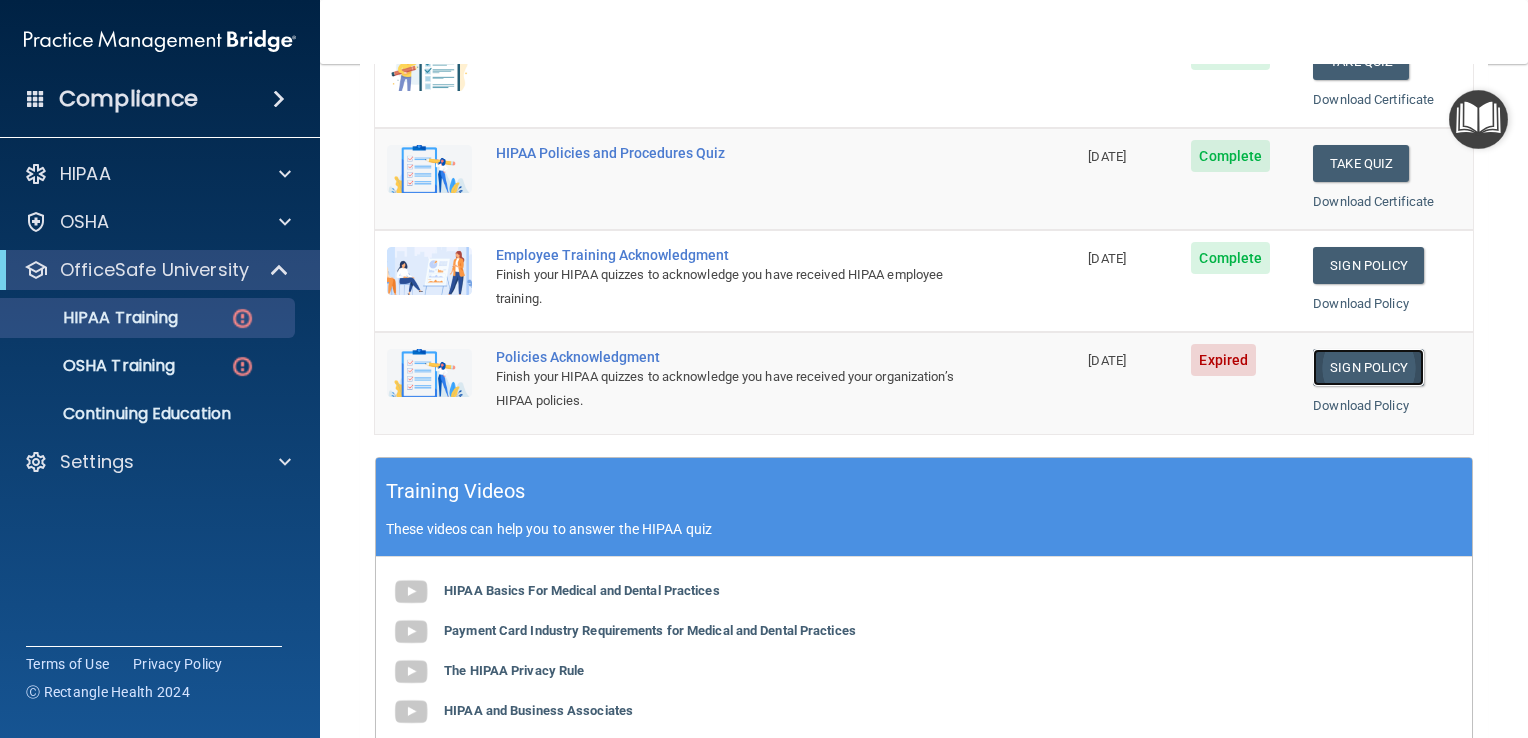 click on "Sign Policy" at bounding box center (1368, 367) 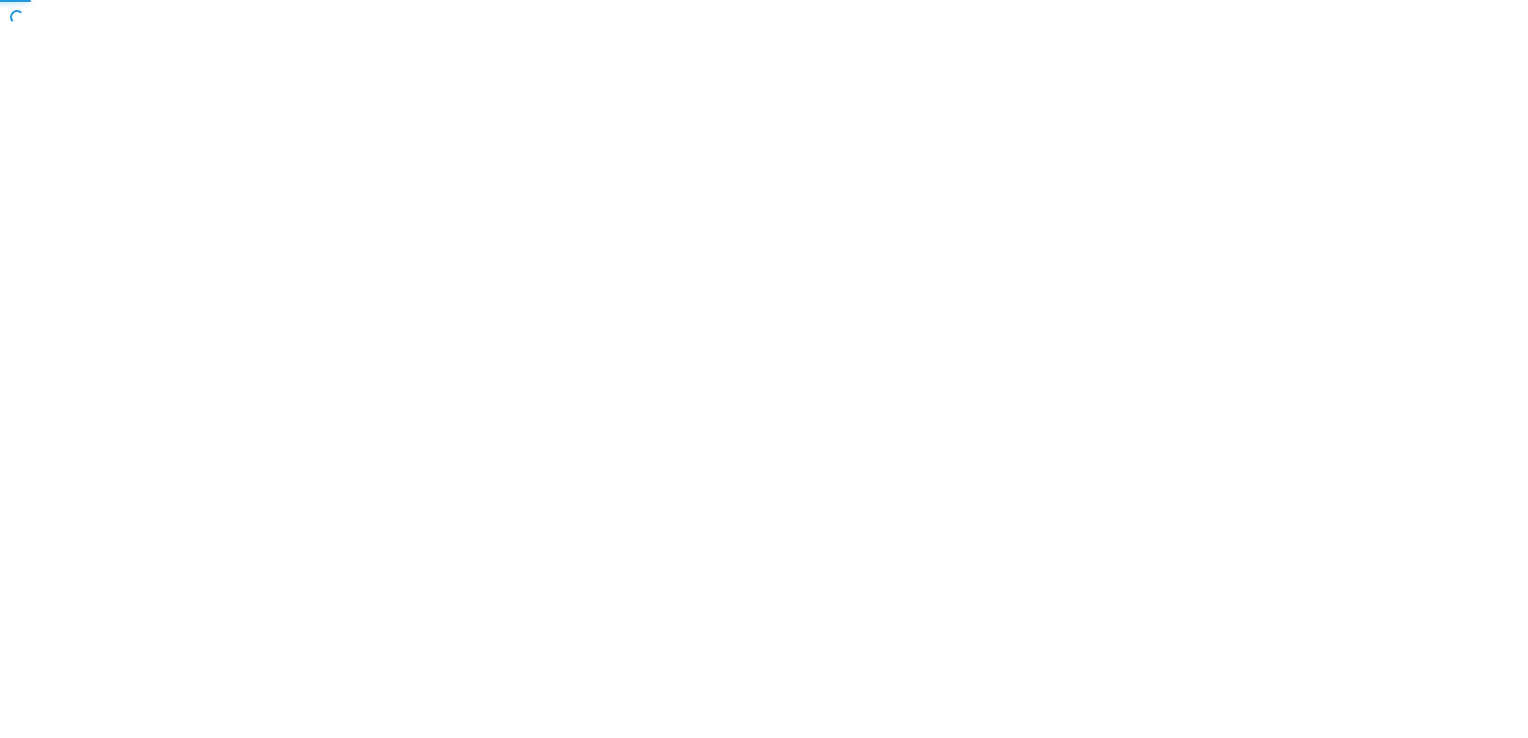 scroll, scrollTop: 0, scrollLeft: 0, axis: both 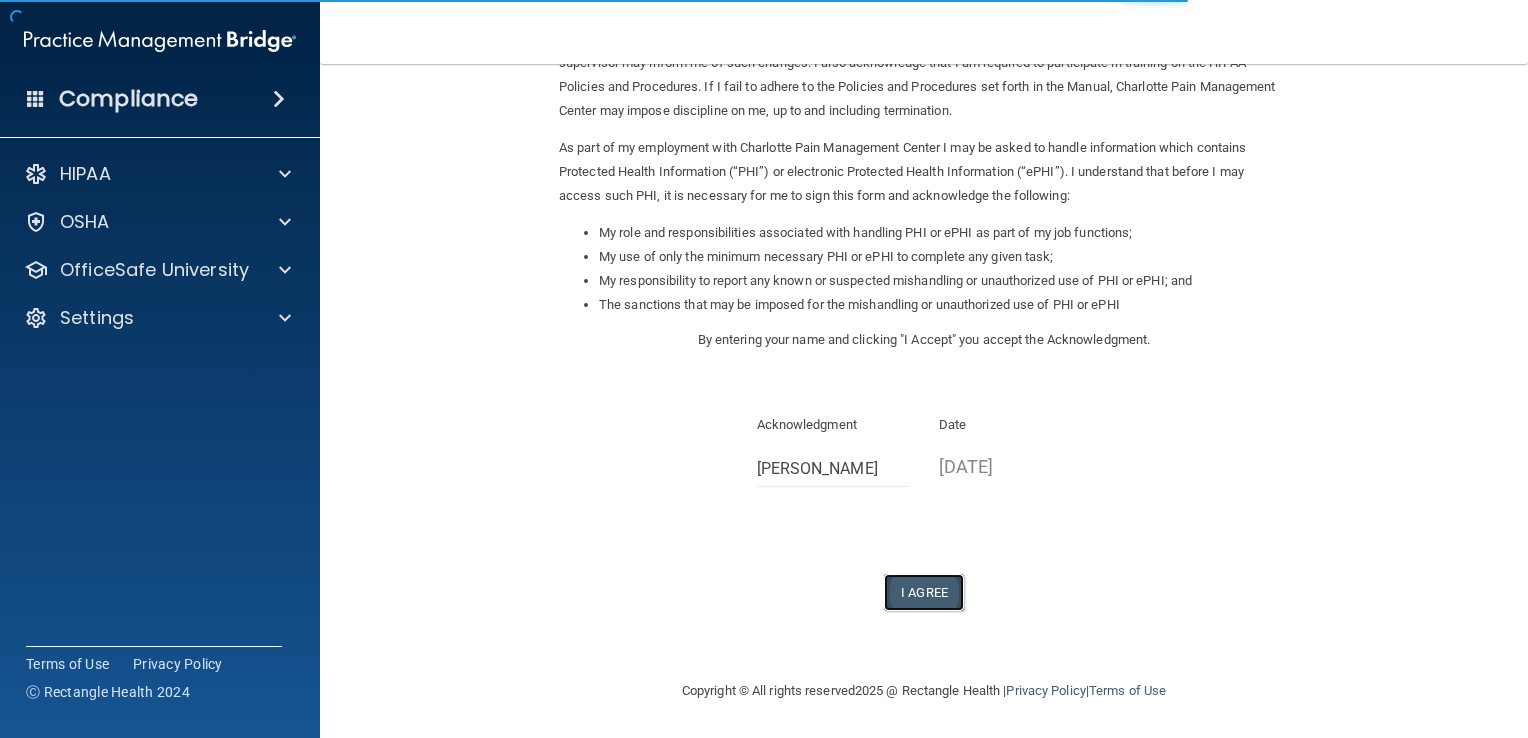 click on "I Agree" at bounding box center [924, 592] 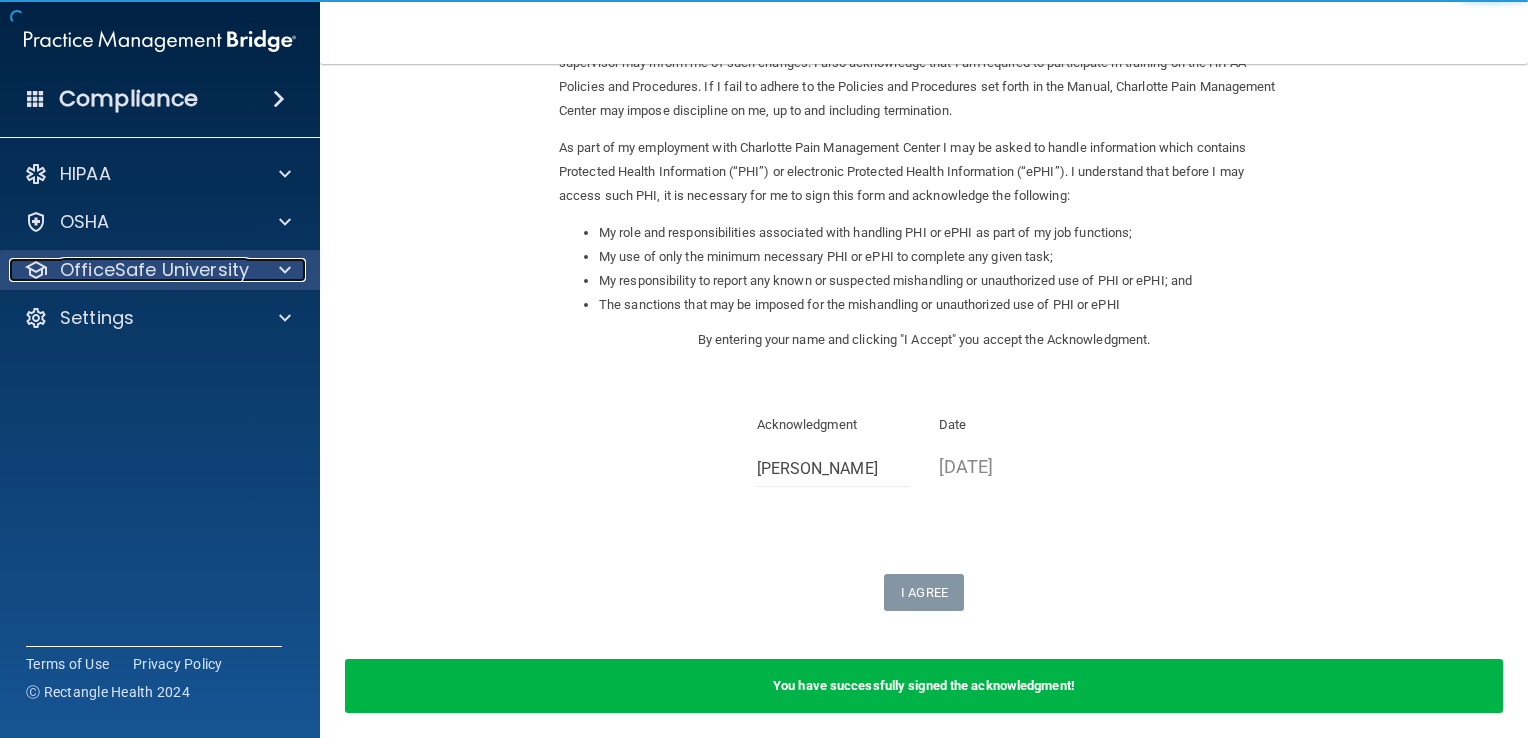 click on "OfficeSafe University" at bounding box center [154, 270] 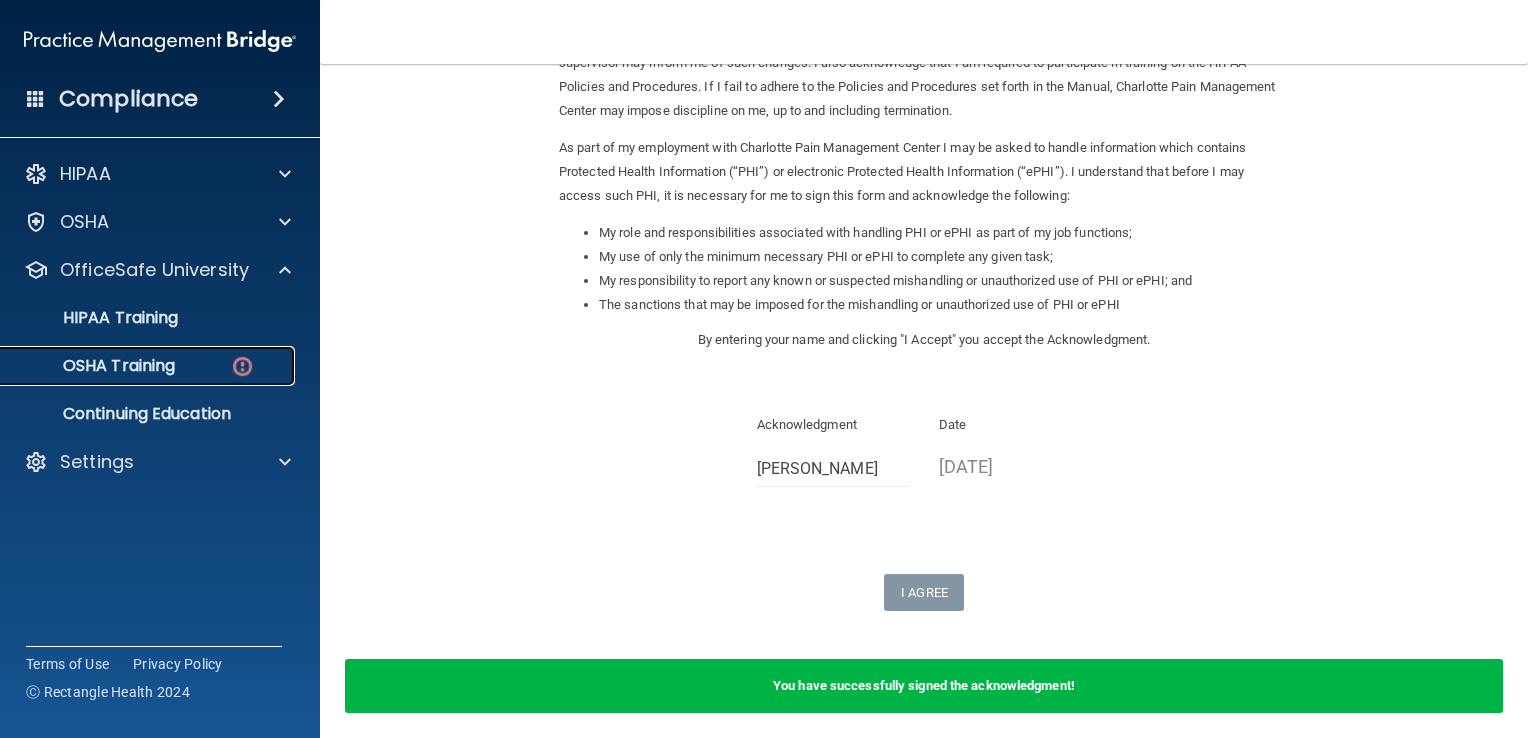 click at bounding box center (242, 366) 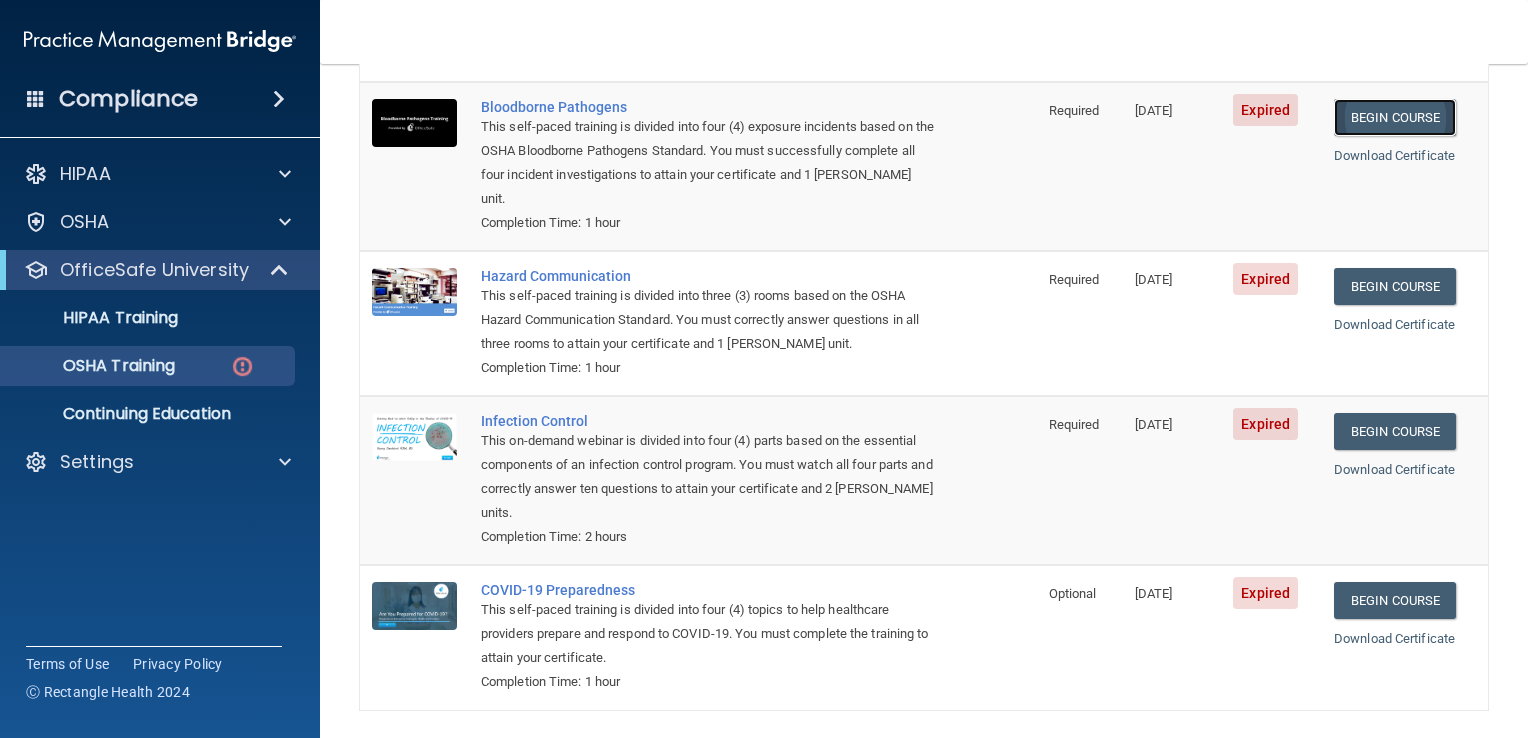 click on "Begin Course" at bounding box center [1395, 117] 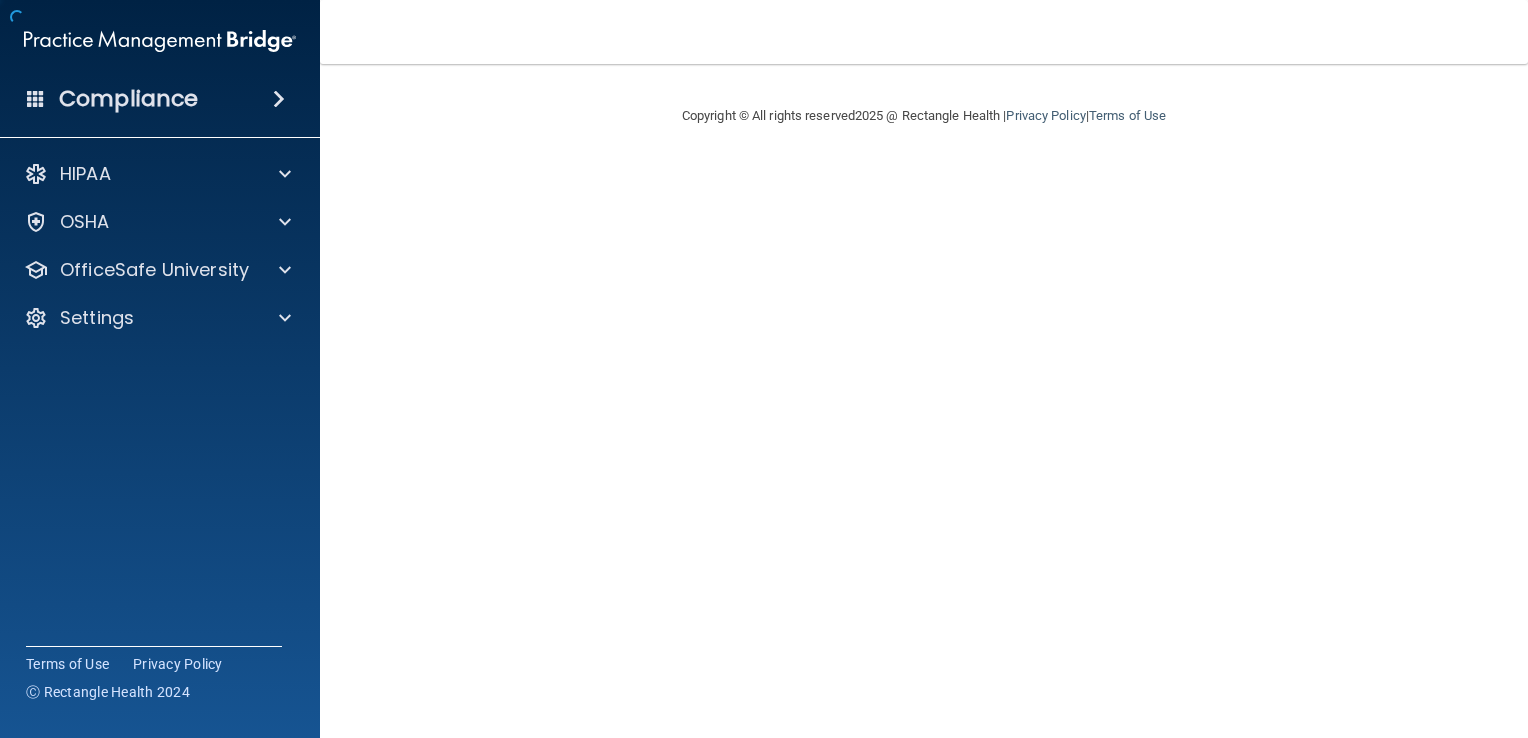 scroll, scrollTop: 0, scrollLeft: 0, axis: both 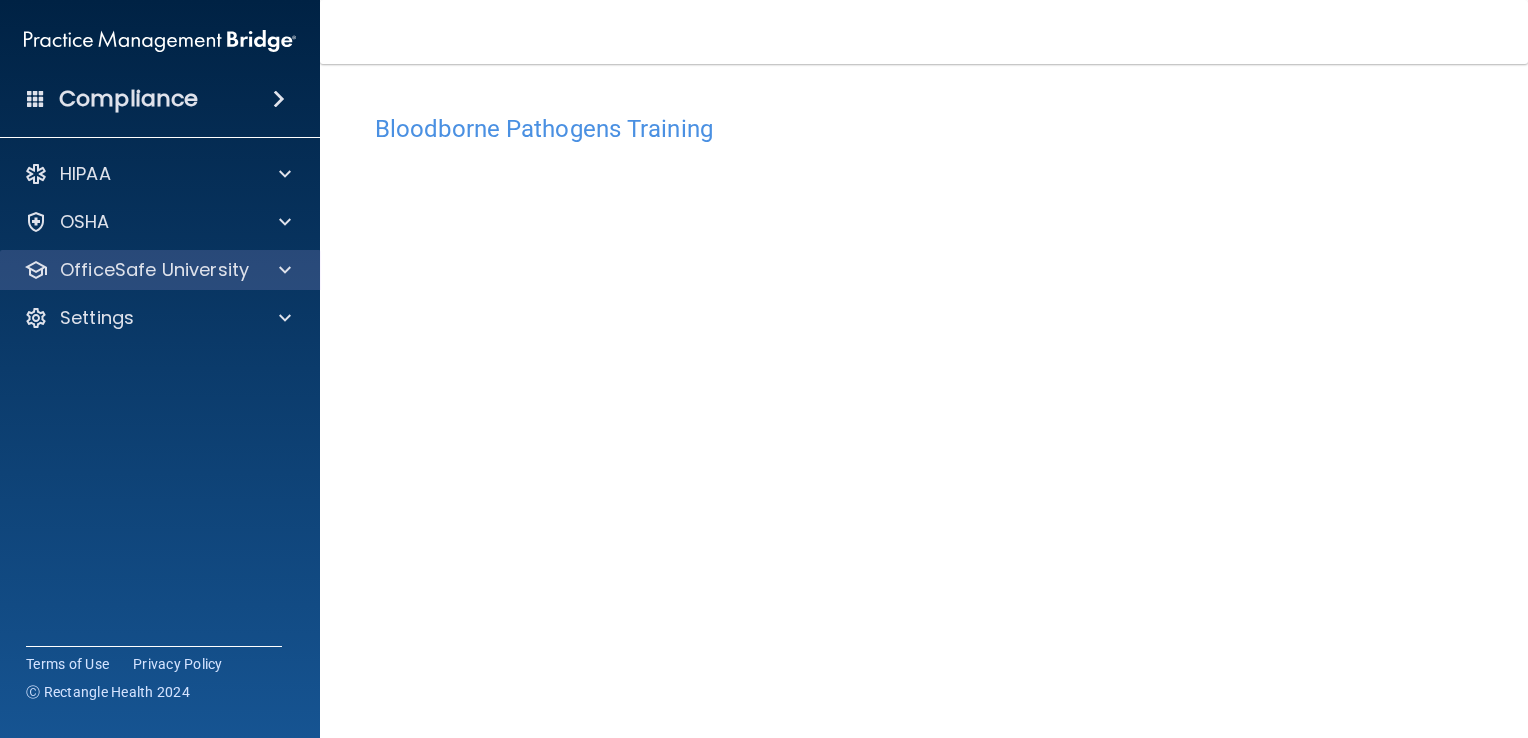 click on "OfficeSafe University" at bounding box center [160, 270] 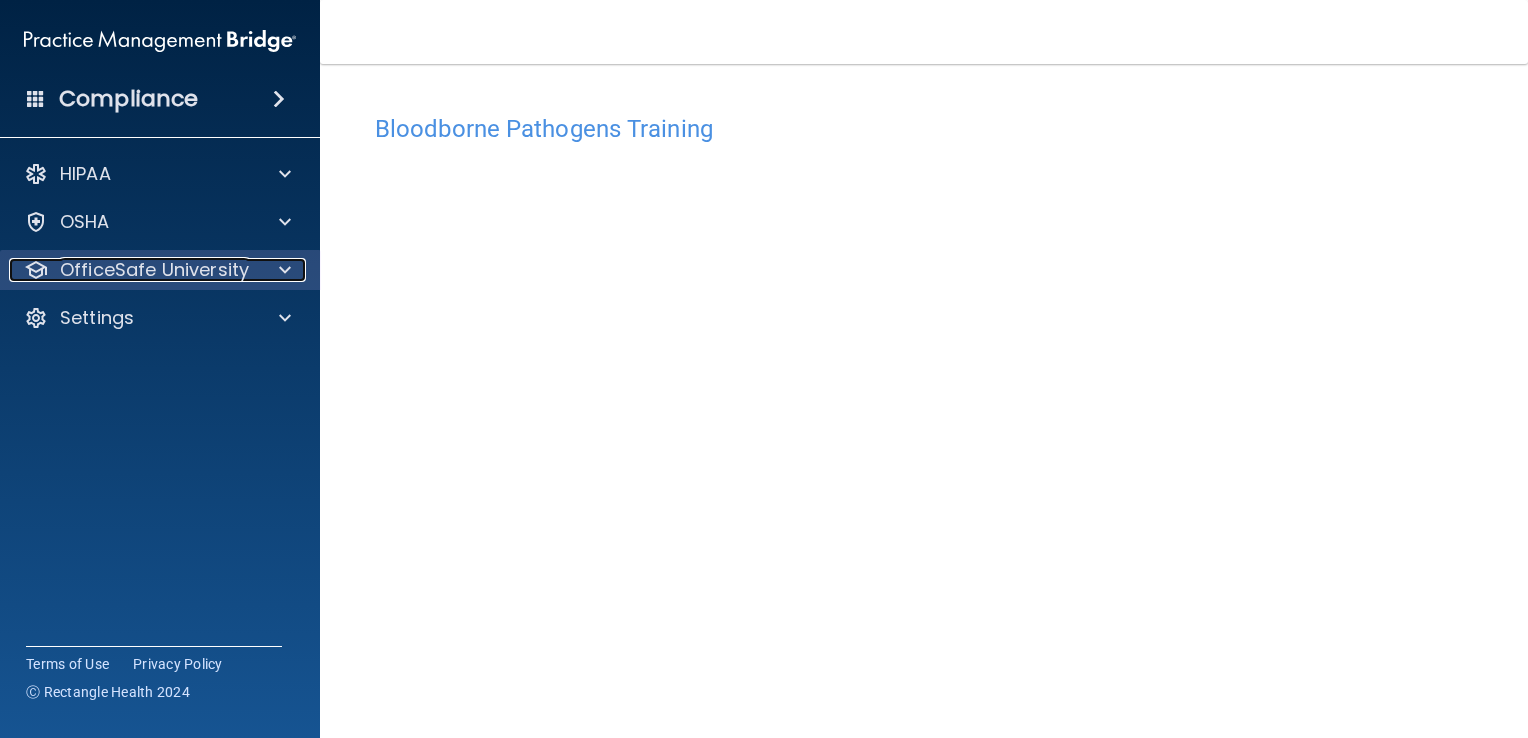 click on "OfficeSafe University" at bounding box center [133, 270] 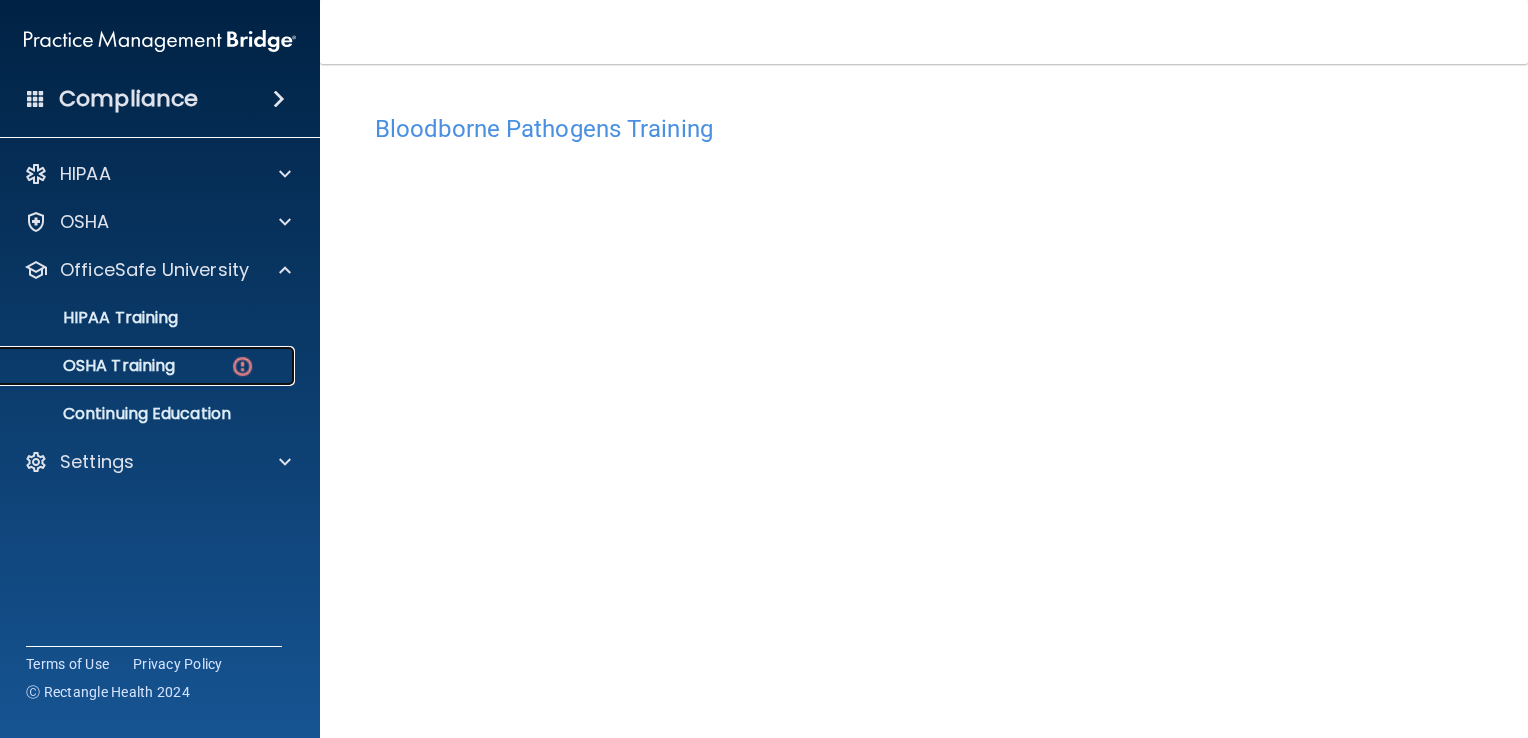 click at bounding box center [242, 366] 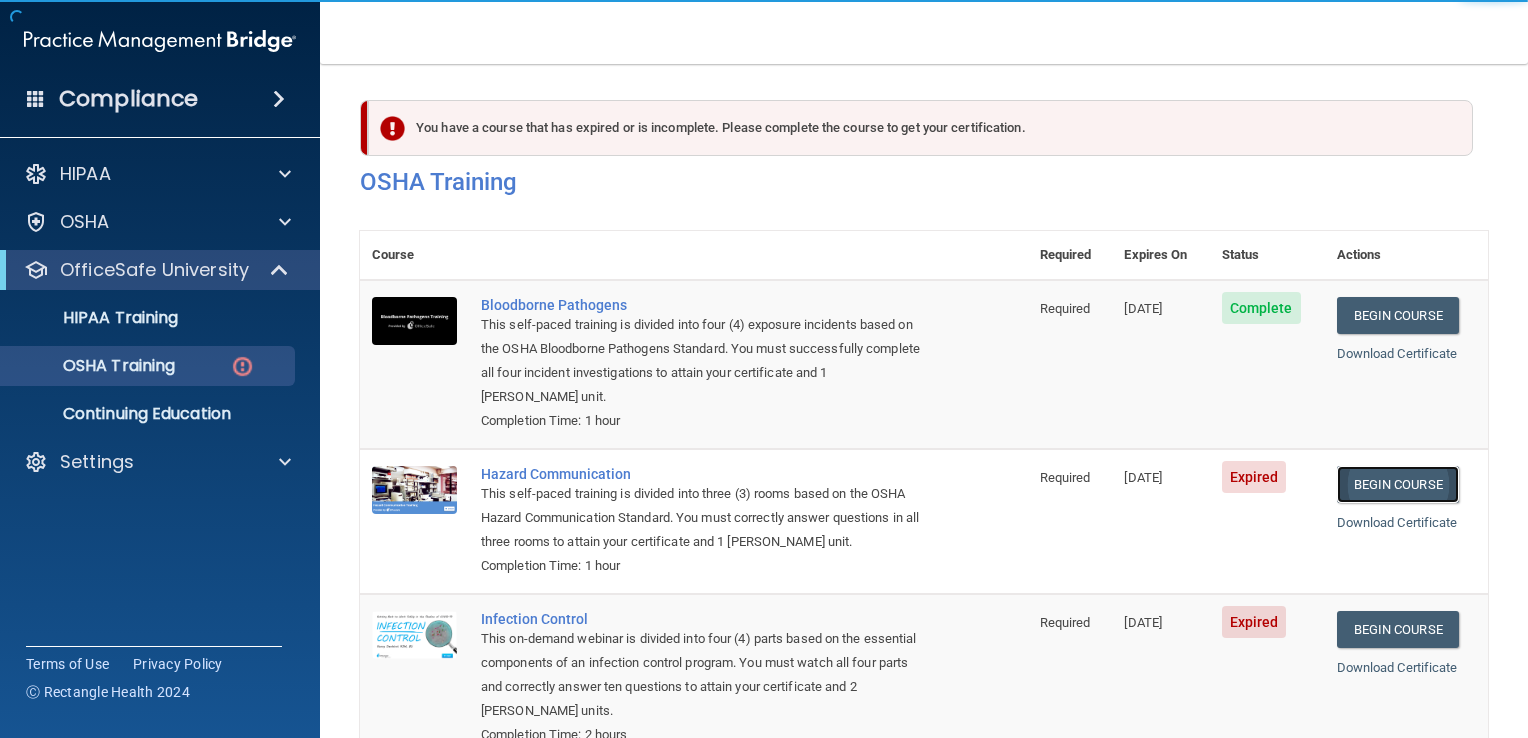 click on "Begin Course" at bounding box center [1398, 484] 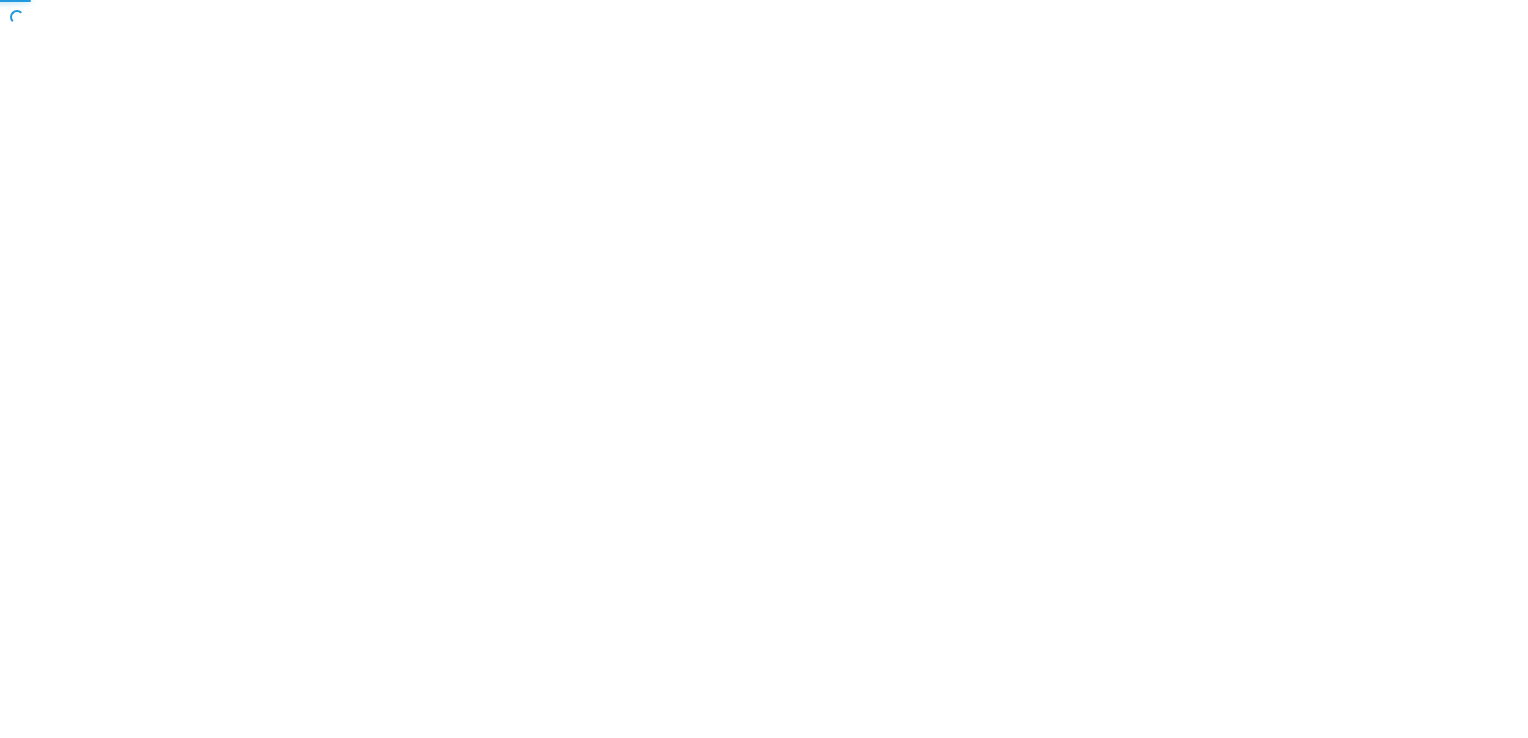 scroll, scrollTop: 0, scrollLeft: 0, axis: both 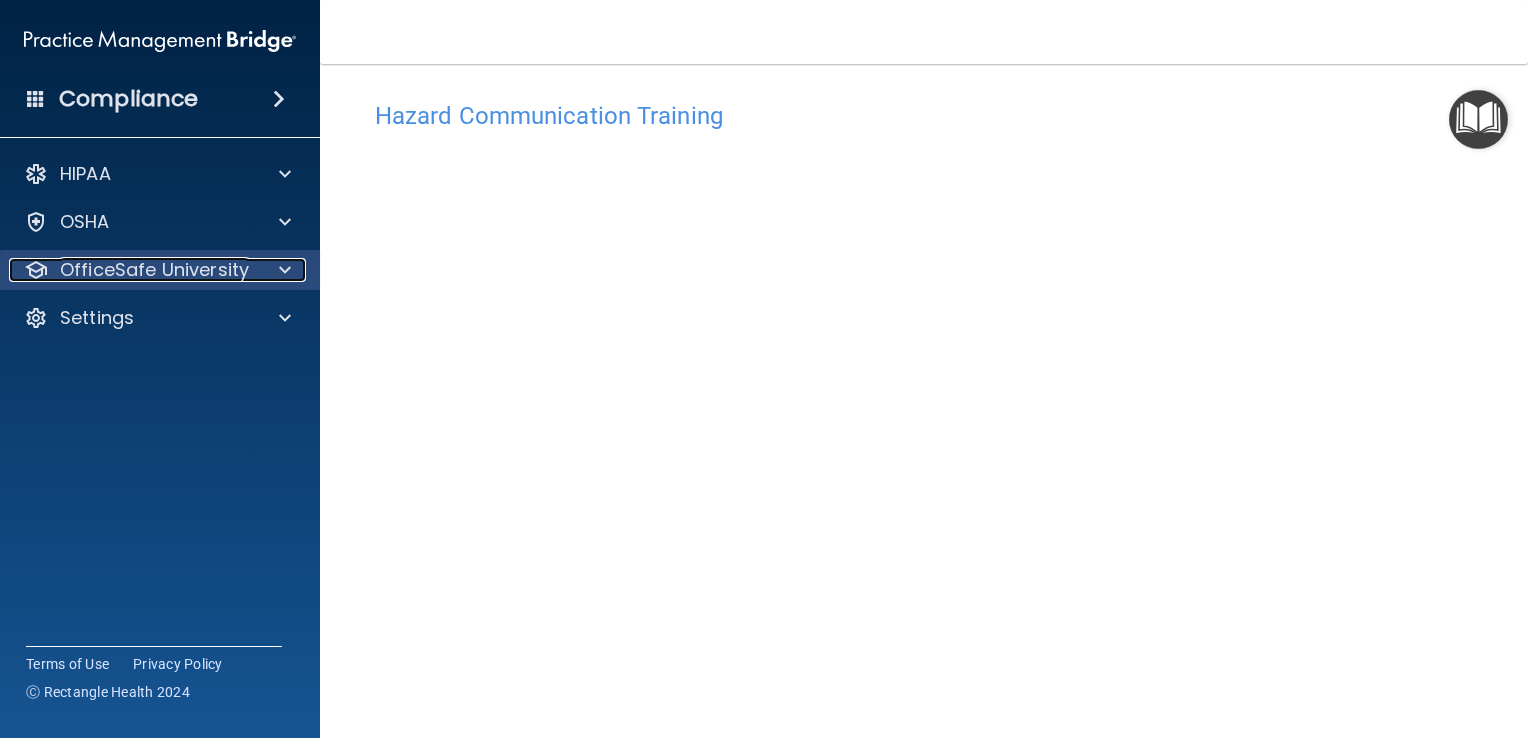 click on "OfficeSafe University" at bounding box center [154, 270] 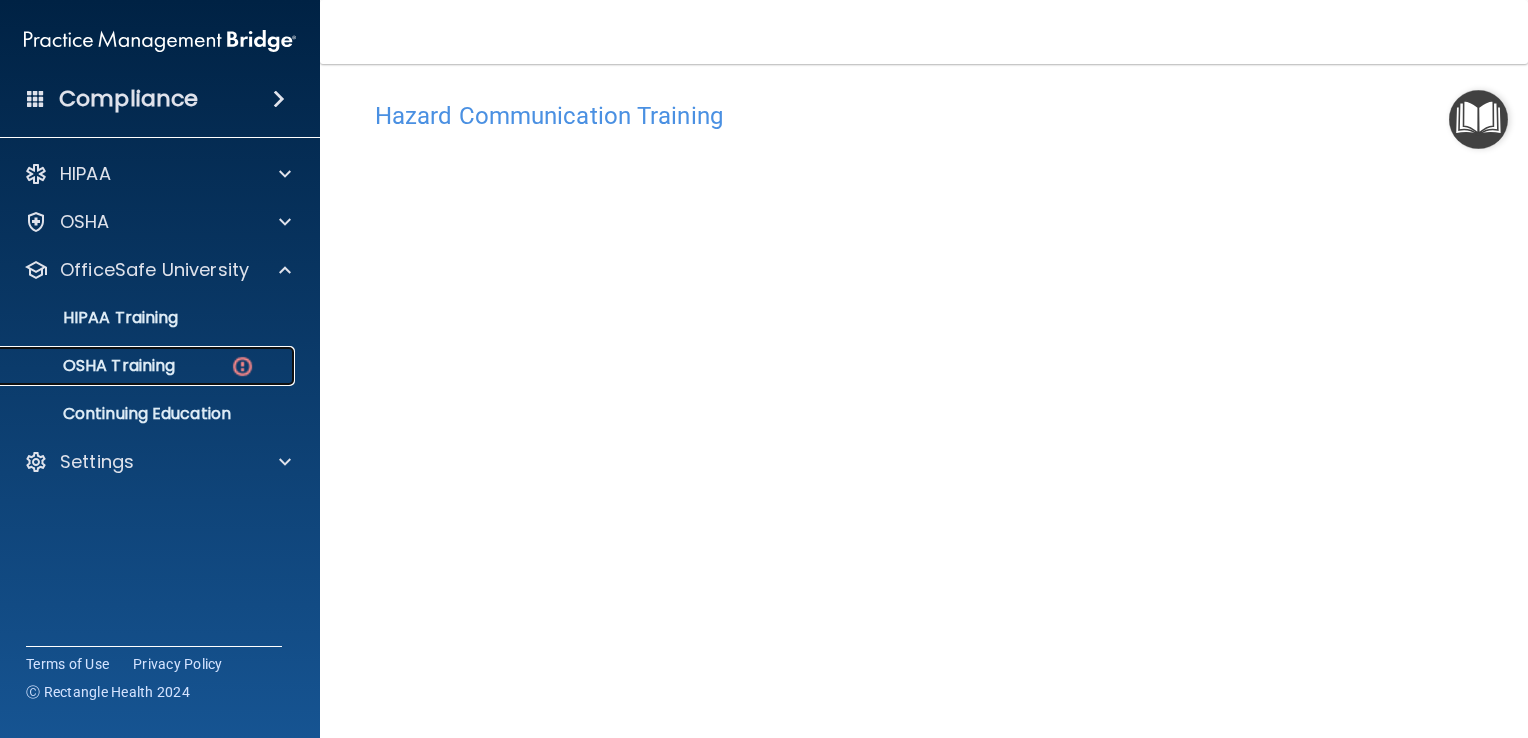 click on "OSHA Training" at bounding box center [149, 366] 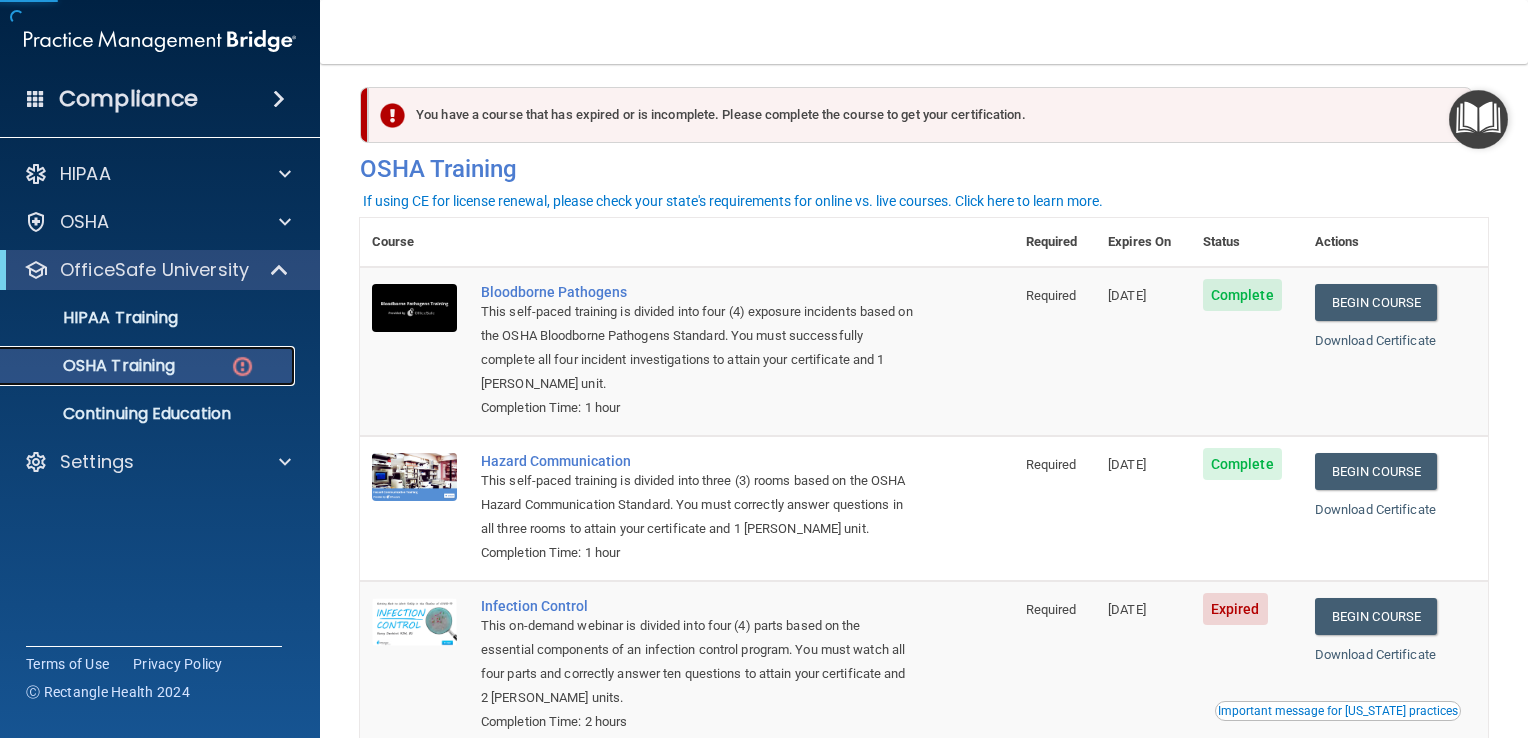 scroll, scrollTop: 276, scrollLeft: 0, axis: vertical 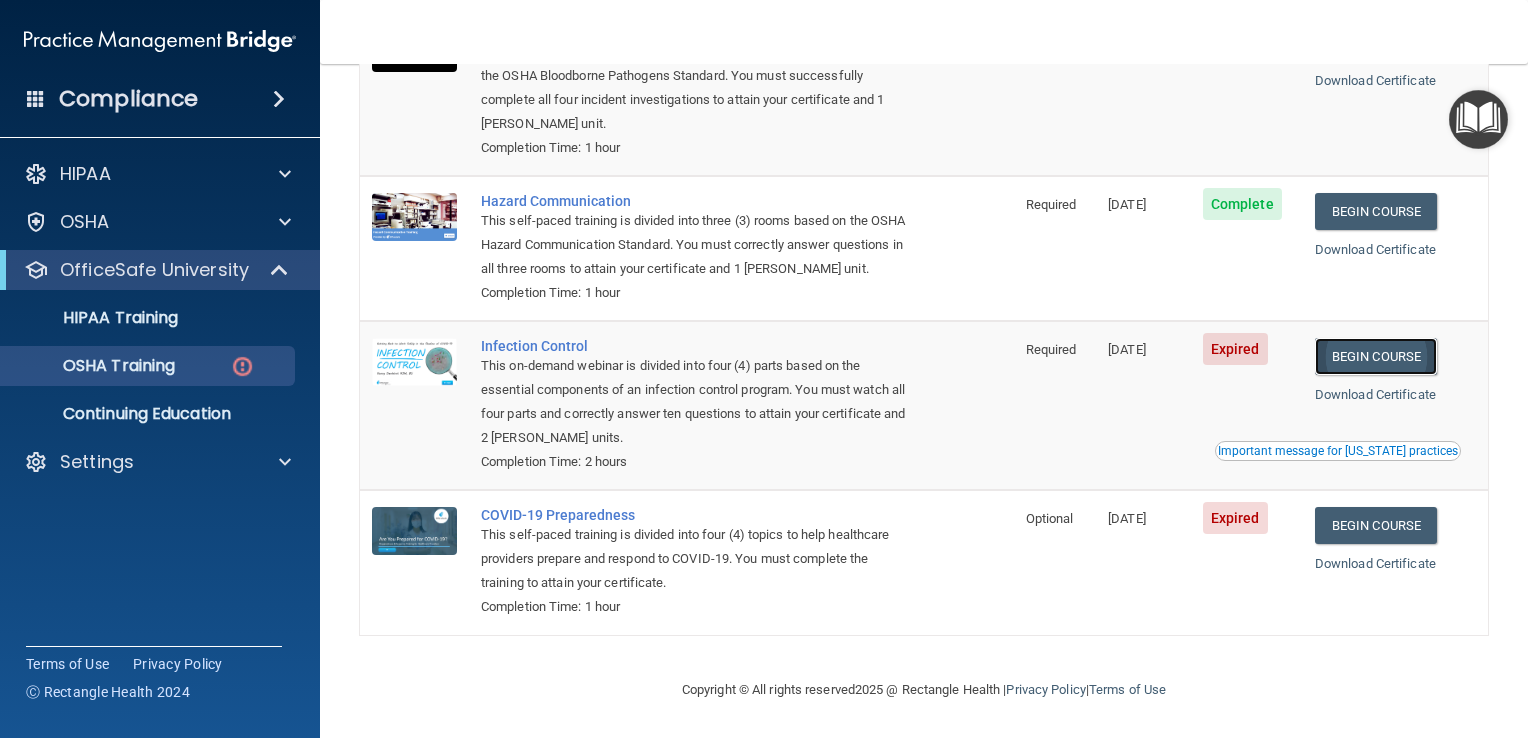 click on "Begin Course" at bounding box center (1376, 356) 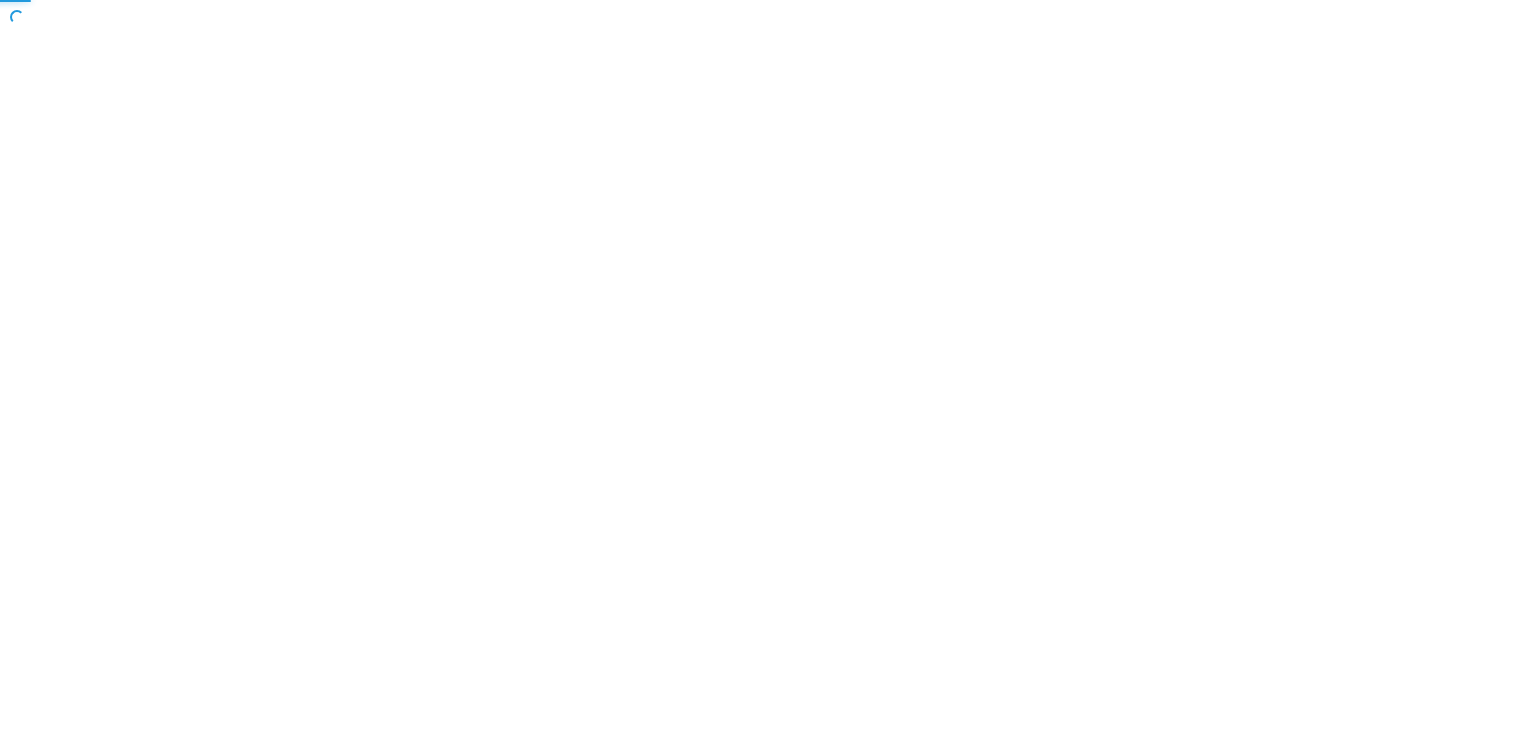 scroll, scrollTop: 0, scrollLeft: 0, axis: both 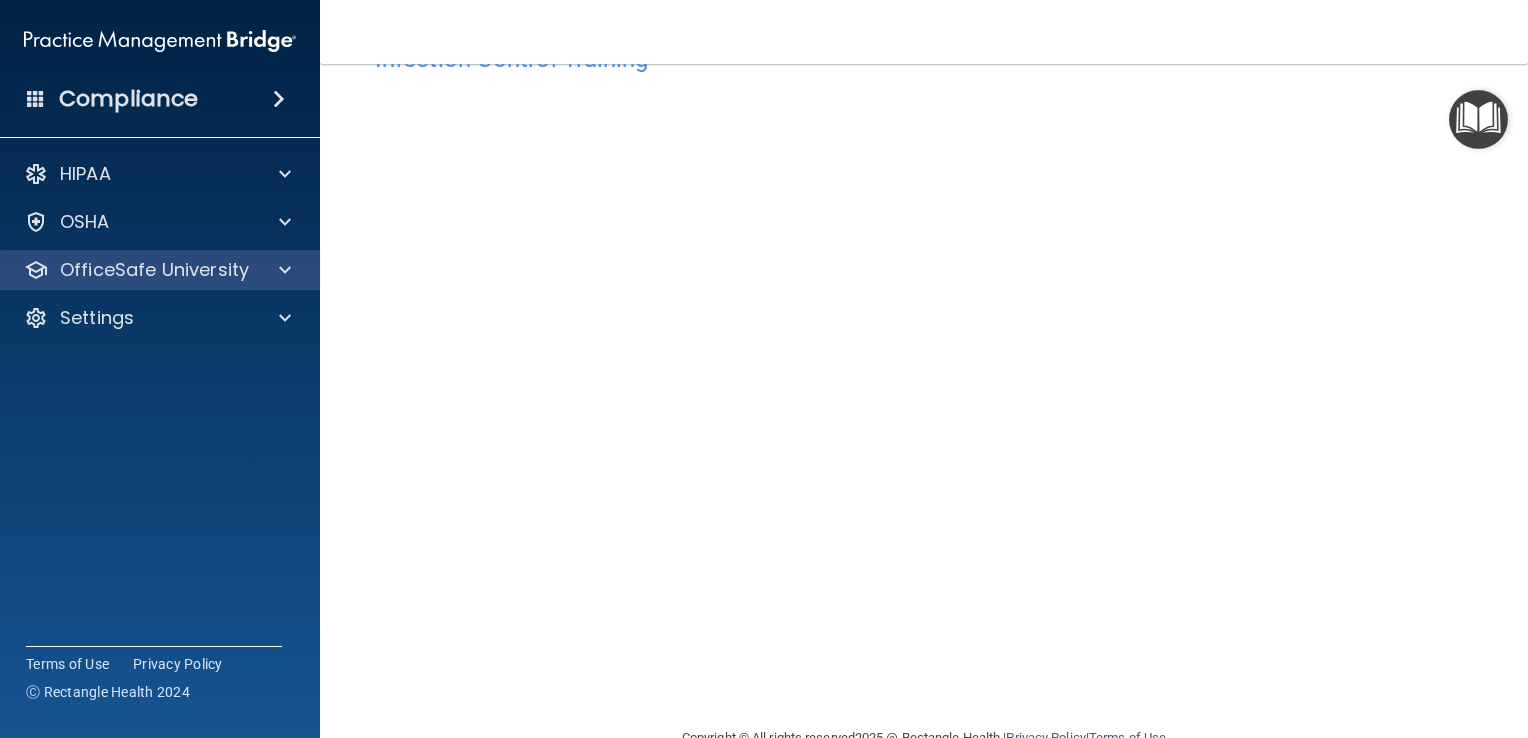 click on "OfficeSafe University" at bounding box center (160, 270) 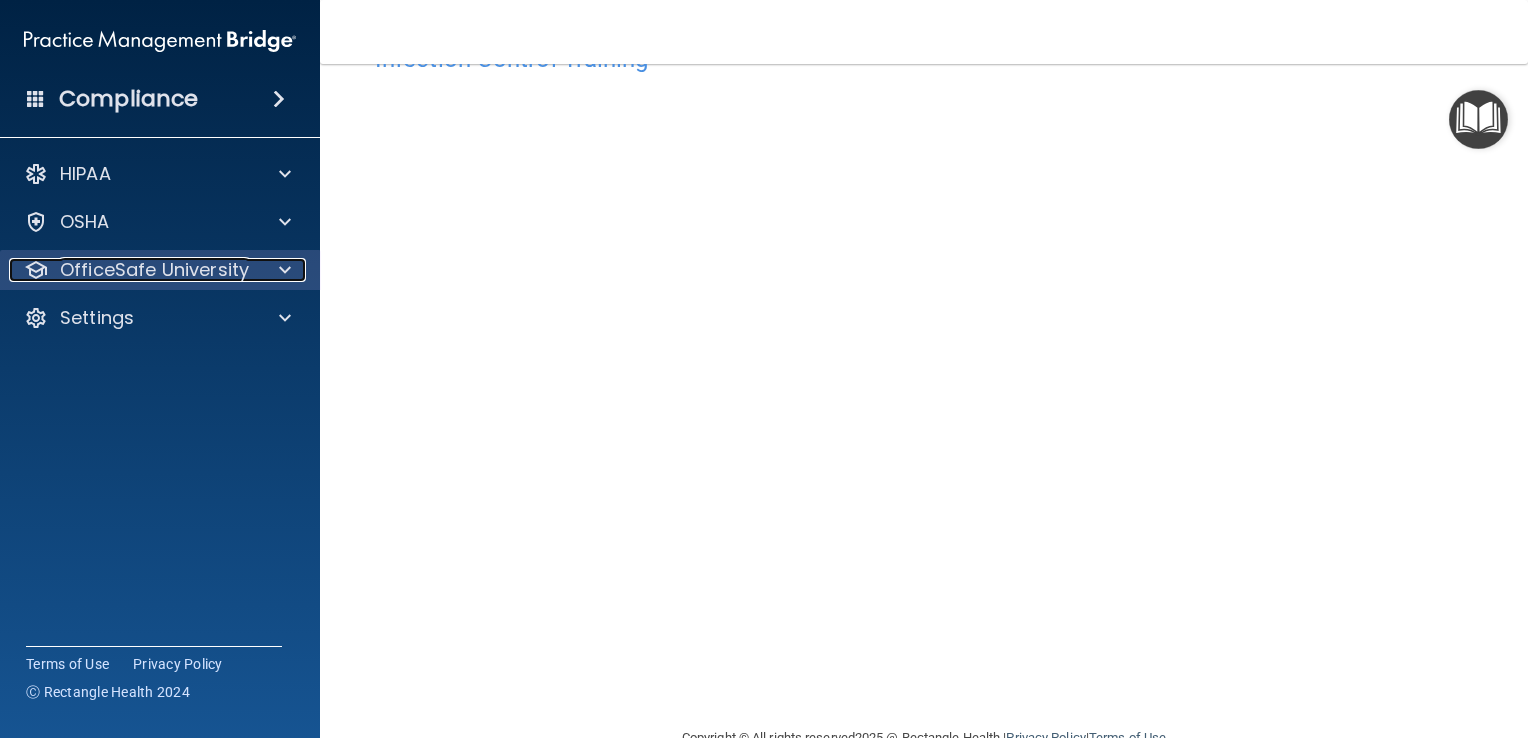 click on "OfficeSafe University" at bounding box center [154, 270] 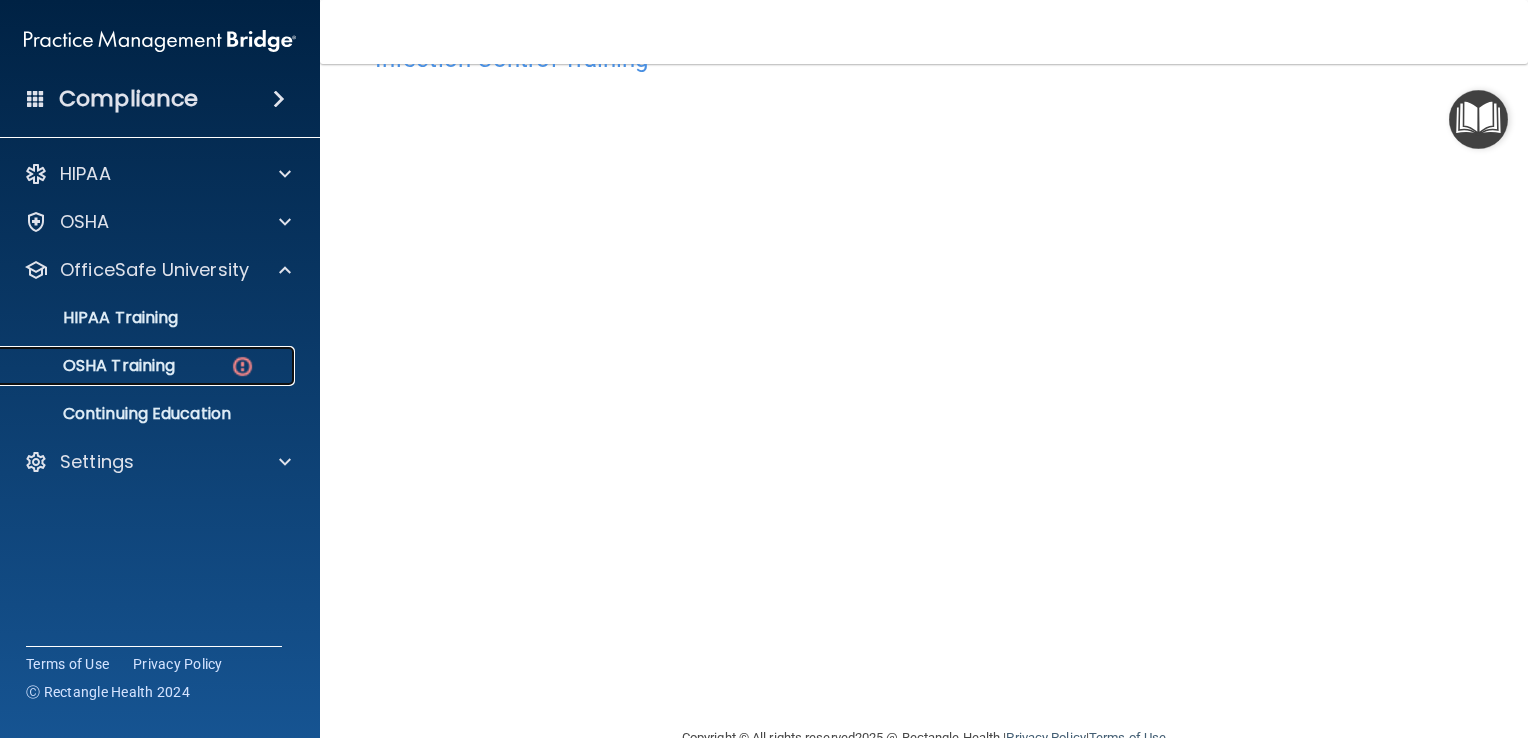 click on "OSHA Training" at bounding box center [149, 366] 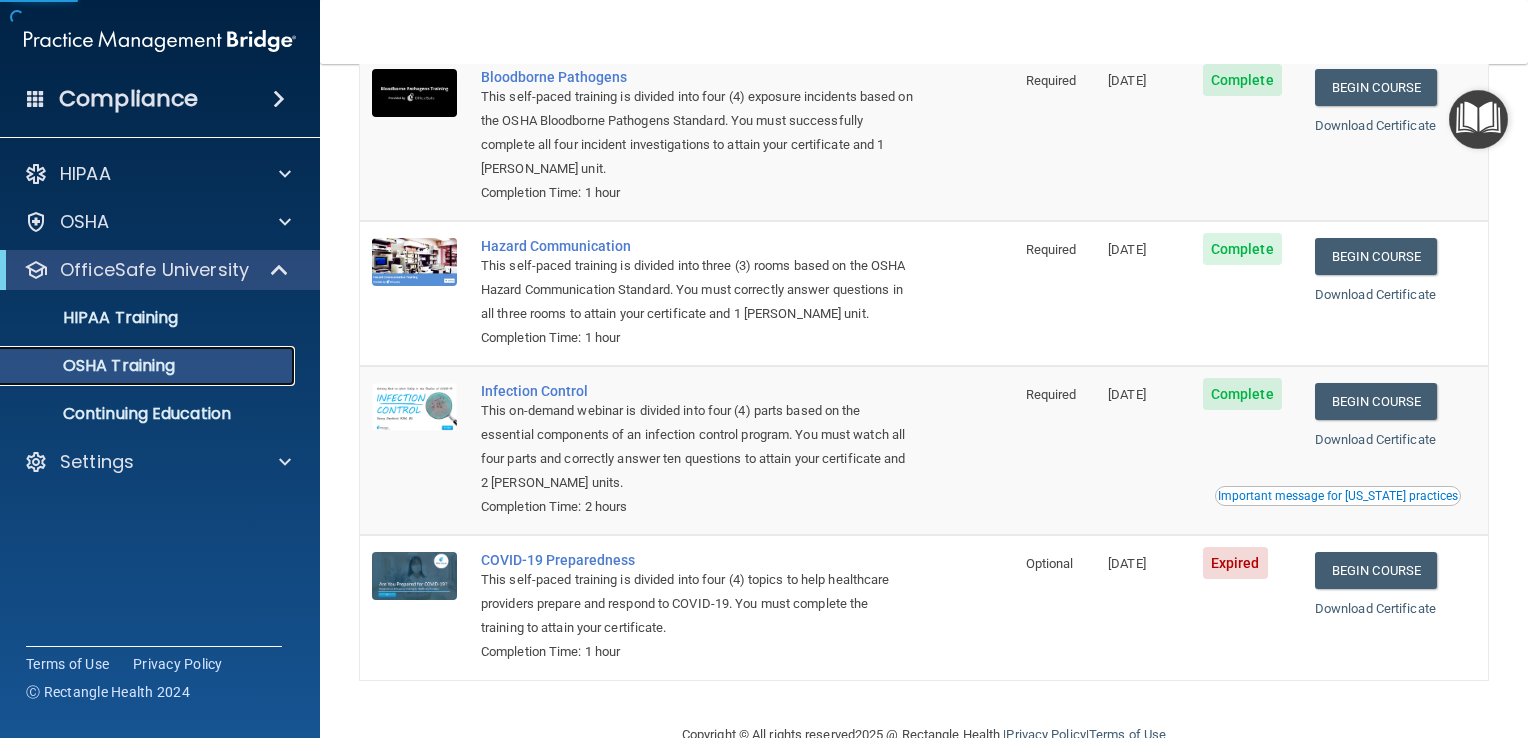 scroll, scrollTop: 220, scrollLeft: 0, axis: vertical 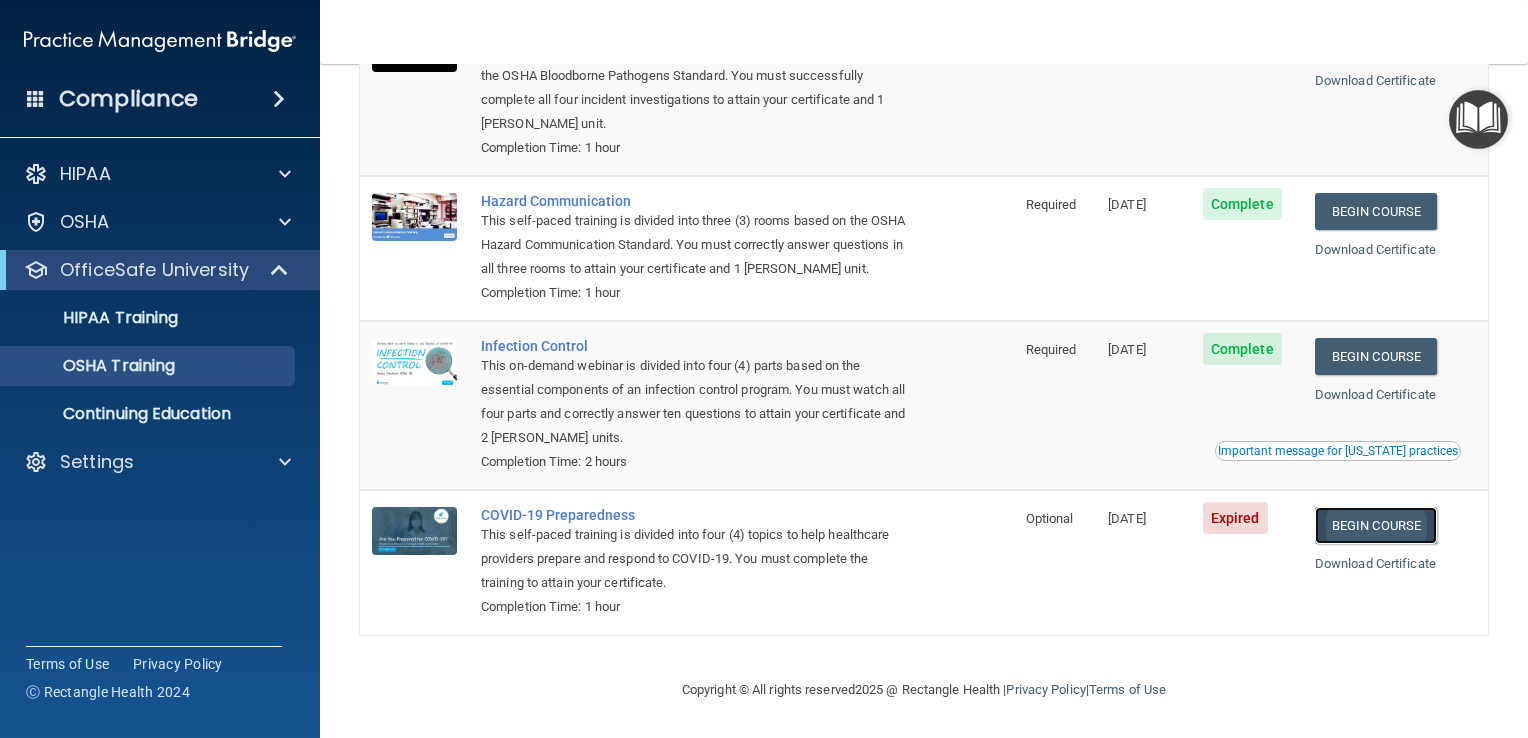 click on "Begin Course" at bounding box center [1376, 525] 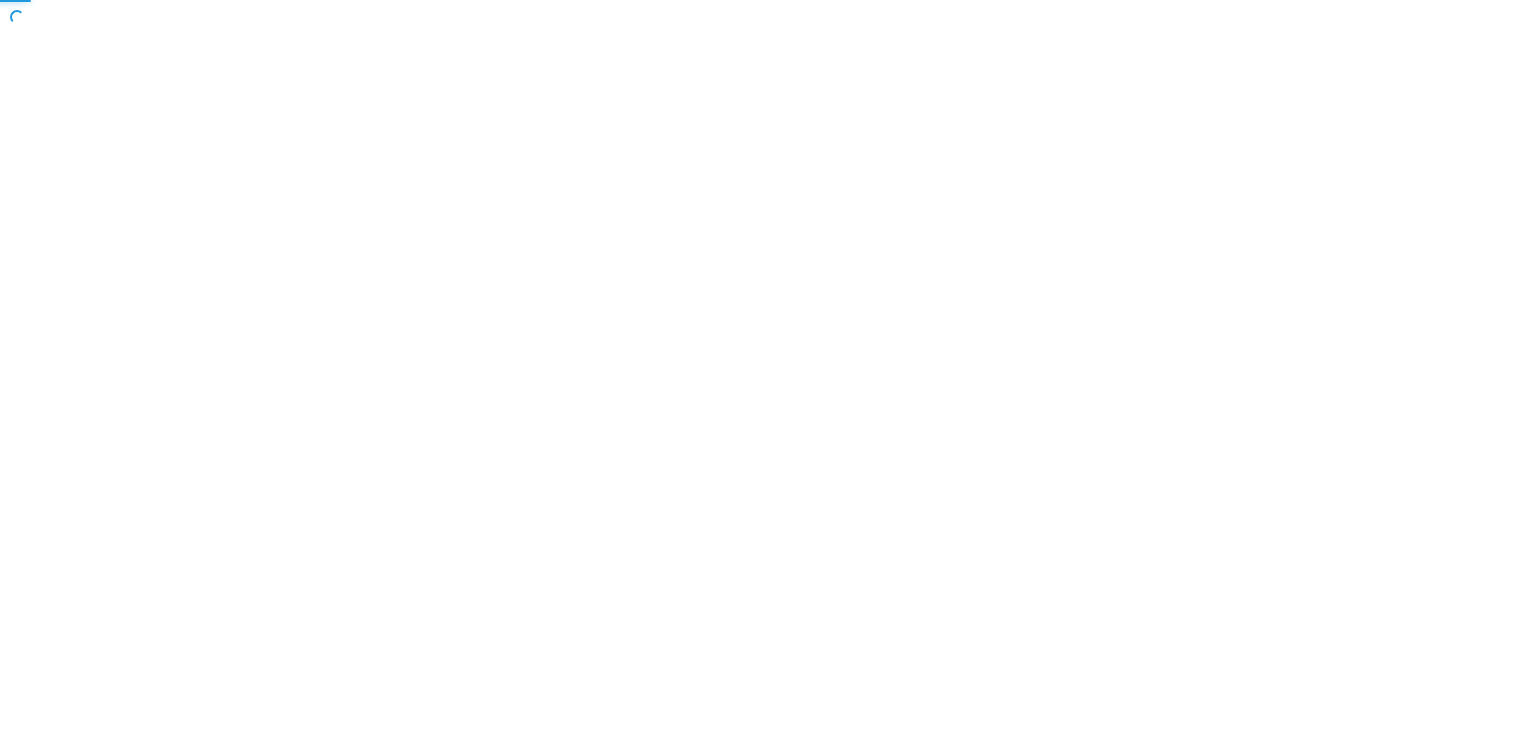 scroll, scrollTop: 0, scrollLeft: 0, axis: both 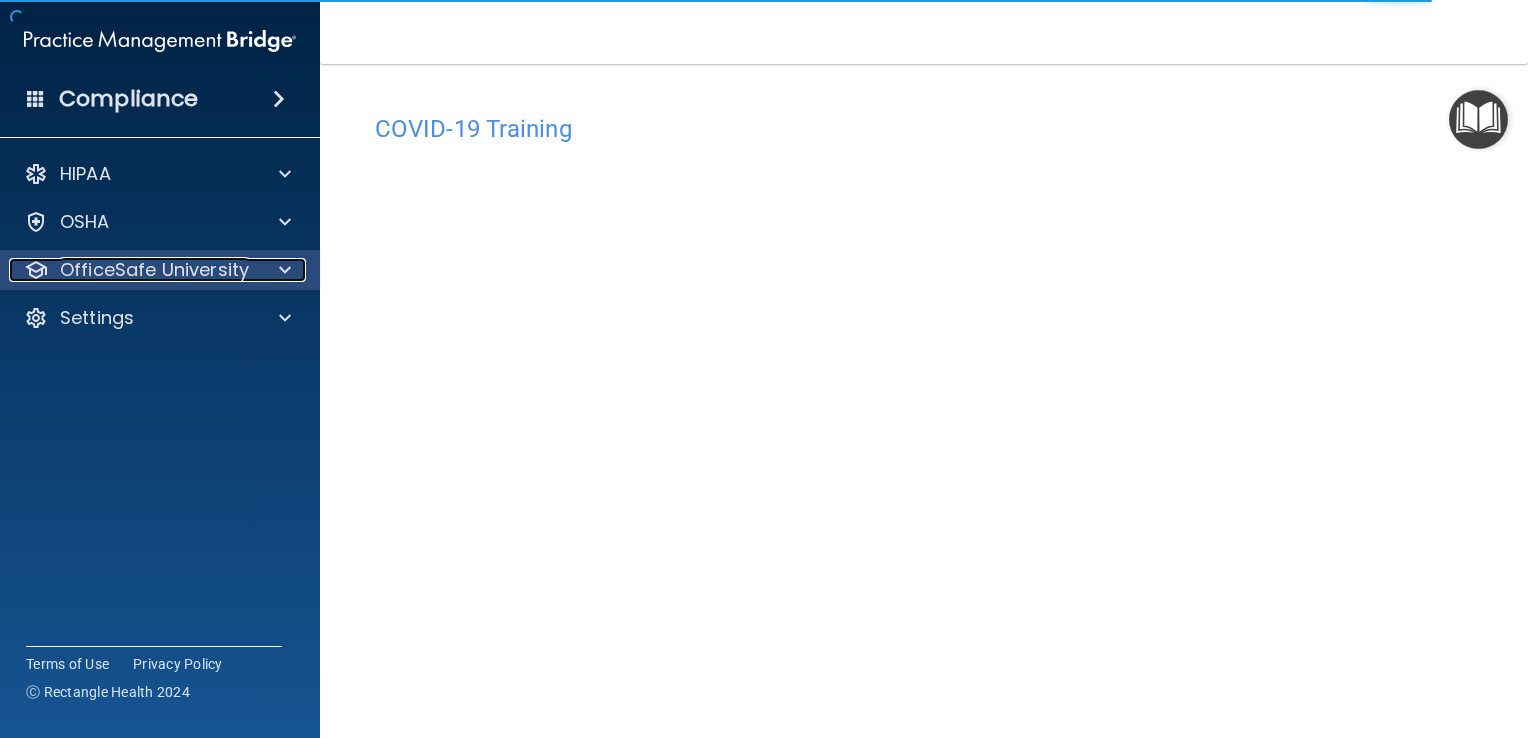 click at bounding box center (282, 270) 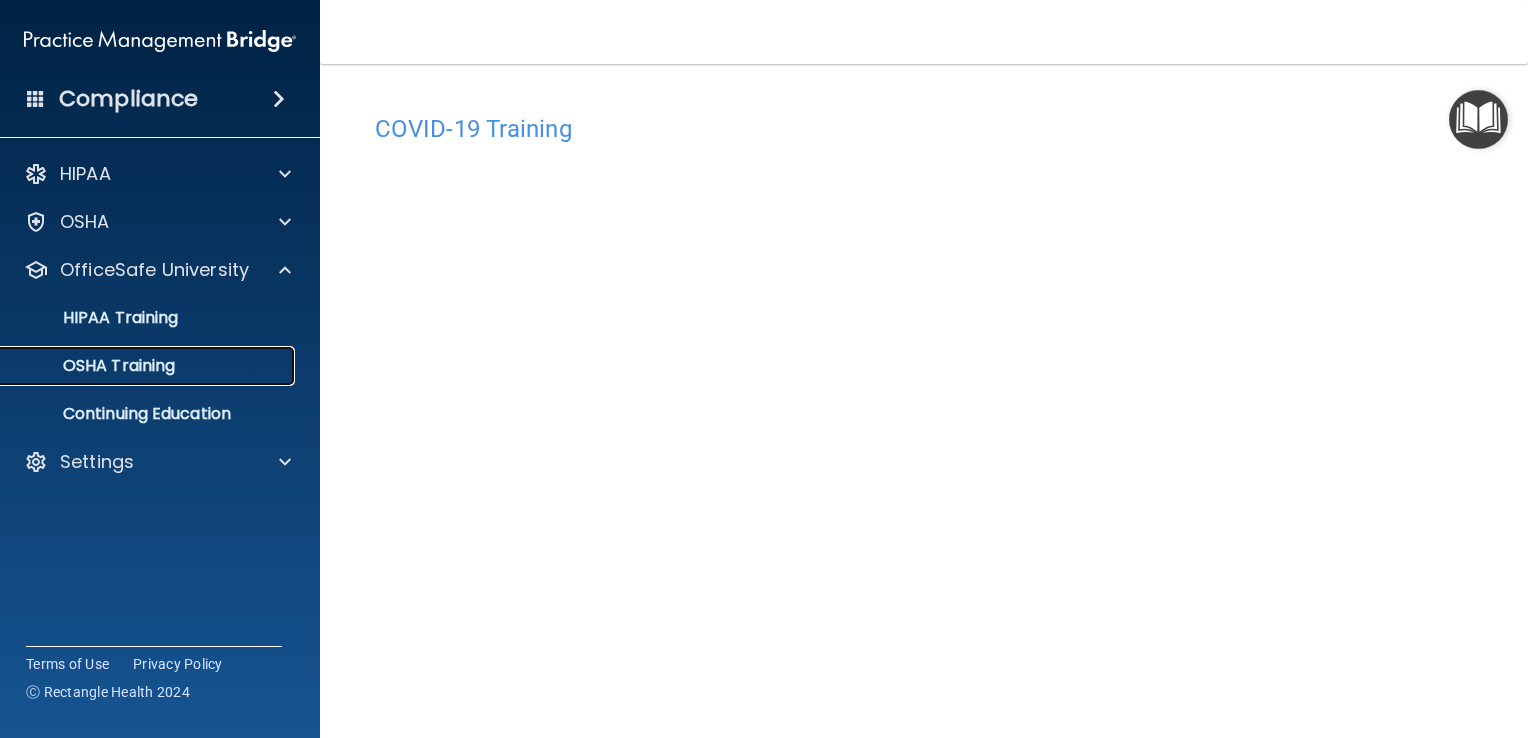 click on "OSHA Training" at bounding box center (137, 366) 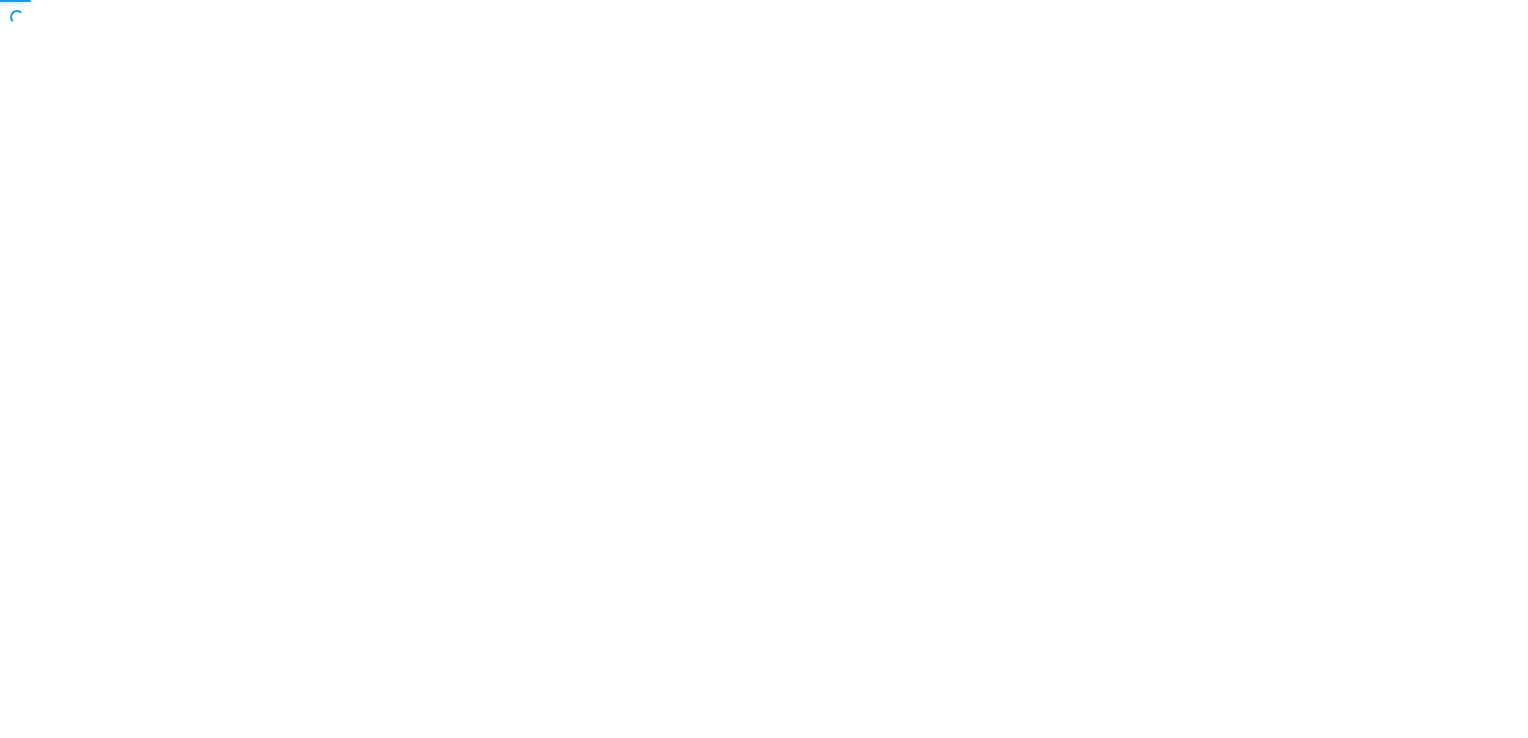 scroll, scrollTop: 0, scrollLeft: 0, axis: both 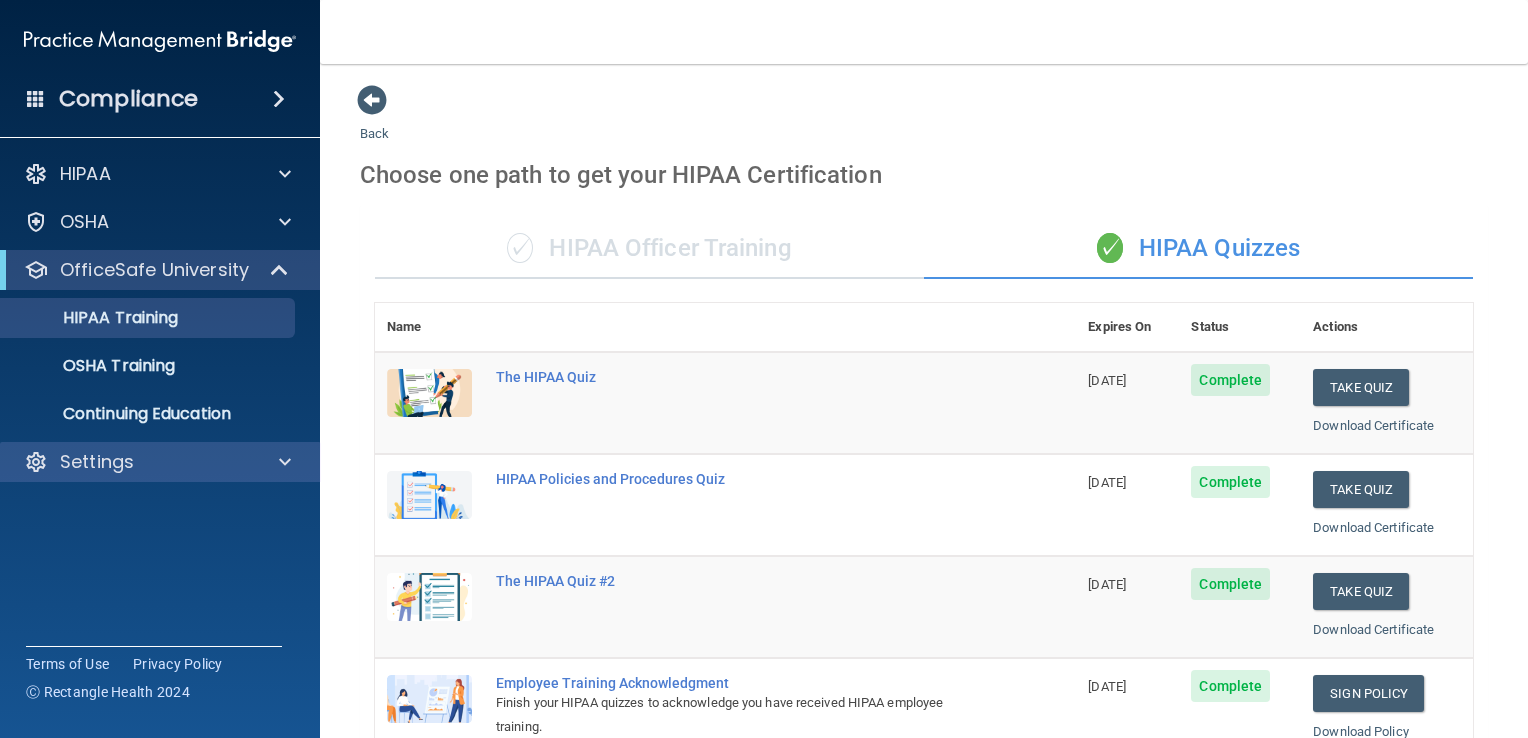 click on "Settings" at bounding box center (160, 462) 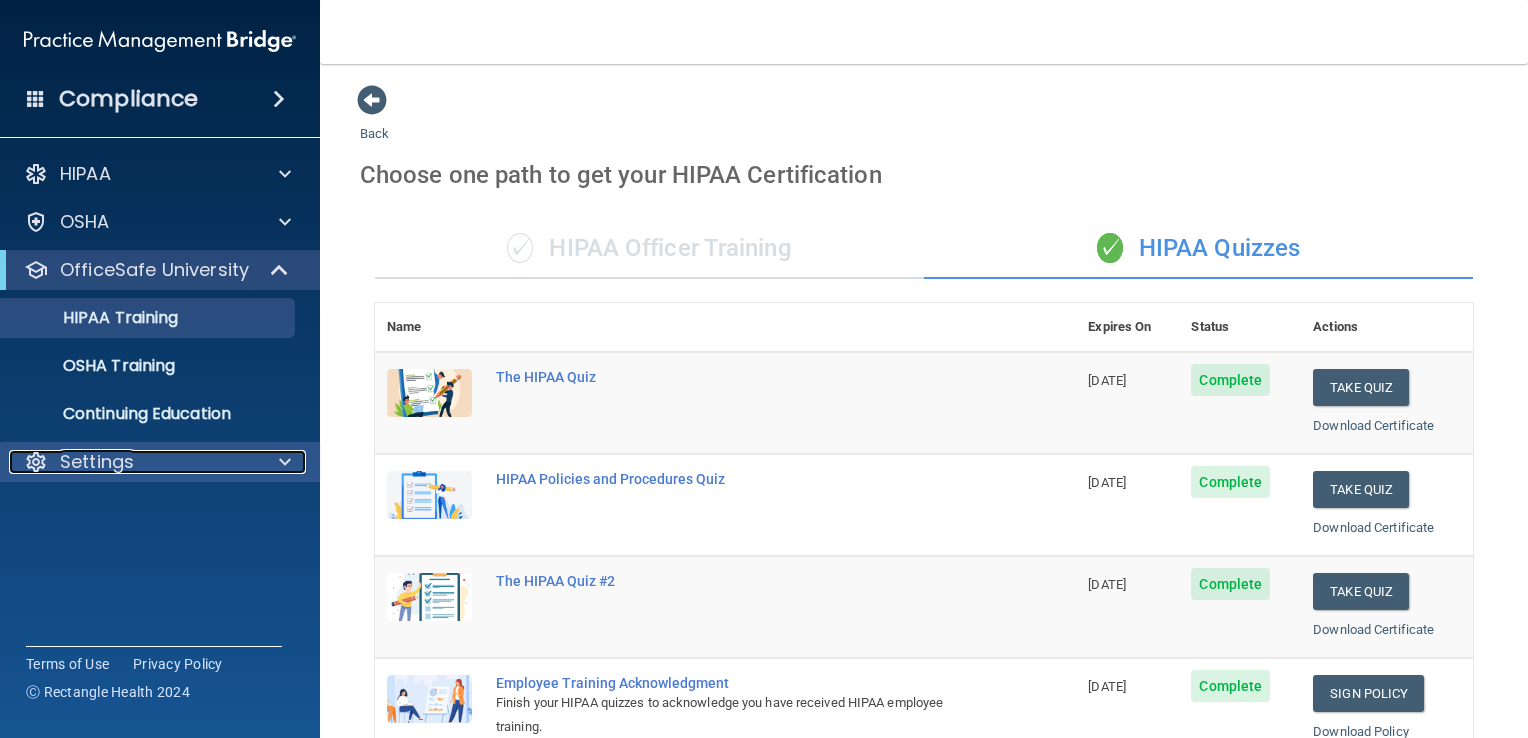 click at bounding box center [282, 462] 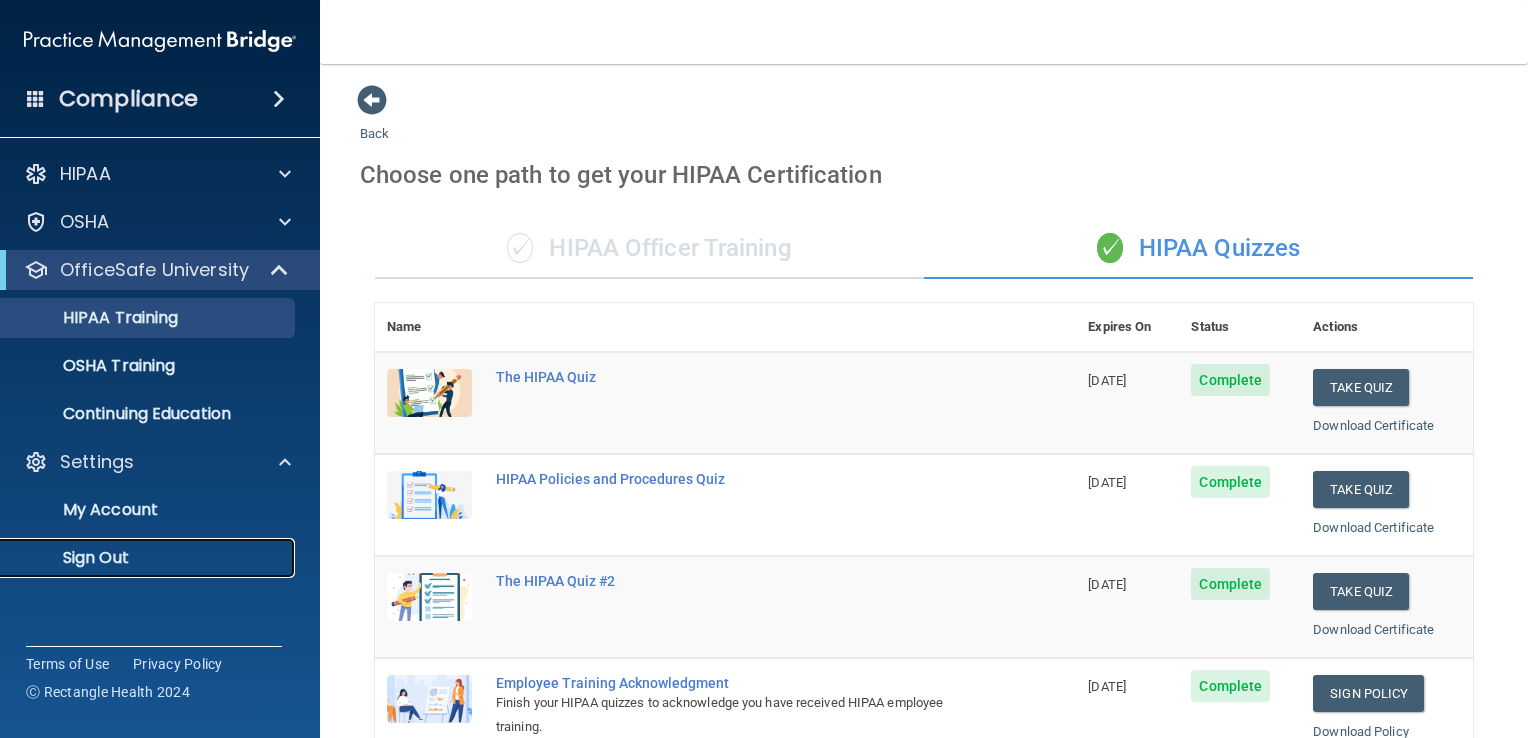 click on "Sign Out" at bounding box center [149, 558] 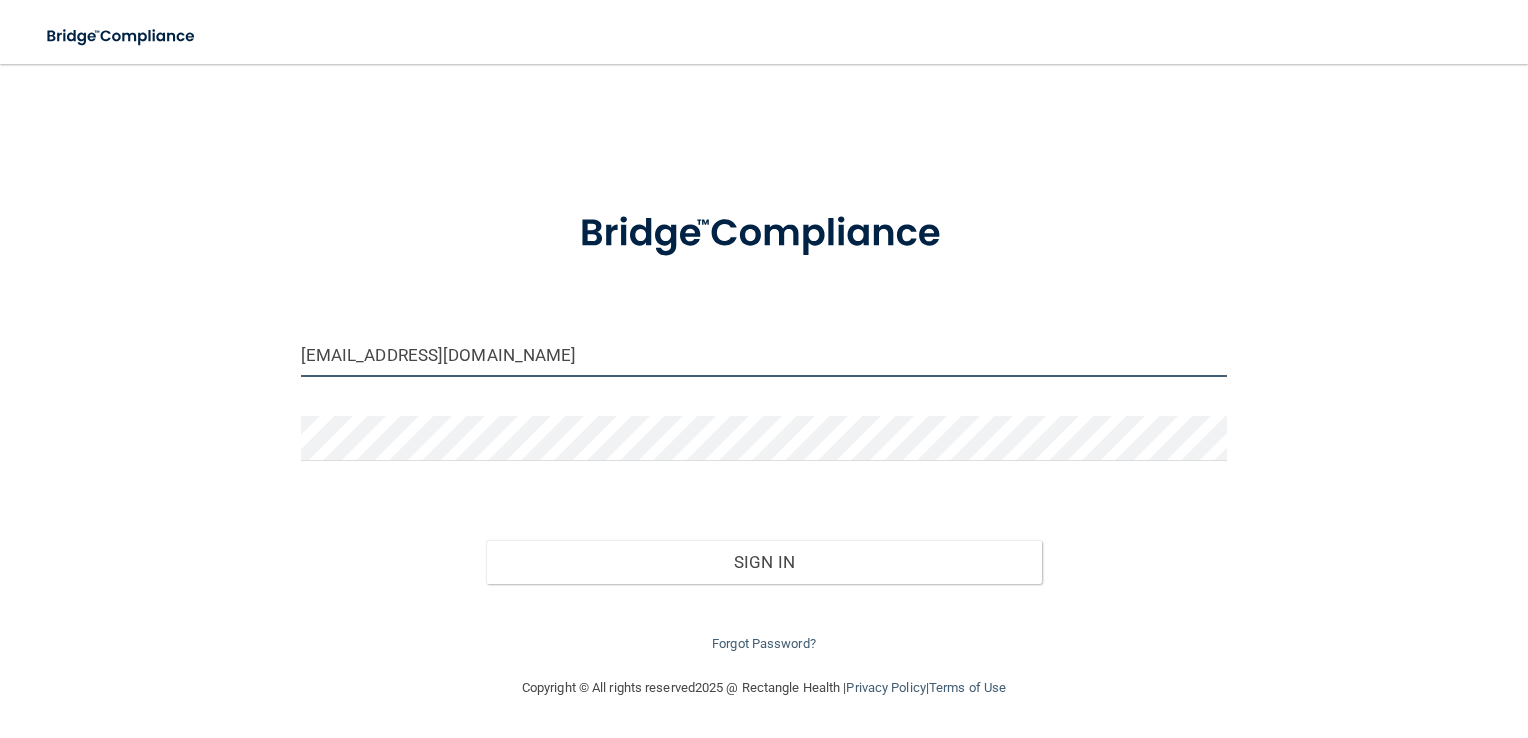 click on "[EMAIL_ADDRESS][DOMAIN_NAME]" at bounding box center (764, 354) 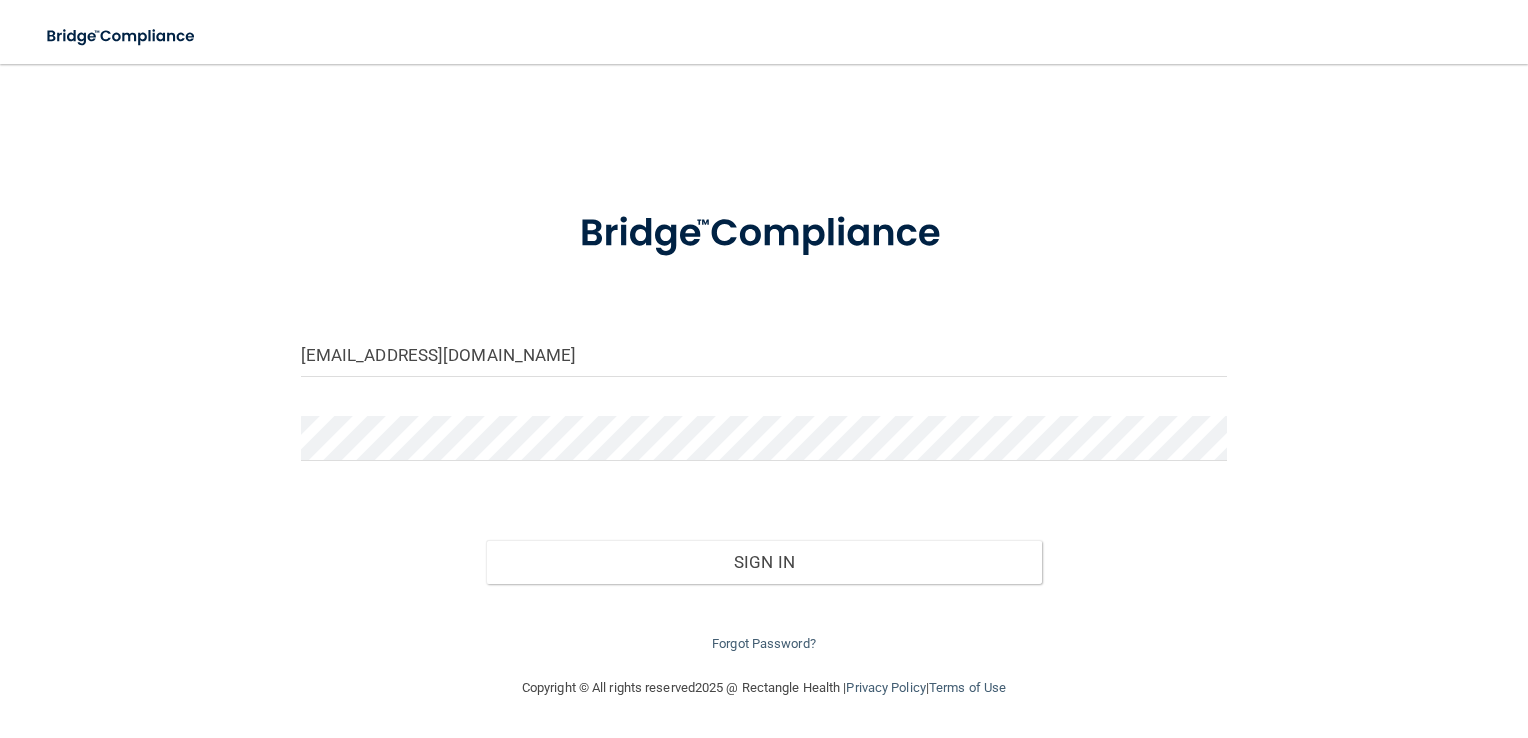 click on "[EMAIL_ADDRESS][DOMAIN_NAME]" at bounding box center (764, 362) 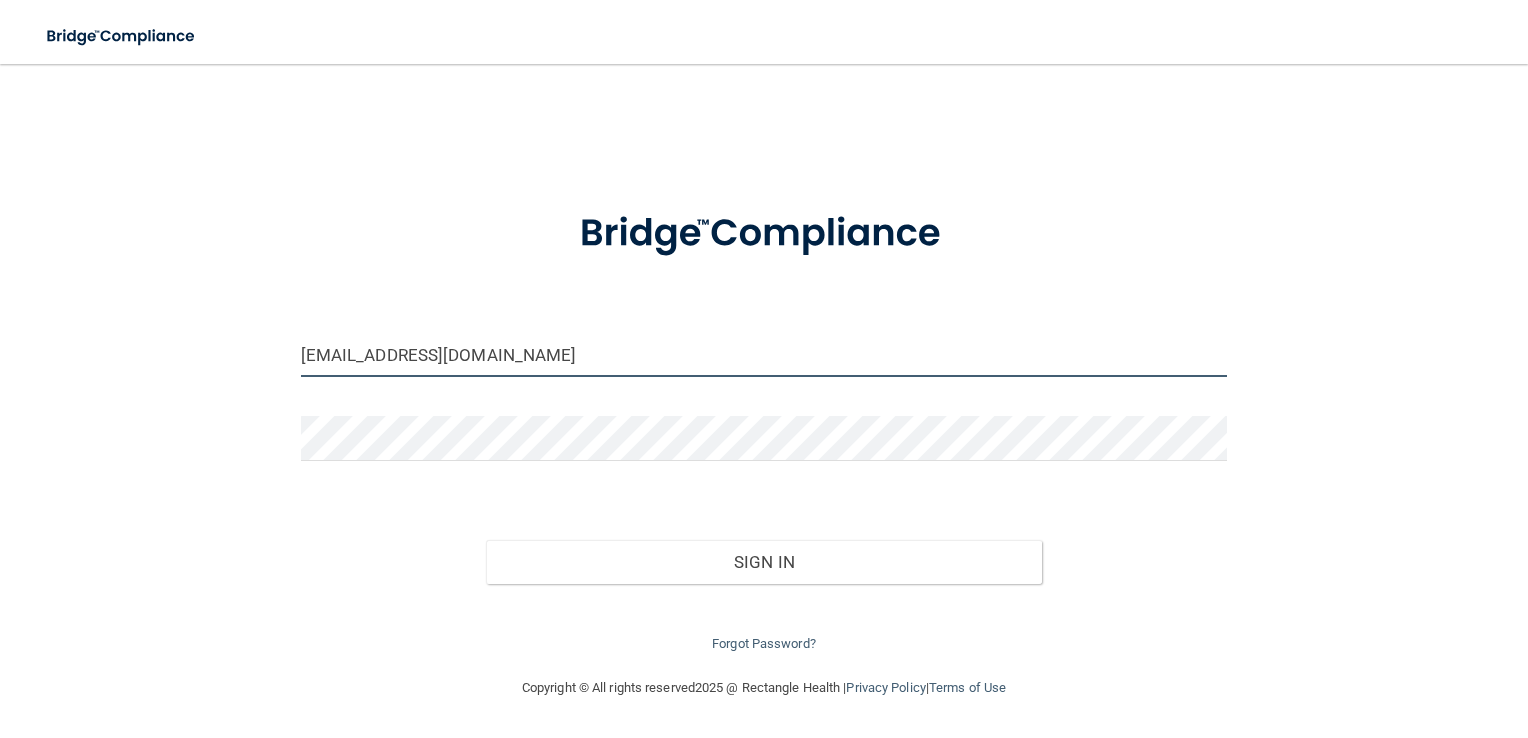 click on "[EMAIL_ADDRESS][DOMAIN_NAME]" at bounding box center (764, 354) 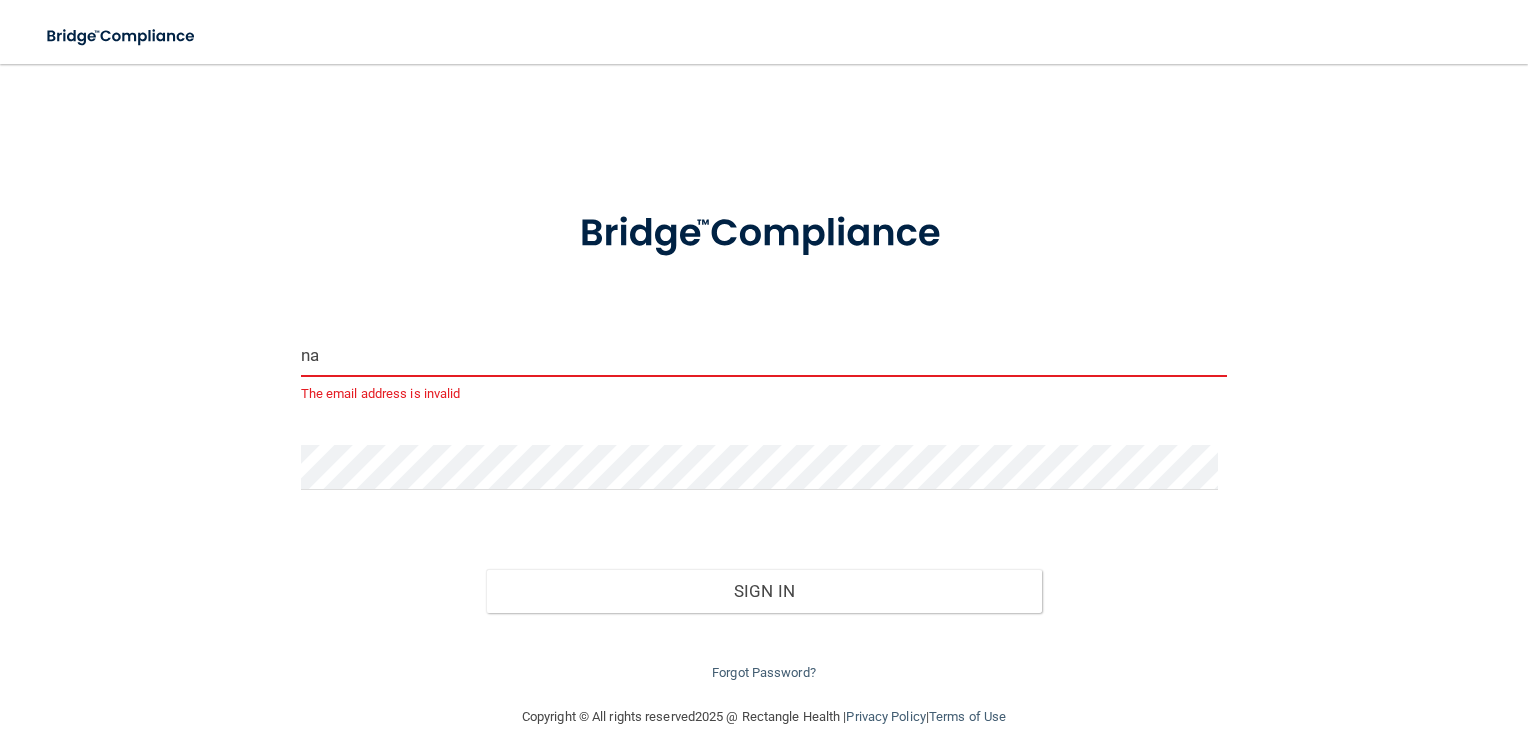 type on "n" 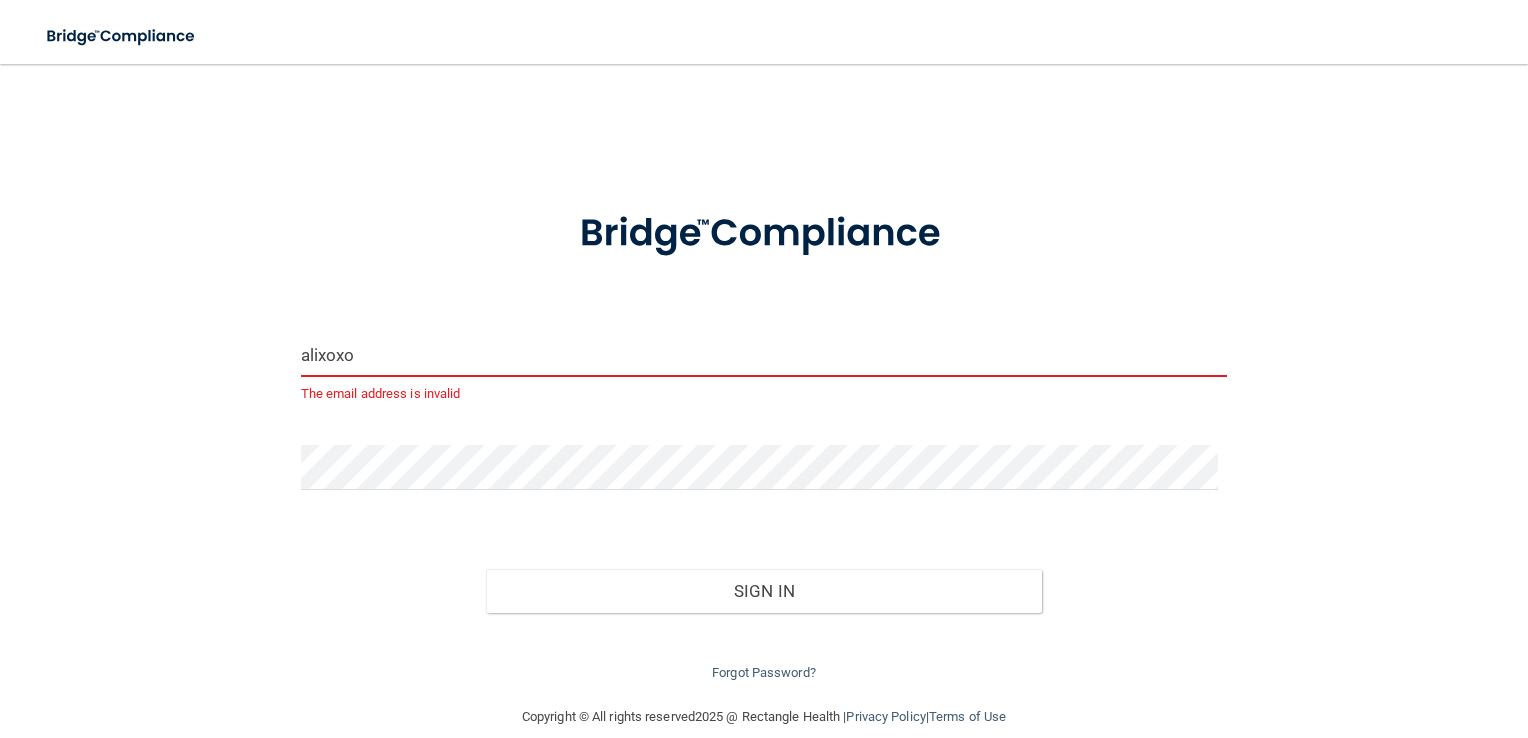 click on "alixoxo" at bounding box center [764, 354] 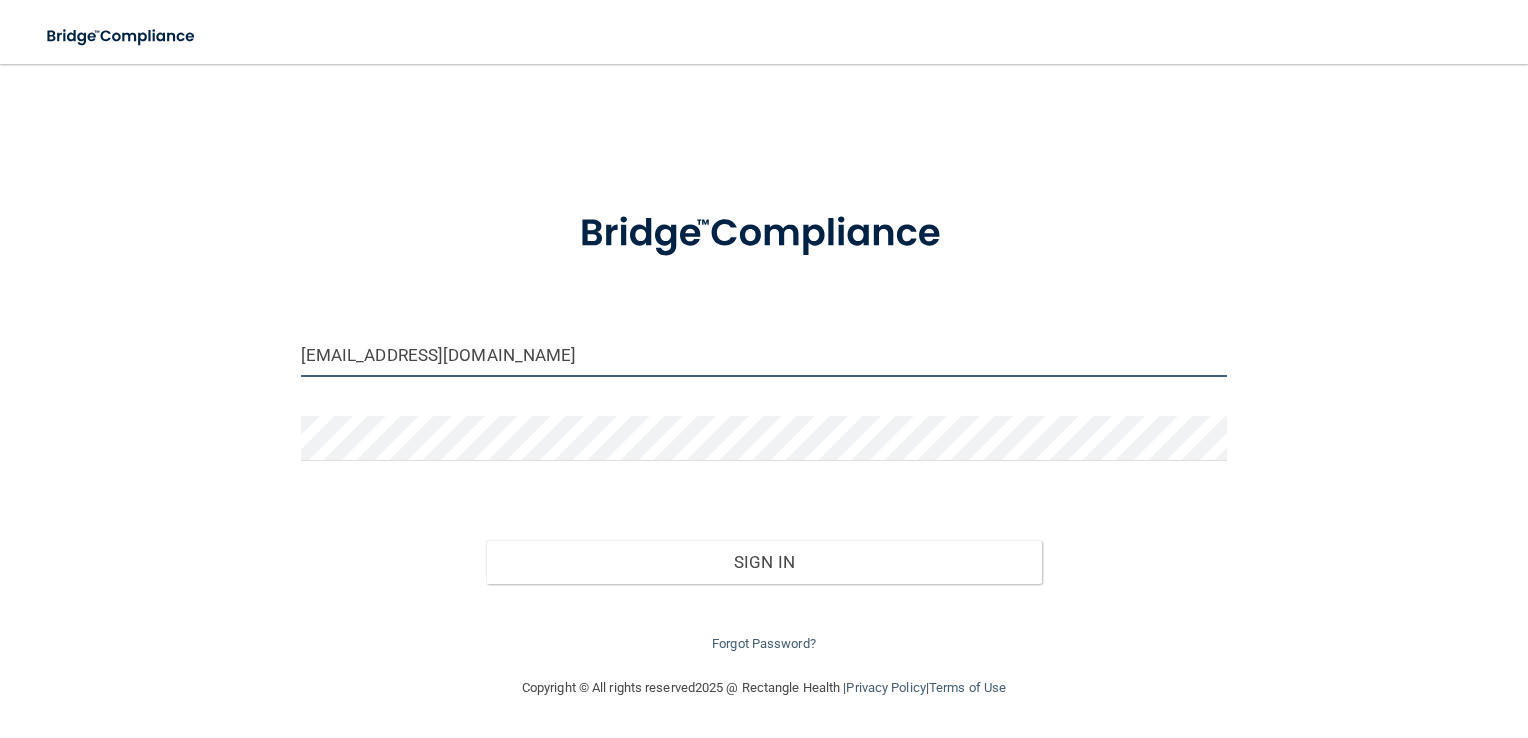 type on "[EMAIL_ADDRESS][DOMAIN_NAME]" 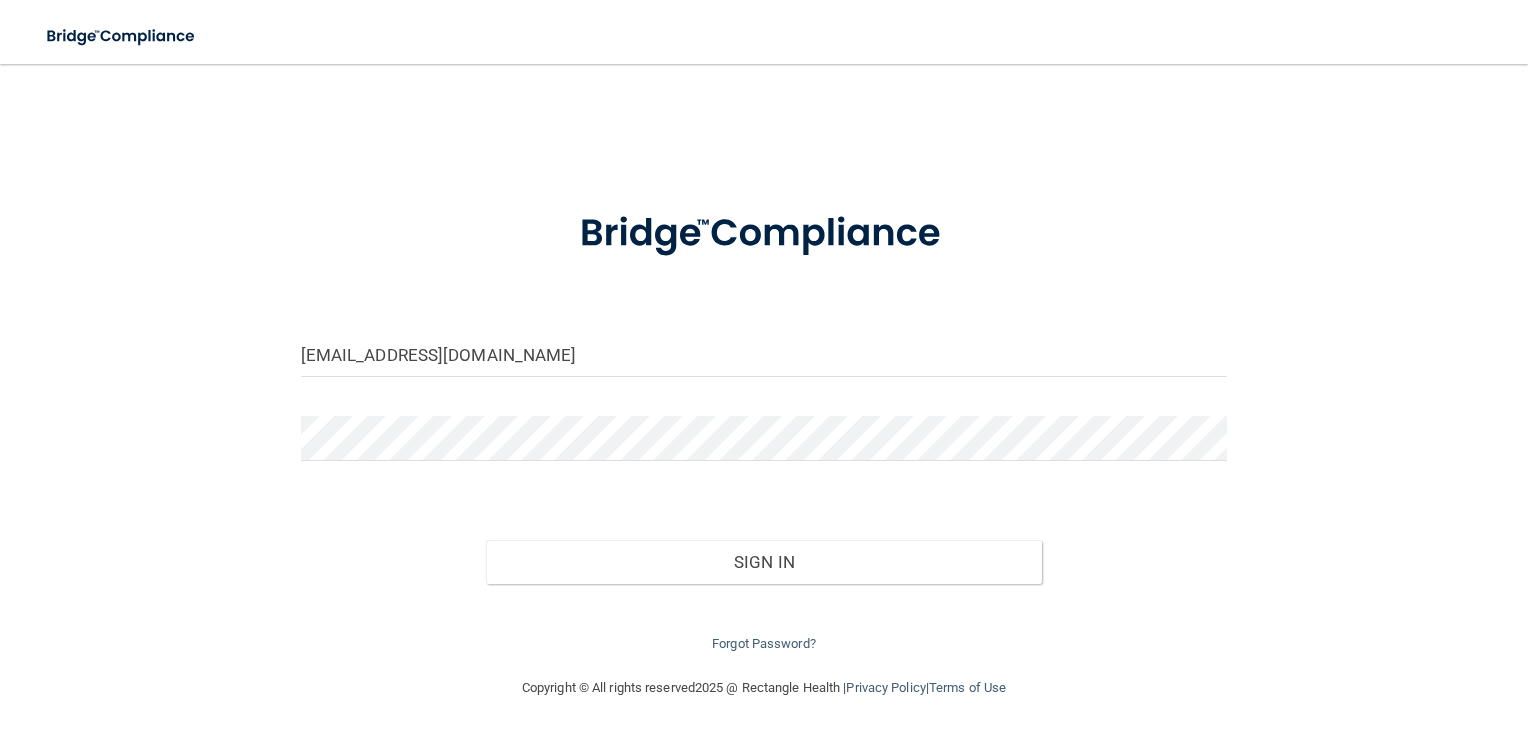 click on "[EMAIL_ADDRESS][DOMAIN_NAME]                                    Invalid email/password.     You don't have permission to access that page.       Sign In            Forgot Password?" at bounding box center [764, 420] 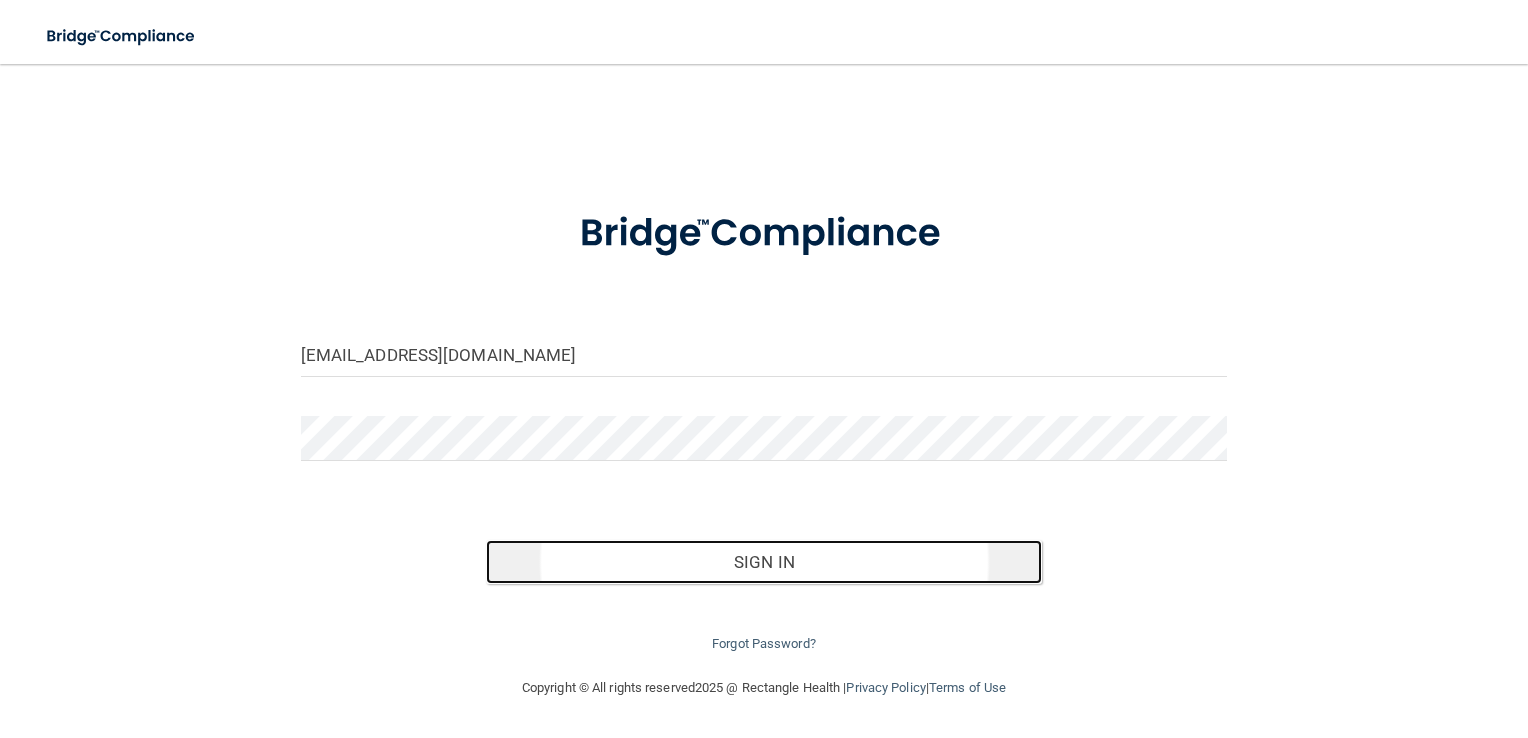 click on "Sign In" at bounding box center (764, 562) 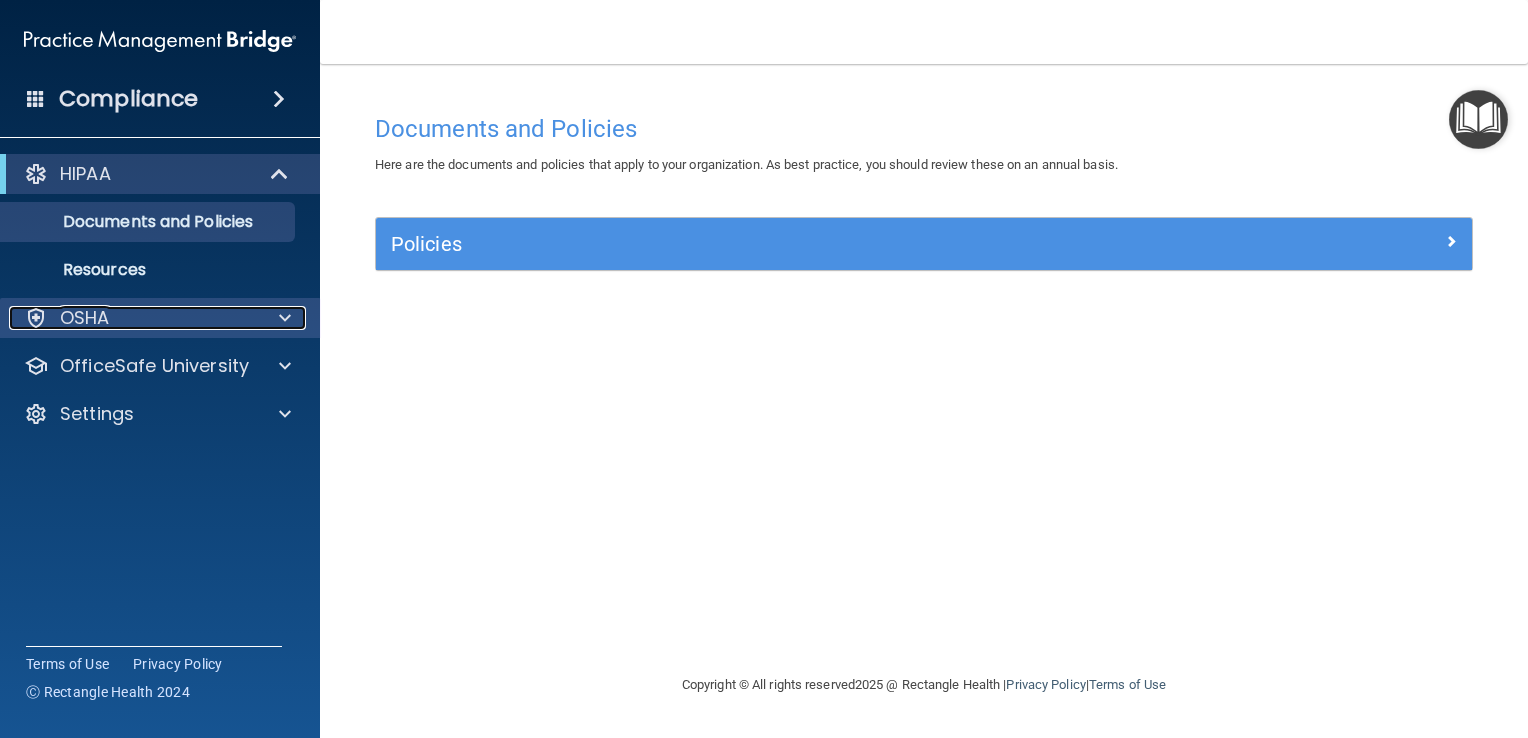 click on "OSHA" at bounding box center [133, 318] 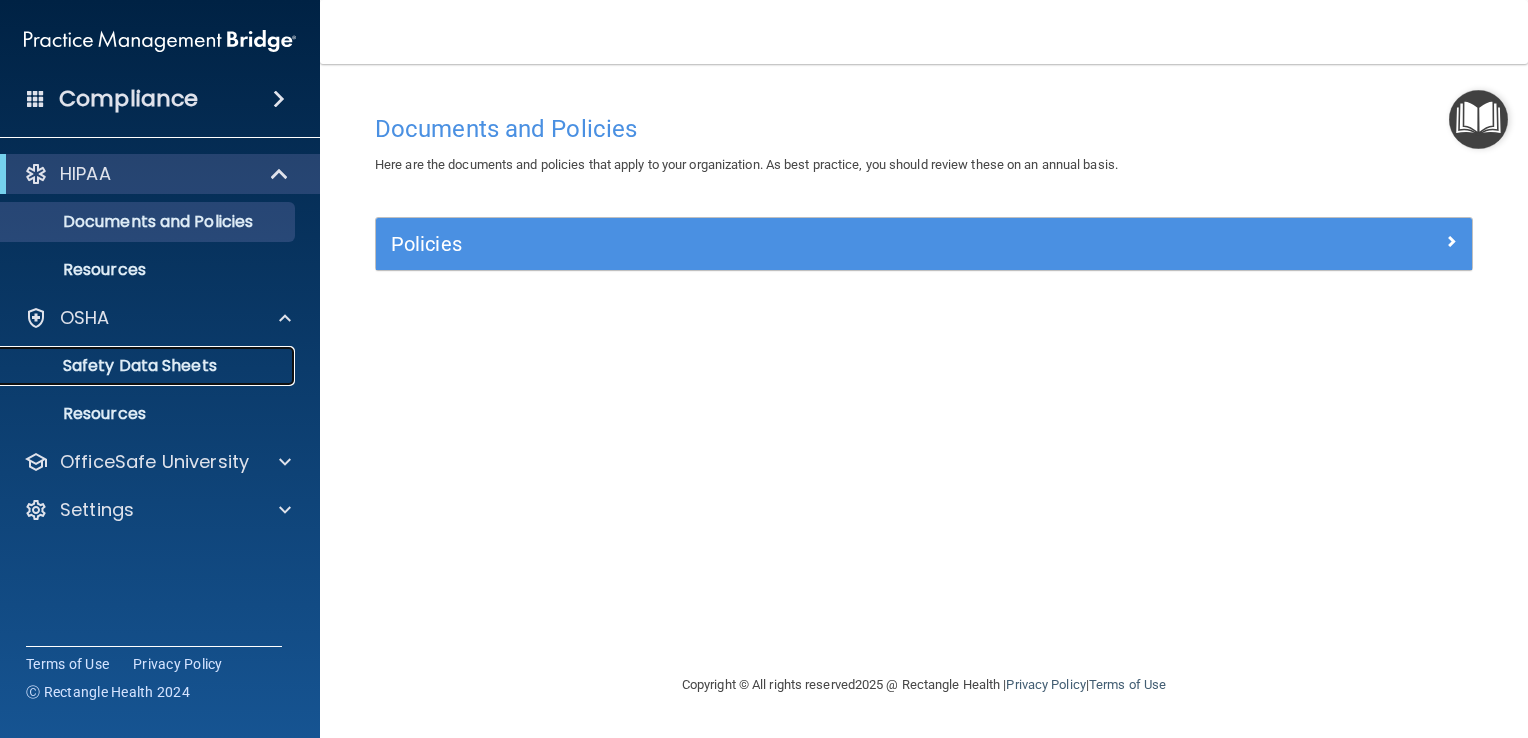 click on "Safety Data Sheets" at bounding box center (137, 366) 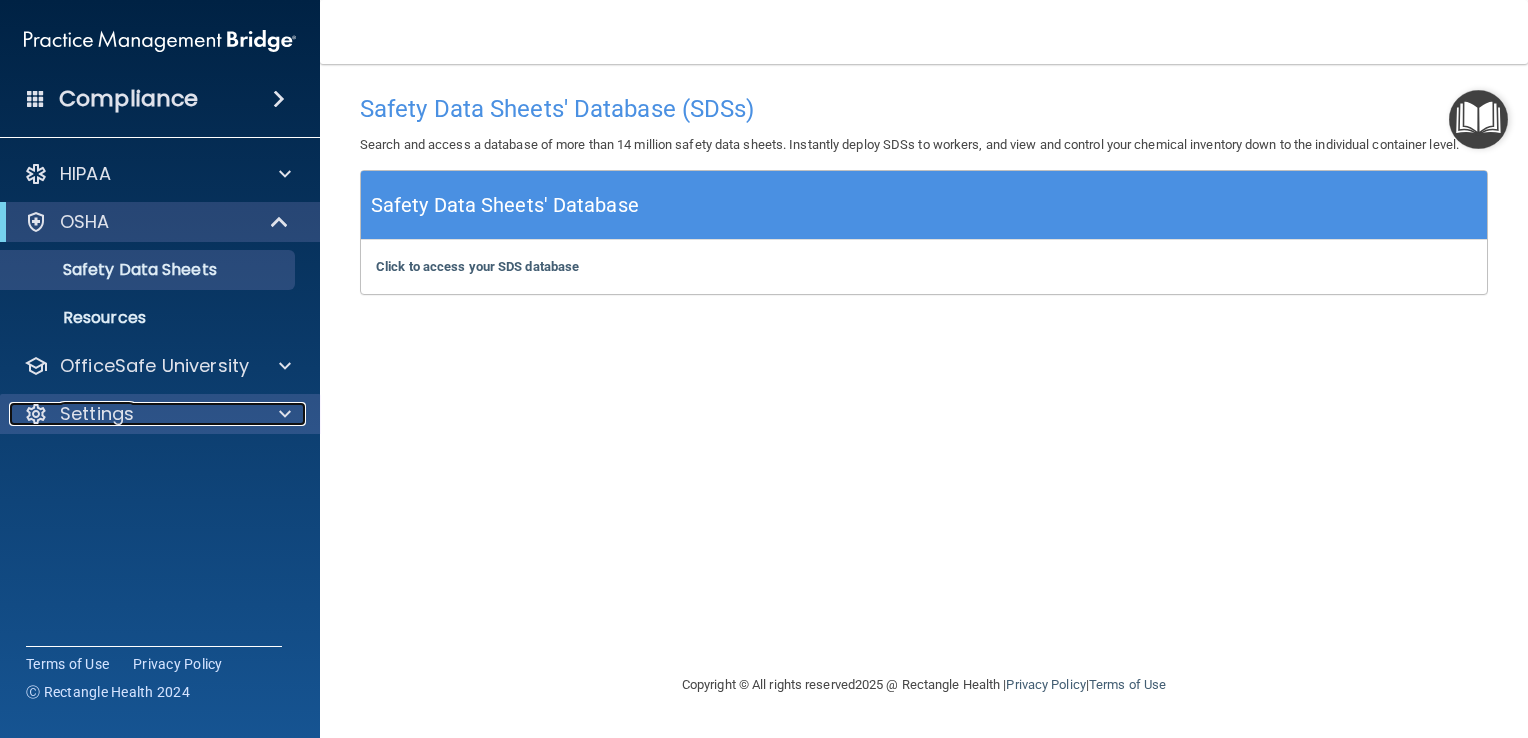 click on "Settings" at bounding box center (97, 414) 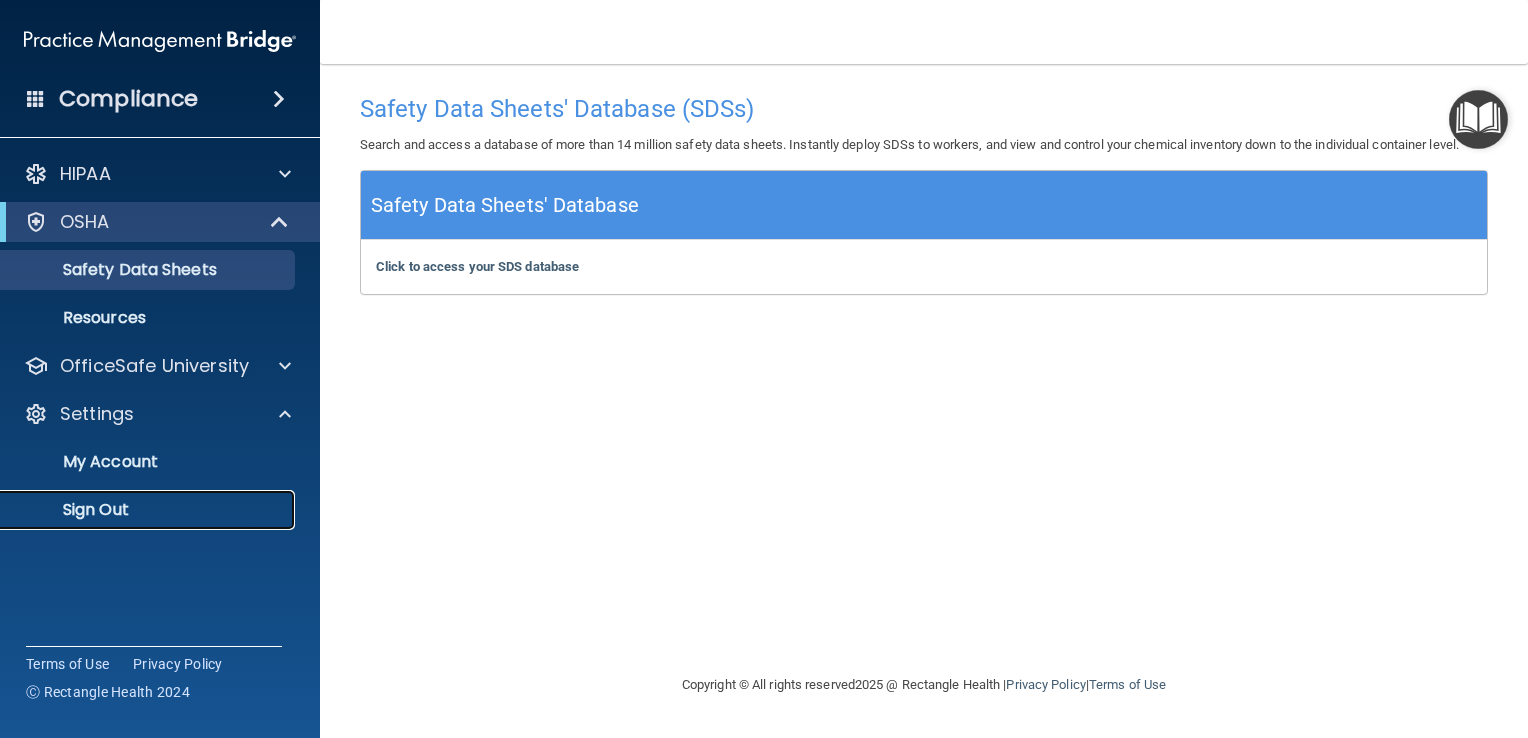 click on "Sign Out" at bounding box center [149, 510] 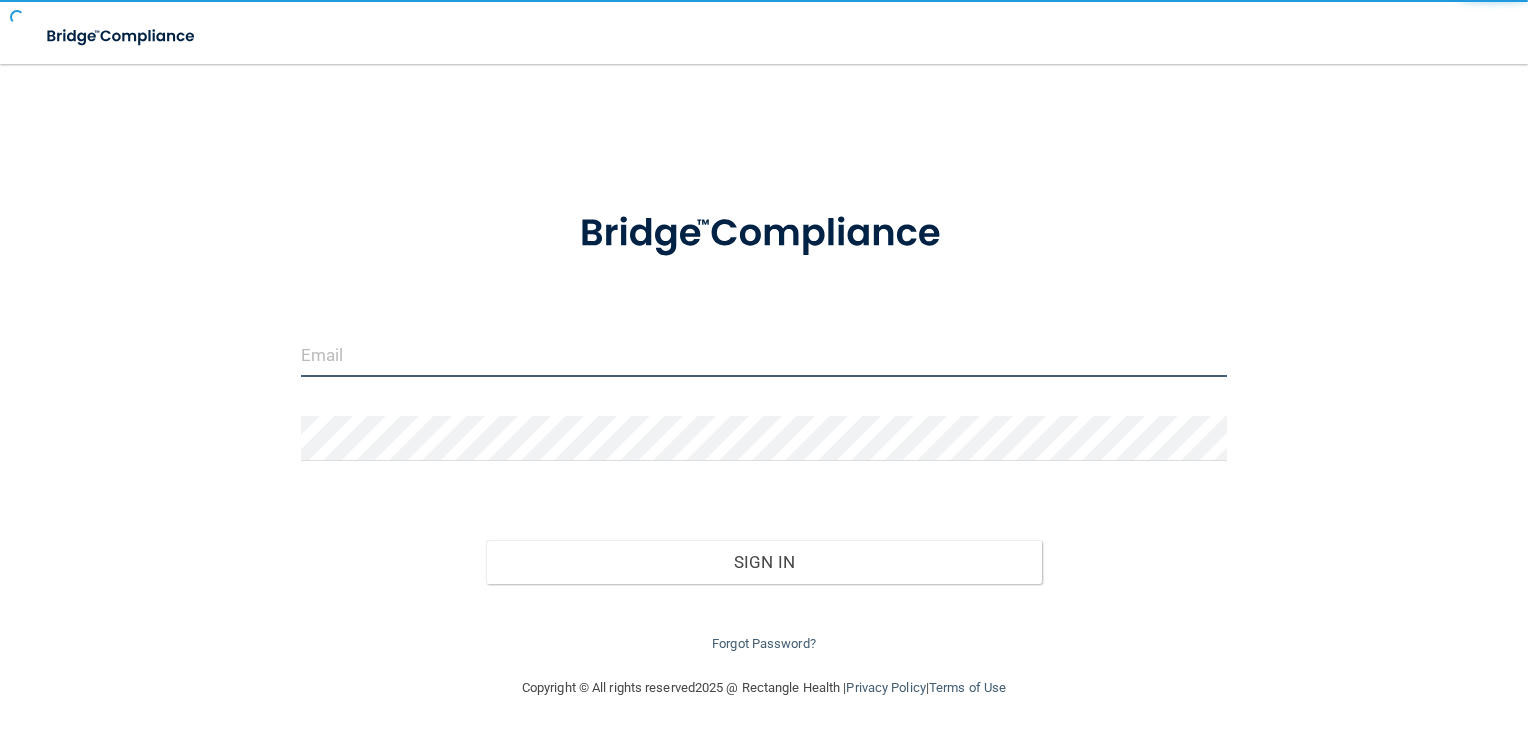 type on "[EMAIL_ADDRESS][DOMAIN_NAME]" 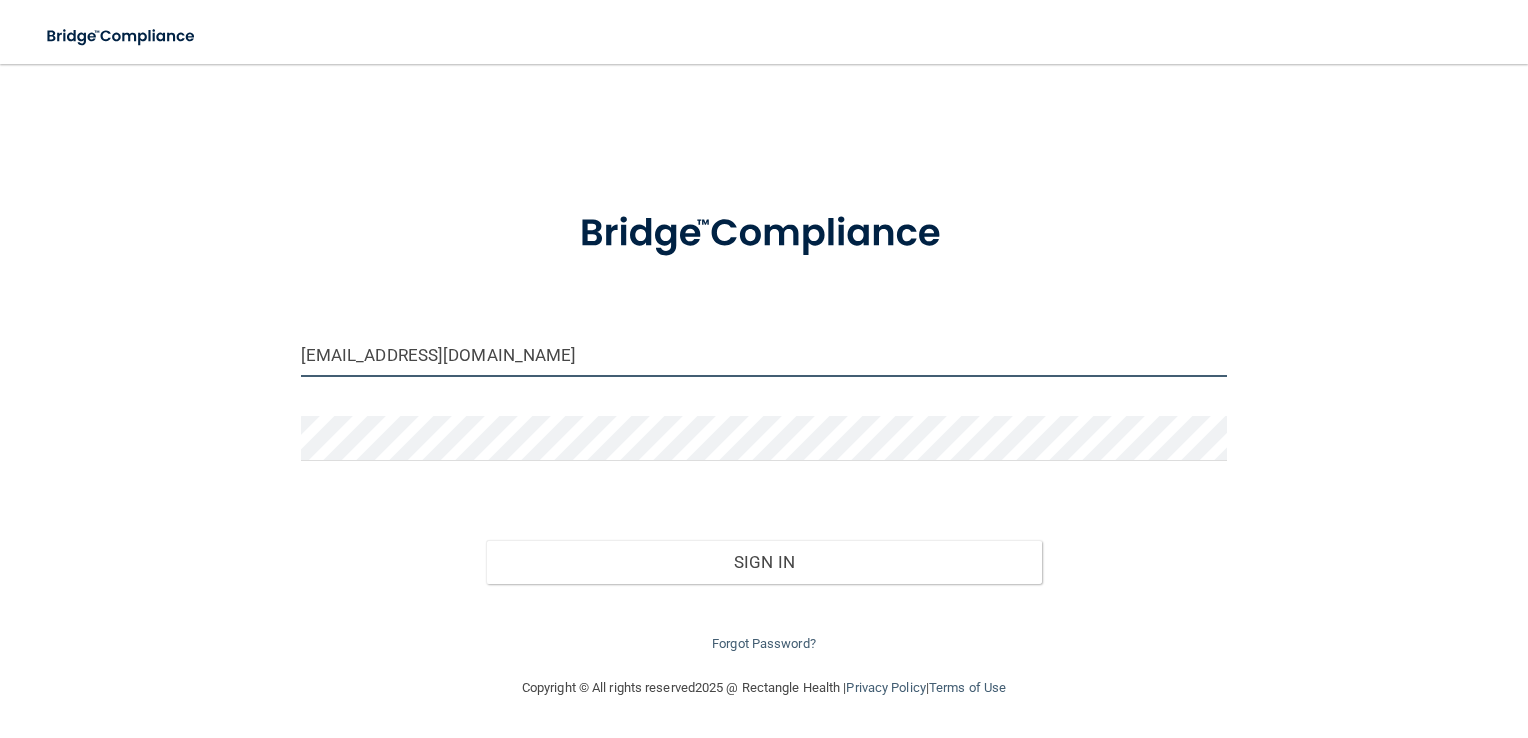 click on "[EMAIL_ADDRESS][DOMAIN_NAME]" at bounding box center (764, 354) 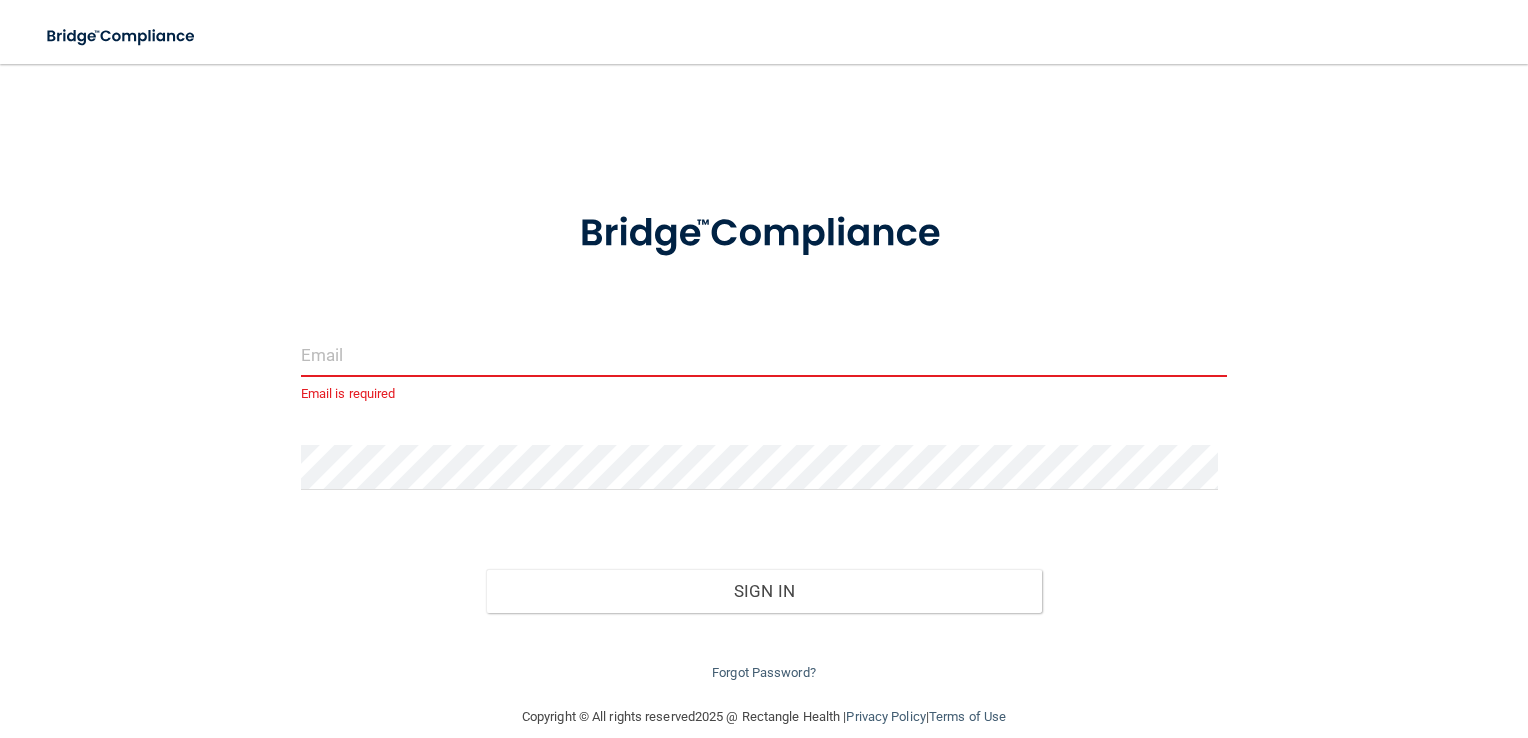 click on "Email is required                                   Invalid email/password.     You don't have permission to access that page.       Sign In            Forgot Password?" at bounding box center (764, 434) 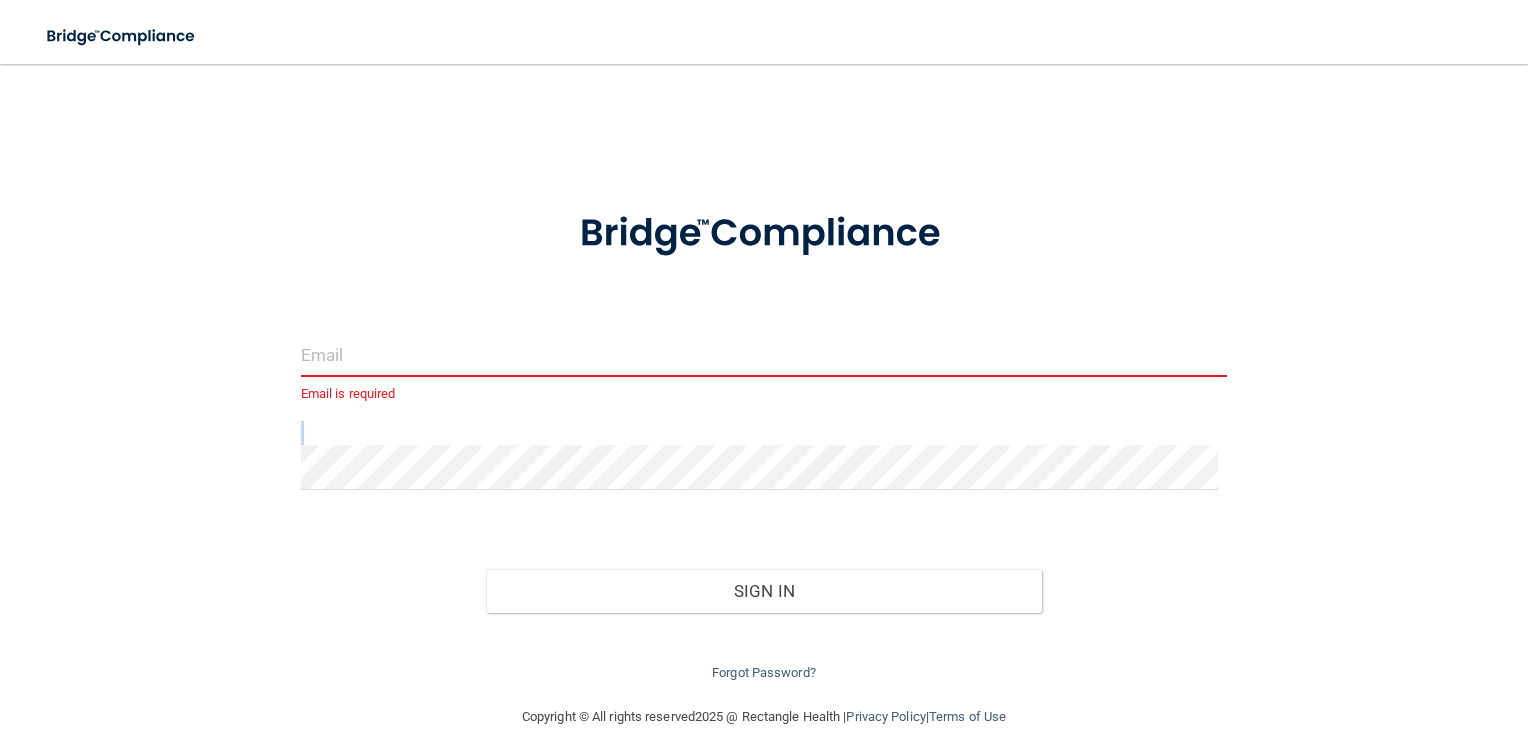 click on "Email is required                                   Invalid email/password.     You don't have permission to access that page.       Sign In            Forgot Password?" at bounding box center [764, 434] 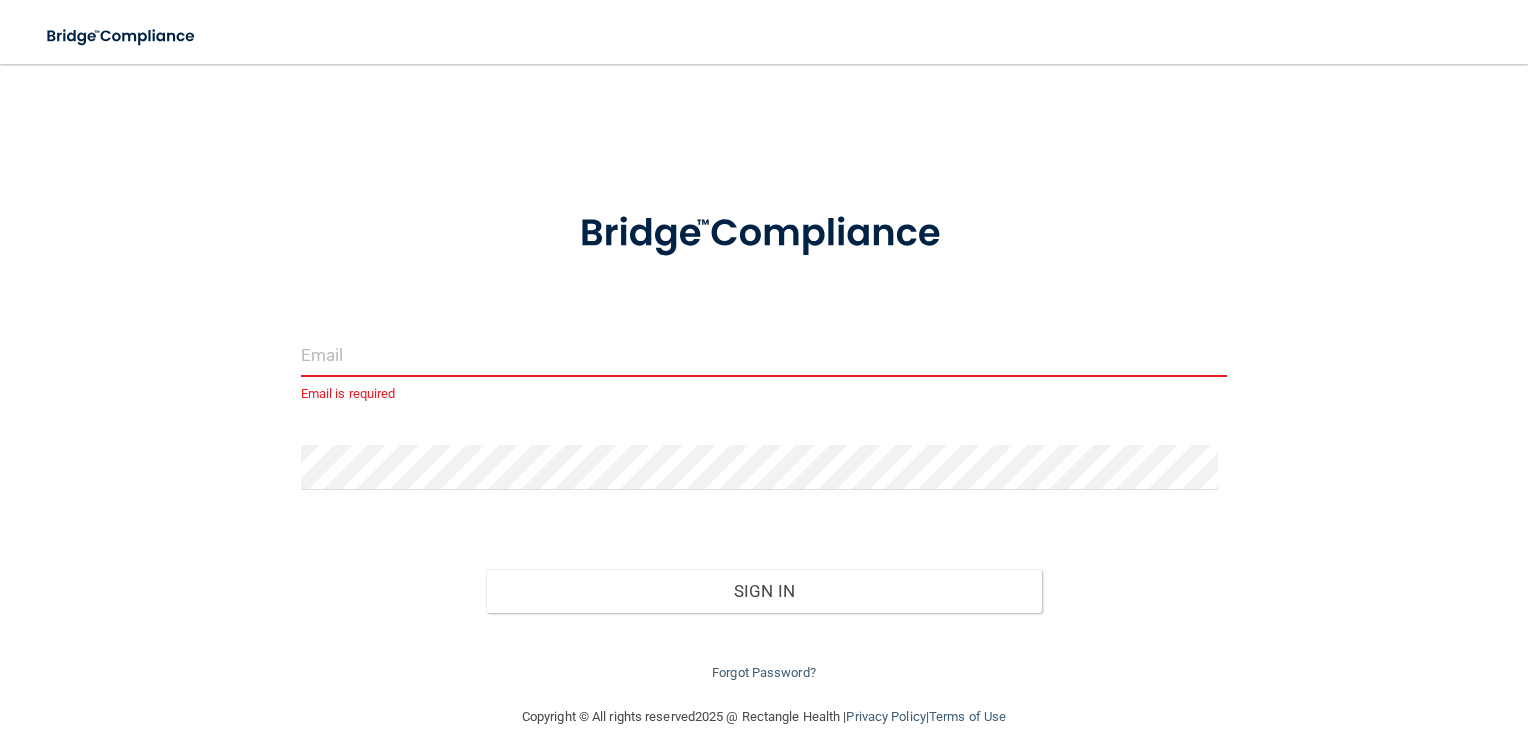 type on "[EMAIL_ADDRESS][DOMAIN_NAME]" 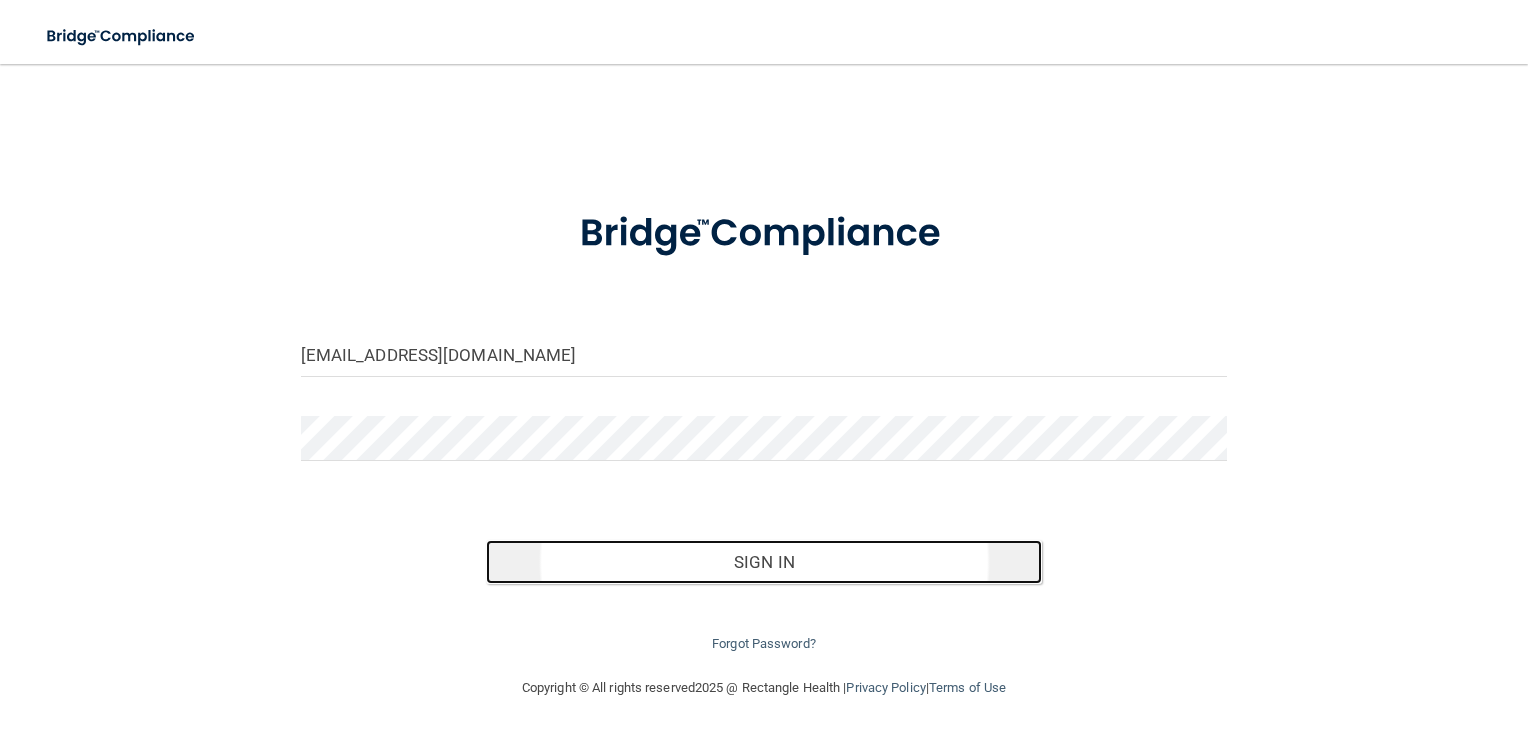 click on "Sign In" at bounding box center [764, 562] 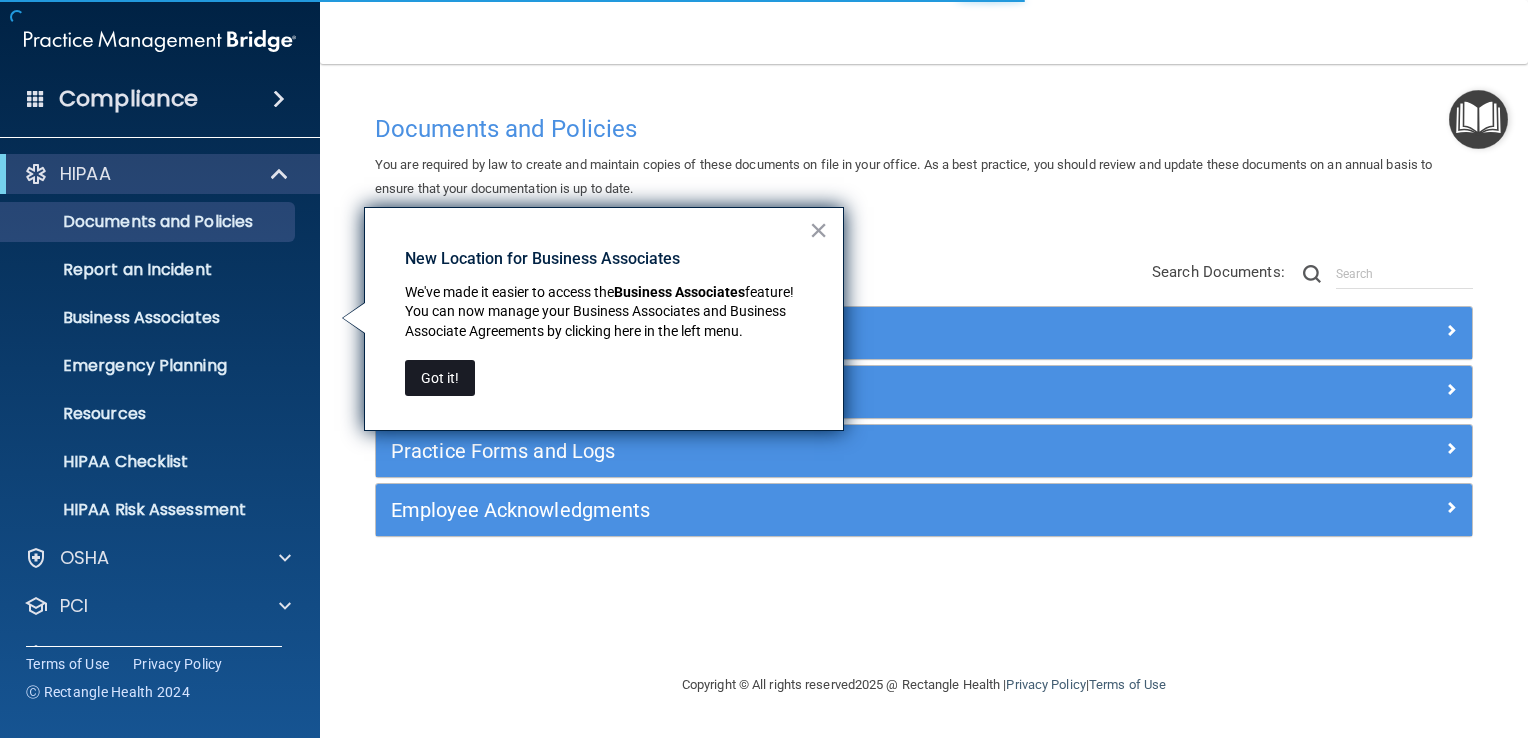 click on "Got it!" at bounding box center (440, 378) 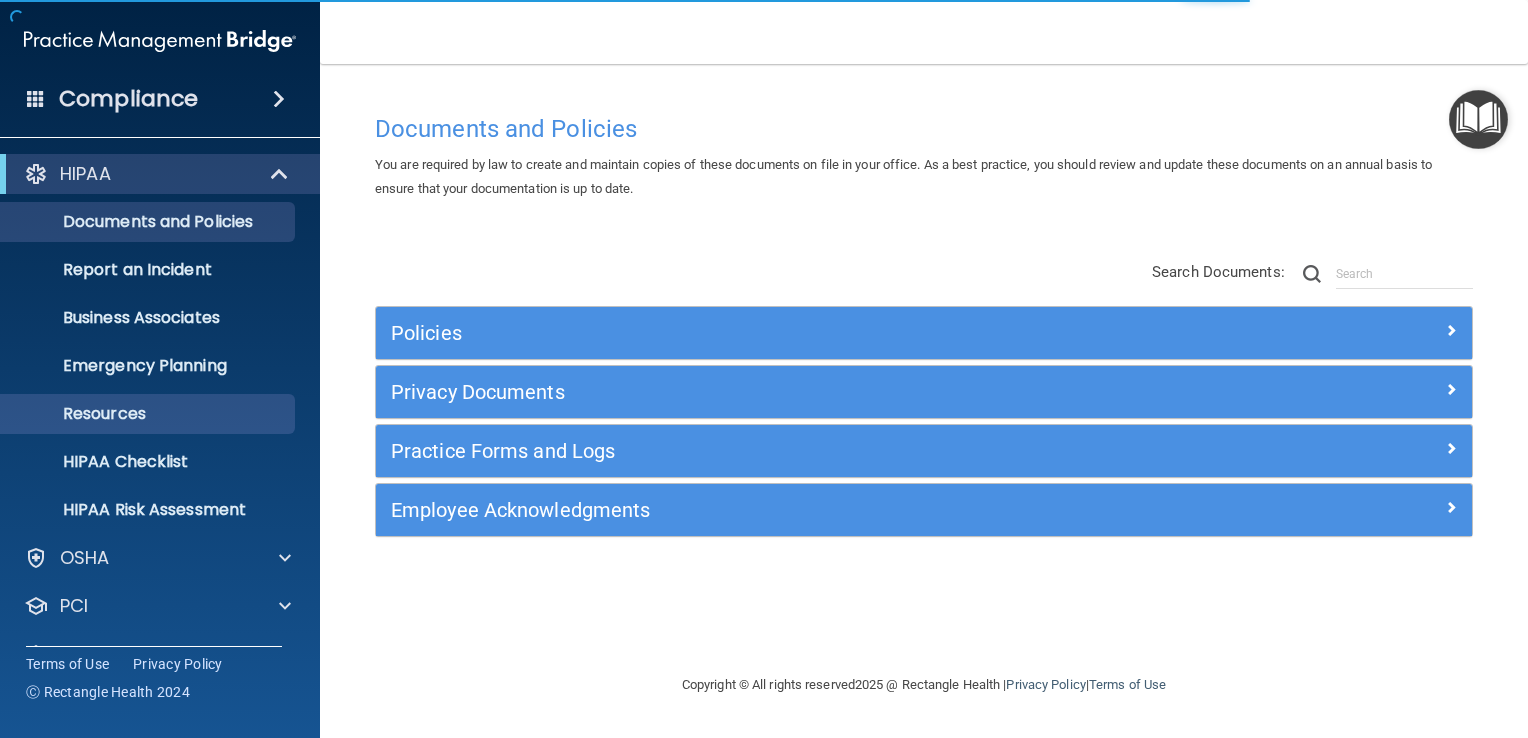 scroll, scrollTop: 91, scrollLeft: 0, axis: vertical 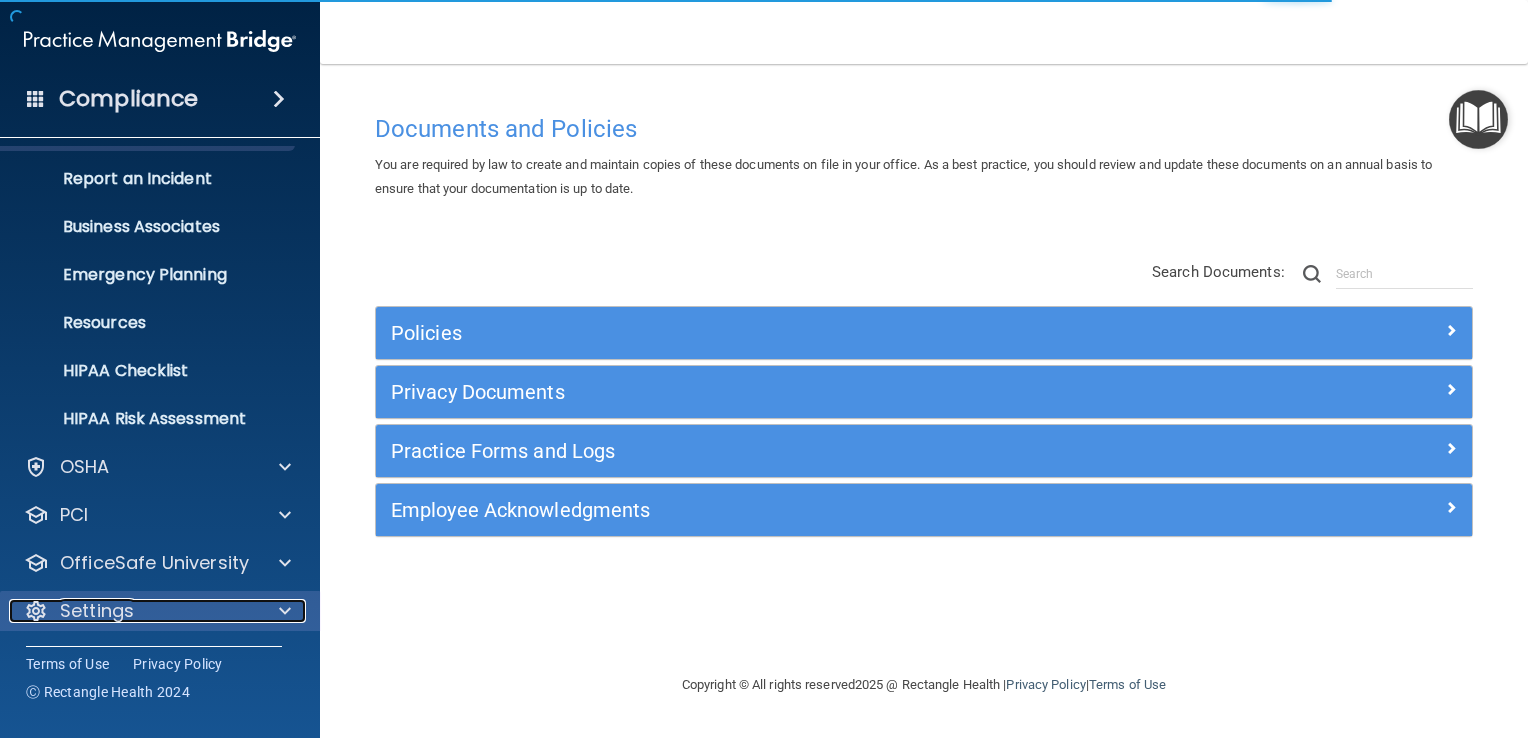click on "Settings" at bounding box center (133, 611) 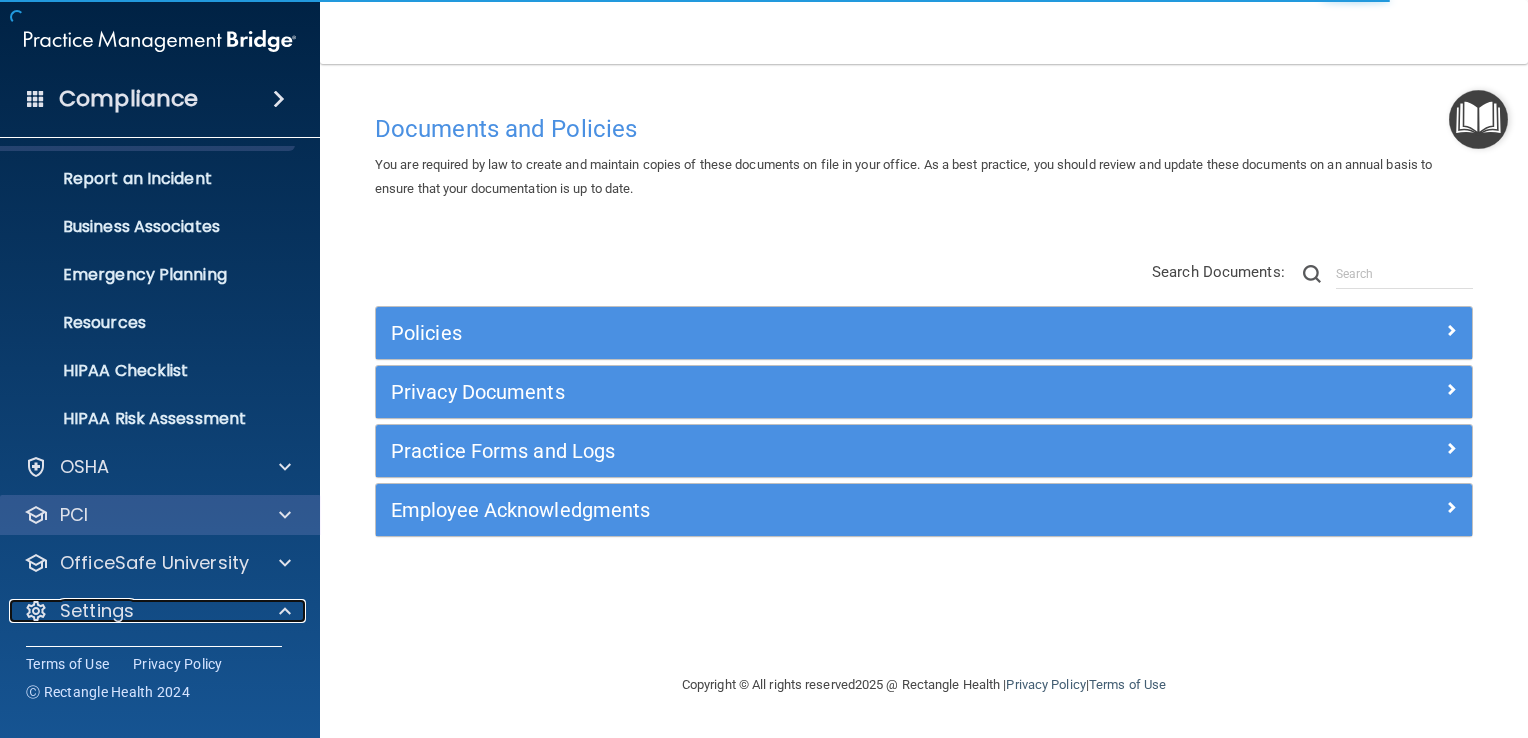 scroll, scrollTop: 331, scrollLeft: 0, axis: vertical 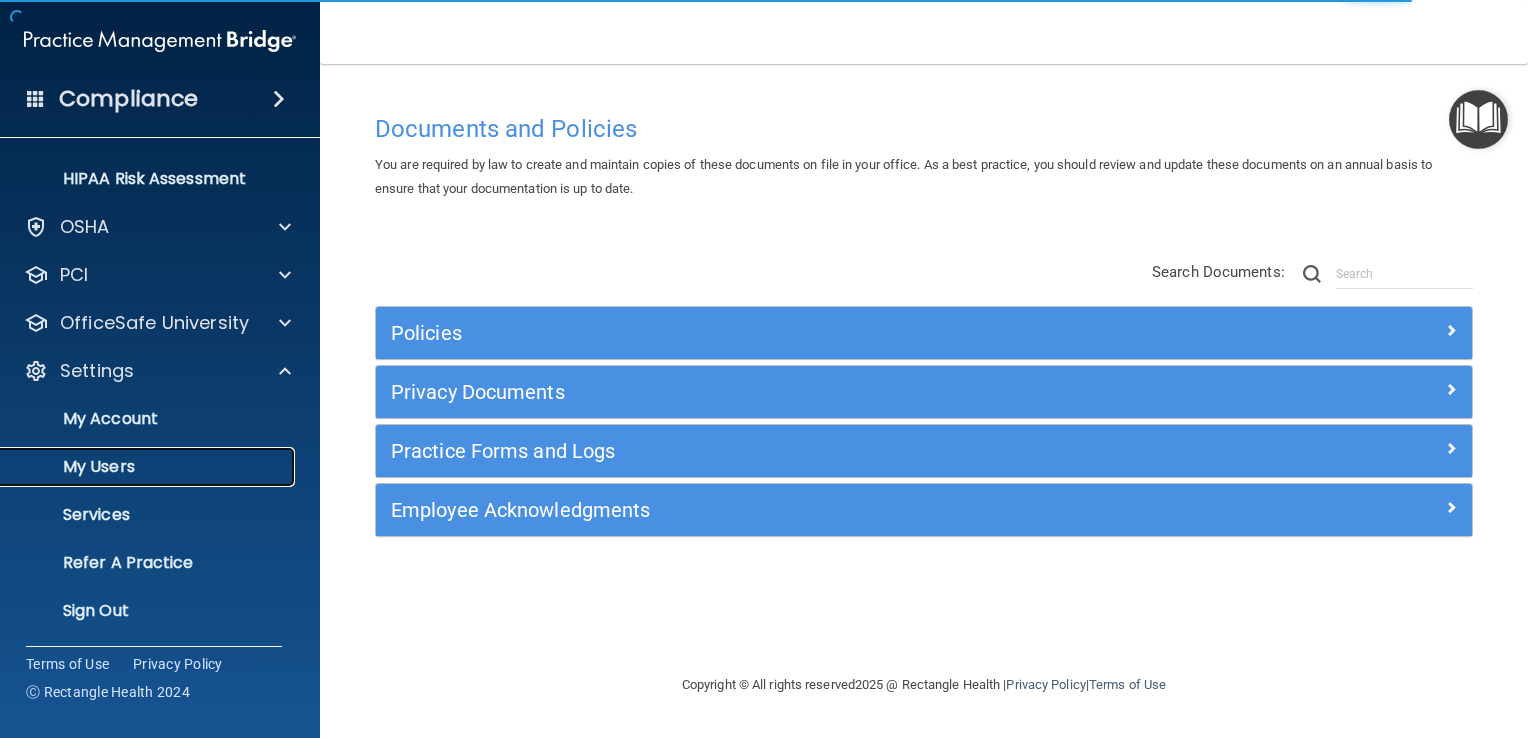 click on "My Users" at bounding box center [137, 467] 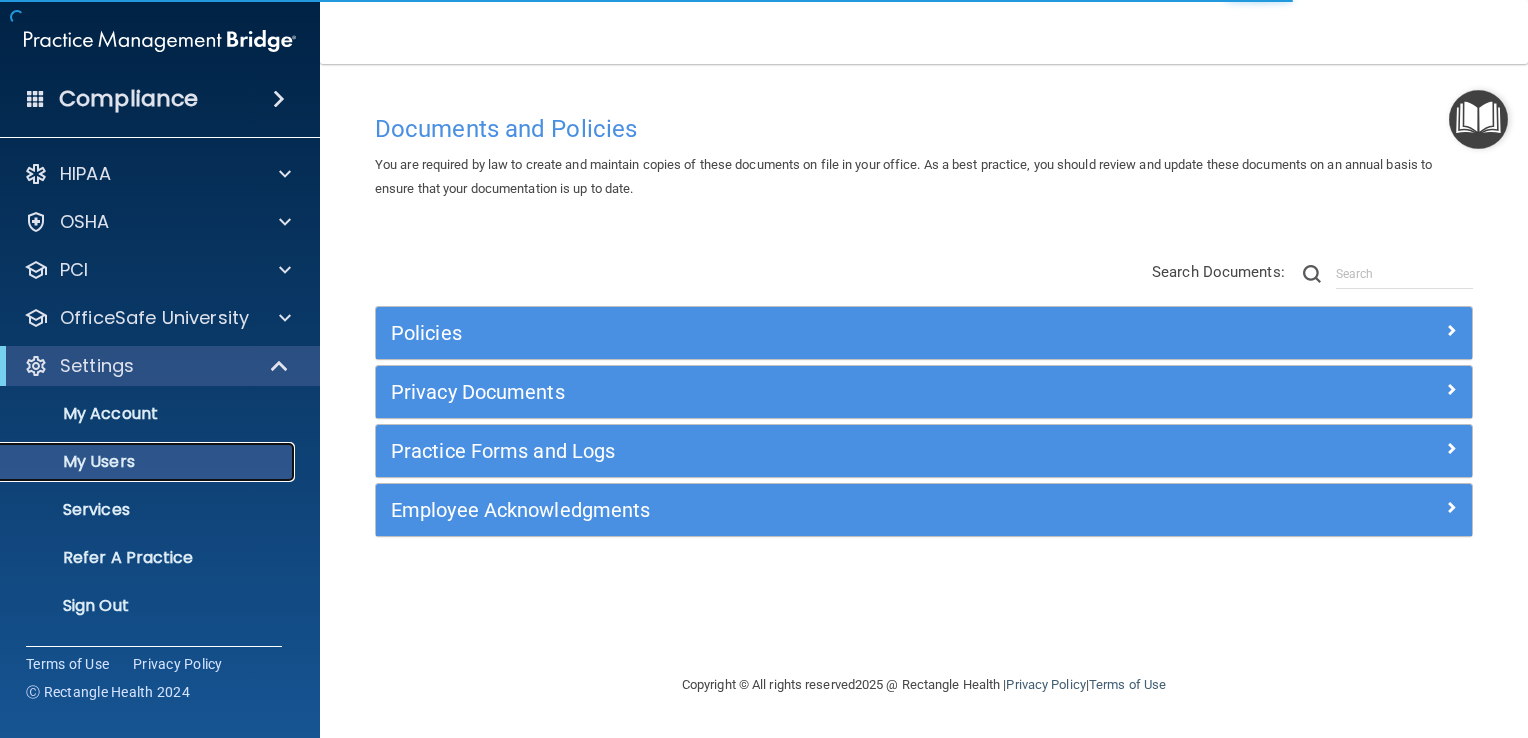 scroll, scrollTop: 0, scrollLeft: 0, axis: both 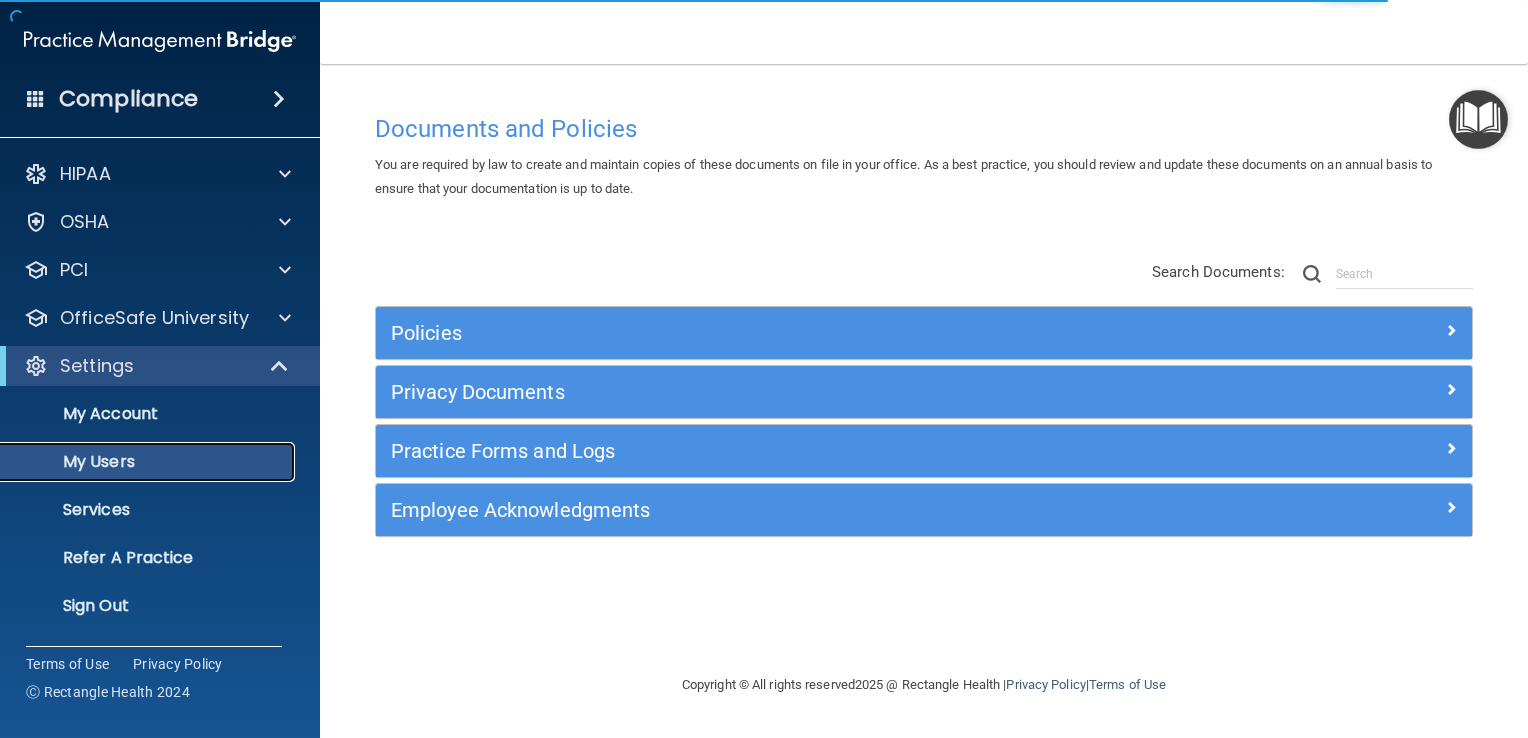 select on "20" 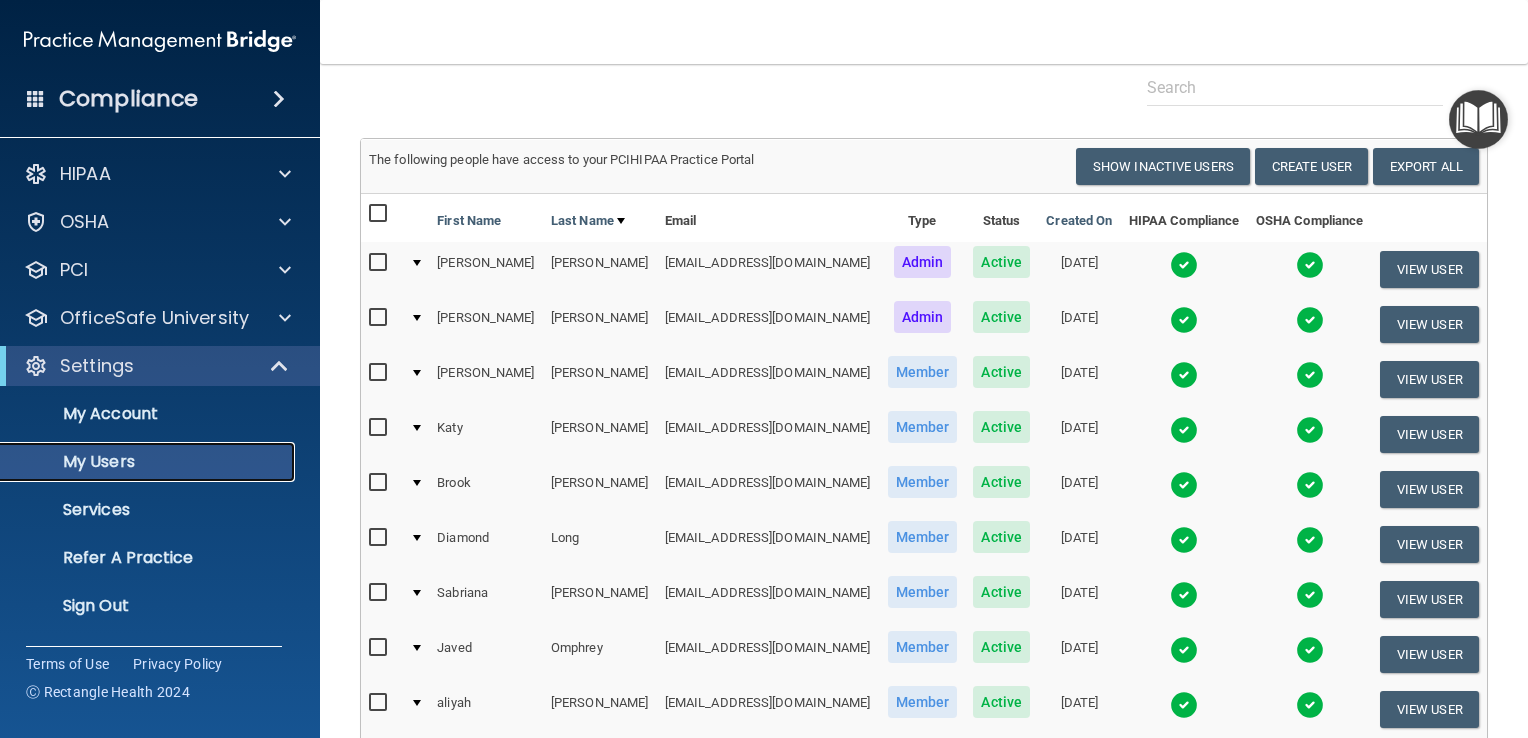 scroll, scrollTop: 87, scrollLeft: 0, axis: vertical 